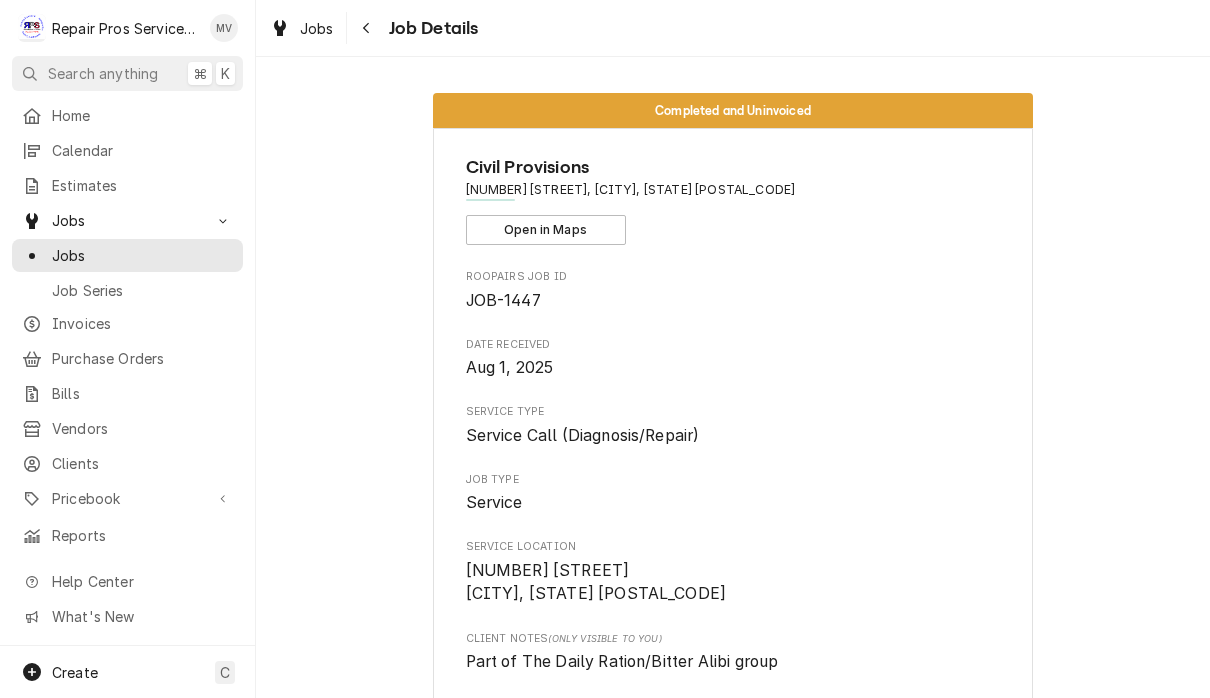 scroll, scrollTop: 0, scrollLeft: 0, axis: both 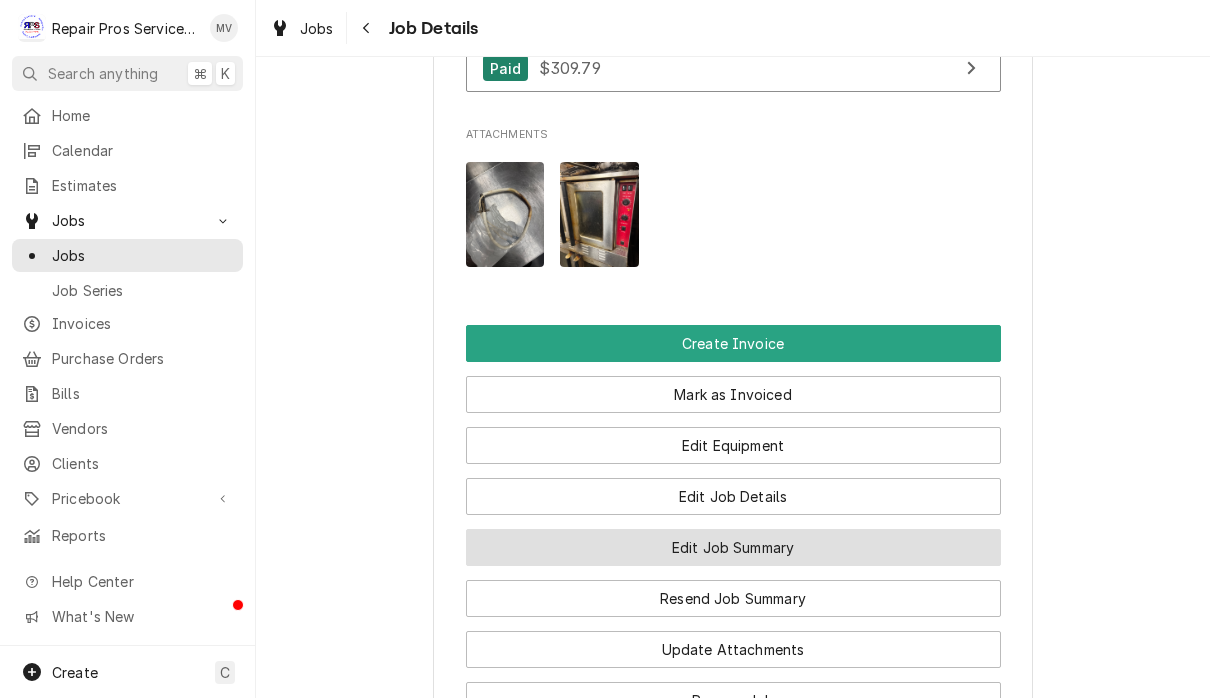 click on "Edit Job Summary" at bounding box center [733, 547] 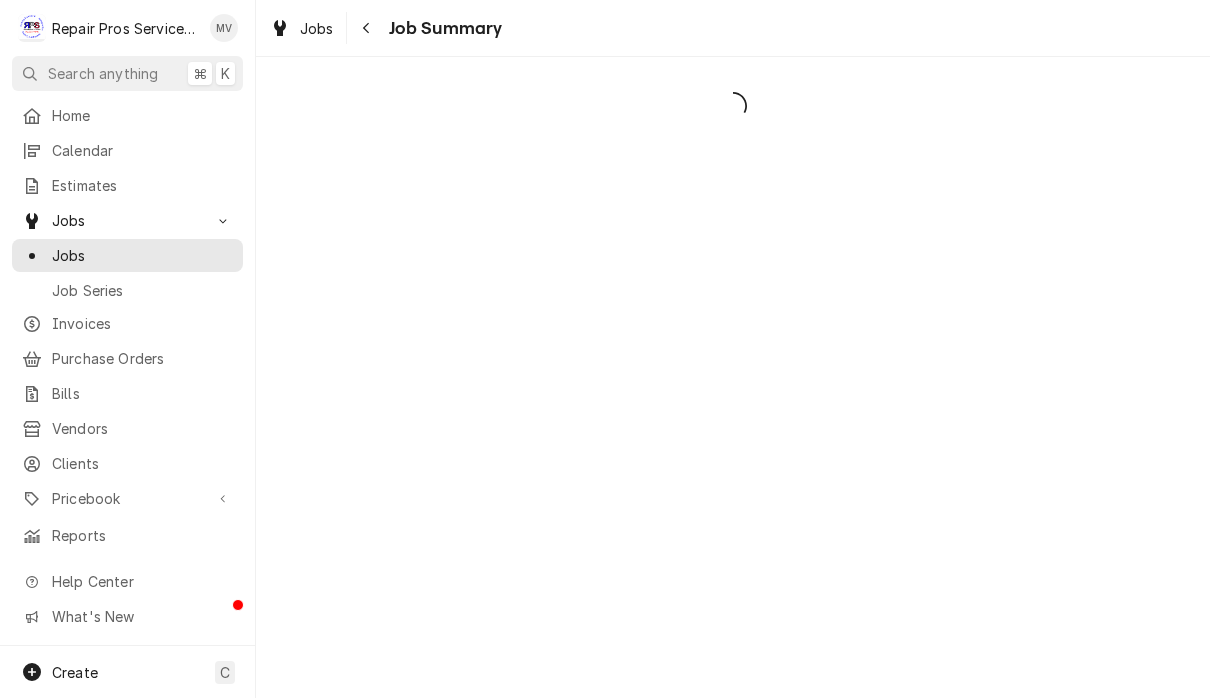 scroll, scrollTop: 0, scrollLeft: 0, axis: both 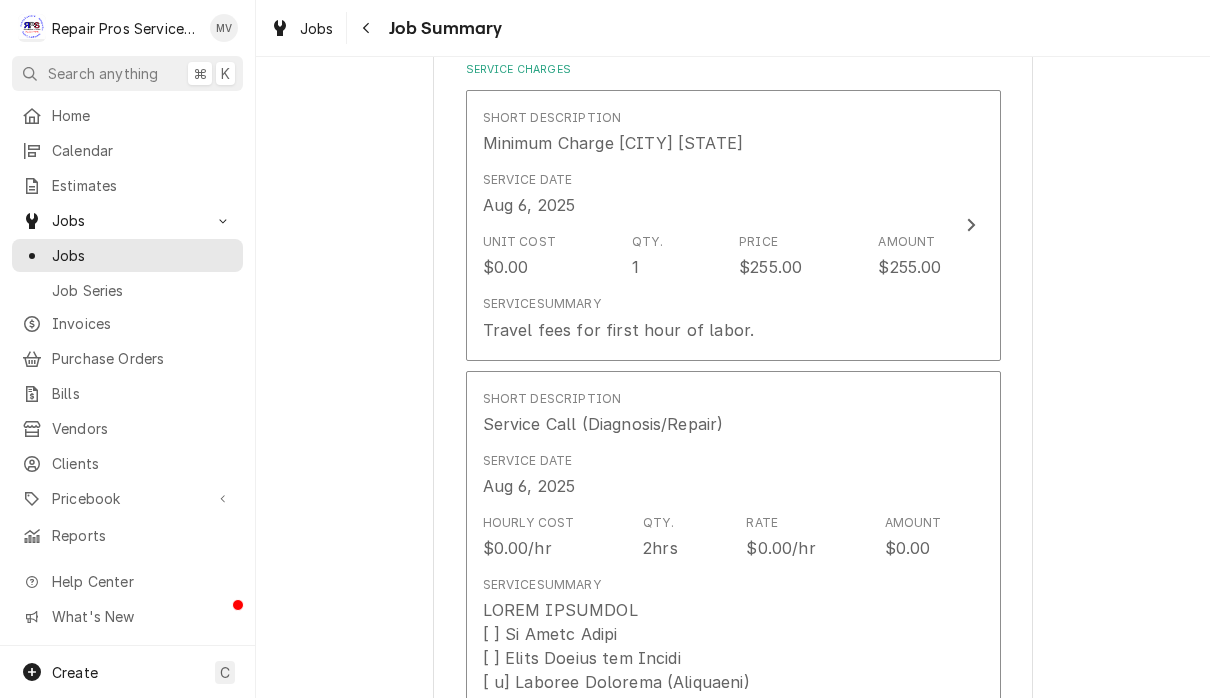 click on "Civil Provisions 720 Mississippi Ave, Signal Mountain, TN 37377 Please provide a summary of the work you've done, the parts and materials you used, and any other charges or discounts that should be applied to this service: Roopairs Job ID JOB-1447 Service Type Service Call (Diagnosis/Repair) Job Type Service Total Time Logged 33min Service Charges Short Description Minimum Charge Signal Mtn. TN Service Date Aug 6, 2025 Unit Cost $0.00 Qty. 1 Price $255.00 Amount $255.00 Service  Summary Travel fees for first hour of labor. Short Description Service Call (Diagnosis/Repair) Service Date Aug 6, 2025 Hourly Cost $0.00/hr Qty. 2hrs Rate $0.00/hr Amount $0.00 Service  Summary Add Service Charge Parts and Materials  ( if any ) This line item was manually created outside your standard pricebook. Custom items may lack verified pricing, costs, and detailed specifications. Short Description iginiter Manufacturer — Manufacturer Part # — Unit Cost -- Qty. 1 Price $0.00 Amount $0.00 Detailed  Summary CPS  ( if any ) 1" at bounding box center [733, 1154] 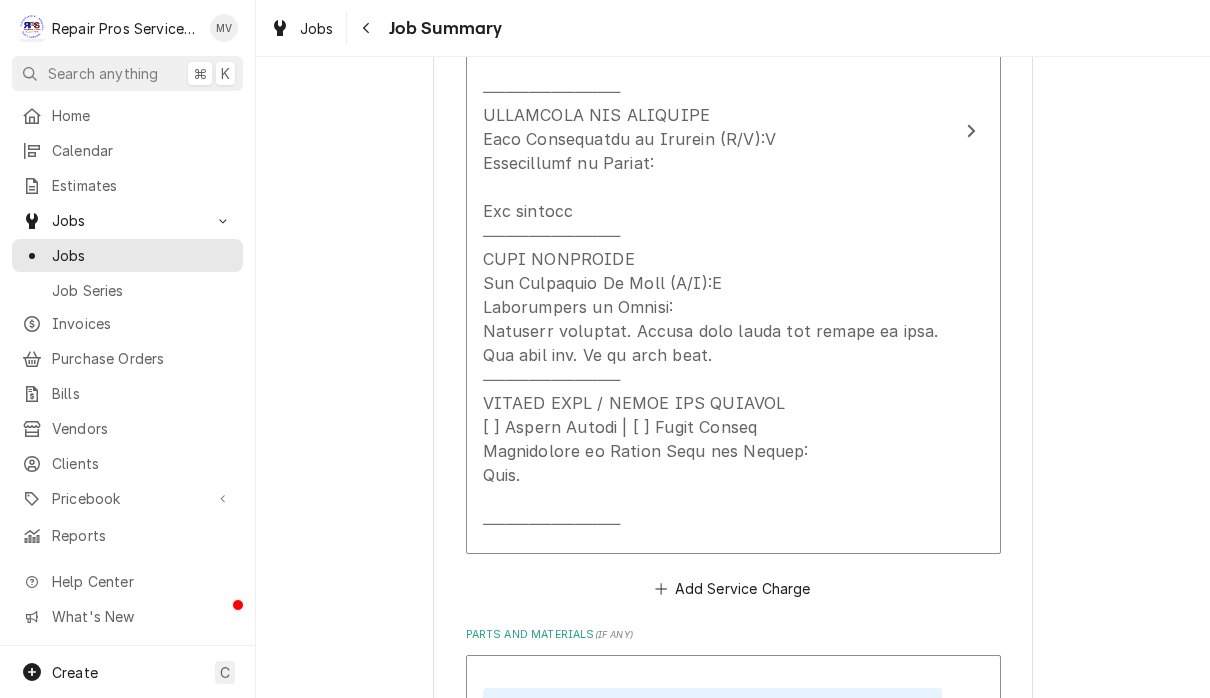 scroll, scrollTop: 1154, scrollLeft: 0, axis: vertical 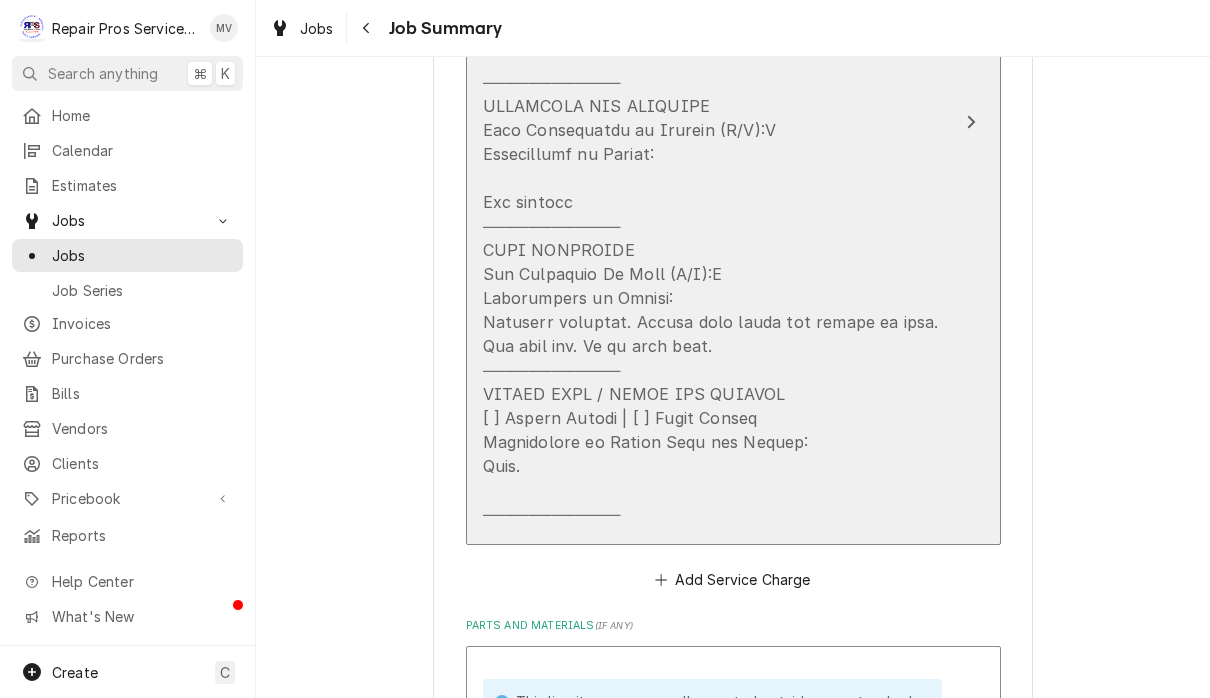 click on "Short Description Service Call (Diagnosis/Repair) Service Date Aug 6, 2025 Hourly Cost $0.00/hr Qty. 2hrs Rate $0.00/hr Amount $0.00 Service  Summary" at bounding box center [733, 122] 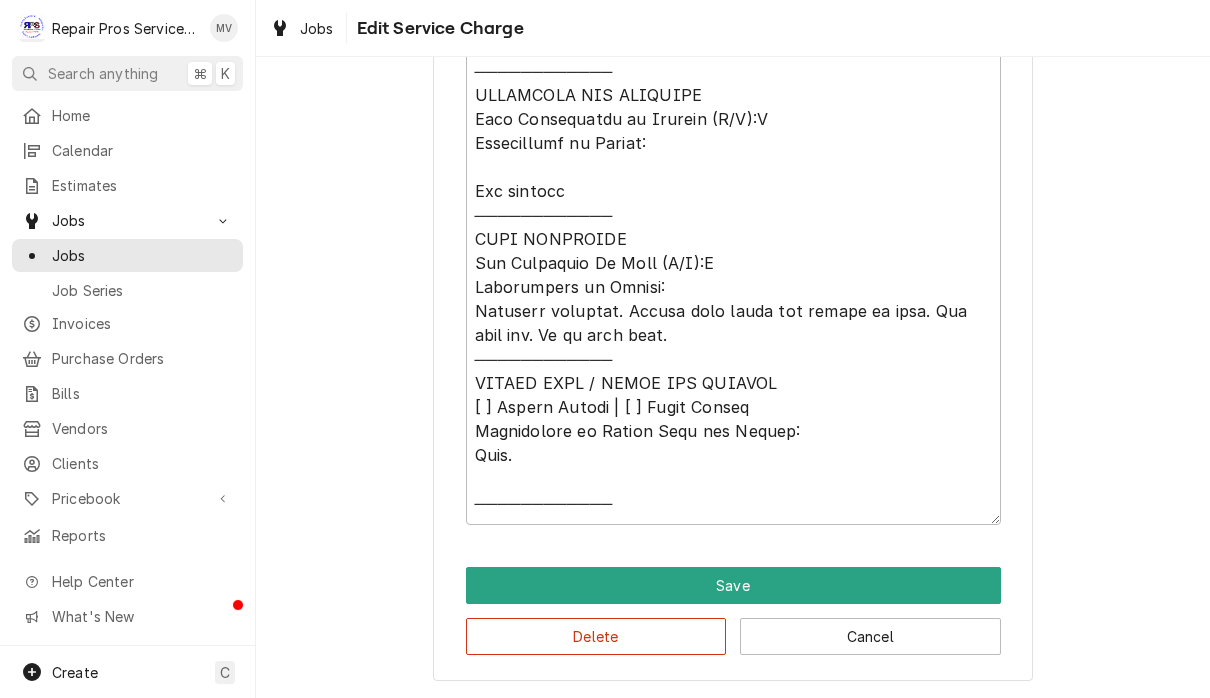 scroll, scrollTop: 881, scrollLeft: 0, axis: vertical 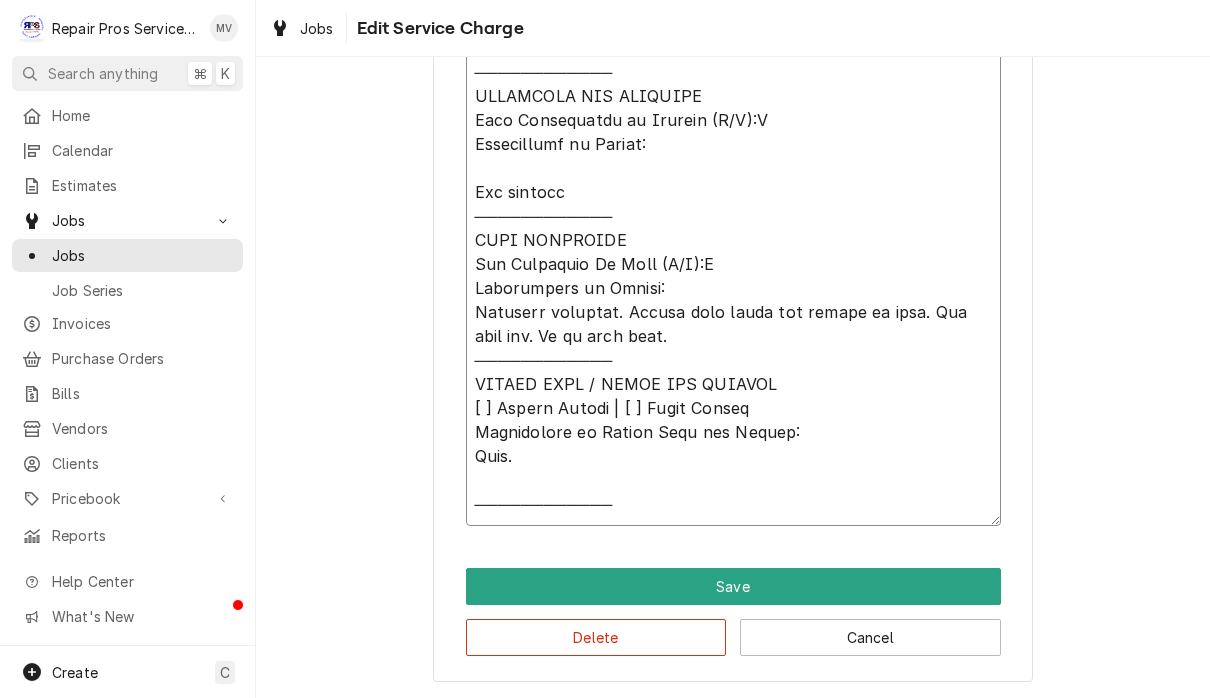 click on "Service Summary" at bounding box center [733, 216] 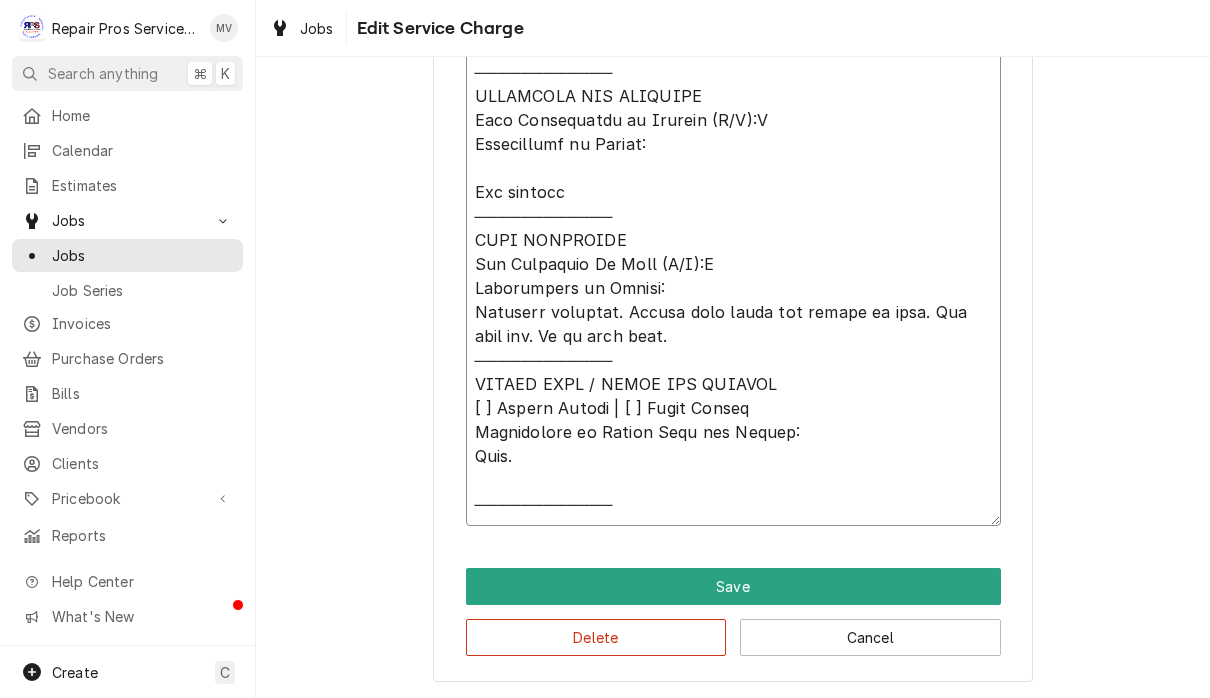 type on "x" 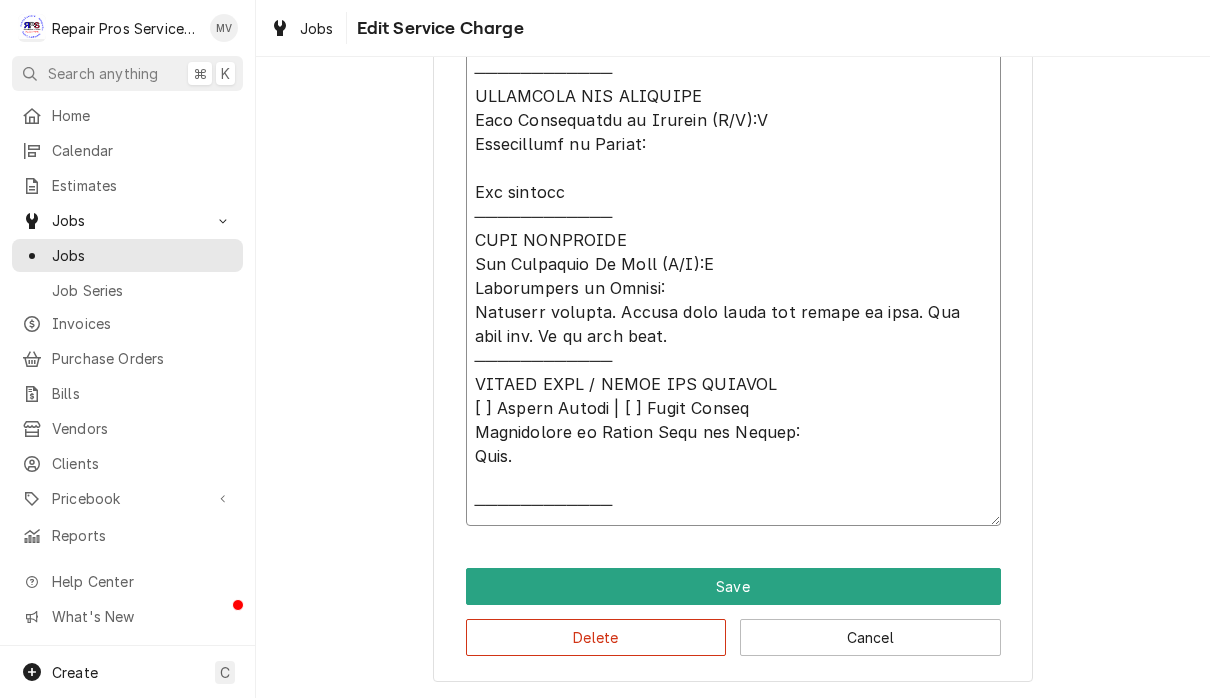 type on "x" 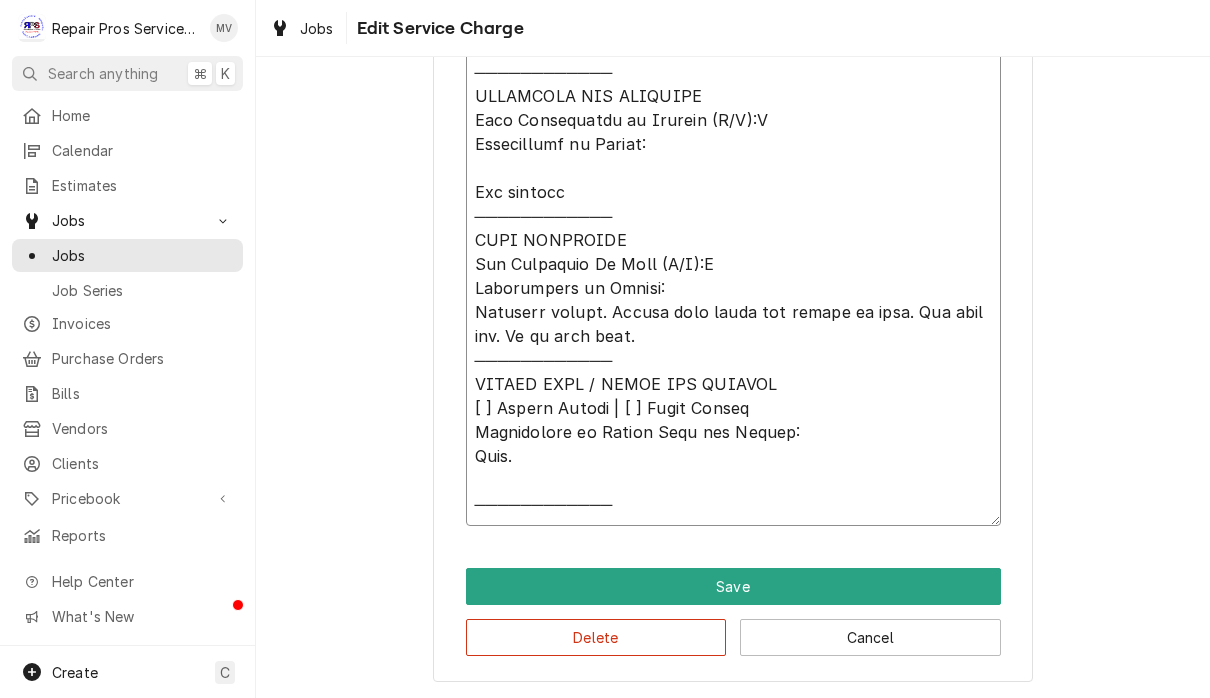 type on "x" 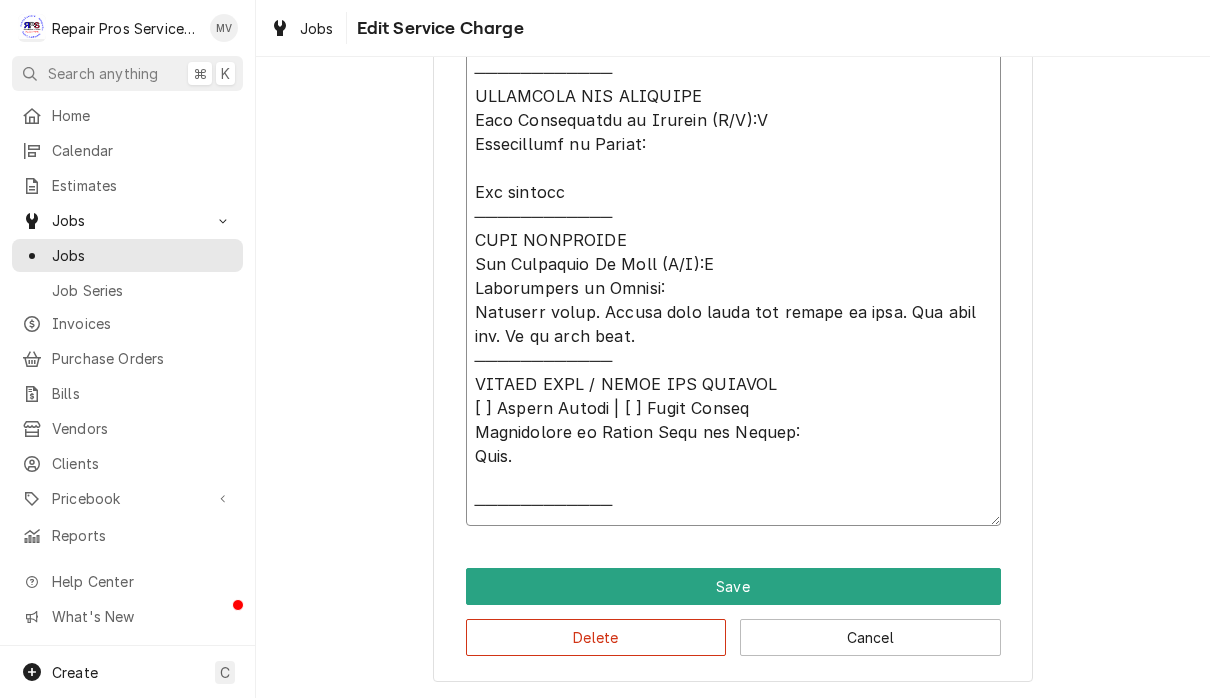type on "x" 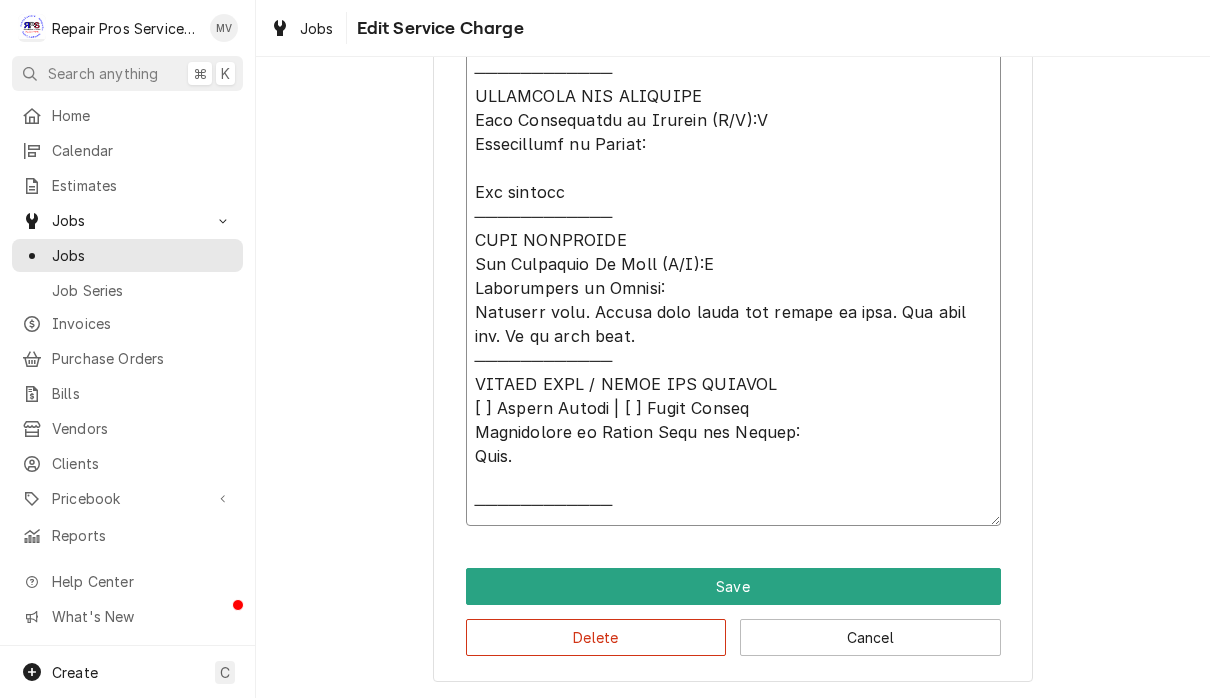 type on "x" 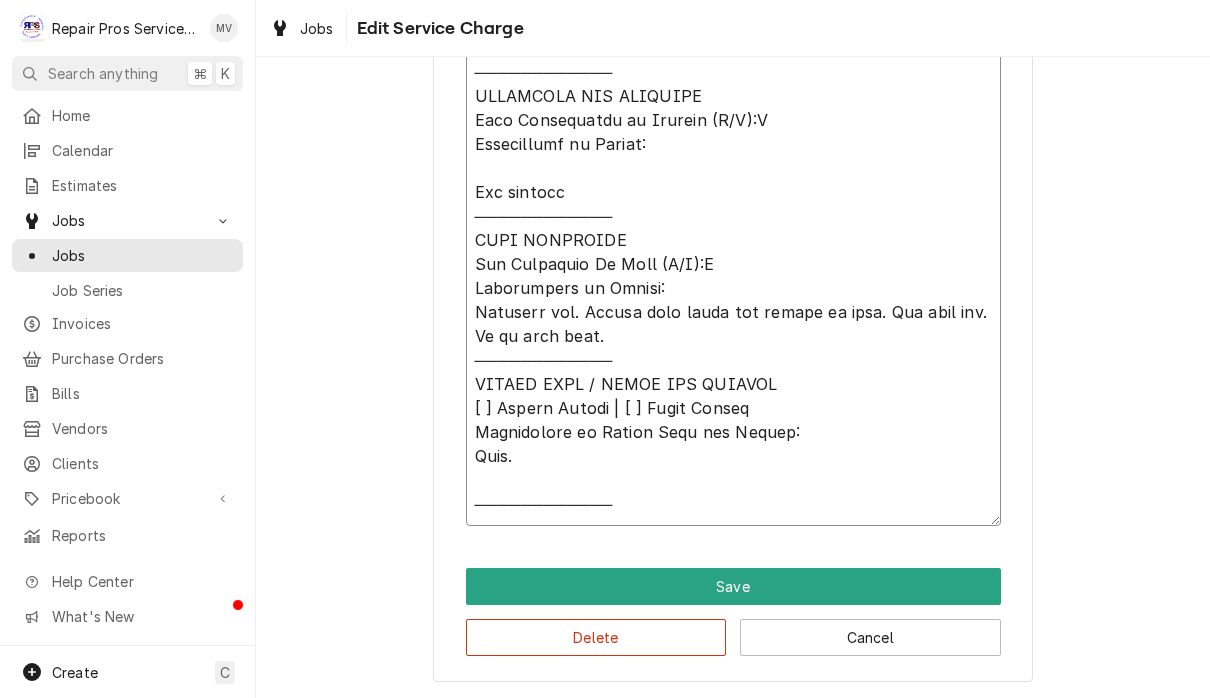 type on "x" 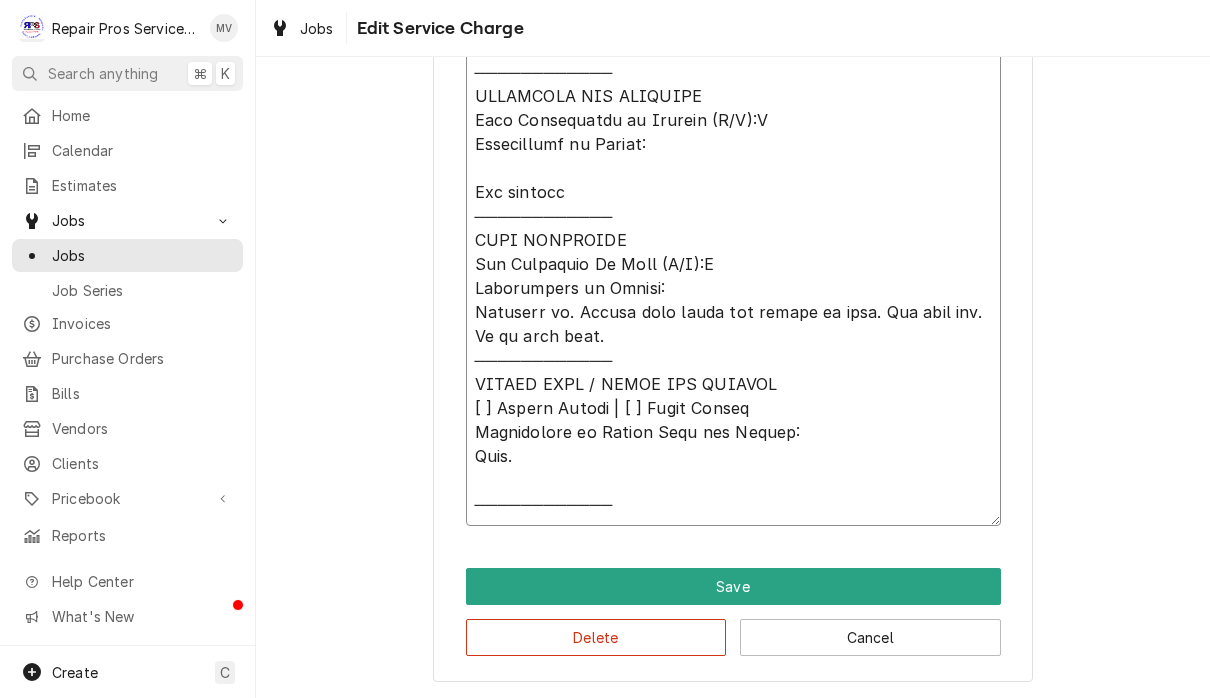 type on "x" 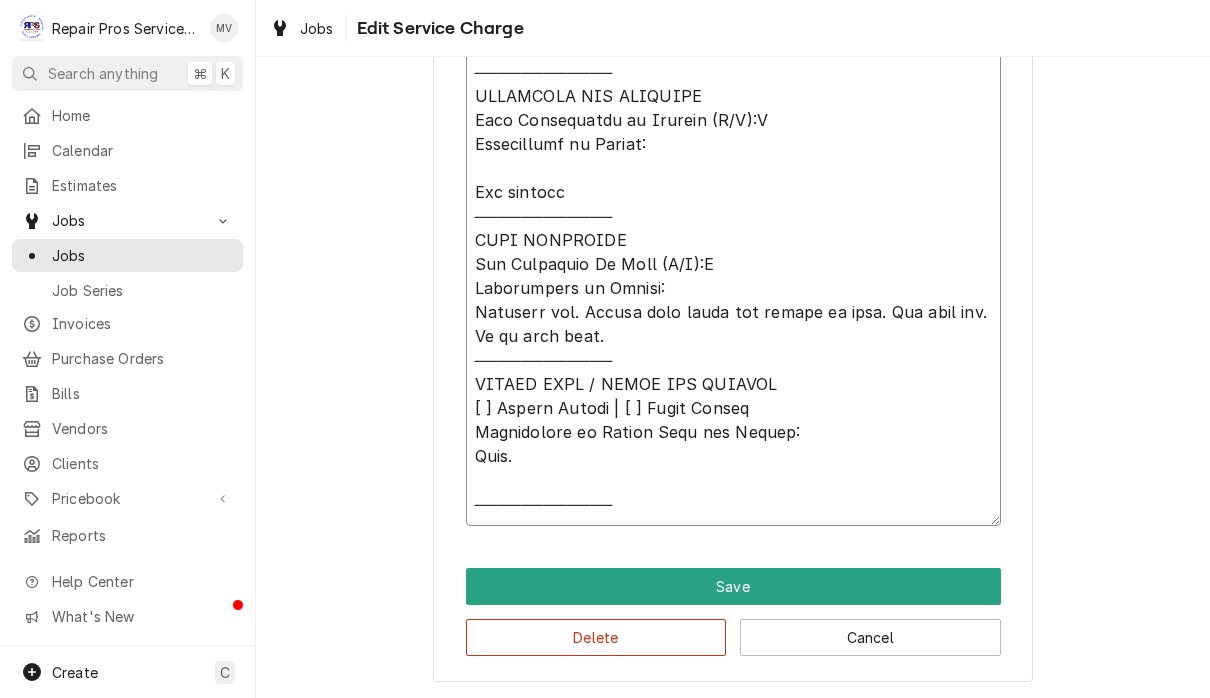 type on "x" 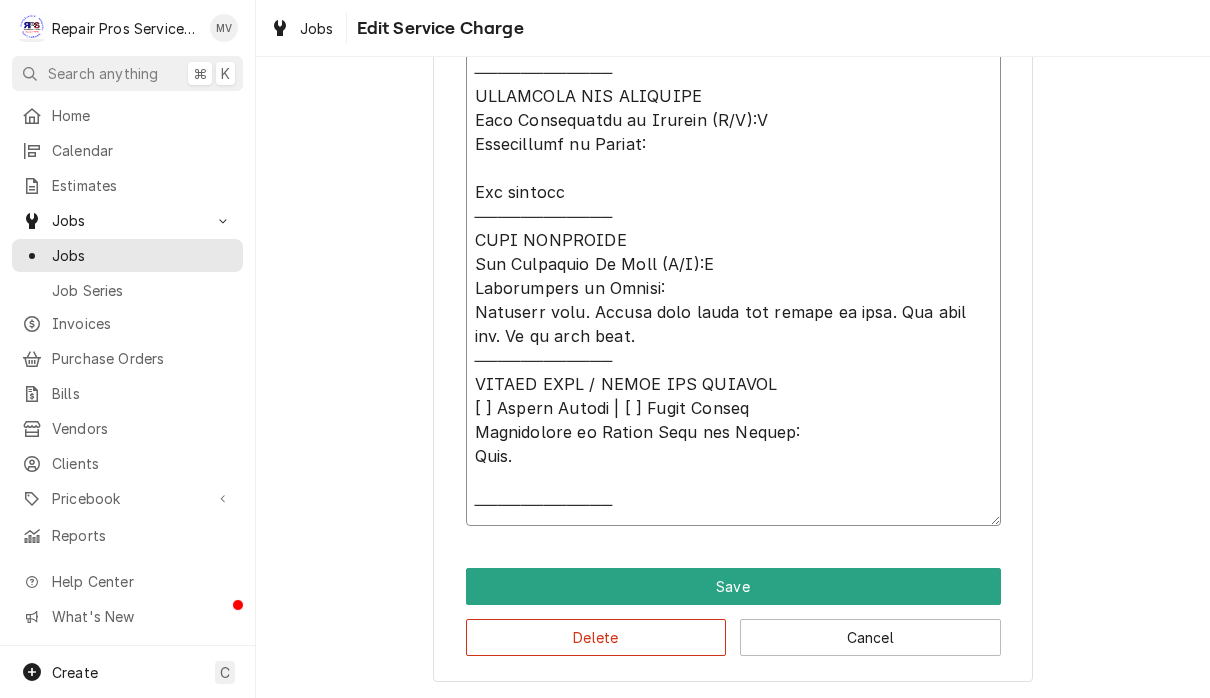 type on "x" 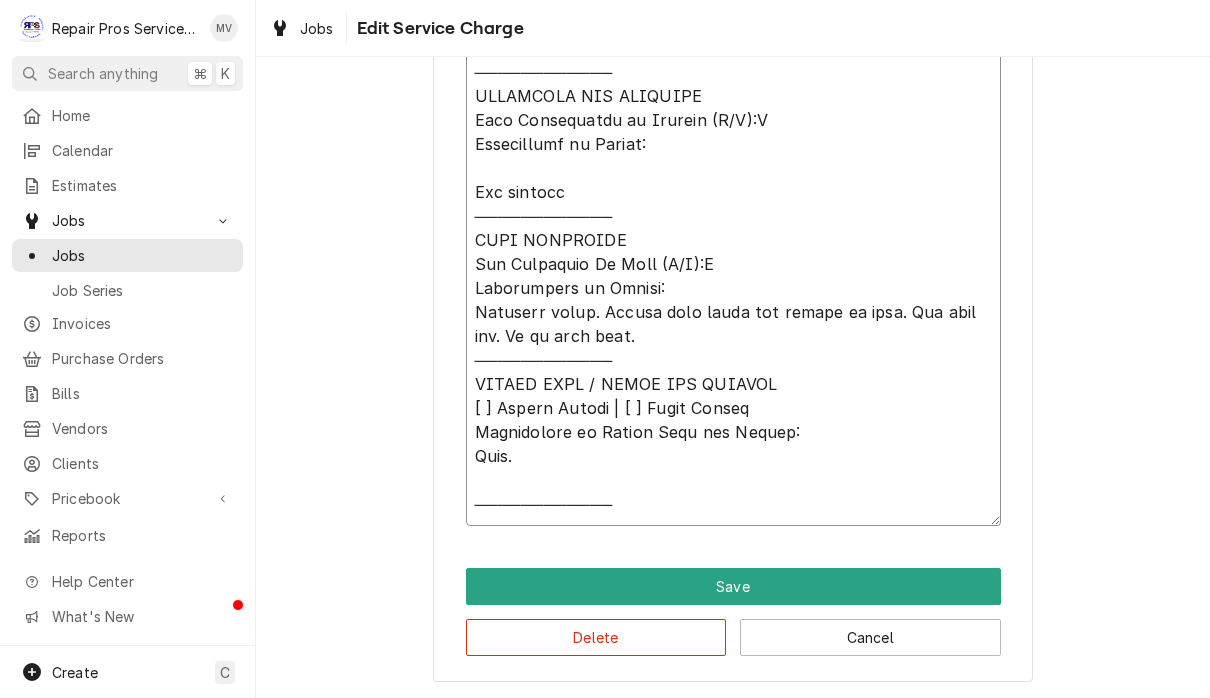 type on "x" 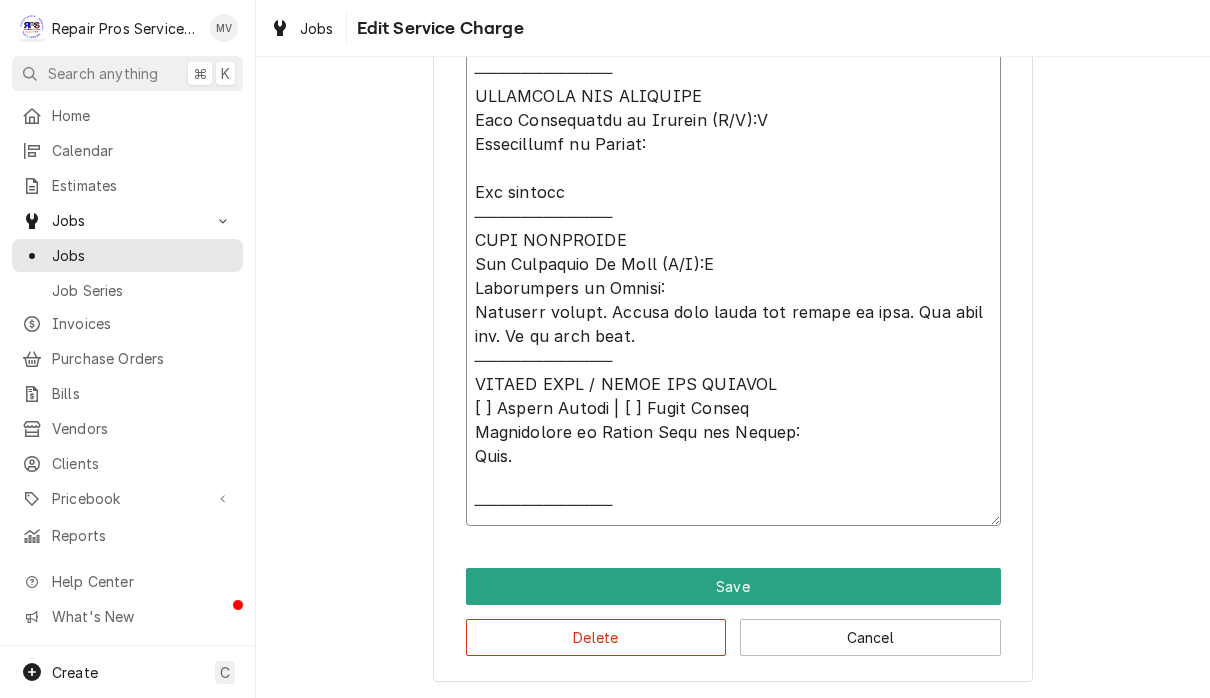 type on "x" 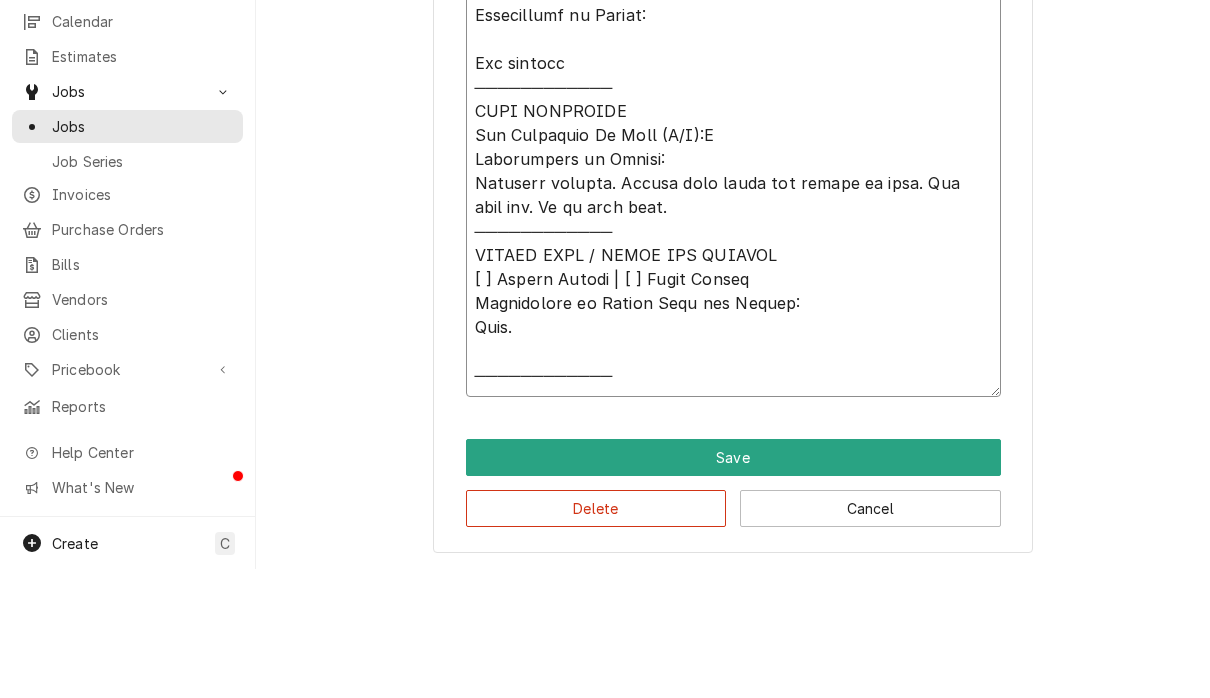 scroll, scrollTop: 1, scrollLeft: 0, axis: vertical 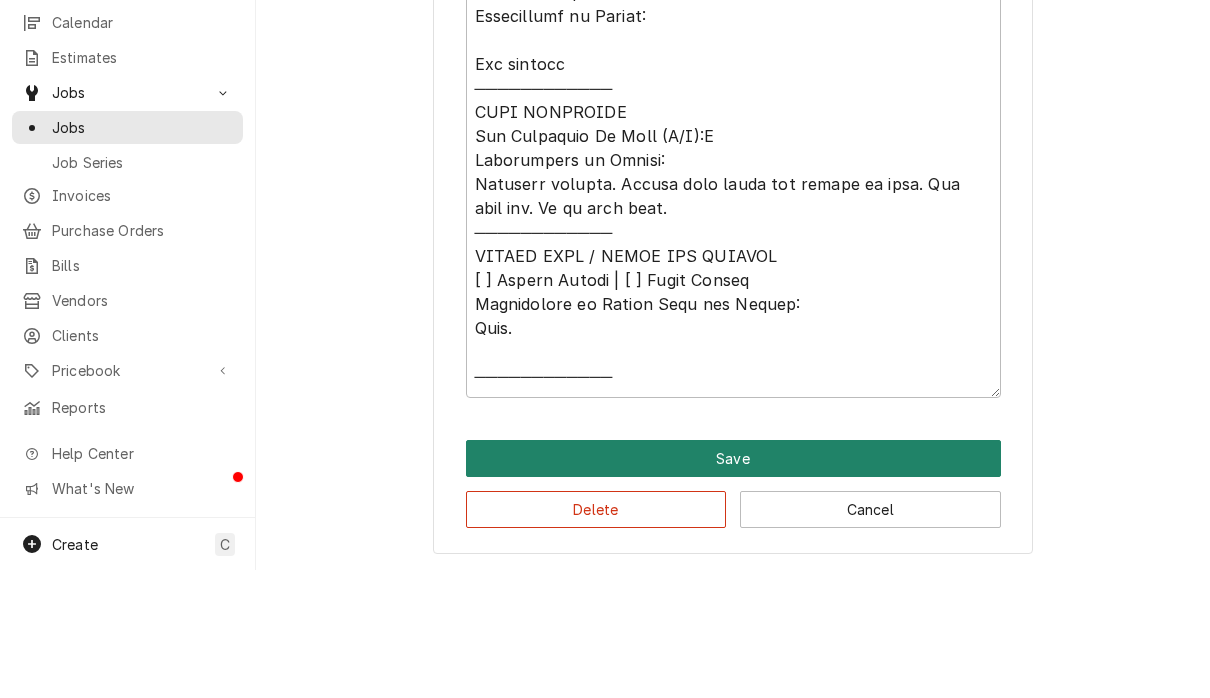 click on "Save" at bounding box center [733, 586] 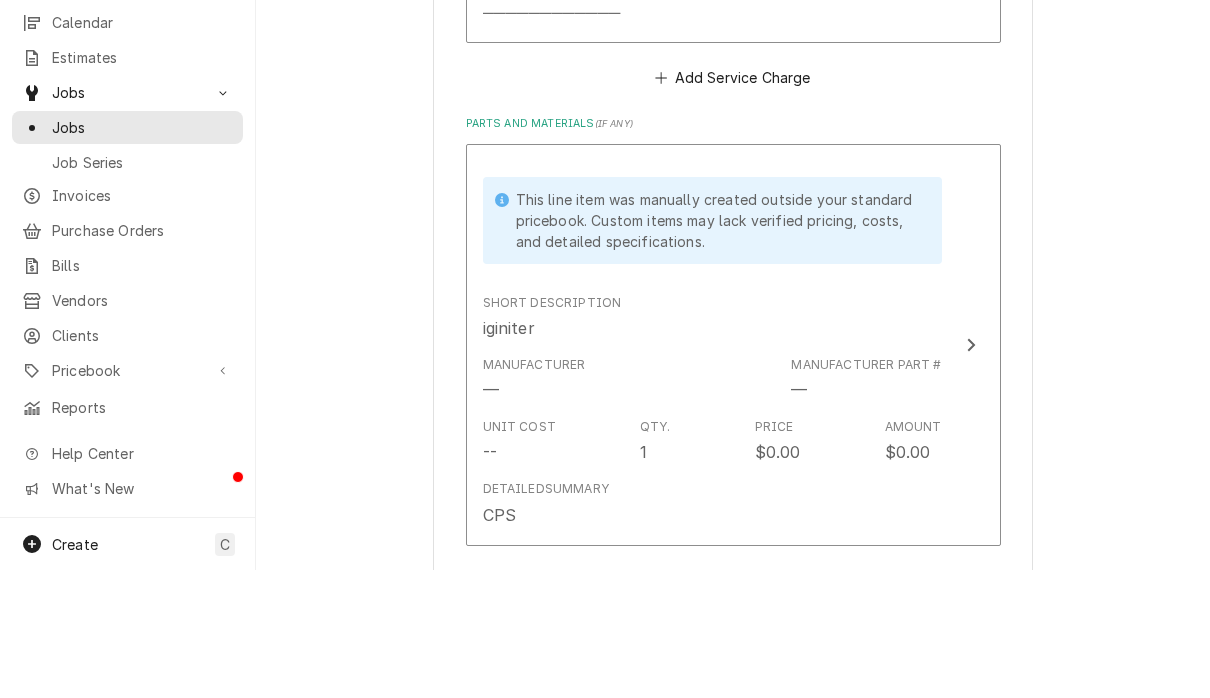 scroll, scrollTop: 1564, scrollLeft: 0, axis: vertical 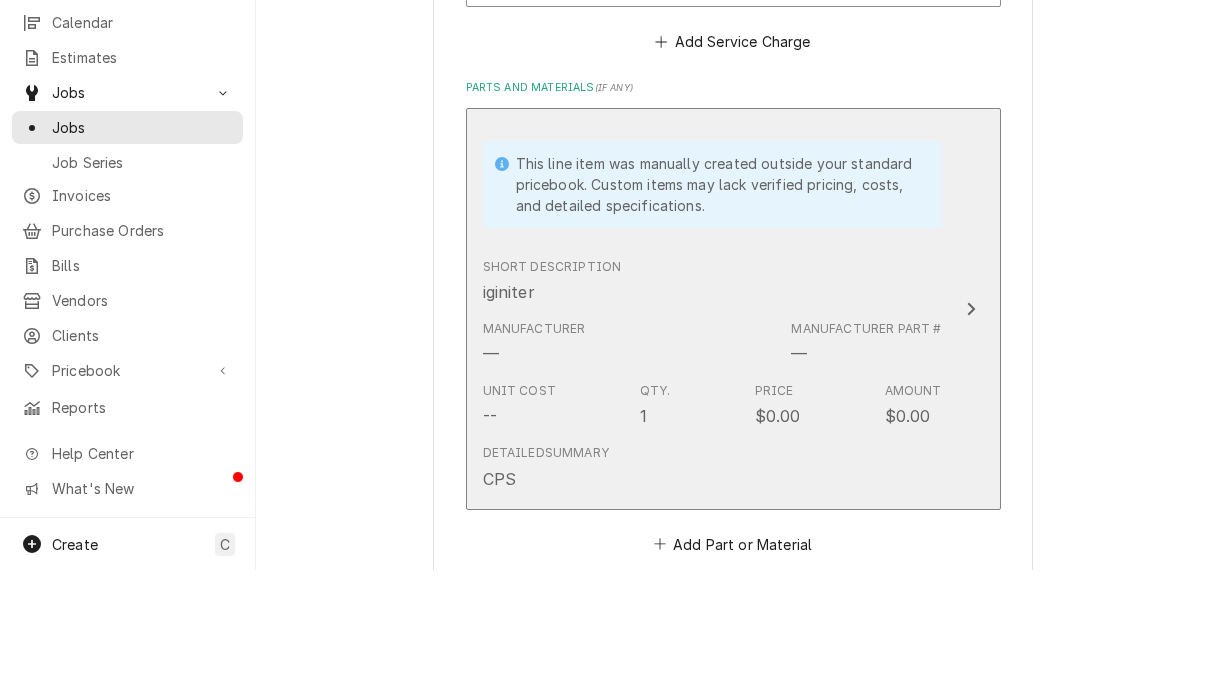 click on "This line item was manually created outside your standard pricebook. Custom items may lack verified pricing, costs, and detailed specifications. Short Description iginiter Manufacturer — Manufacturer Part # — Unit Cost -- Qty. 1 Price $0.00 Amount $0.00 Detailed  Summary CPS" at bounding box center [733, 437] 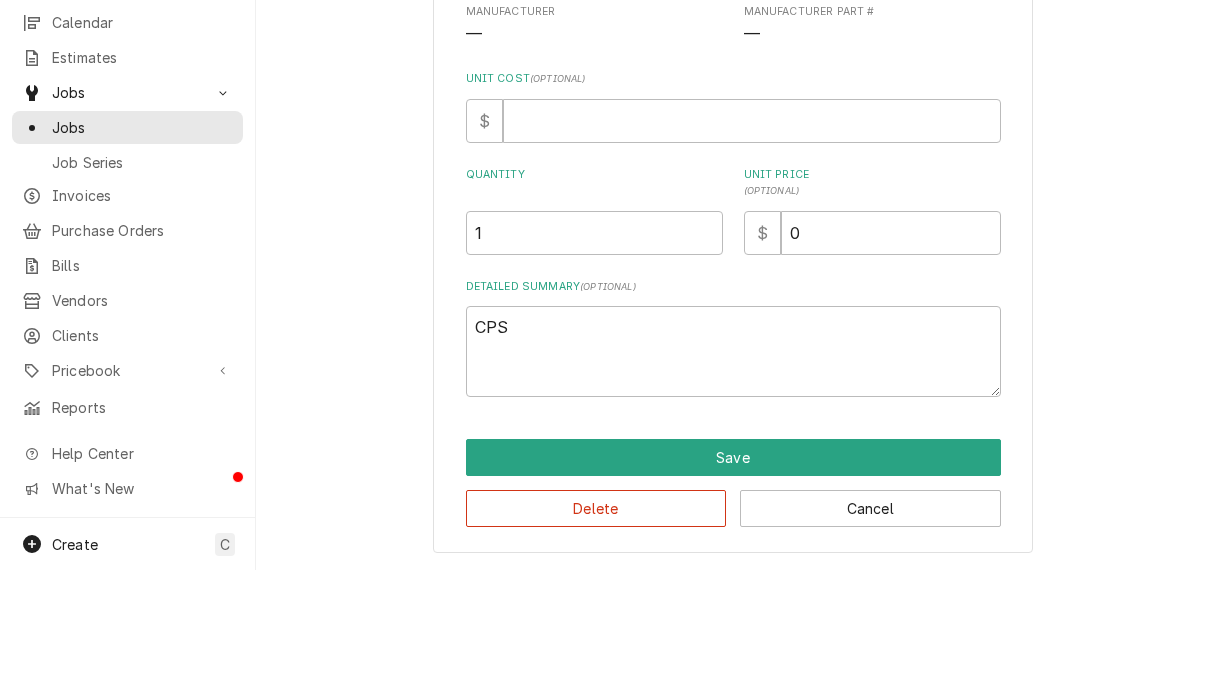 scroll, scrollTop: 97, scrollLeft: 0, axis: vertical 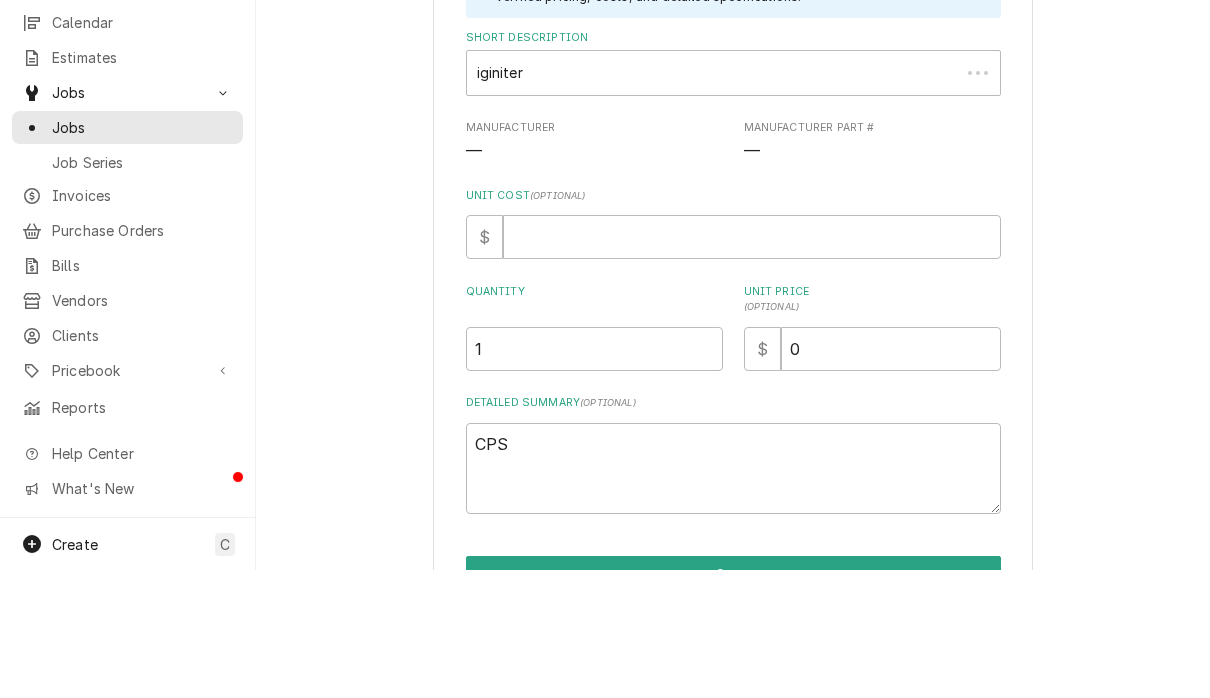 type on "x" 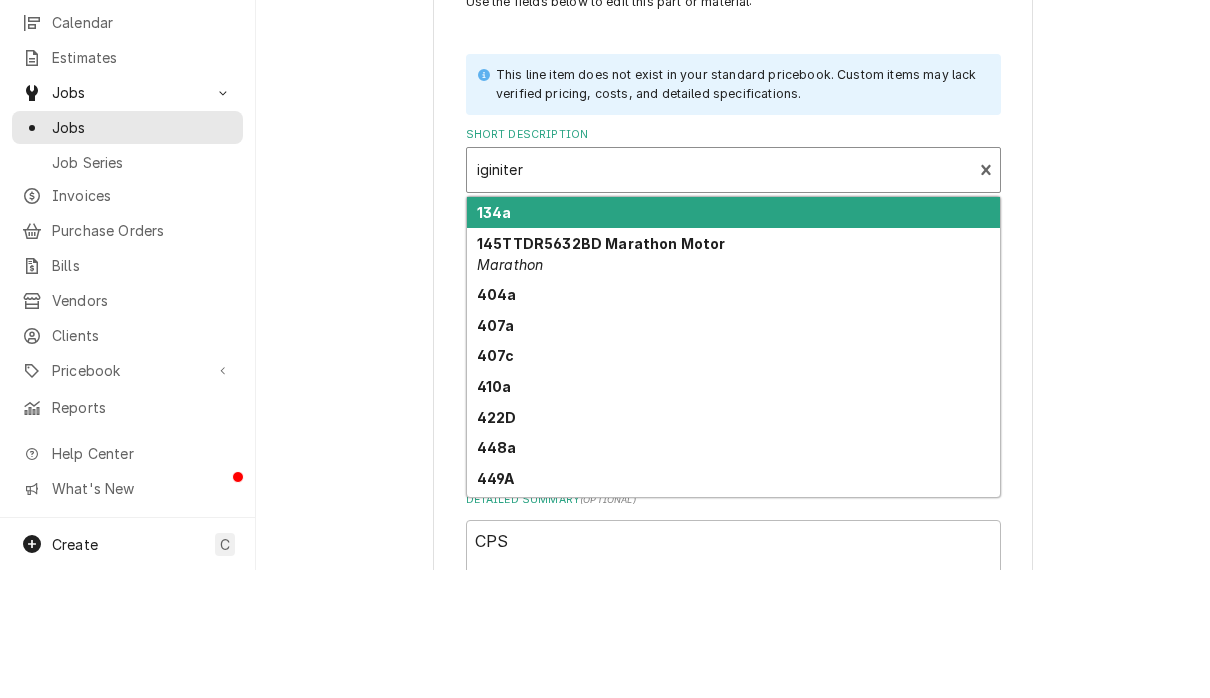 scroll, scrollTop: 0, scrollLeft: 0, axis: both 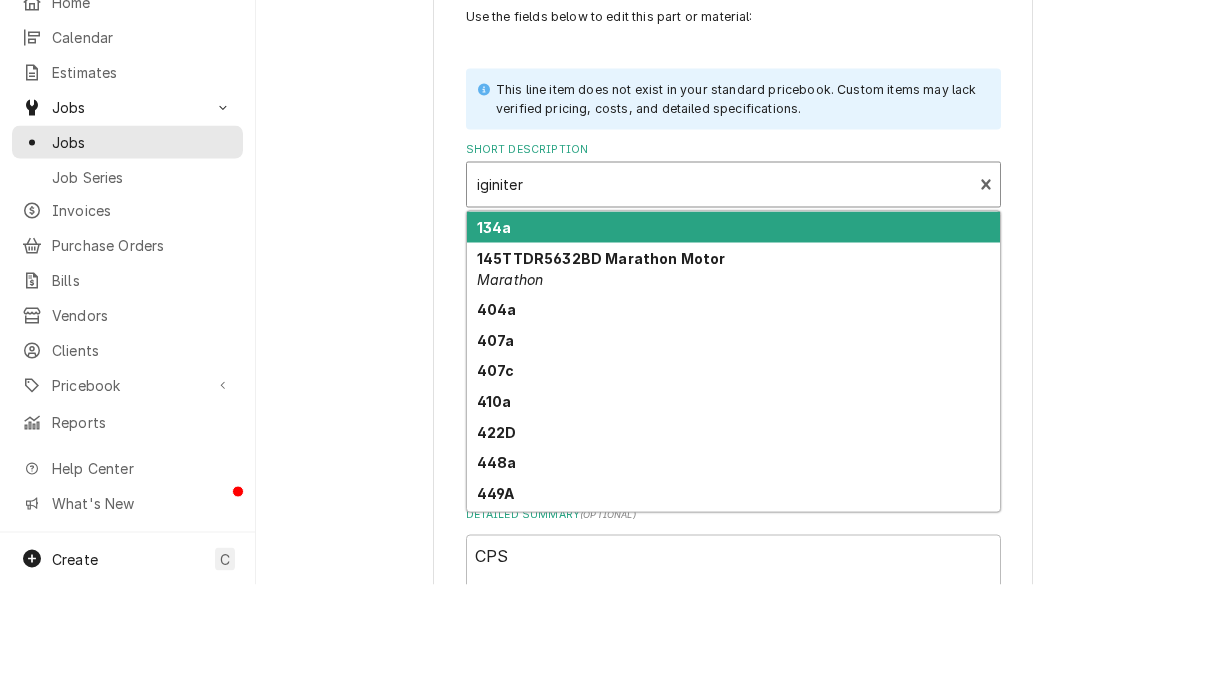 click on "Use the fields below to edit this part or material: This line item does not exist in your standard pricebook. Custom items may lack verified pricing, costs, and detailed specifications. Short Description [object Object], 1 of 10. 10 results available. Use Up and Down to choose options, press Enter to select the currently focused option, press Escape to exit the menu, press Tab to select the option and exit the menu. iginiter 134a 145TTDR5632BD Marathon Motor Marathon 404a 407a 407c 410a 422D 448a 449A 507A Manufacturer — Manufacturer Part # — Unit Cost  ( optional ) $ Quantity 1 Unit Price  ( optional ) $ 0 Detailed Summary  ( optional ) CPS Save Delete Cancel" at bounding box center [733, 495] 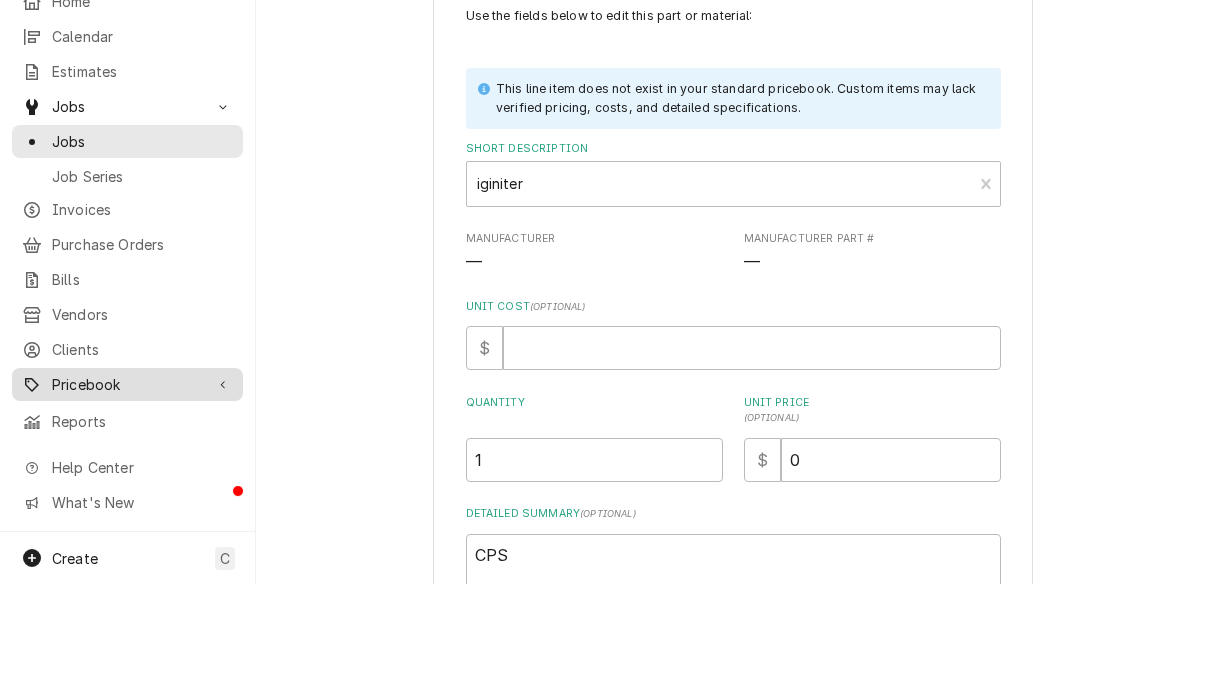 click on "Pricebook" at bounding box center (127, 498) 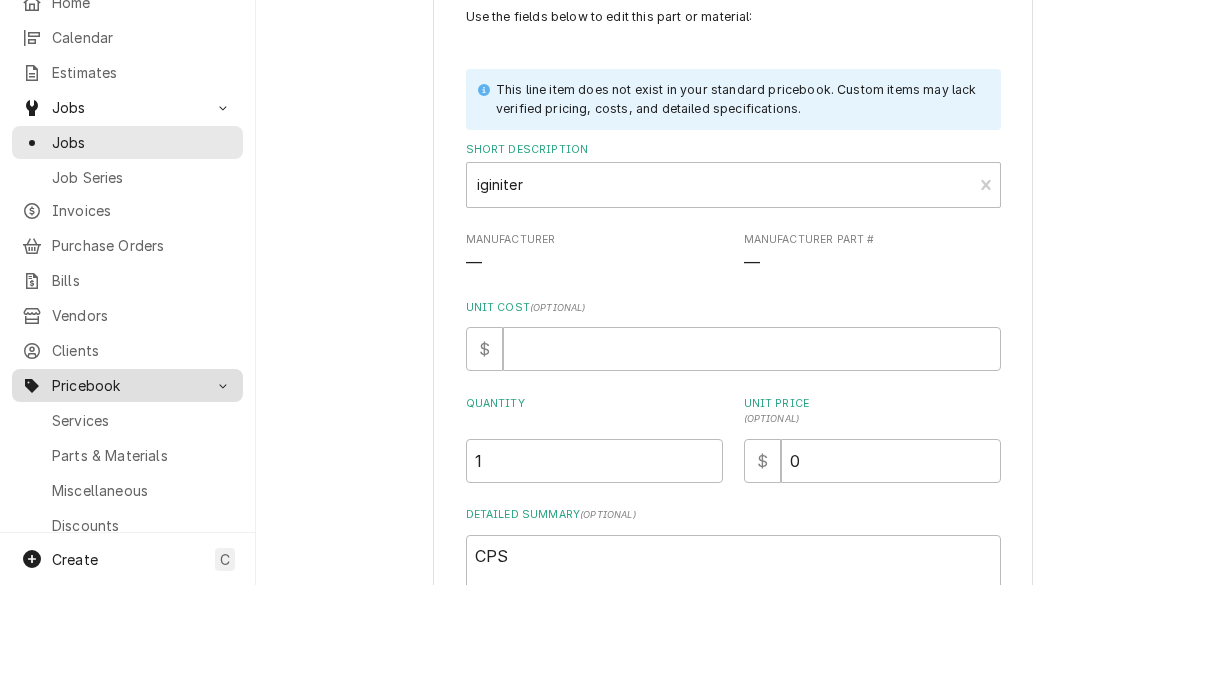 scroll, scrollTop: 0, scrollLeft: 0, axis: both 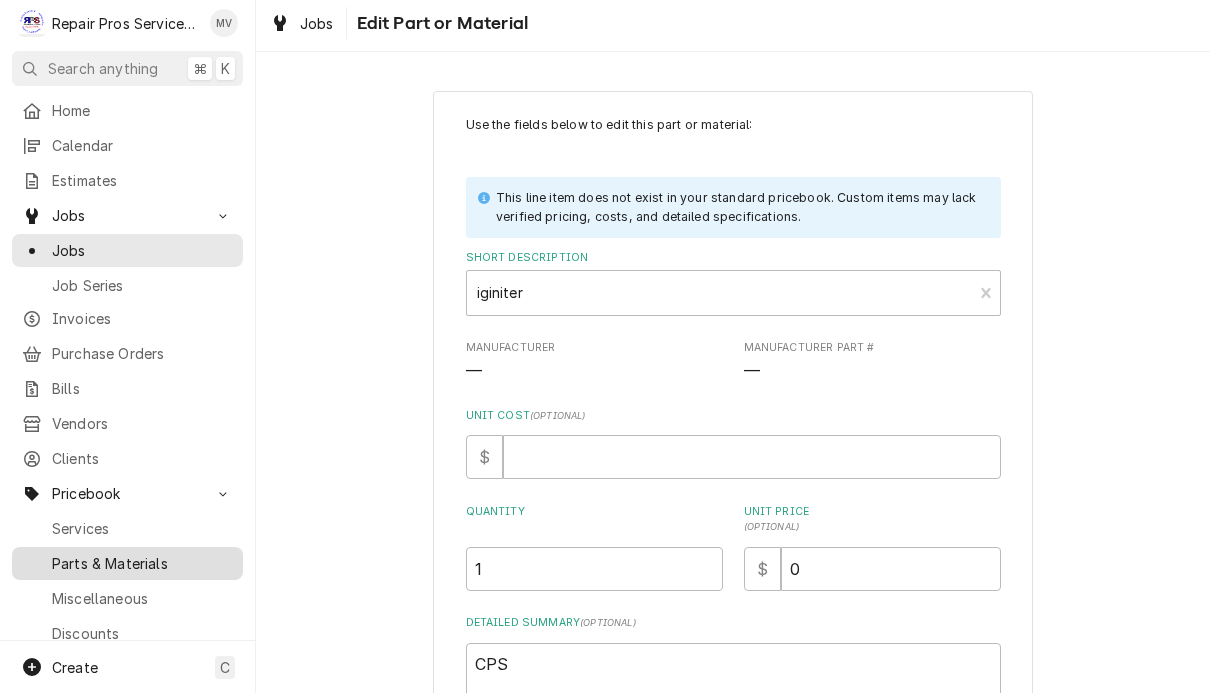 click on "Parts & Materials" at bounding box center (142, 568) 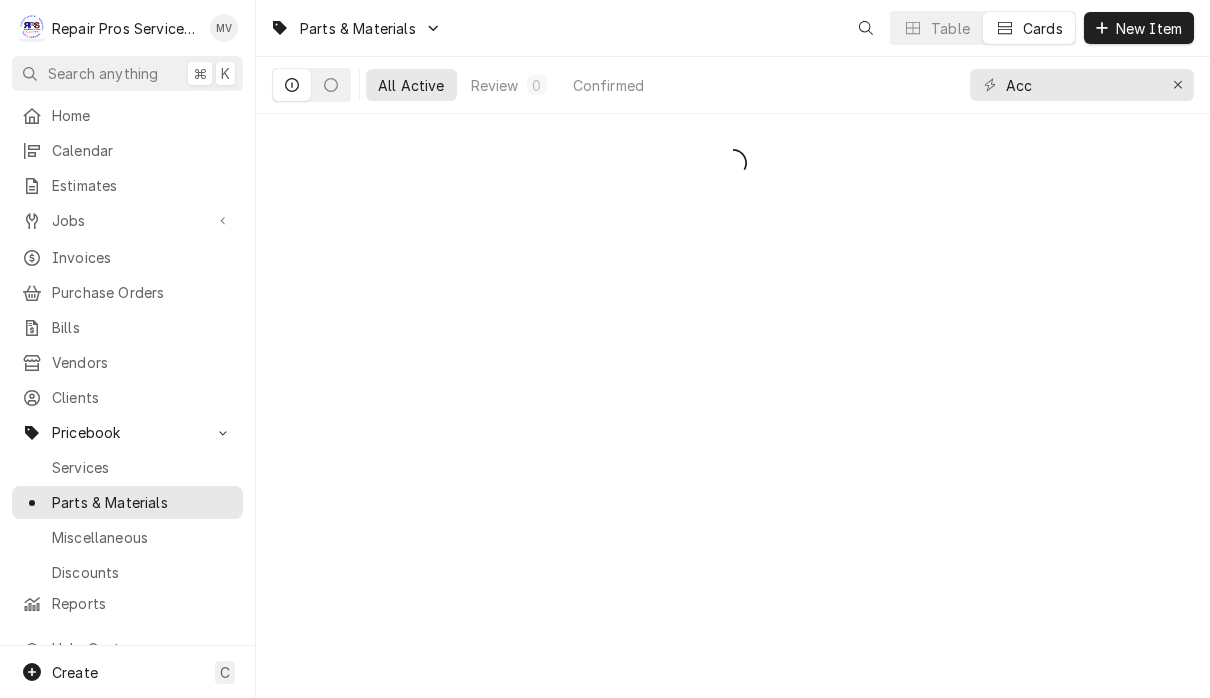 scroll, scrollTop: 0, scrollLeft: 0, axis: both 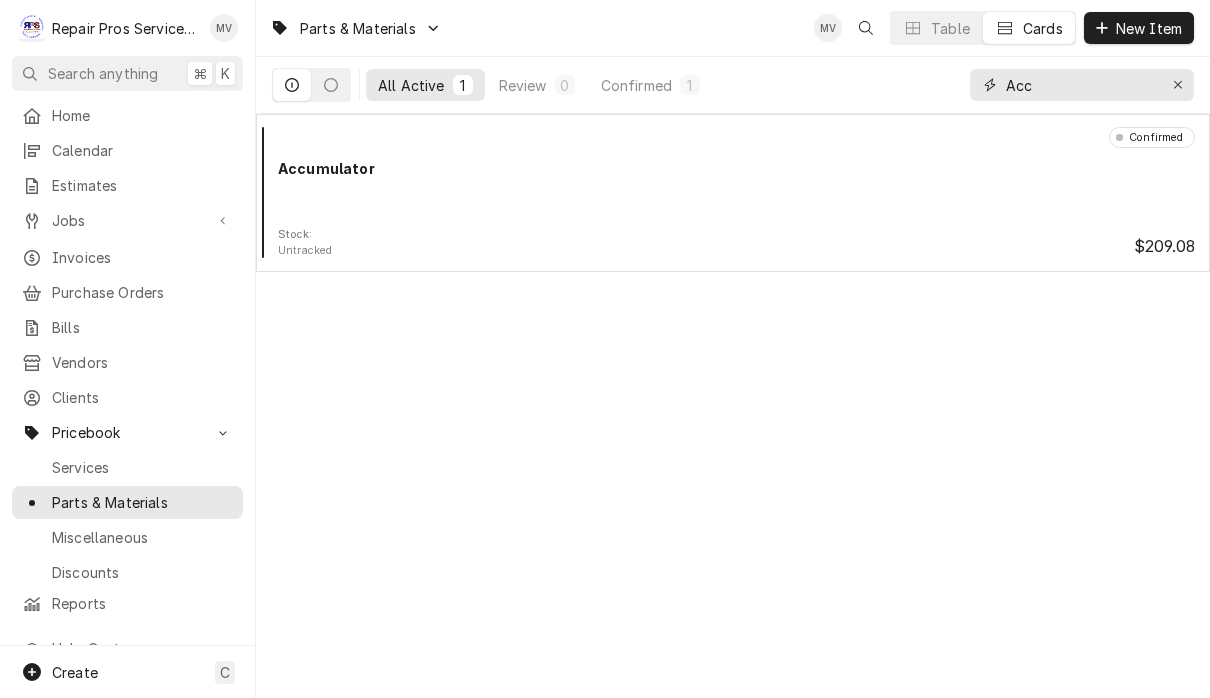 click on "Acc" at bounding box center [1081, 85] 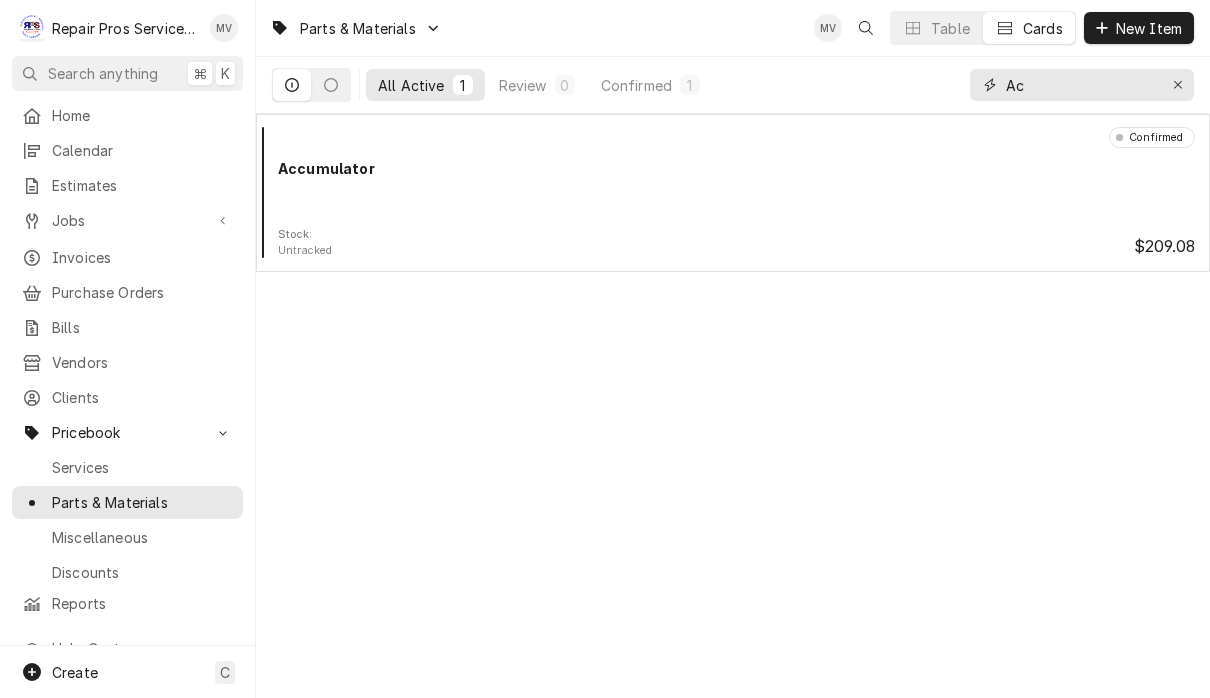 type on "A" 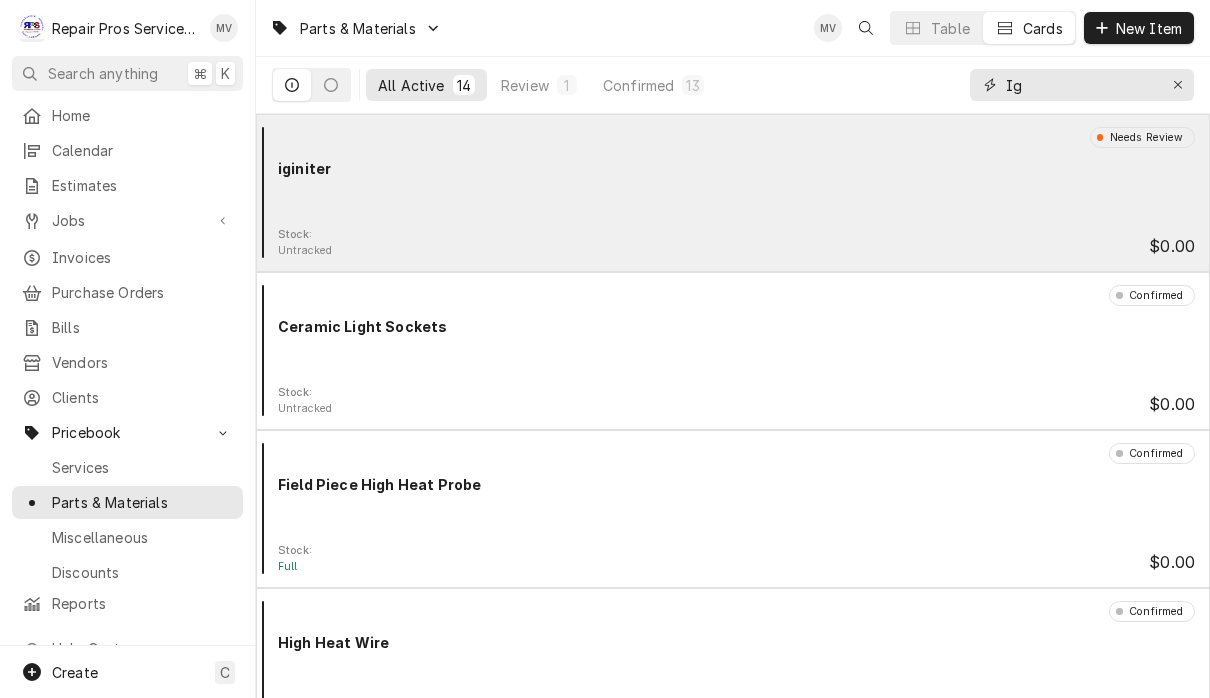 type on "Ig" 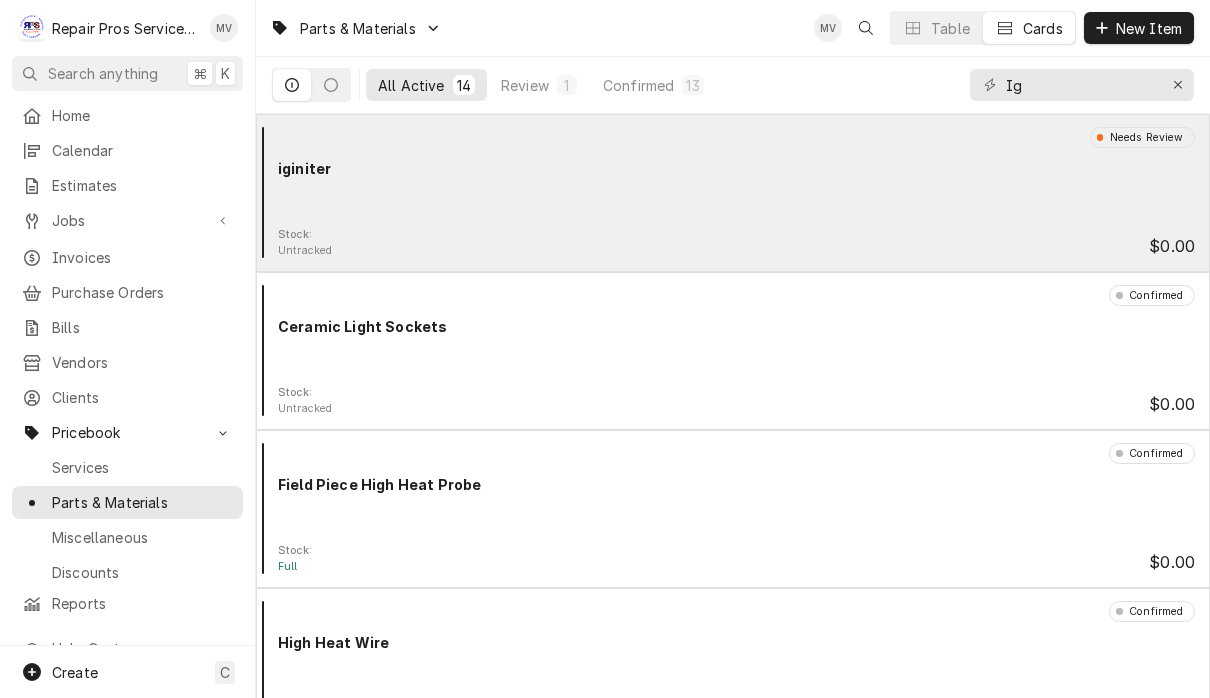 click on "Needs Review iginiter" at bounding box center [733, 177] 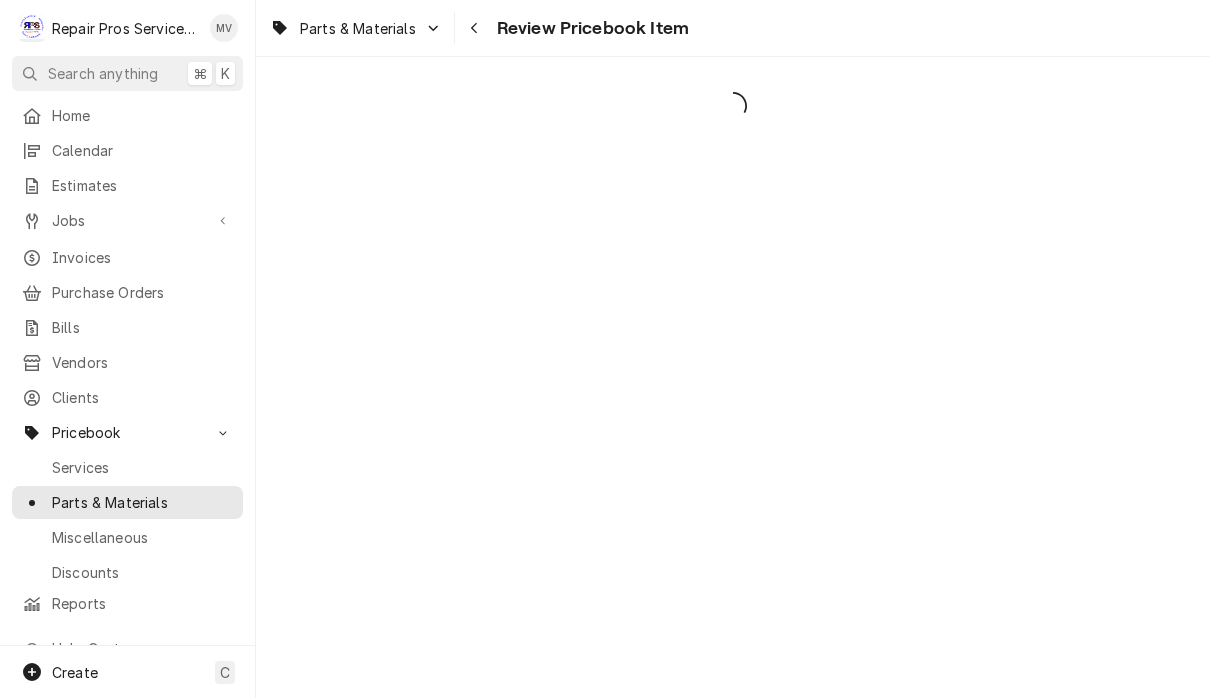 scroll, scrollTop: 0, scrollLeft: 0, axis: both 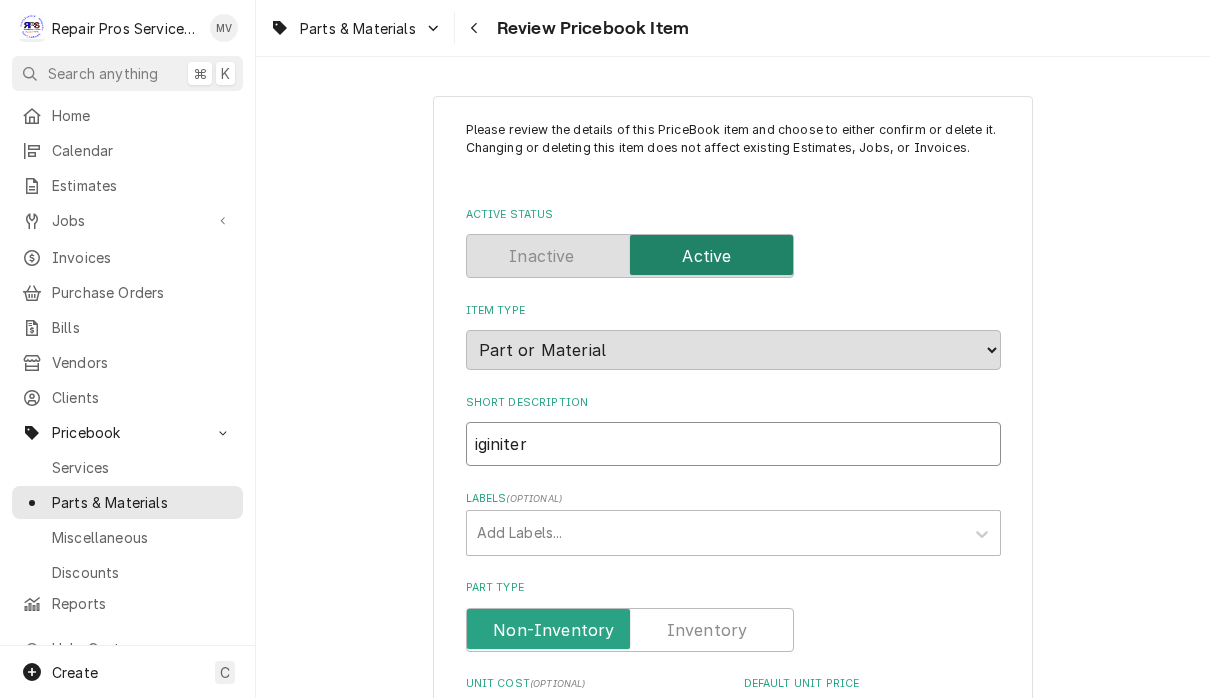 click on "iginiter" at bounding box center [733, 444] 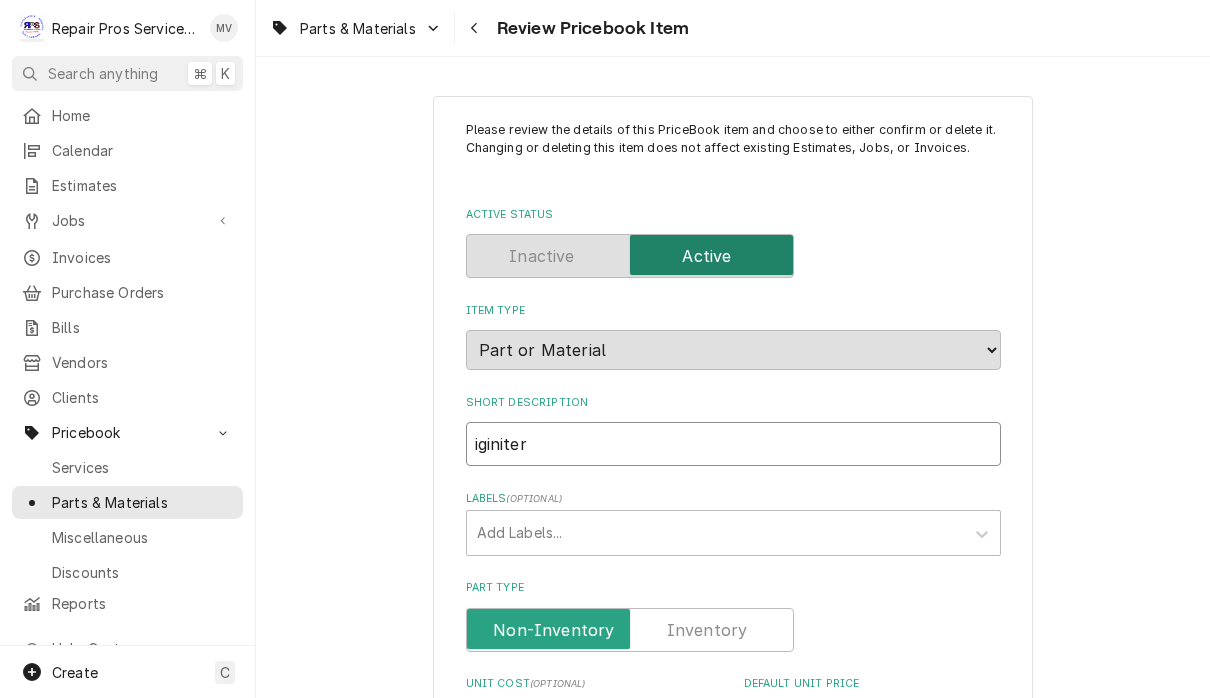 type on "x" 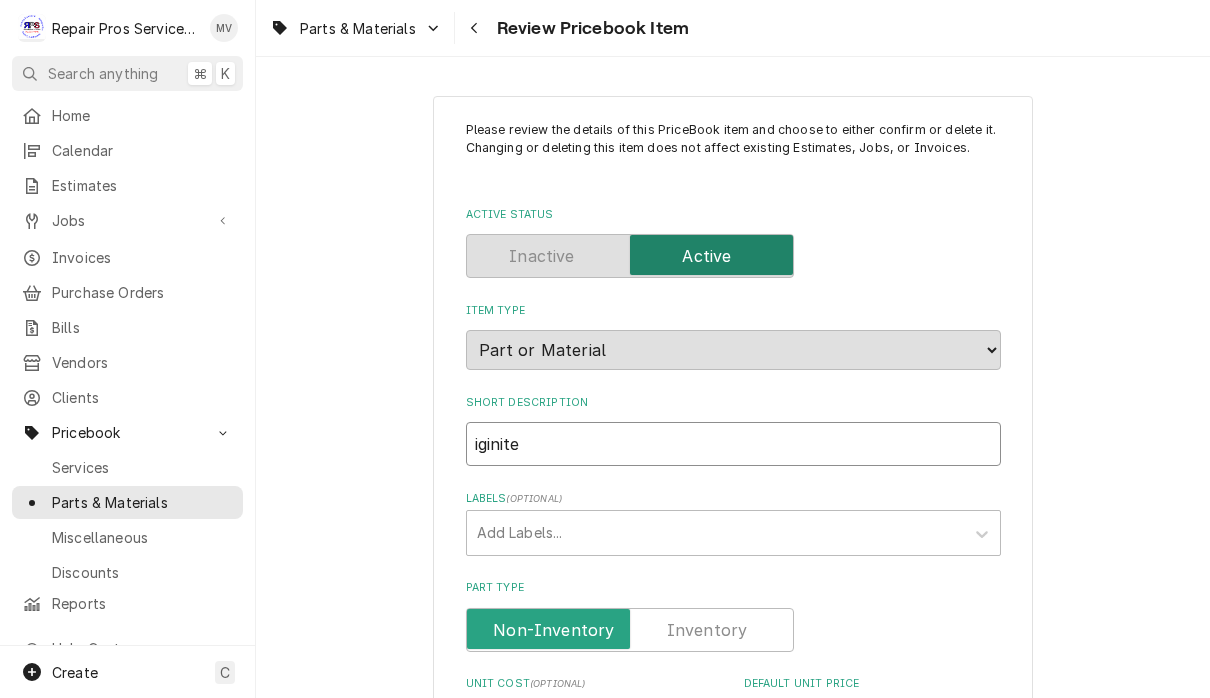 type on "x" 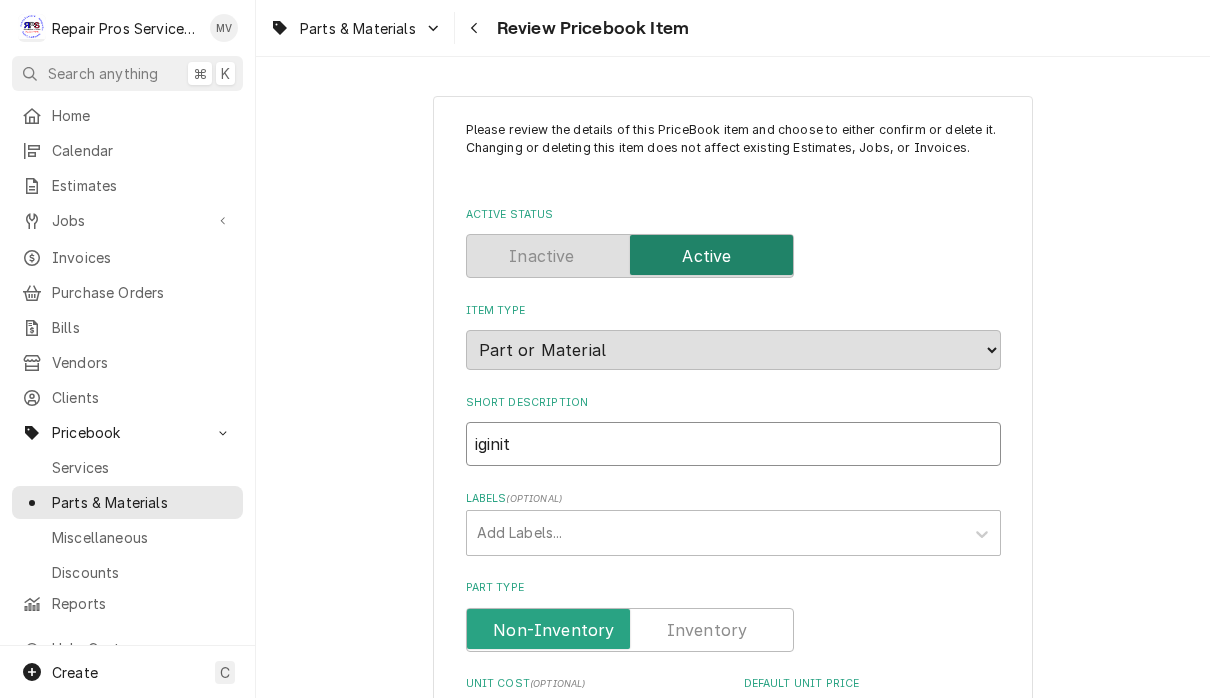 type on "x" 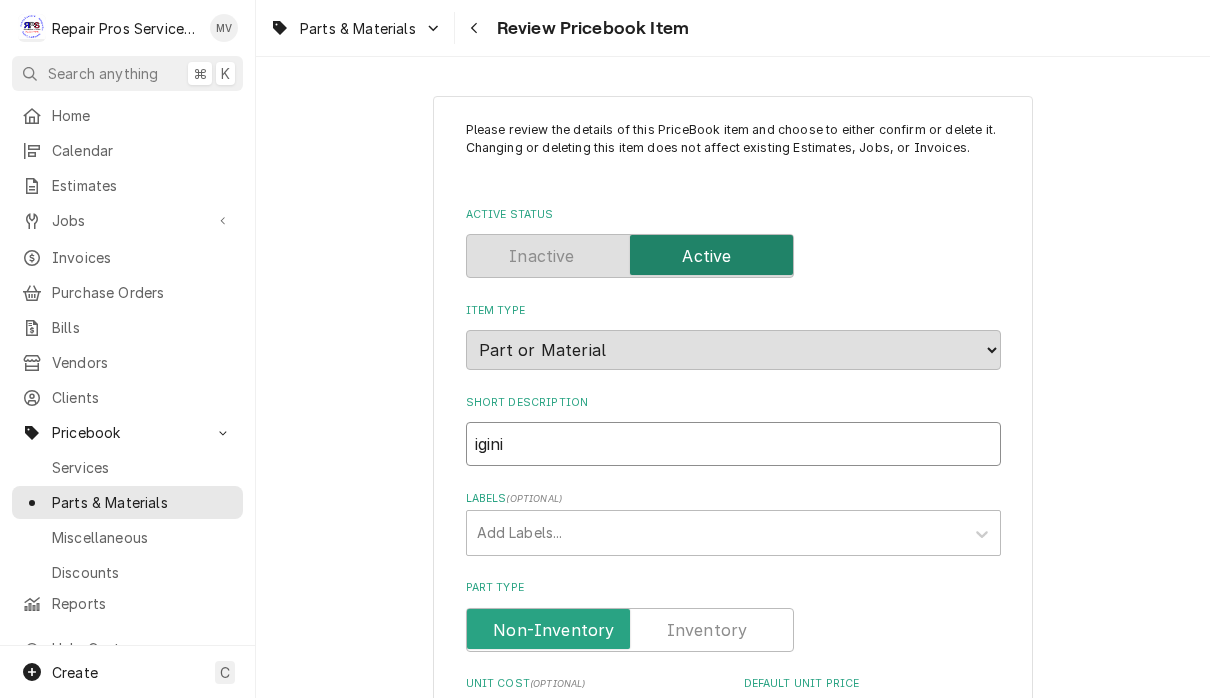 type on "x" 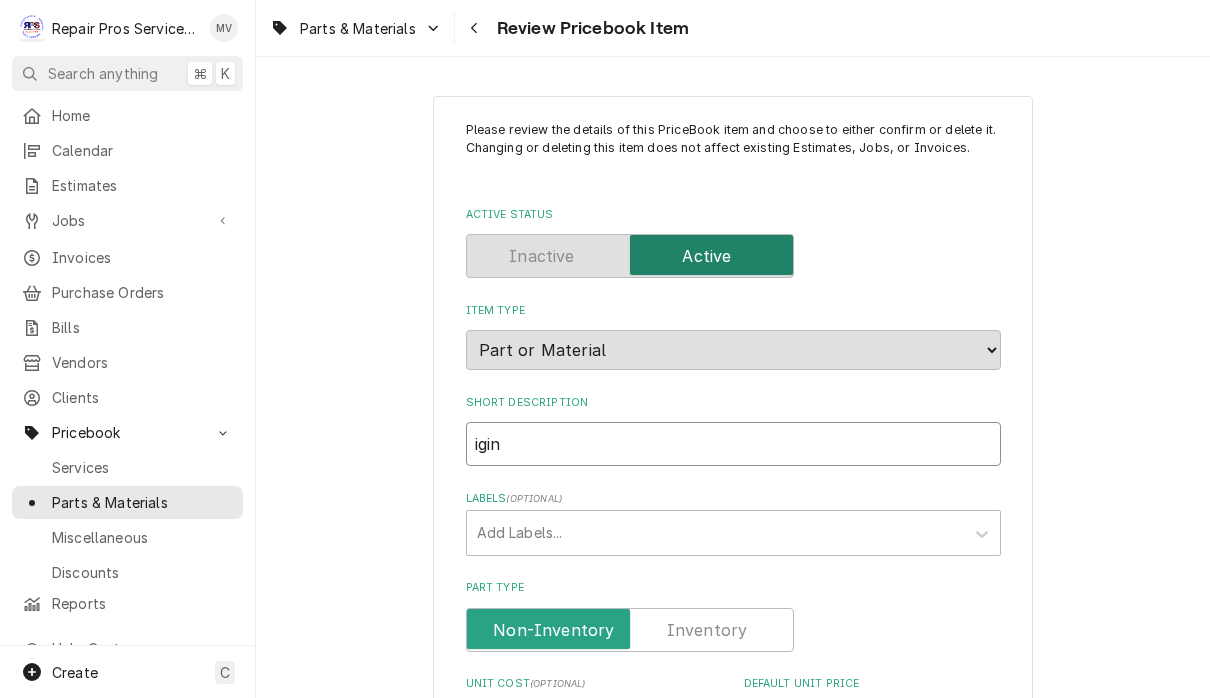 type on "x" 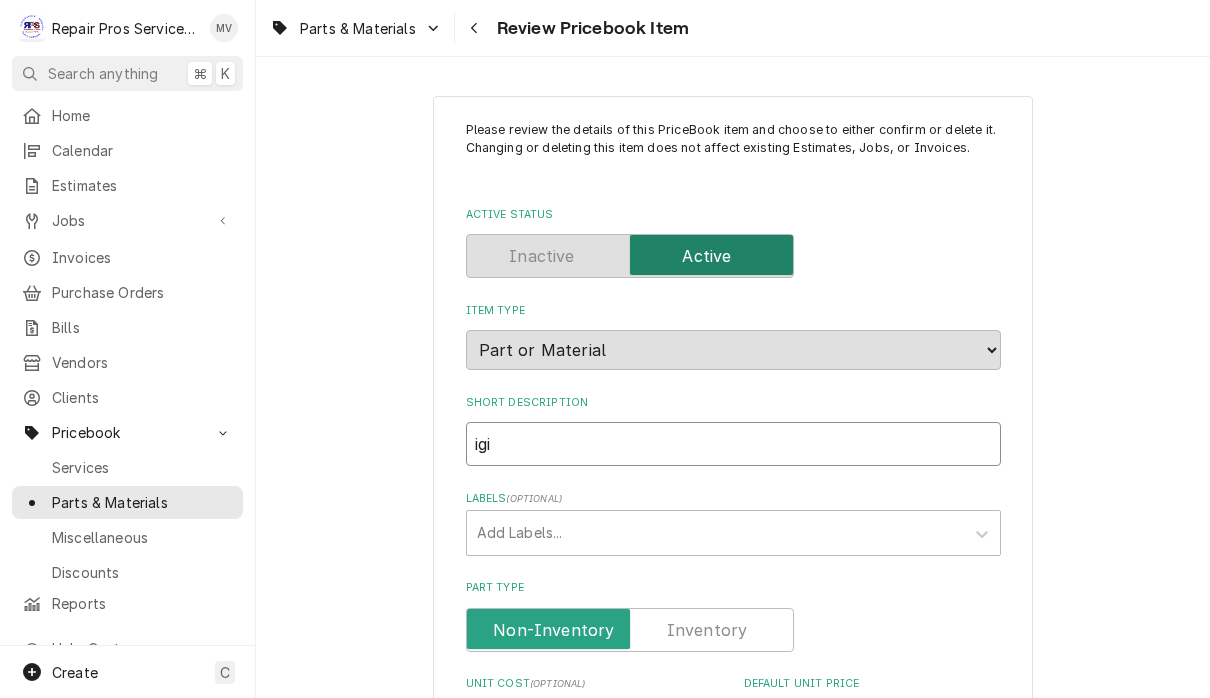 type on "x" 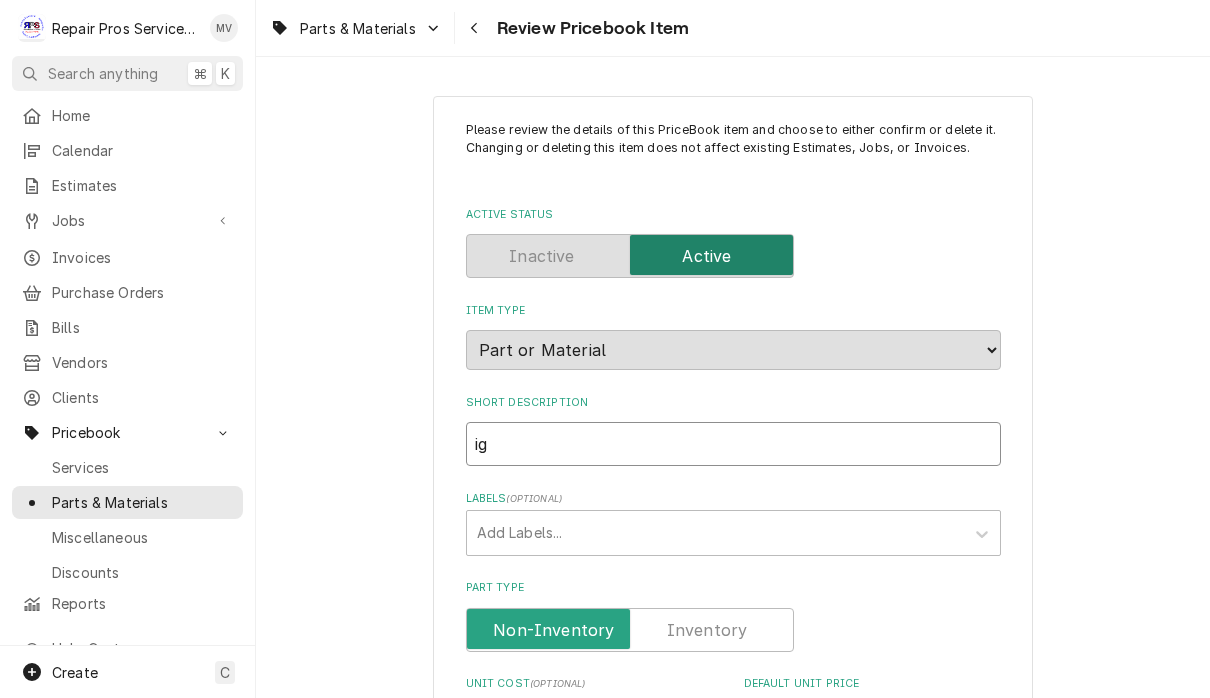 type on "x" 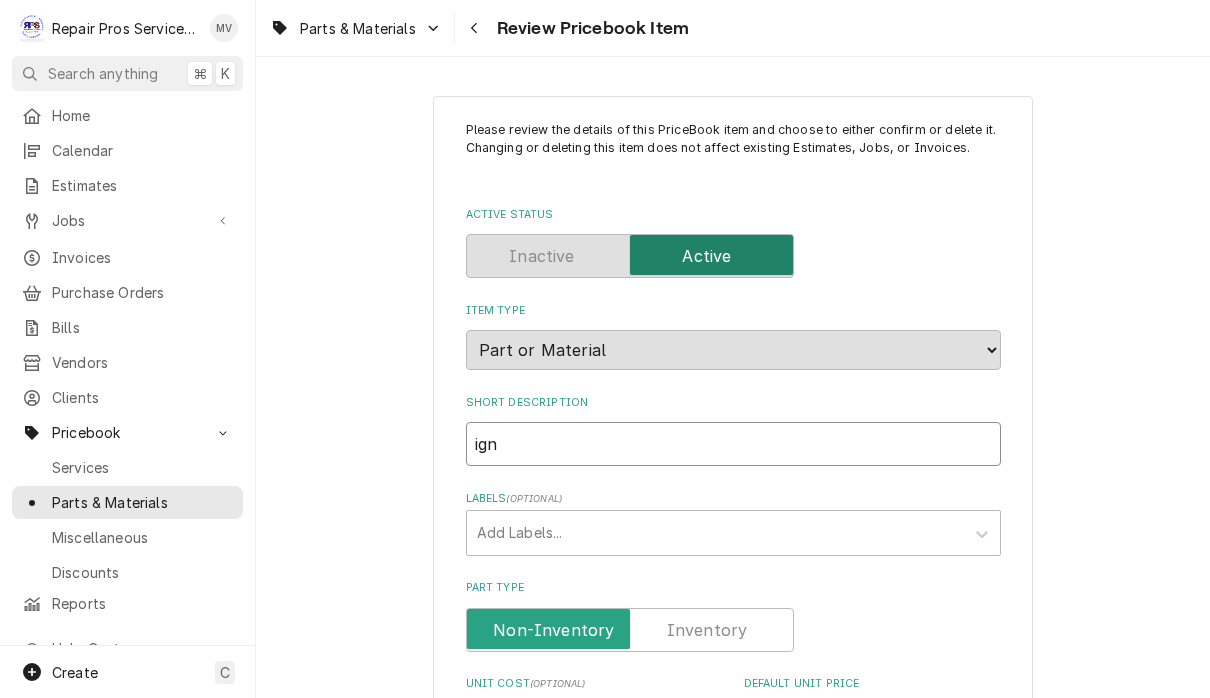 type on "x" 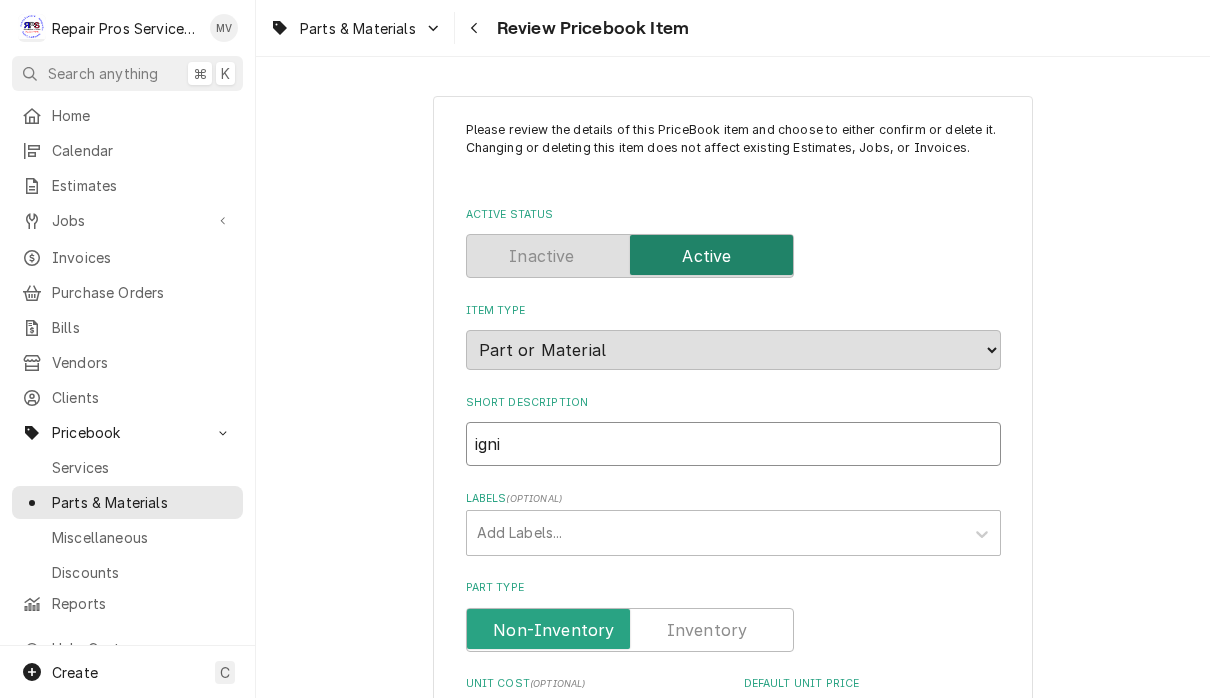 type on "x" 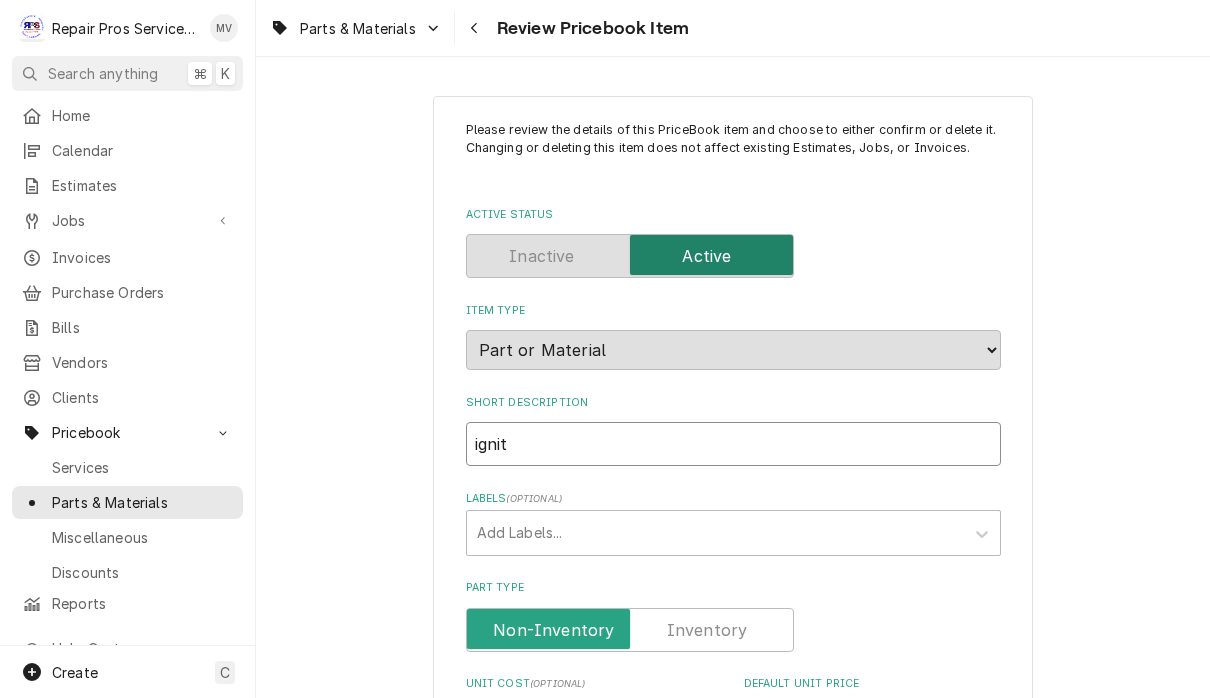 type on "x" 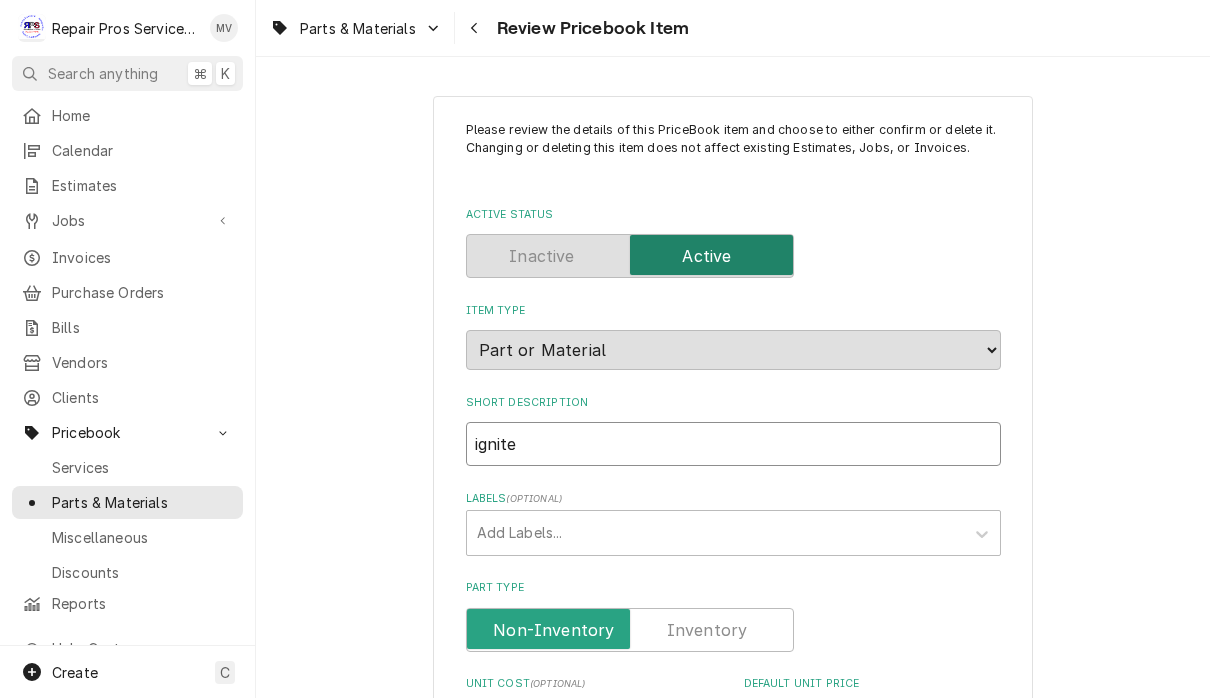 type on "x" 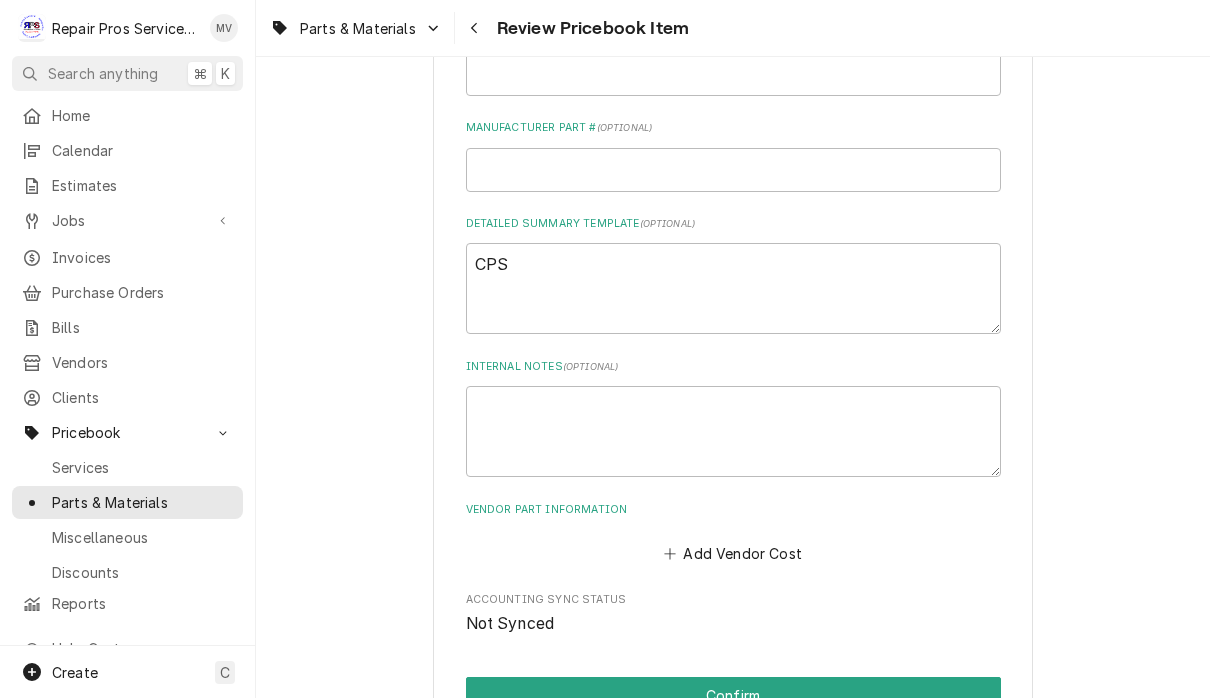 scroll, scrollTop: 841, scrollLeft: 0, axis: vertical 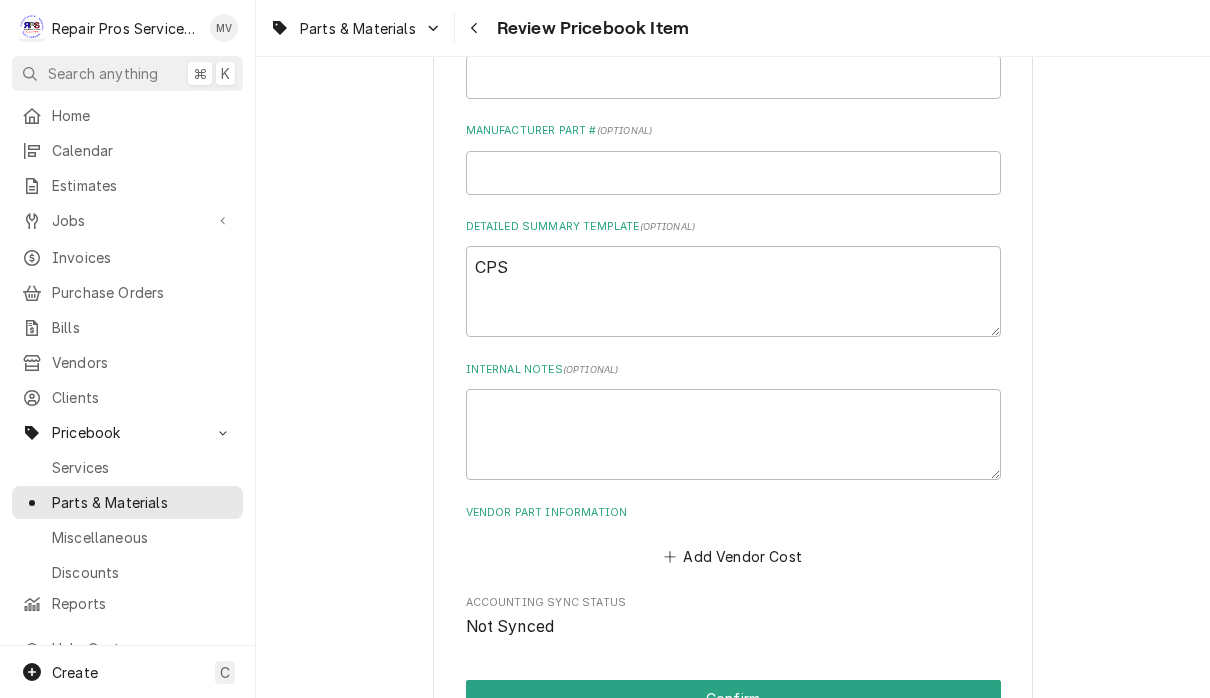 type on "igniter" 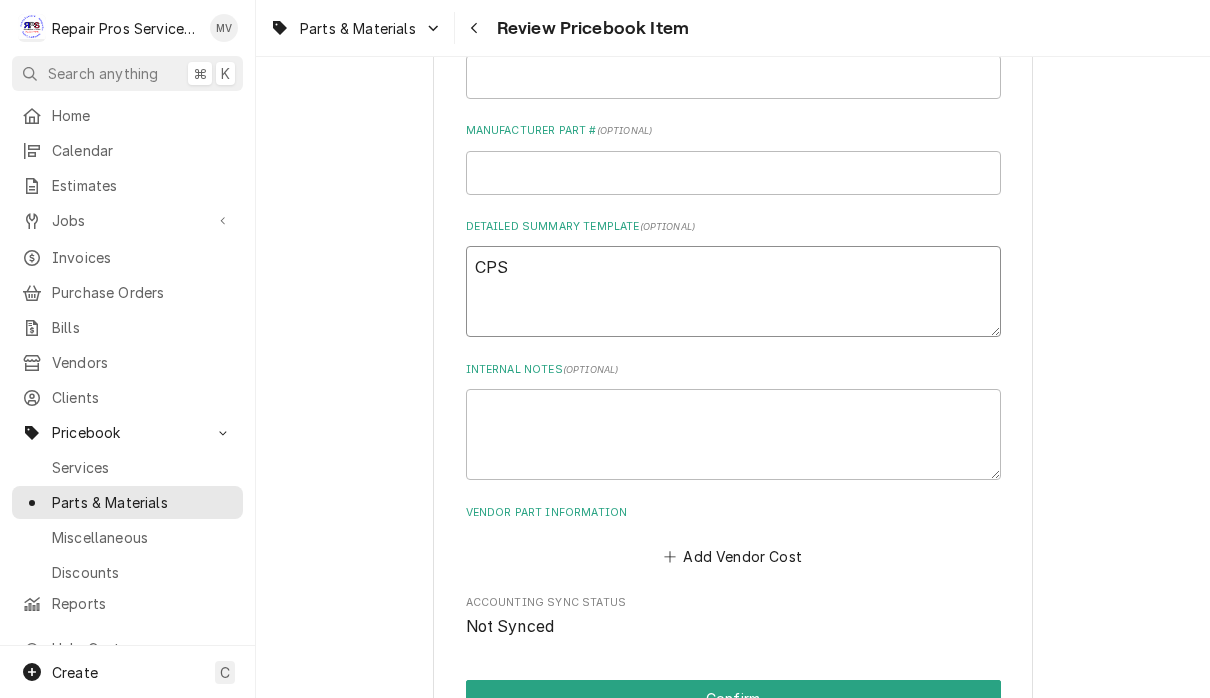click on "CPS" at bounding box center (733, 291) 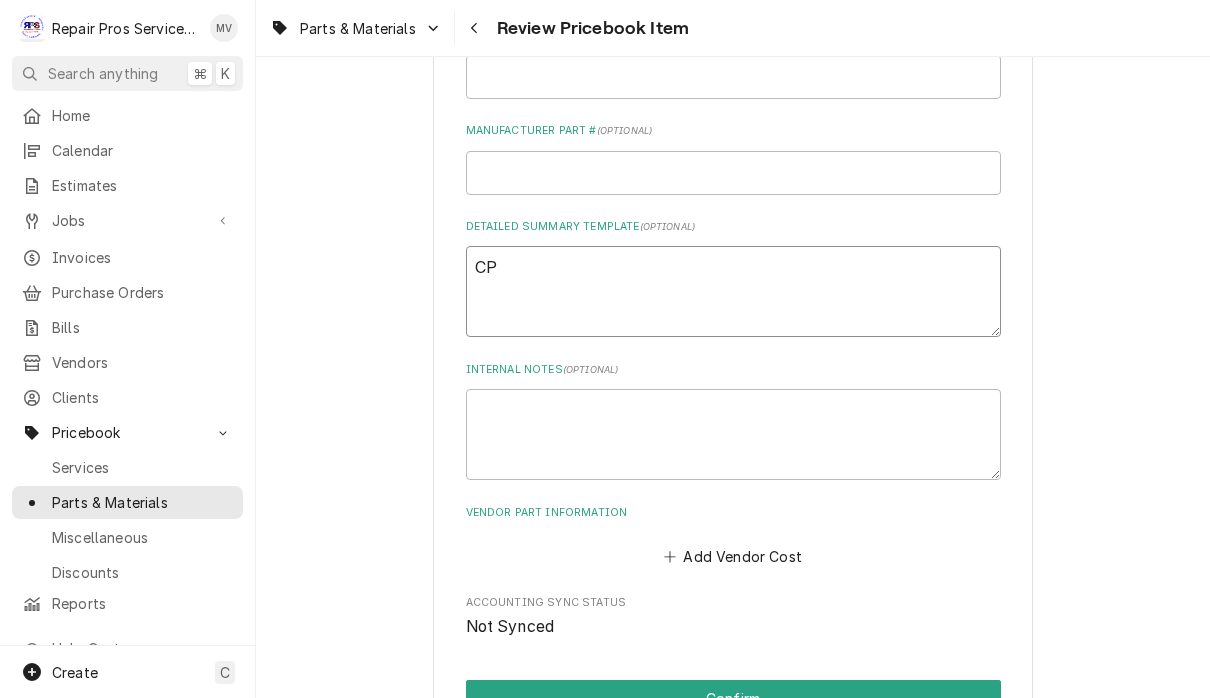 type on "x" 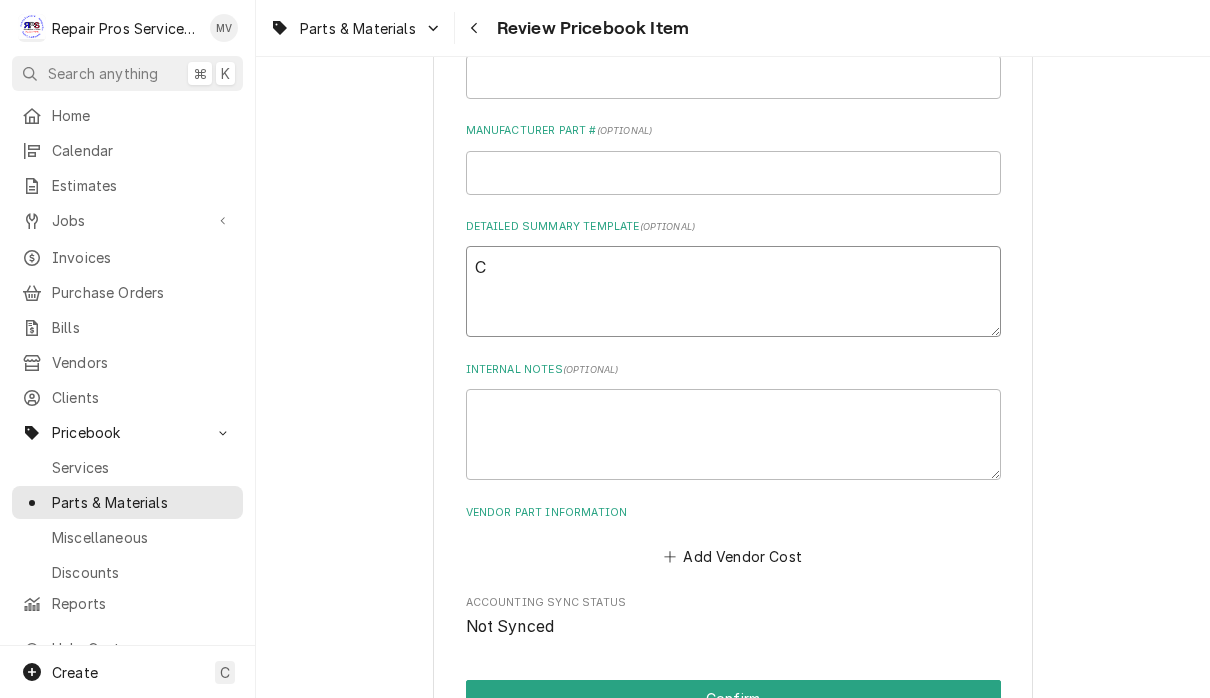 type on "x" 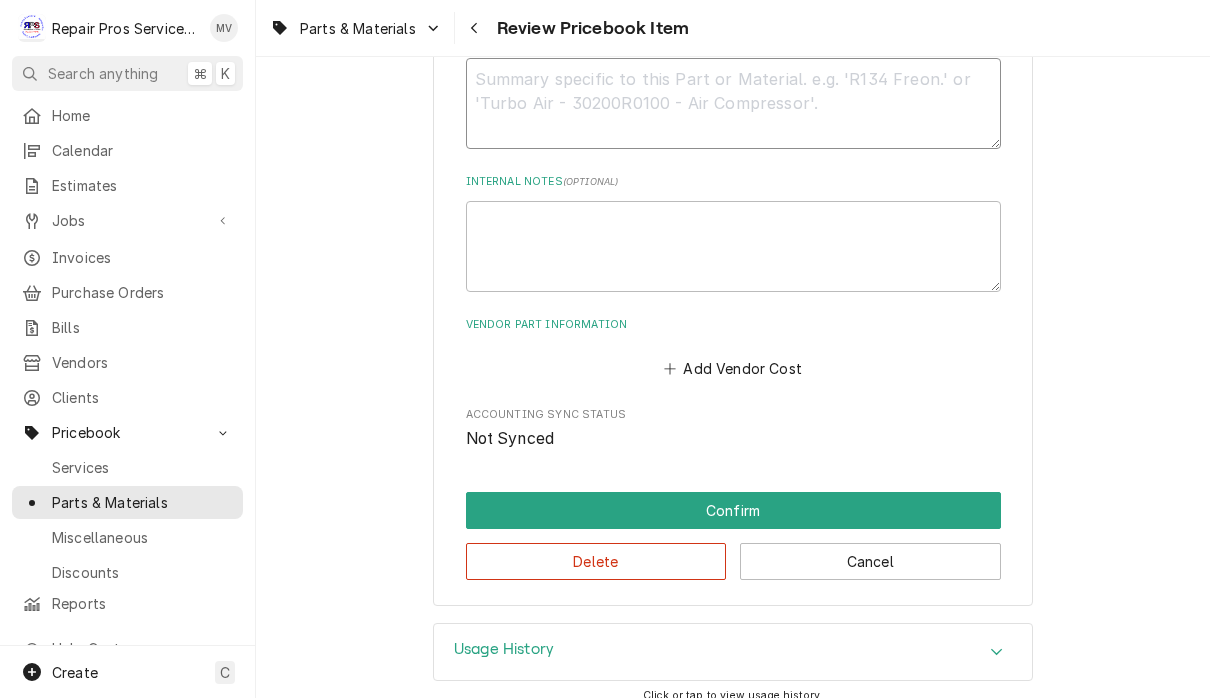 scroll, scrollTop: 1028, scrollLeft: 0, axis: vertical 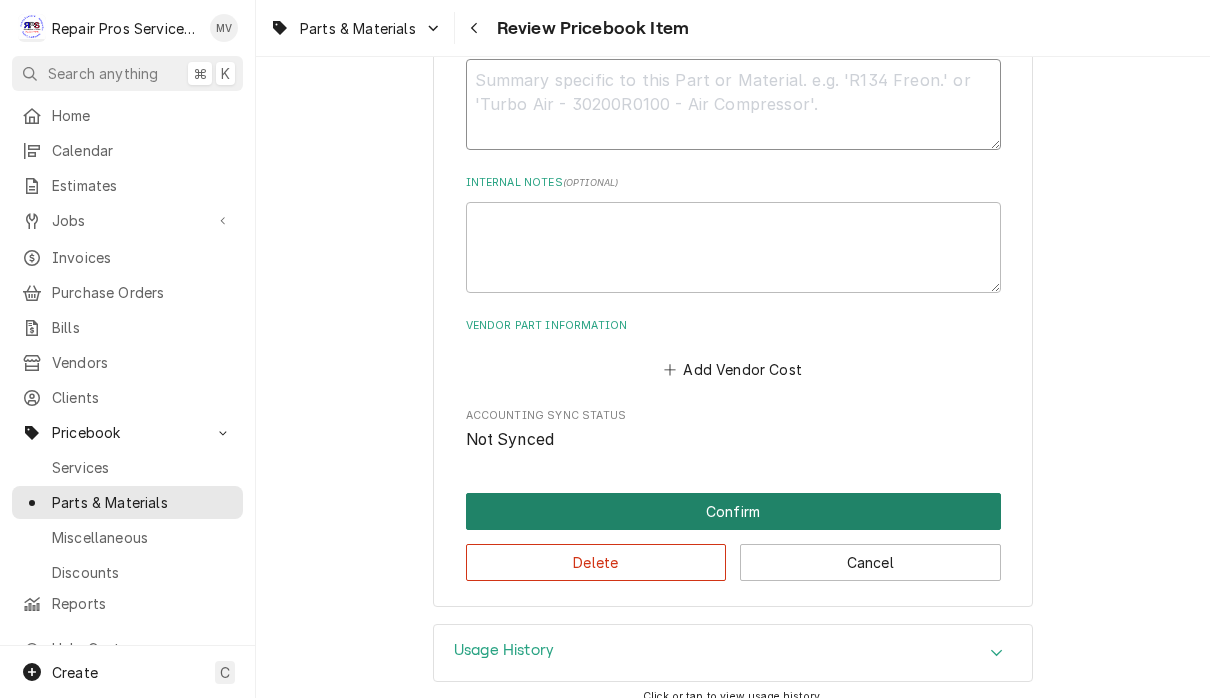 type 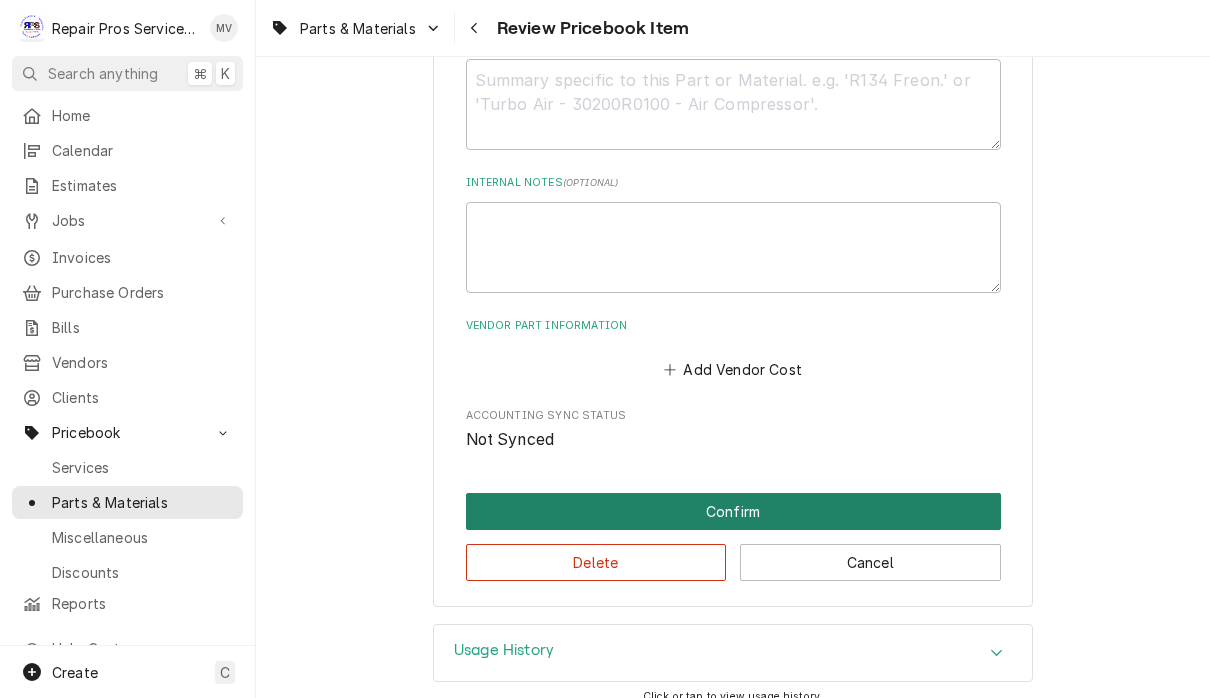 click on "Confirm" at bounding box center (733, 511) 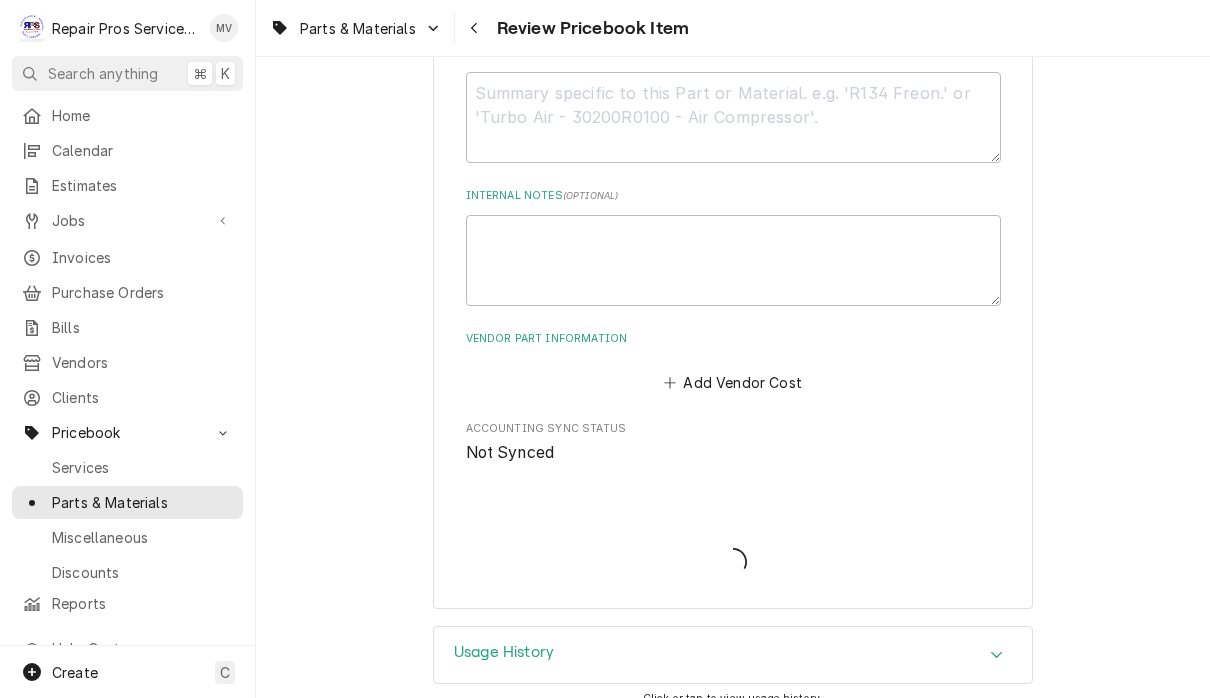 type on "x" 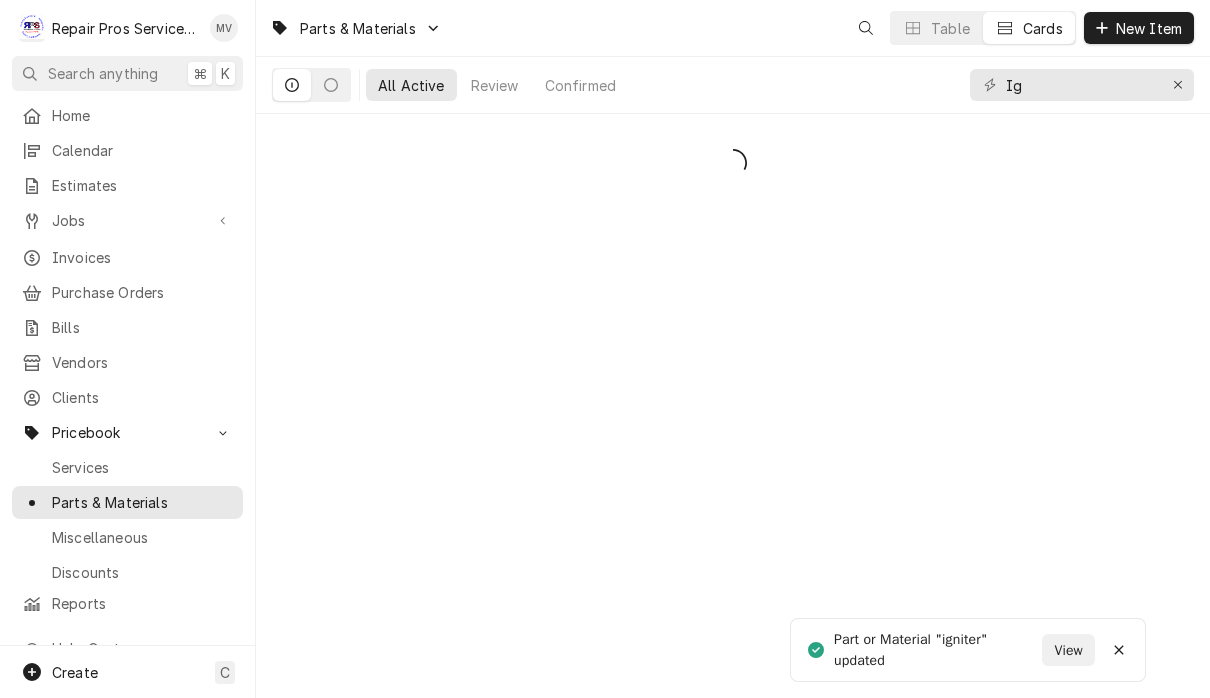 scroll, scrollTop: 0, scrollLeft: 0, axis: both 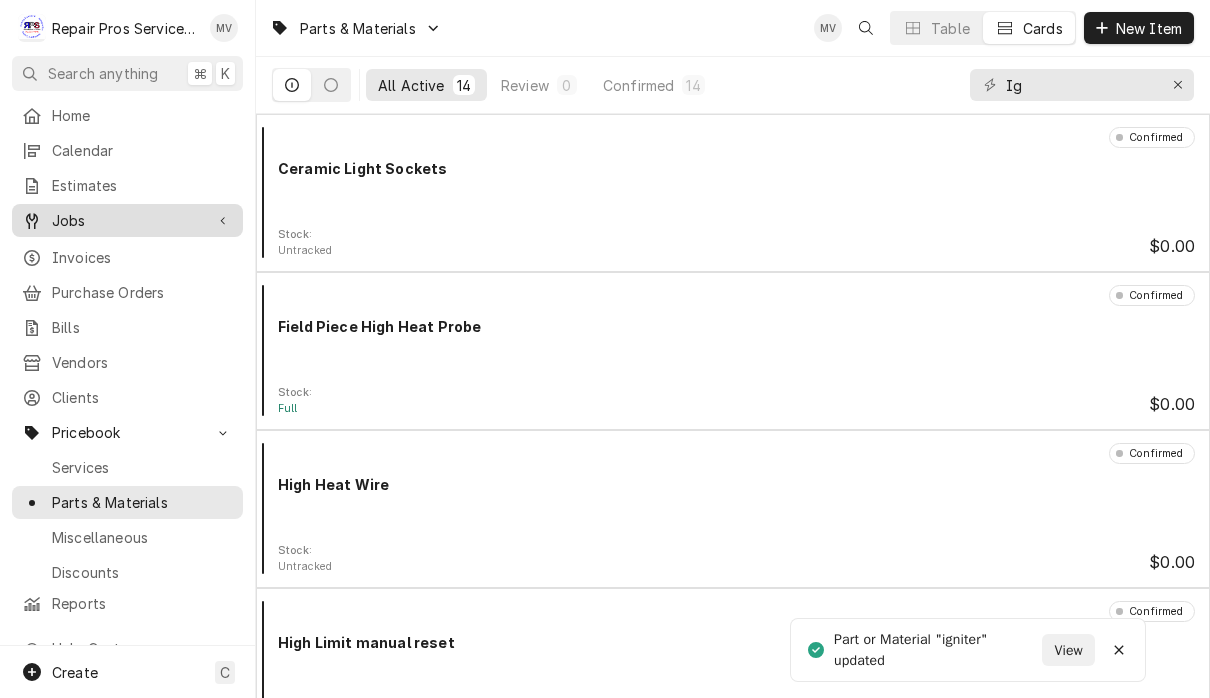 click on "Jobs" at bounding box center (127, 220) 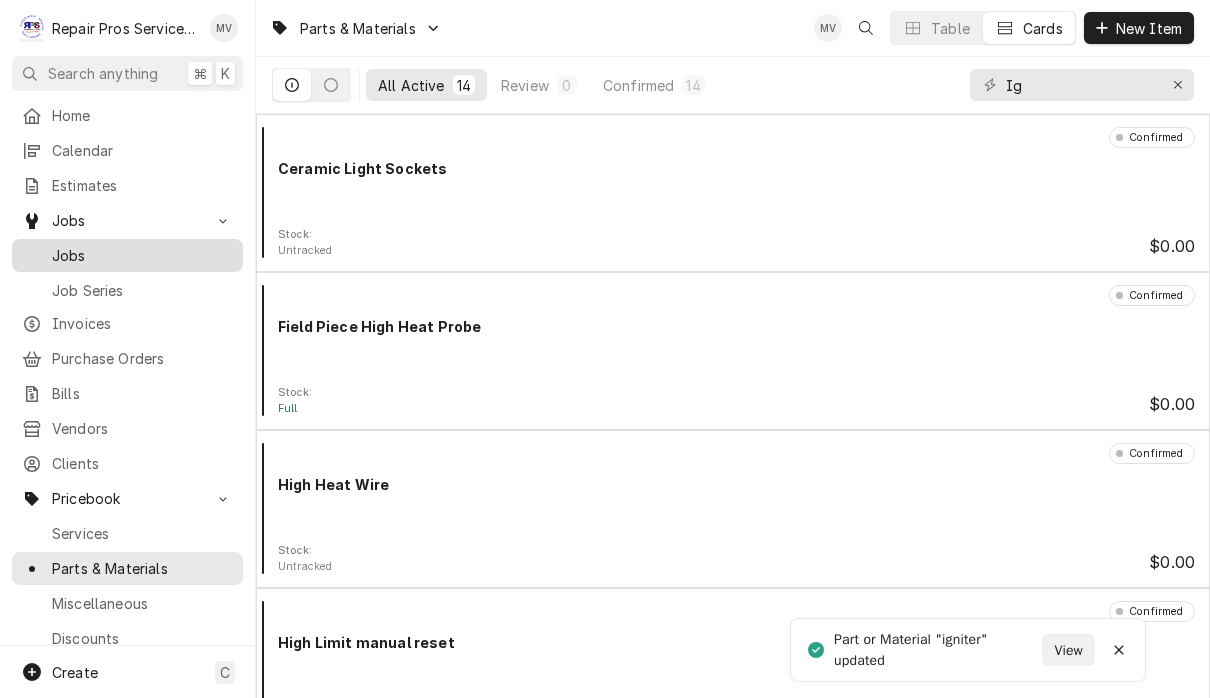 click on "Jobs" at bounding box center [127, 255] 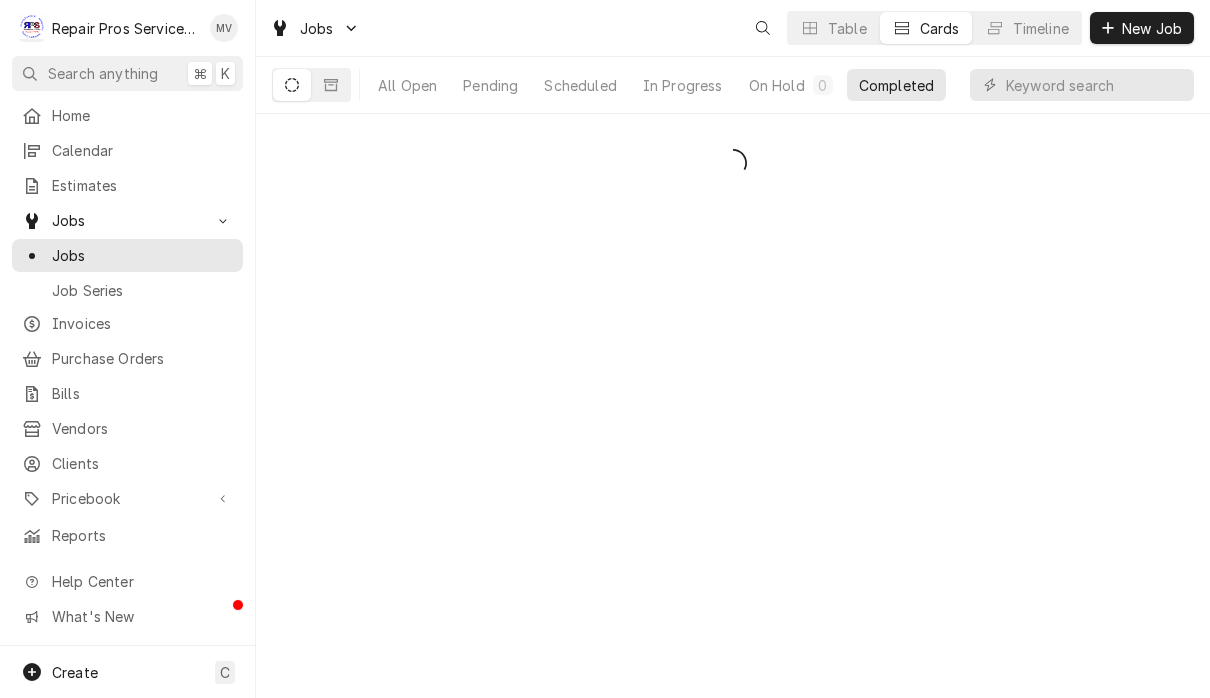 scroll, scrollTop: 0, scrollLeft: 0, axis: both 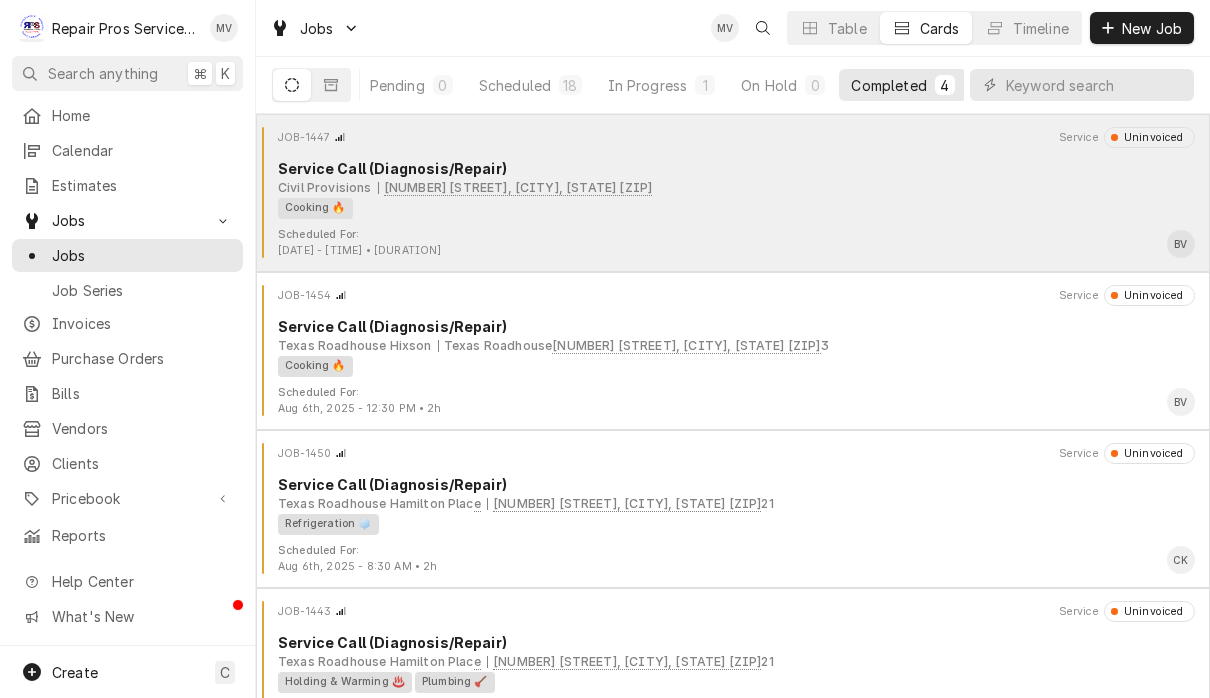 click on "Scheduled For: Aug 7th, 2025 - 8:30 AM • 2h BV" at bounding box center [733, 243] 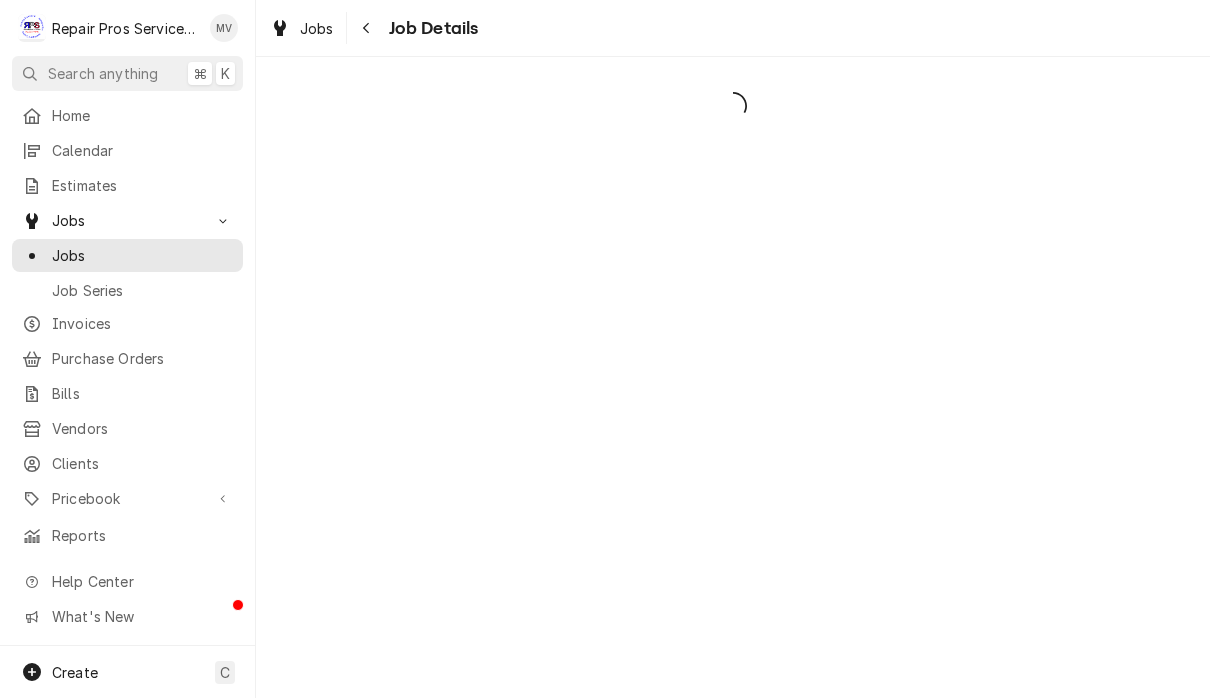 scroll, scrollTop: 0, scrollLeft: 0, axis: both 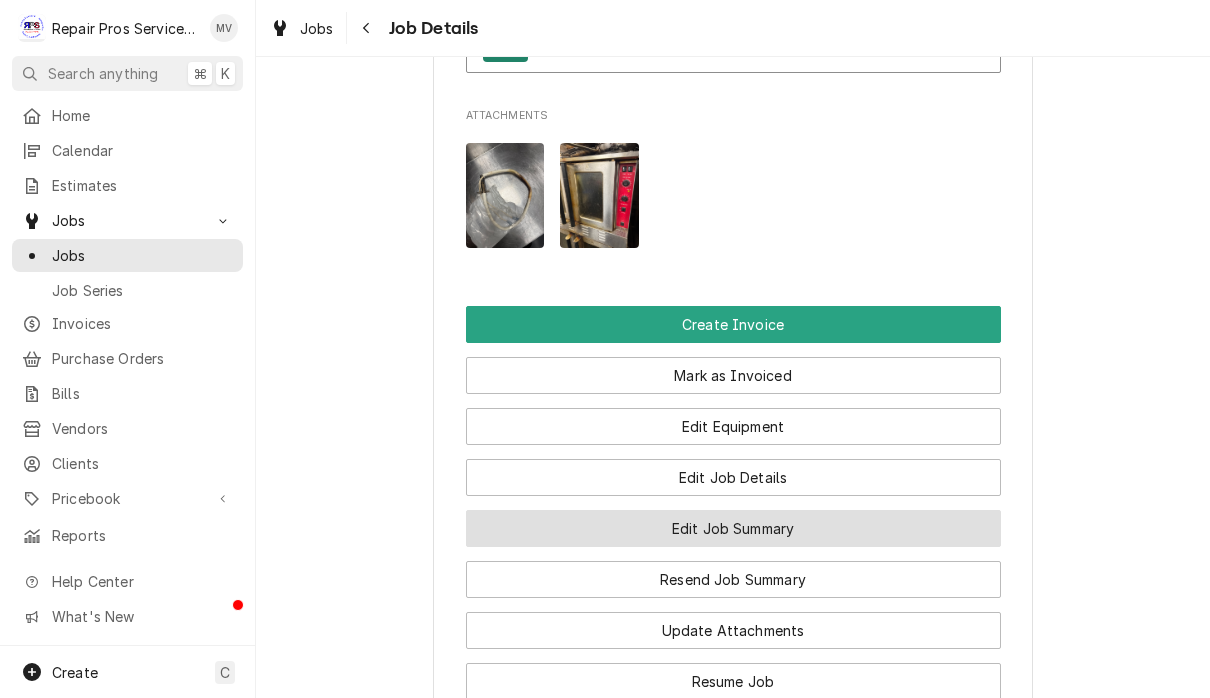 click on "Edit Job Summary" at bounding box center (733, 528) 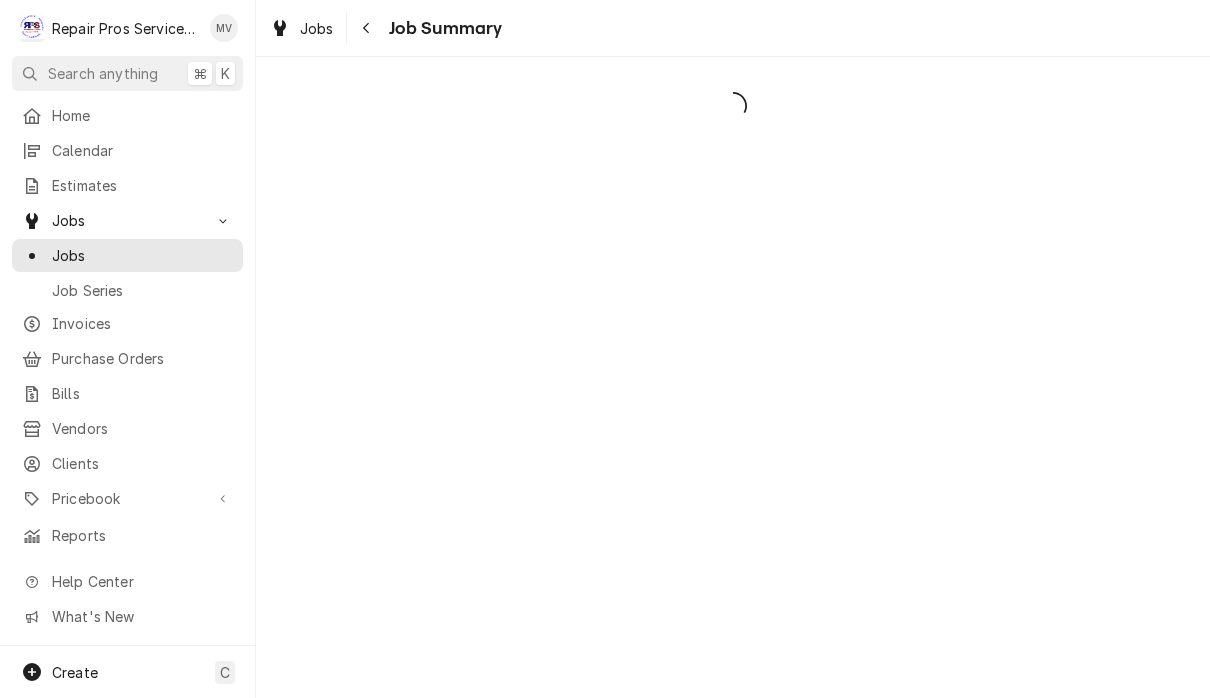 scroll, scrollTop: 0, scrollLeft: 0, axis: both 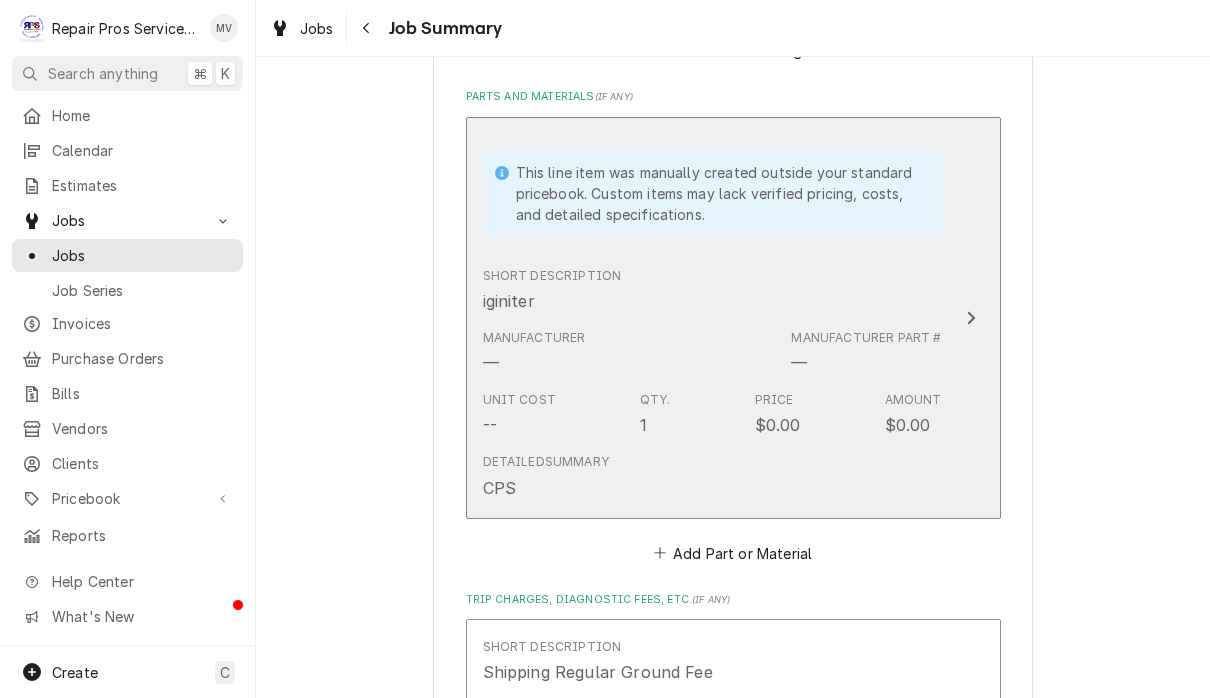 click on "This line item was manually created outside your standard pricebook. Custom items may lack verified pricing, costs, and detailed specifications. Short Description iginiter Manufacturer — Manufacturer Part # — Unit Cost -- Qty. 1 Price $0.00 Amount $0.00 Detailed  Summary CPS" at bounding box center [733, 318] 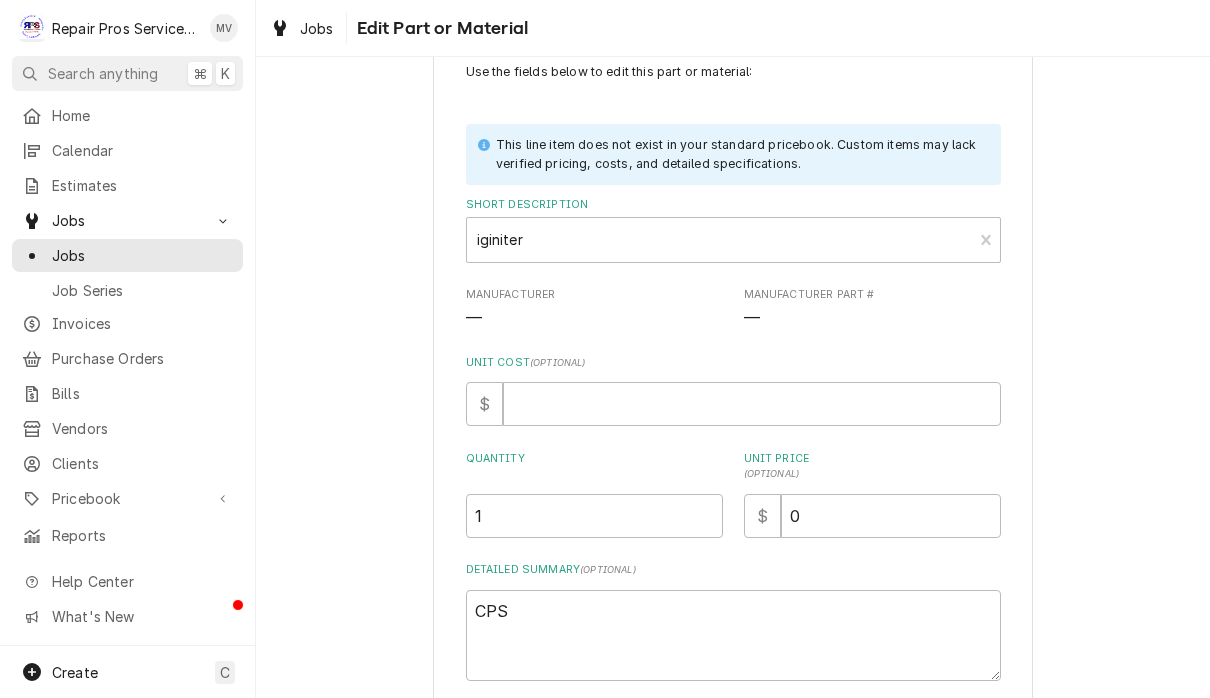 scroll, scrollTop: 119, scrollLeft: 0, axis: vertical 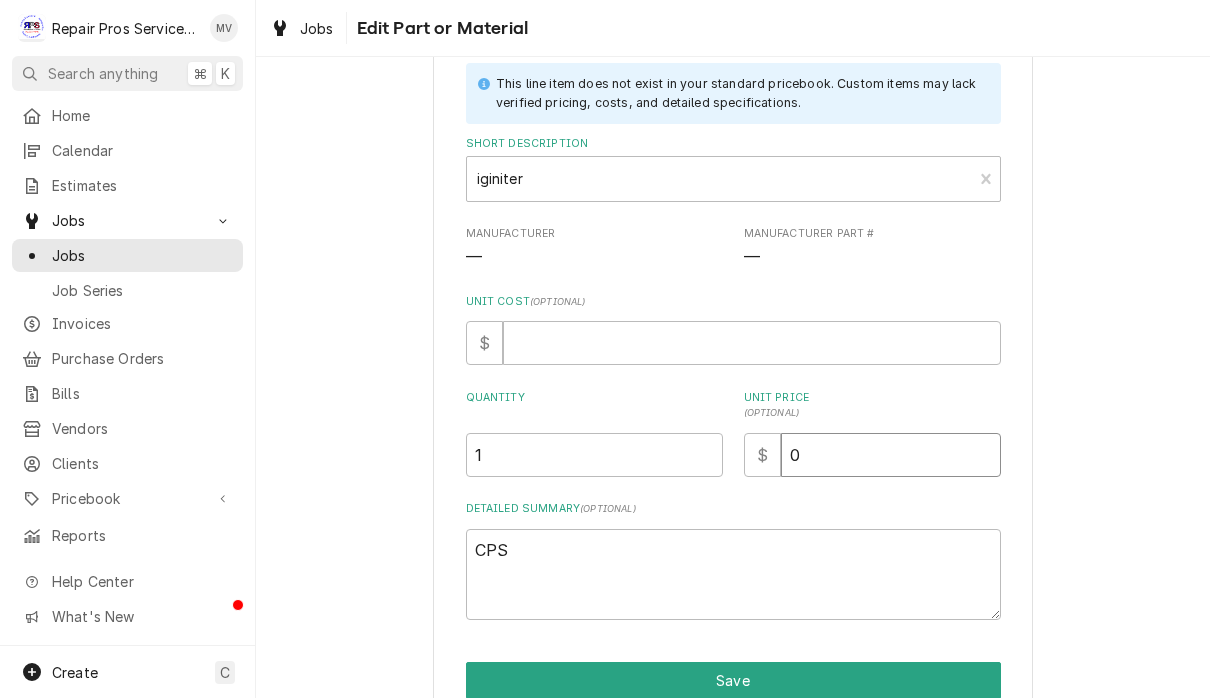 click on "0" at bounding box center [891, 455] 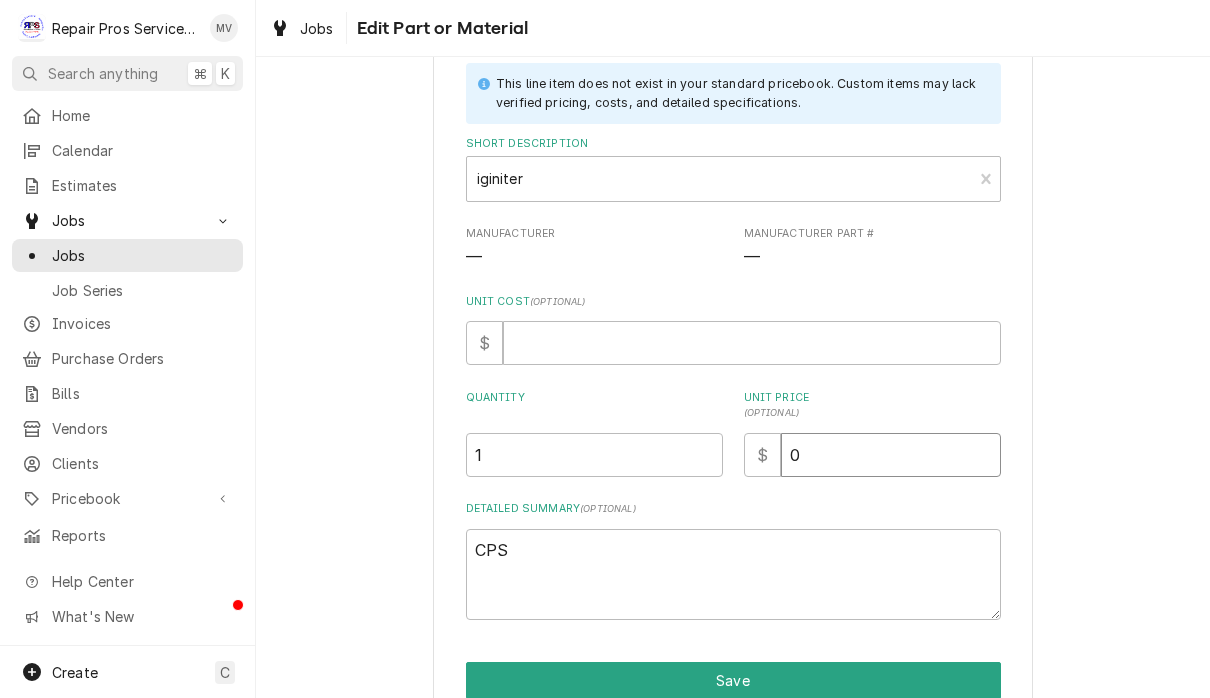 type on "x" 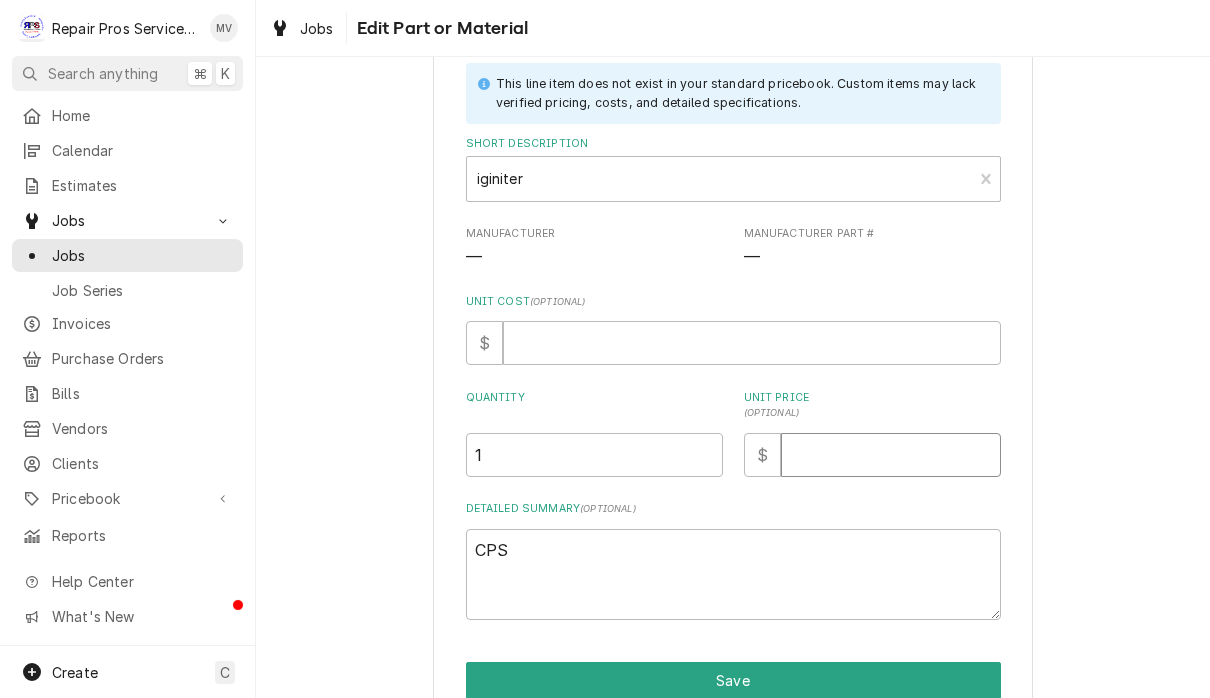 type on "x" 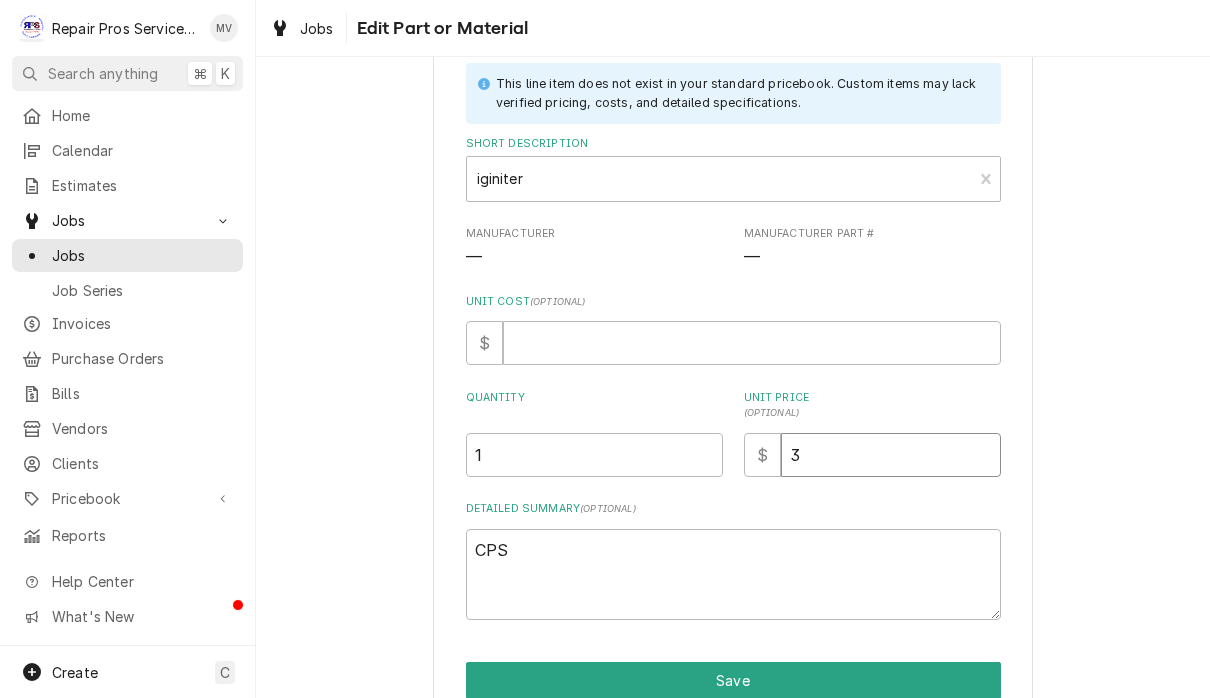 type on "x" 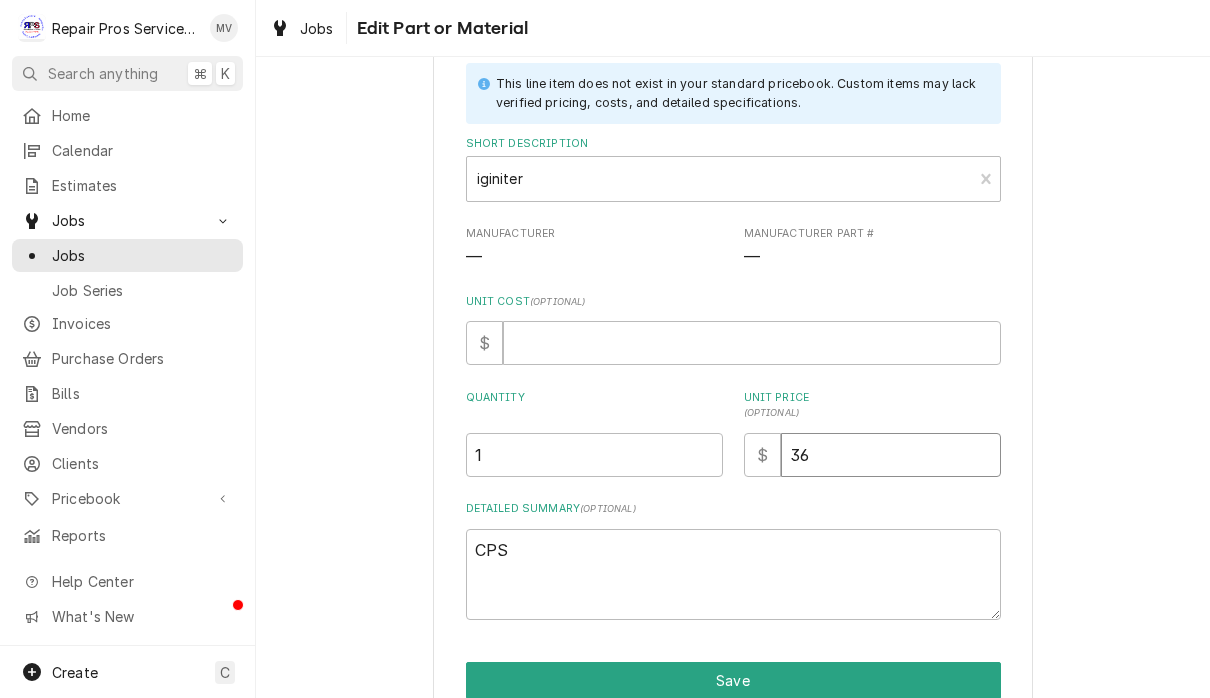 type on "x" 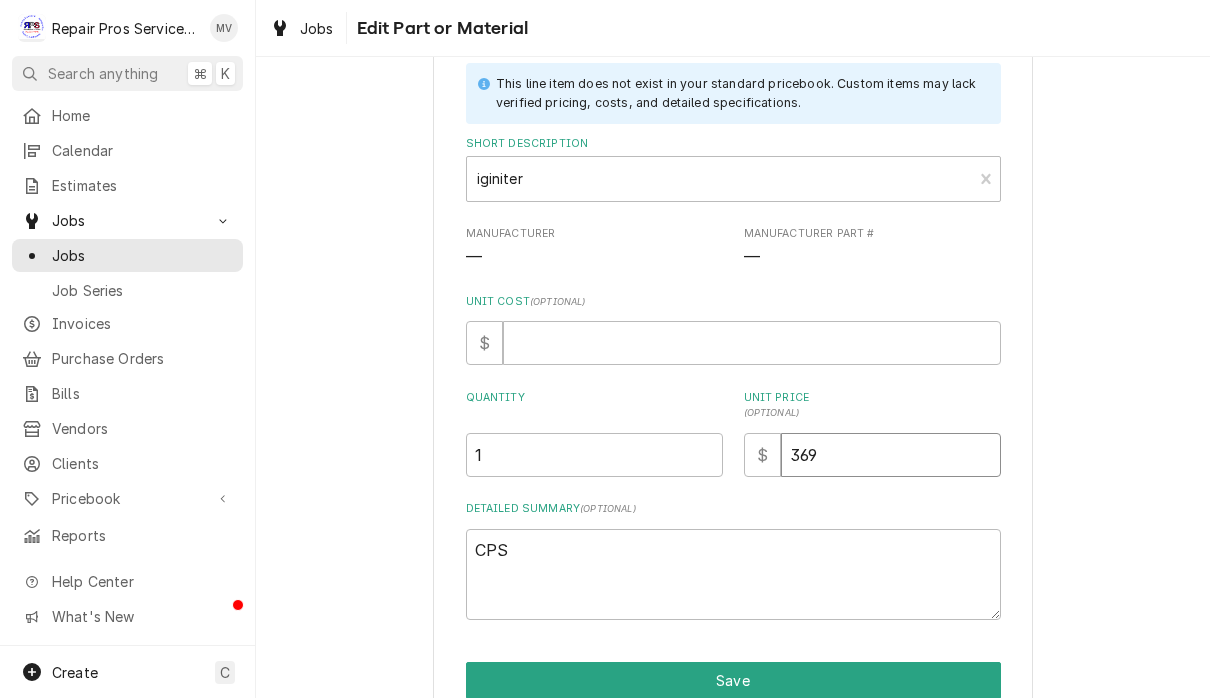 type on "x" 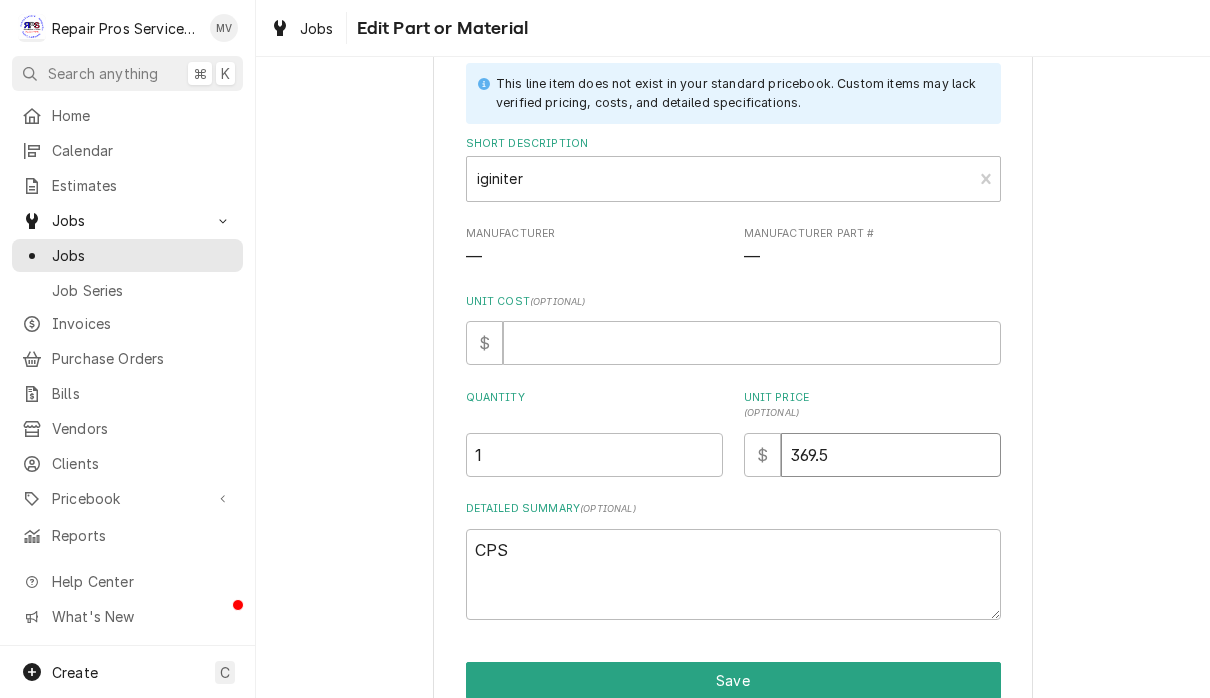type on "x" 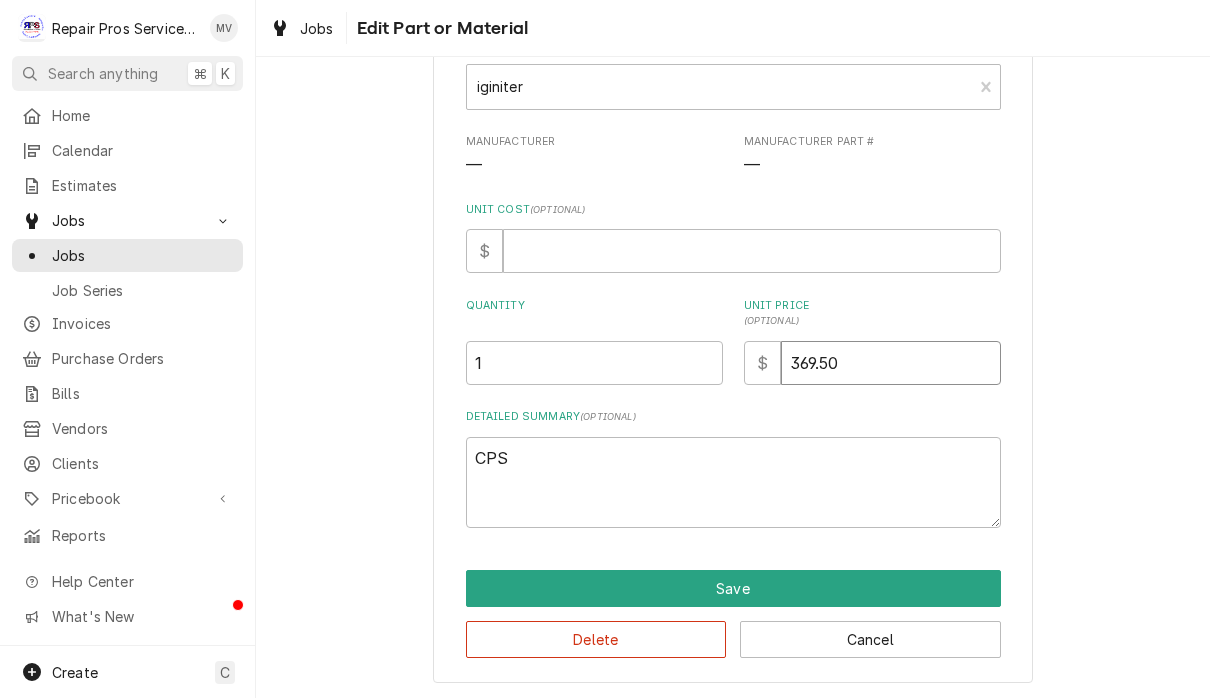 scroll, scrollTop: 210, scrollLeft: 0, axis: vertical 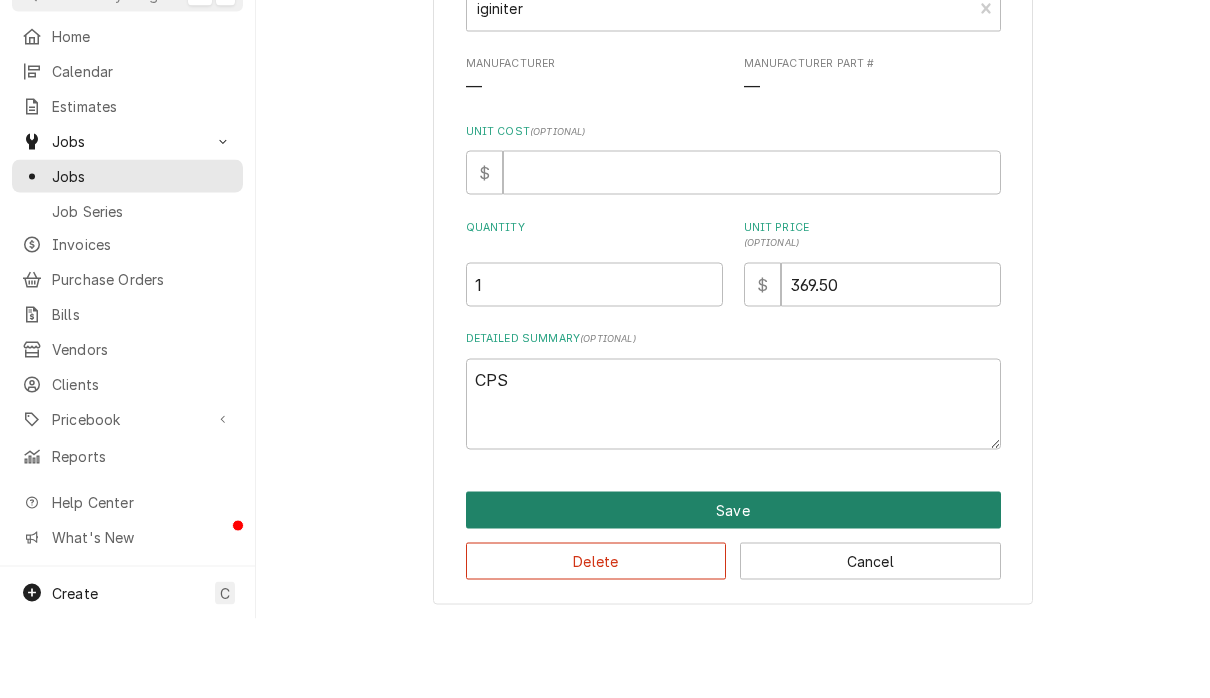 click on "Save" at bounding box center (733, 589) 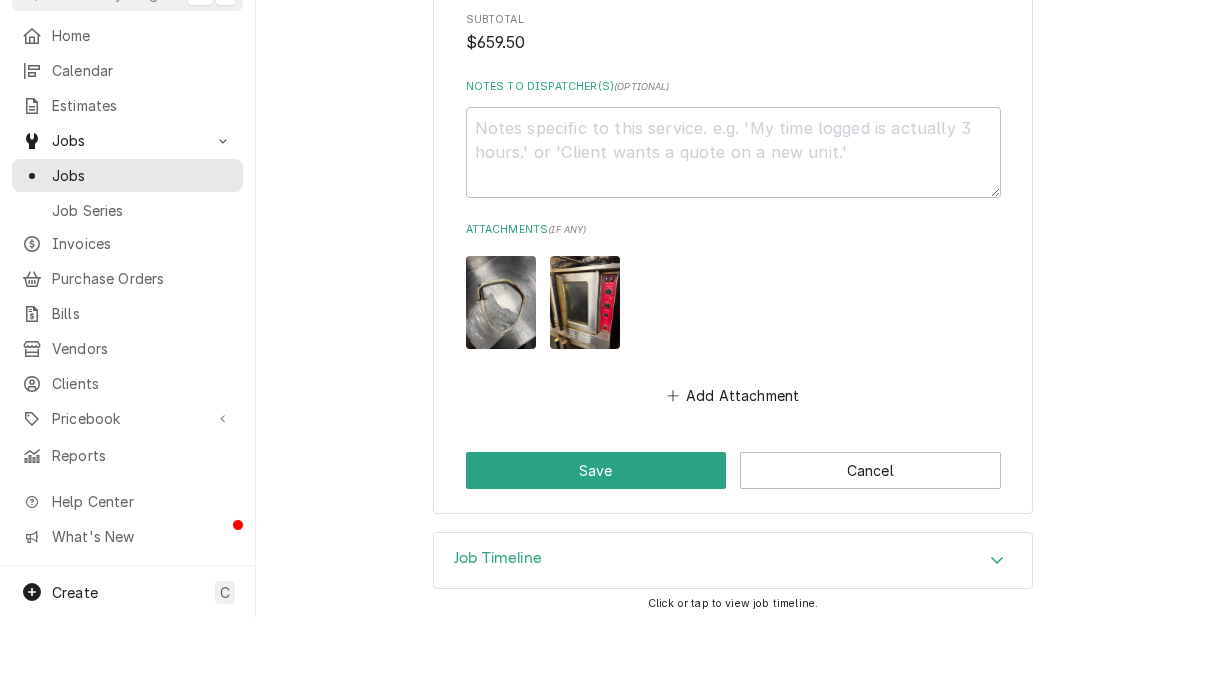 scroll, scrollTop: 2581, scrollLeft: 0, axis: vertical 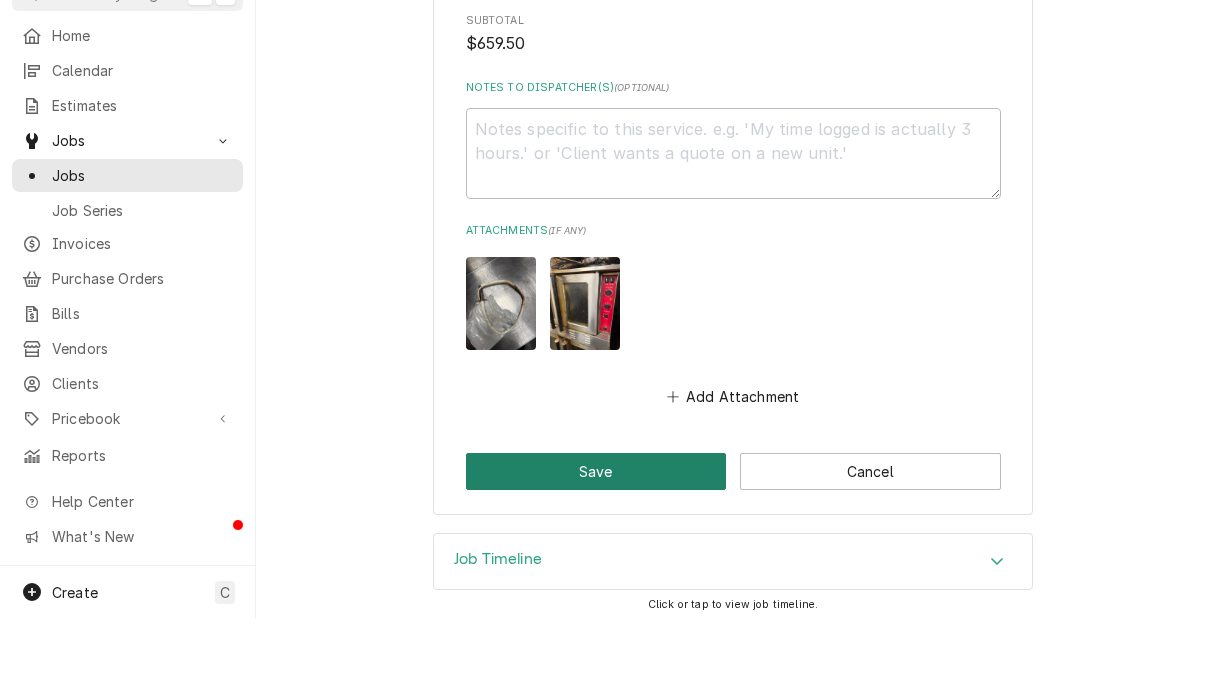 click on "Save" at bounding box center [596, 551] 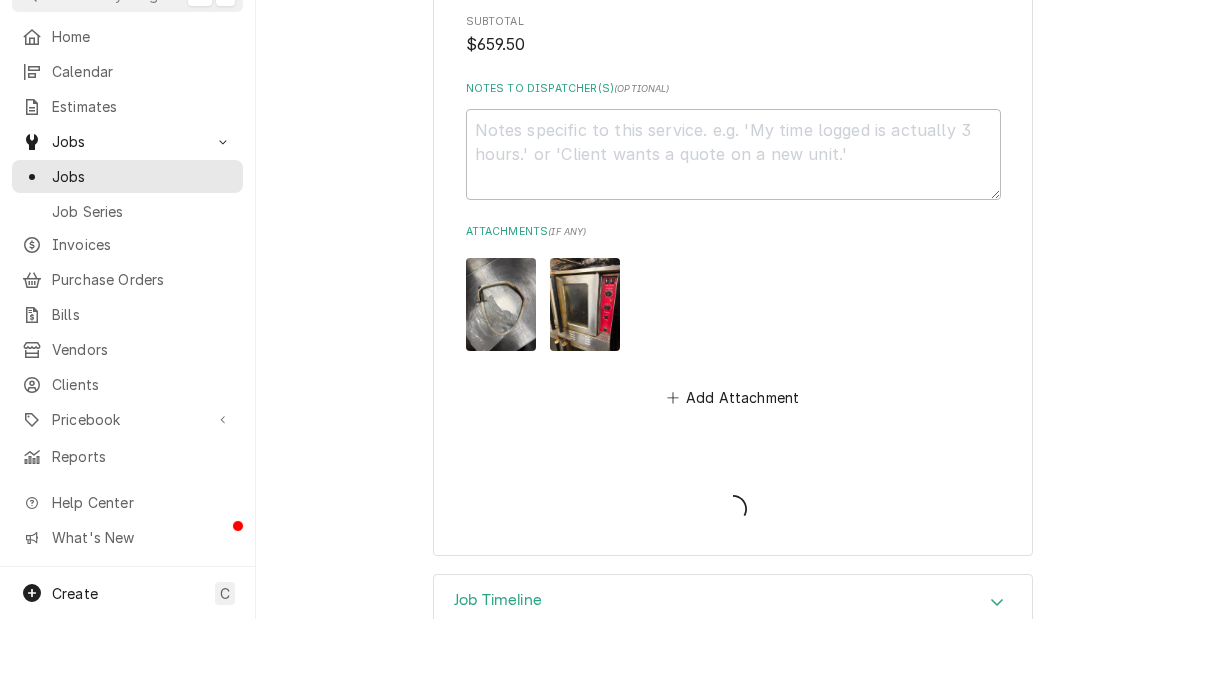 type on "x" 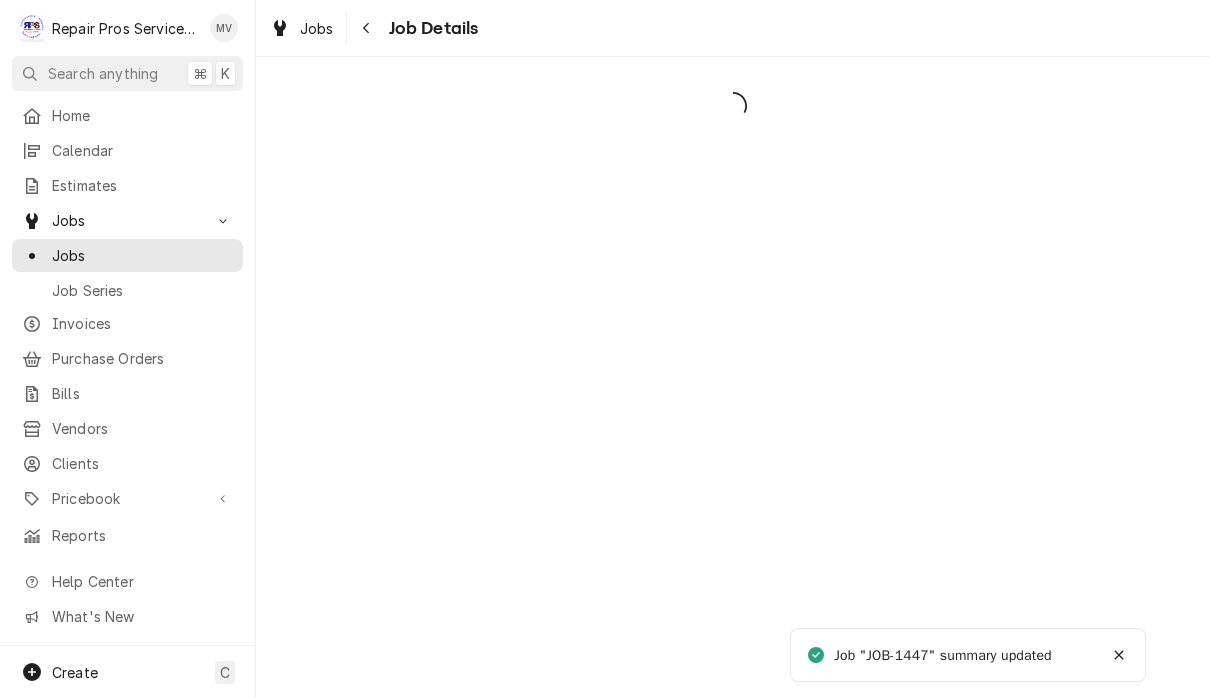 scroll, scrollTop: 0, scrollLeft: 0, axis: both 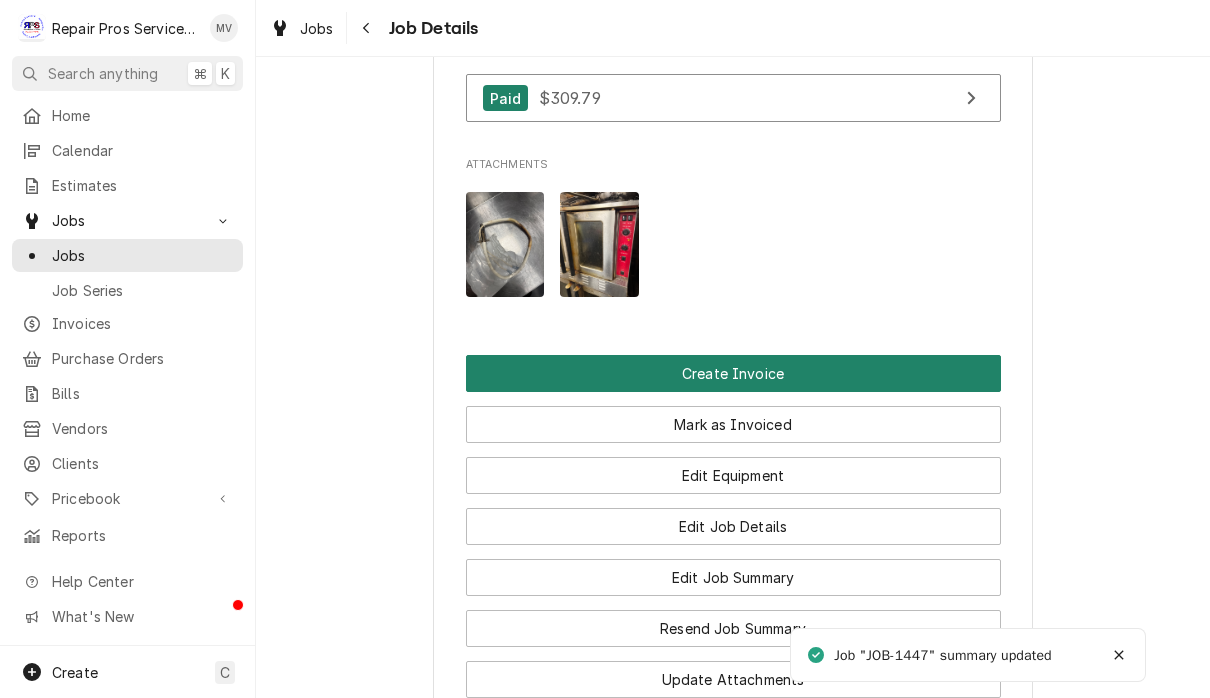 click on "Create Invoice" at bounding box center [733, 373] 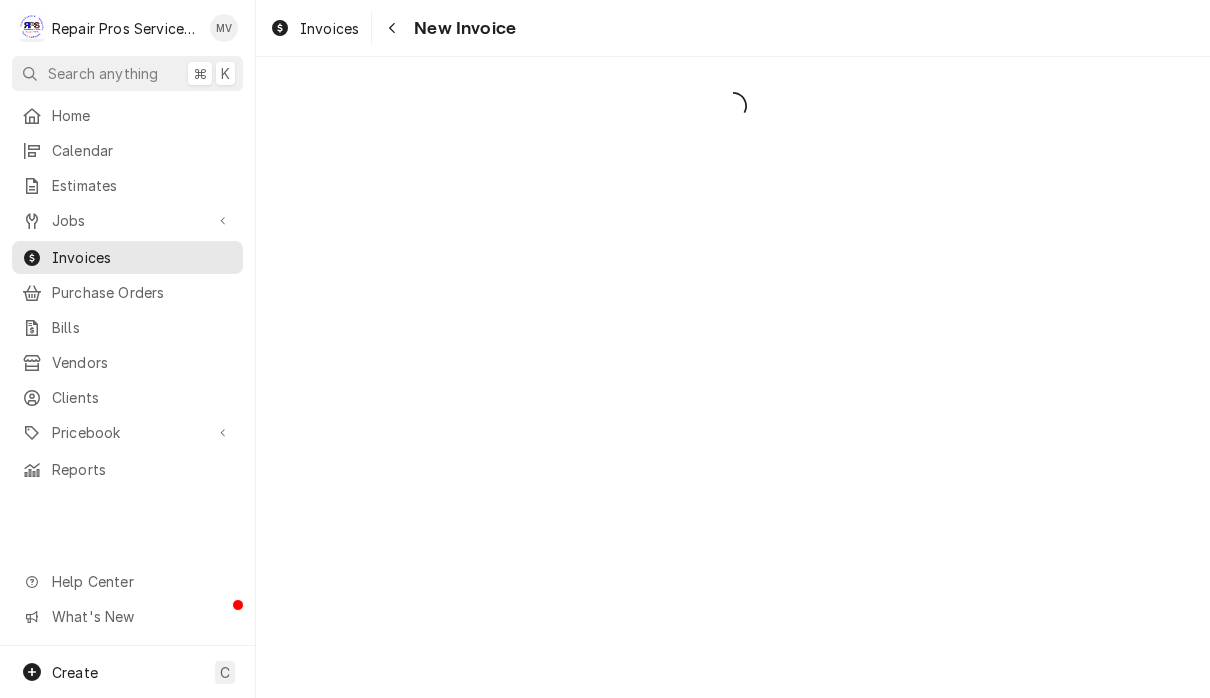 scroll, scrollTop: 0, scrollLeft: 0, axis: both 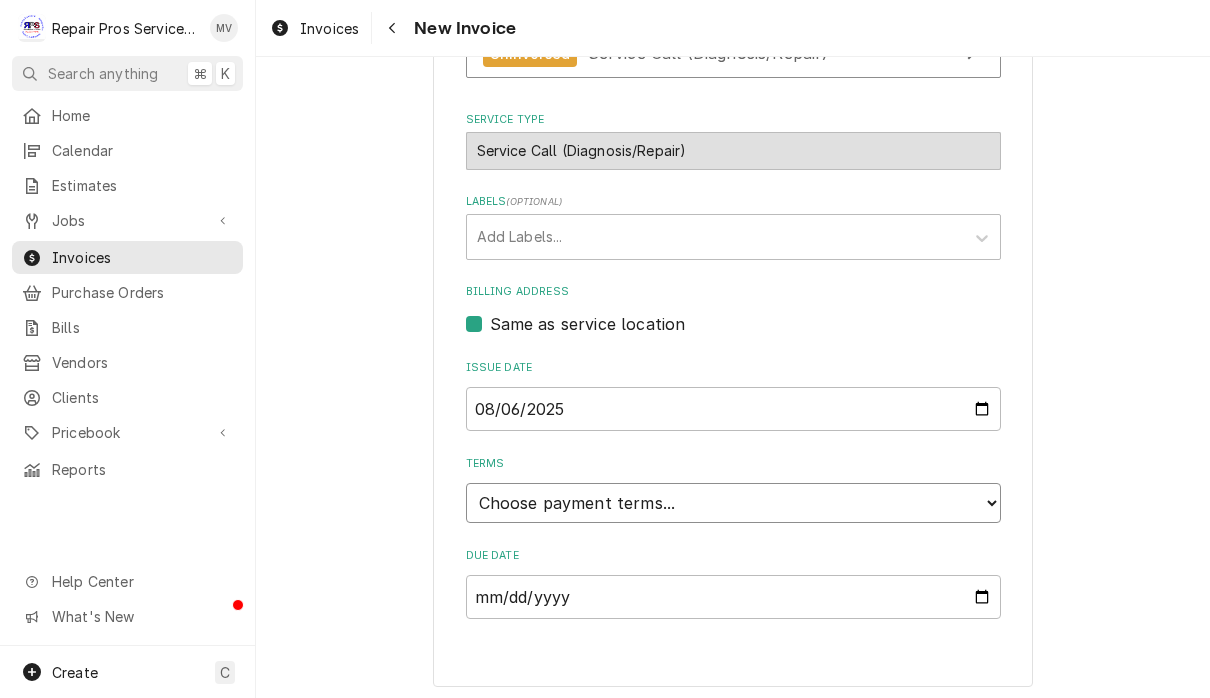 click on "Choose payment terms... Same Day Net 7 Net 14 Net 21 Net 30 Net 45 Net 60 Net 90" at bounding box center (733, 503) 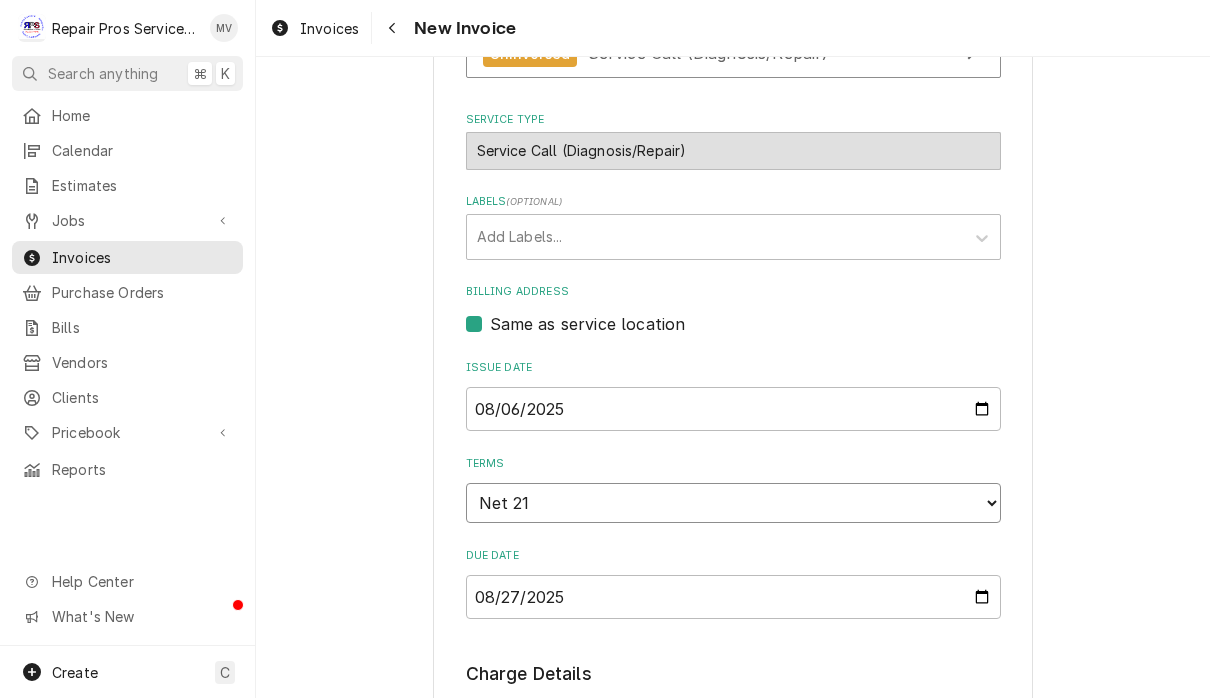 click on "Choose payment terms... Same Day Net 7 Net 14 Net 21 Net 30 Net 45 Net 60 Net 90" at bounding box center [733, 503] 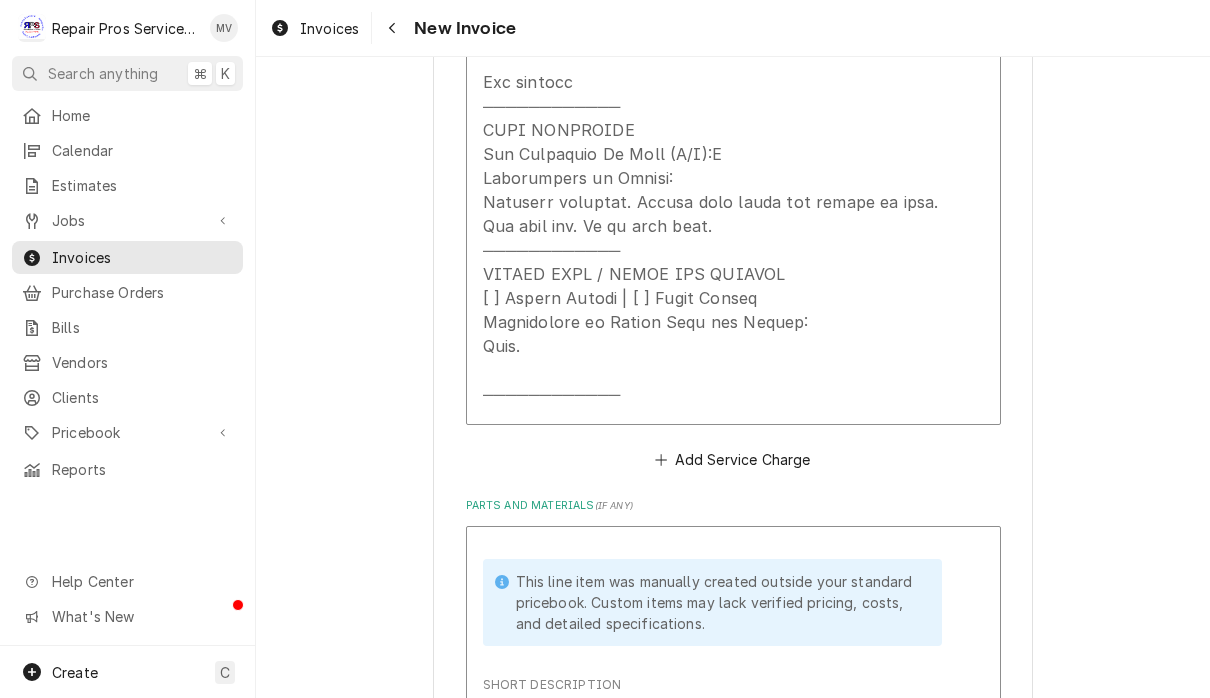 scroll, scrollTop: 2110, scrollLeft: 0, axis: vertical 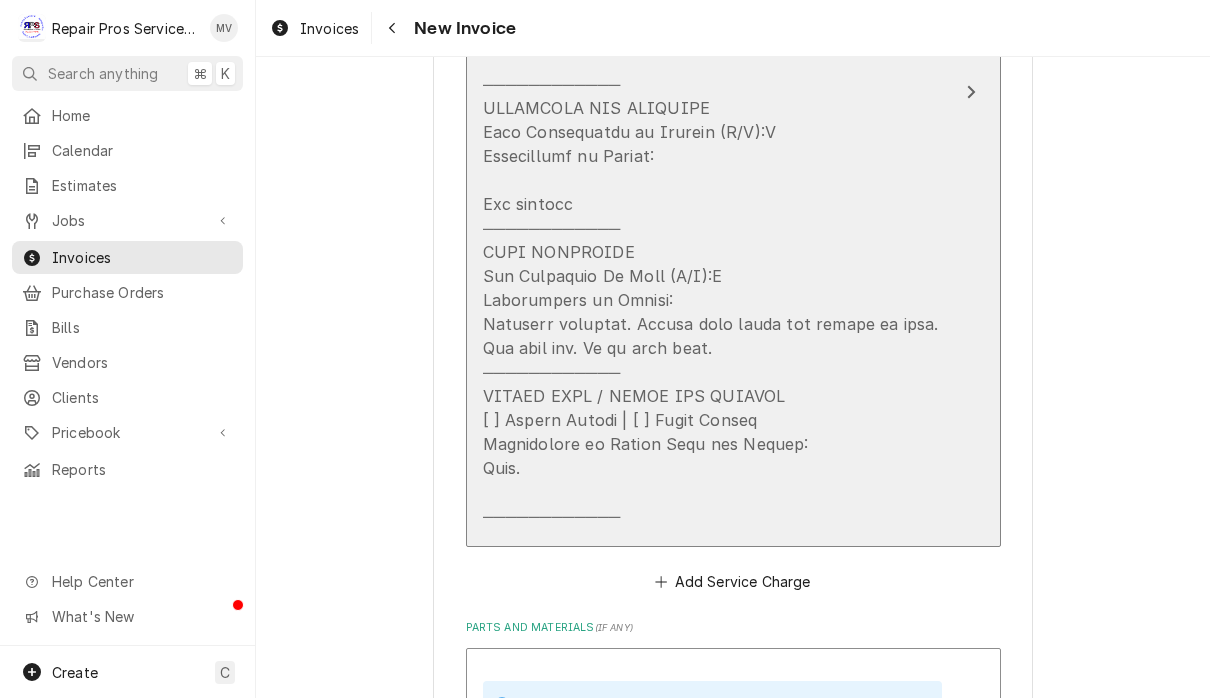 click on "Short Description Service Call (Diagnosis/Repair) Service Date Aug 6, 2025 Hourly Cost $0.00/hr Qty. 2hrs Rate $0.00/hr Amount $0.00 Tax Taxable Service  Summary" at bounding box center [733, 91] 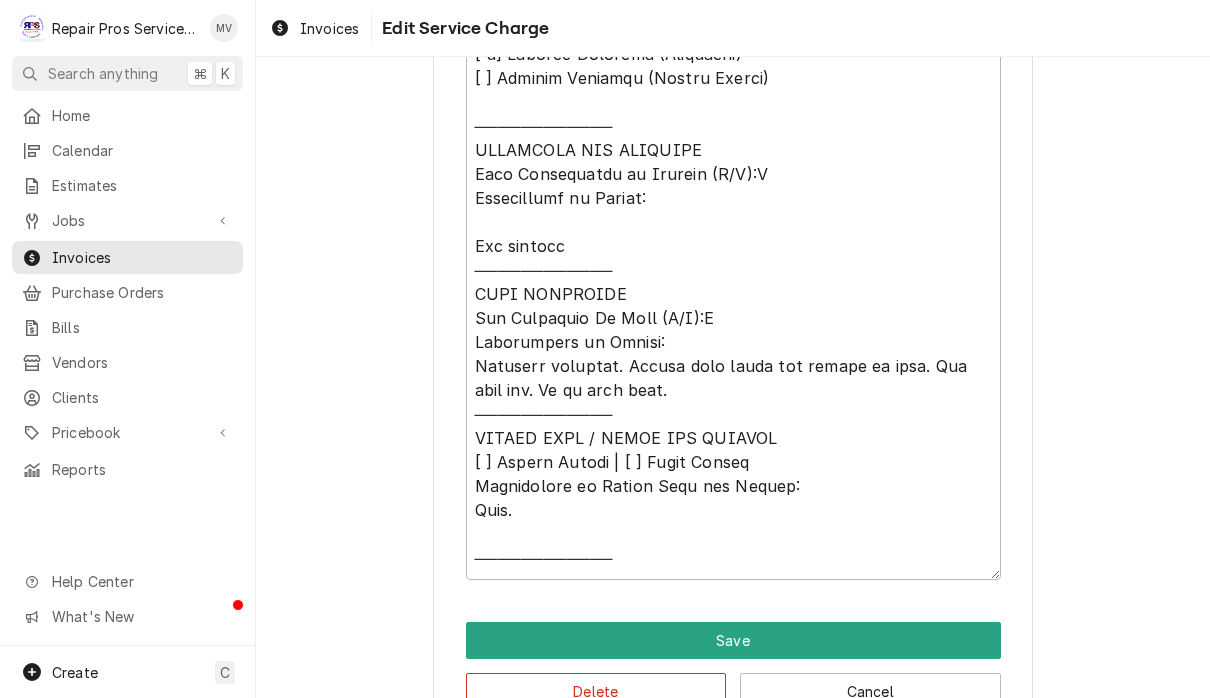 scroll, scrollTop: 922, scrollLeft: 0, axis: vertical 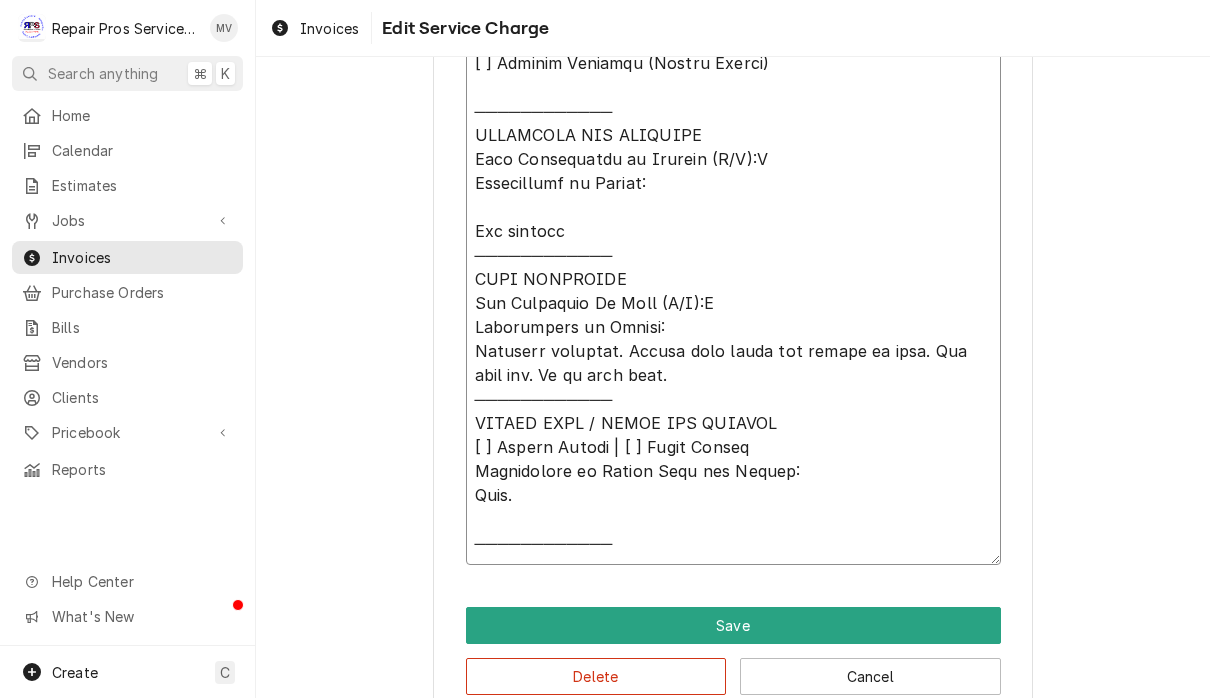 click on "Service Summary  ( optional )" at bounding box center [733, 255] 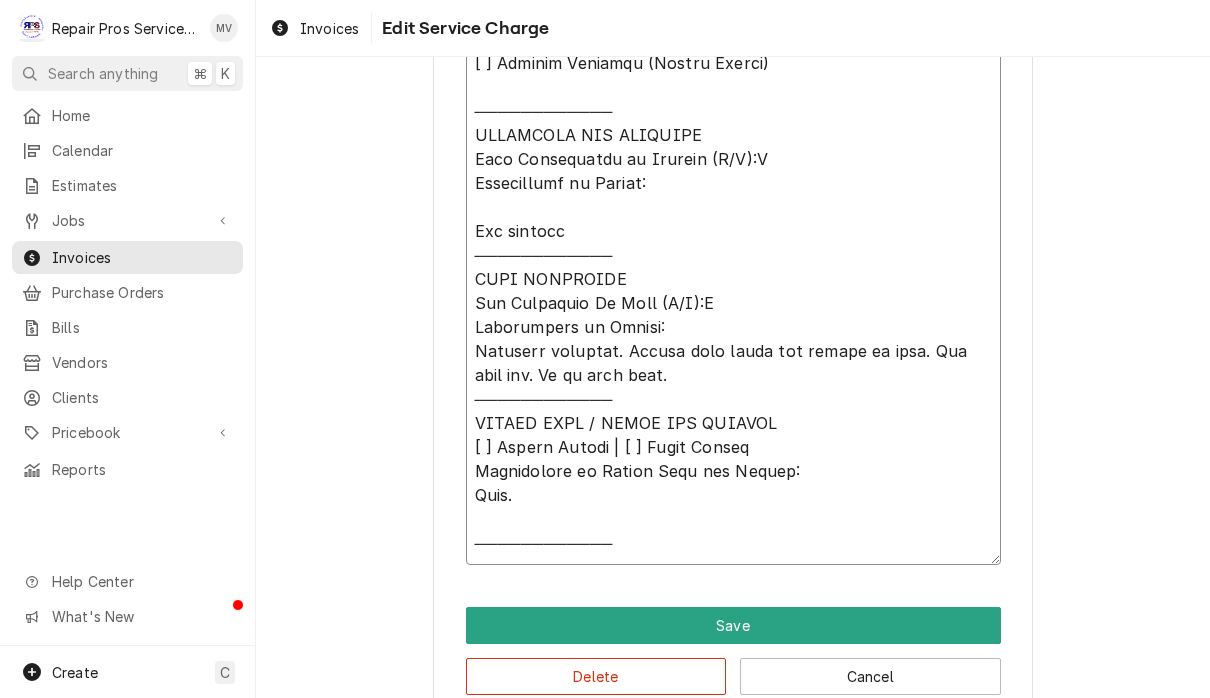 type on "x" 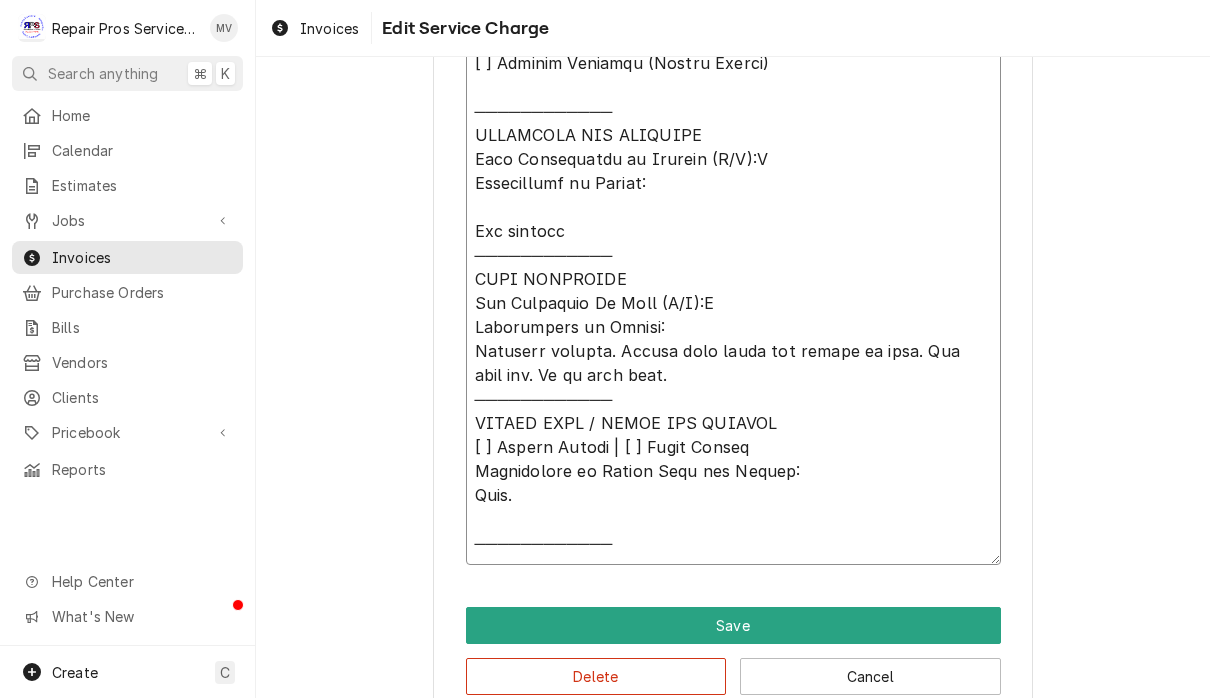 type on "x" 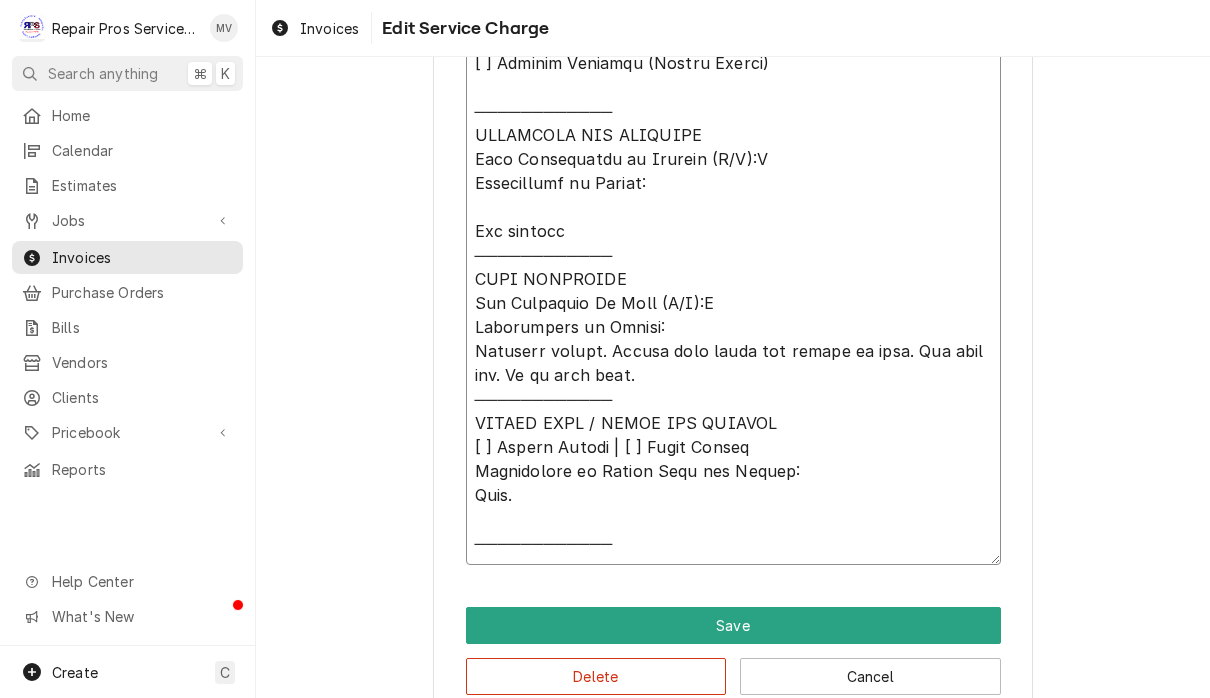 type on "x" 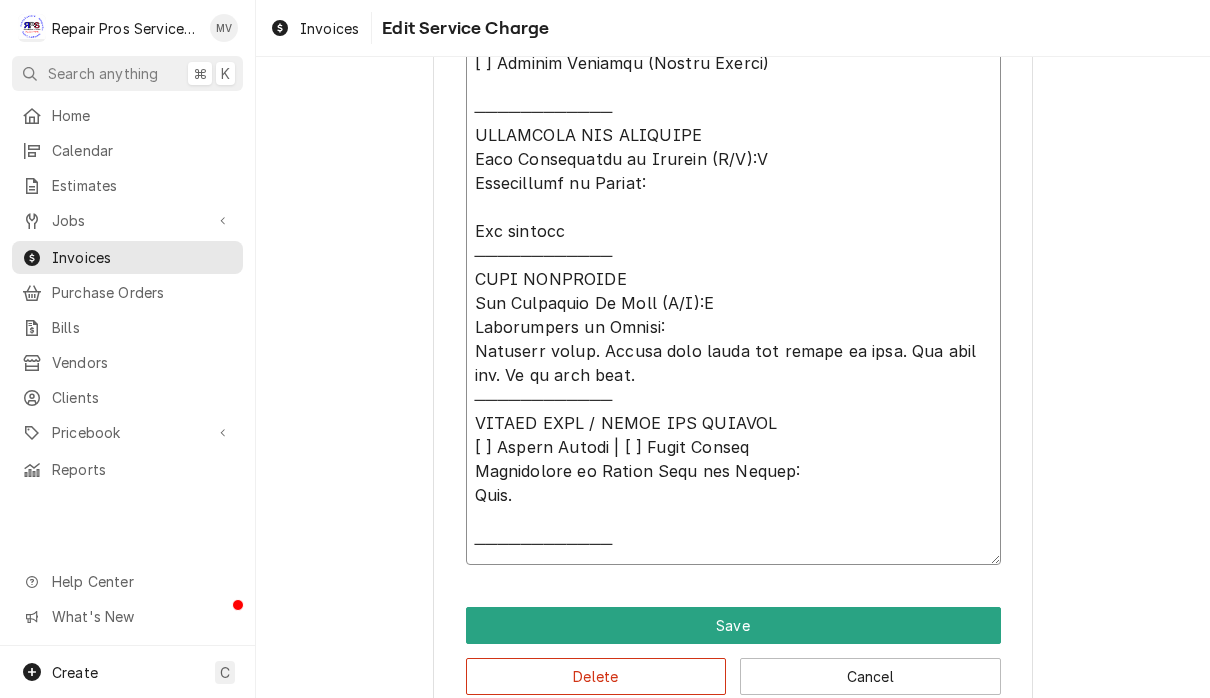 type on "x" 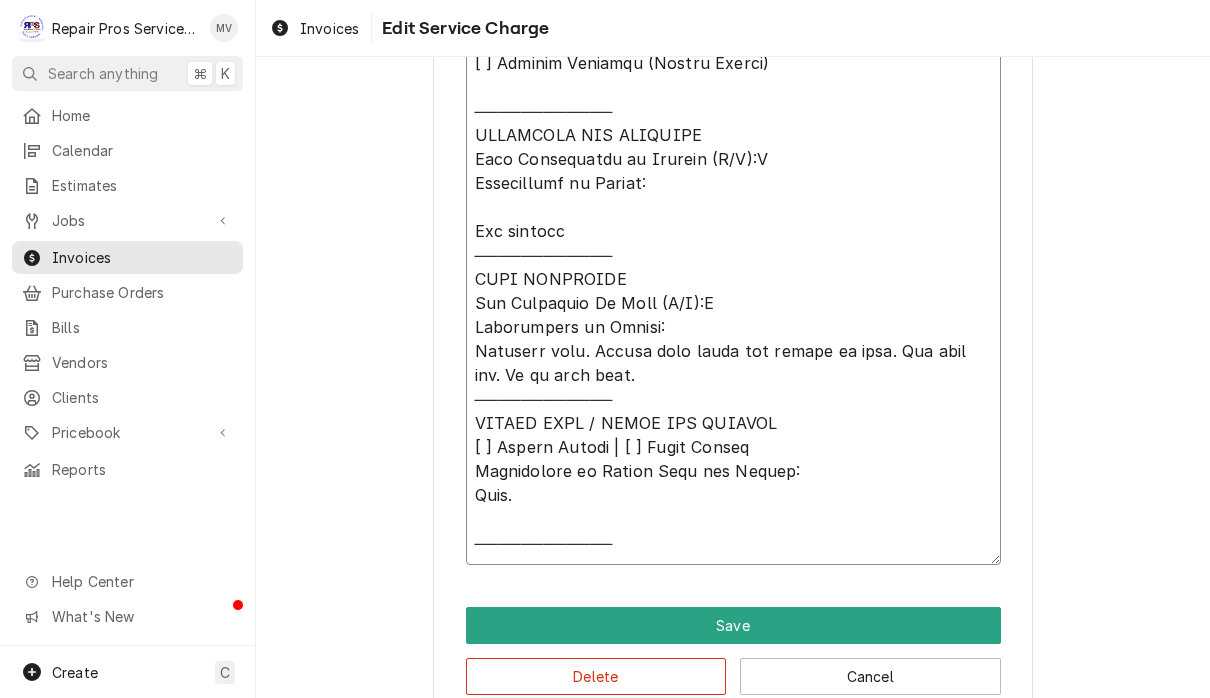type on "x" 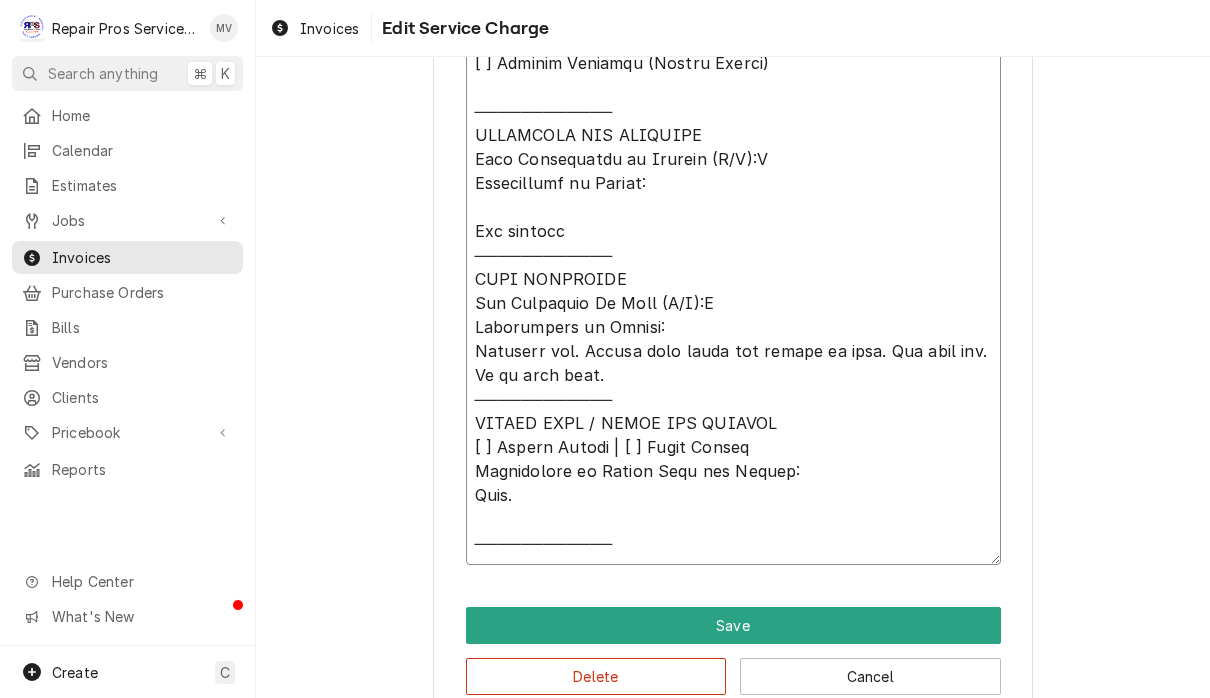 type on "x" 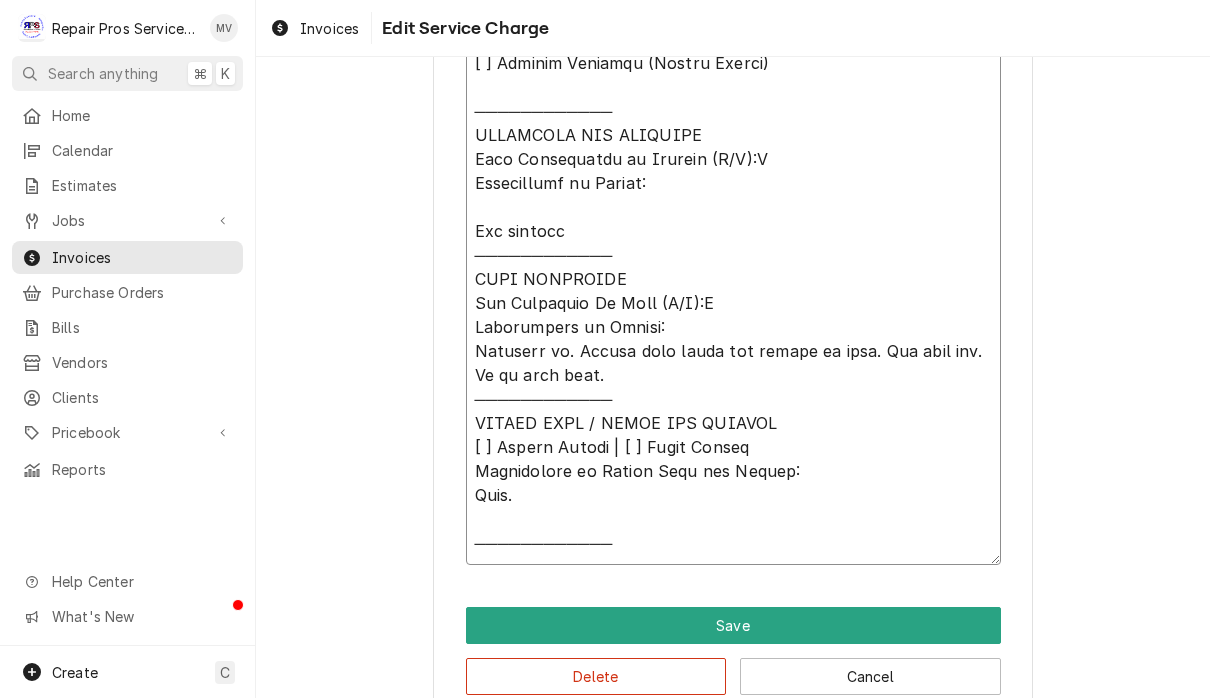 type on "x" 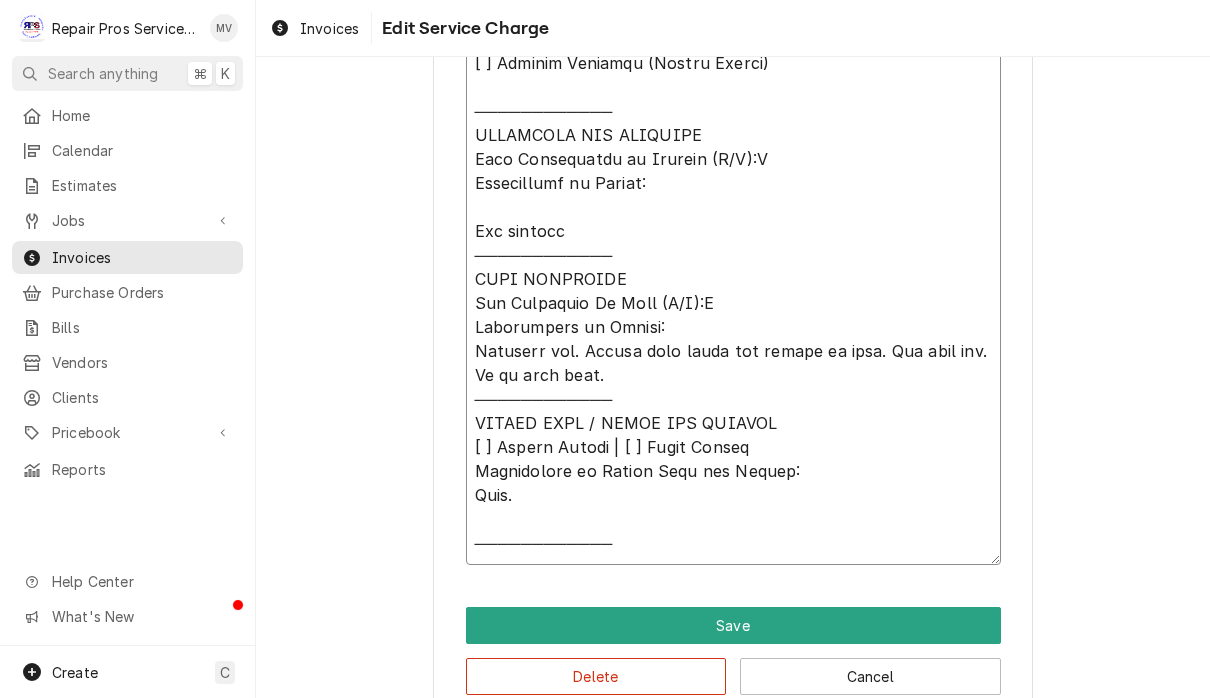 type on "x" 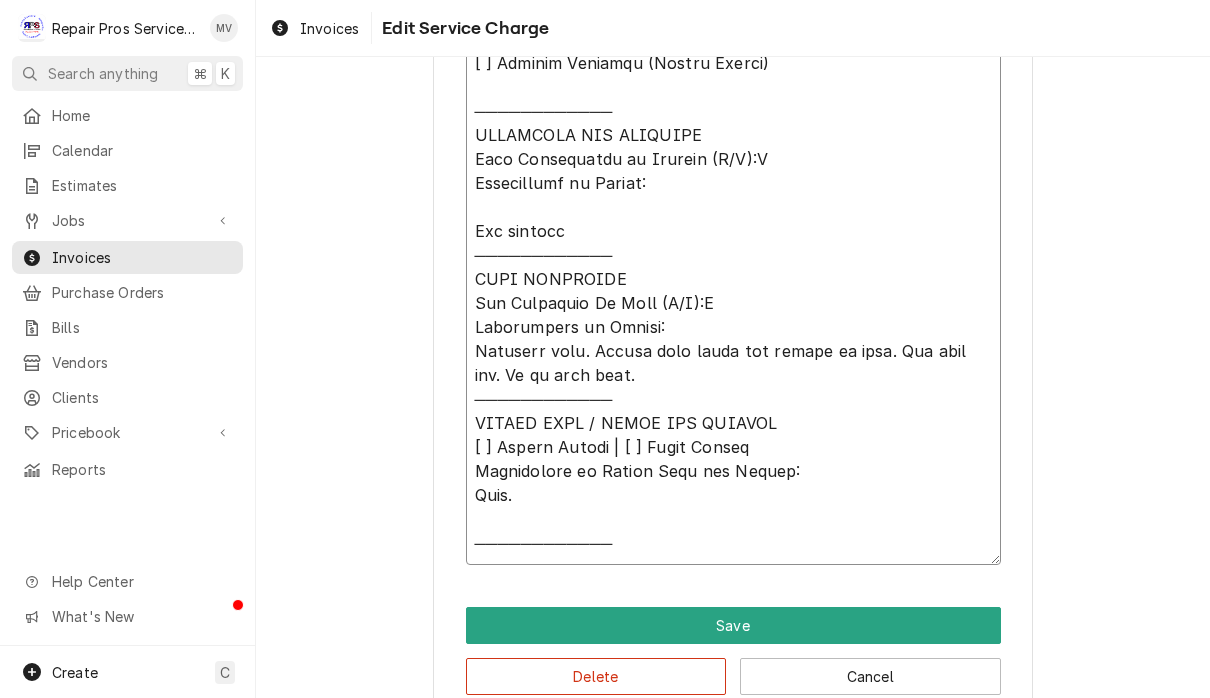 type on "x" 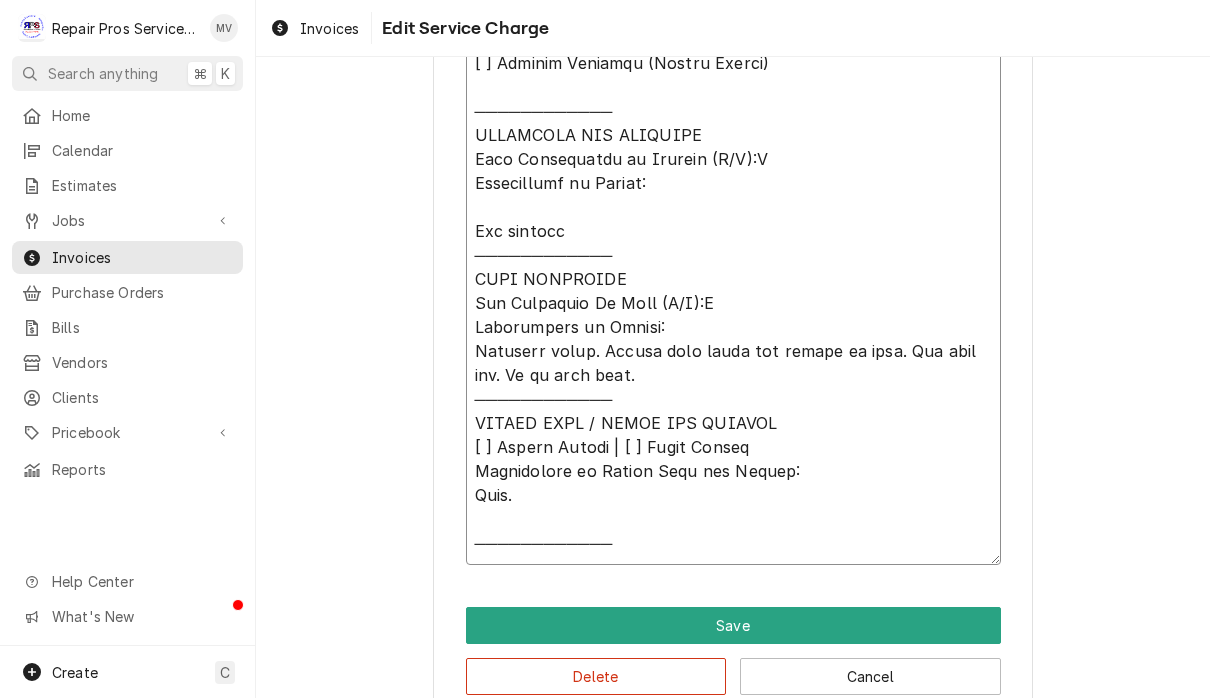 type on "x" 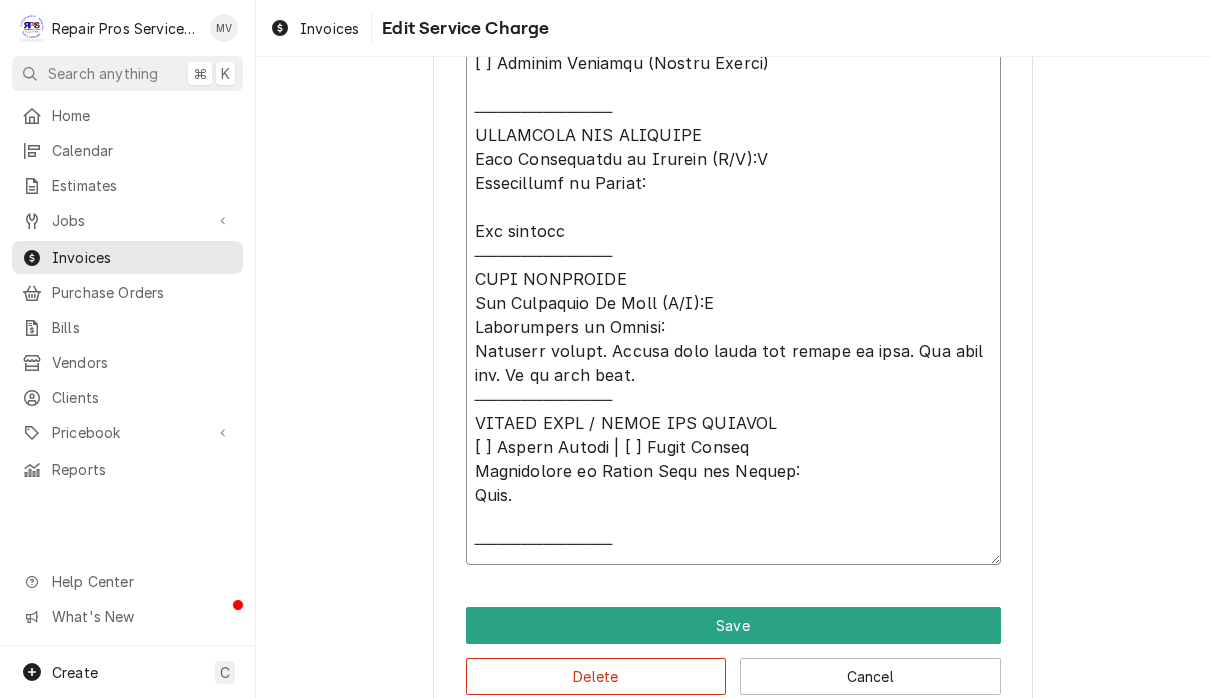 type on "x" 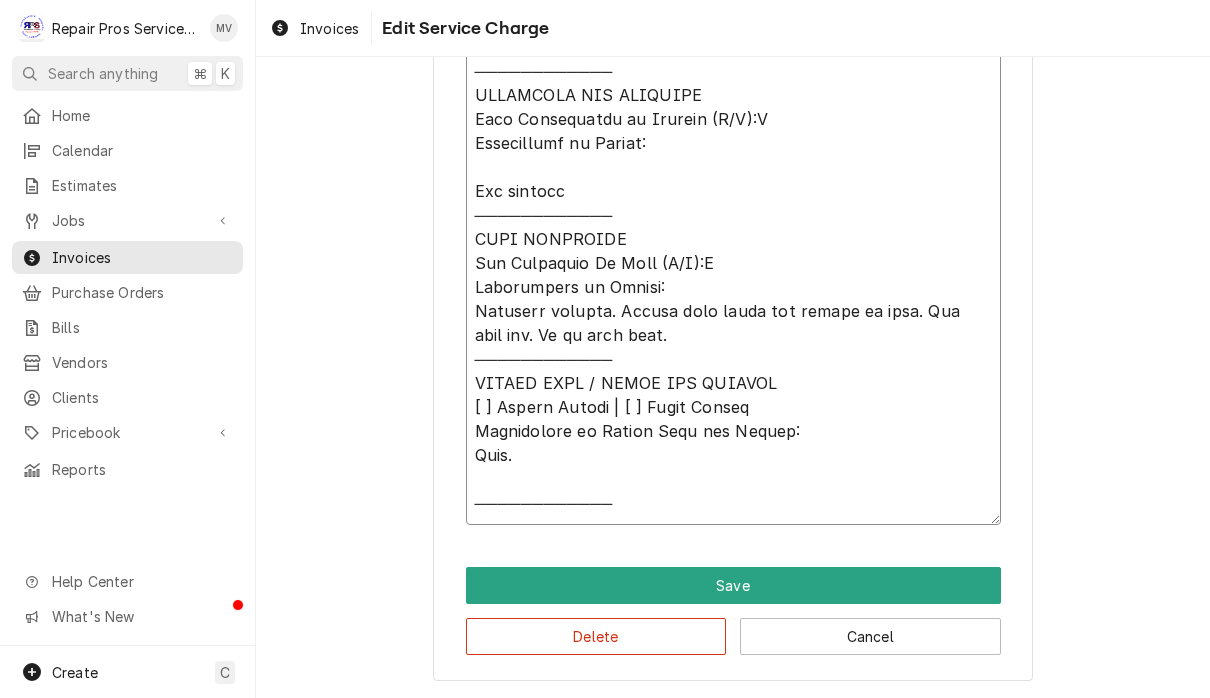 scroll, scrollTop: 961, scrollLeft: 0, axis: vertical 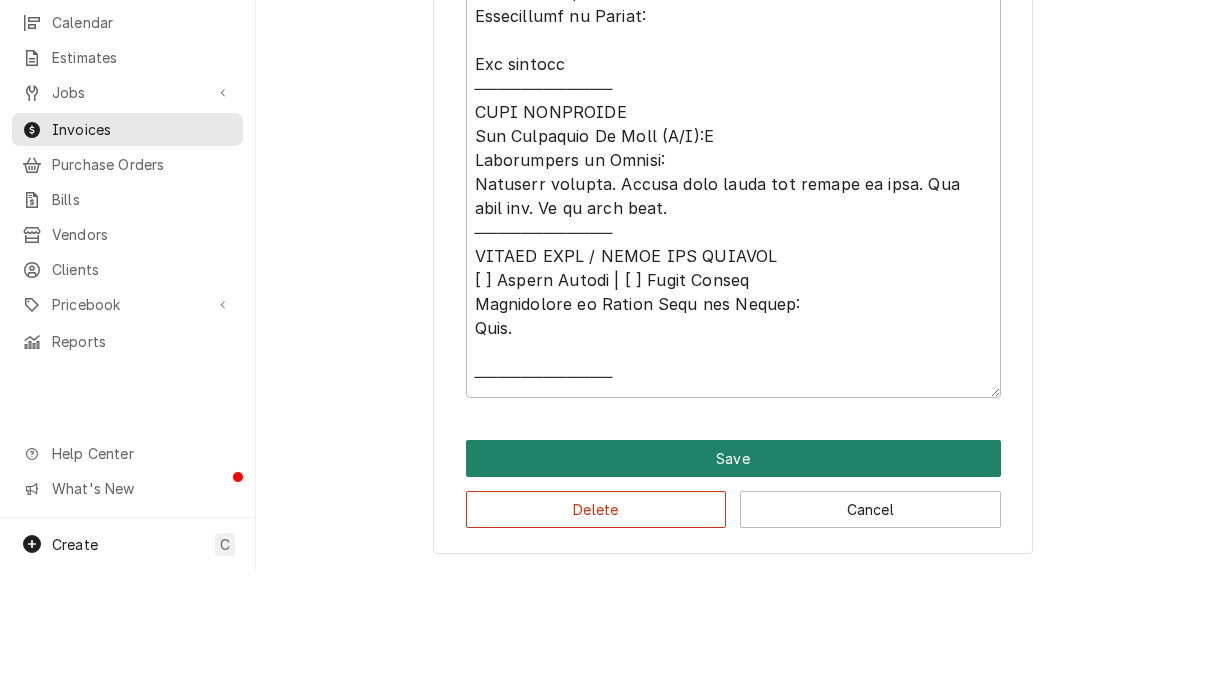 click on "Save" at bounding box center (733, 586) 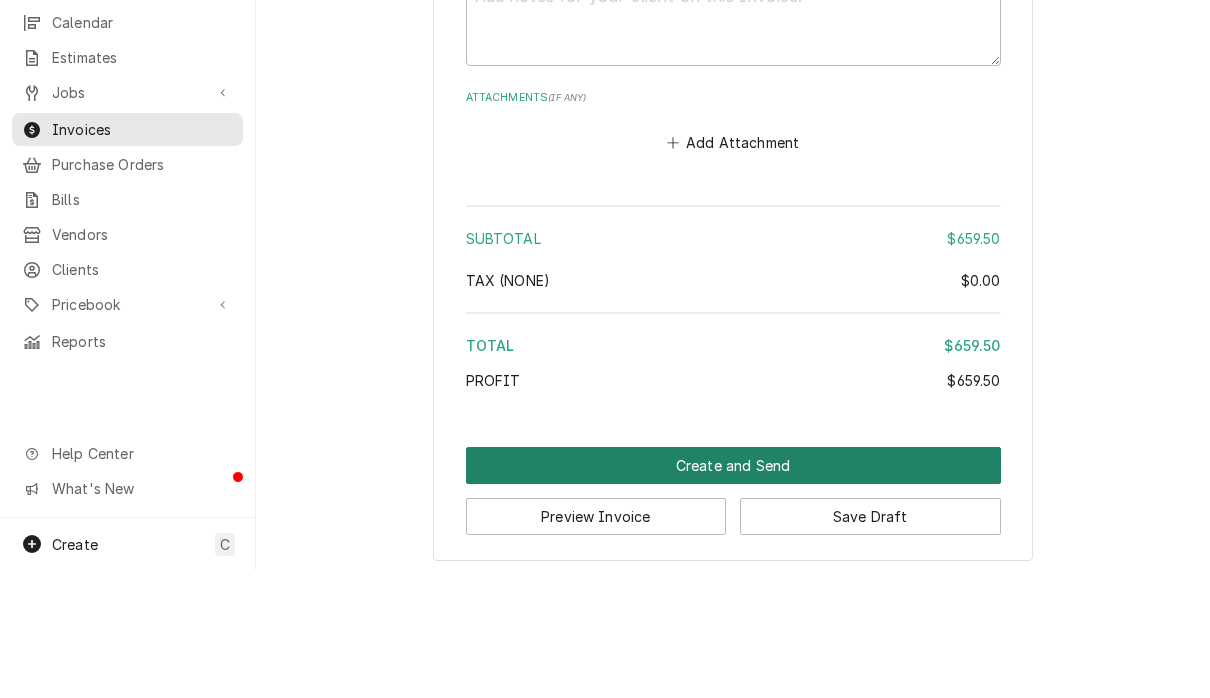 click on "Create and Send" at bounding box center [733, 593] 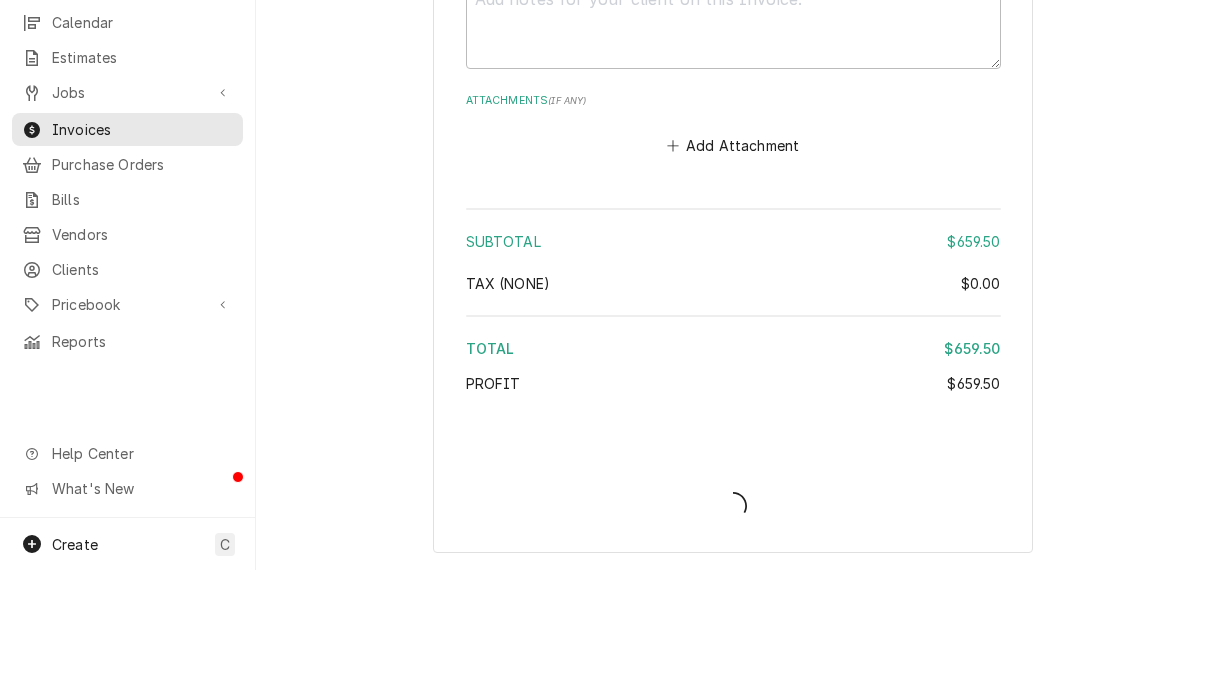 scroll, scrollTop: 3702, scrollLeft: 0, axis: vertical 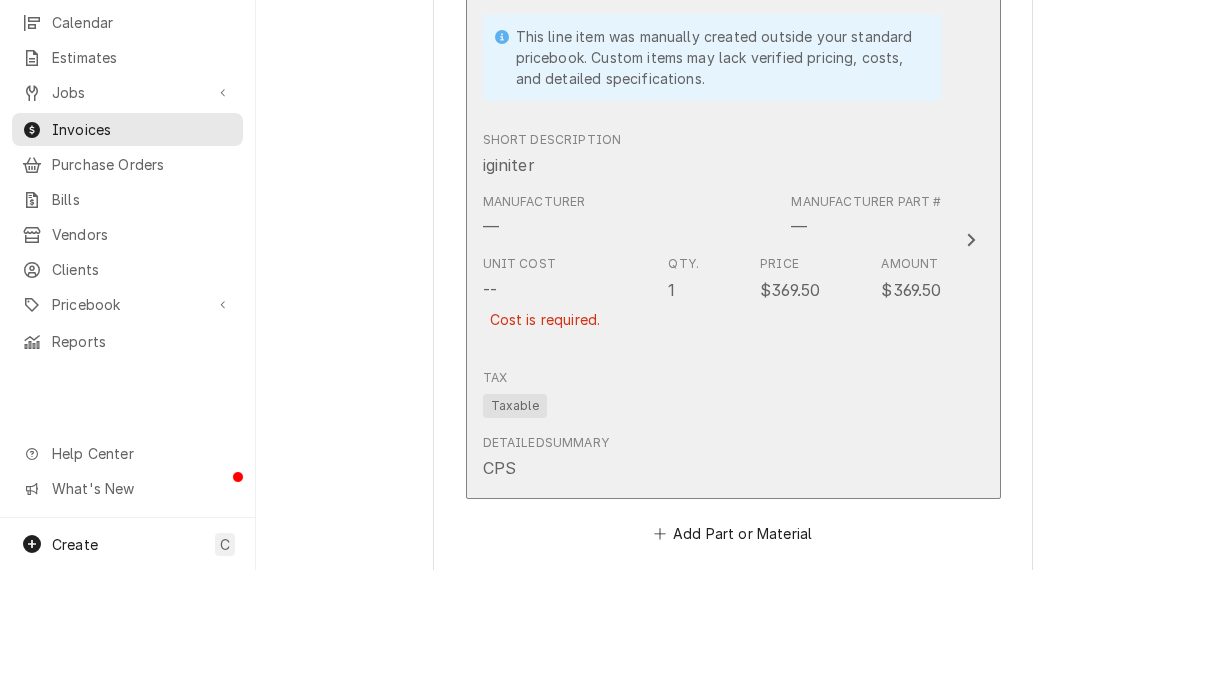 click on "This line item was manually created outside your standard pricebook. Custom items may lack verified pricing, costs, and detailed specifications. Short Description iginiter Manufacturer — Manufacturer Part # — Unit Cost -- Cost is required. Qty. 1 Price $369.50 Amount $369.50 Tax Taxable Detailed  Summary CPS" at bounding box center [733, 368] 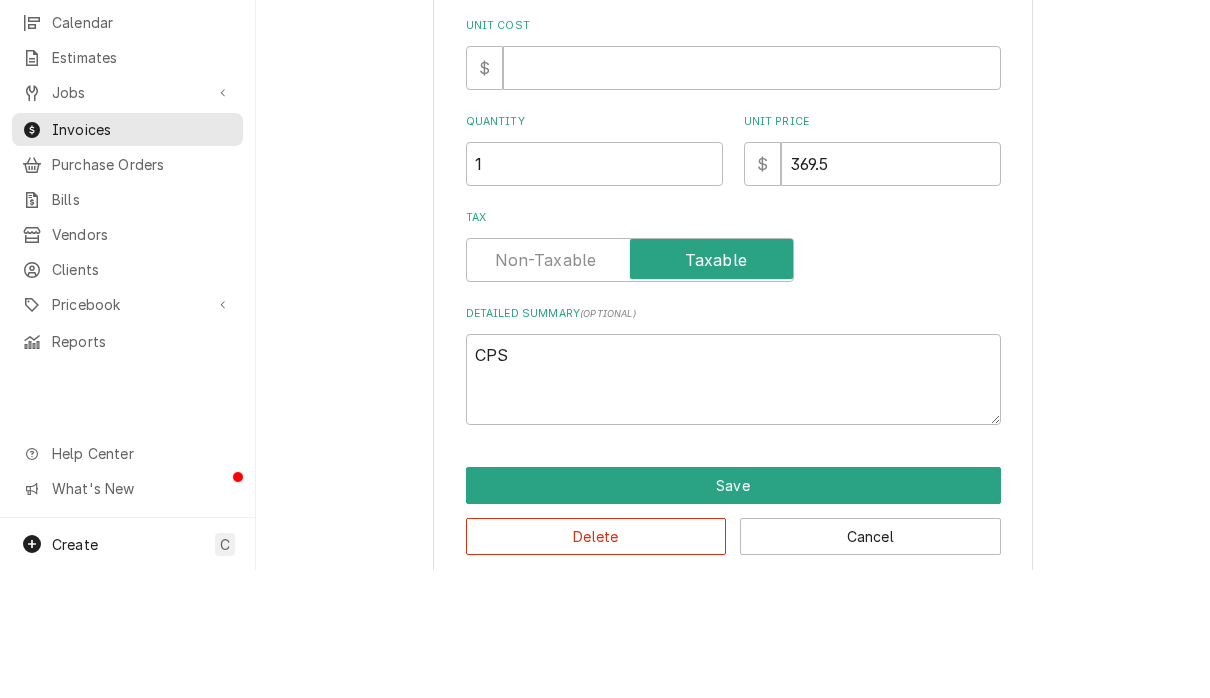 scroll, scrollTop: 0, scrollLeft: 0, axis: both 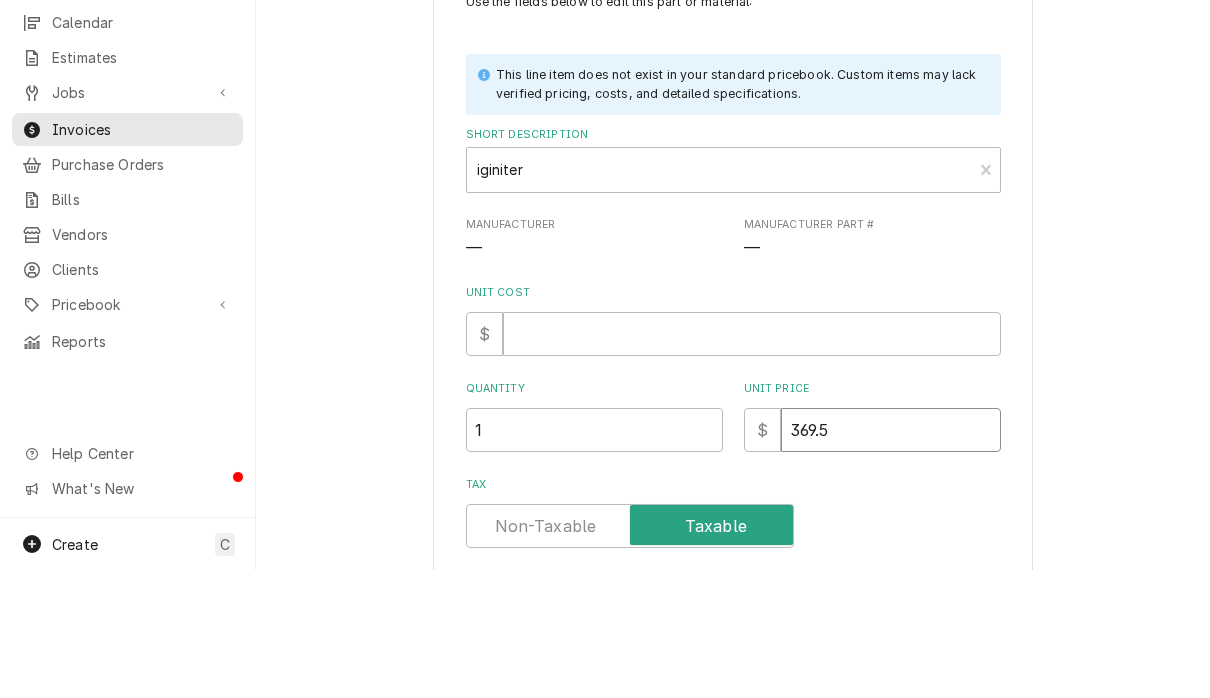 click on "369.5" at bounding box center [891, 558] 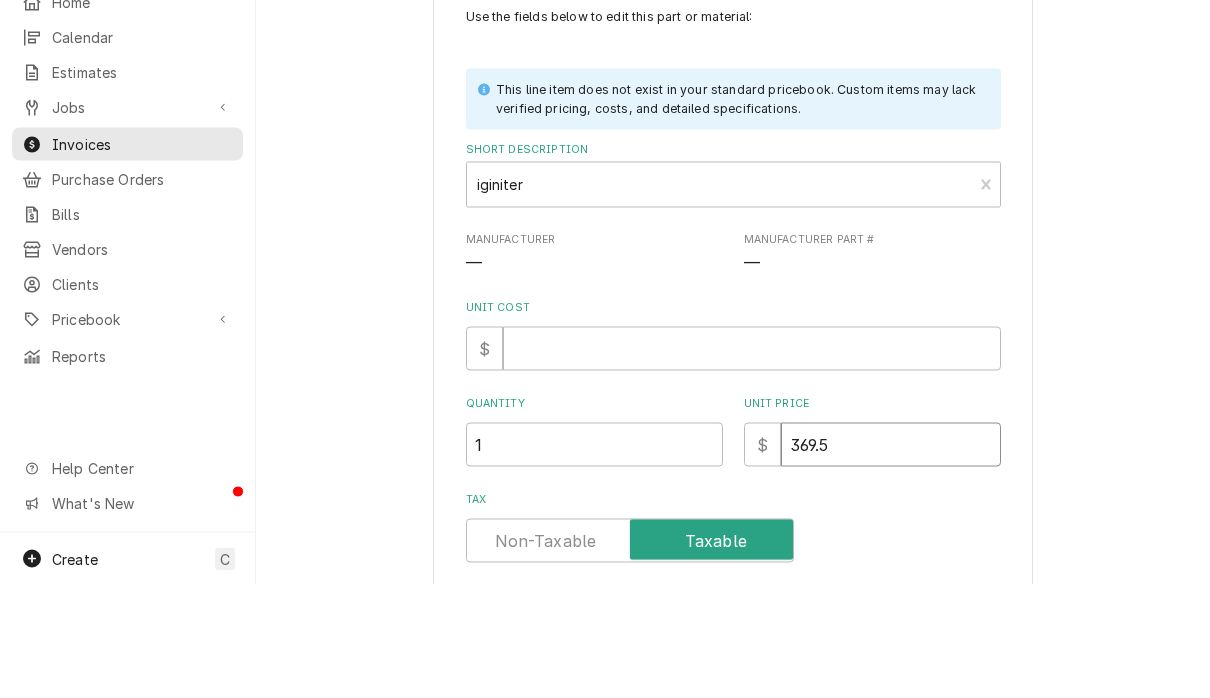 type on "x" 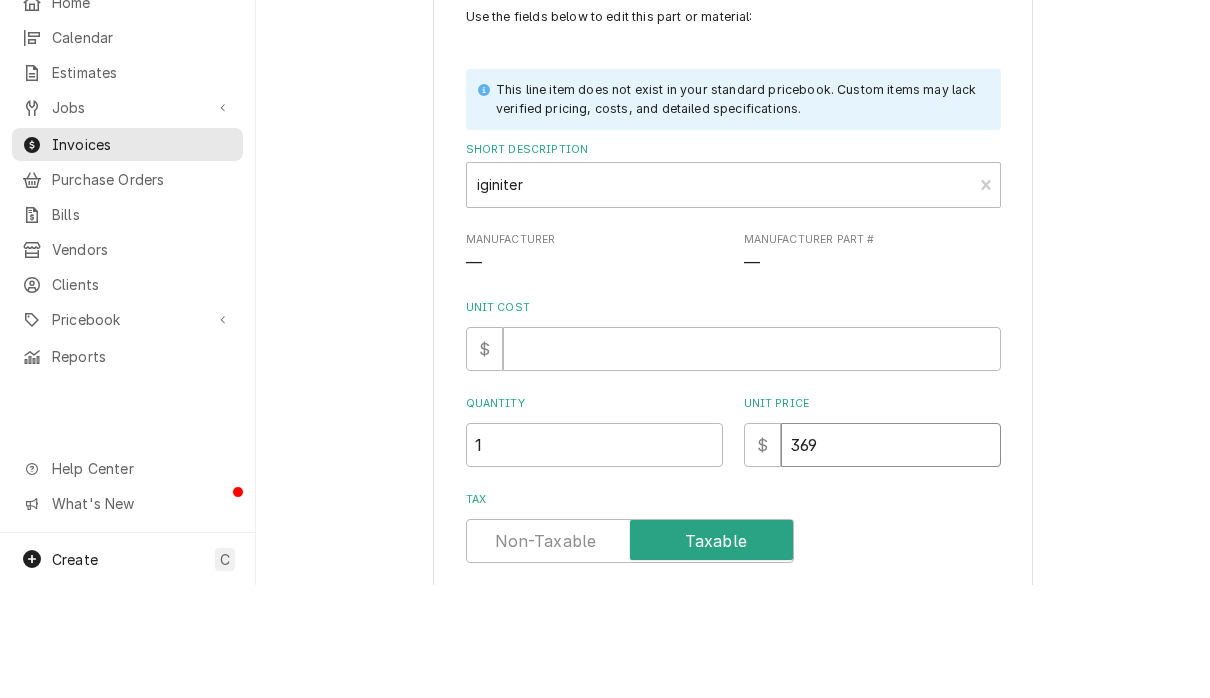 type on "x" 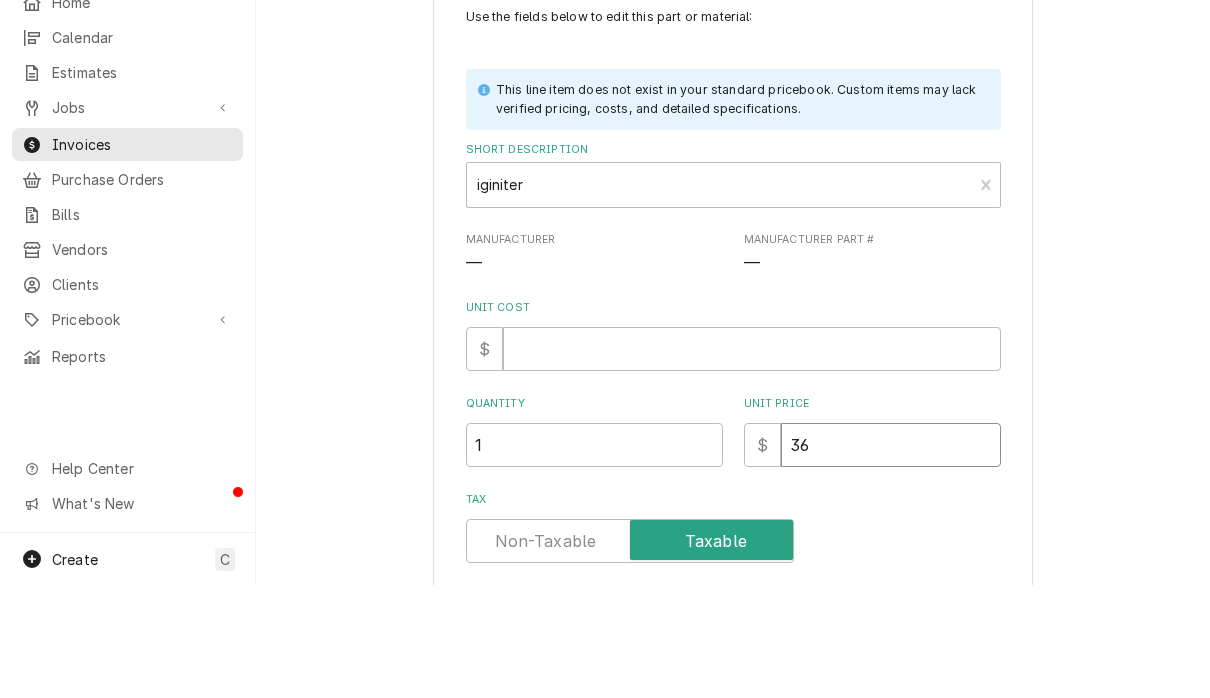 type on "x" 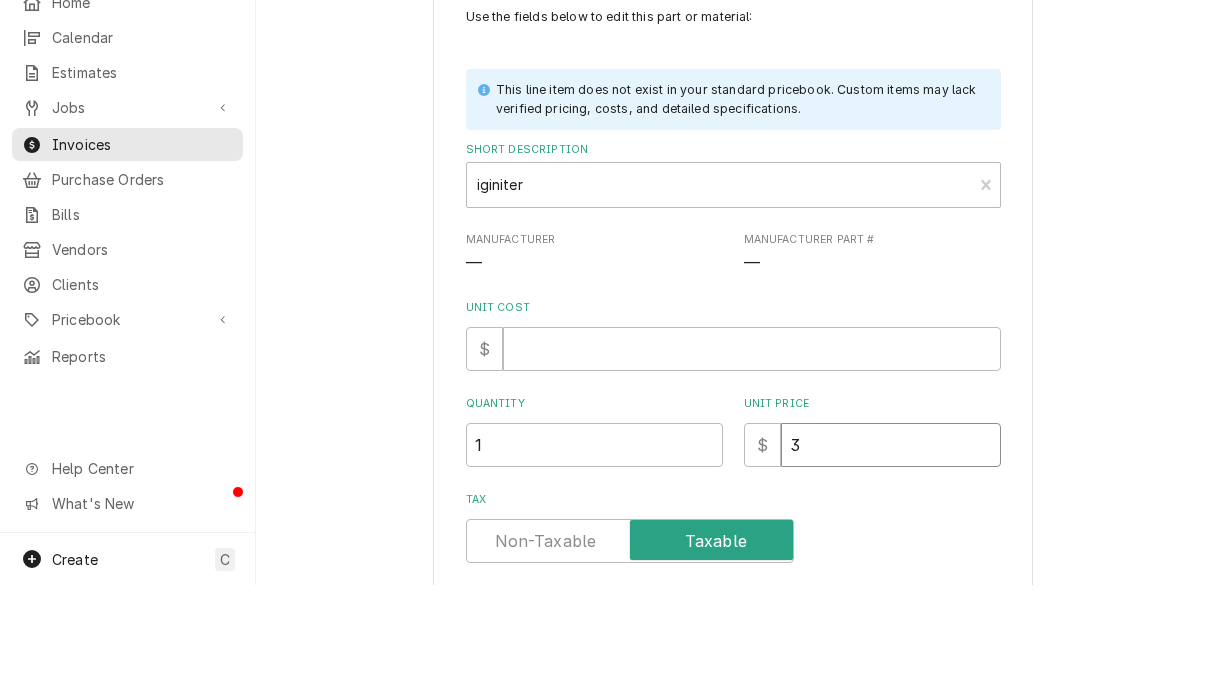 type on "x" 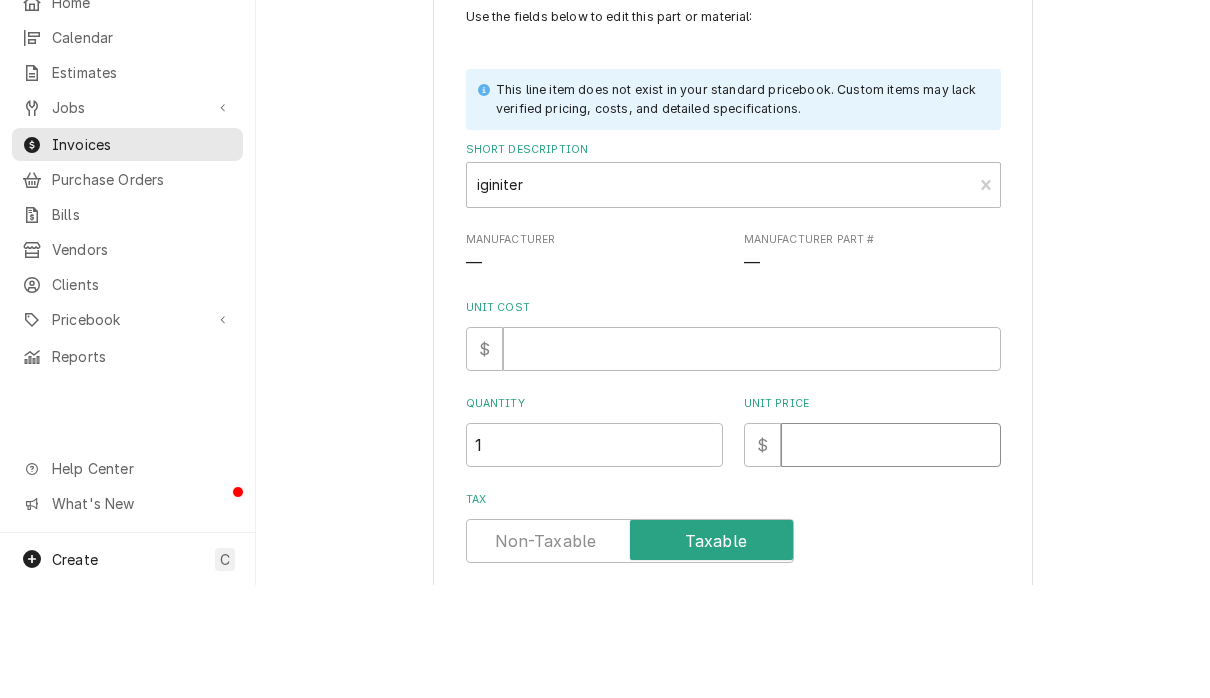 type 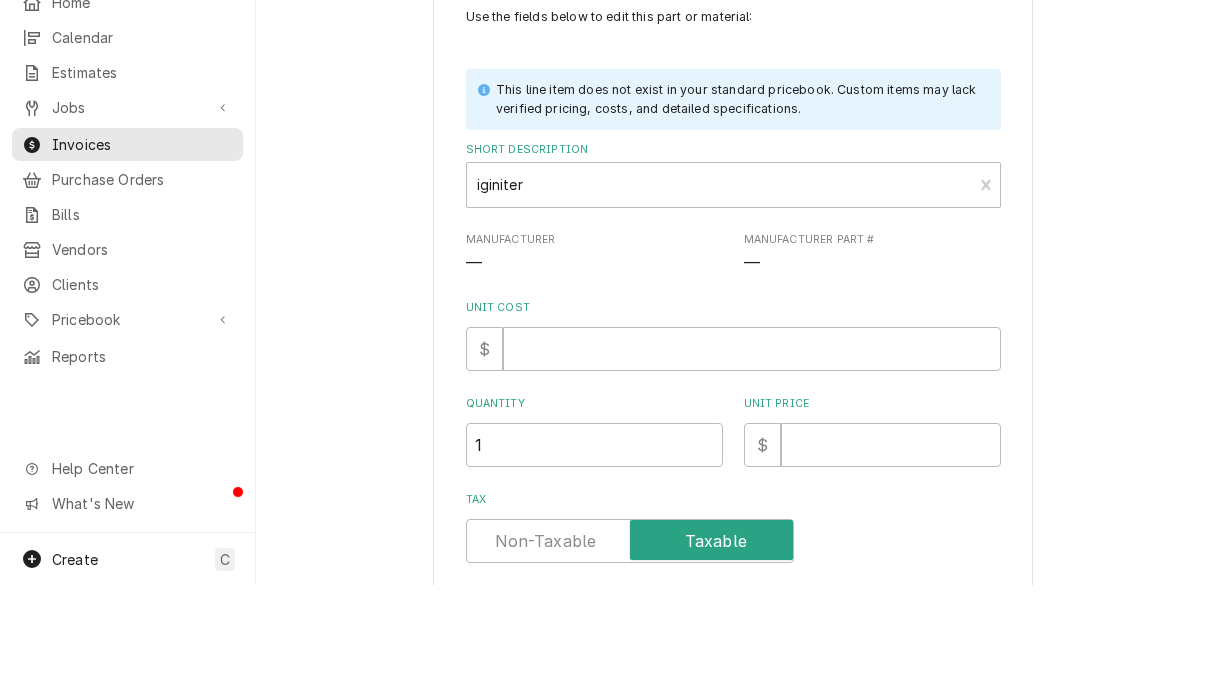 click on "Unit Cost" at bounding box center [752, 462] 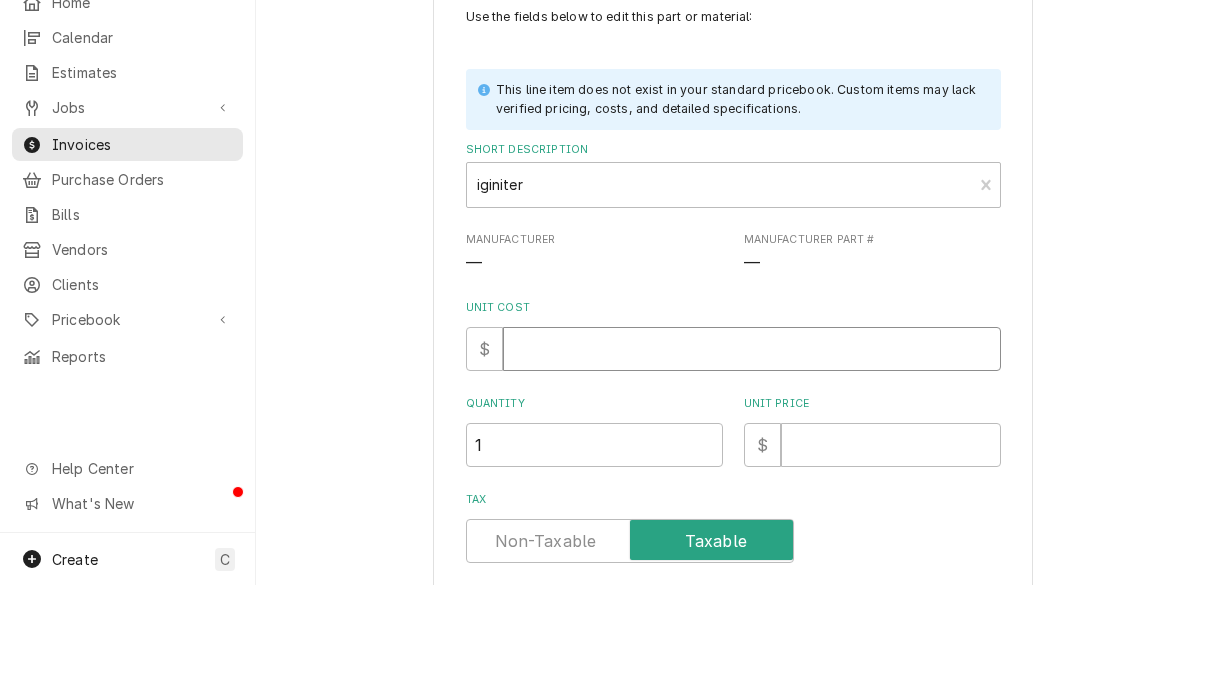 type on "x" 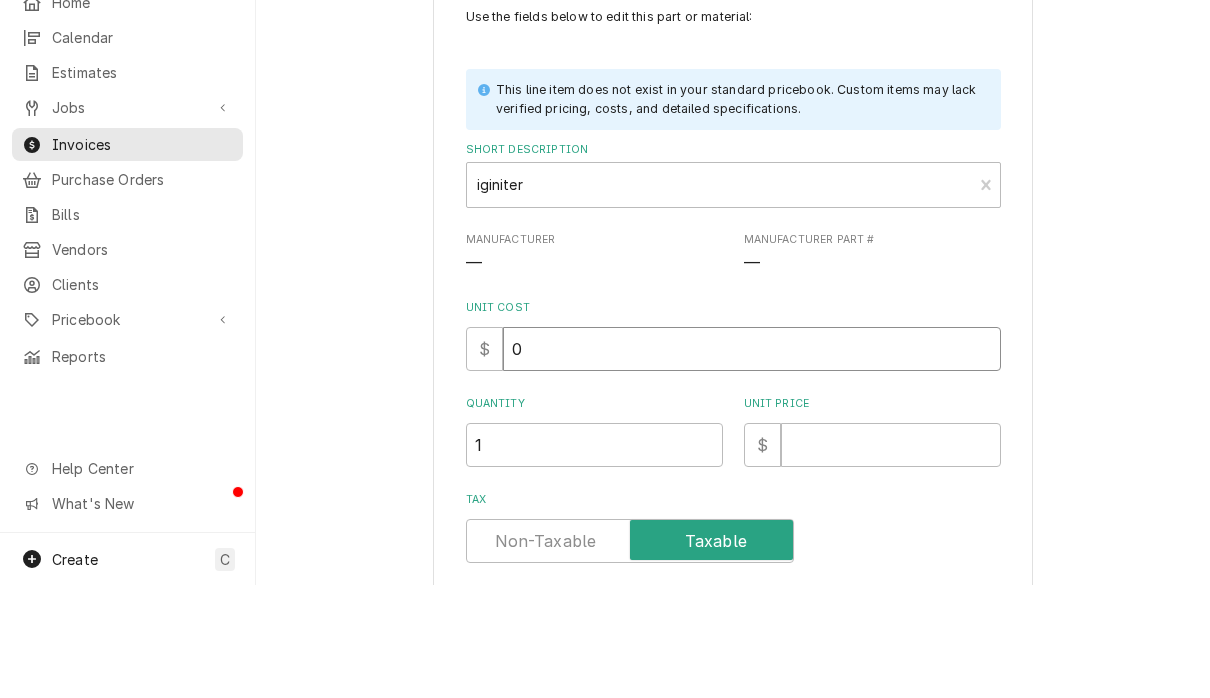 type on "0" 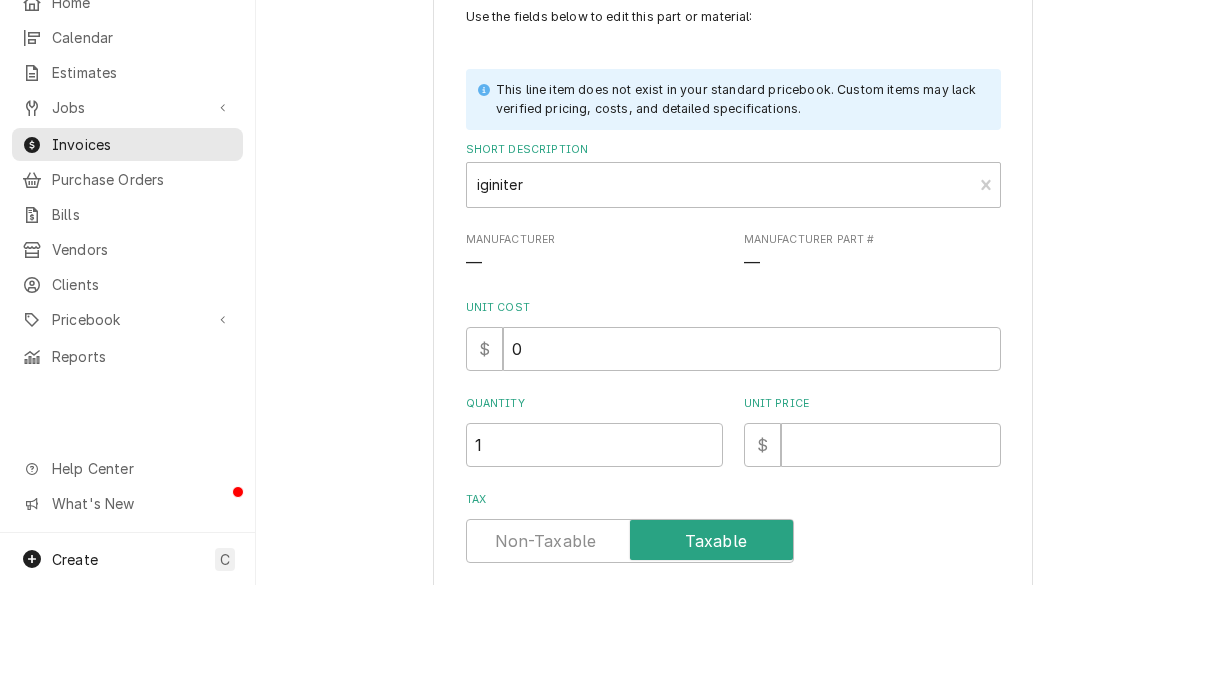 click on "Use the fields below to edit this part or material: This line item does not exist in your standard pricebook. Custom items may lack verified pricing, costs, and detailed specifications. Short Description iginiter Manufacturer — Manufacturer Part # — Unit Cost $ 0 Quantity 1 Unit Price $ Tax Detailed Summary  ( optional ) CPS" at bounding box center [733, 470] 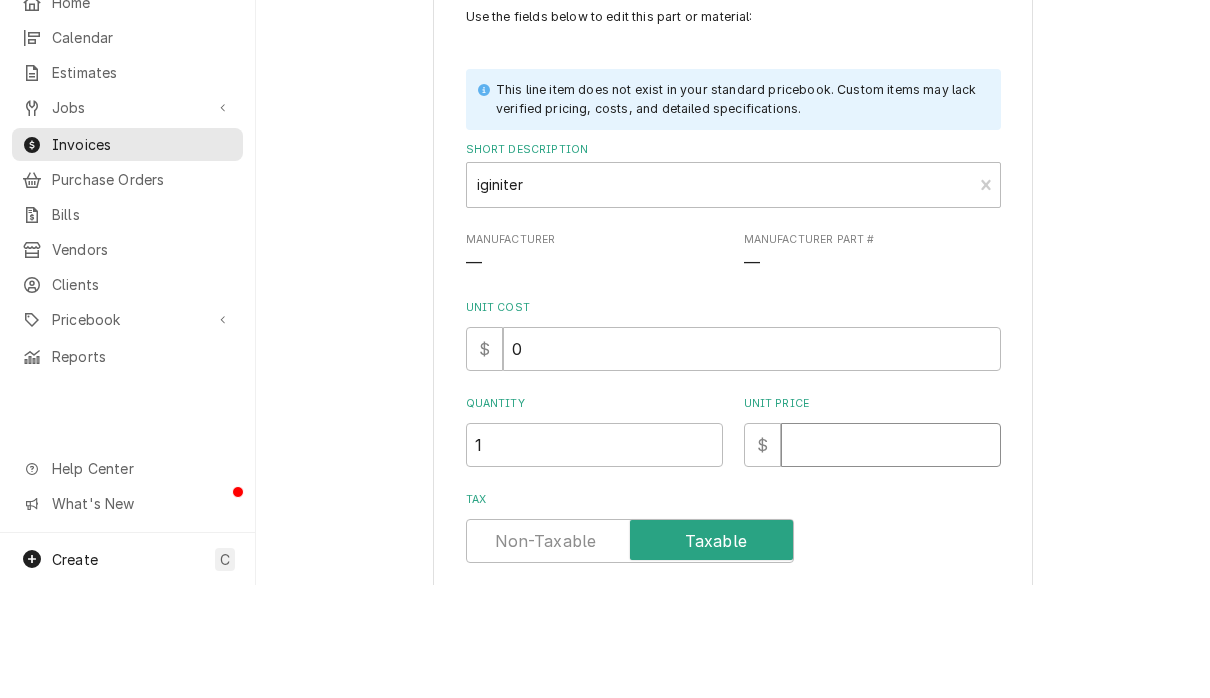 click on "Unit Price" at bounding box center (891, 558) 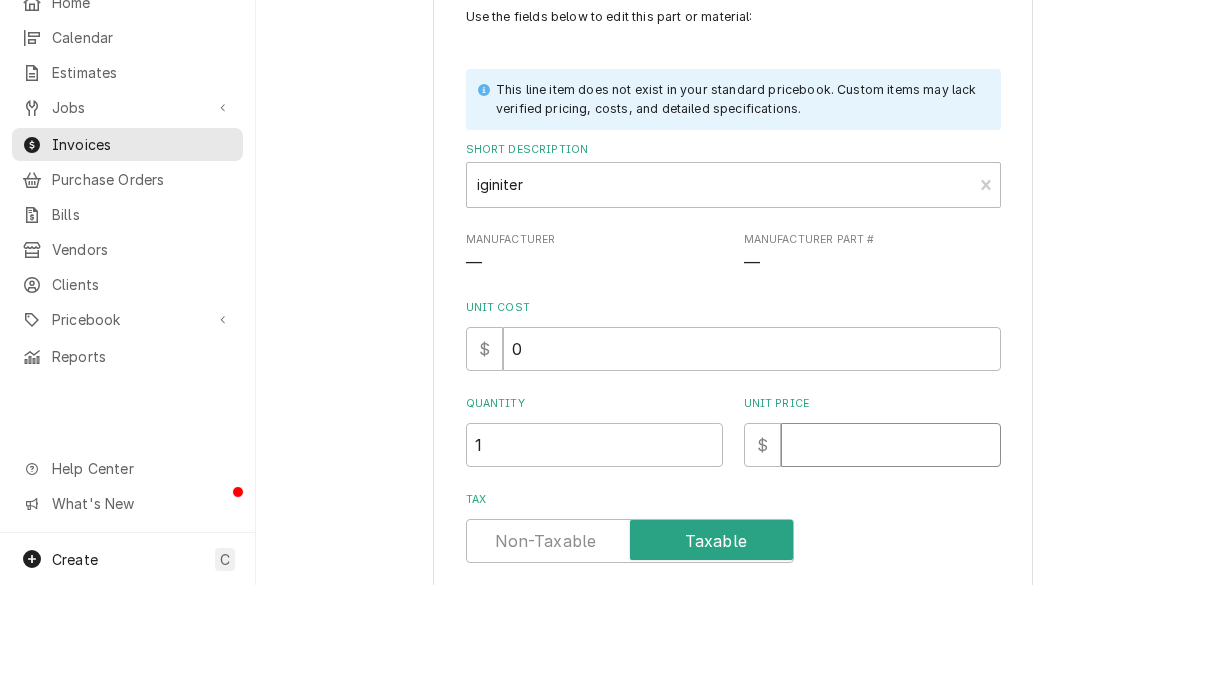 type on "x" 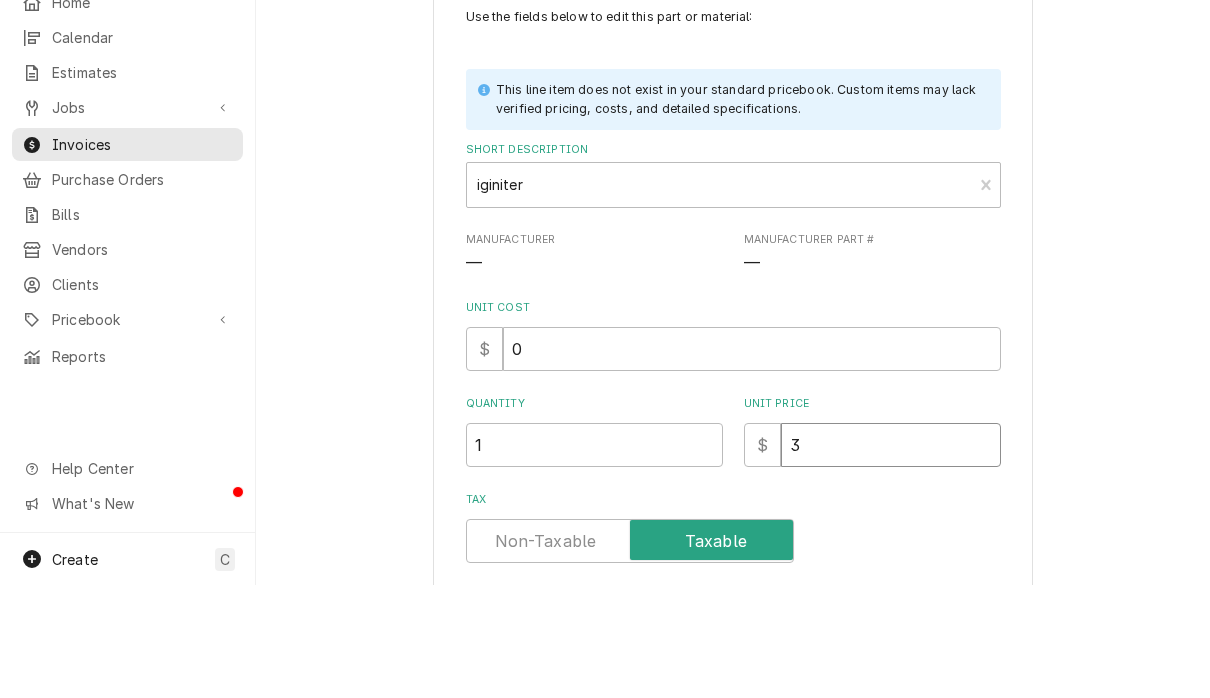 type on "x" 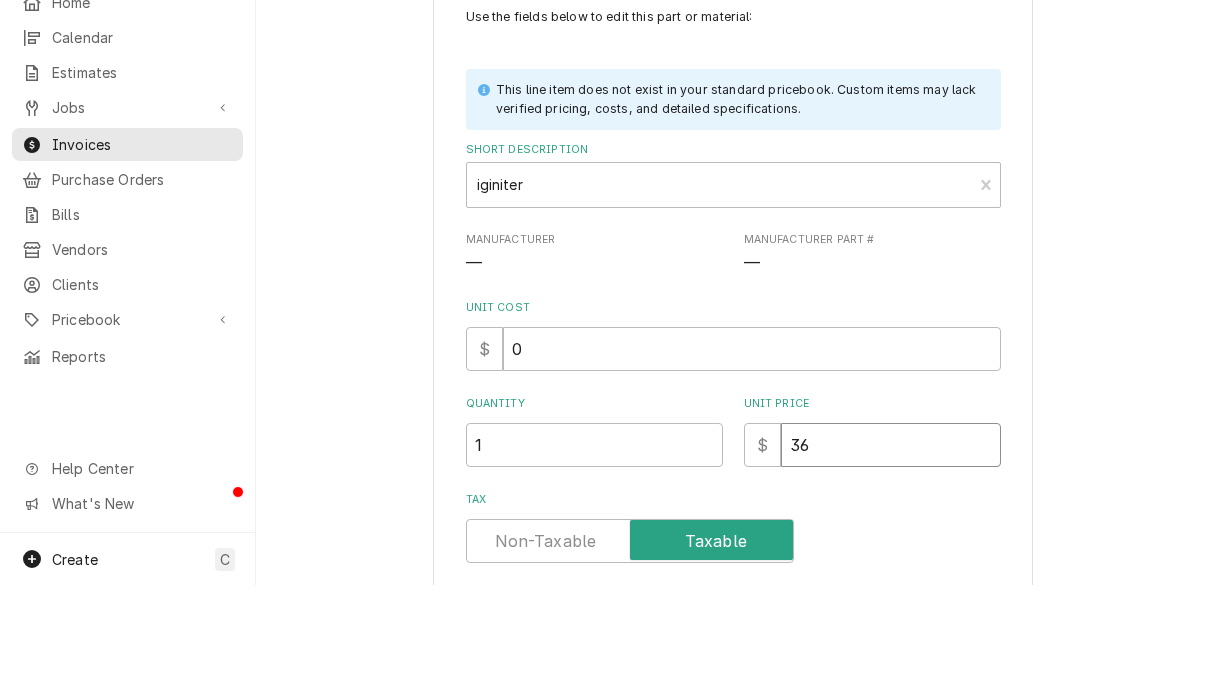 type on "x" 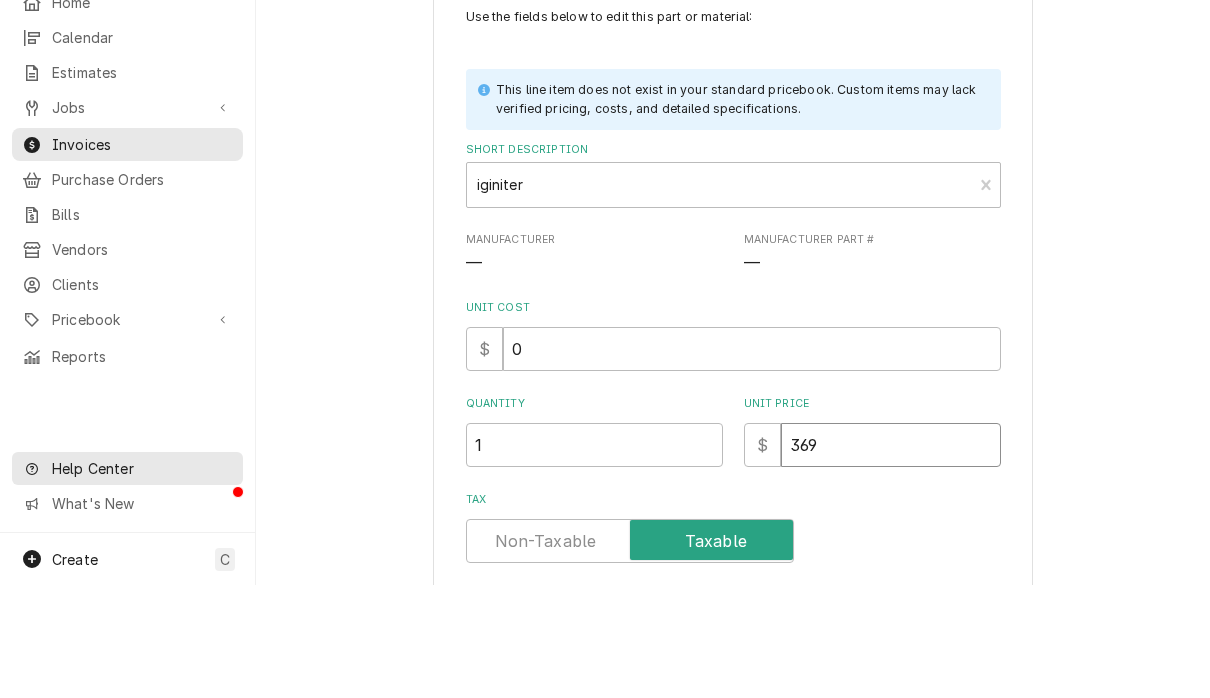 type on "369" 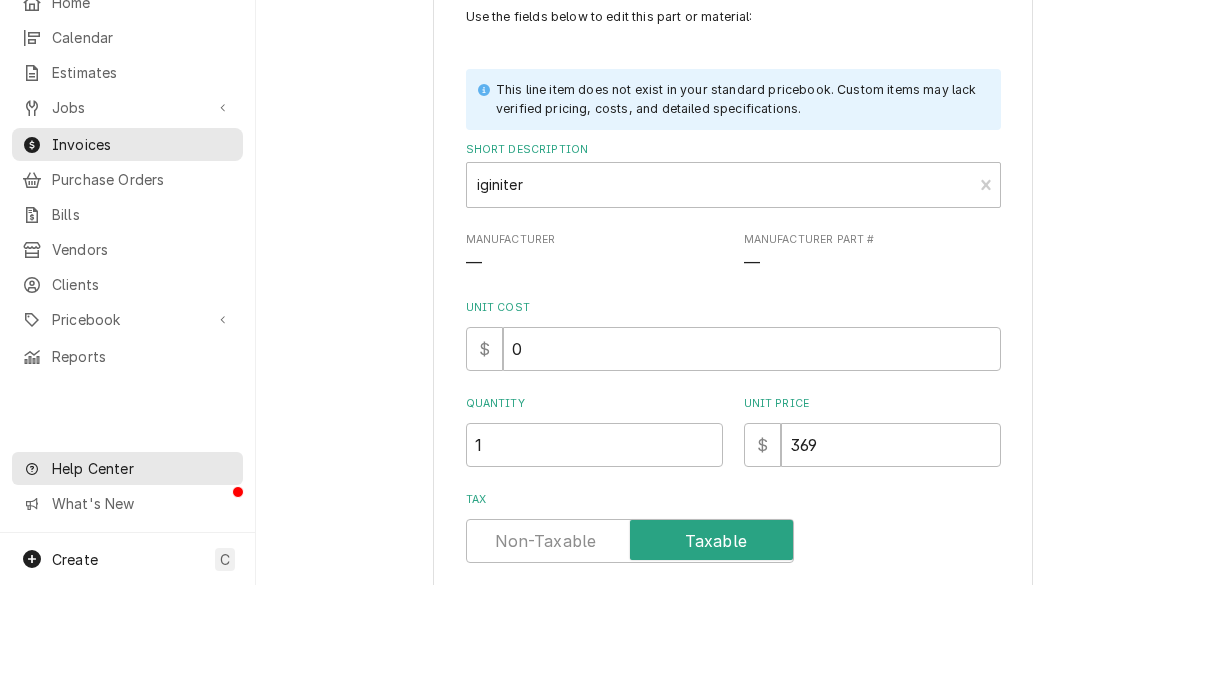 click on "Help Center" at bounding box center (141, 581) 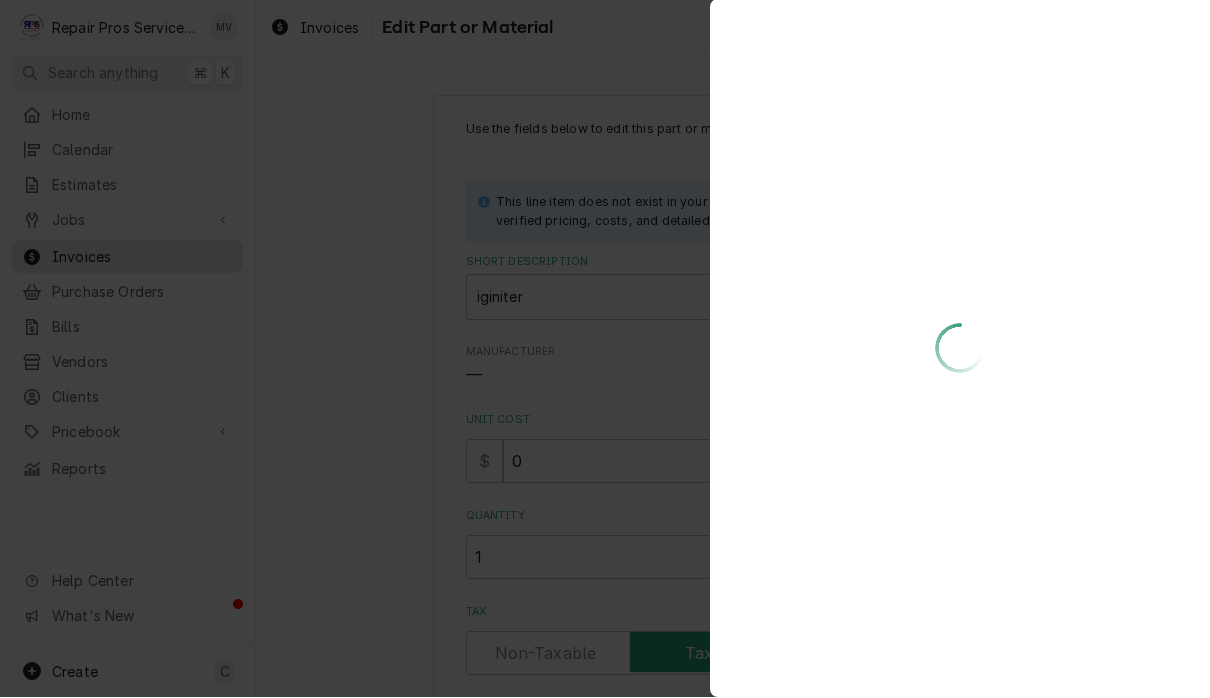 click at bounding box center (605, 349) 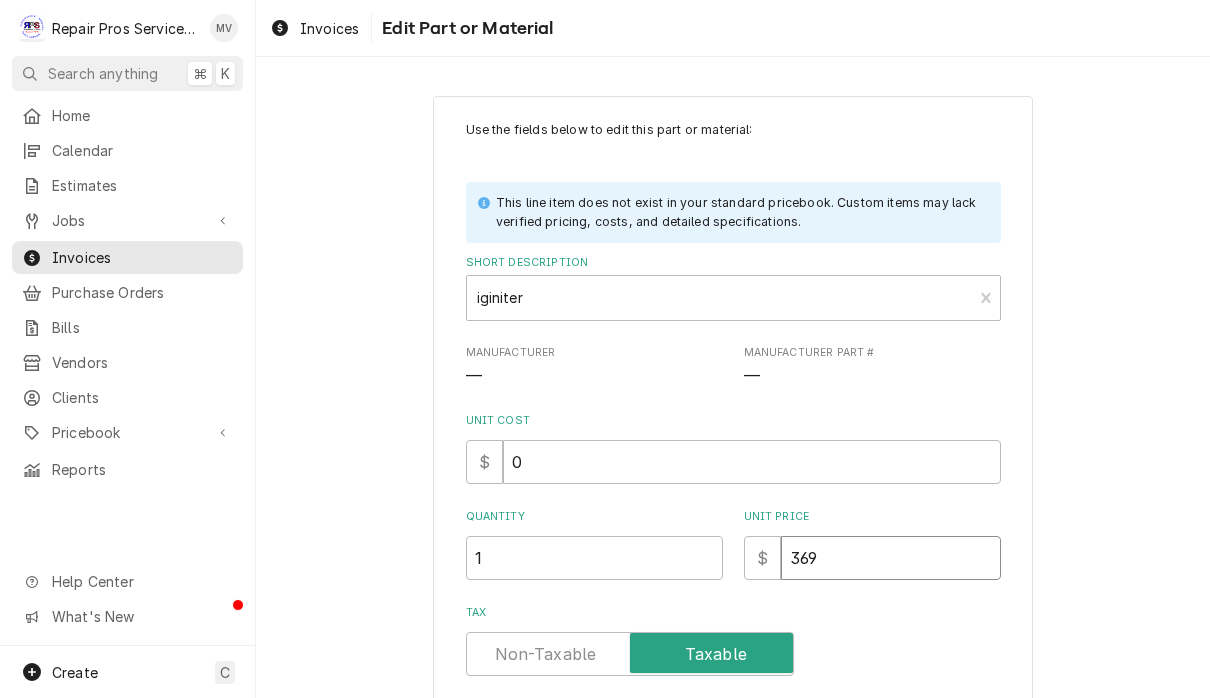 click on "369" at bounding box center [891, 558] 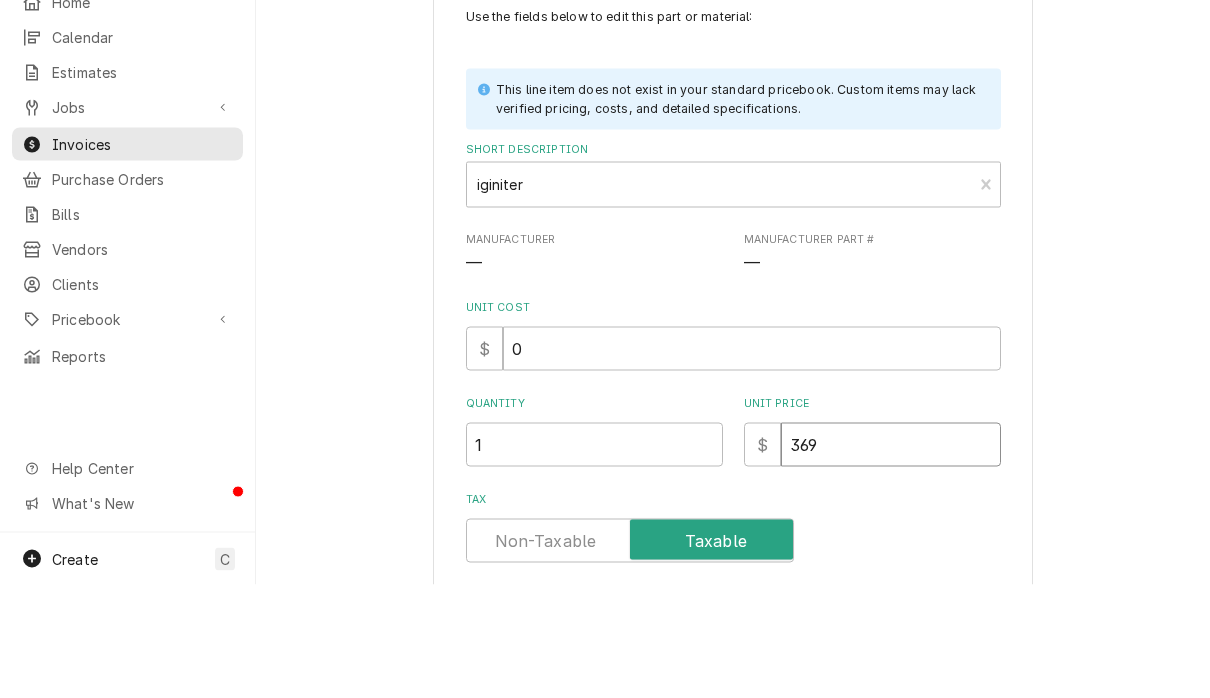 type on "x" 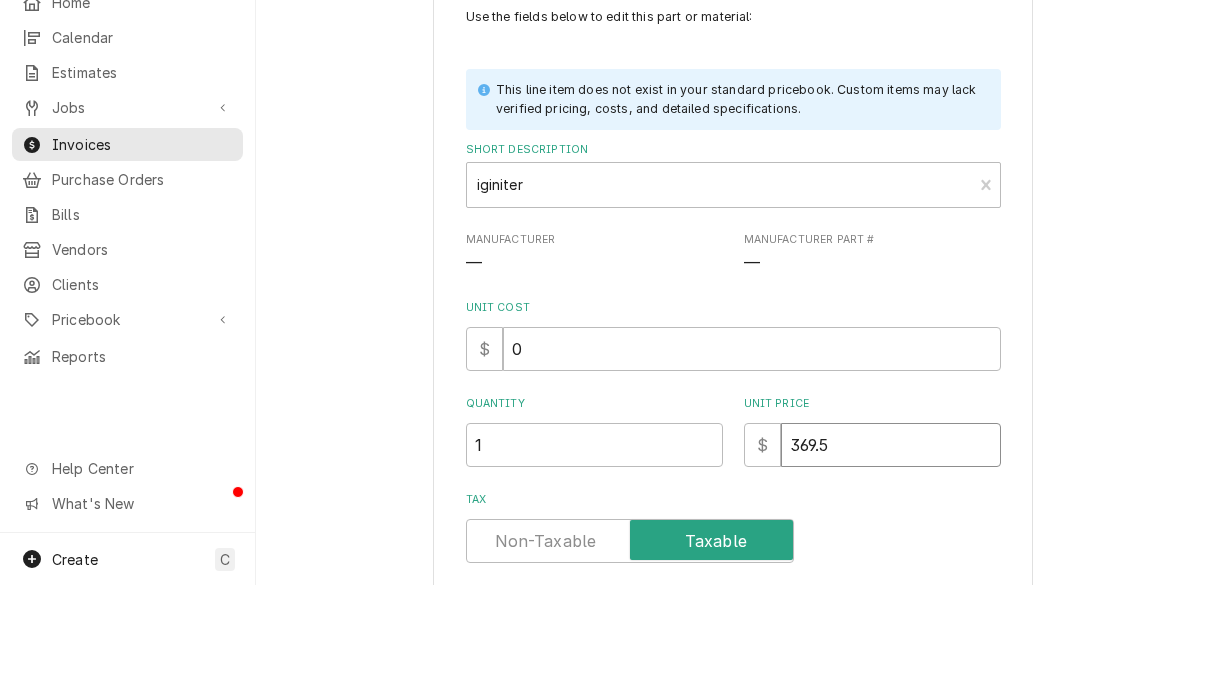 type on "x" 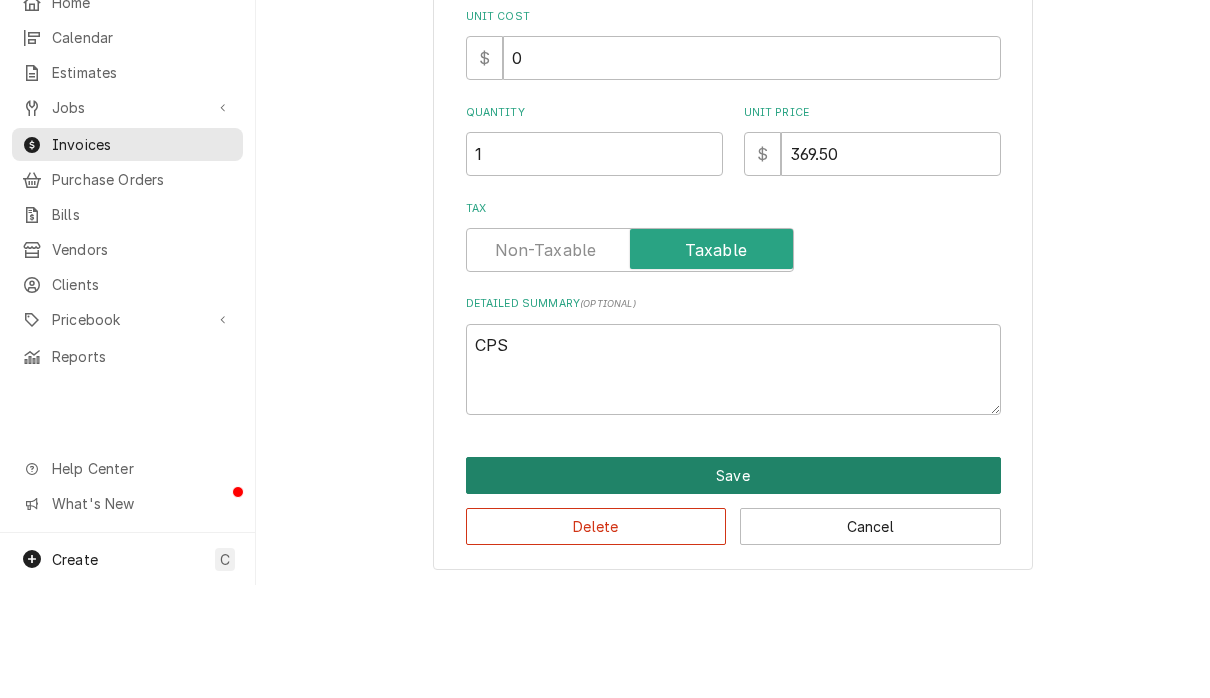 click on "Save" at bounding box center (733, 588) 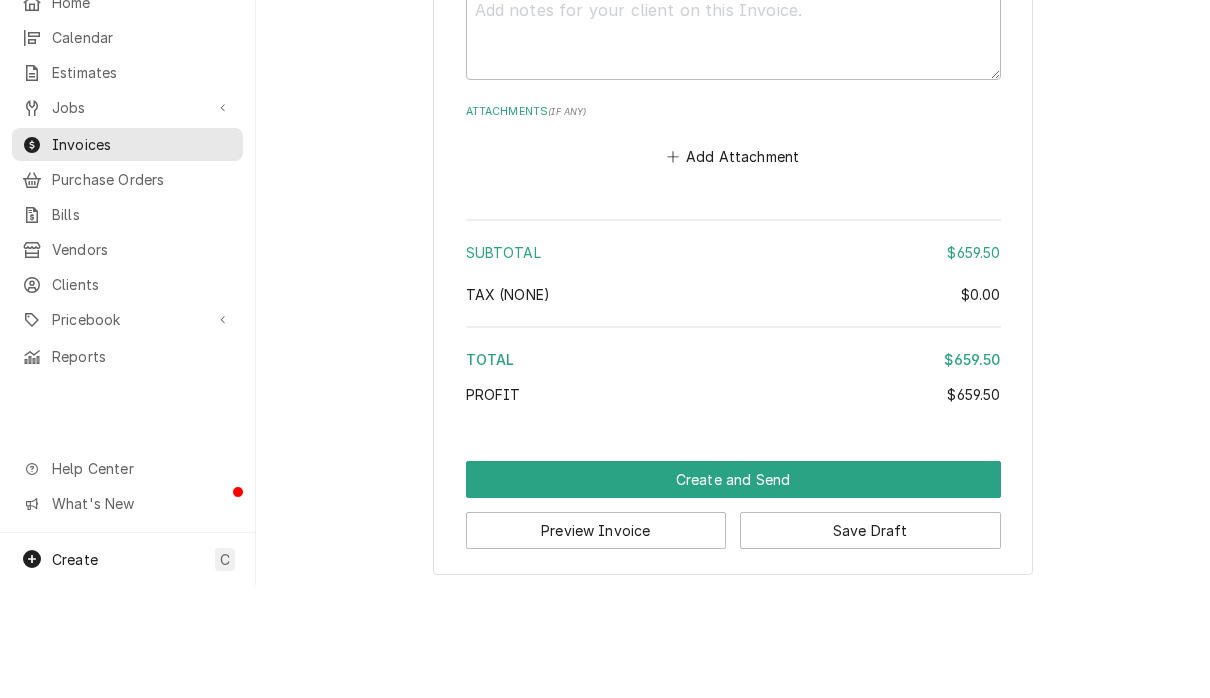 scroll, scrollTop: 3812, scrollLeft: 0, axis: vertical 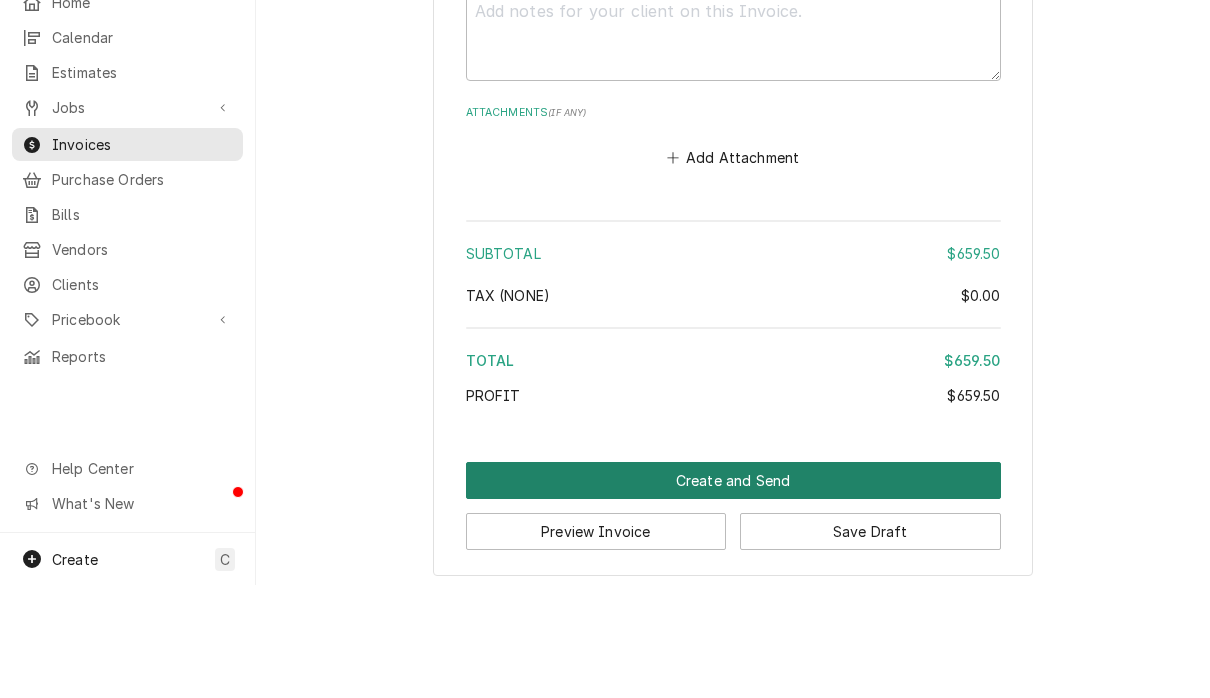click on "Create and Send" at bounding box center [733, 593] 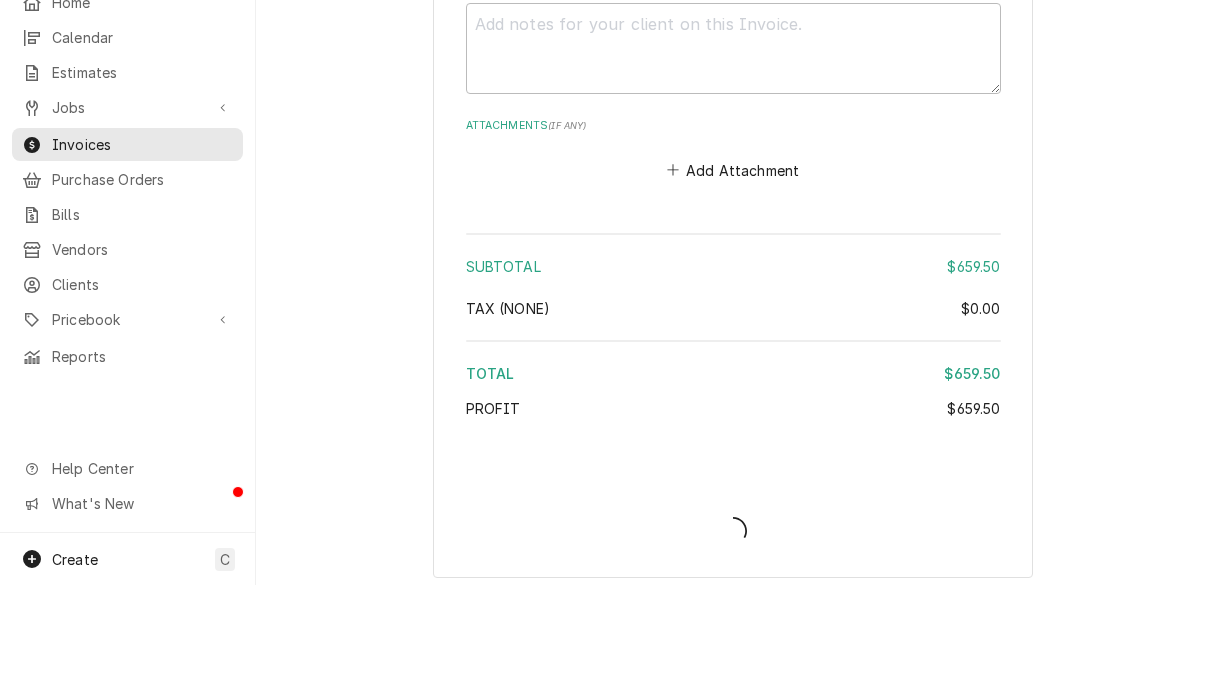 type on "x" 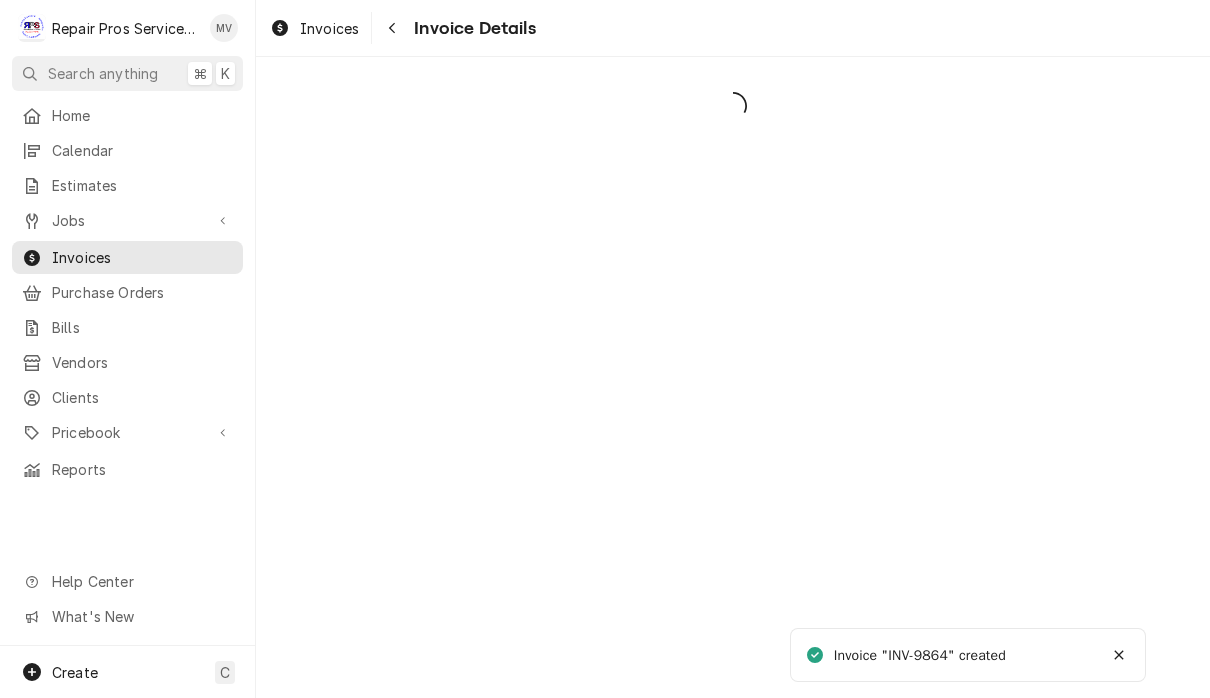 scroll, scrollTop: 0, scrollLeft: 0, axis: both 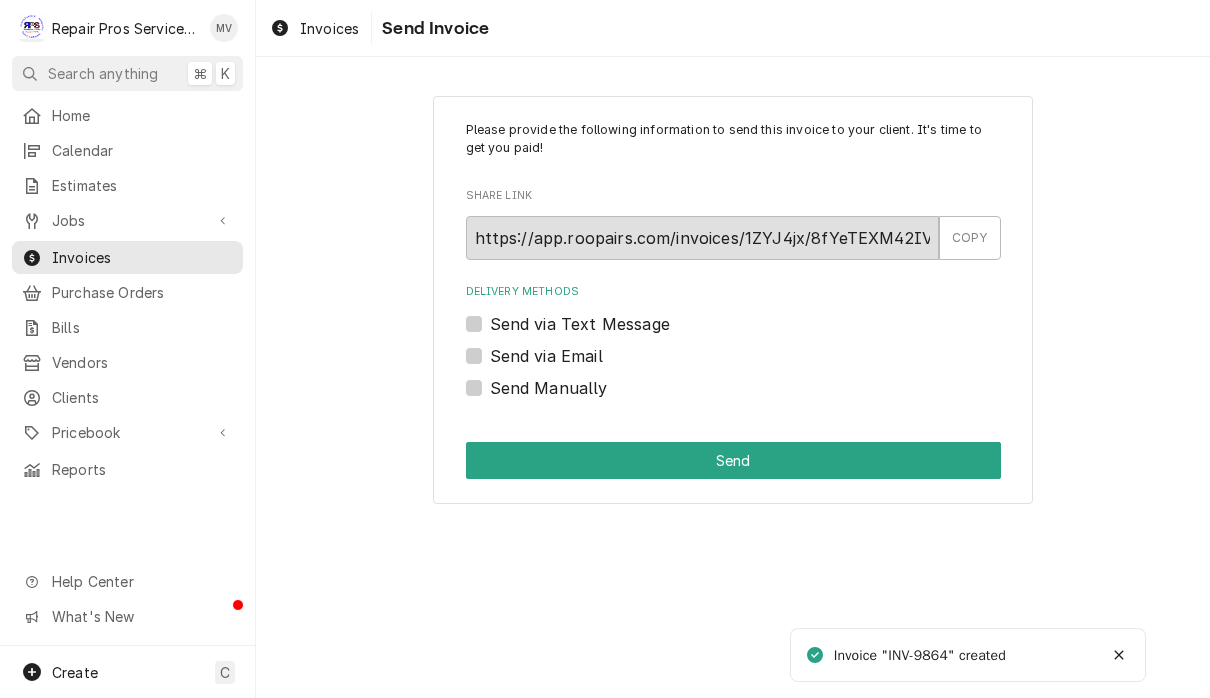 click on "Send Manually" at bounding box center (549, 388) 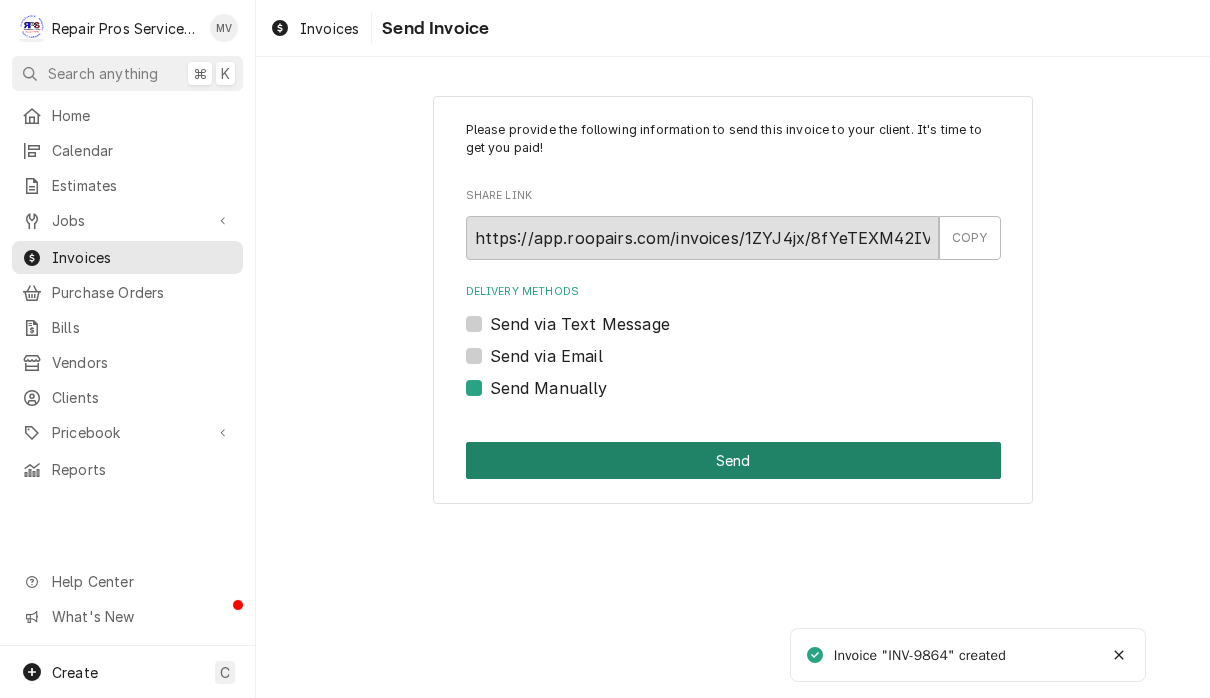 click on "Send" at bounding box center (733, 460) 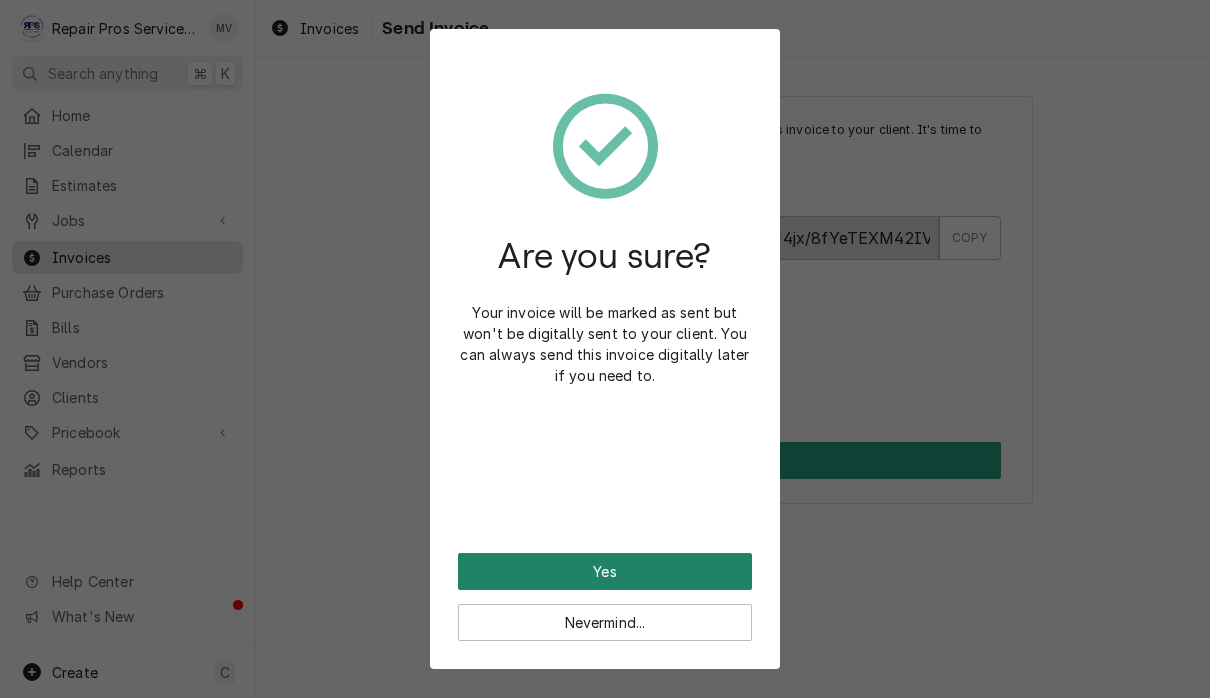 click on "Yes" at bounding box center [605, 571] 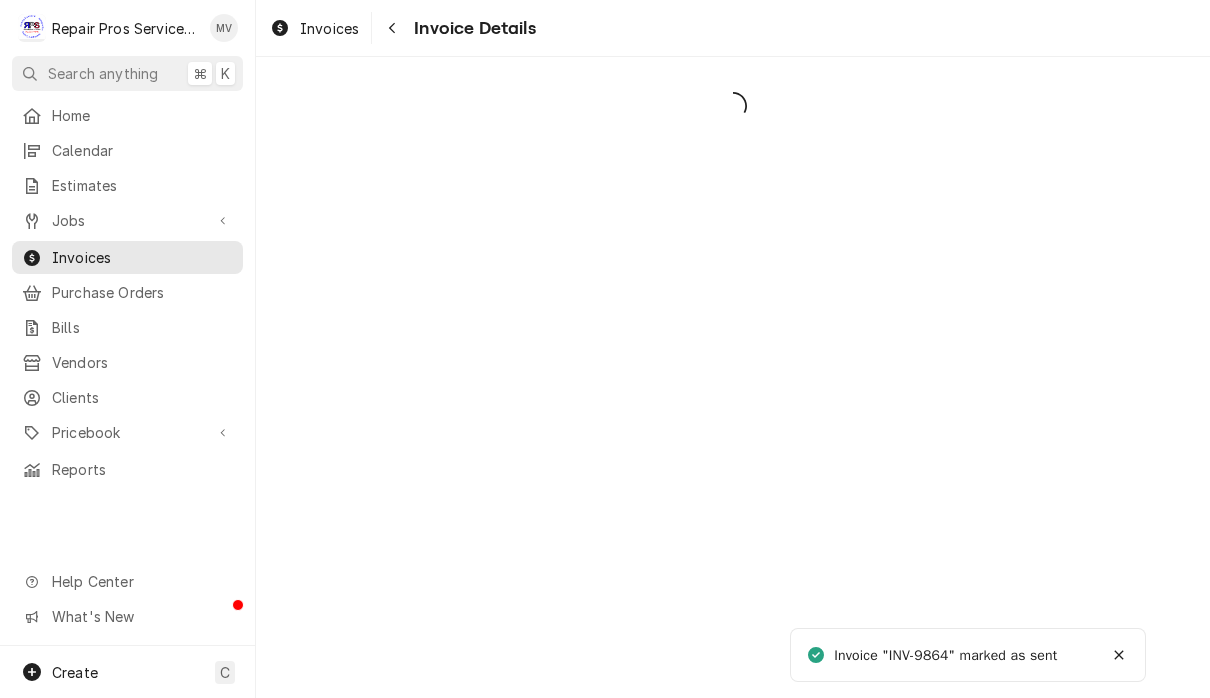 scroll, scrollTop: 0, scrollLeft: 0, axis: both 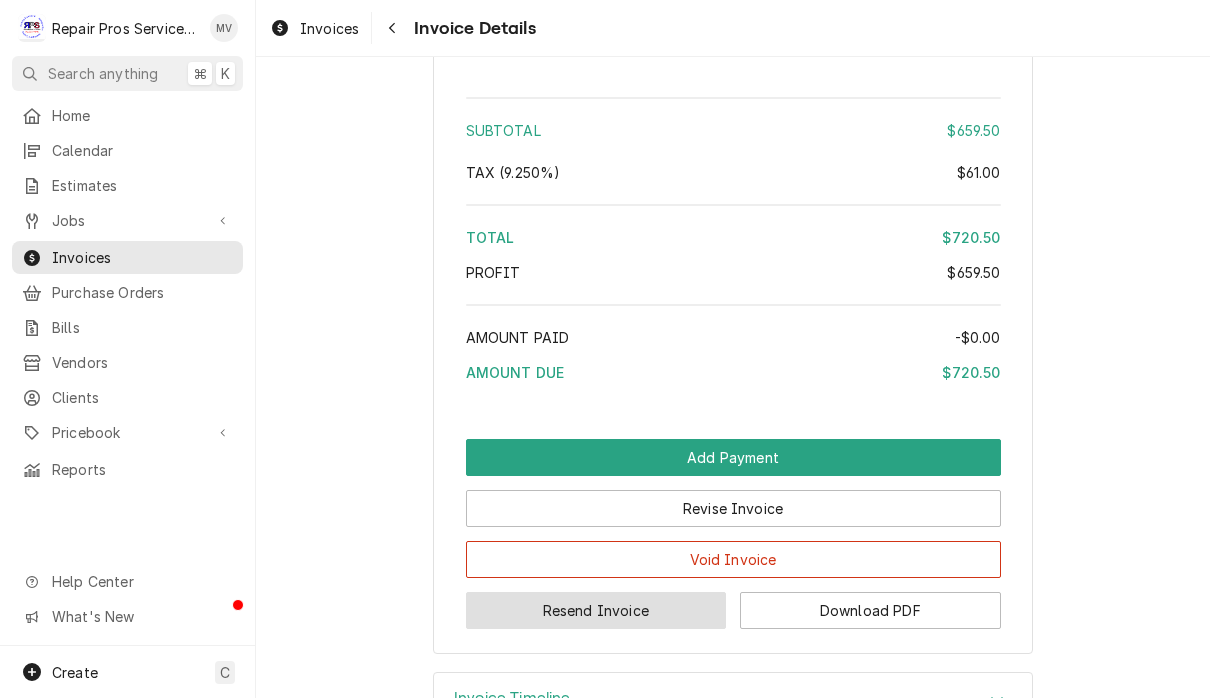 click on "Resend Invoice" at bounding box center (596, 610) 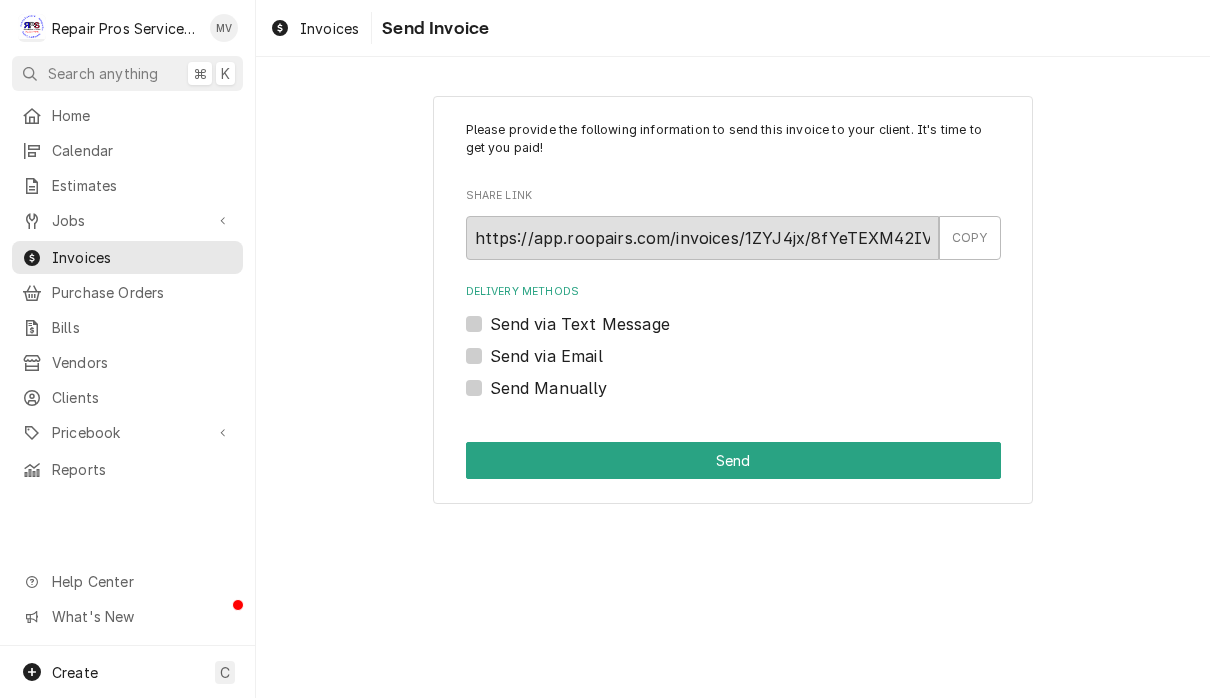click on "Send via Email" at bounding box center [546, 356] 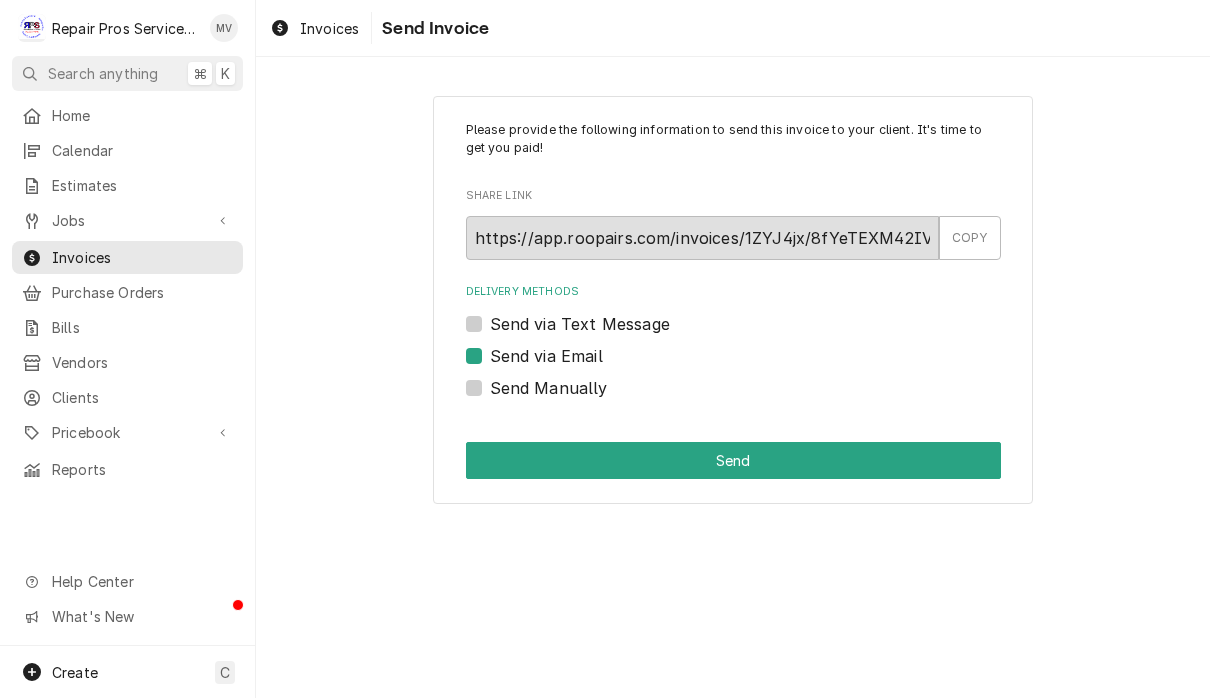 checkbox on "true" 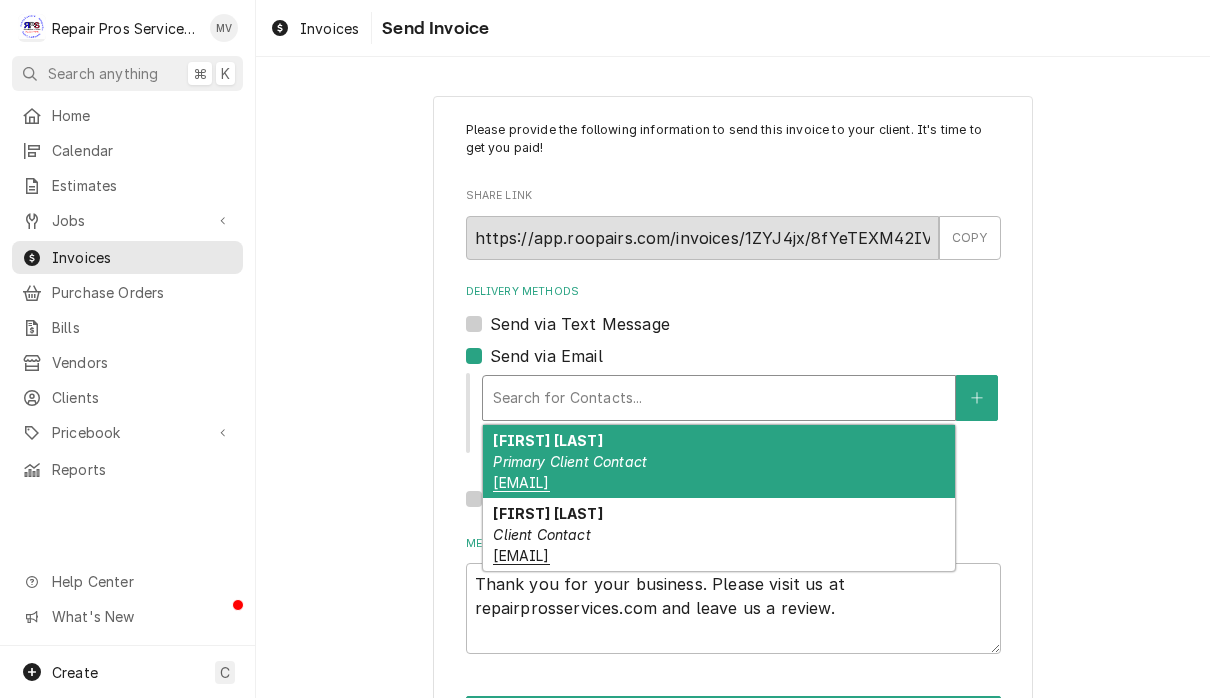 click on "Jeff Schwenke Primary Client Contact jeff@thebitteralibi.com" at bounding box center (719, 461) 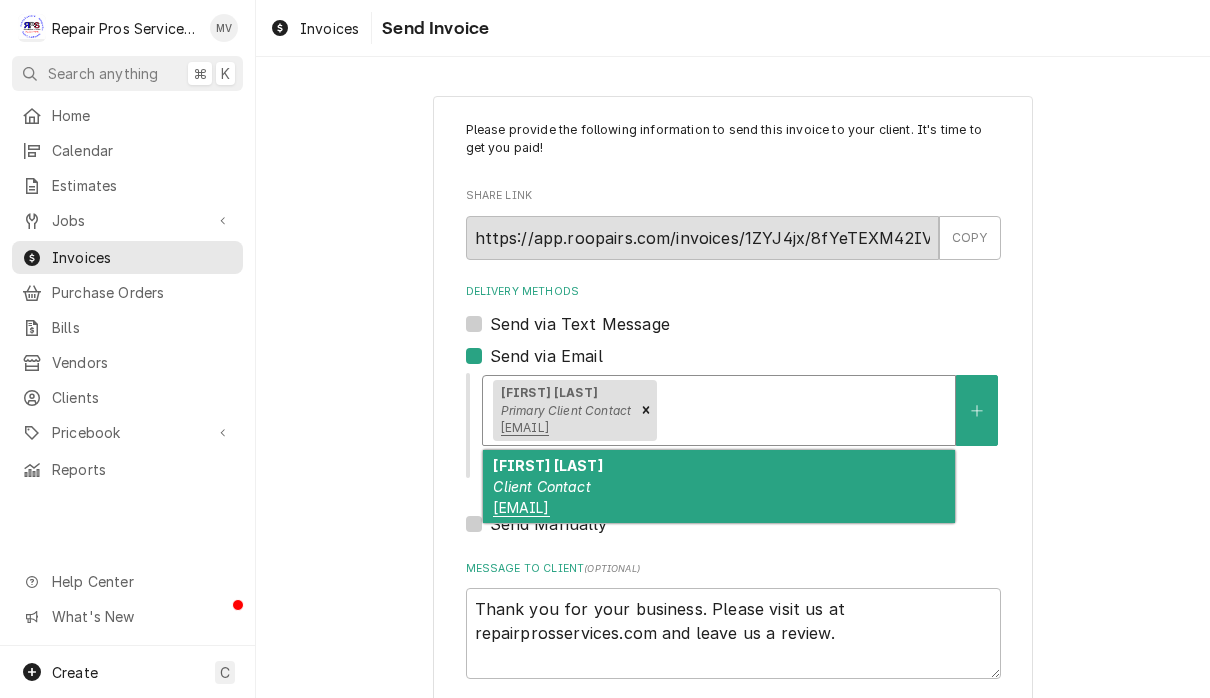 click on "Marc Holder Client Contact marc@civilprovisions.com" at bounding box center [719, 486] 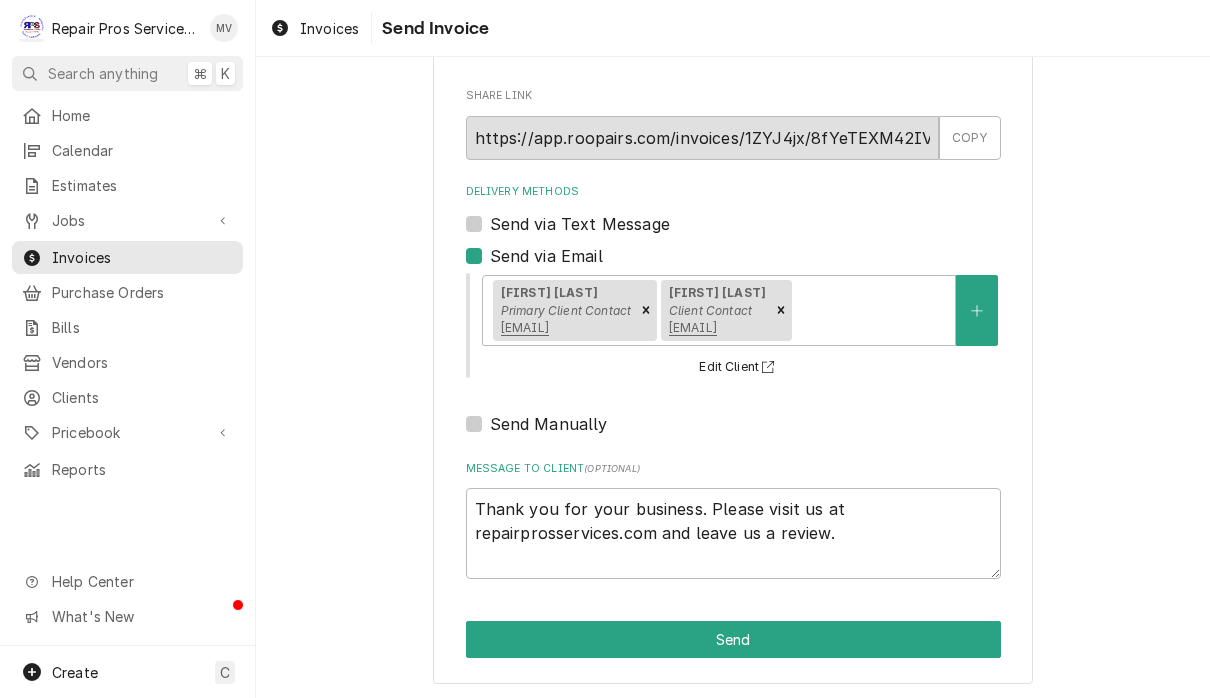scroll, scrollTop: 99, scrollLeft: 0, axis: vertical 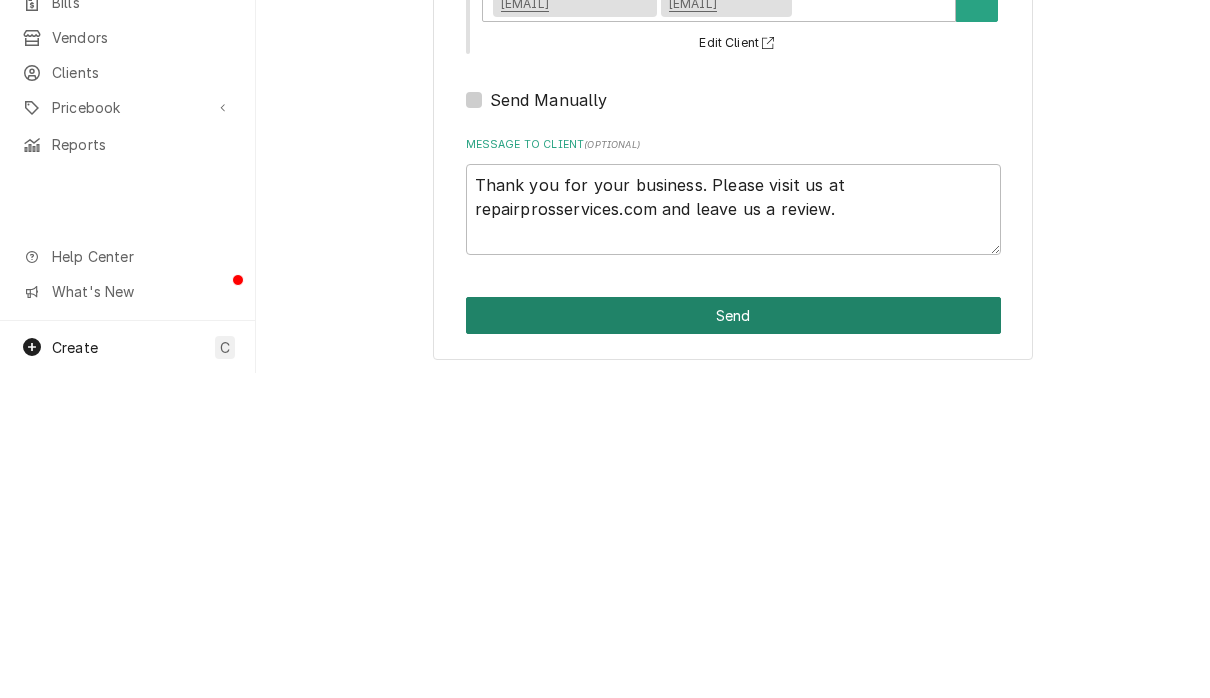 click on "Send" at bounding box center [733, 640] 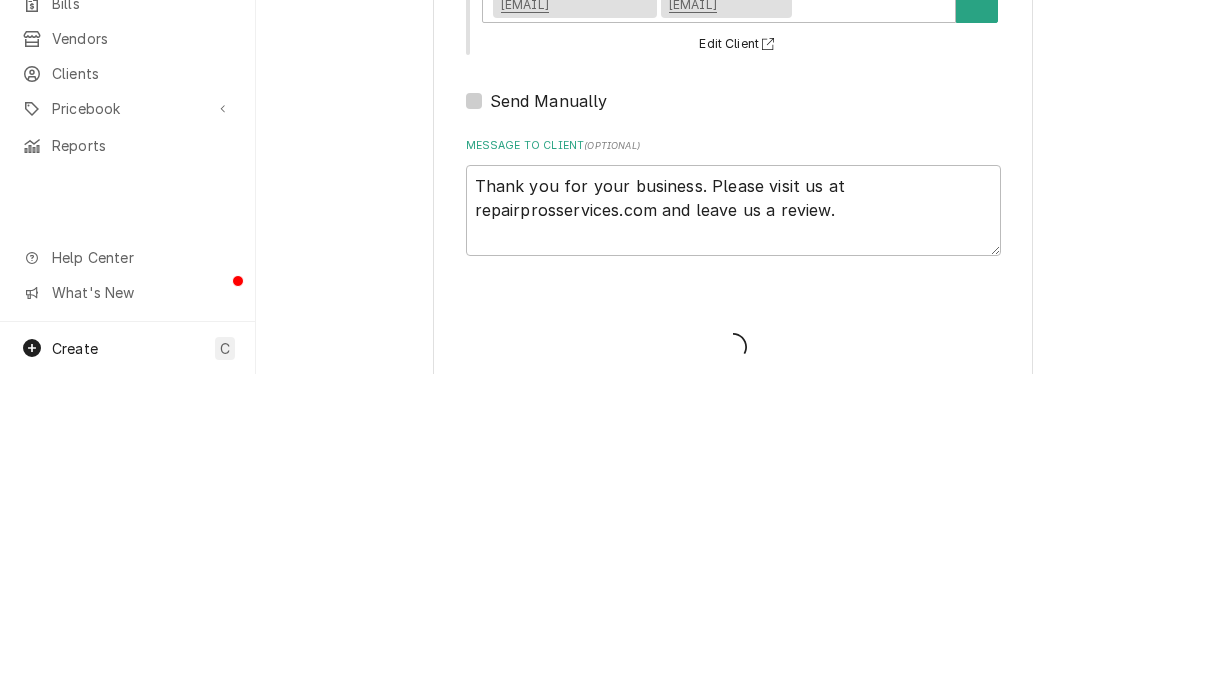 type on "x" 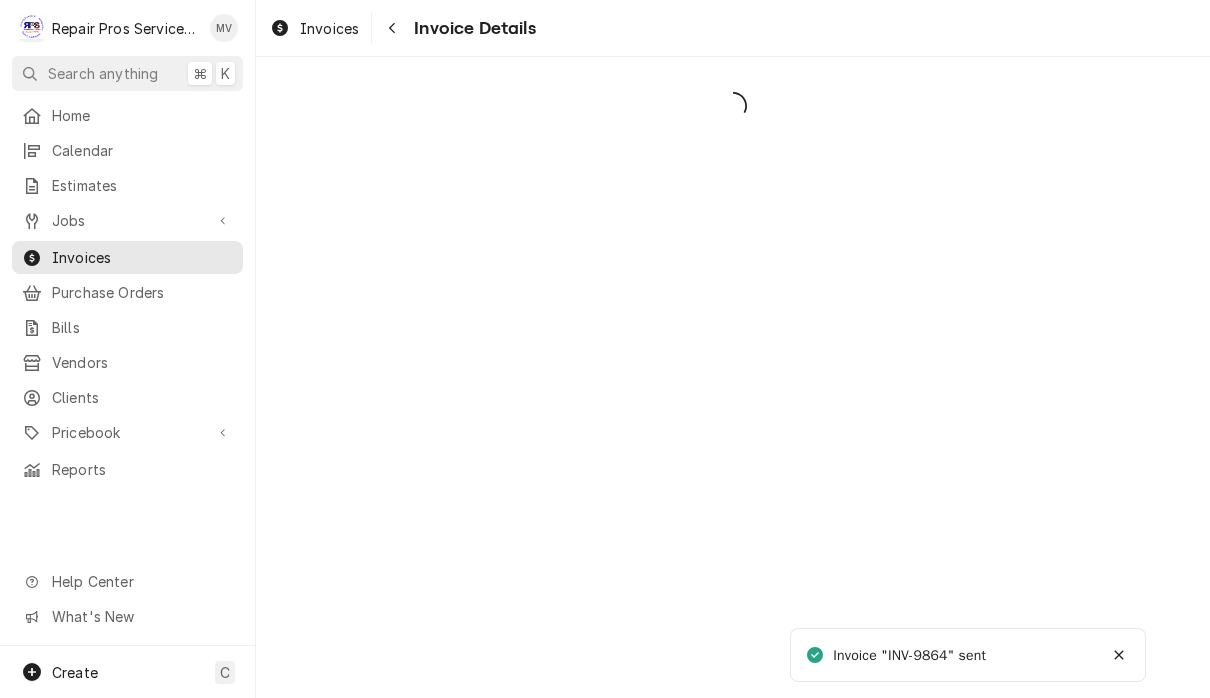 scroll, scrollTop: 0, scrollLeft: 0, axis: both 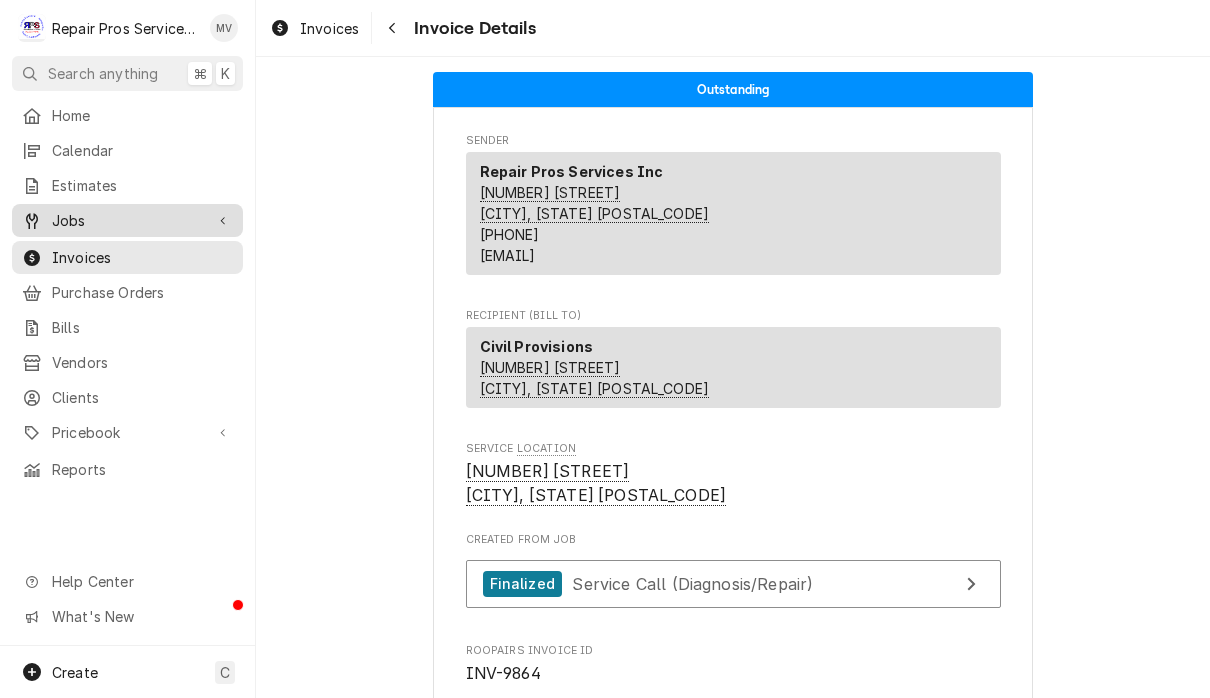 click on "Jobs" at bounding box center (127, 220) 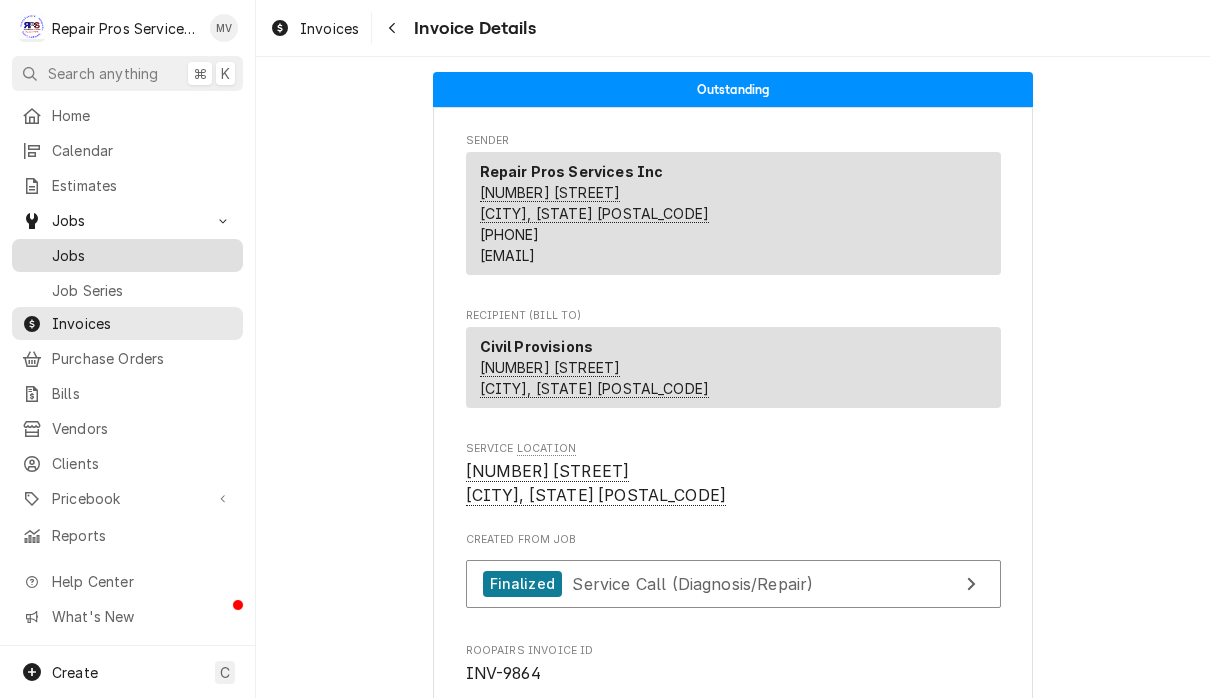 click on "Jobs" at bounding box center [127, 255] 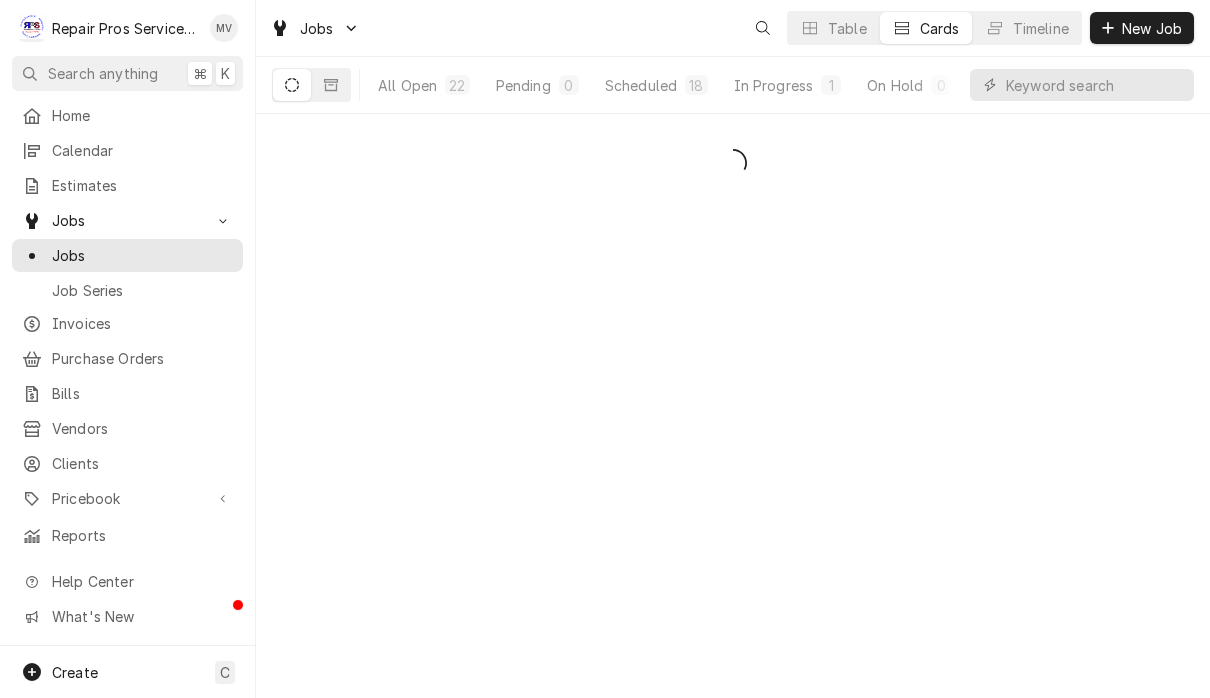 scroll, scrollTop: 0, scrollLeft: 0, axis: both 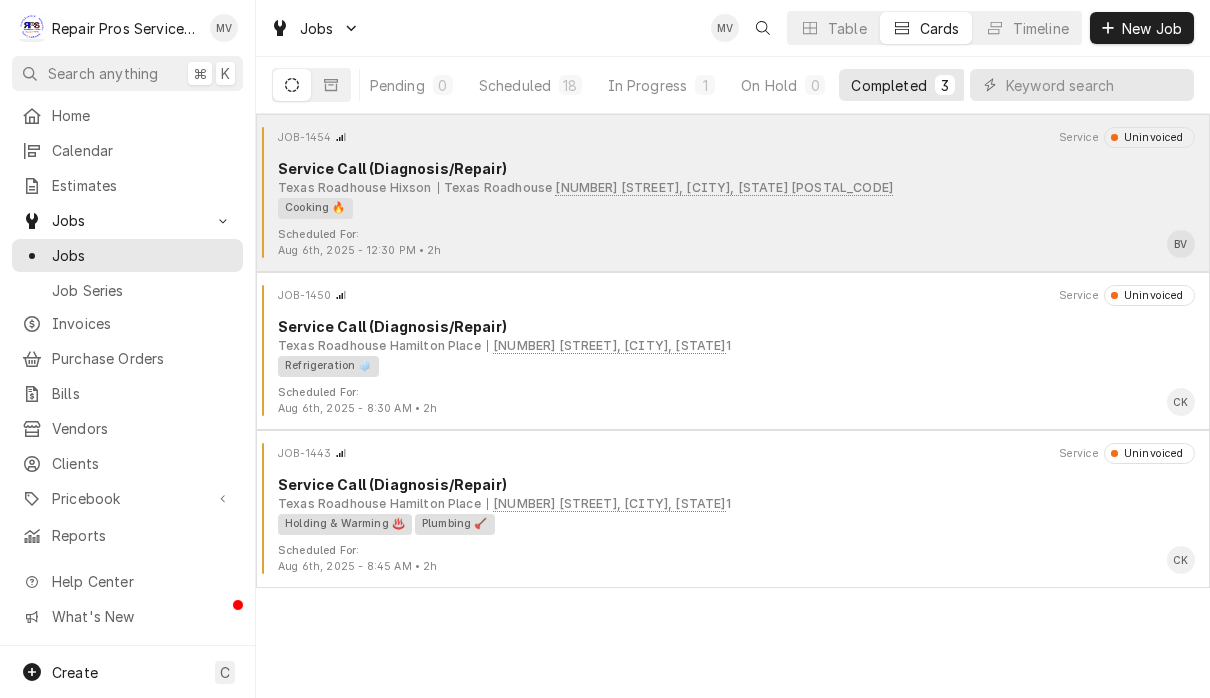 click on "Scheduled For: Aug 6th, 2025 - 12:30 PM • 2h BV" at bounding box center [733, 243] 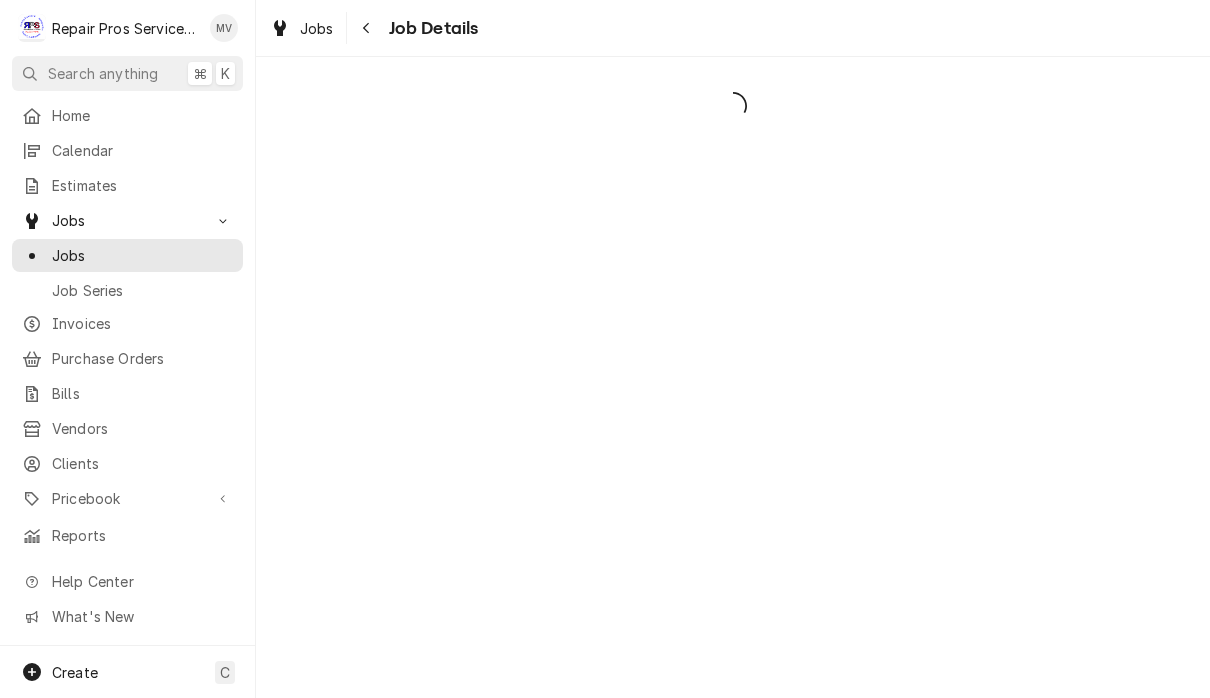 scroll, scrollTop: 0, scrollLeft: 0, axis: both 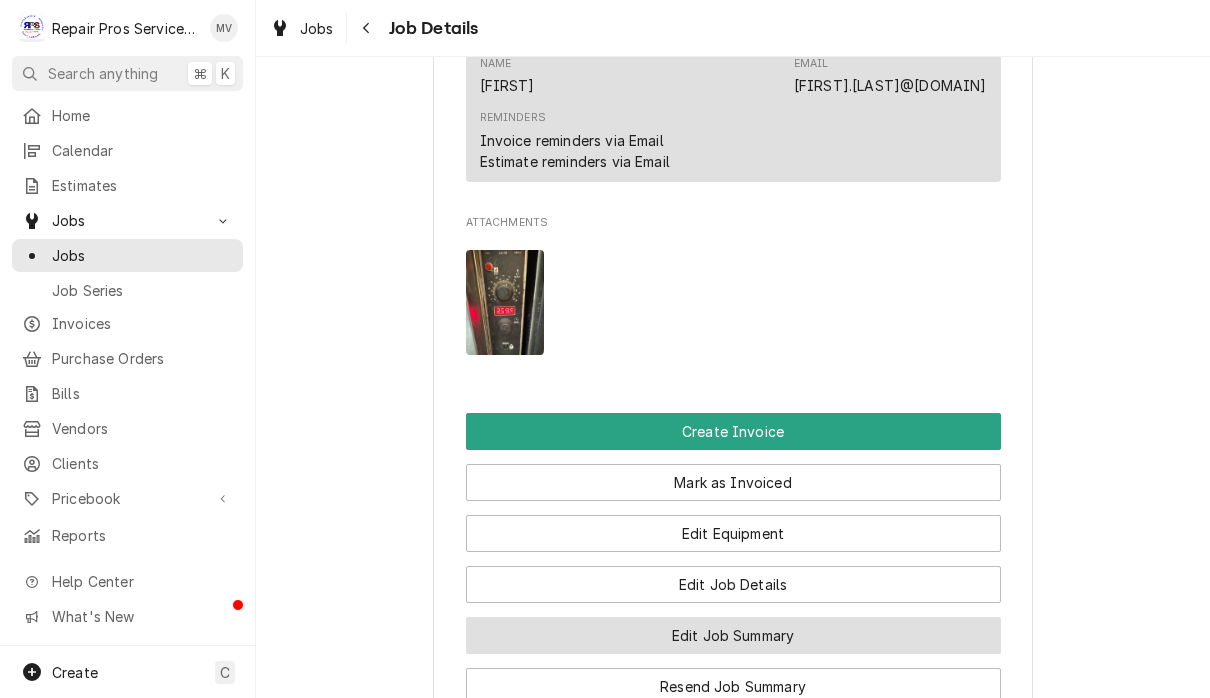 click on "Edit Job Summary" at bounding box center [733, 635] 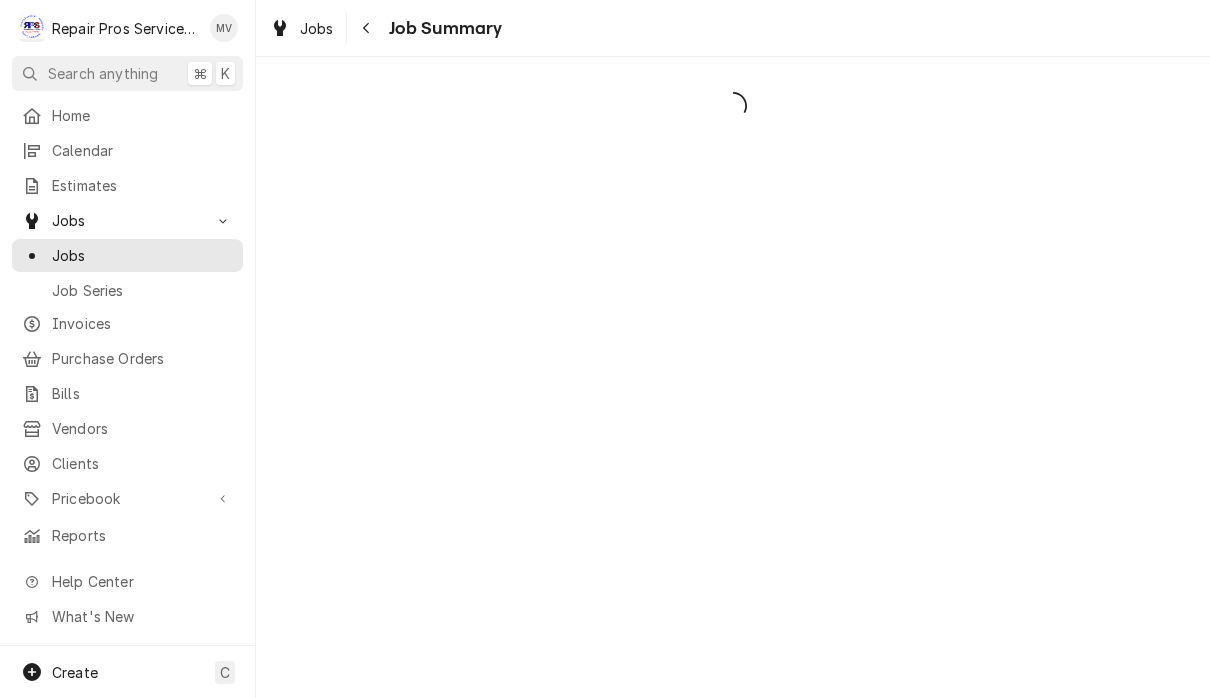 scroll, scrollTop: 0, scrollLeft: 0, axis: both 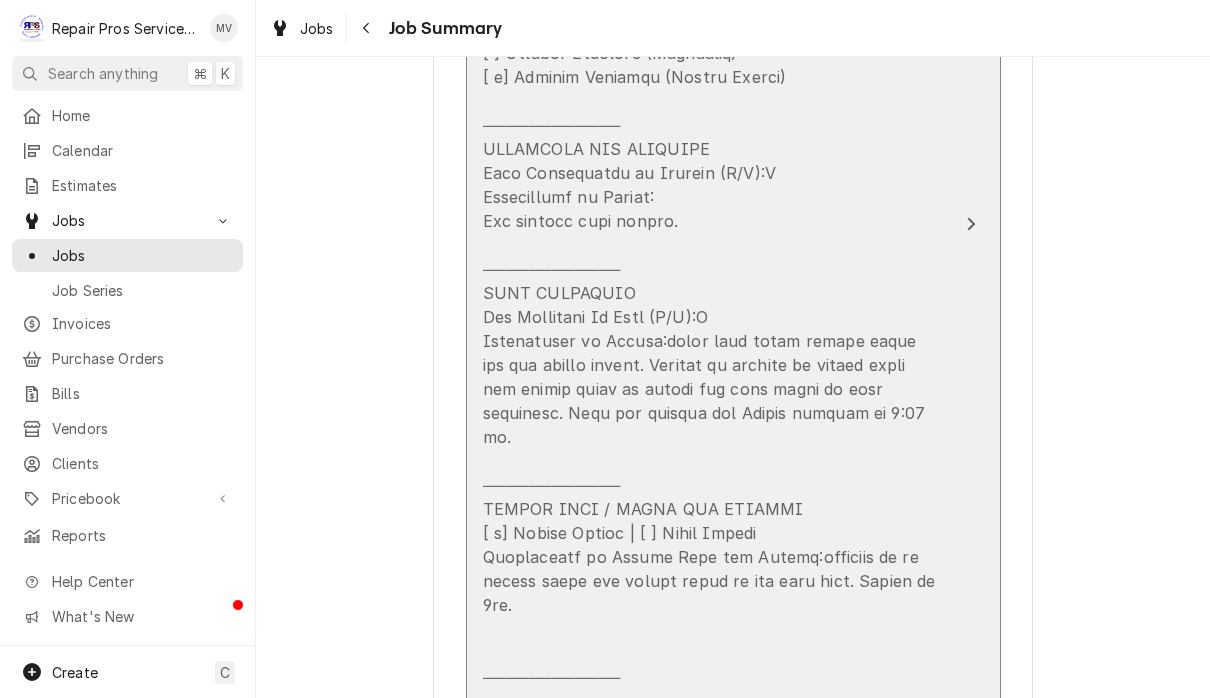 click at bounding box center [712, 329] 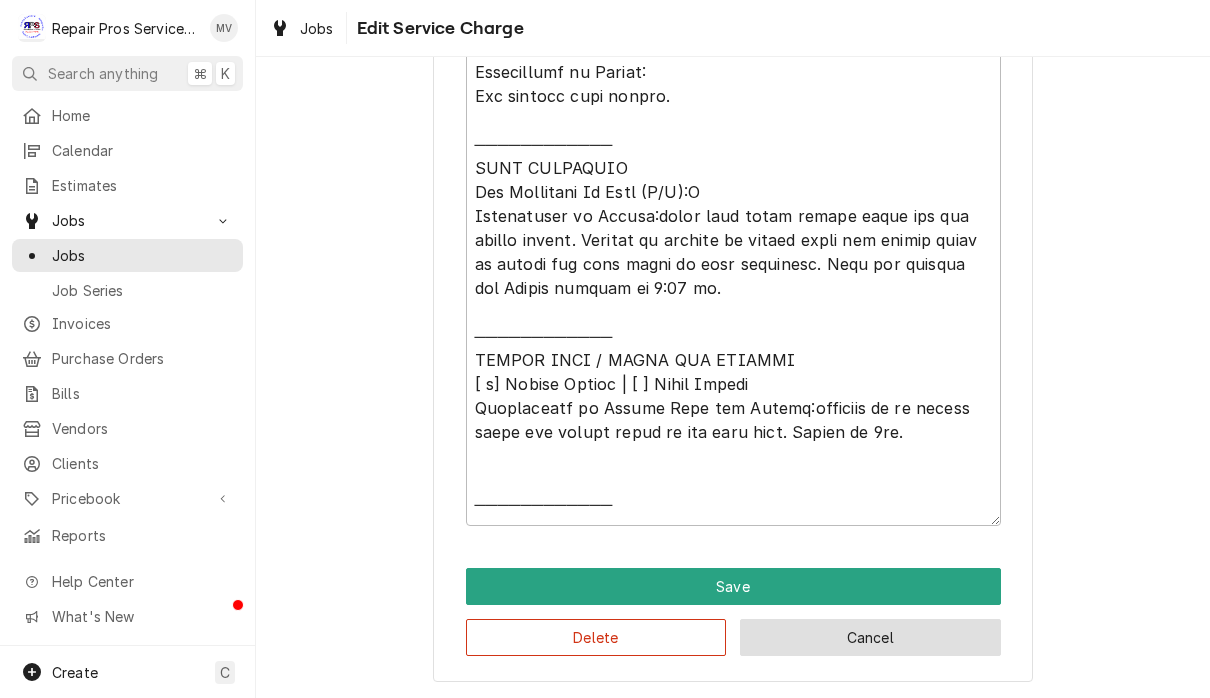 click on "Cancel" at bounding box center (870, 637) 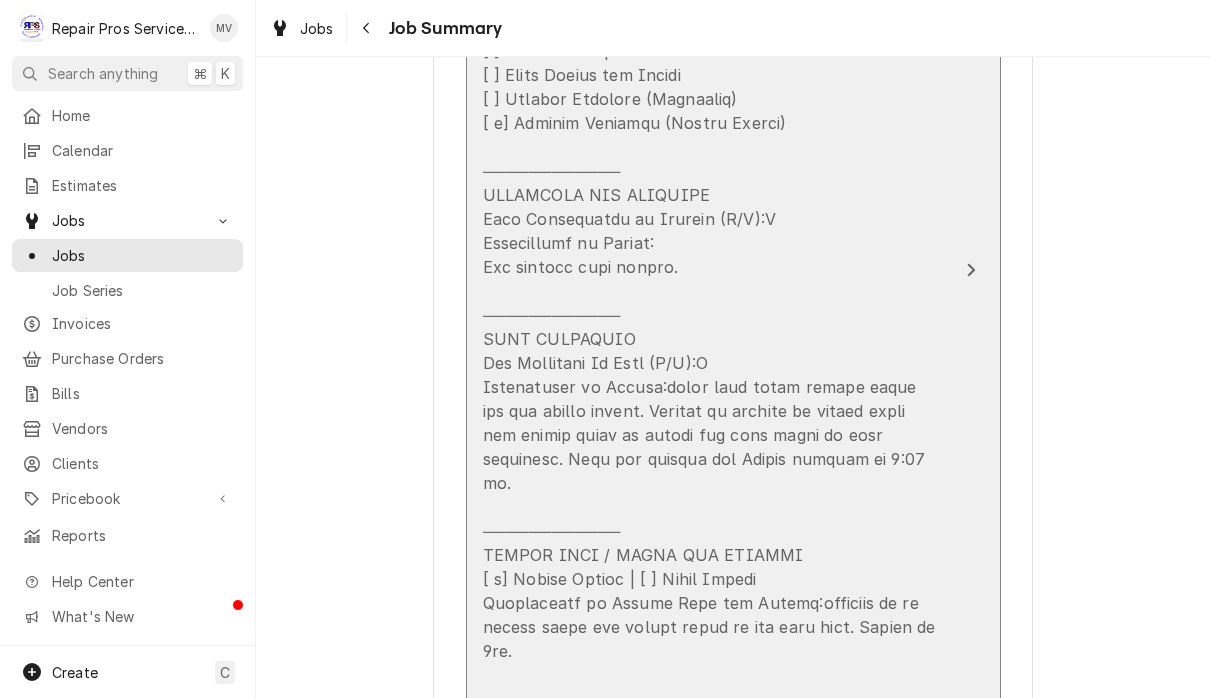 click at bounding box center (971, 270) 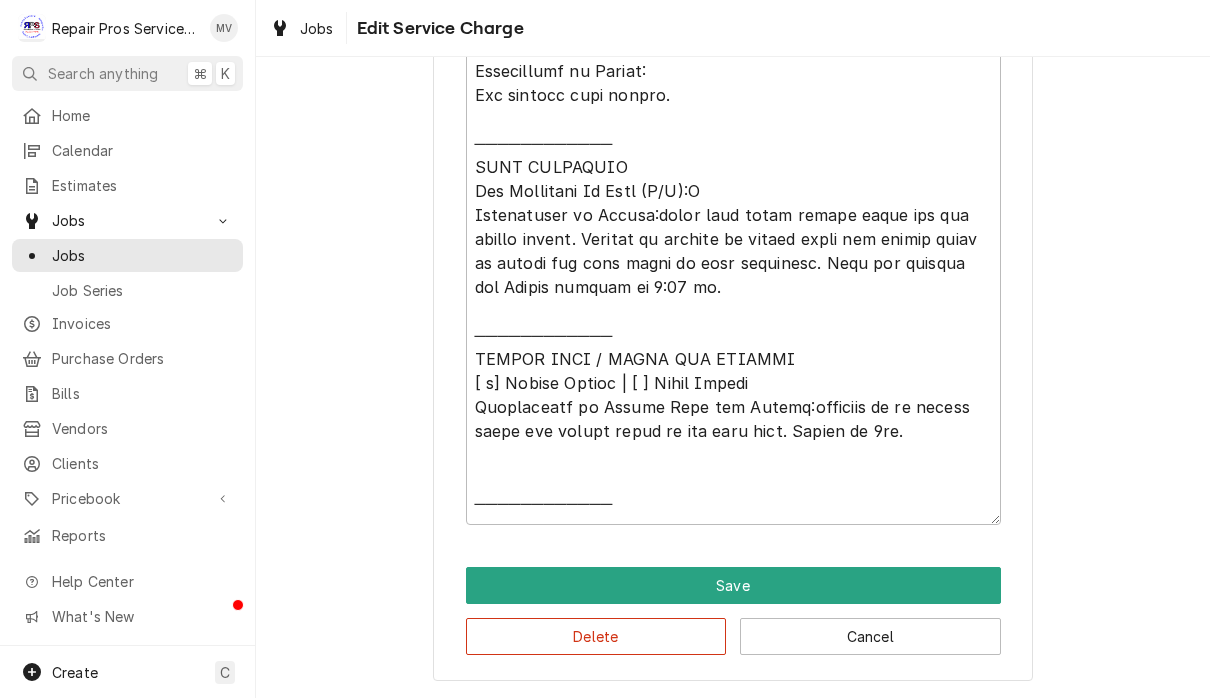 scroll, scrollTop: 953, scrollLeft: 0, axis: vertical 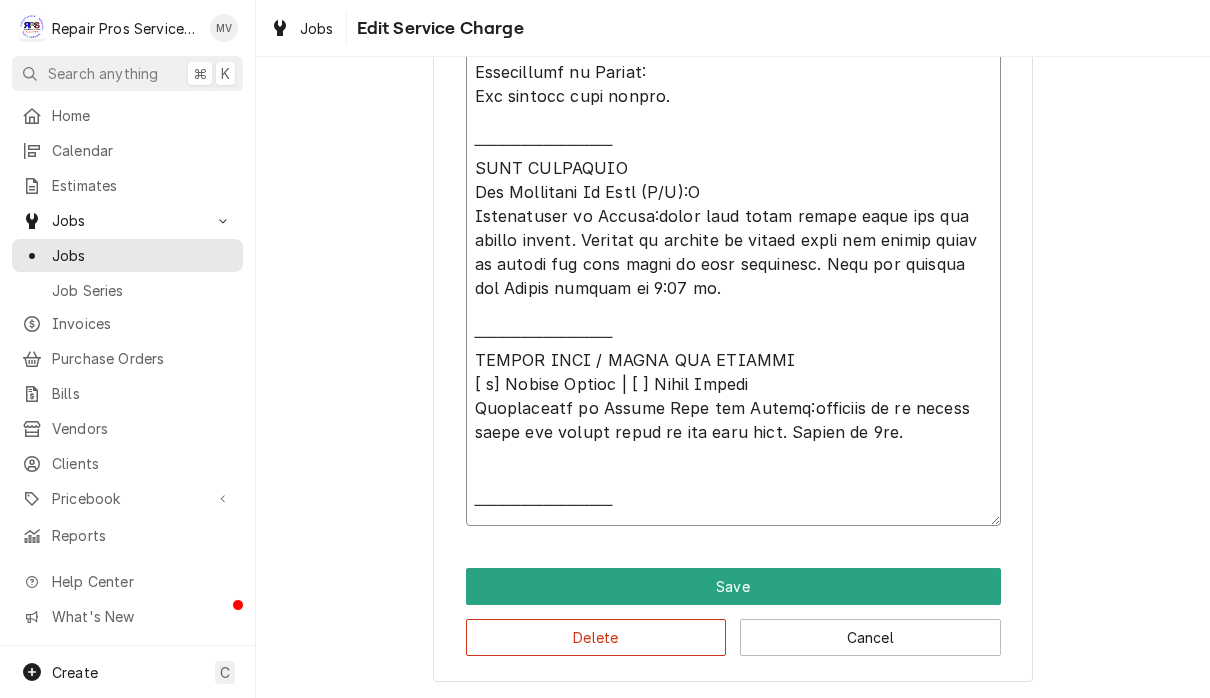 click on "Service Summary" at bounding box center (733, 180) 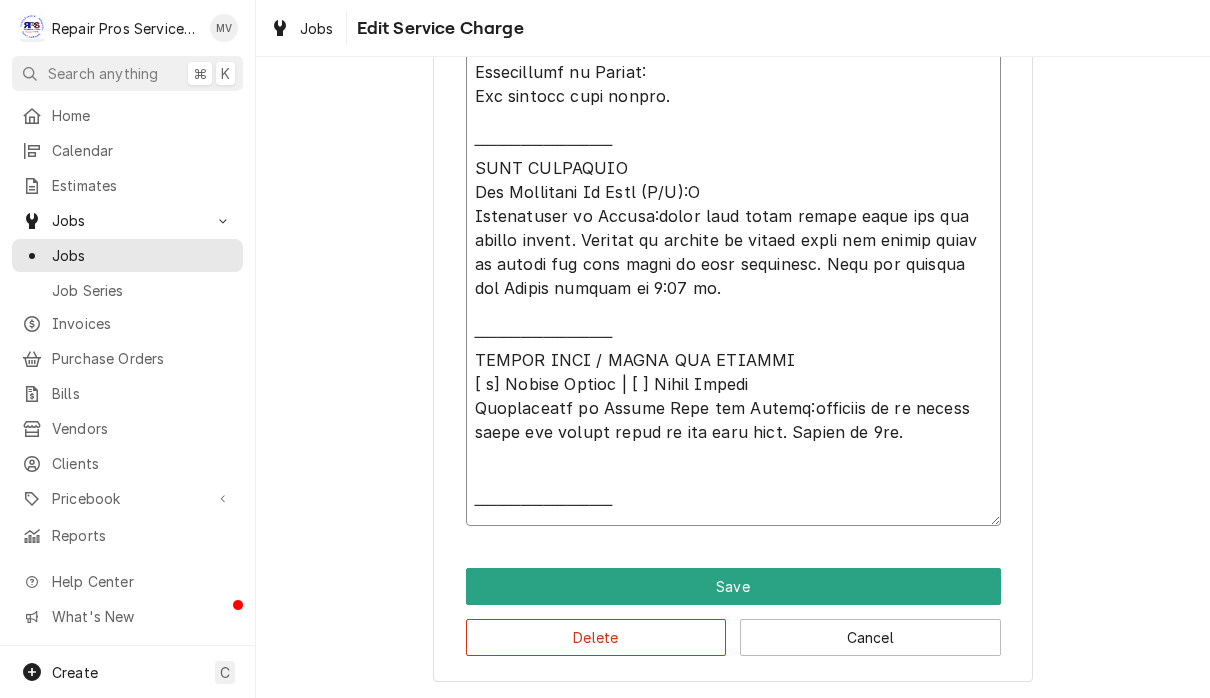 click on "Service Summary" at bounding box center (733, 180) 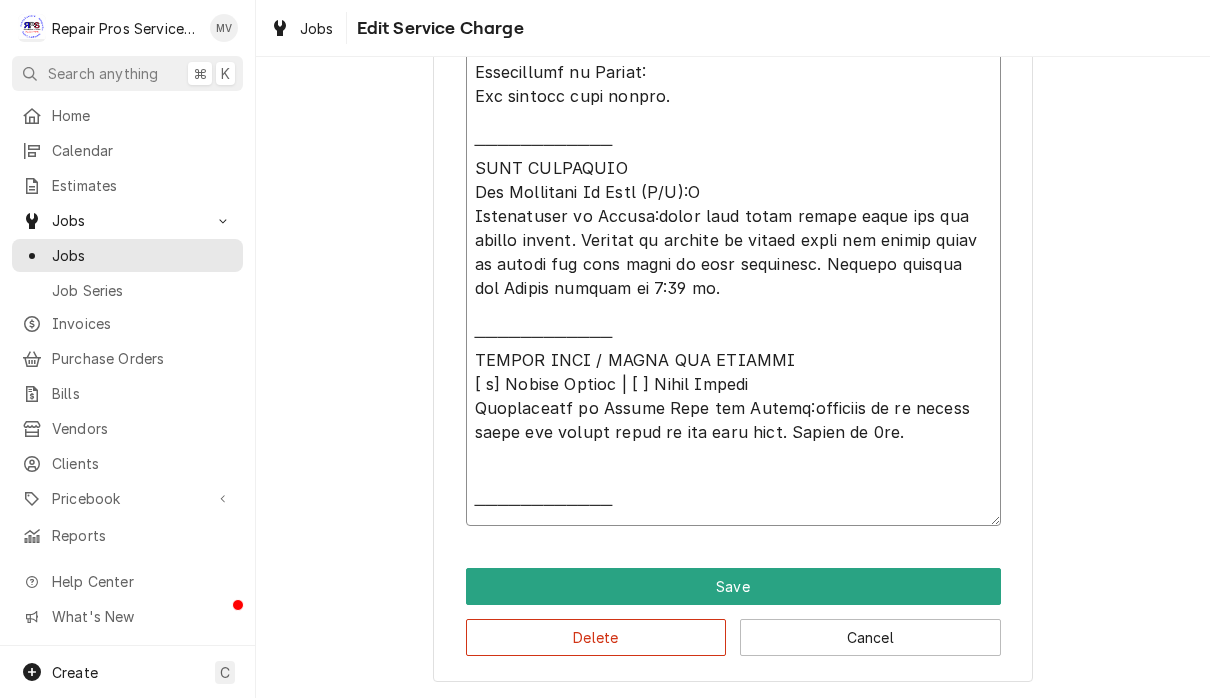 type on "x" 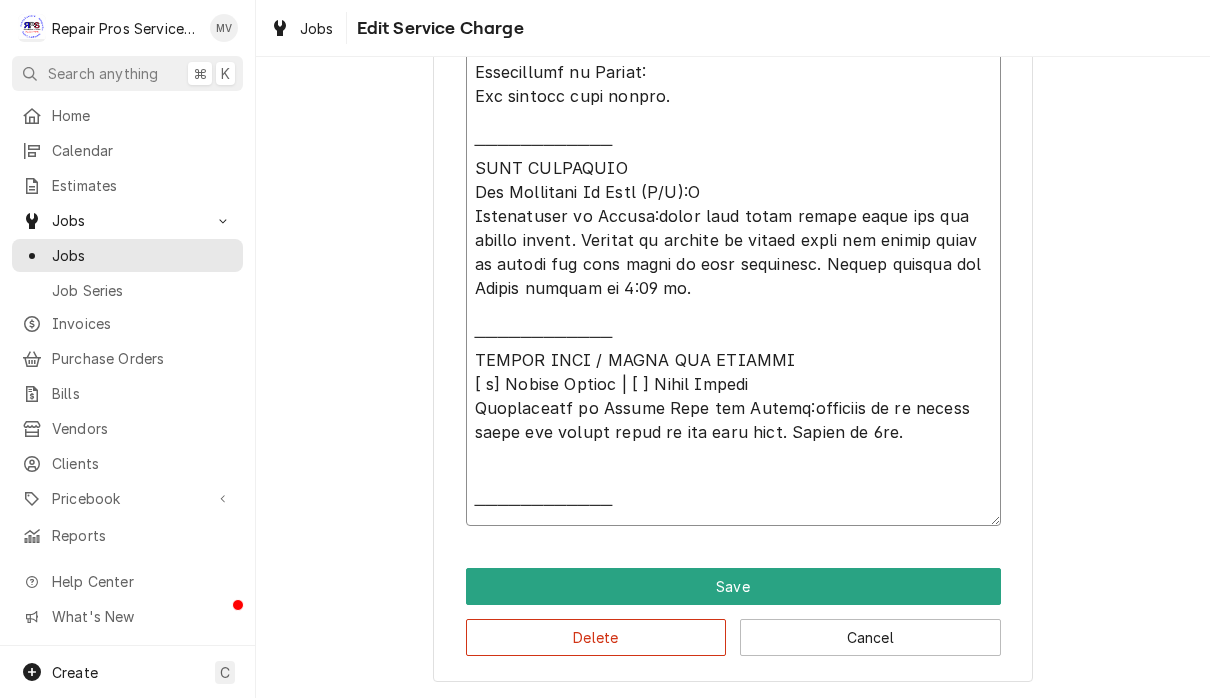 type on "x" 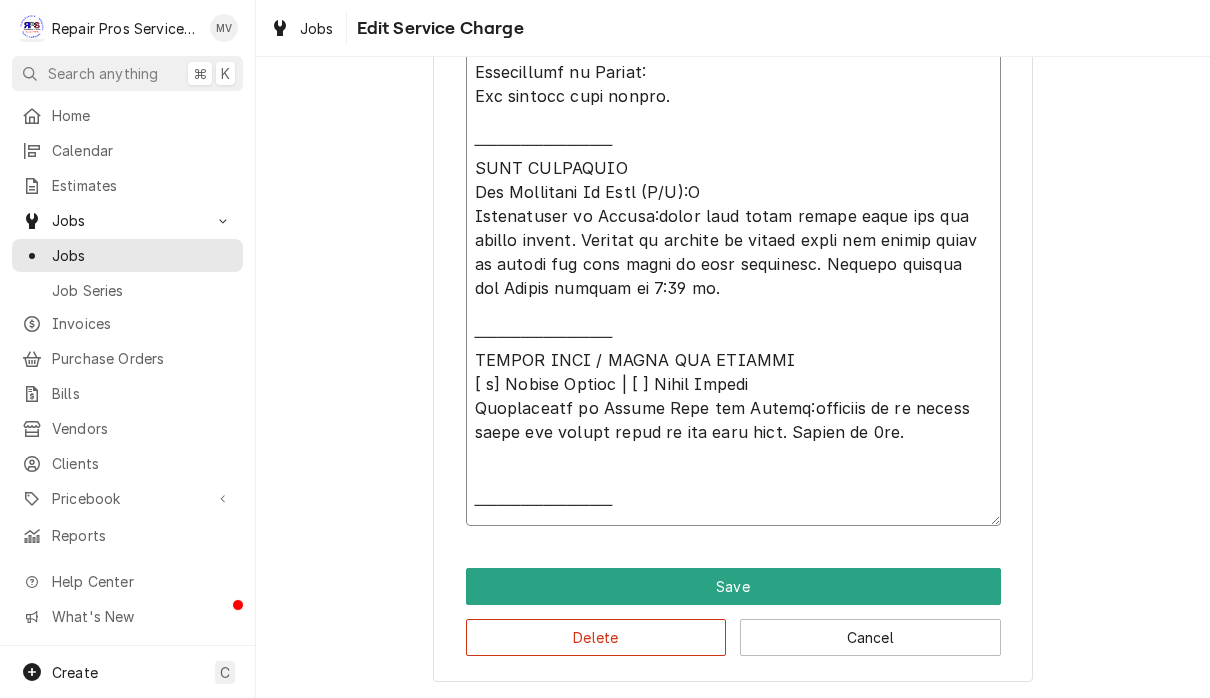 type on "x" 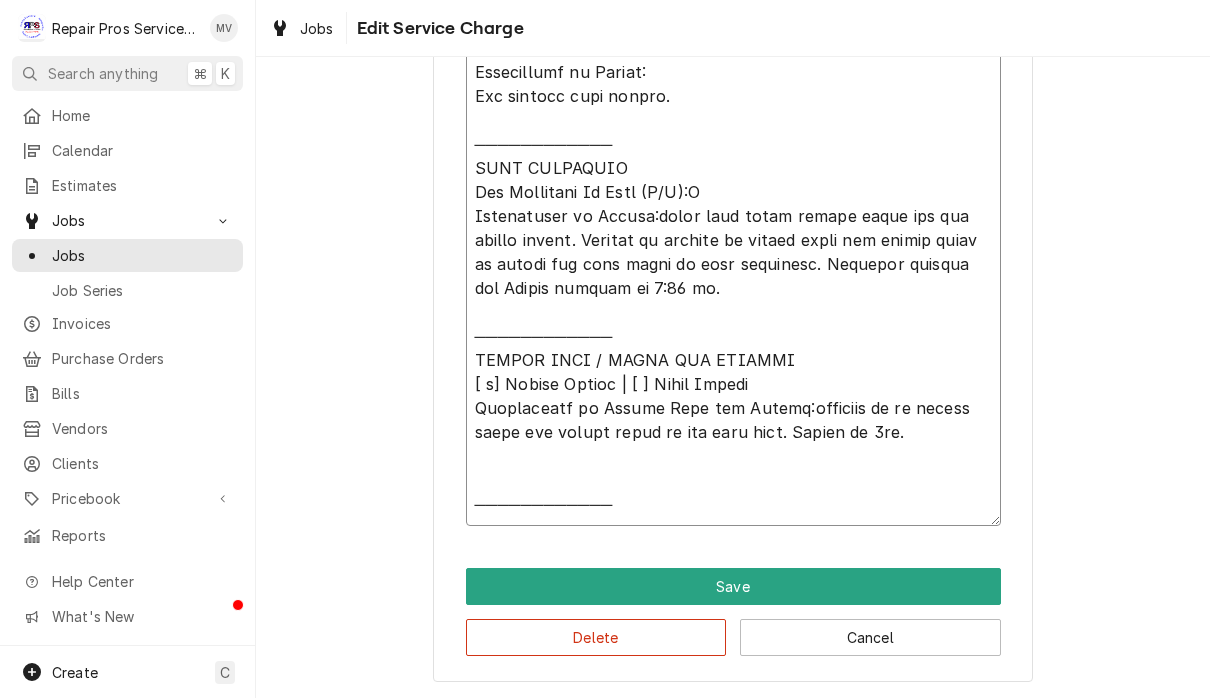 type on "x" 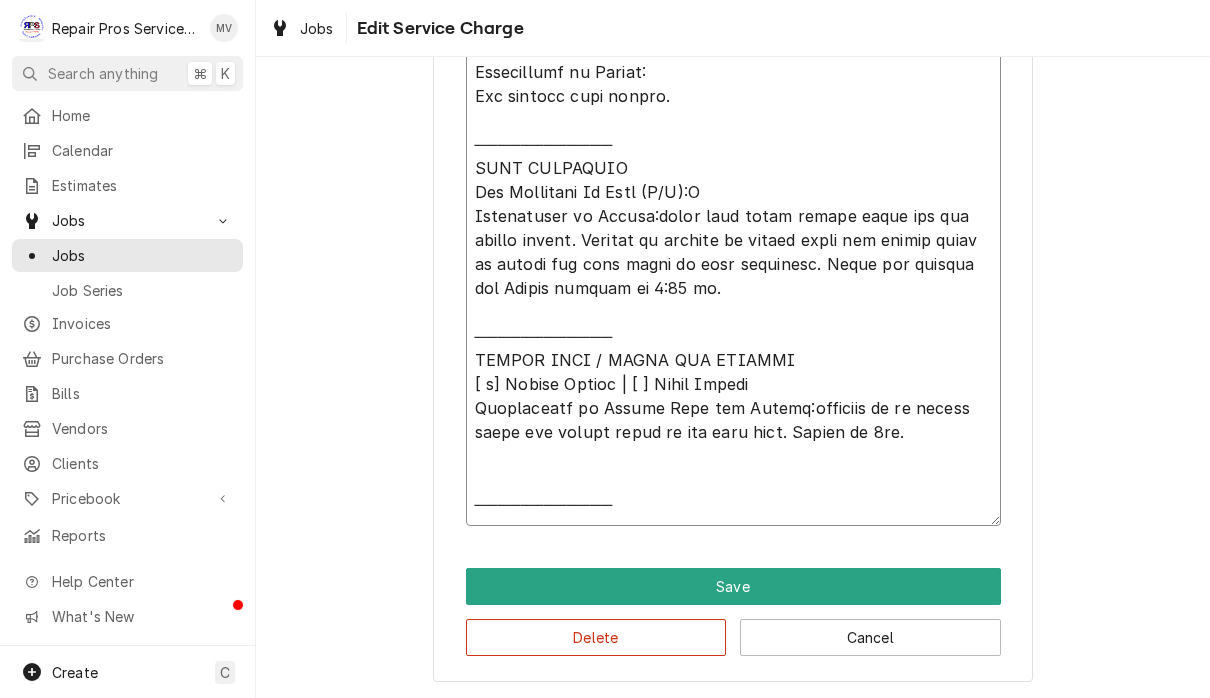 type on "x" 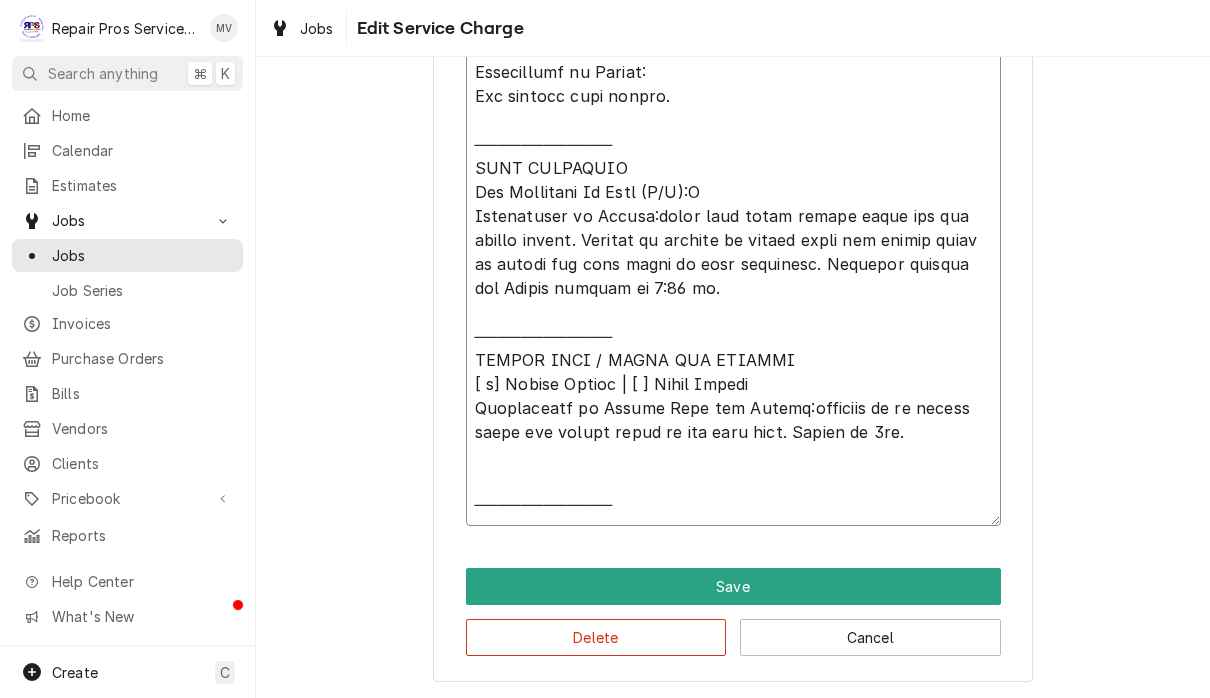 type on "x" 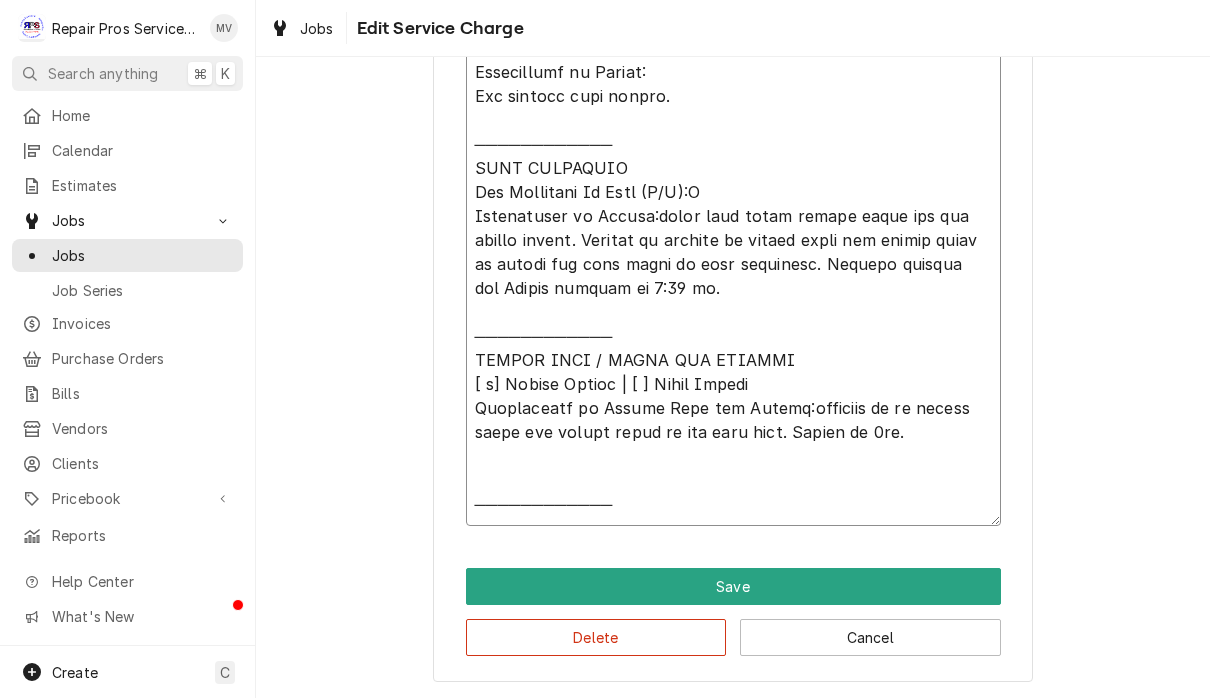 type on "x" 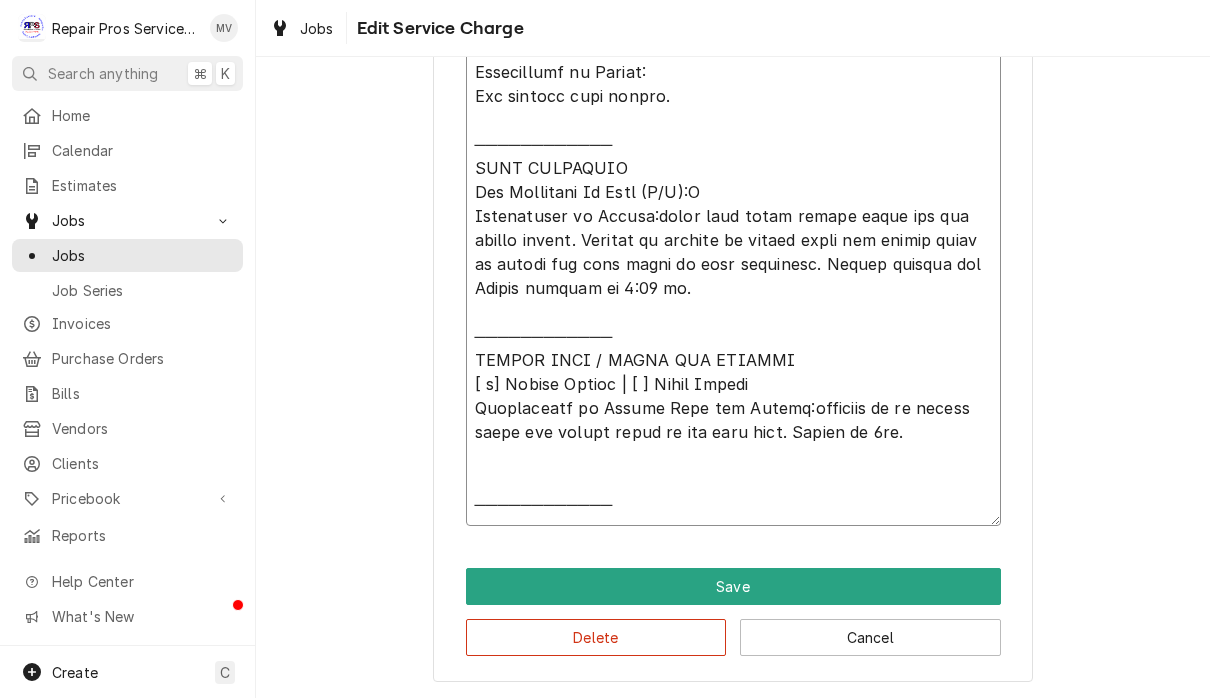 type on "x" 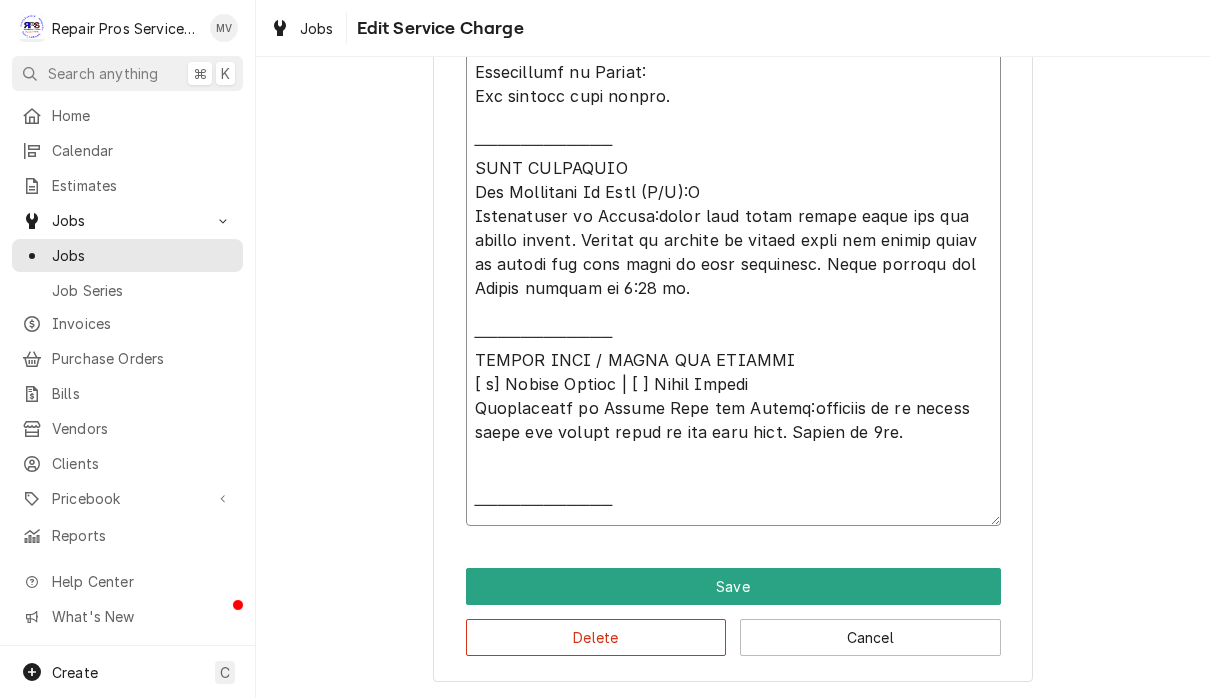type on "x" 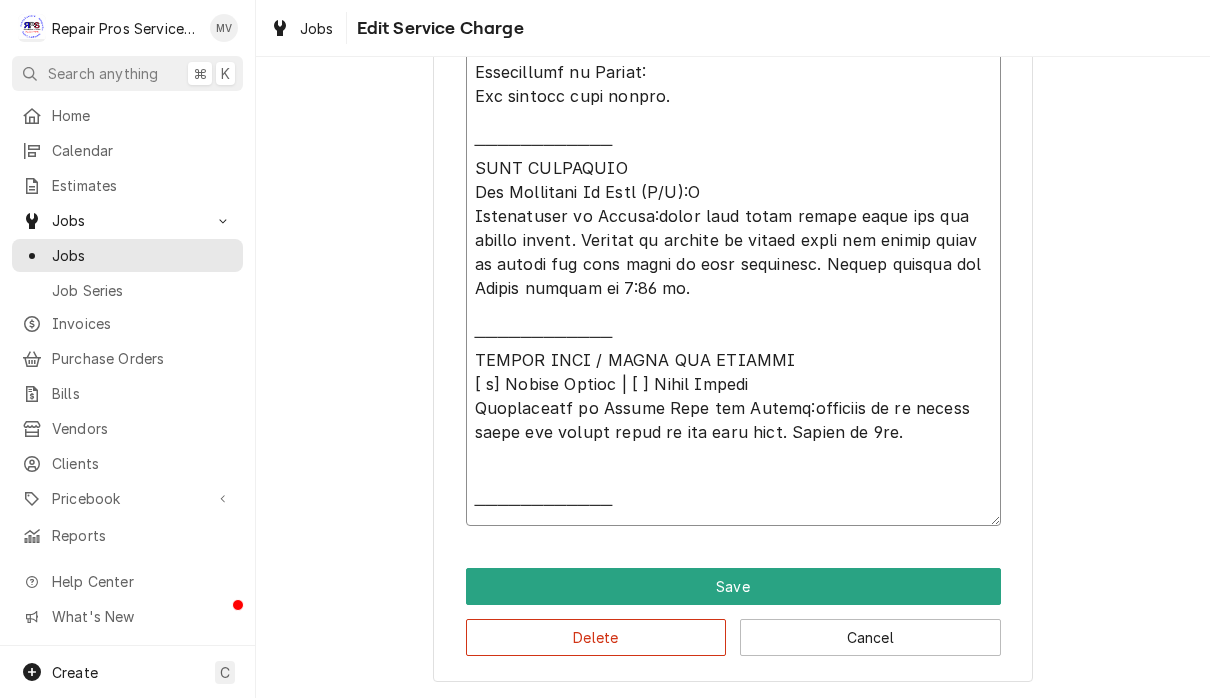 type on "x" 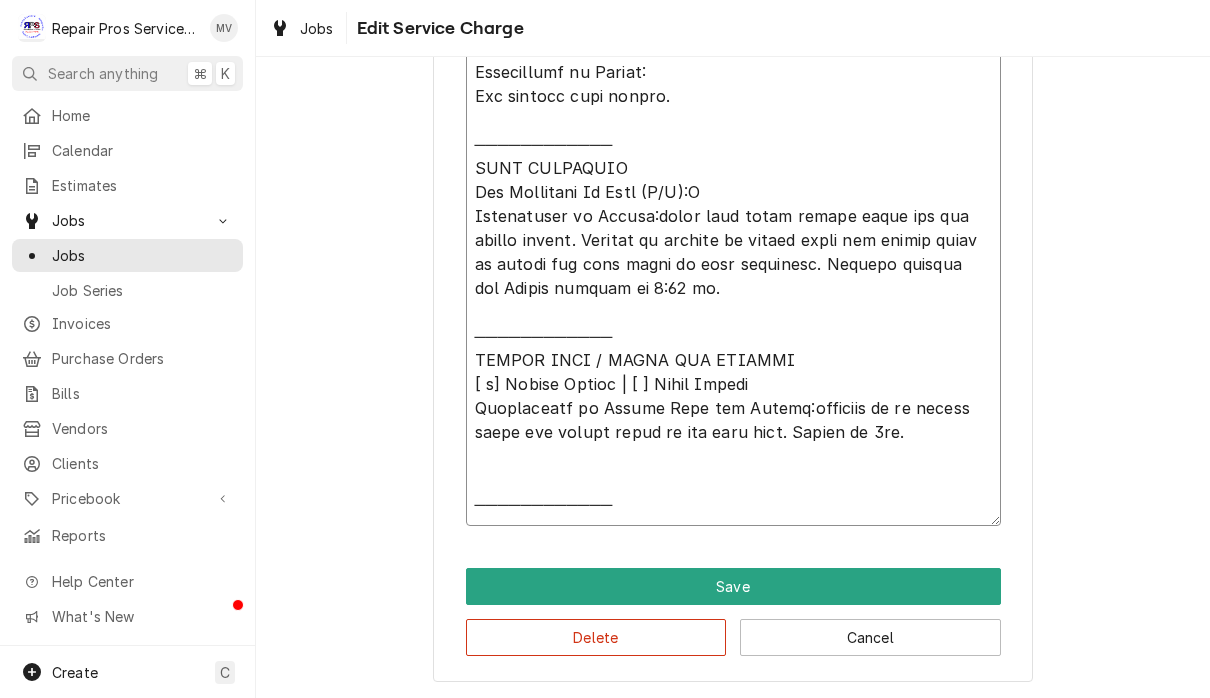 type on "x" 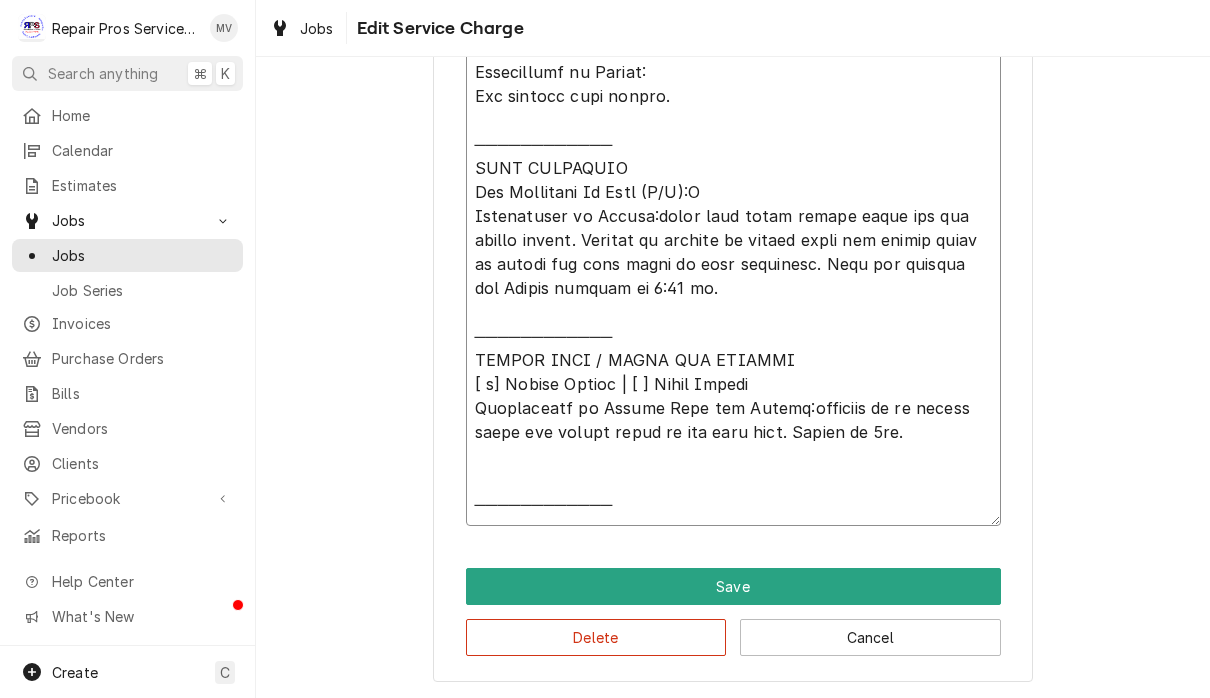 type on "x" 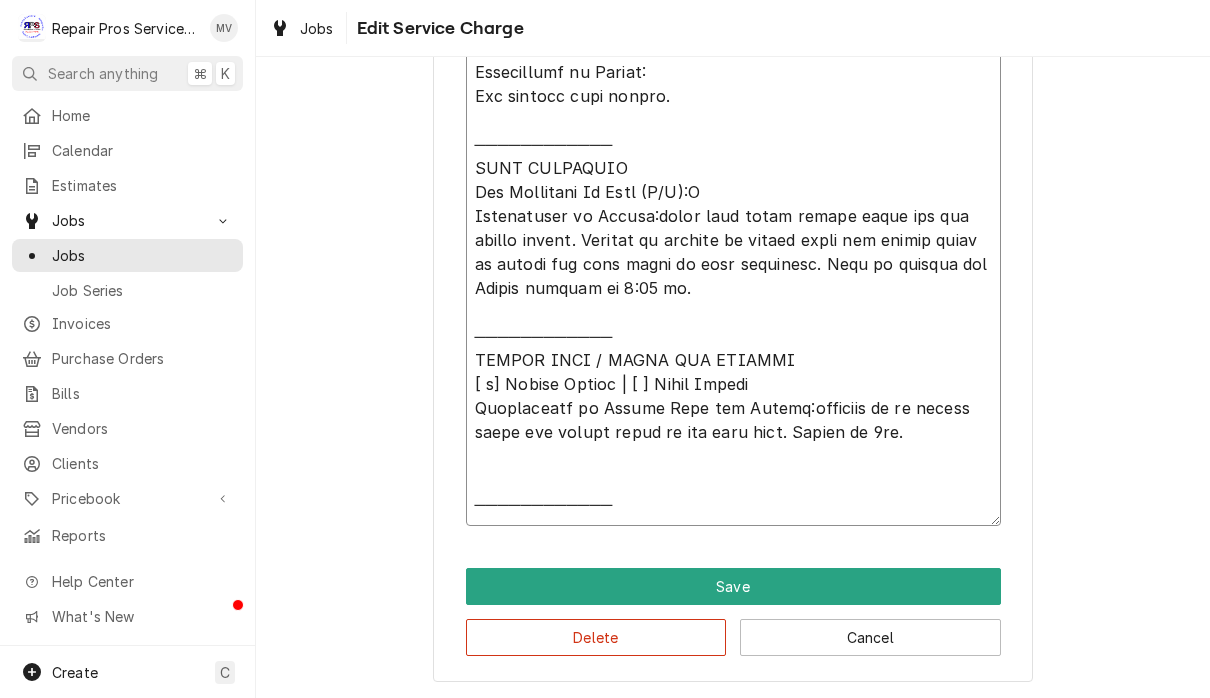 type on "x" 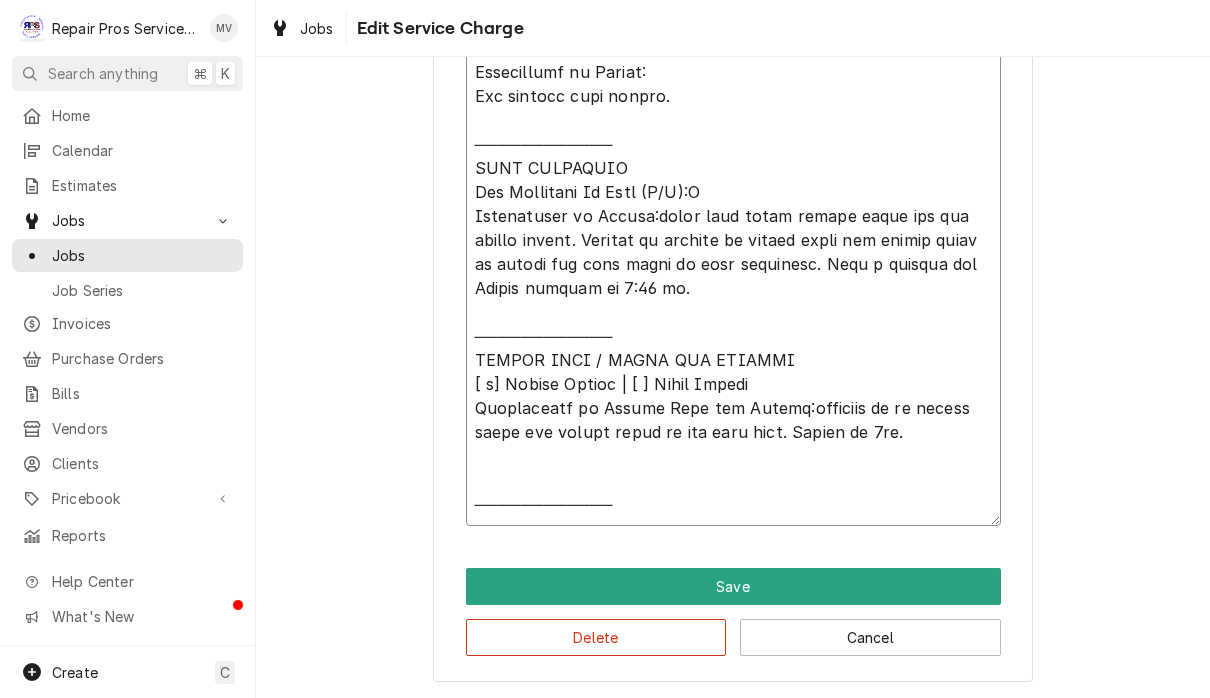 type on "x" 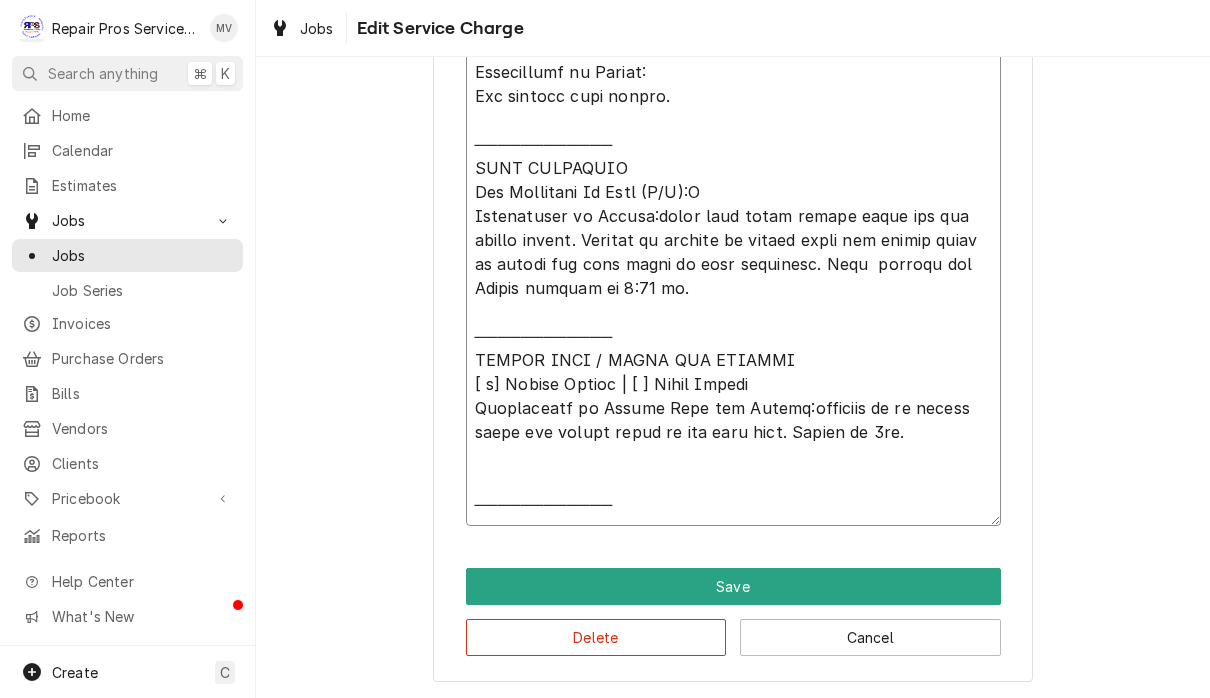 type on "x" 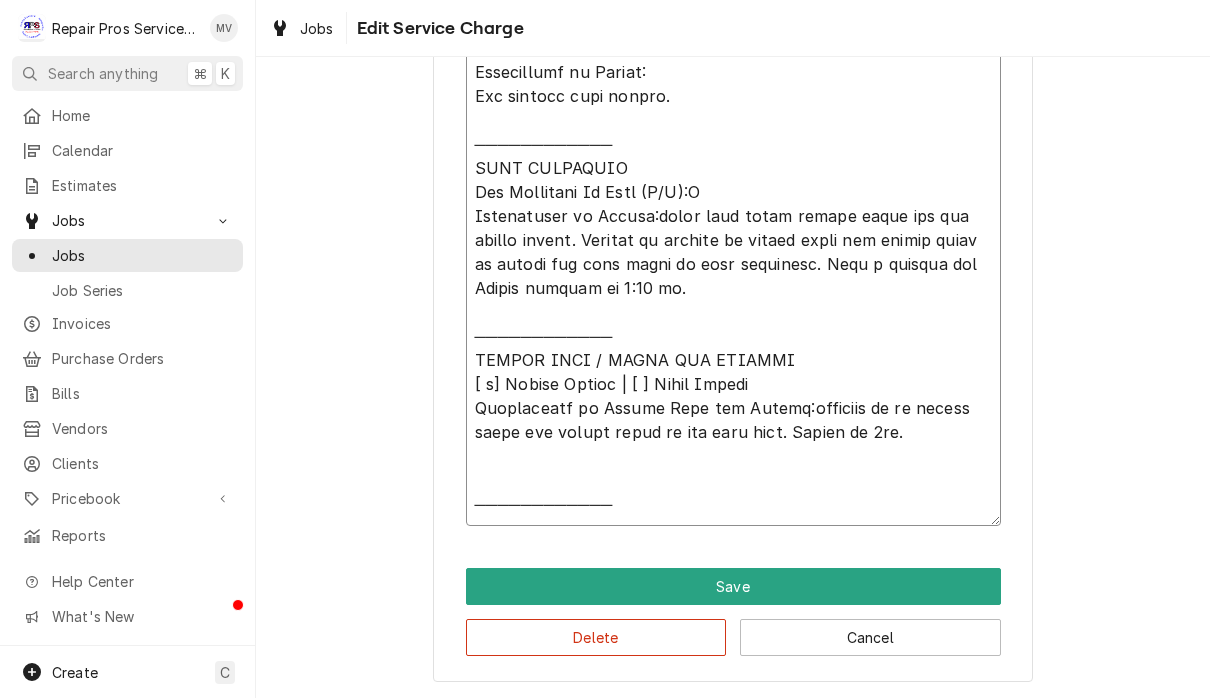 type on "x" 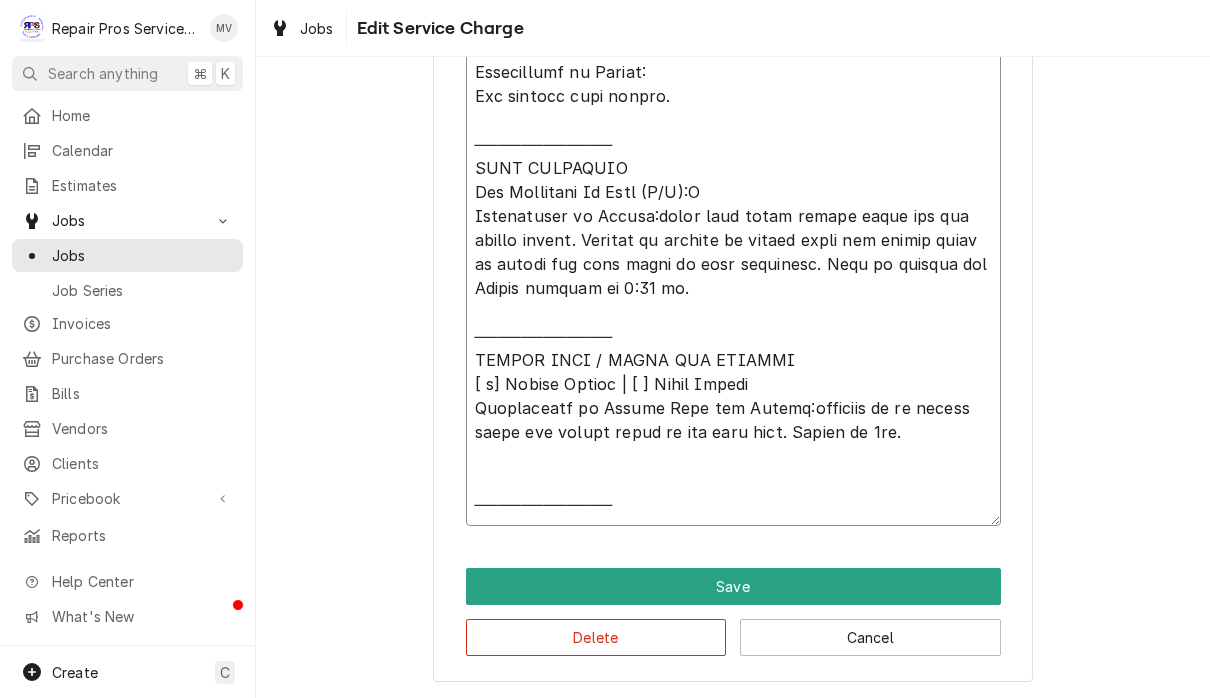 type on "x" 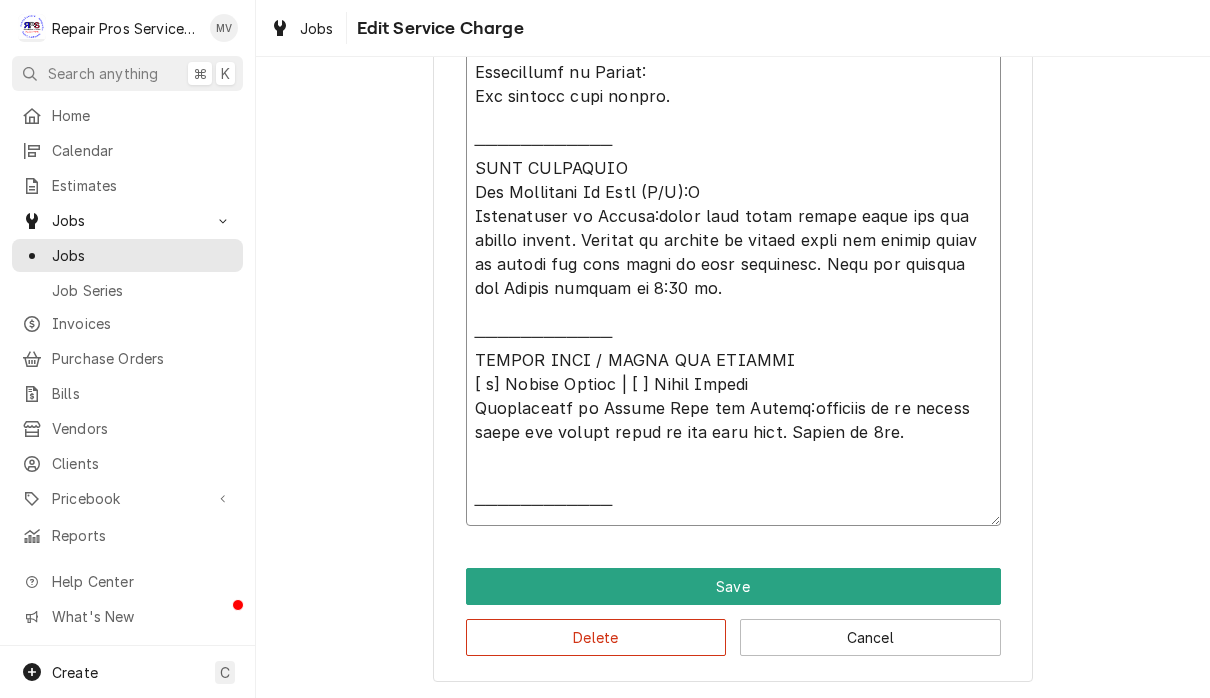 type on "x" 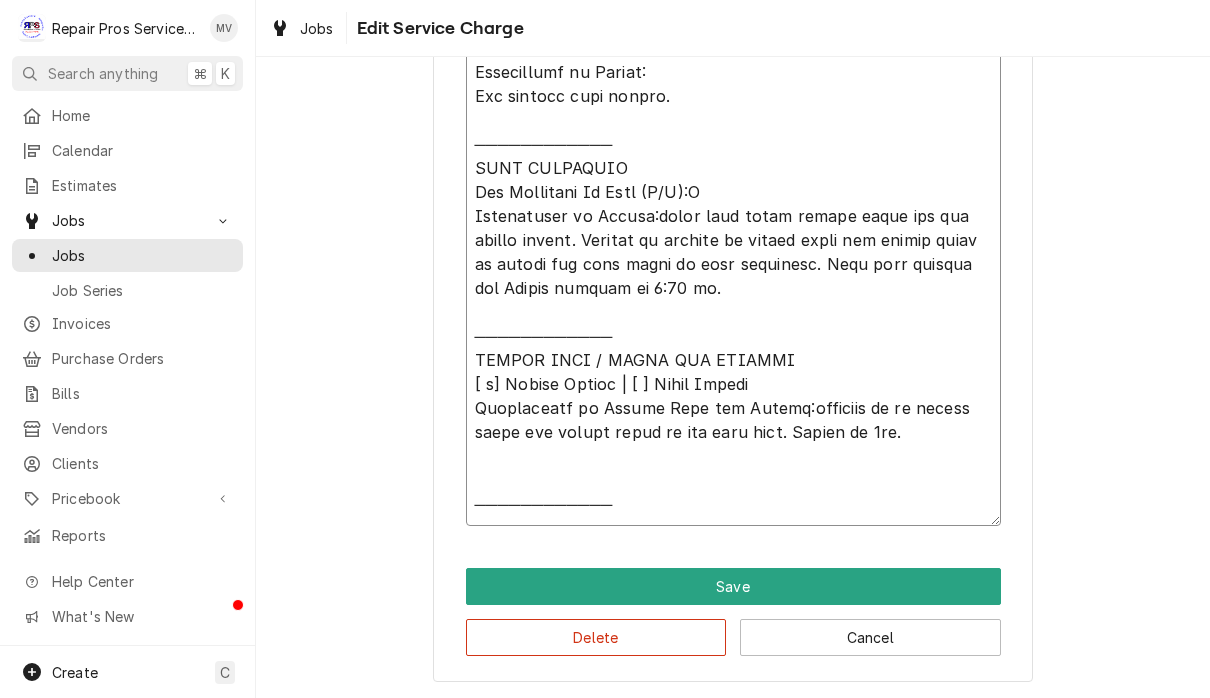 type on "x" 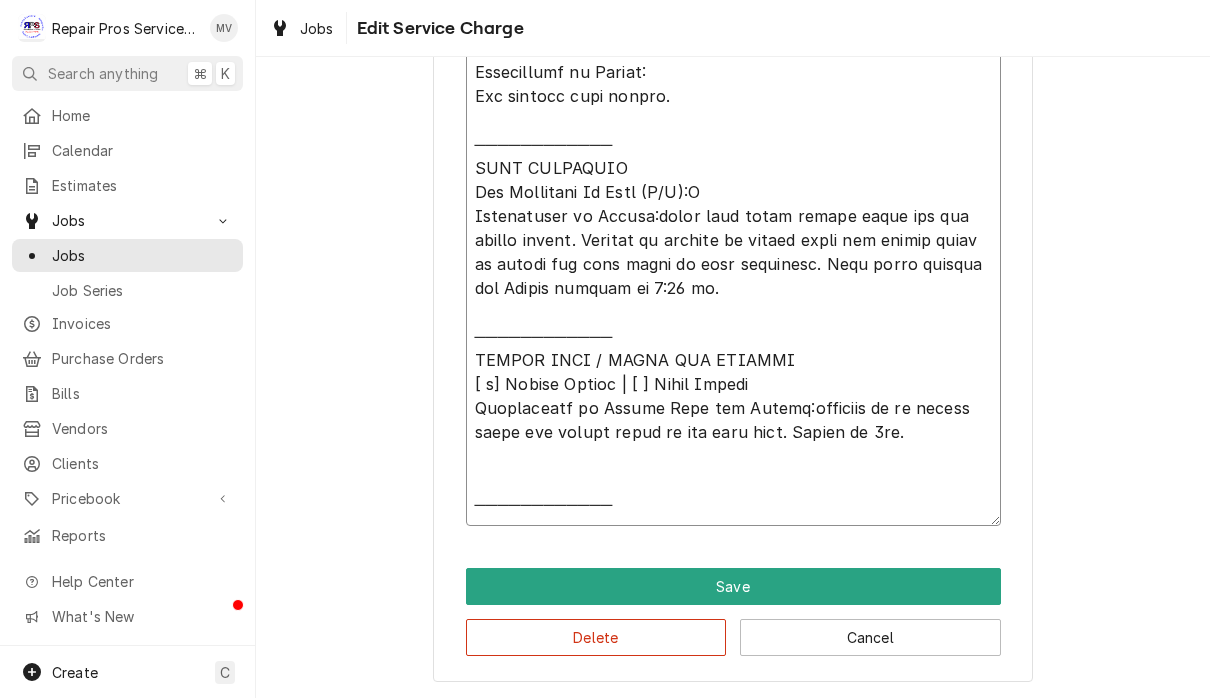 type on "x" 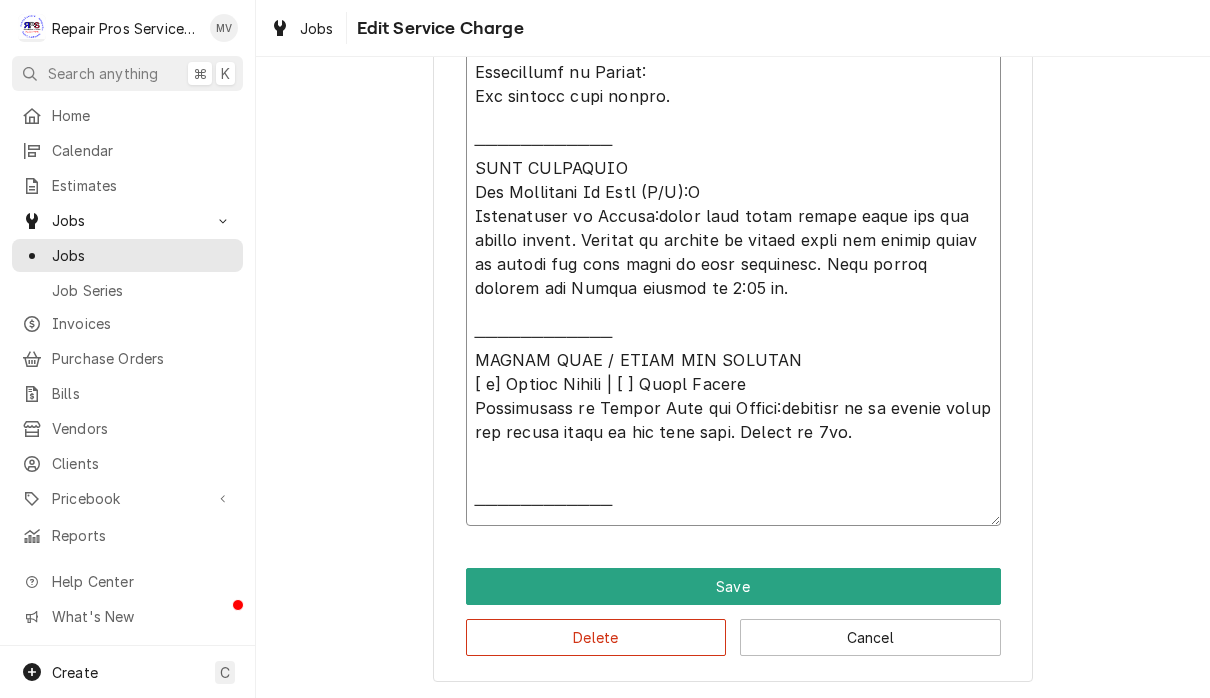 type on "x" 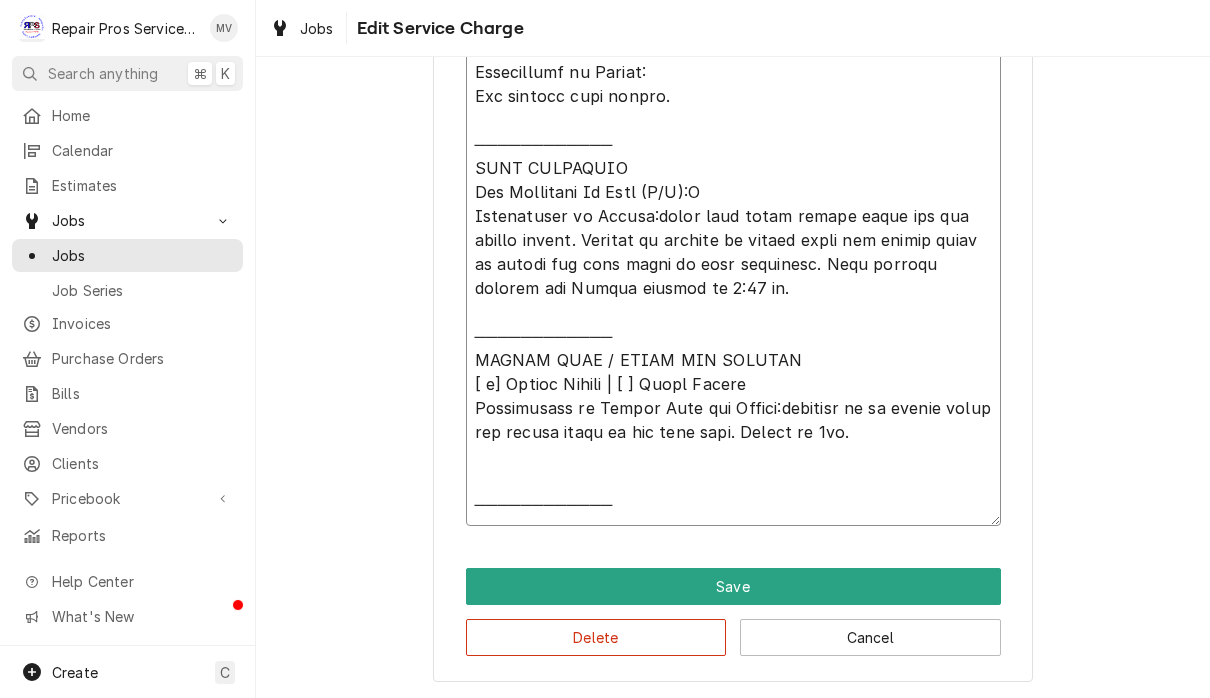 type on "x" 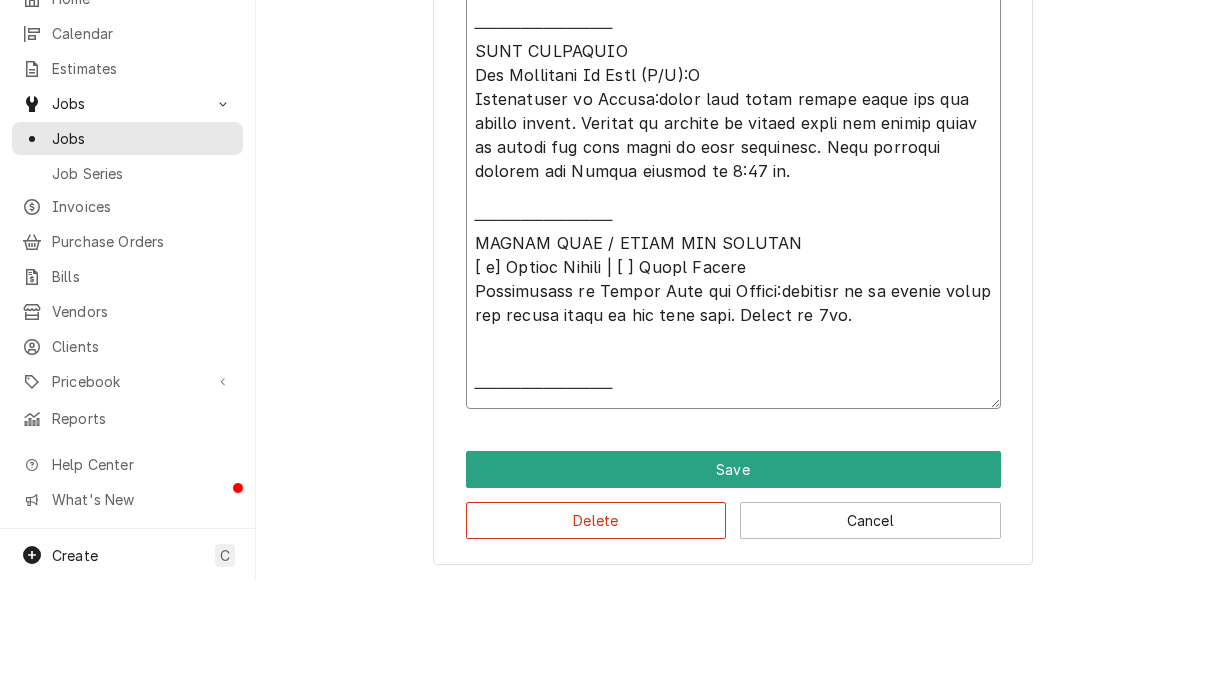 scroll, scrollTop: 1, scrollLeft: 0, axis: vertical 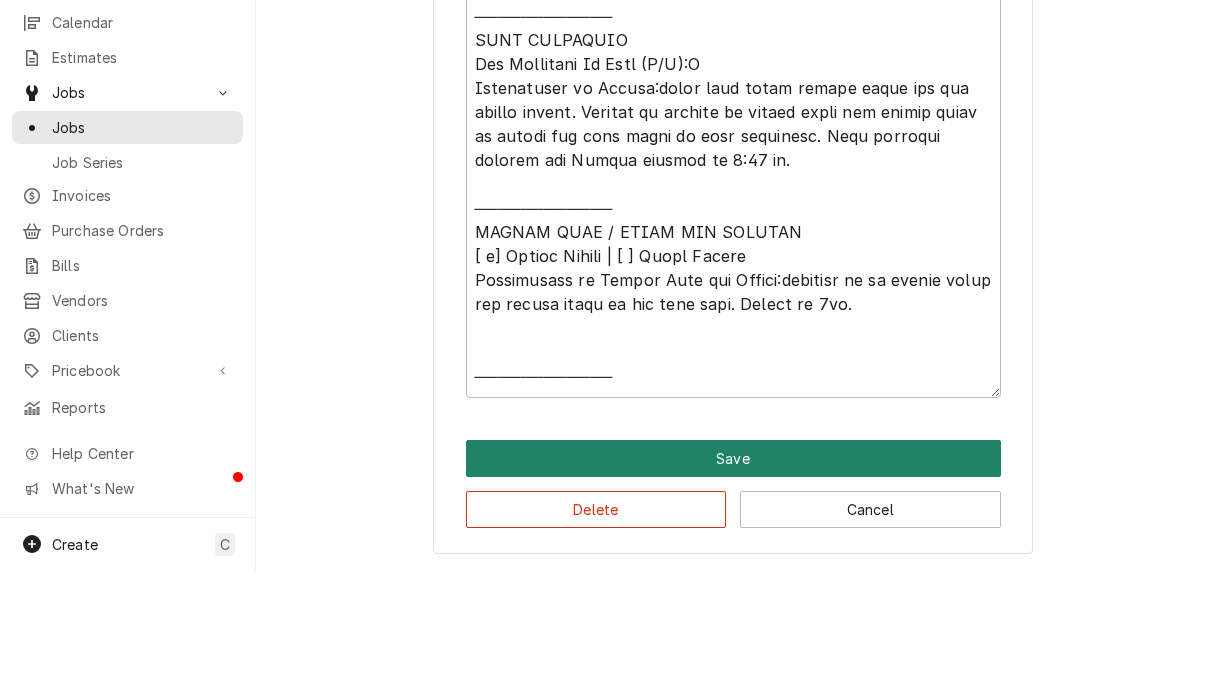 click on "Save" at bounding box center [733, 586] 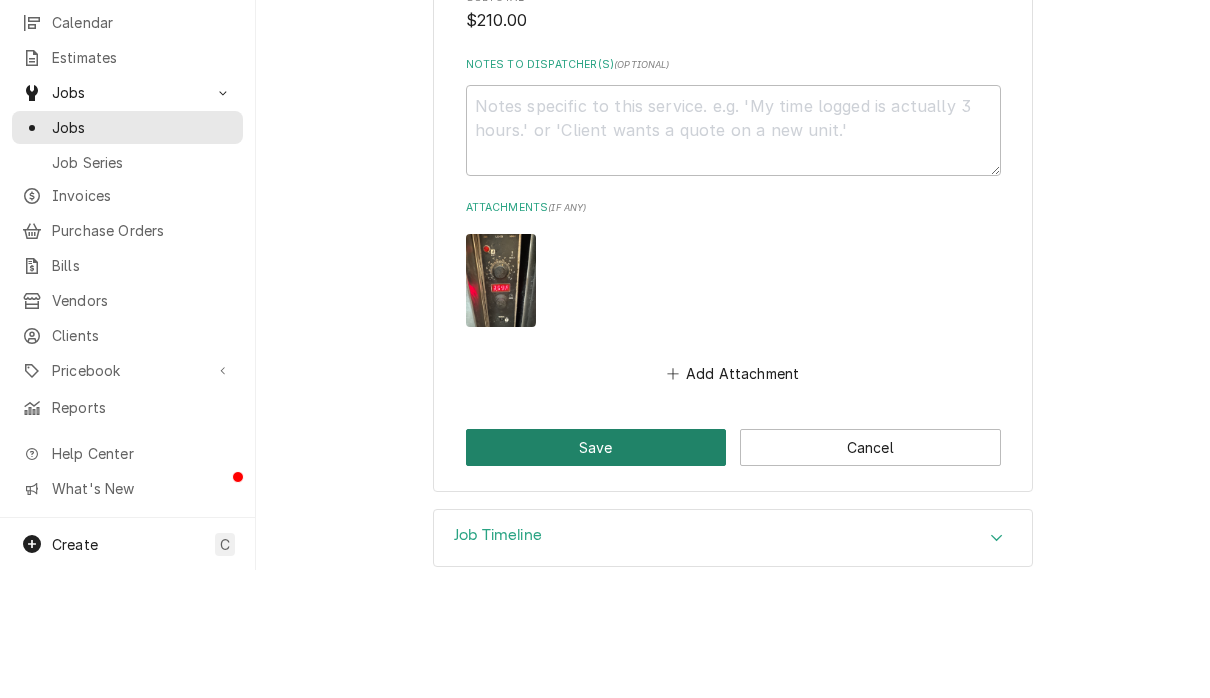 click on "Save" at bounding box center [596, 575] 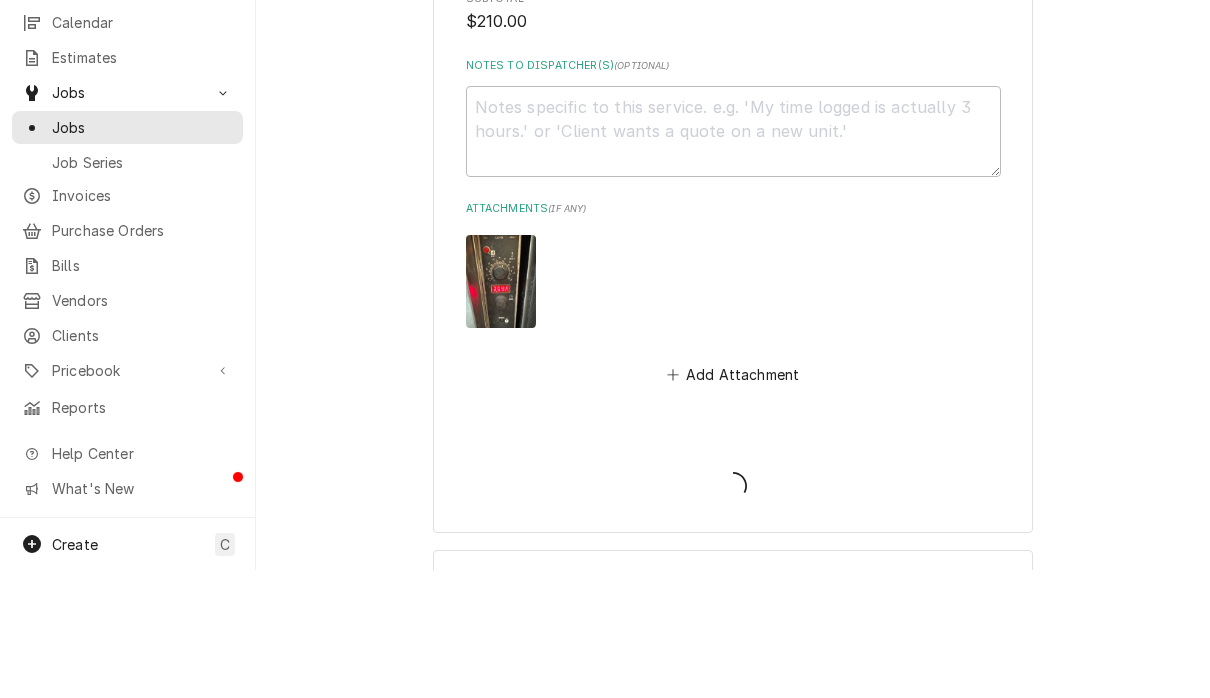 type on "x" 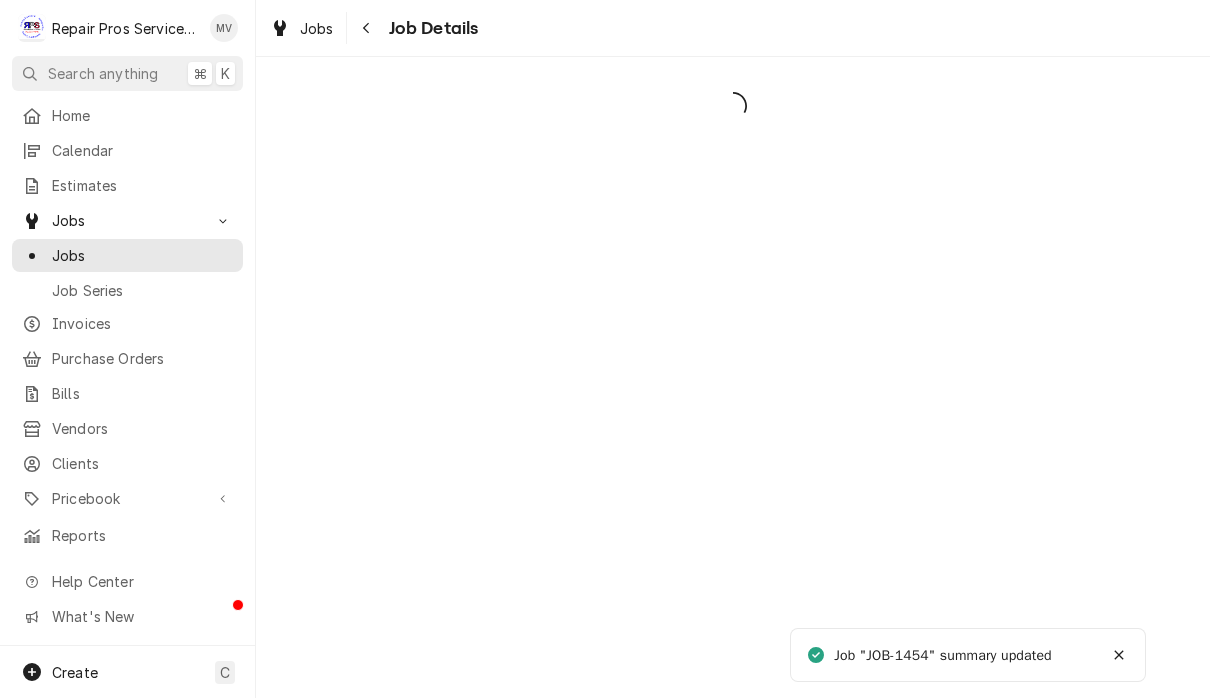scroll, scrollTop: 0, scrollLeft: 0, axis: both 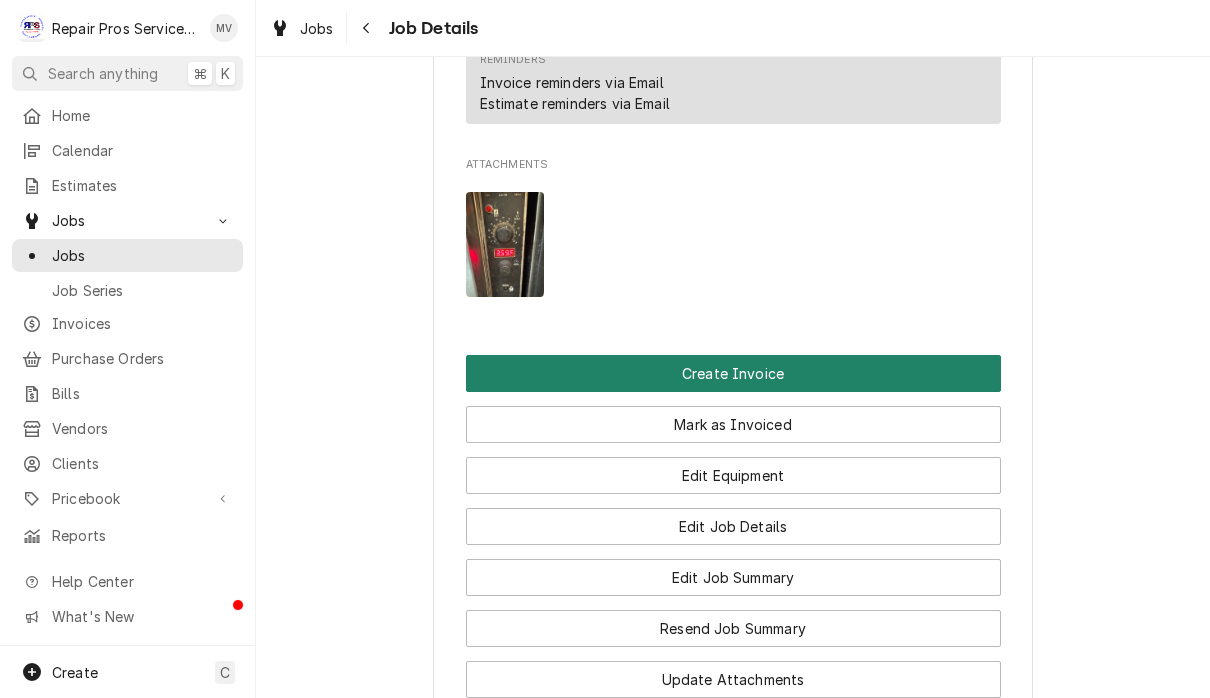 click on "Create Invoice" at bounding box center [733, 373] 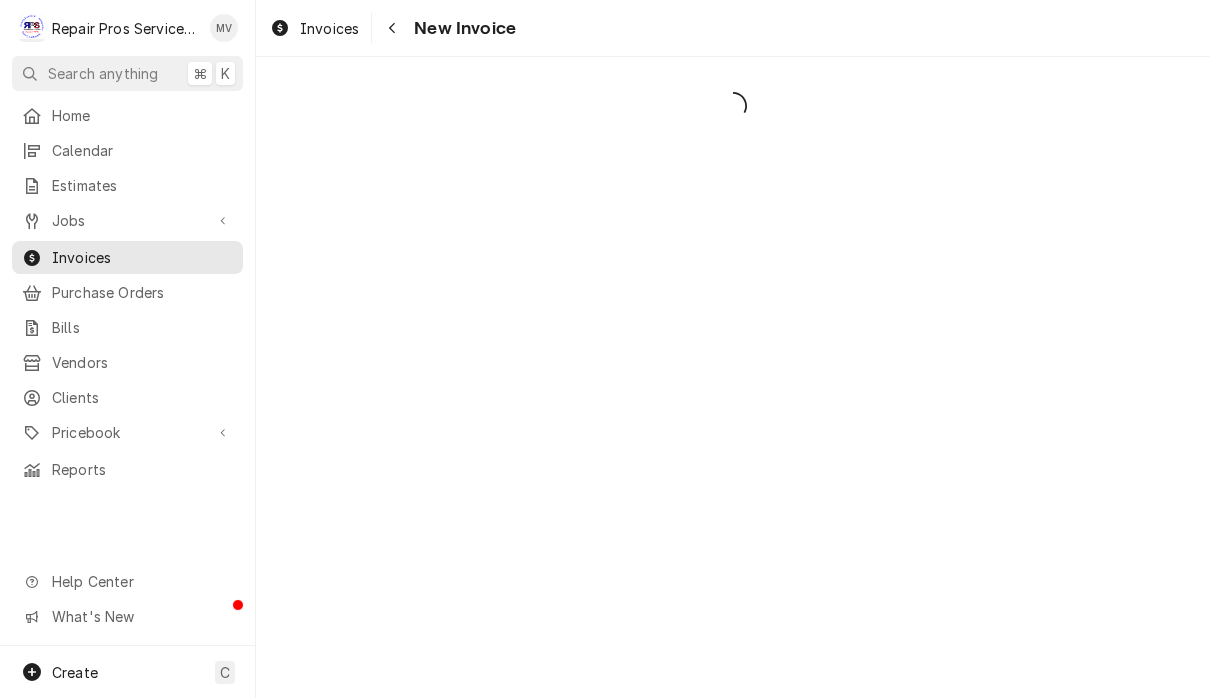 scroll, scrollTop: 0, scrollLeft: 0, axis: both 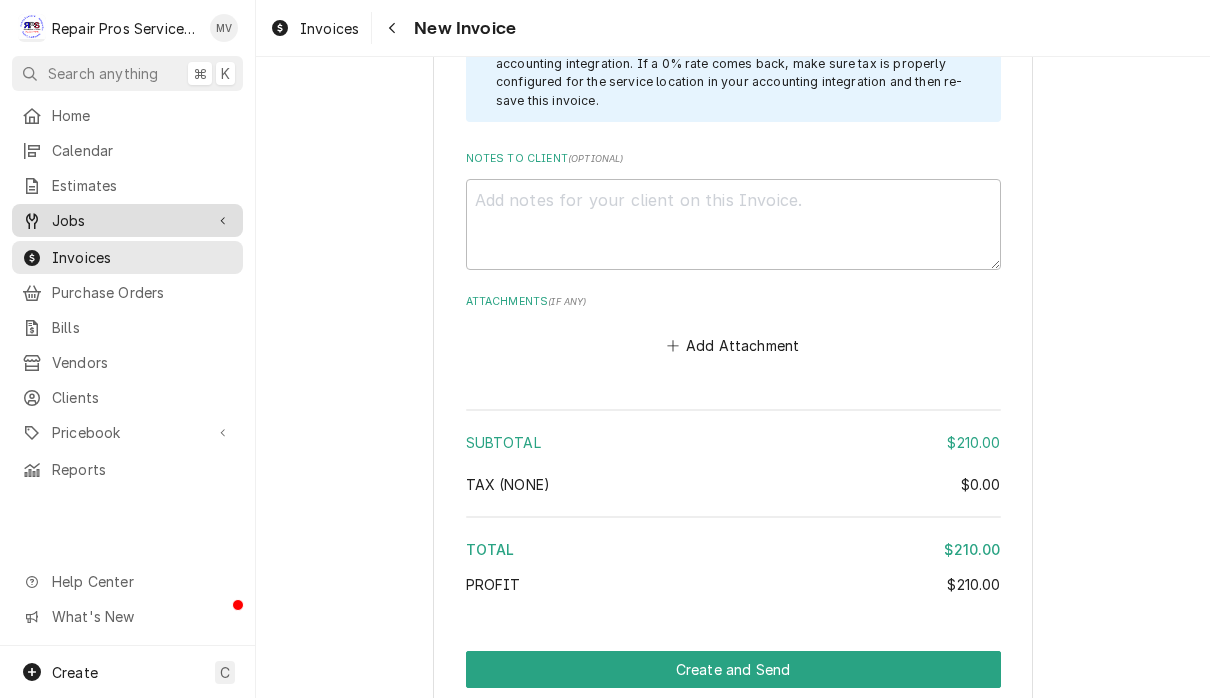 click on "Jobs" at bounding box center (127, 220) 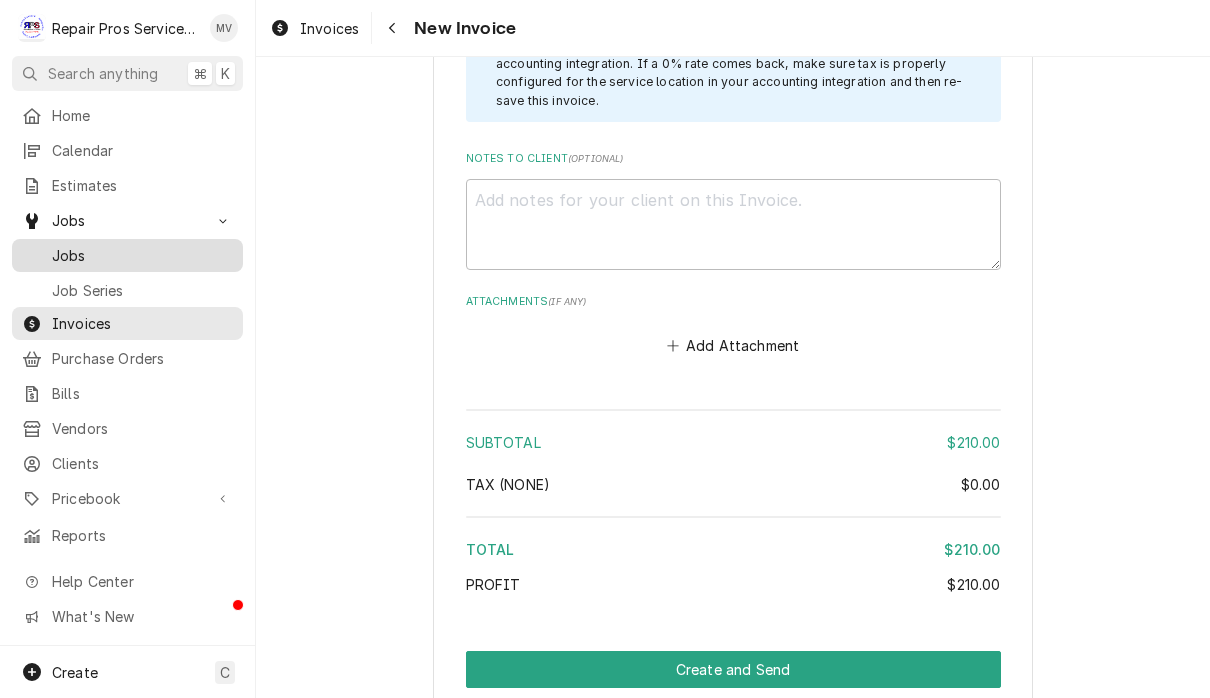 click on "Jobs" at bounding box center [142, 255] 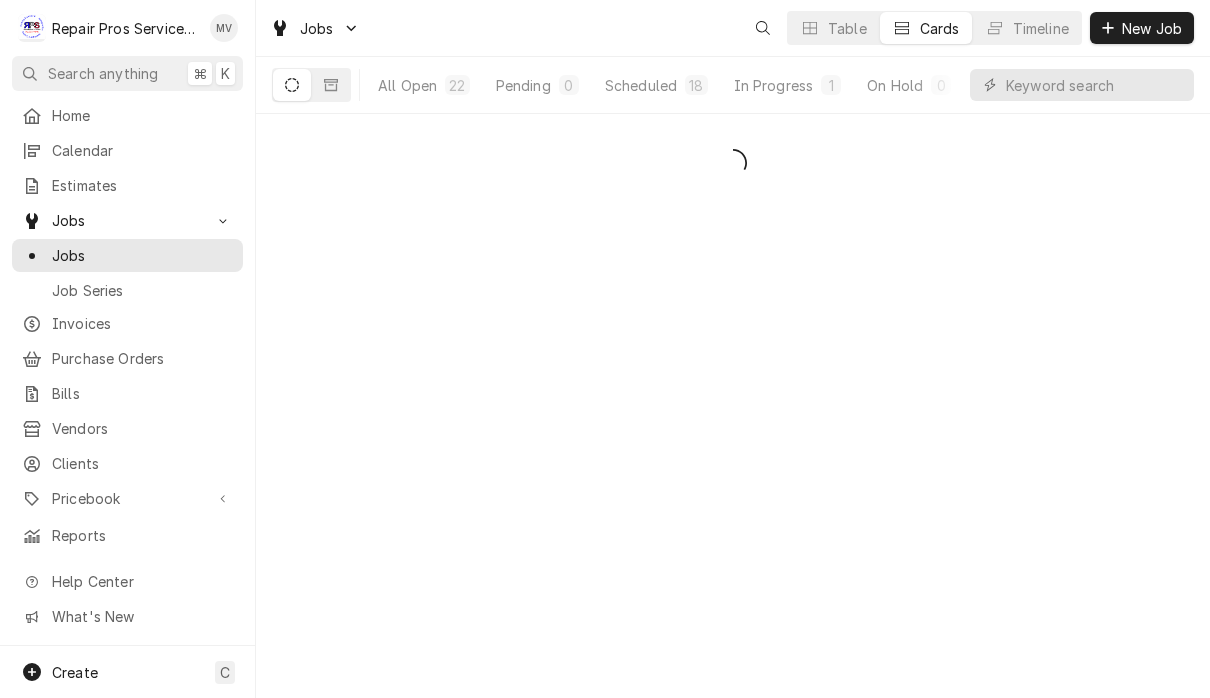 scroll, scrollTop: 0, scrollLeft: 0, axis: both 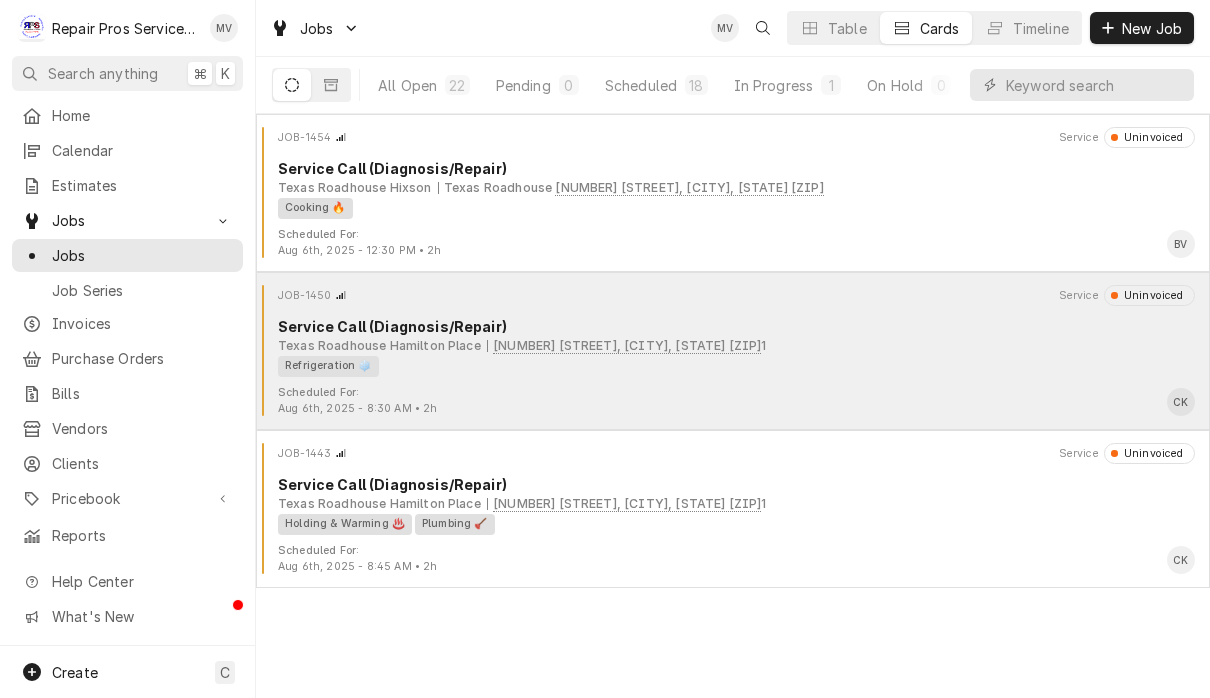click on "Refrigeration ❄️" at bounding box center [729, 366] 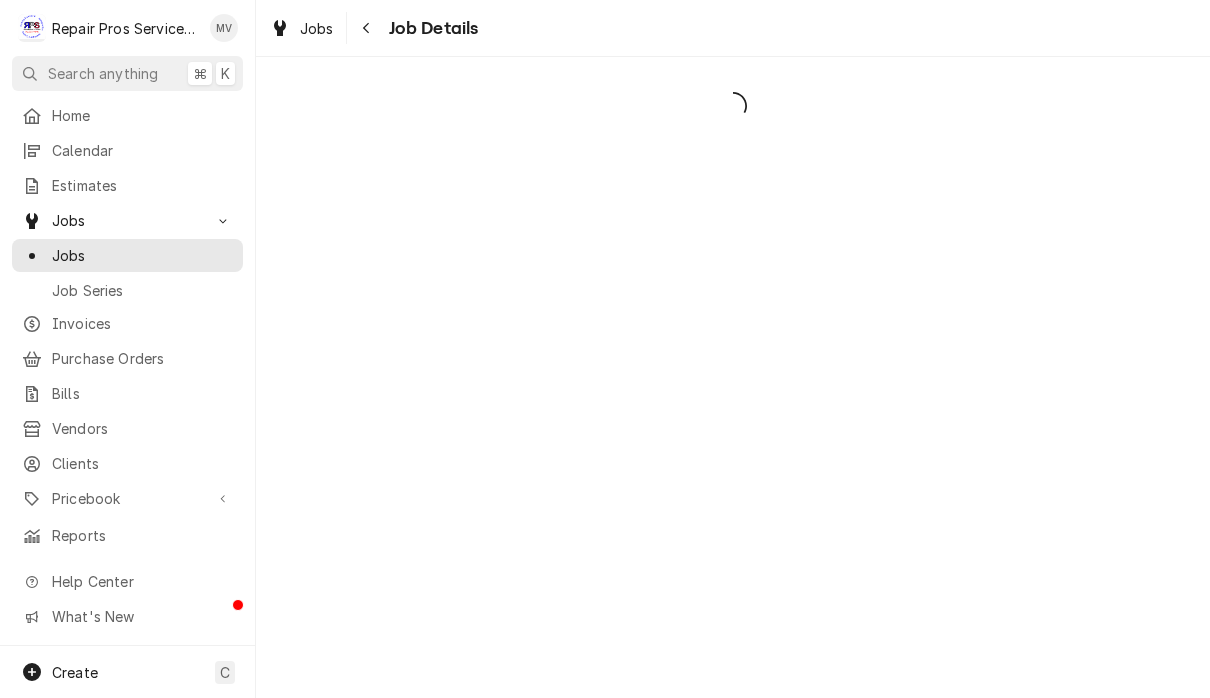 scroll, scrollTop: 0, scrollLeft: 0, axis: both 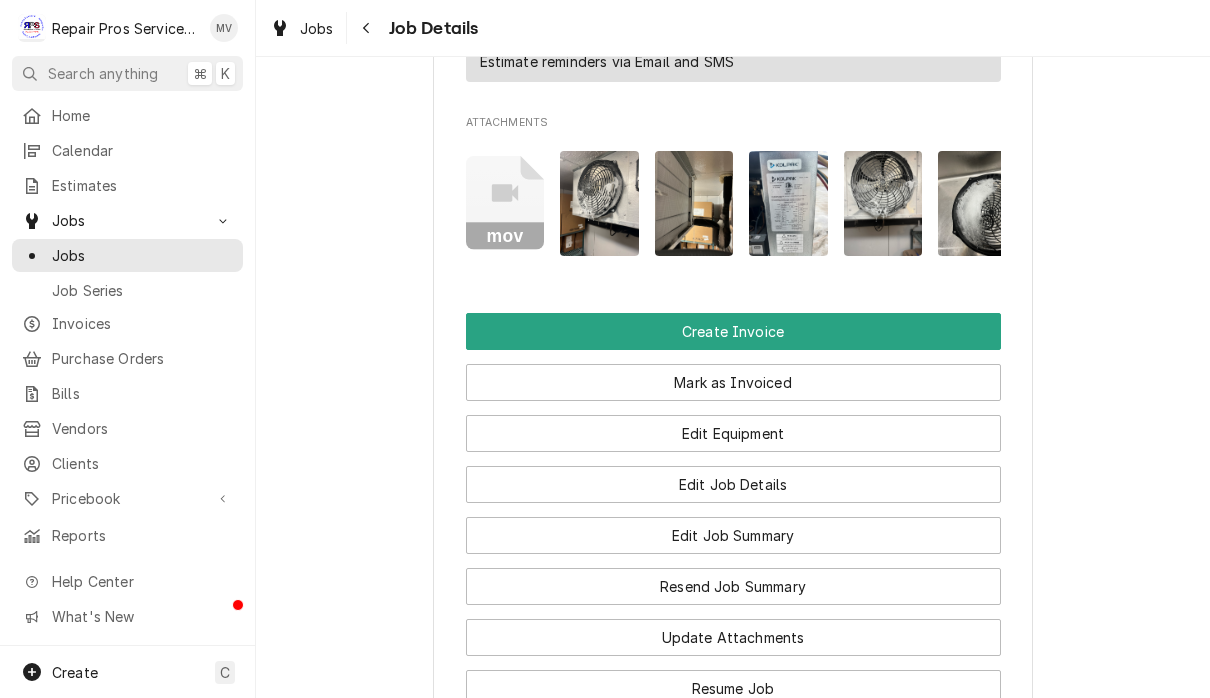 click on "Edit Job Summary" at bounding box center (733, 535) 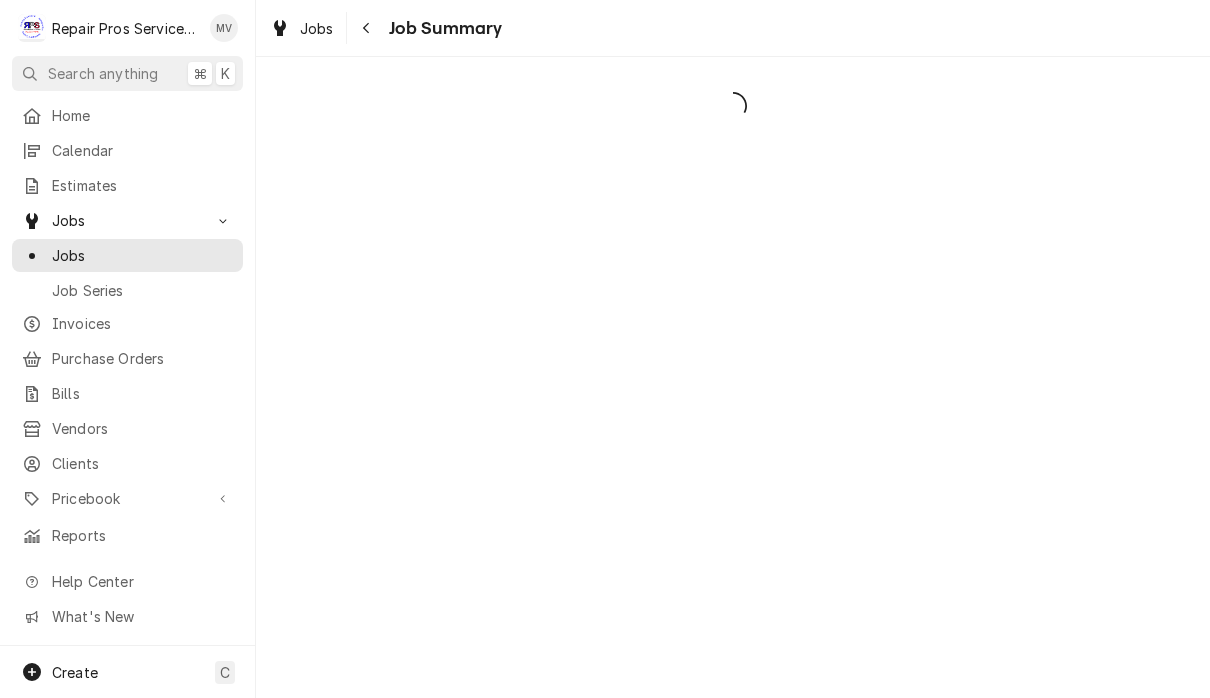 scroll, scrollTop: 0, scrollLeft: 0, axis: both 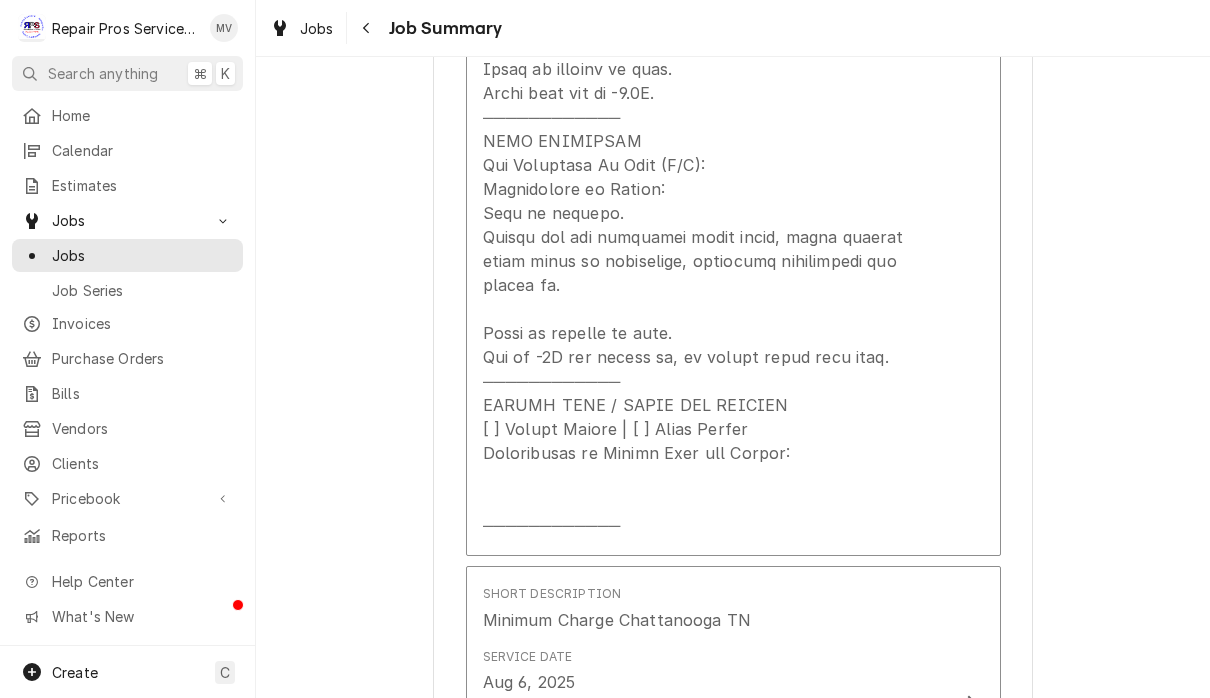 click on "Texas Roadhouse Hamilton   Place 2020 Hamilton Pl Blvd, Chattanooga, TN 37421 Please provide a summary of the work you've done, the parts and materials you used, and any other charges or discounts that should be applied to this service: Roopairs Job ID JOB-1450 Service Type Service Call (Diagnosis/Repair) Job Type Service Total Time Logged 3h 43min Service Charges Short Description Labor | 1st Tech | Standard Service Date Aug 6, 2025 Hourly Cost $100.00/hr Qty. 2hrs Rate $105.00/hr Amount $210.00 Service  Summary Standard hourly labor rate for 1st technician Short Description Service Call (Diagnosis/Repair) Service Date Aug 6, 2025 Hourly Cost $0.00/hr Qty. 2hrs Rate $0.00/hr Amount $0.00 Service  Summary Short Description Minimum Charge Chattanooga TN Service Date Aug 6, 2025 Unit Cost $0.00 Qty. 1 Price $210.00 Amount $210.00 Service  Summary Travel fees and first hour of labor. Add Service Charge Parts and Materials  ( if any ) Add Part or Material Trip Charges, Diagnostic Fees, etc.  ( if any ) Torch Qty." at bounding box center [733, 288] 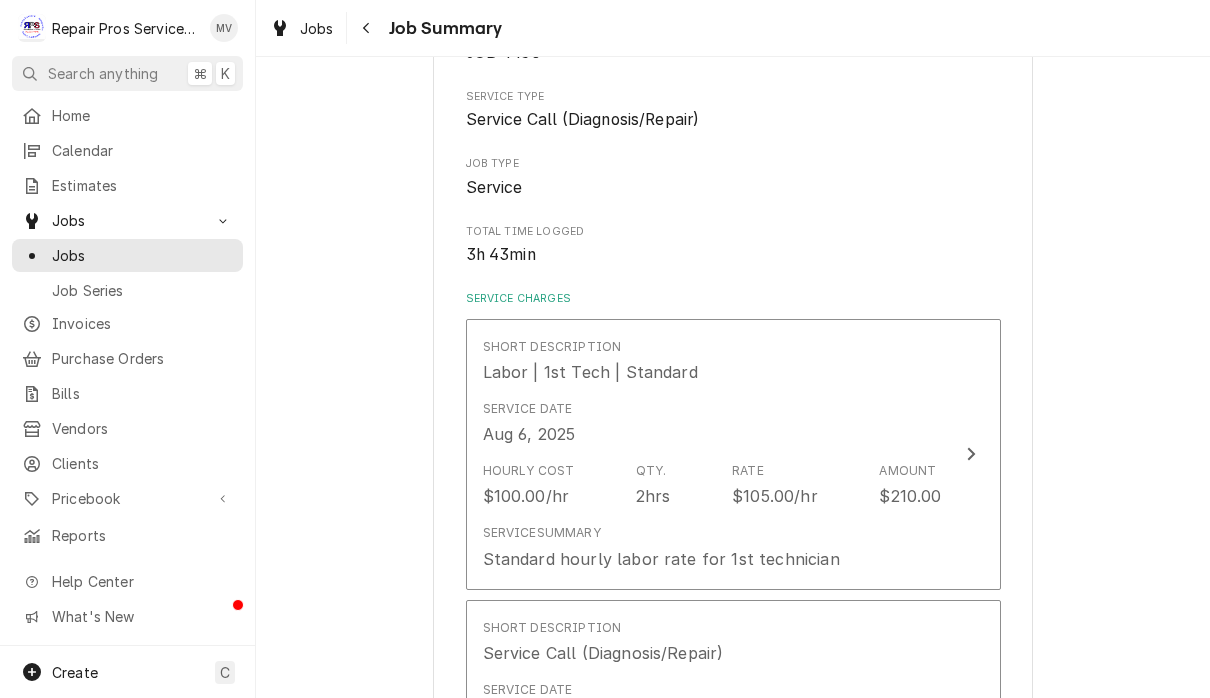 scroll, scrollTop: 250, scrollLeft: 0, axis: vertical 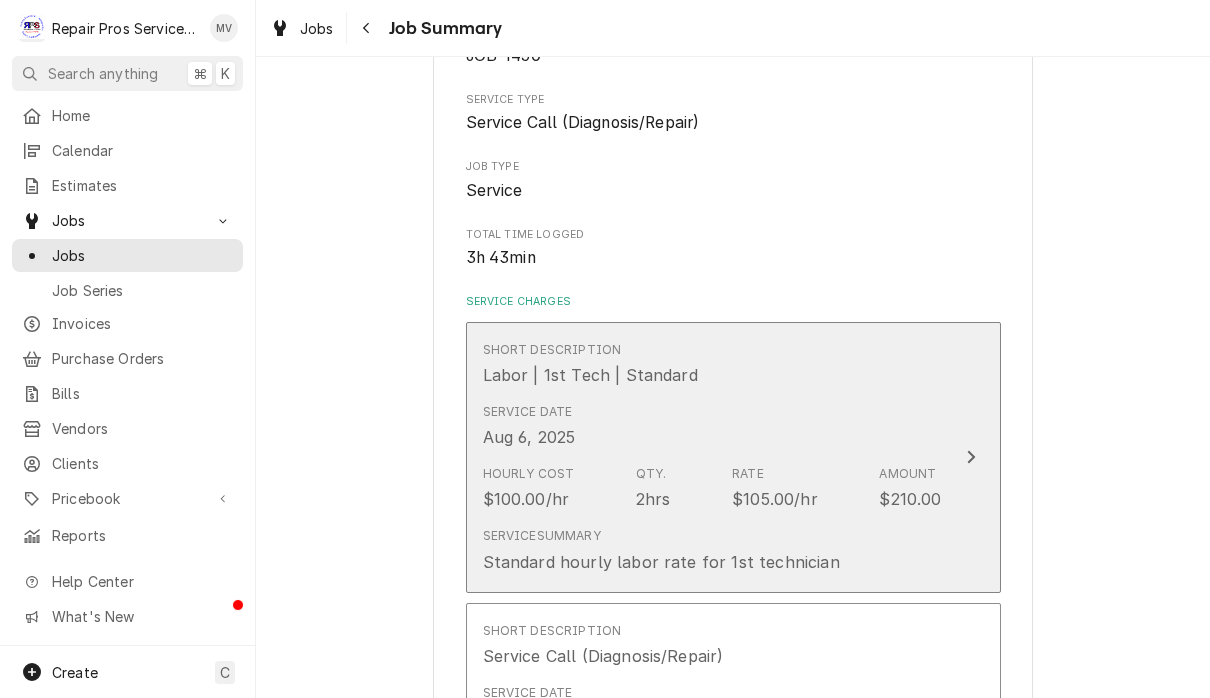 click on "Short Description Labor | 1st Tech | Standard Service Date Aug 6, 2025 Hourly Cost $100.00/hr Qty. 2hrs Rate $105.00/hr Amount $210.00 Service  Summary Standard hourly labor rate for 1st technician" at bounding box center [733, 457] 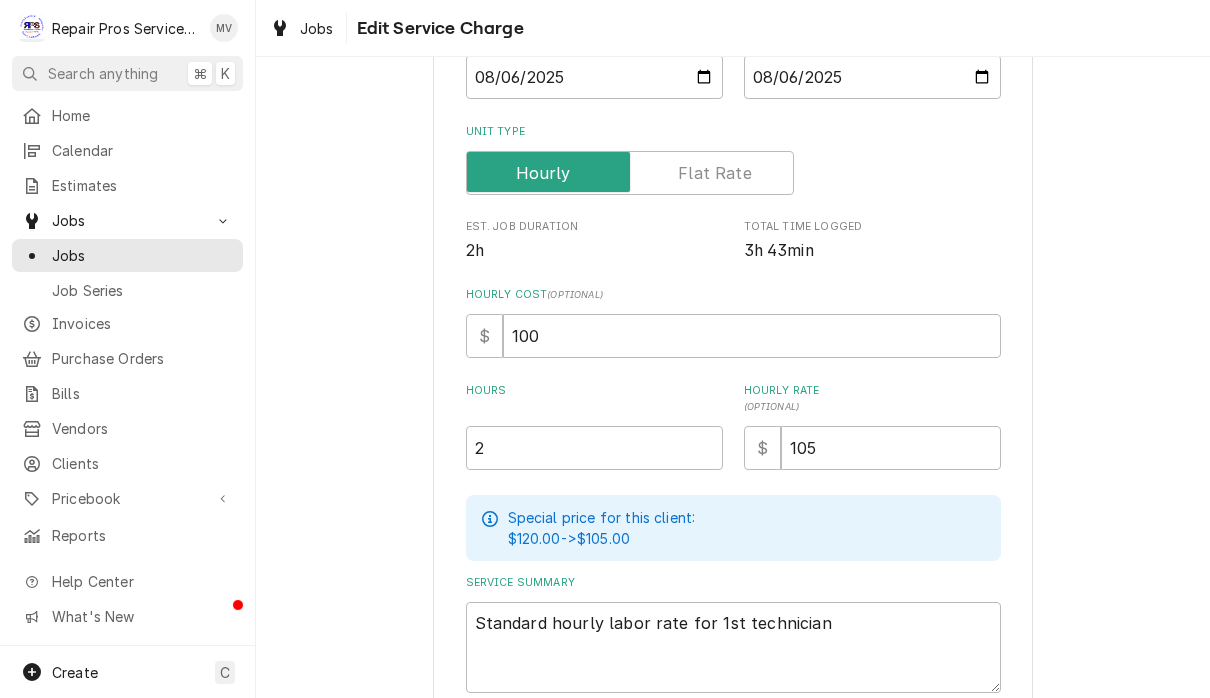 scroll, scrollTop: 267, scrollLeft: 0, axis: vertical 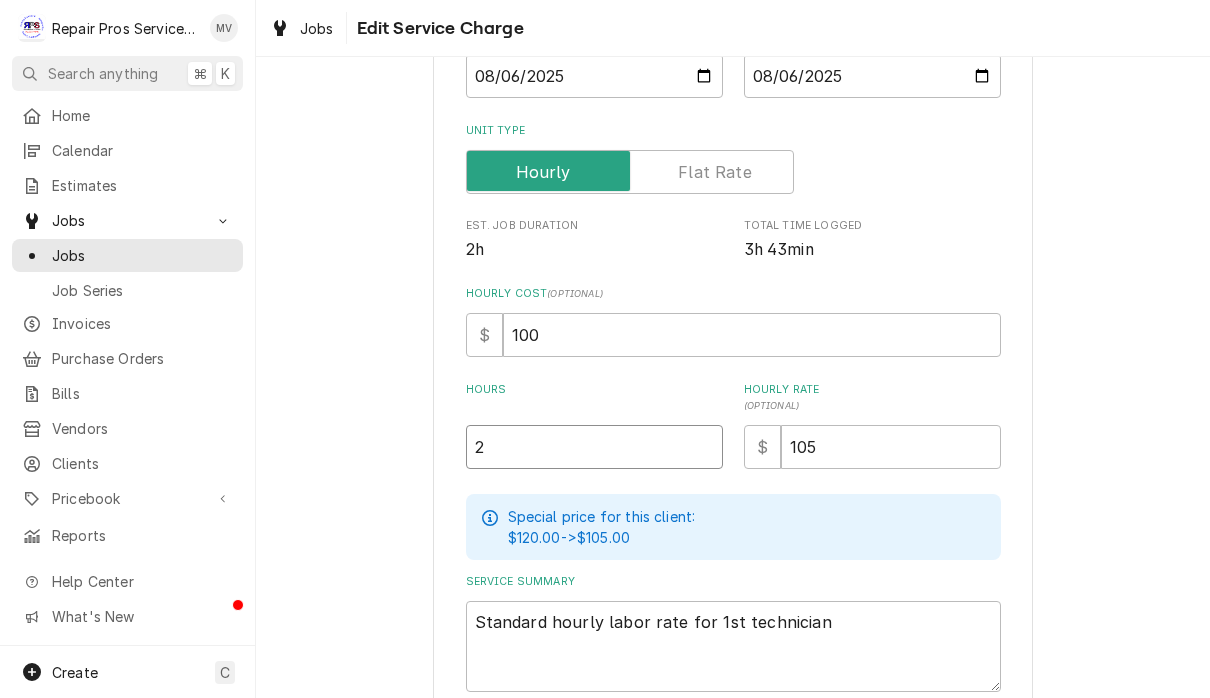 click on "2" at bounding box center [594, 447] 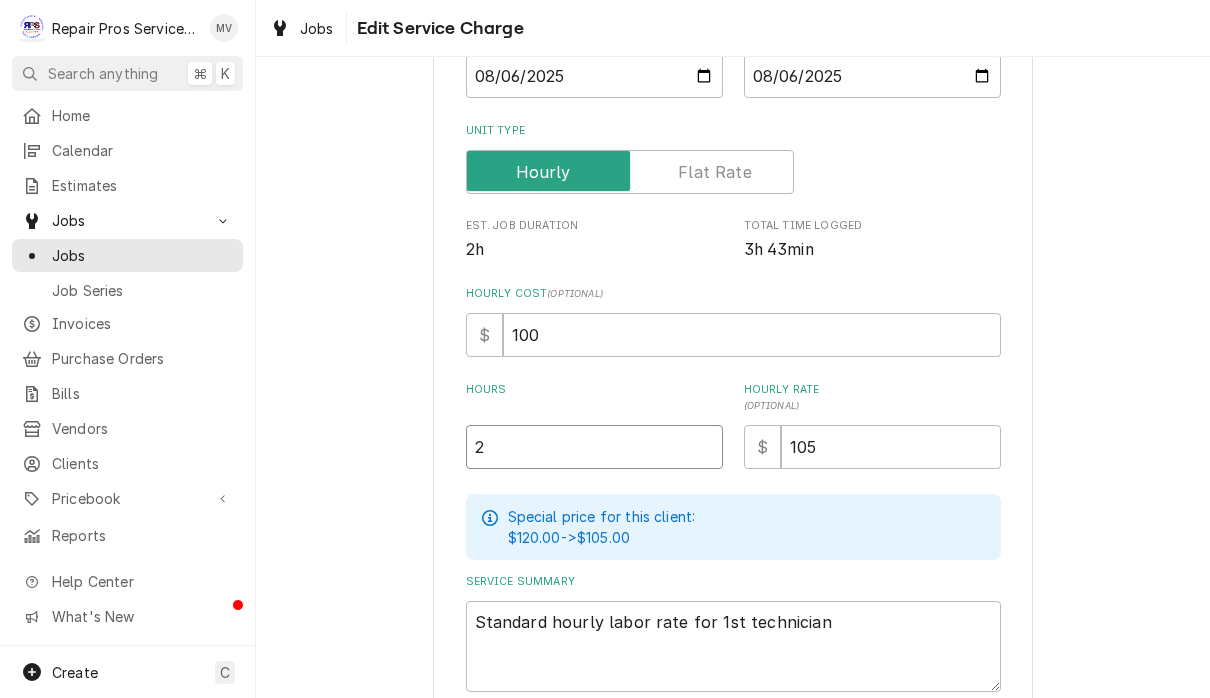 type on "x" 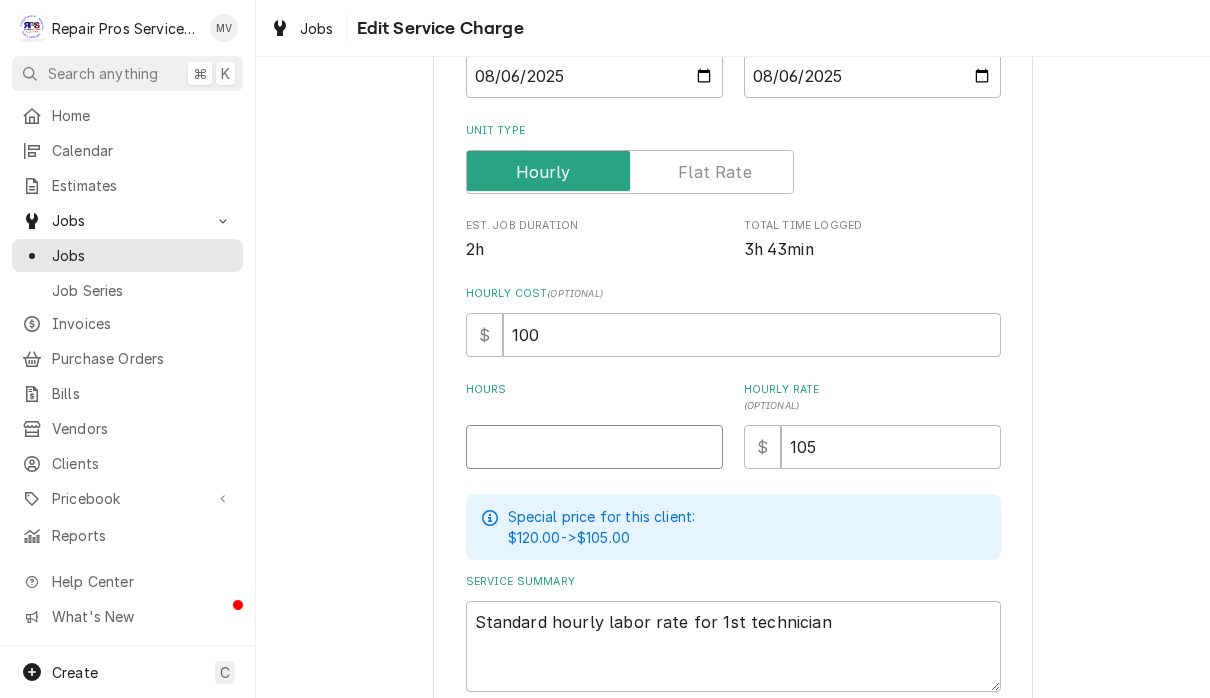 type on "x" 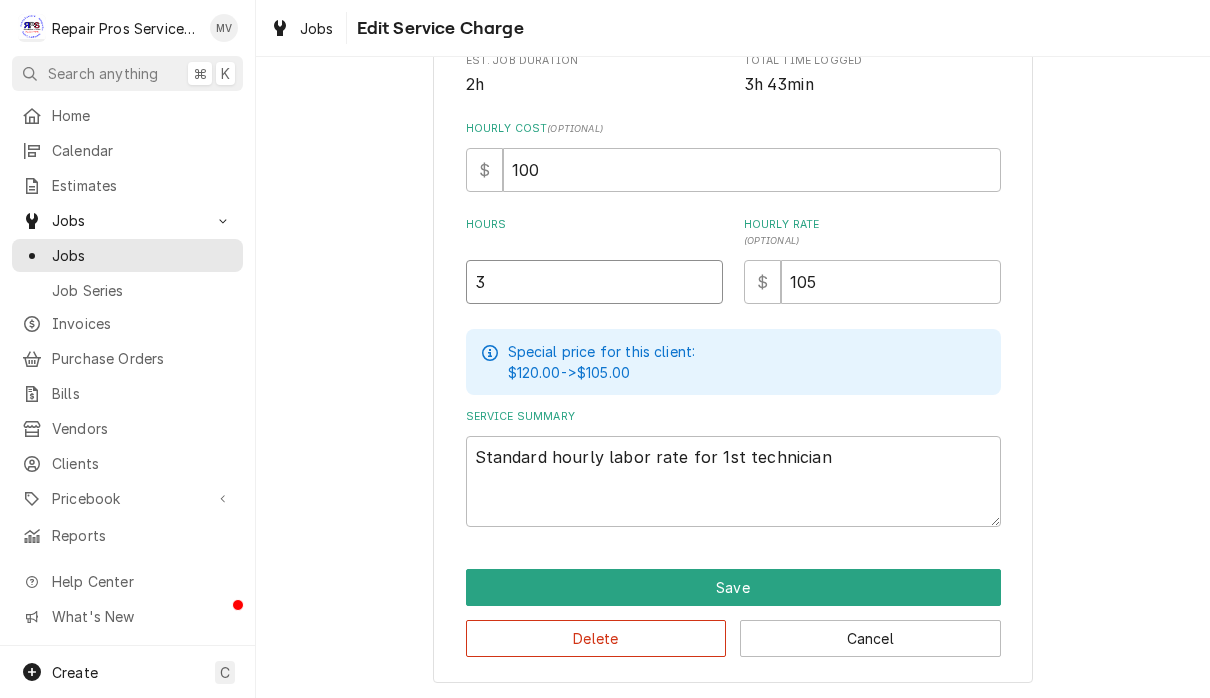 scroll, scrollTop: 431, scrollLeft: 0, axis: vertical 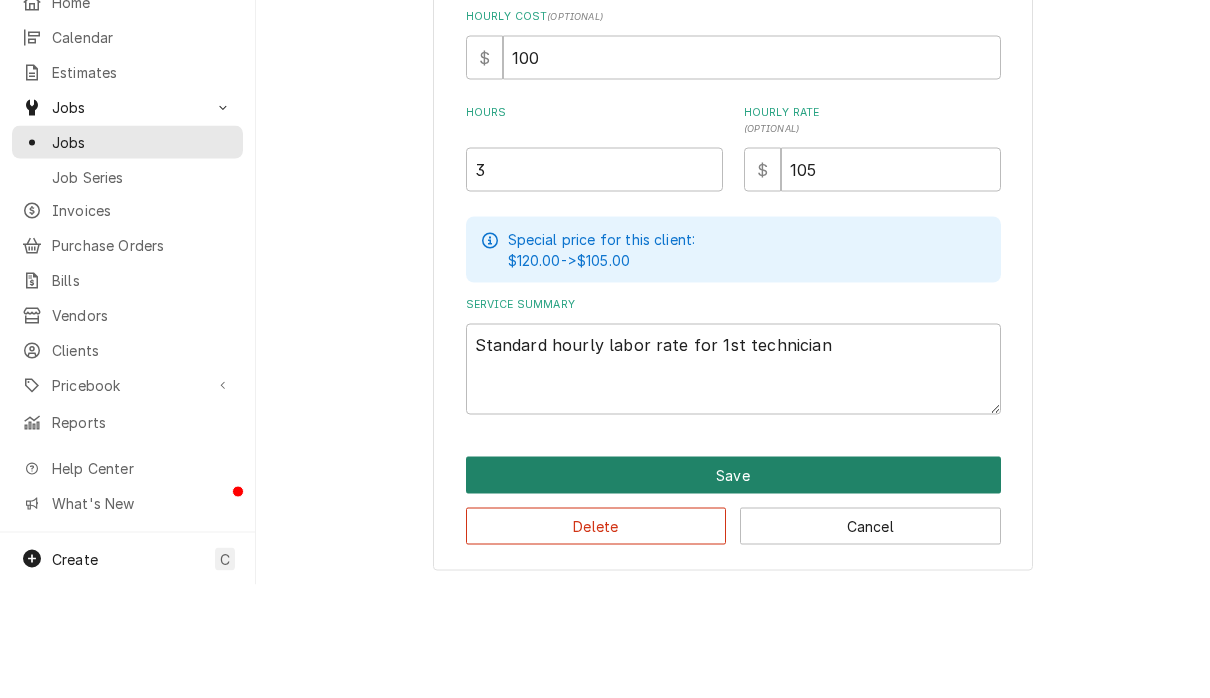 click on "Save" at bounding box center (733, 588) 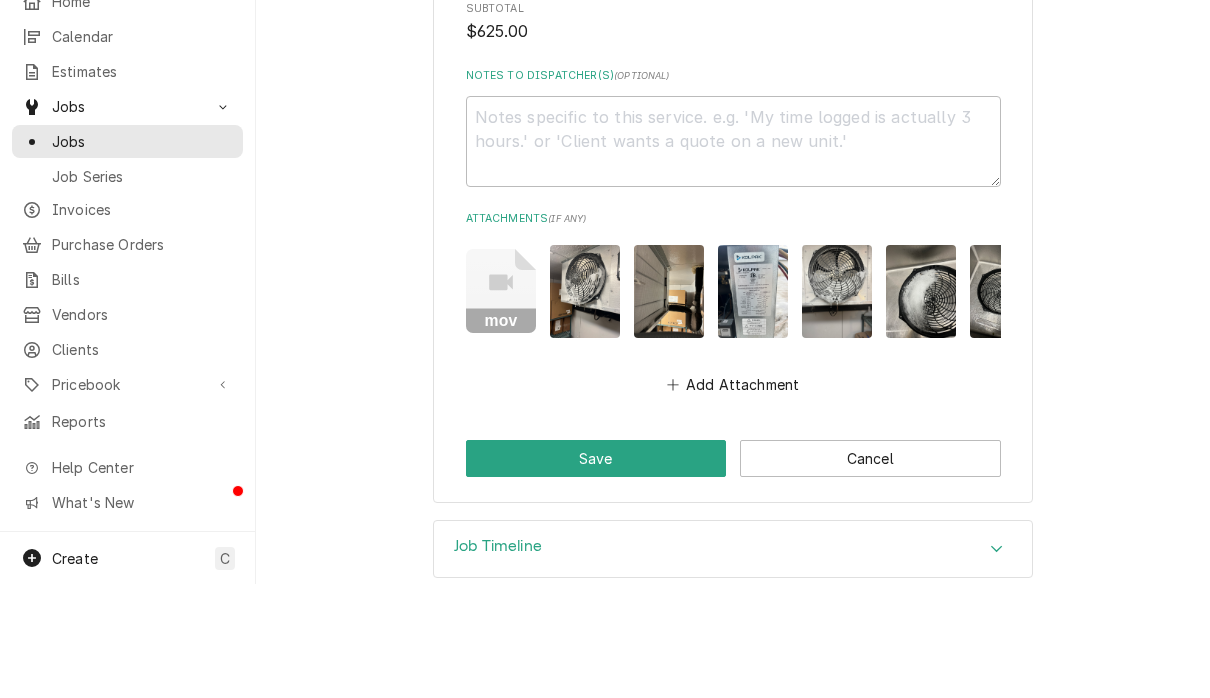 scroll, scrollTop: 2580, scrollLeft: 0, axis: vertical 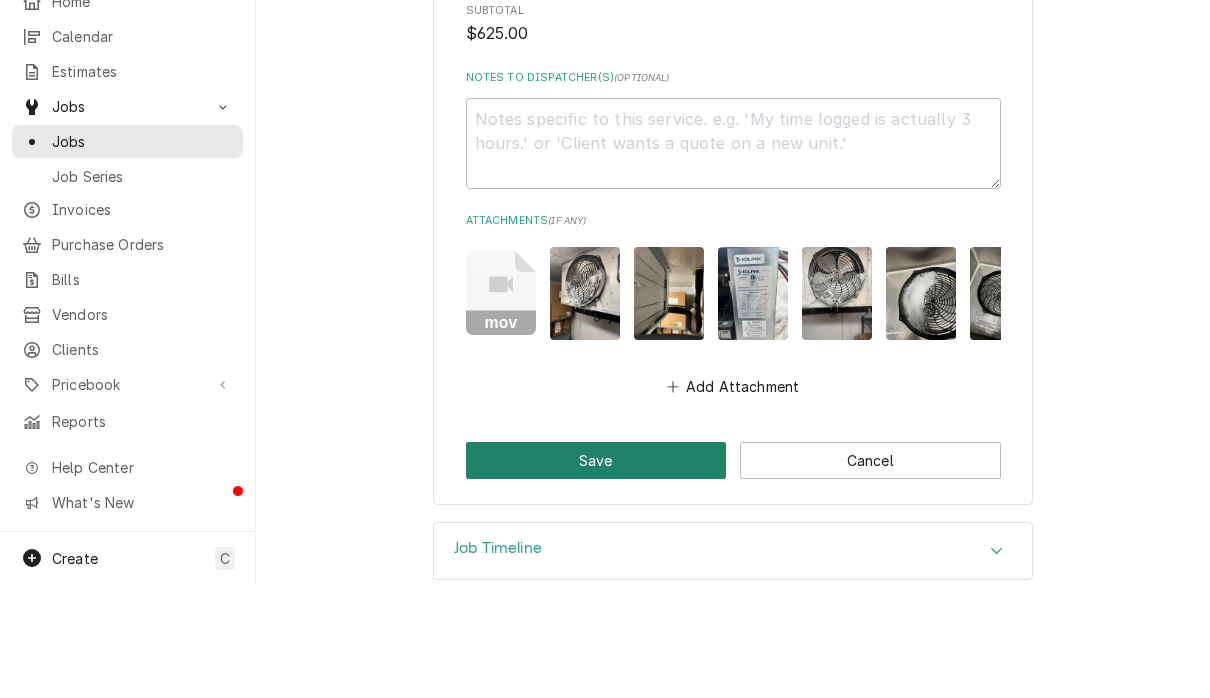 click on "Save" at bounding box center (596, 574) 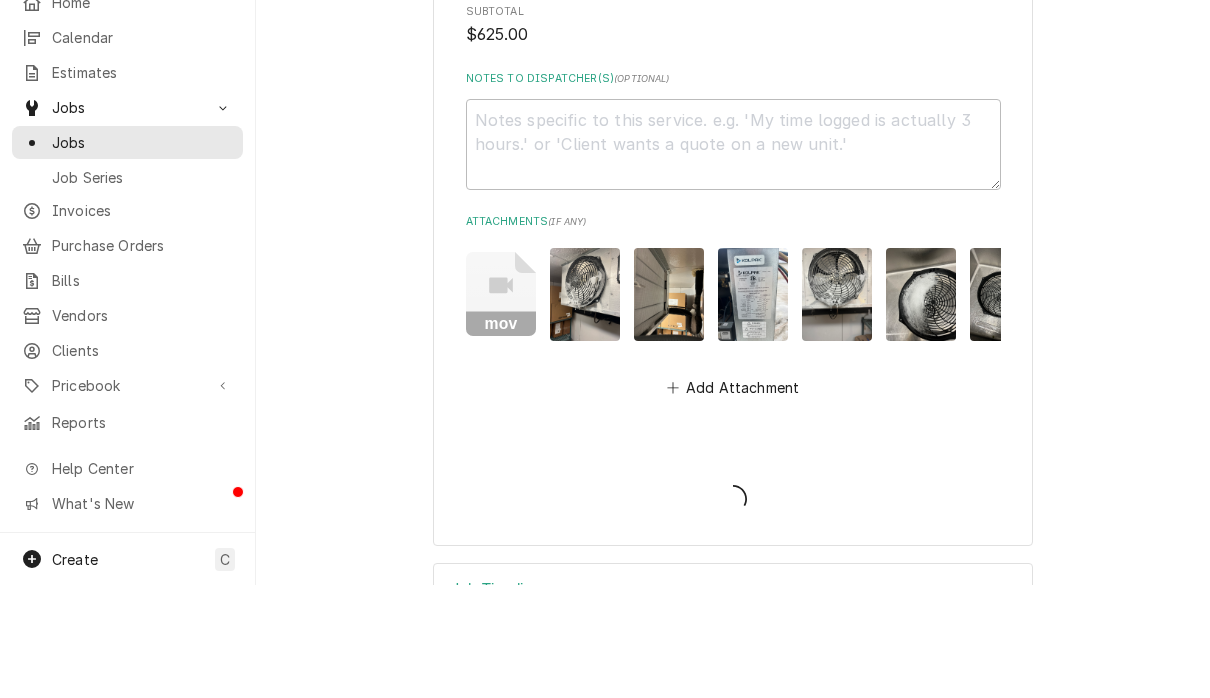 type on "x" 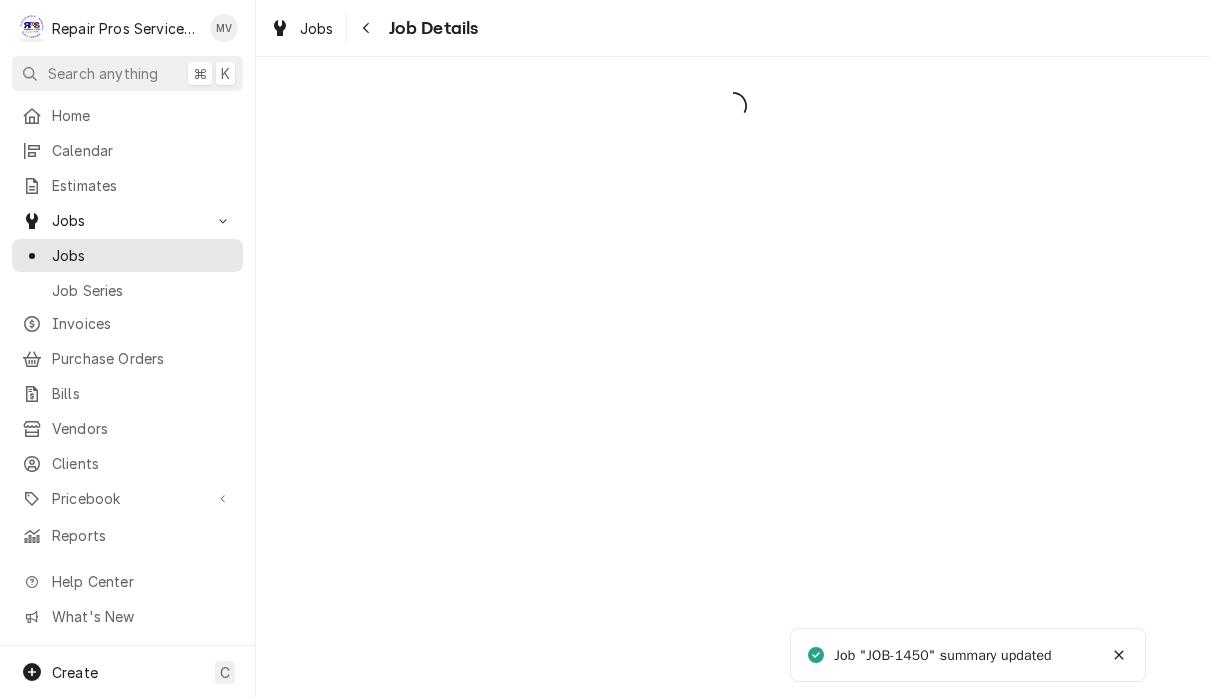 scroll, scrollTop: 0, scrollLeft: 0, axis: both 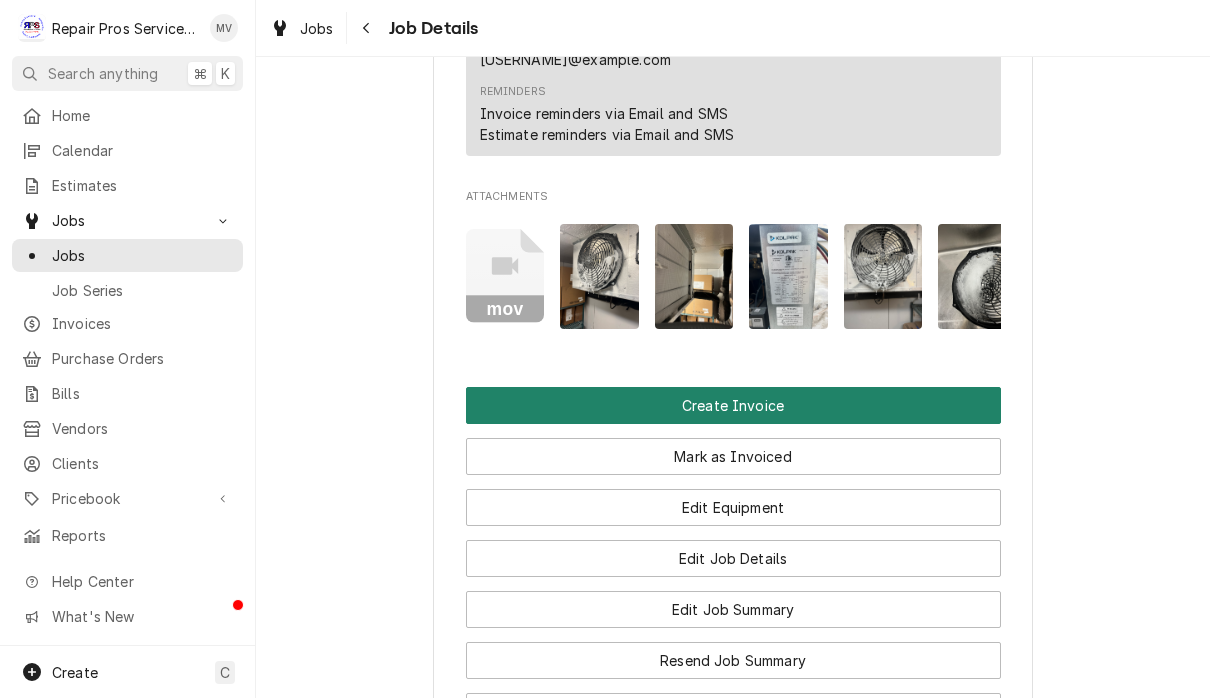 click on "Create Invoice" at bounding box center [733, 405] 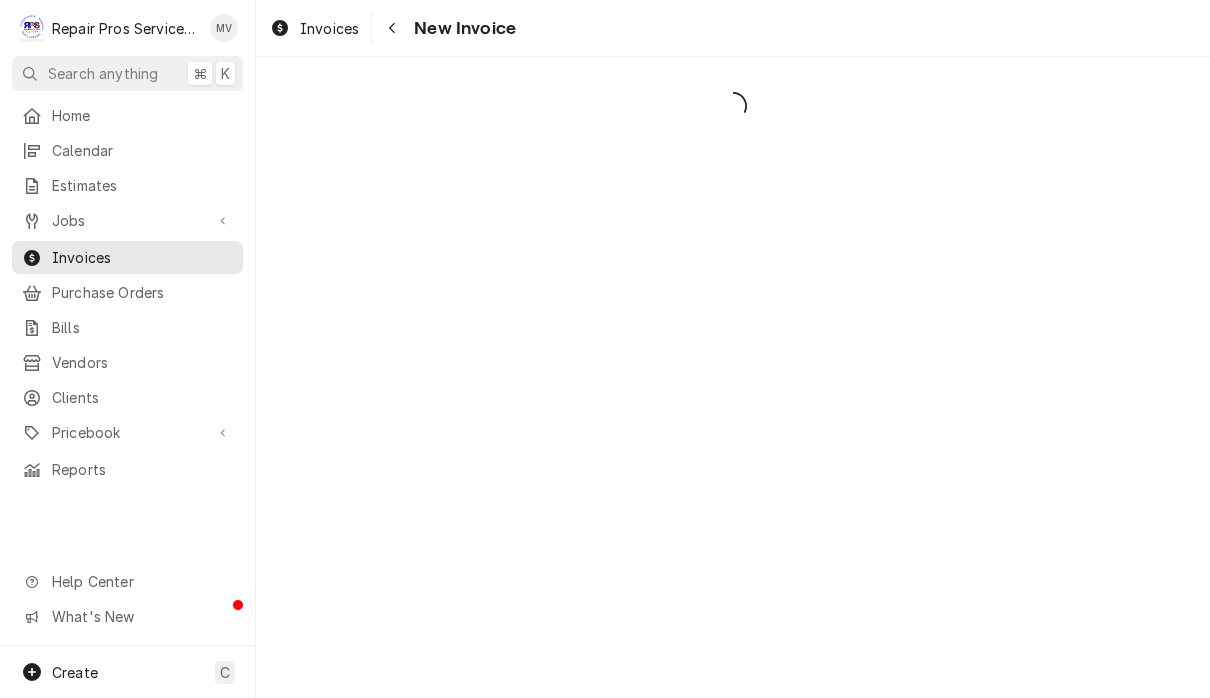 scroll, scrollTop: 0, scrollLeft: 0, axis: both 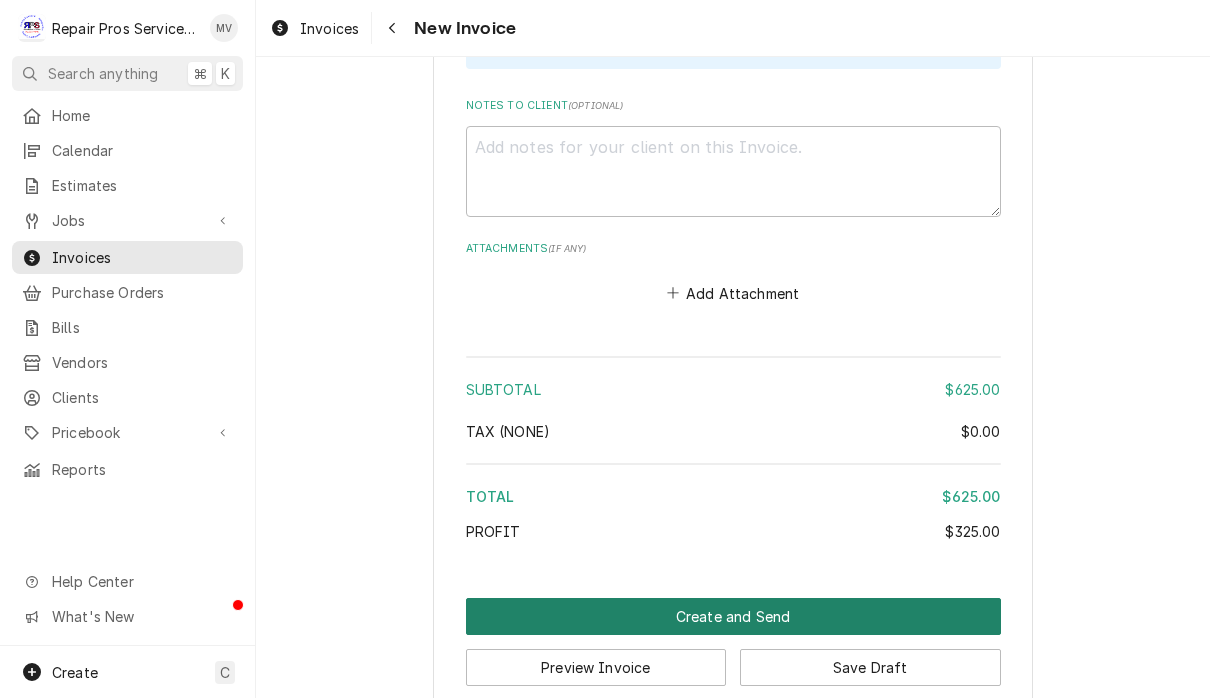 click on "Create and Send" at bounding box center [733, 616] 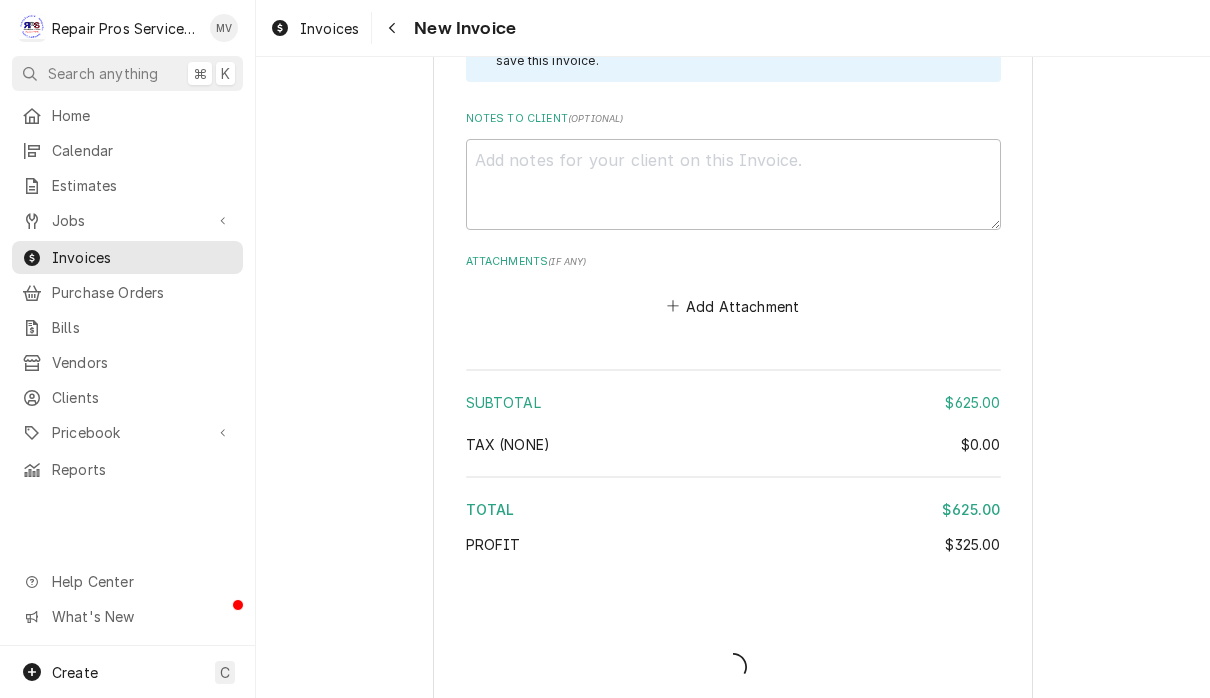 type on "x" 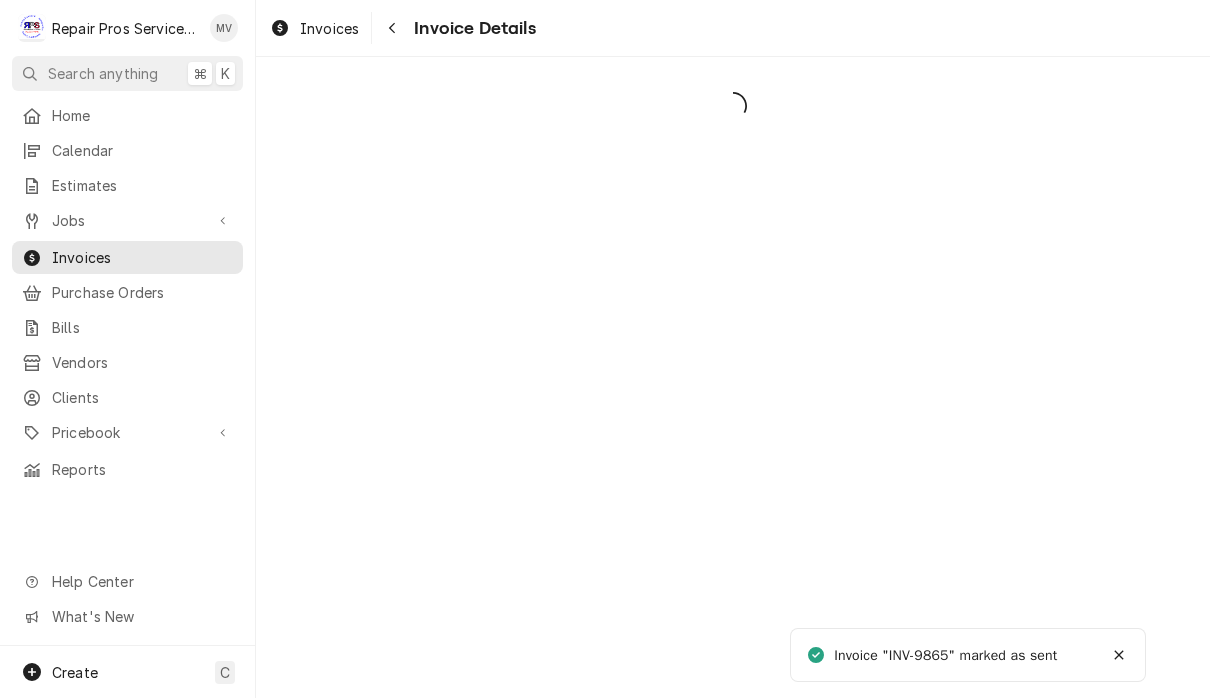 scroll, scrollTop: 0, scrollLeft: 0, axis: both 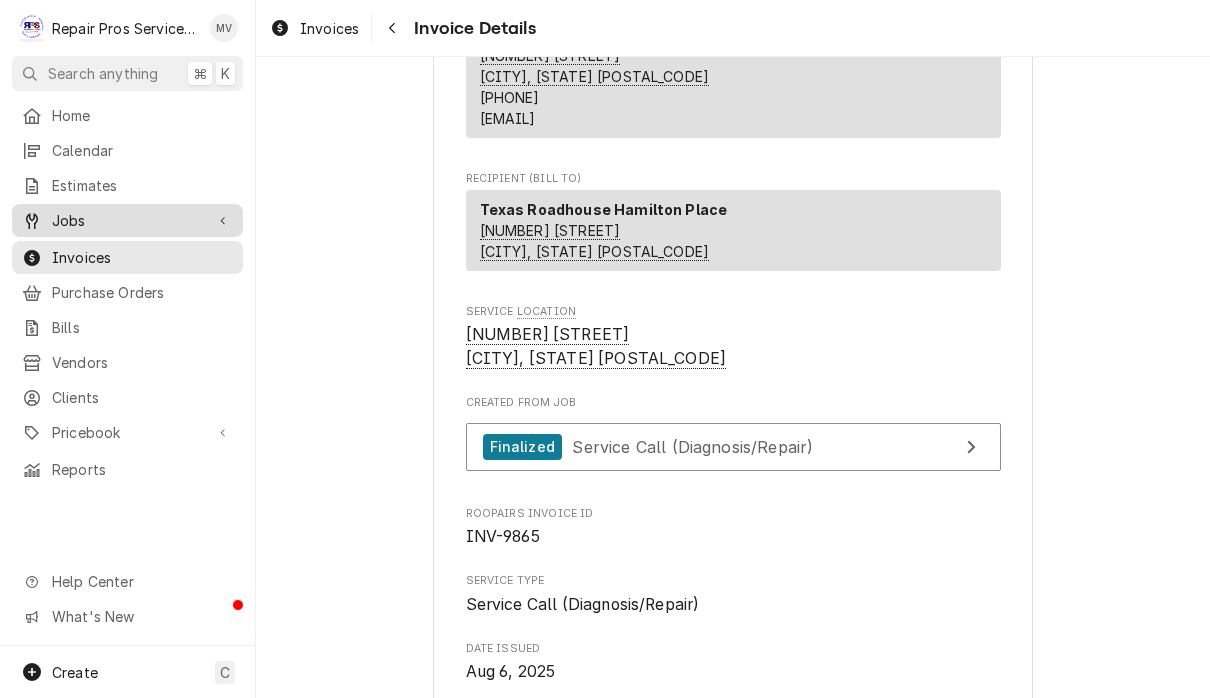 click on "Jobs" at bounding box center (127, 220) 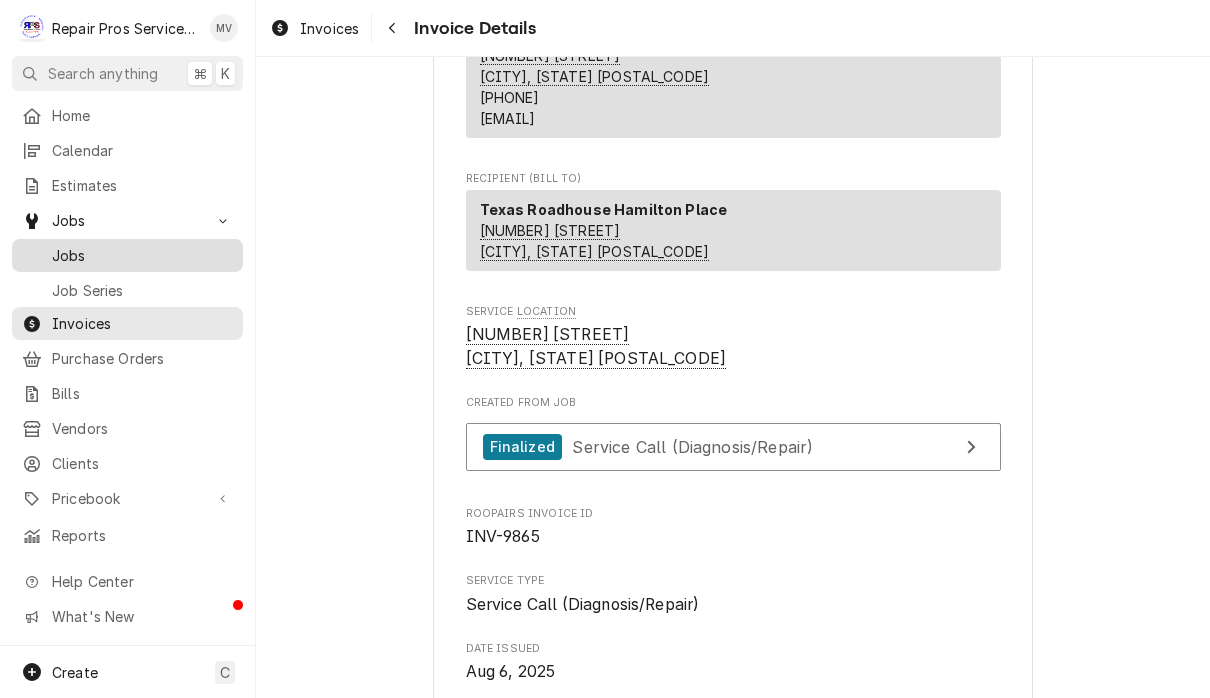 click on "Jobs" at bounding box center [142, 255] 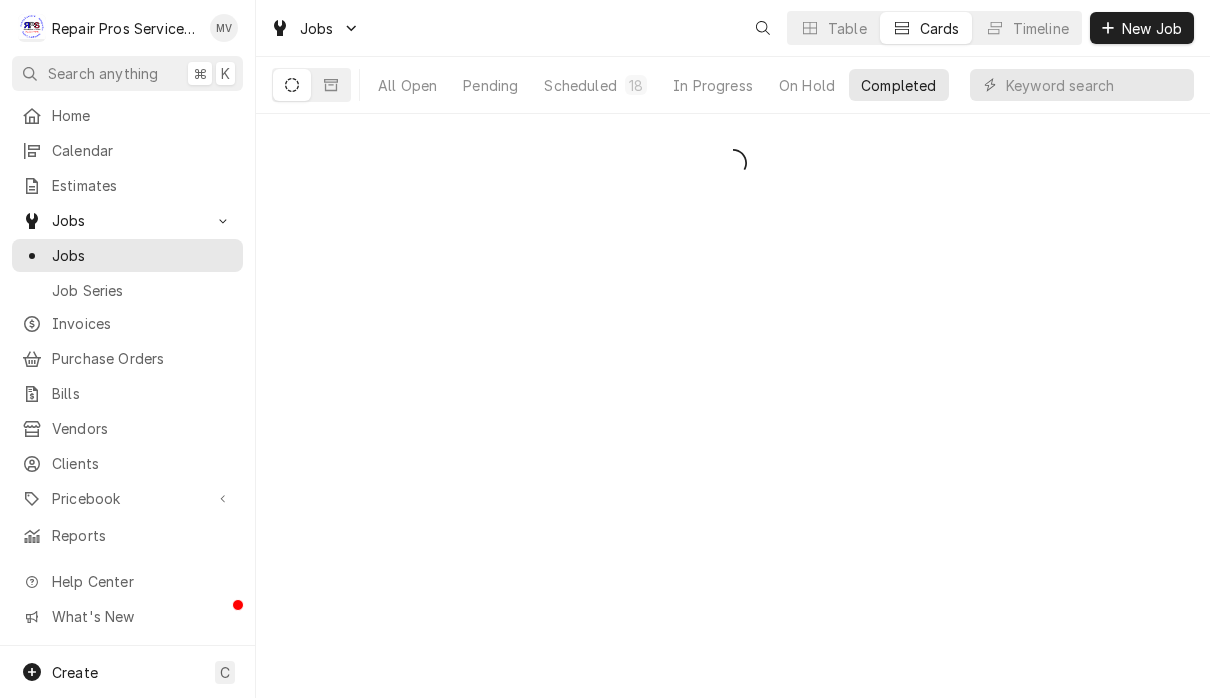 scroll, scrollTop: 0, scrollLeft: 0, axis: both 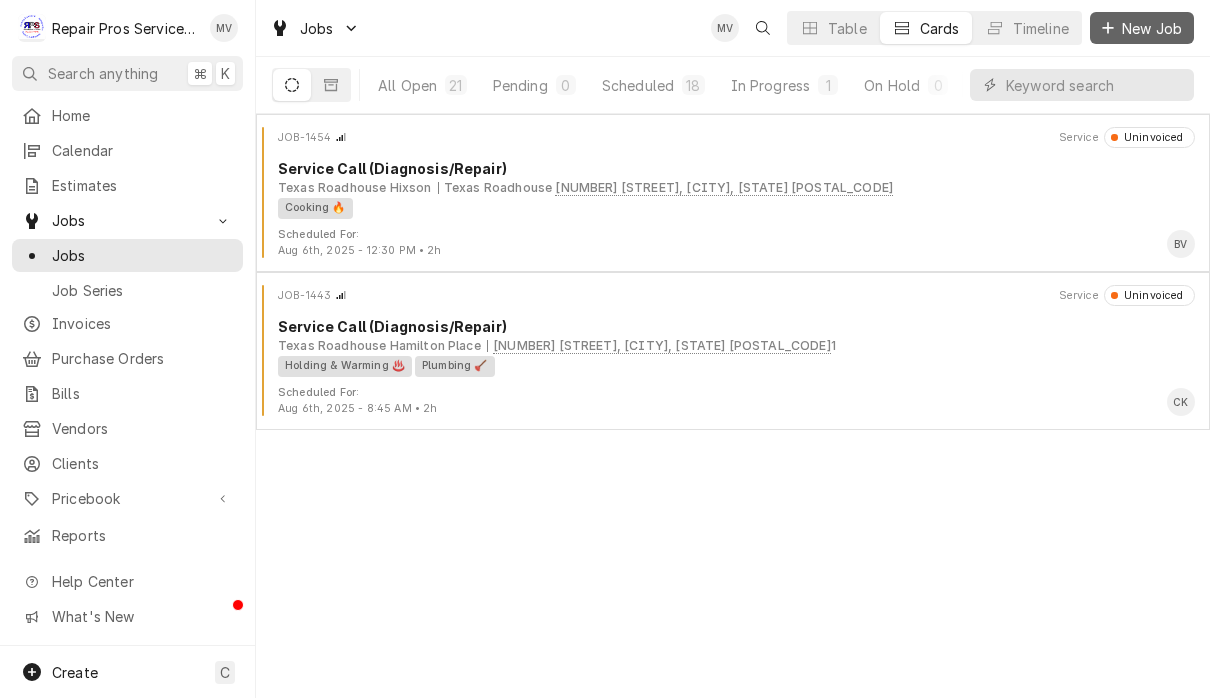 click on "New Job" at bounding box center (1152, 28) 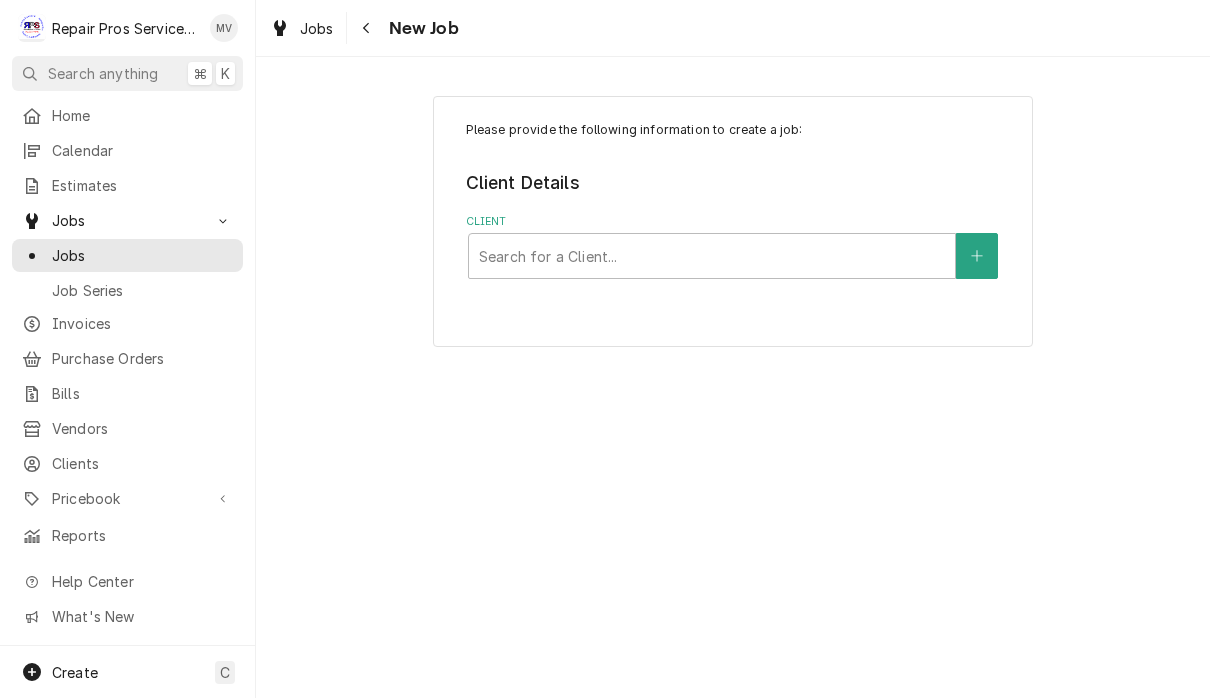 scroll, scrollTop: 0, scrollLeft: 0, axis: both 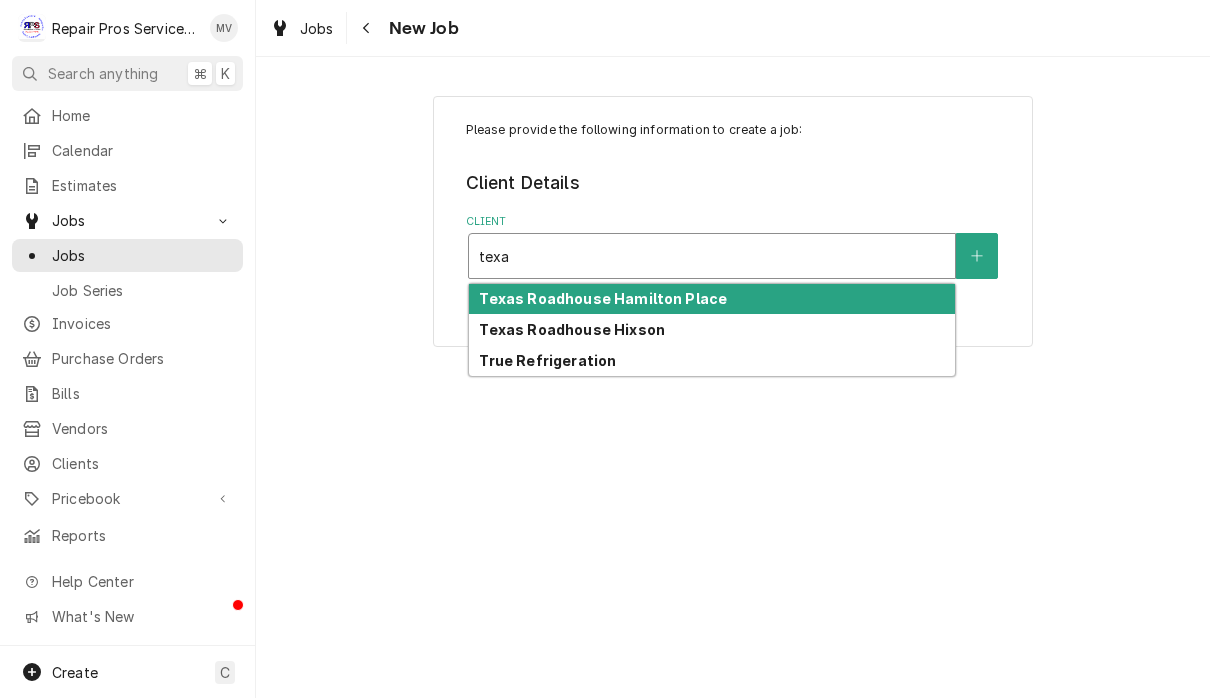 click on "Texas Roadhouse Hixson" at bounding box center [712, 329] 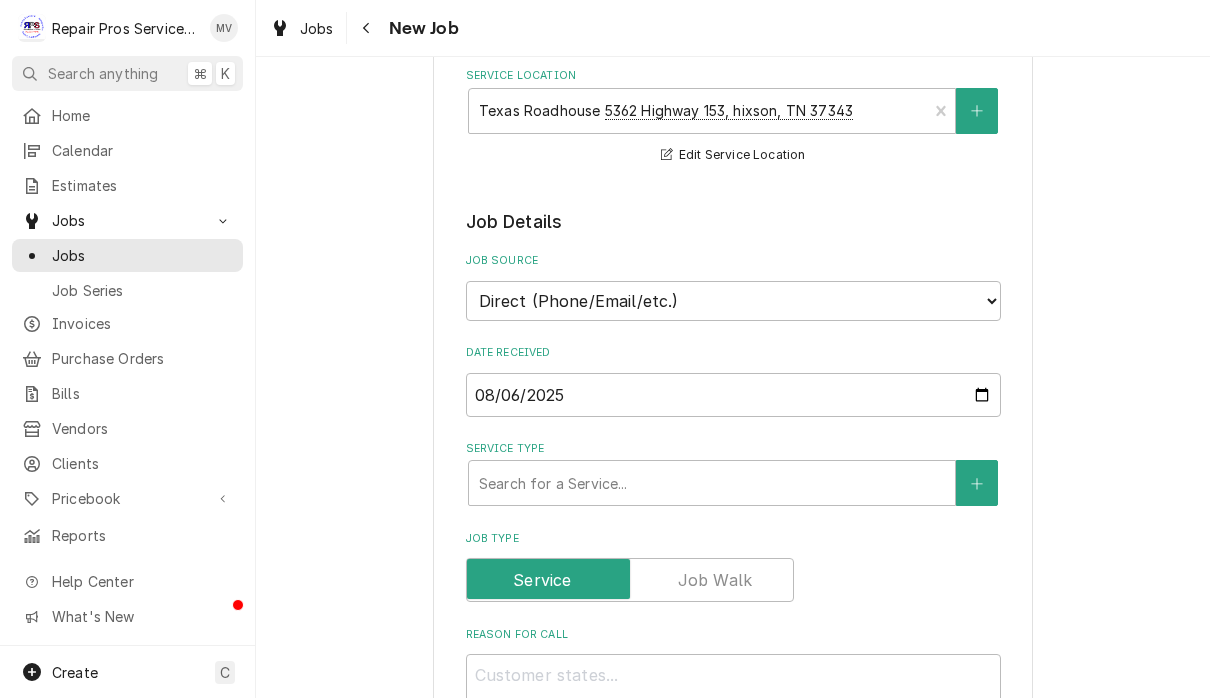 scroll, scrollTop: 270, scrollLeft: 0, axis: vertical 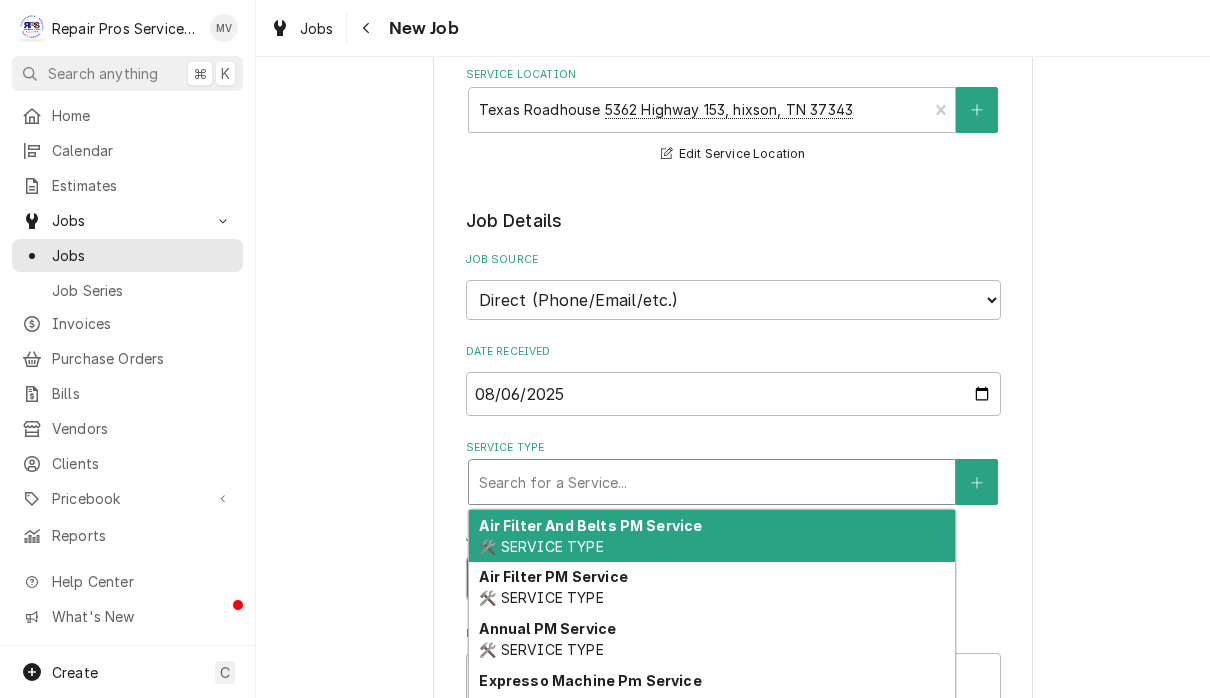 type on "x" 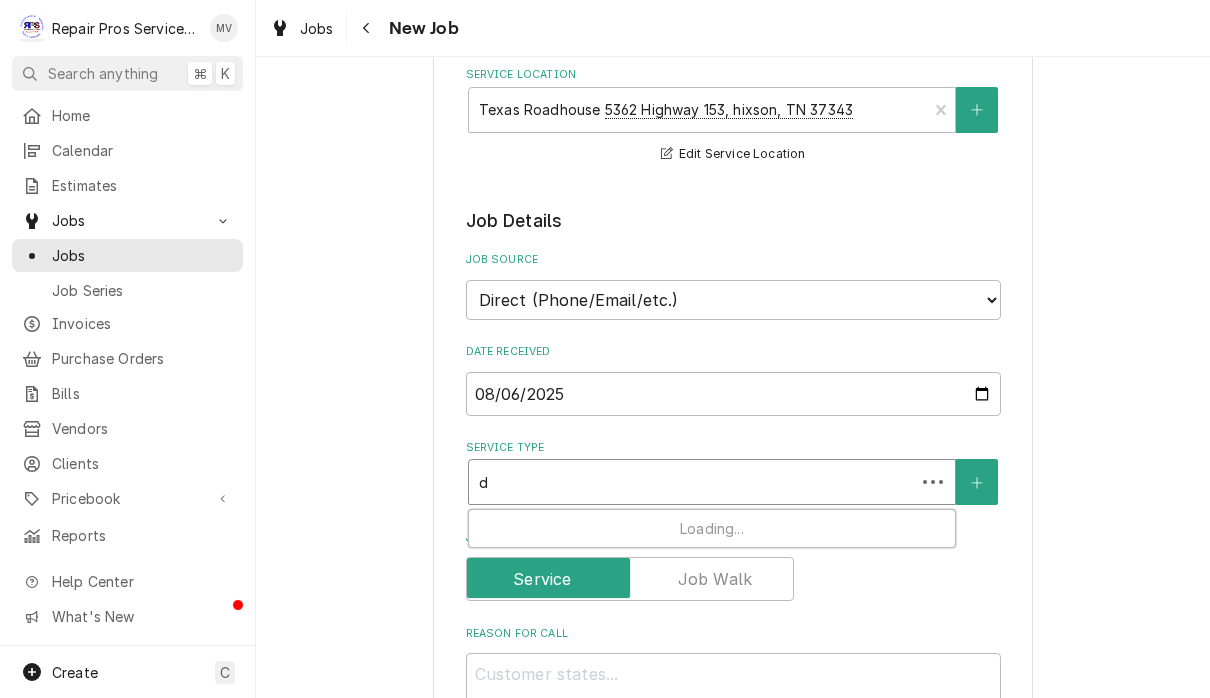 type on "x" 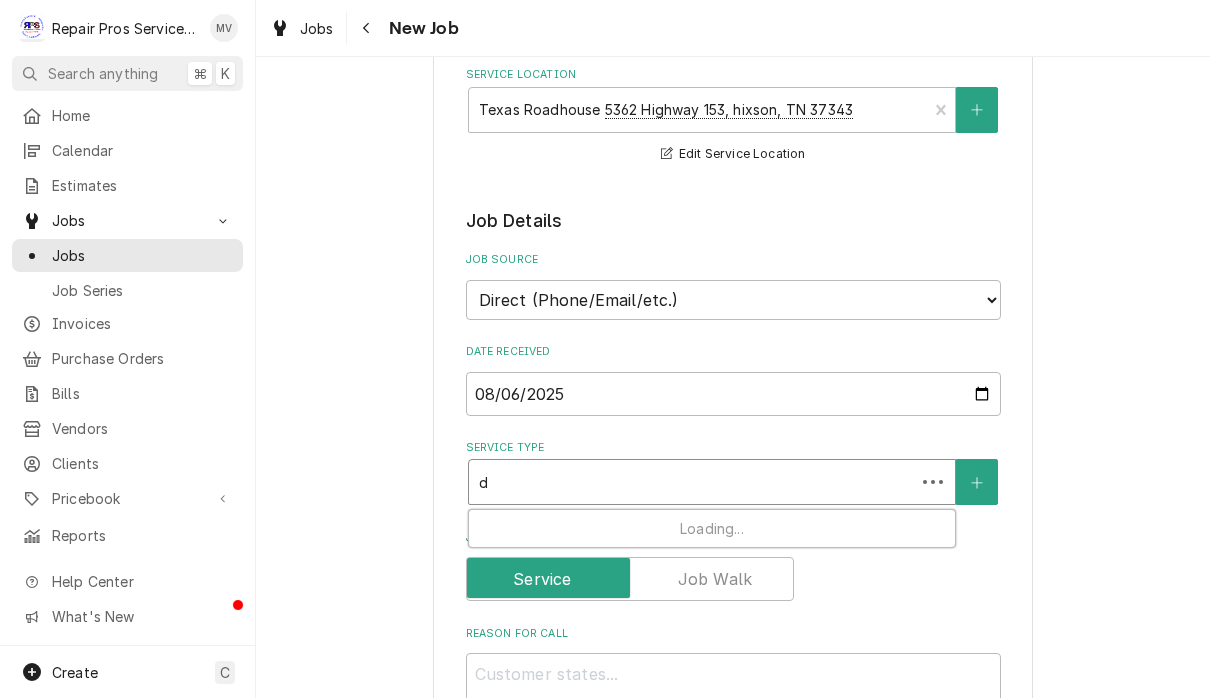 type on "di" 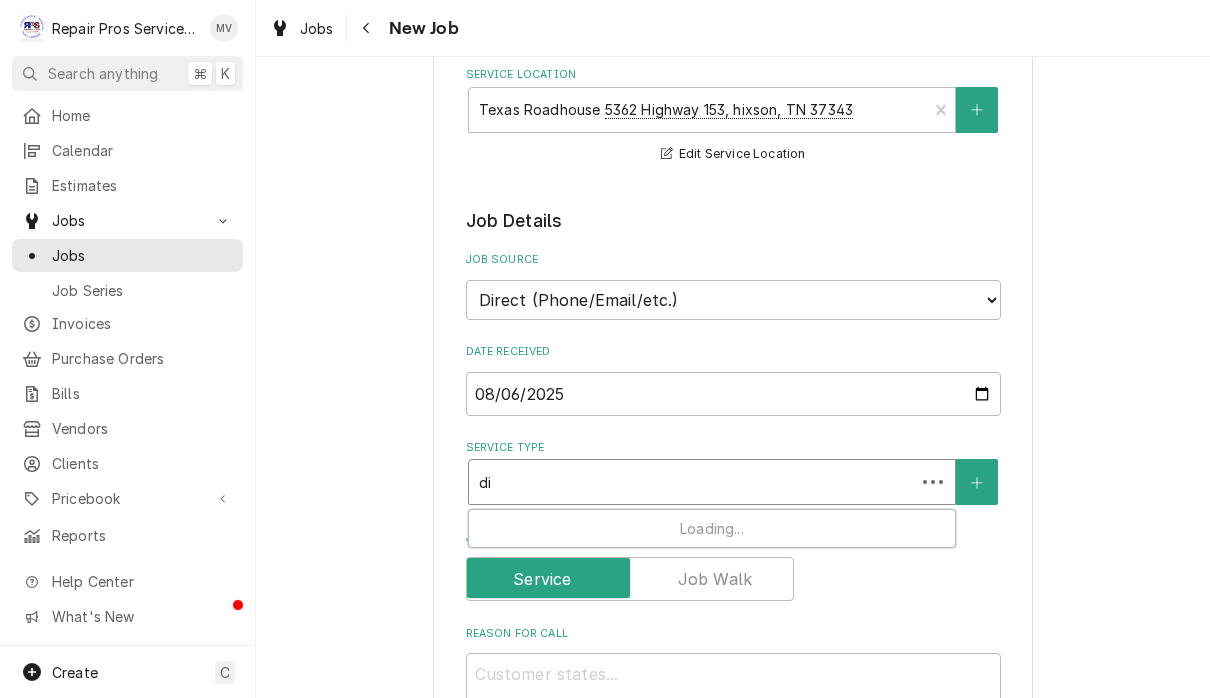 type on "x" 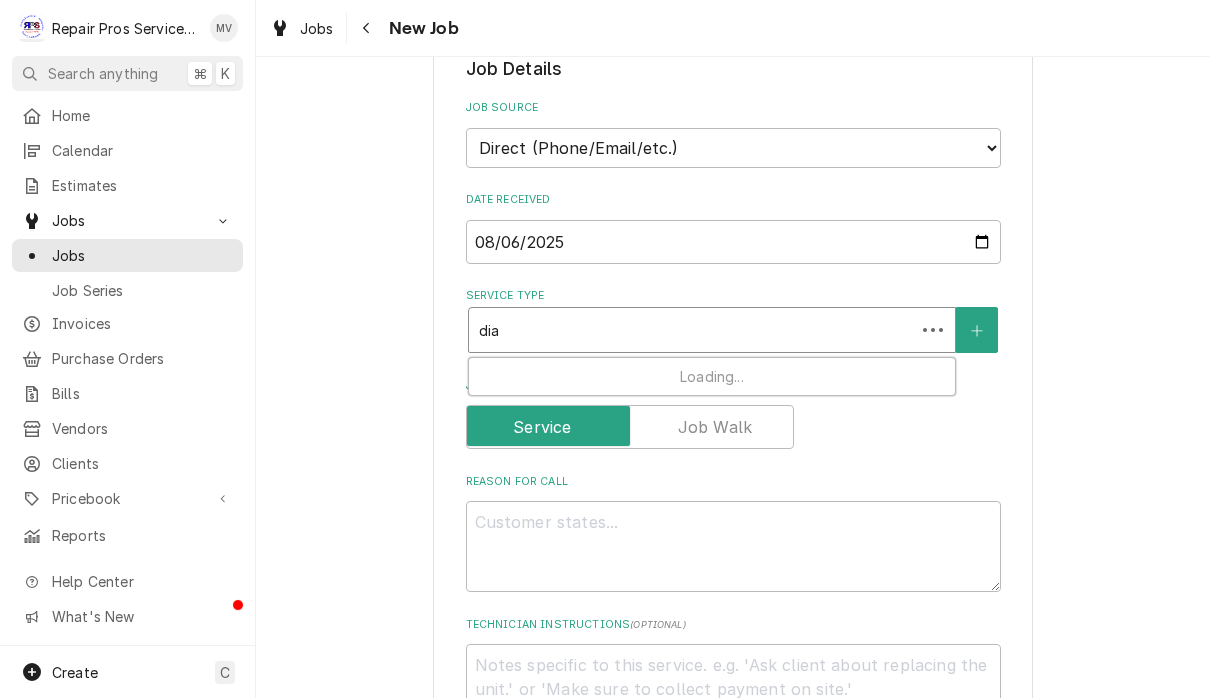 scroll, scrollTop: 431, scrollLeft: 0, axis: vertical 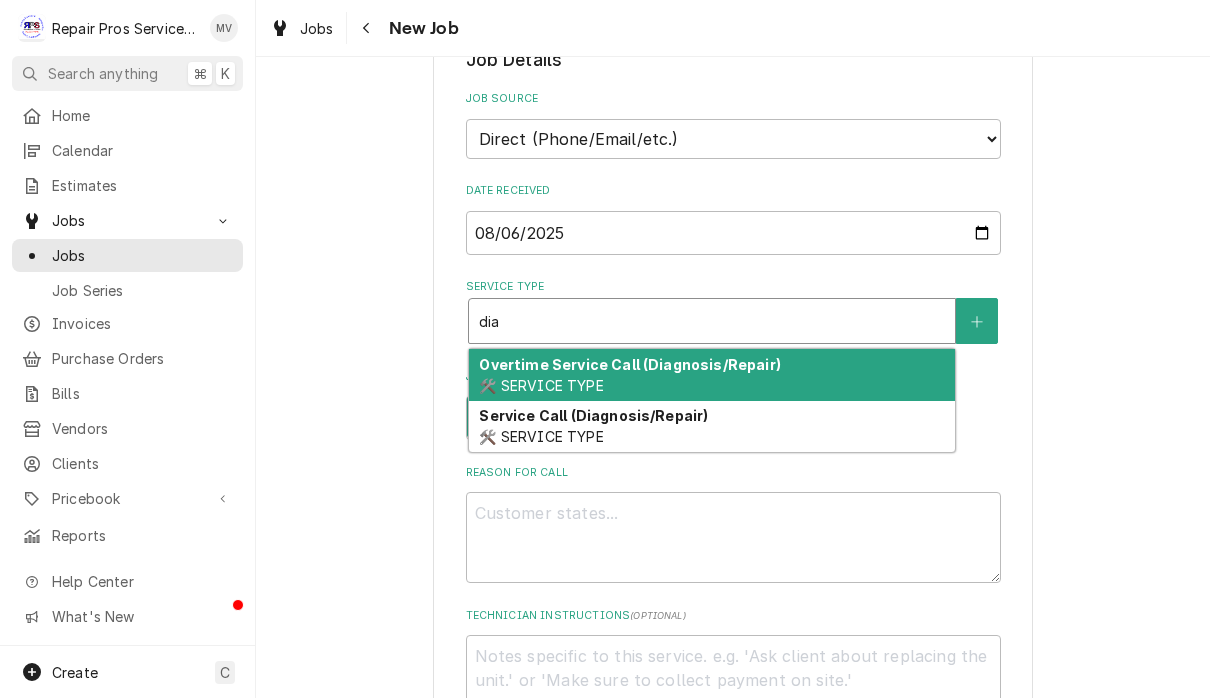 click on "Service Call (Diagnosis/Repair) 🛠️ SERVICE TYPE" at bounding box center [712, 427] 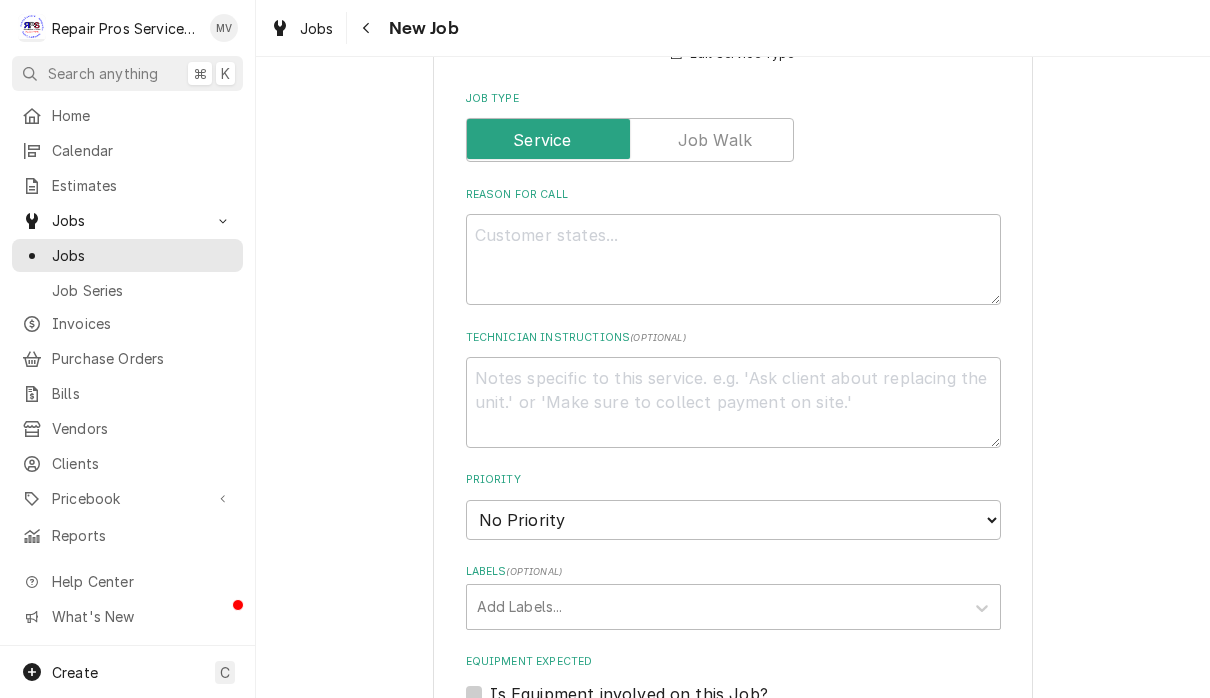scroll, scrollTop: 754, scrollLeft: 0, axis: vertical 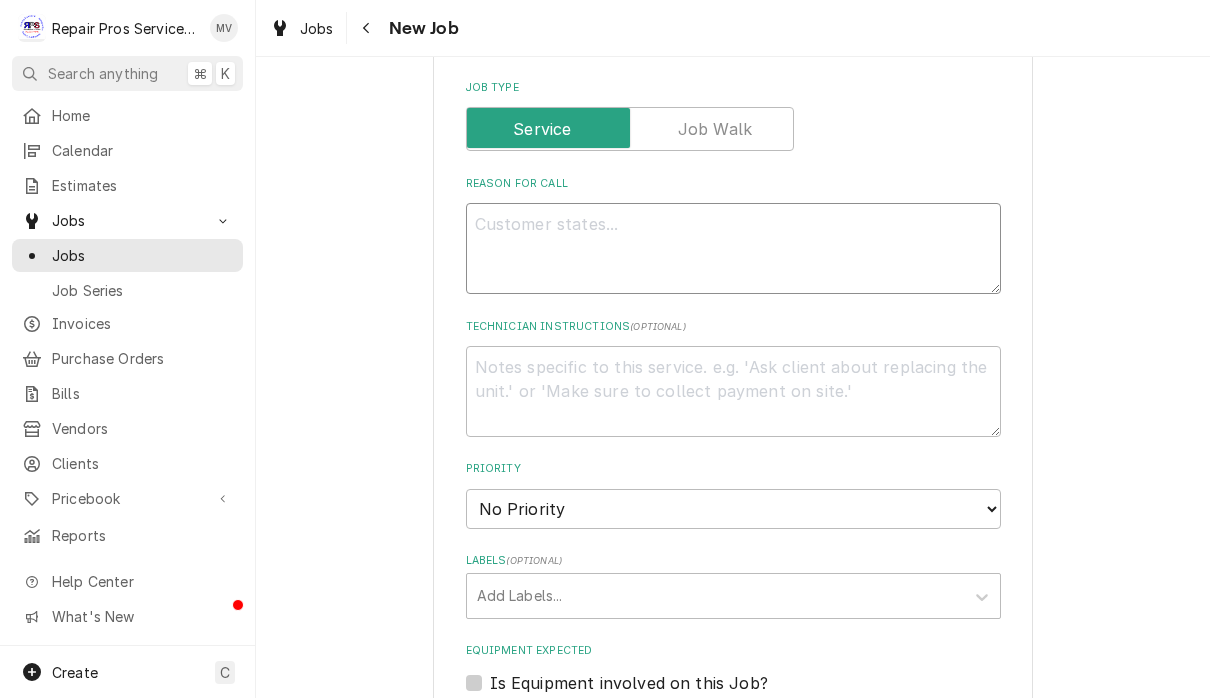 click on "Reason For Call" at bounding box center (733, 248) 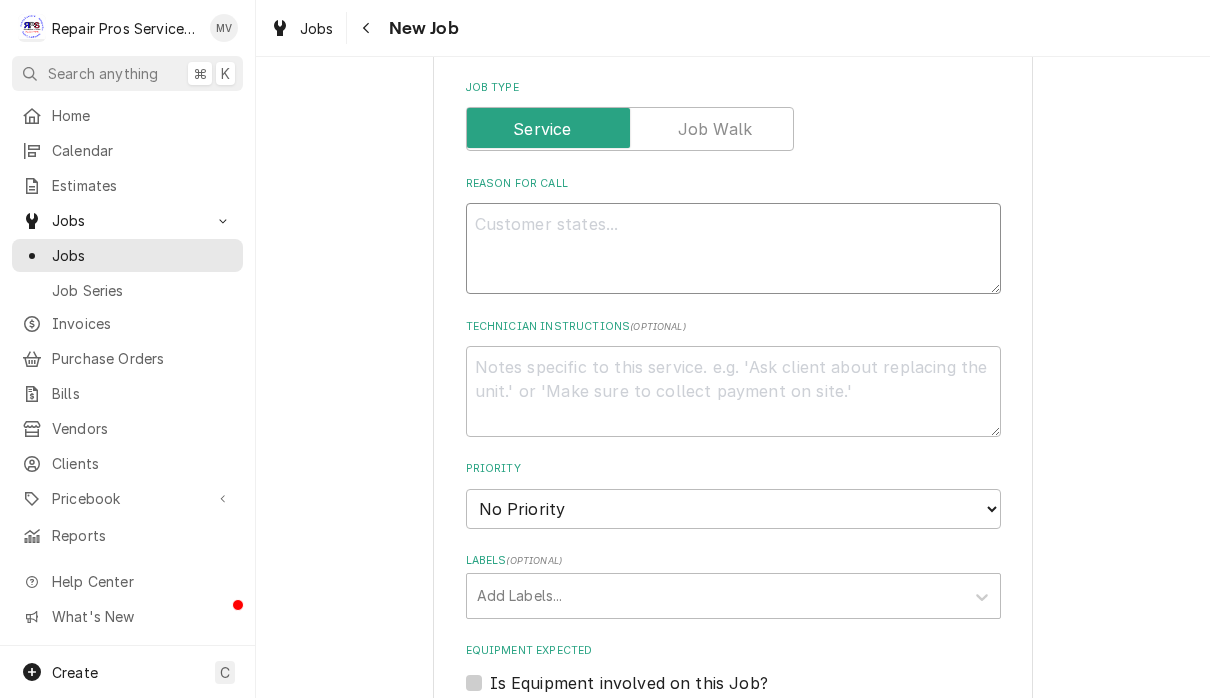 type on "x" 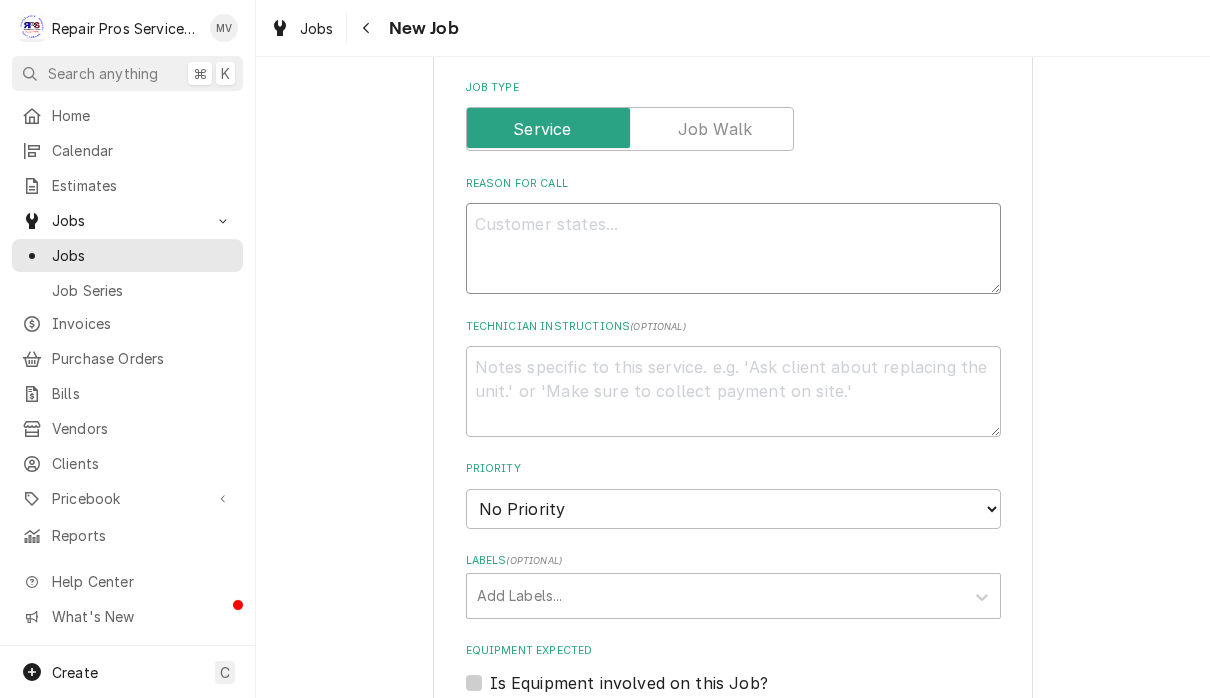 type on "C" 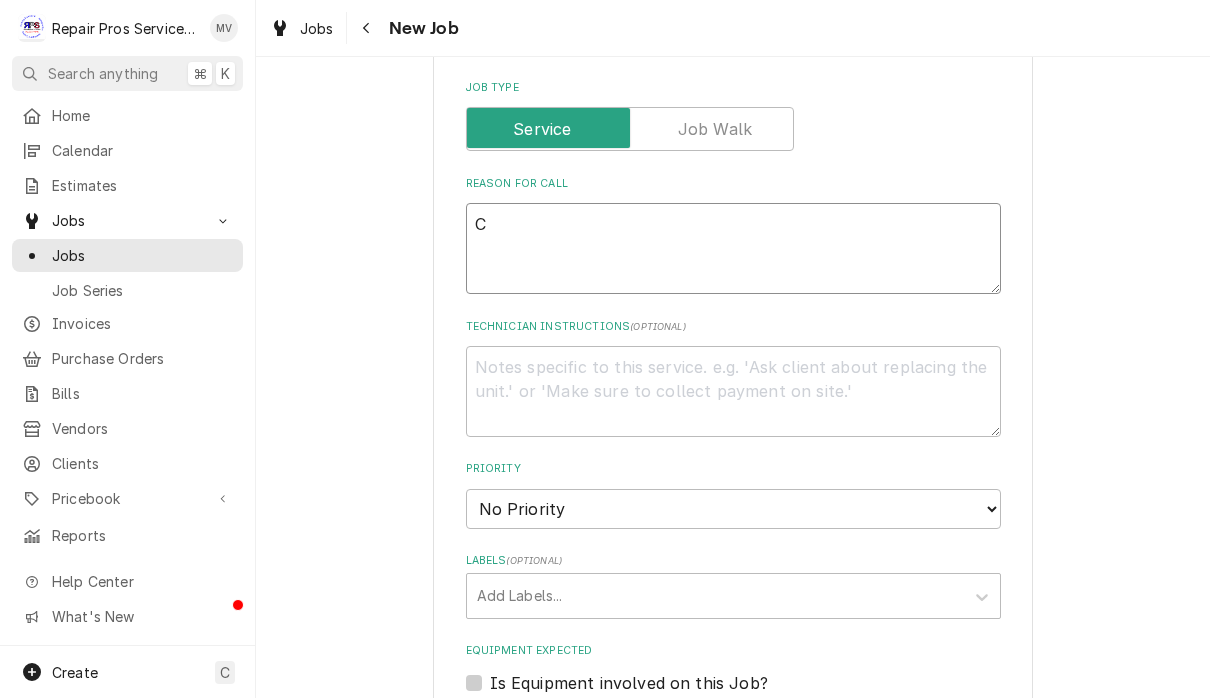 type on "x" 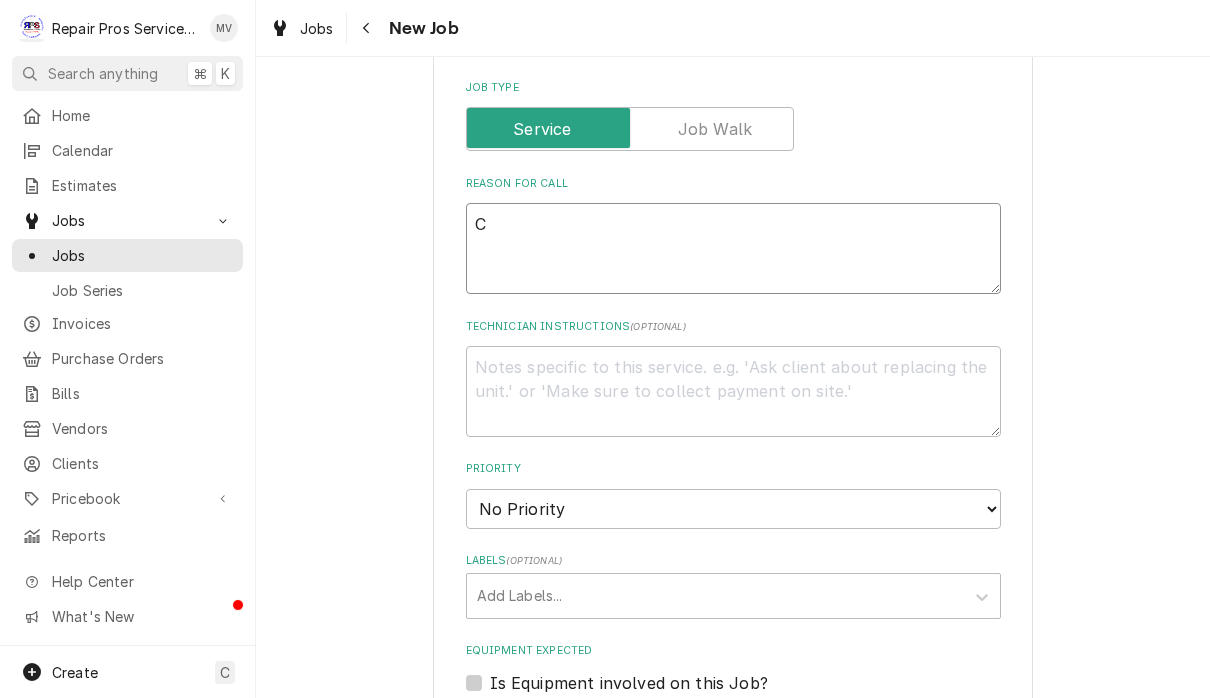 type on "Co" 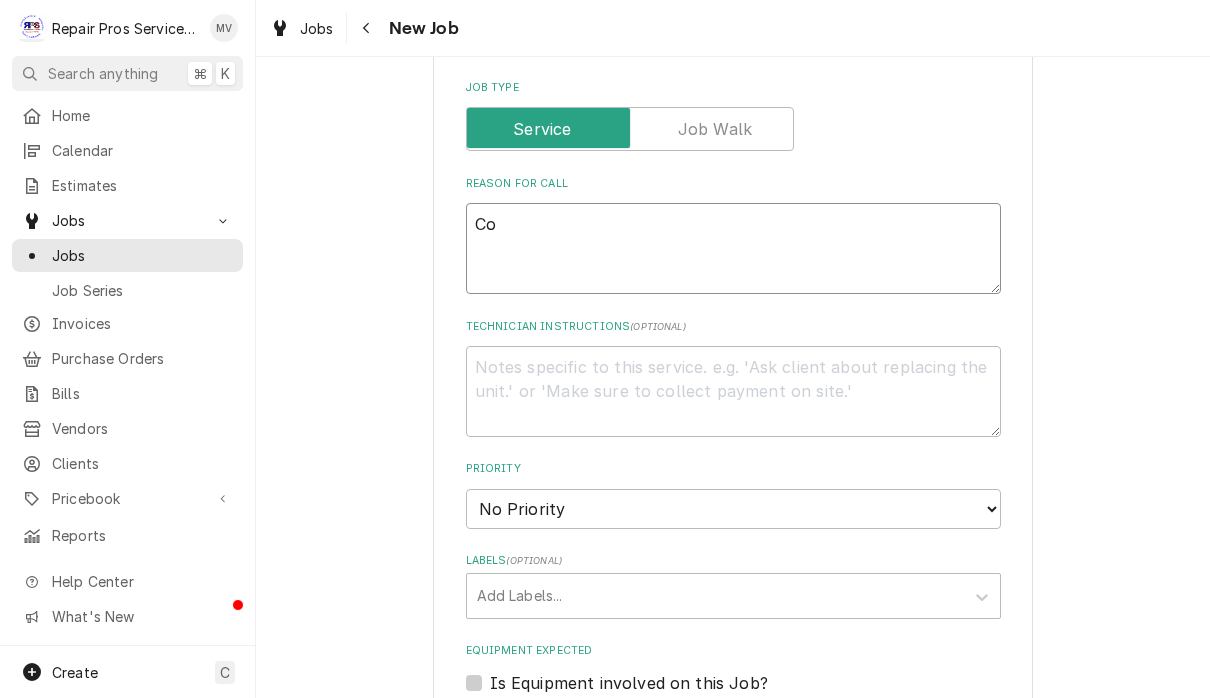type on "x" 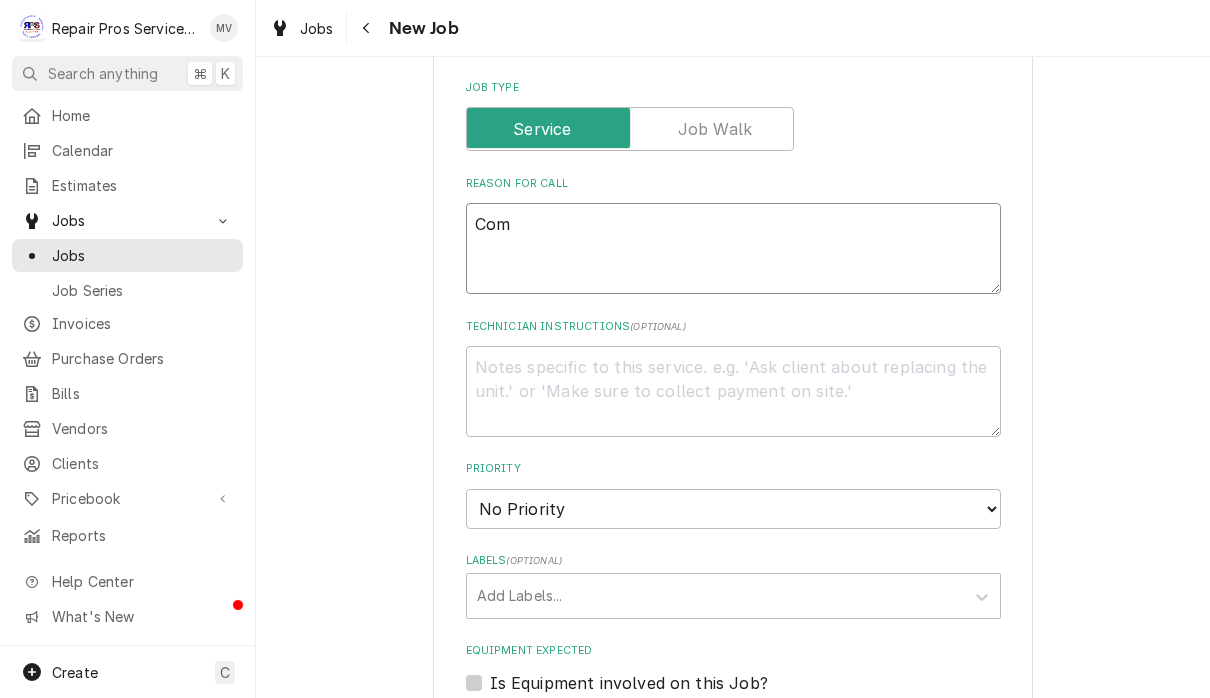 type on "x" 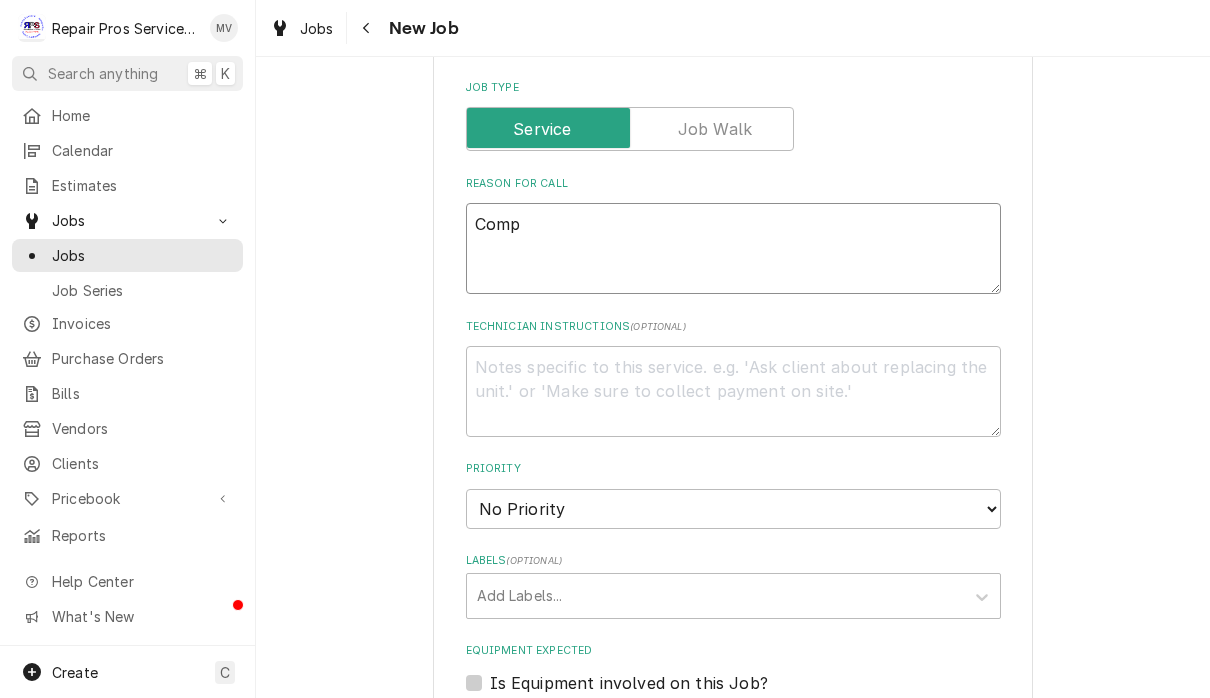 type on "x" 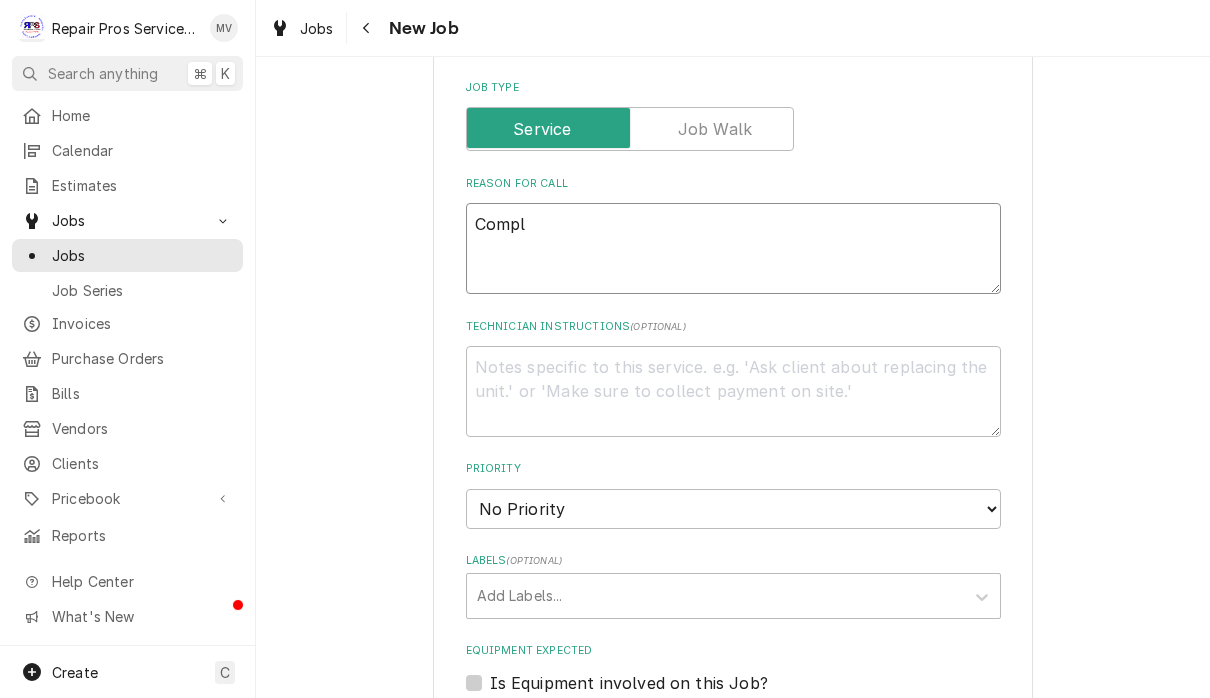 type on "x" 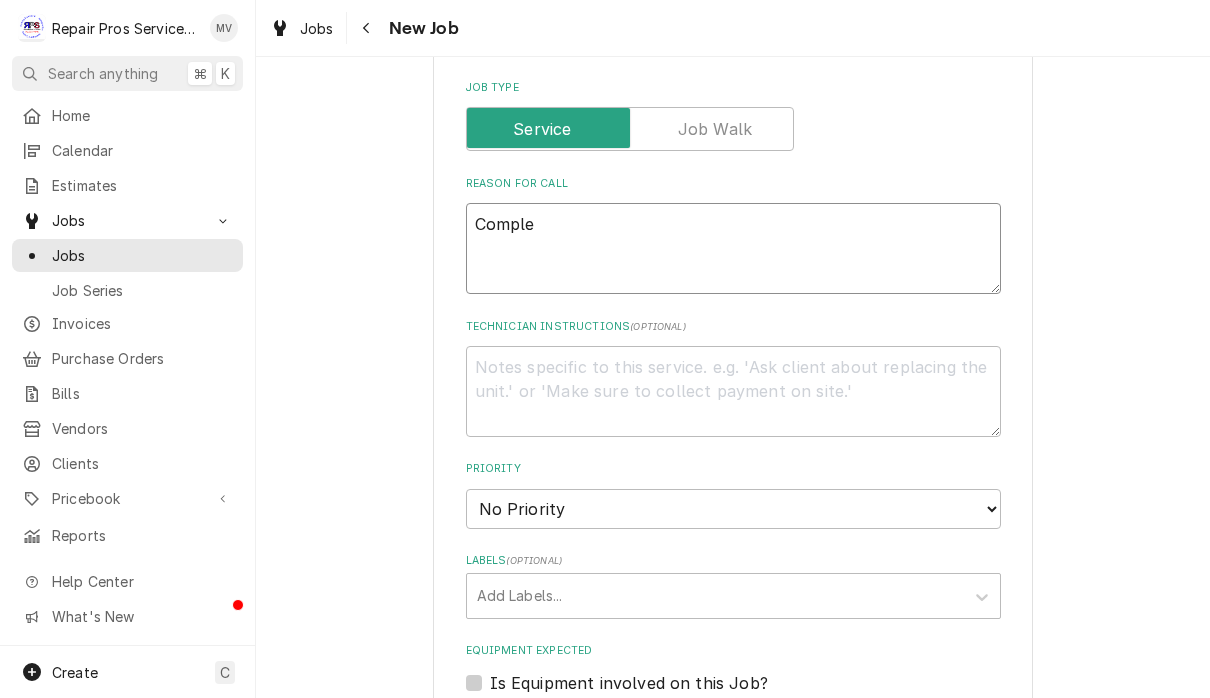 type on "x" 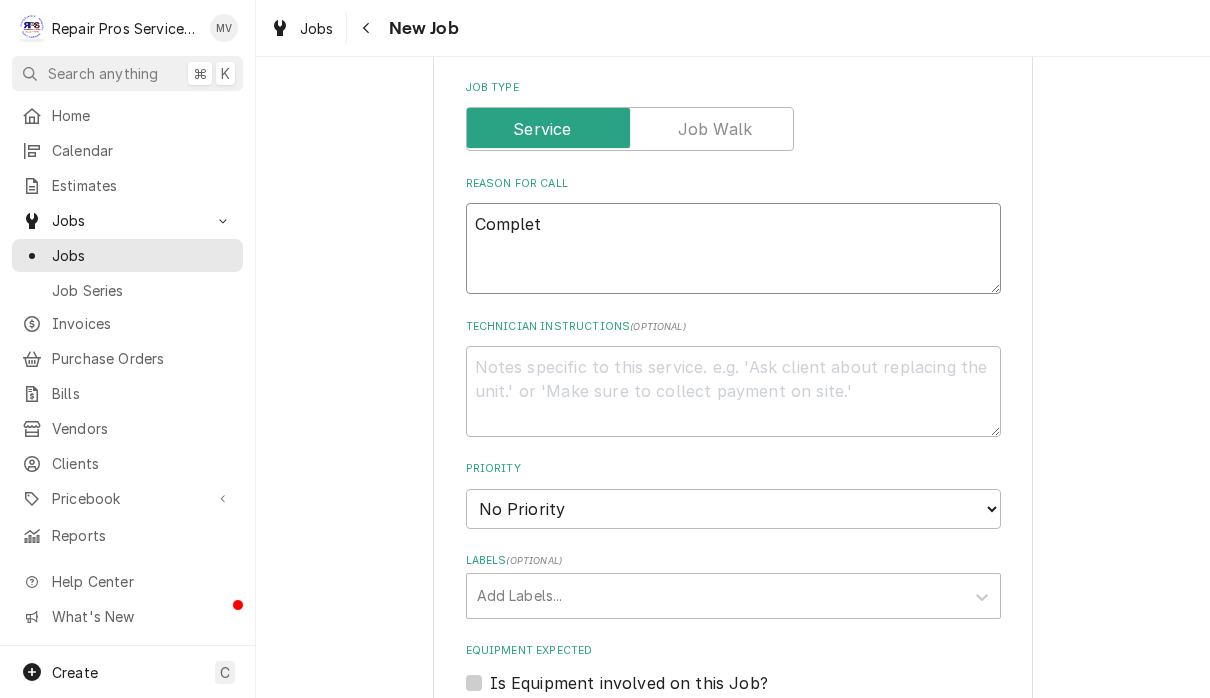 type on "x" 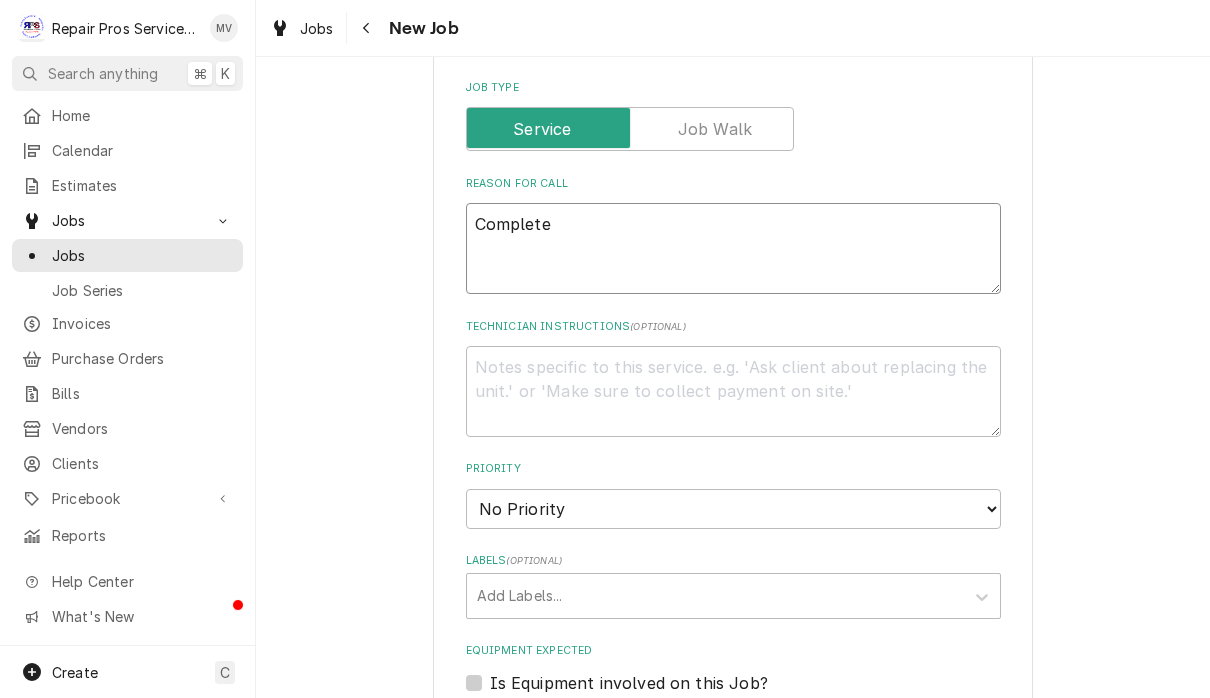 type on "x" 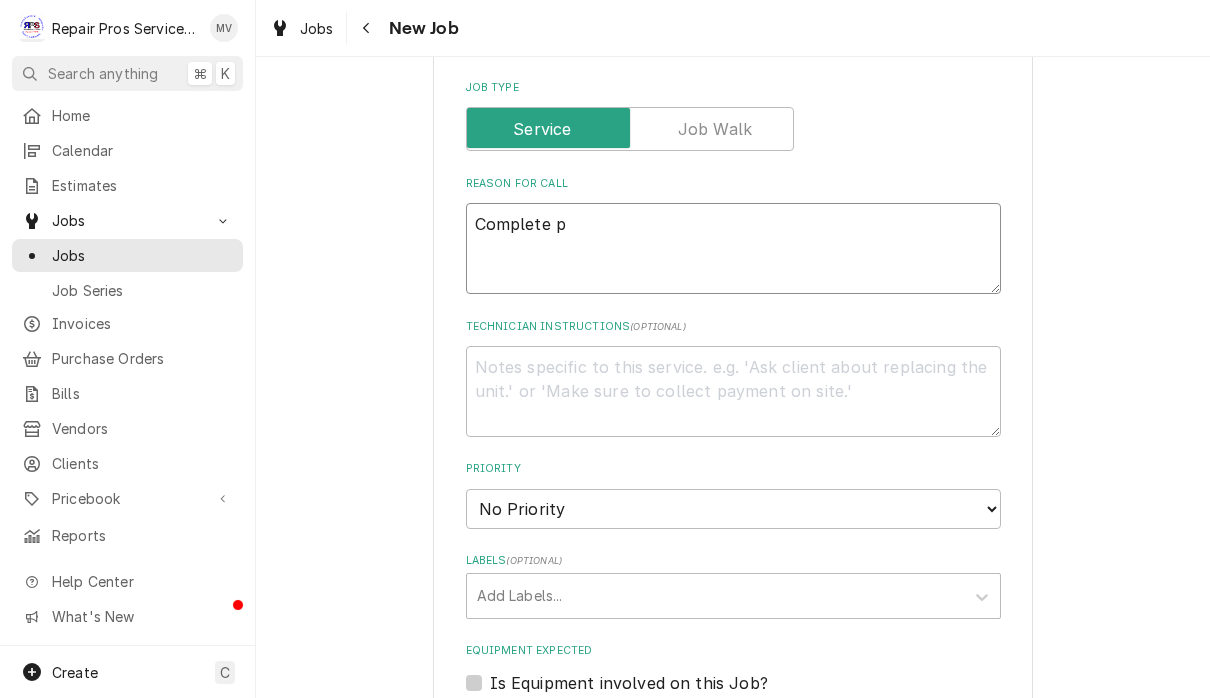 type on "x" 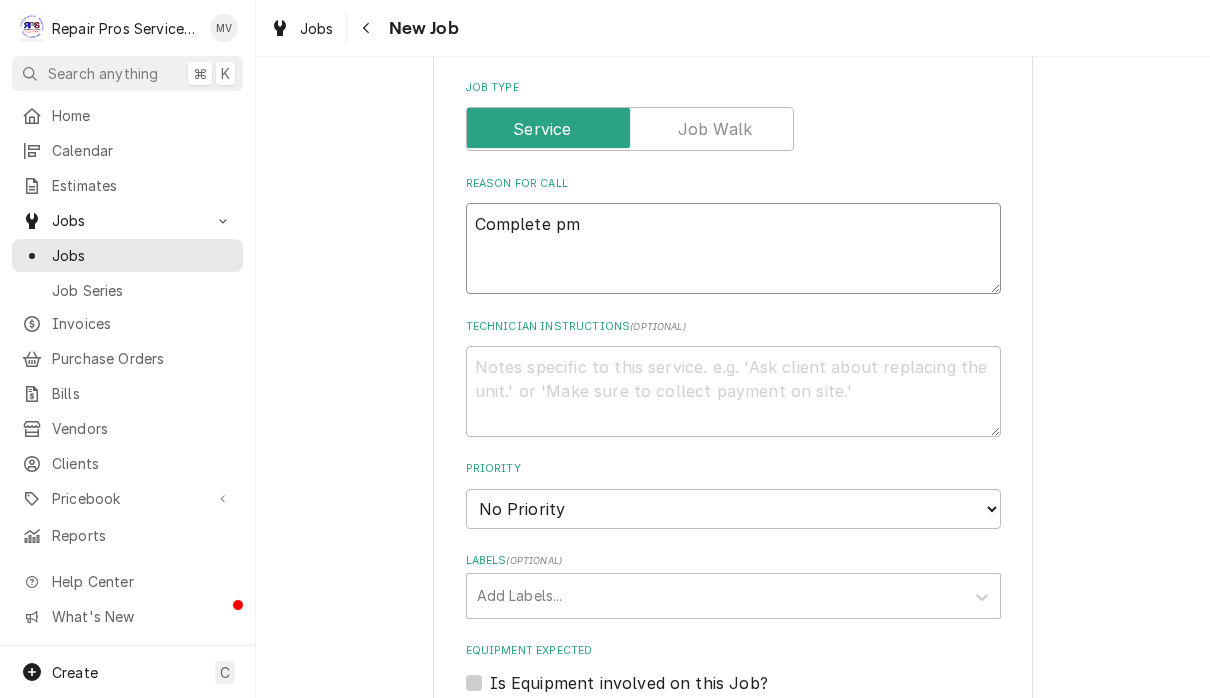 type on "x" 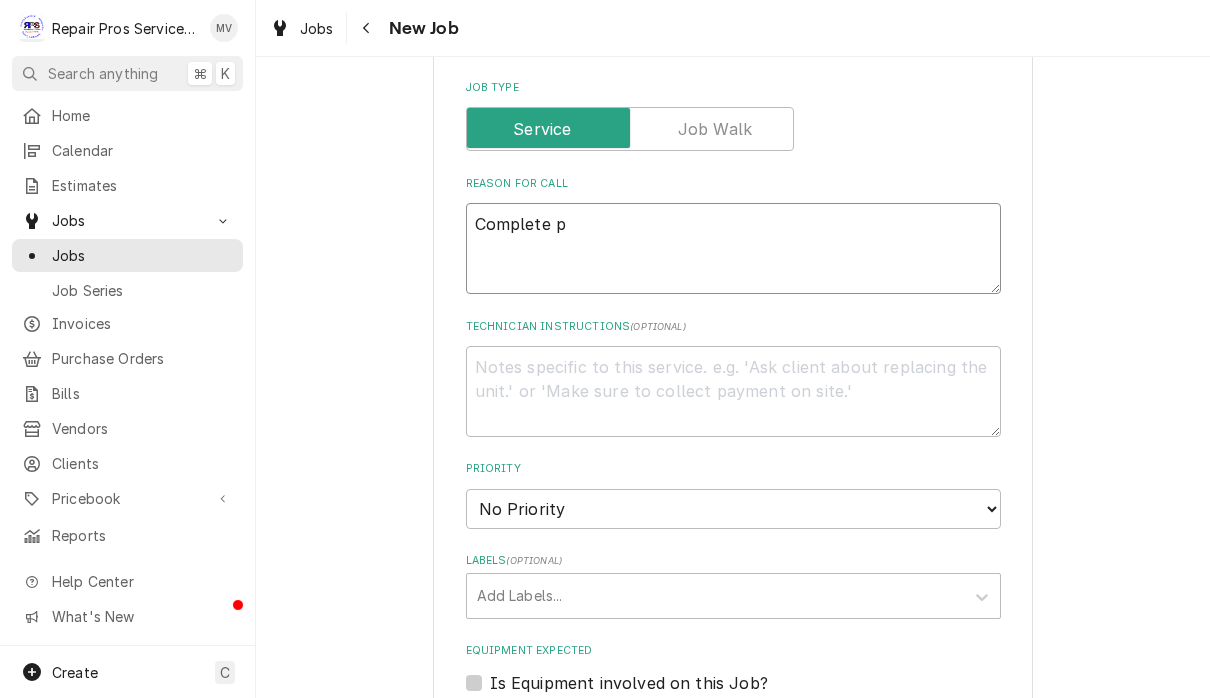 type on "x" 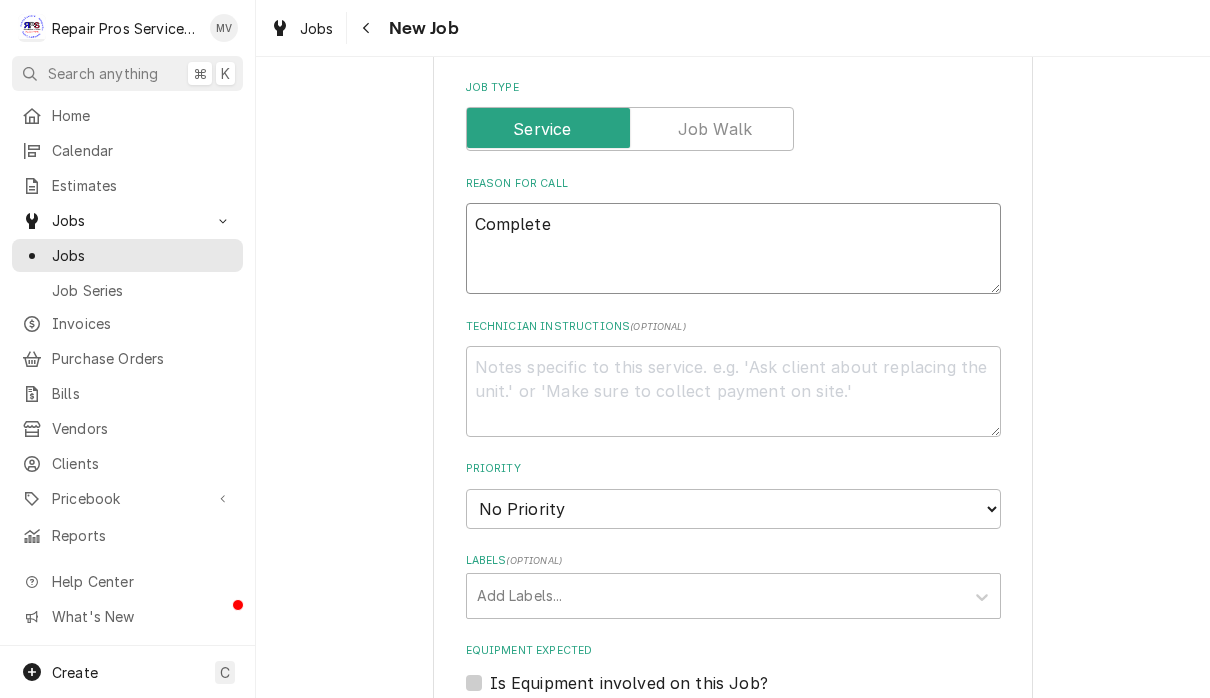 type on "x" 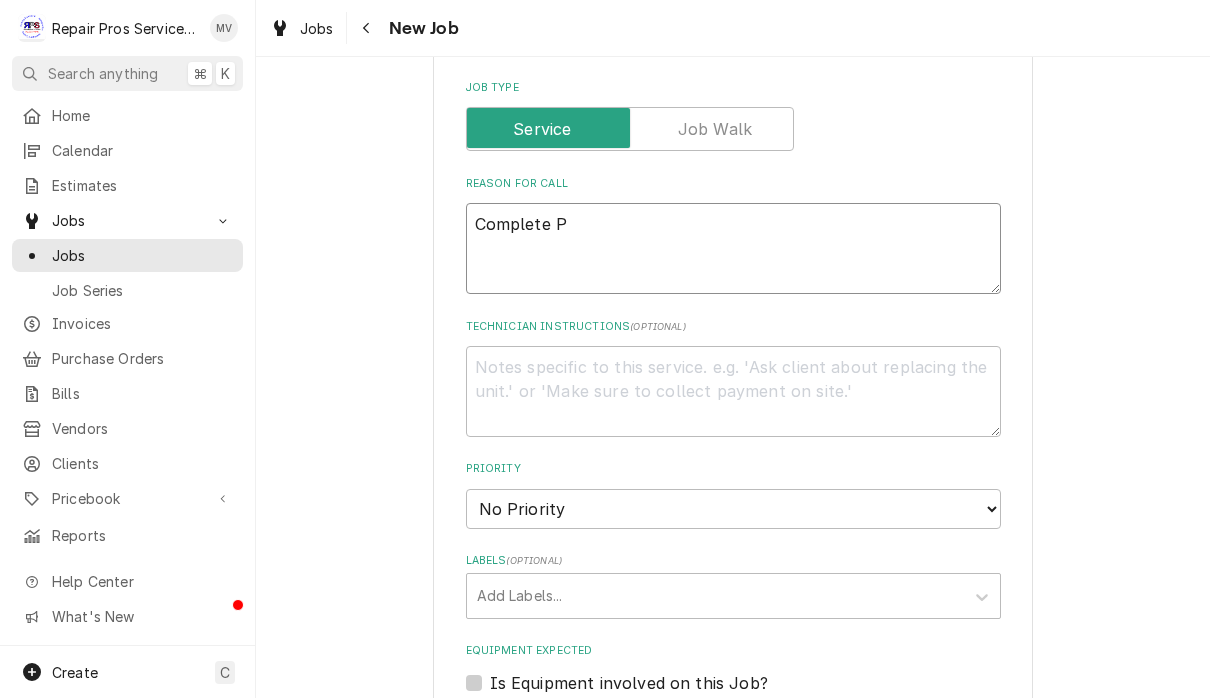 type on "x" 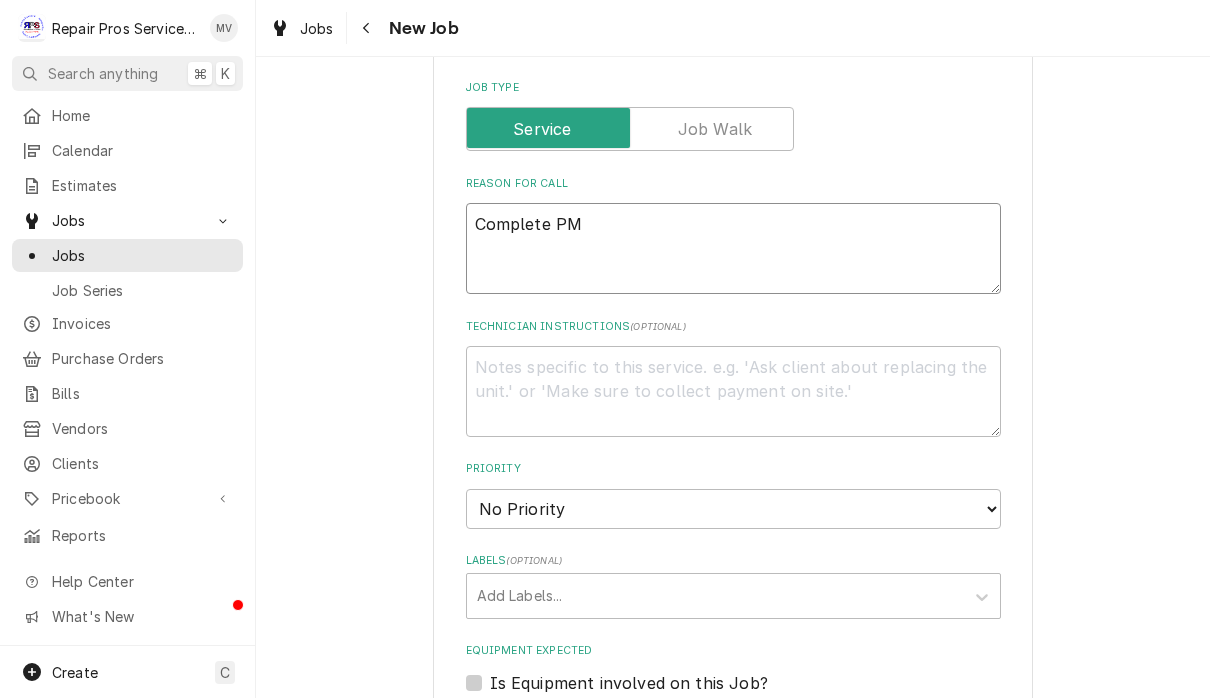 type on "x" 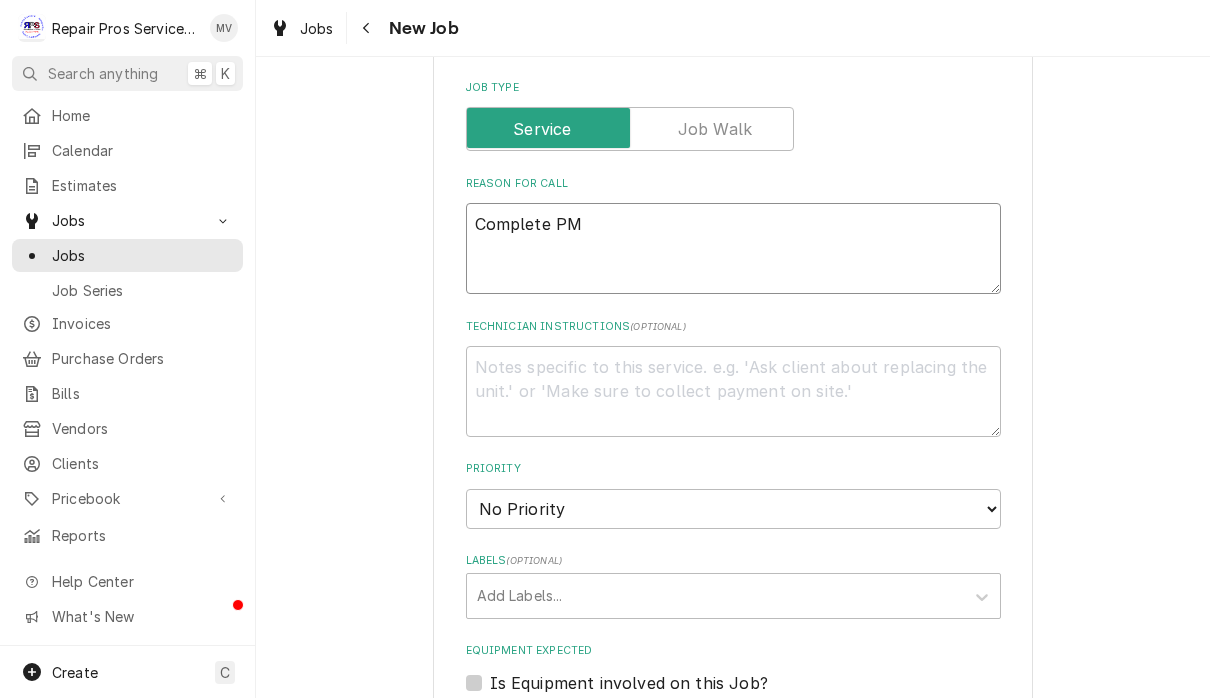 type on "x" 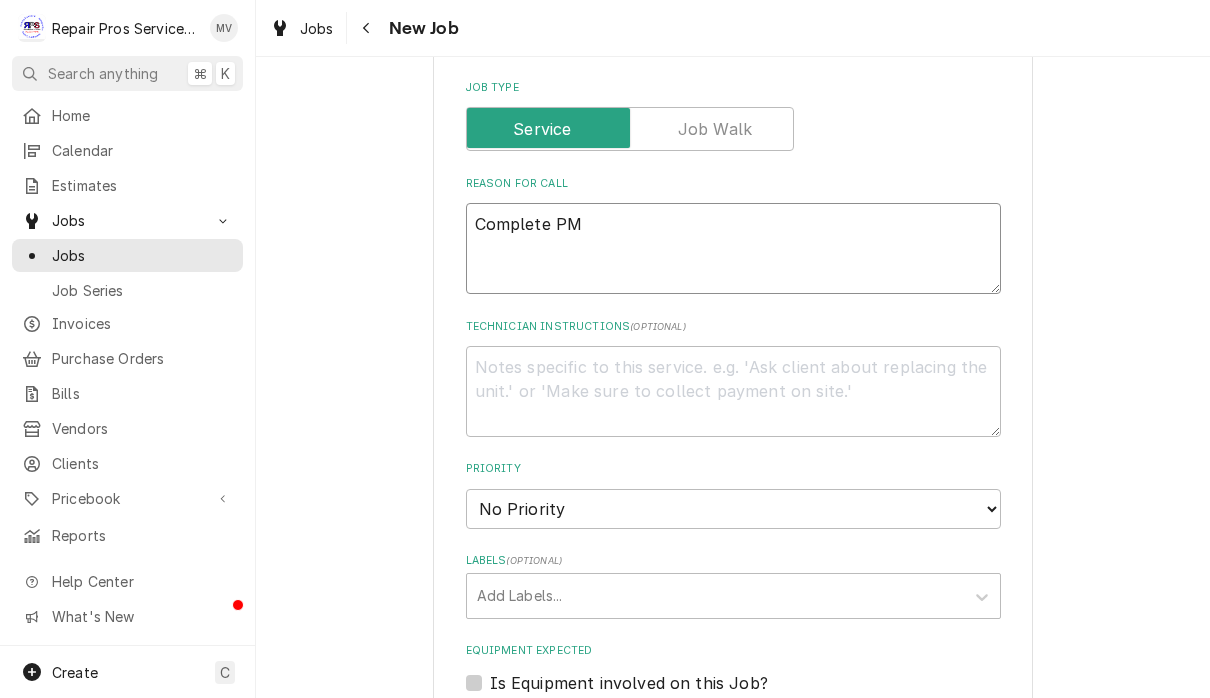 type on "Complete PM o" 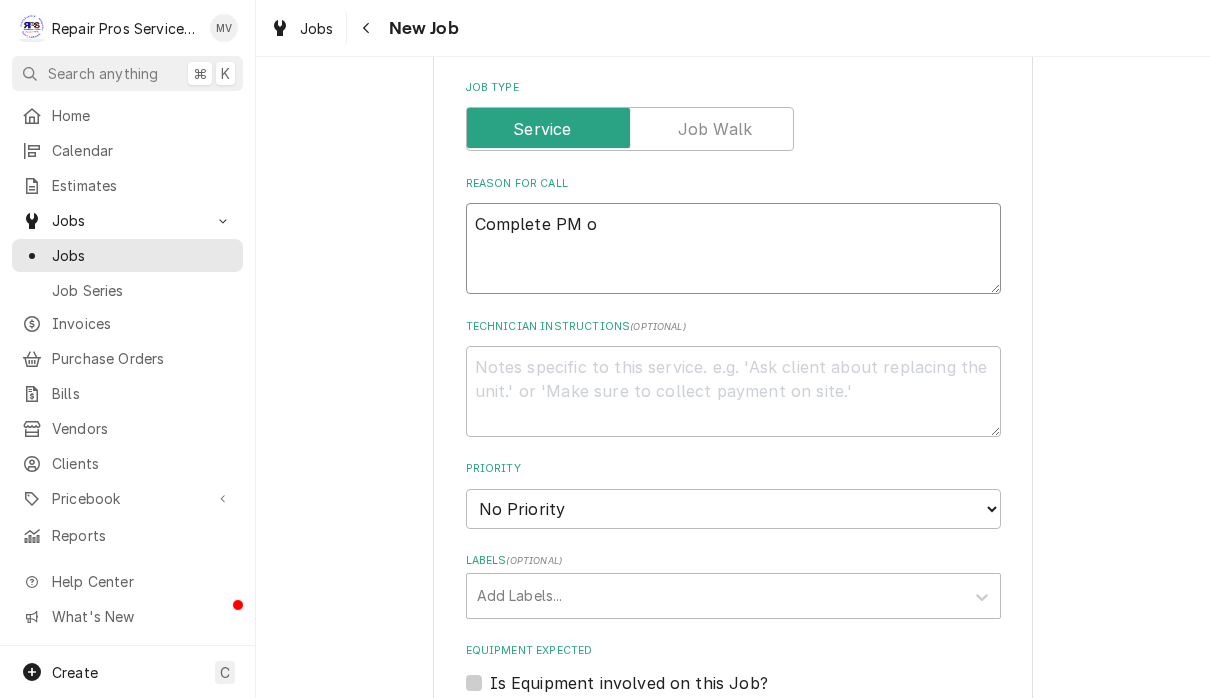 type on "x" 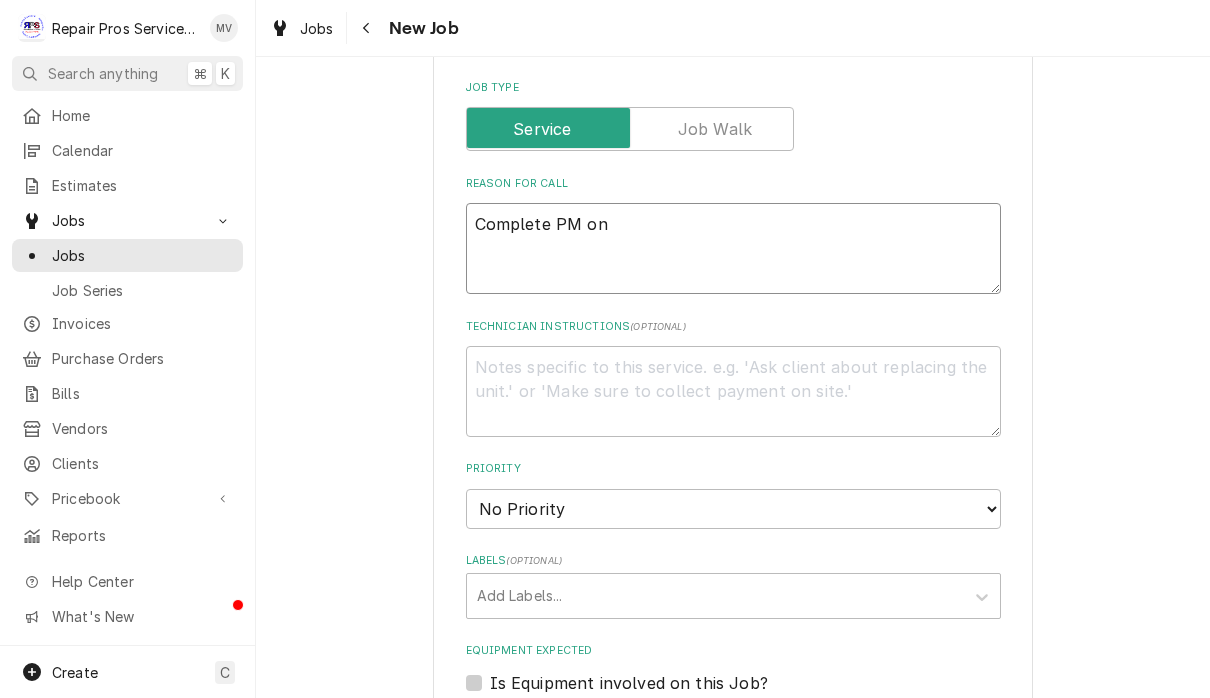 type on "x" 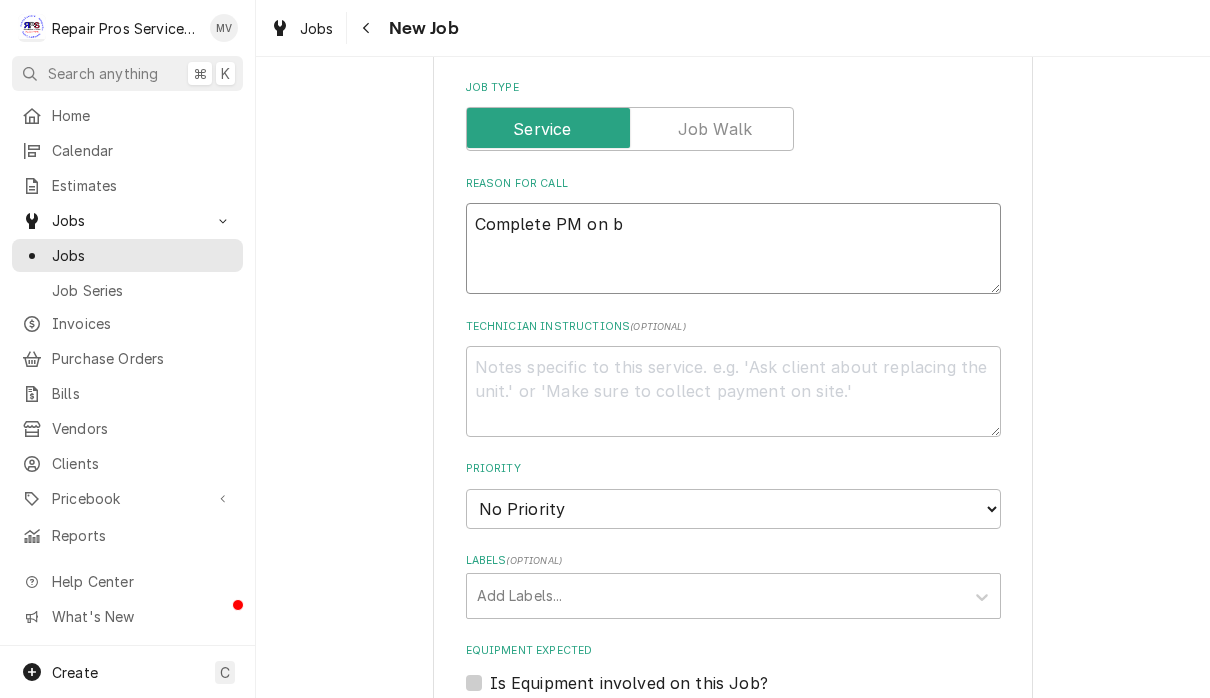 type on "x" 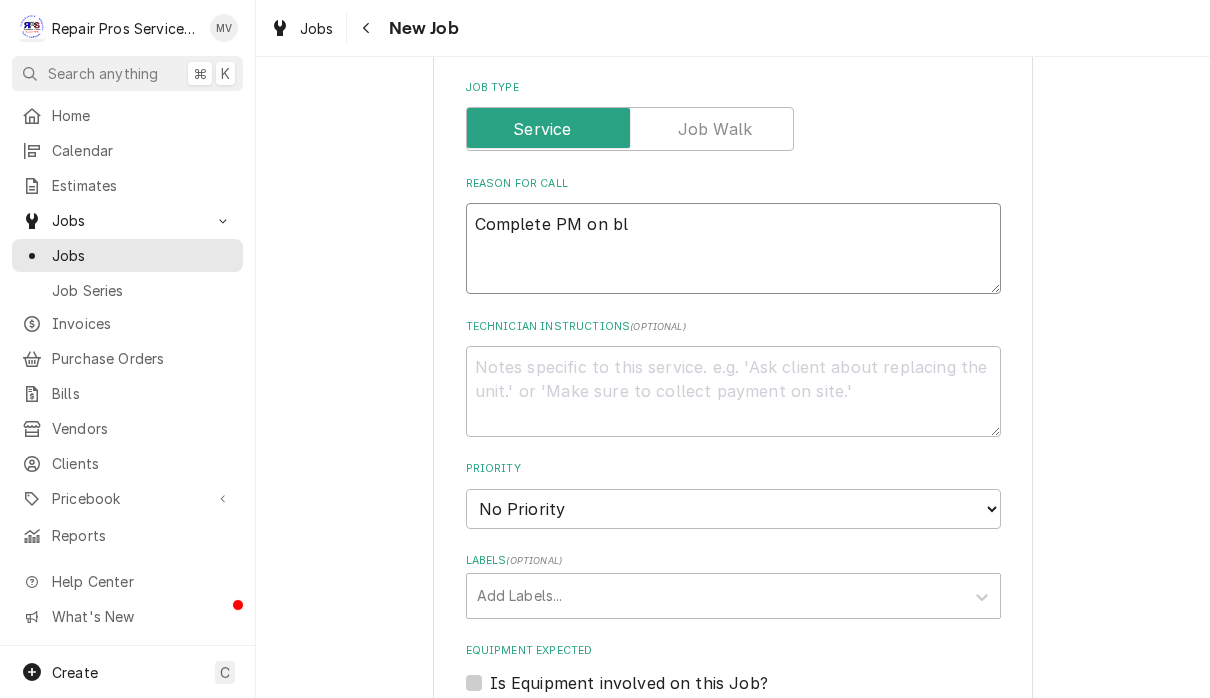 type on "x" 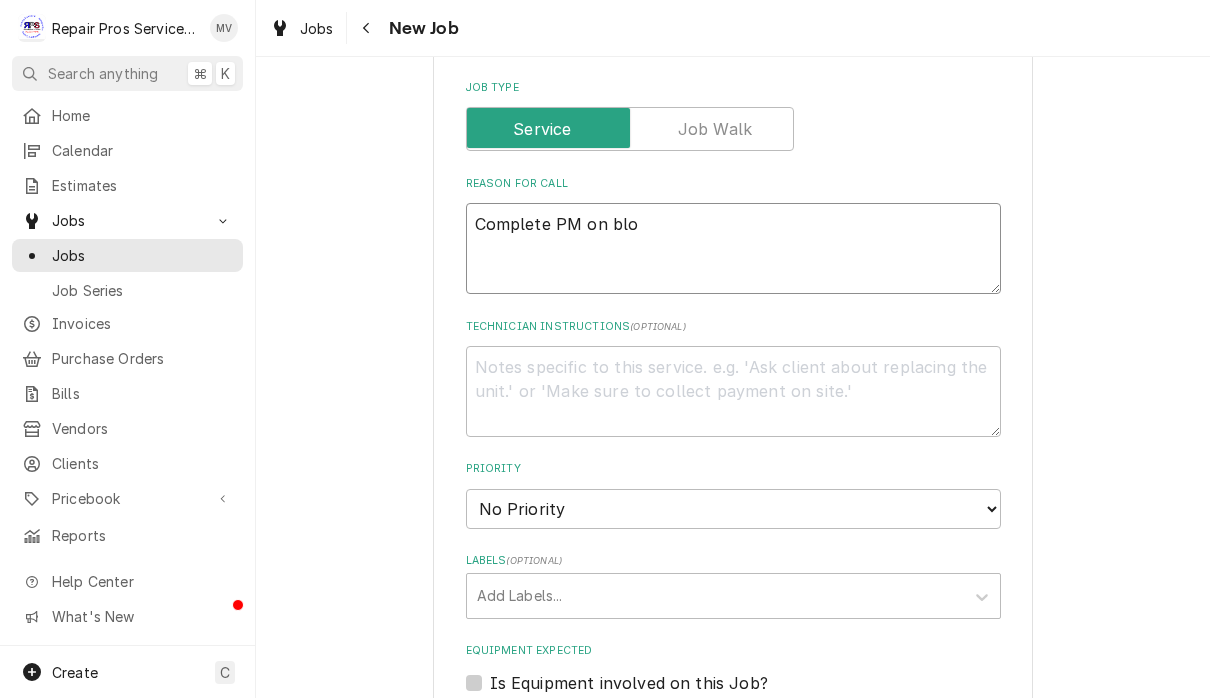 type on "x" 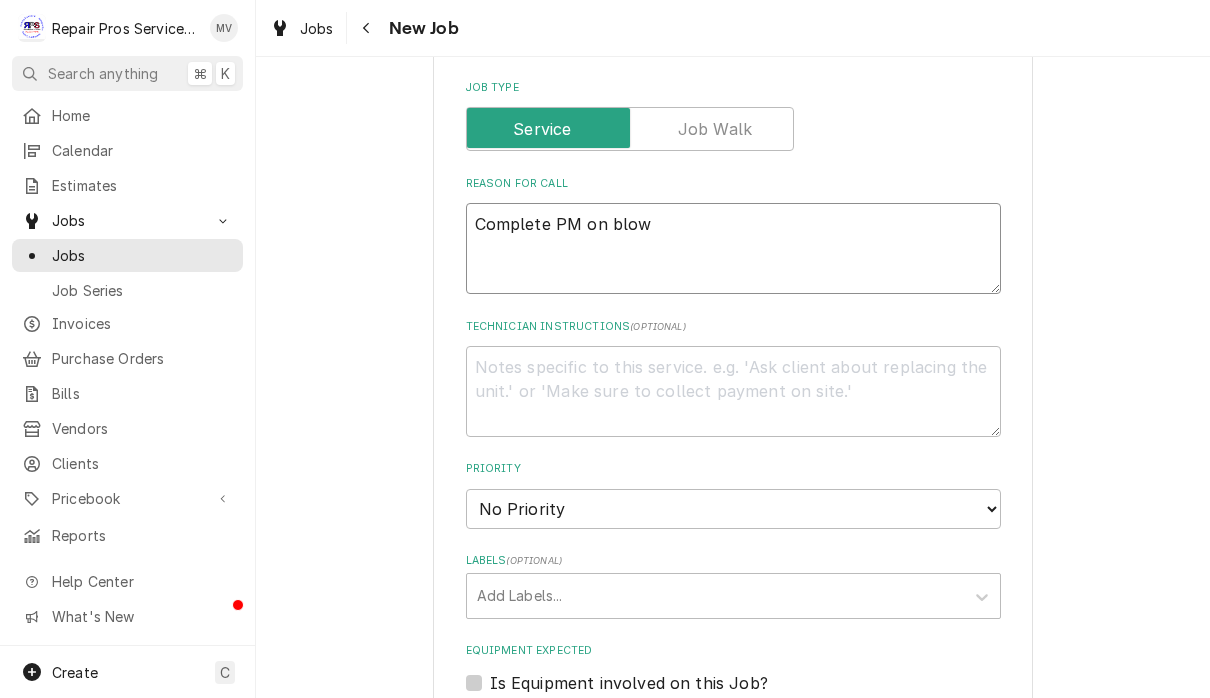 type on "x" 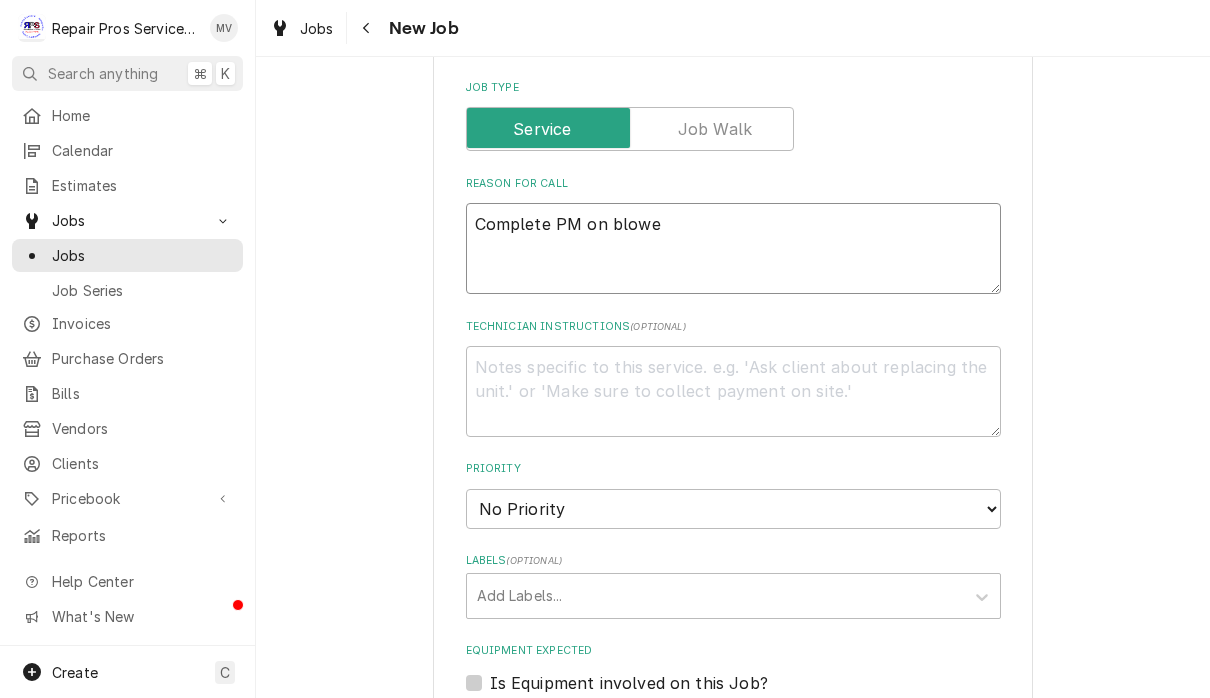 type on "x" 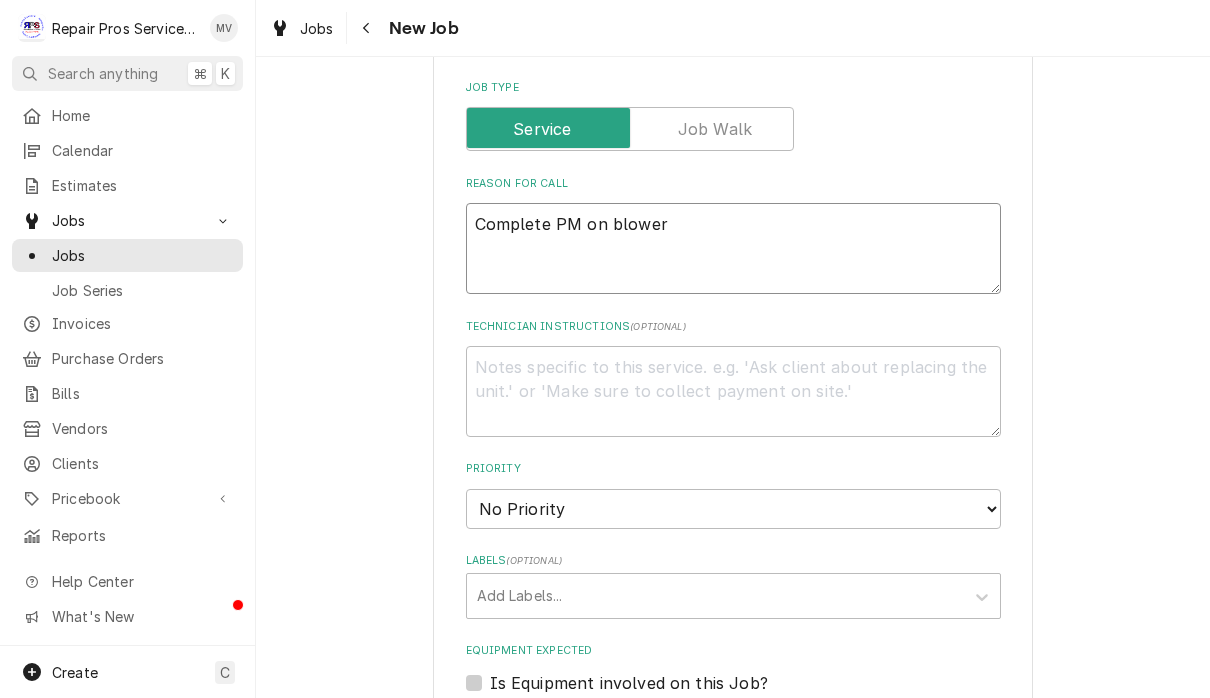 type on "x" 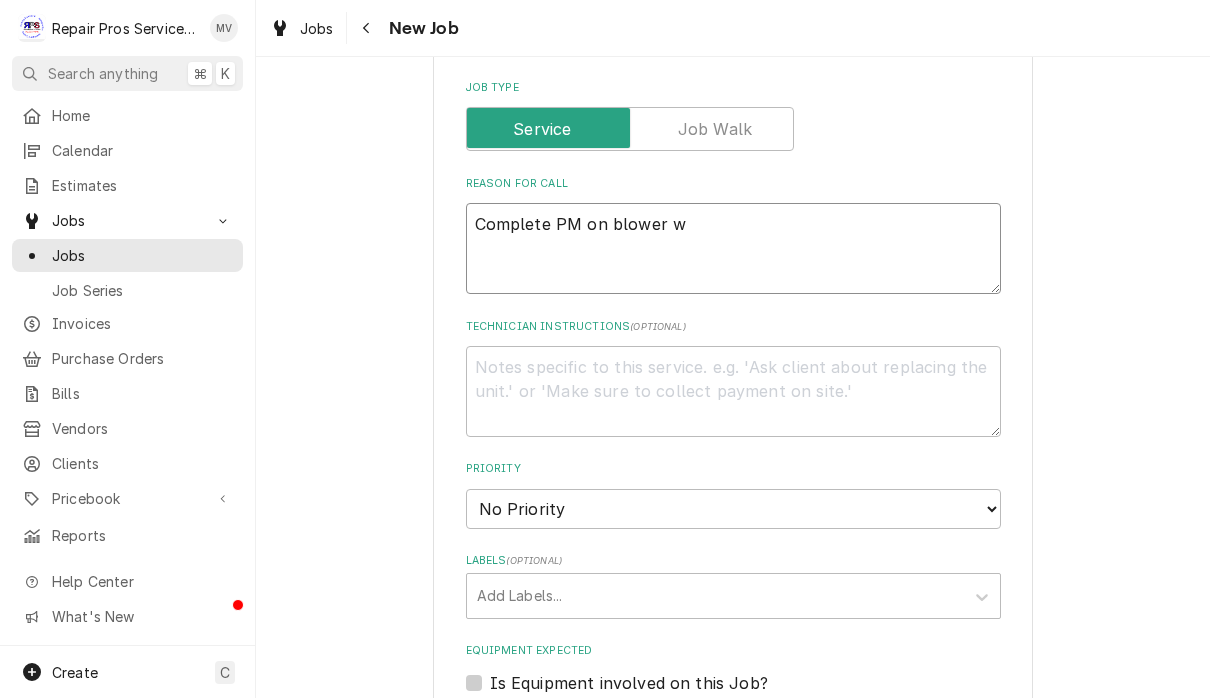 type on "x" 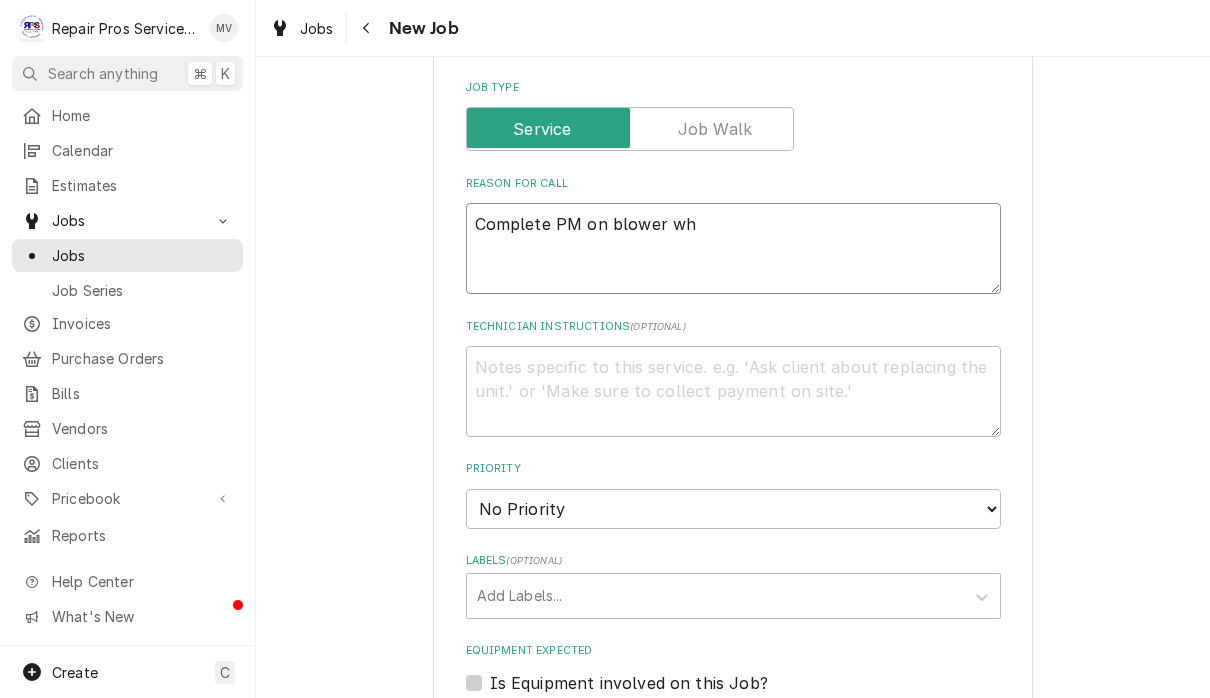 type on "x" 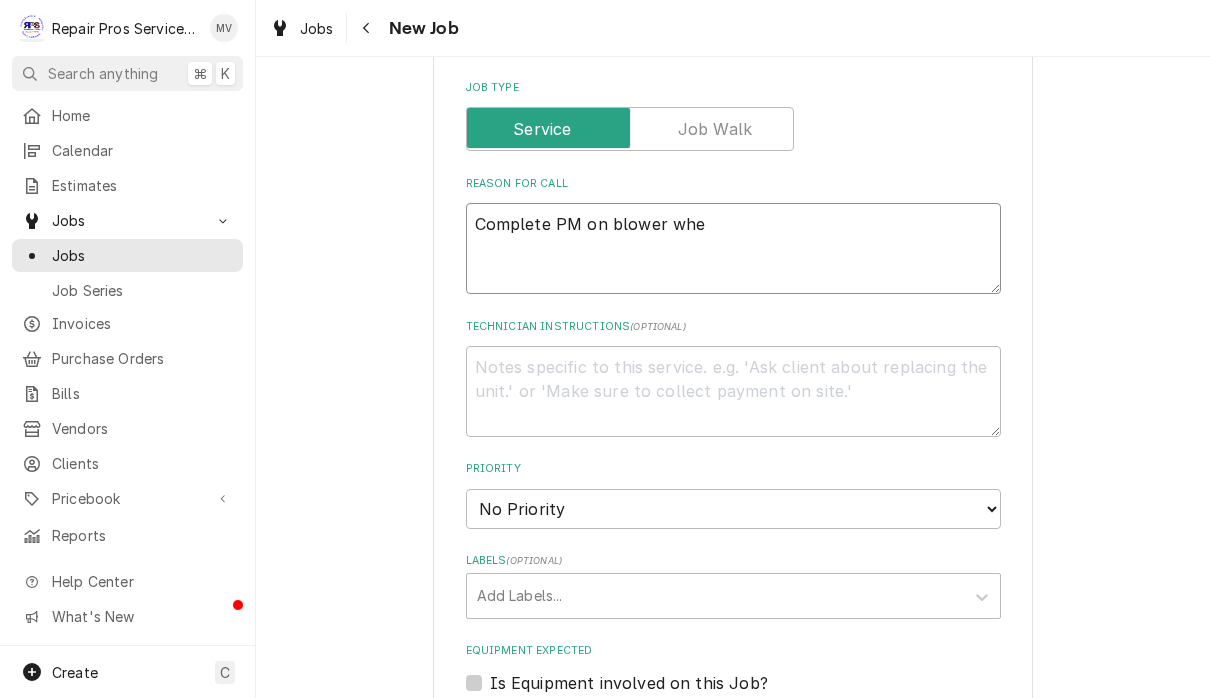 type on "x" 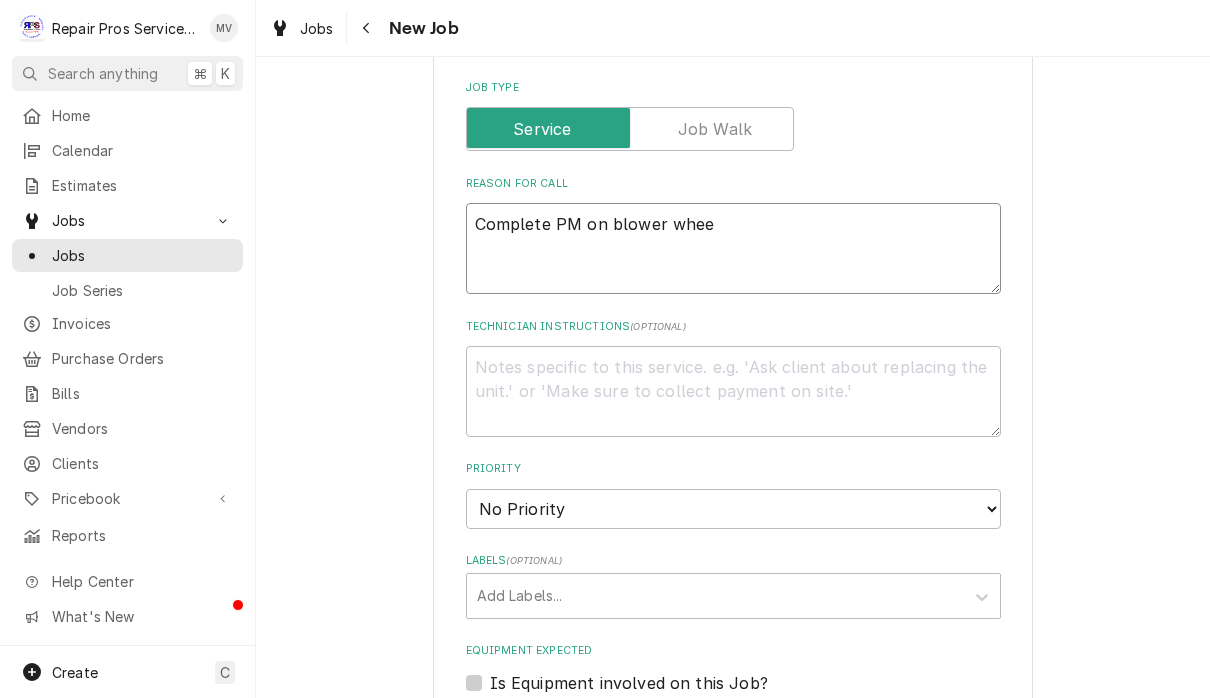 type on "x" 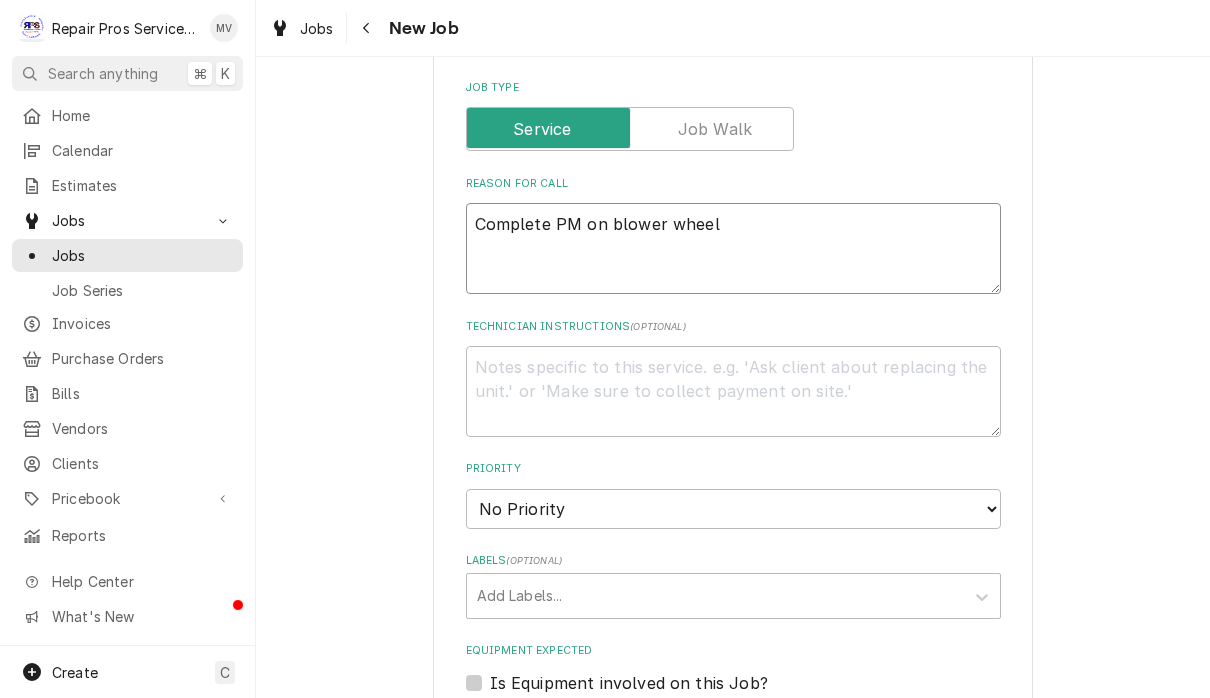 type on "x" 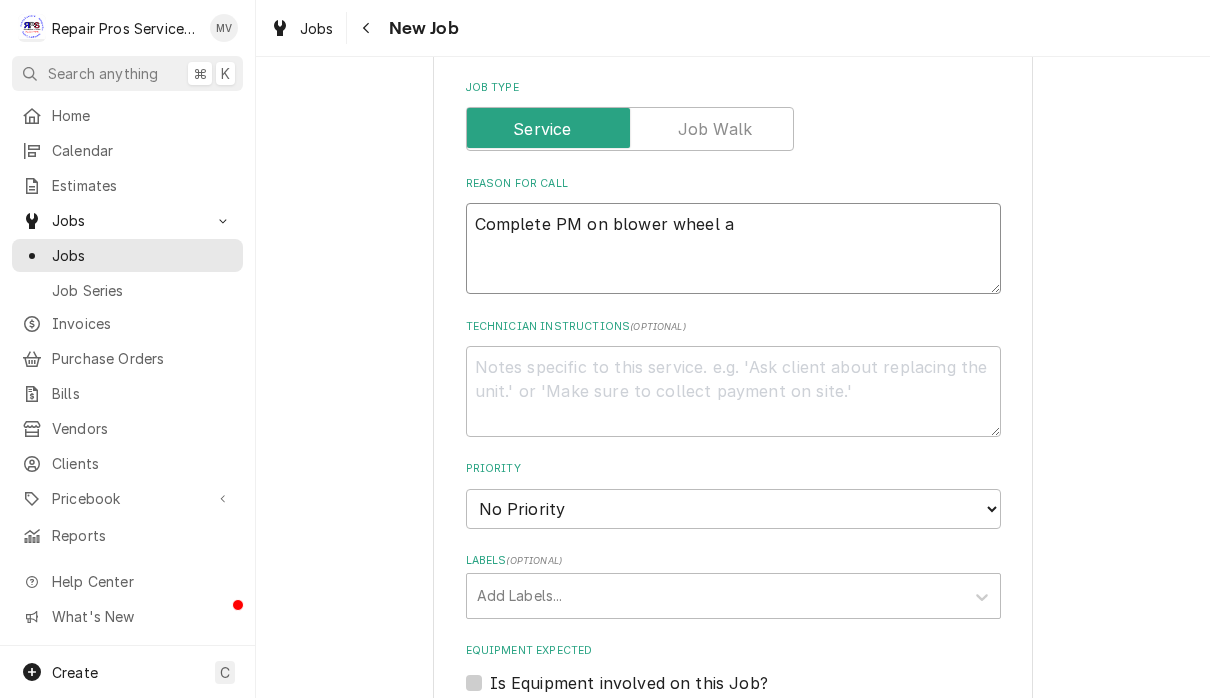 type on "x" 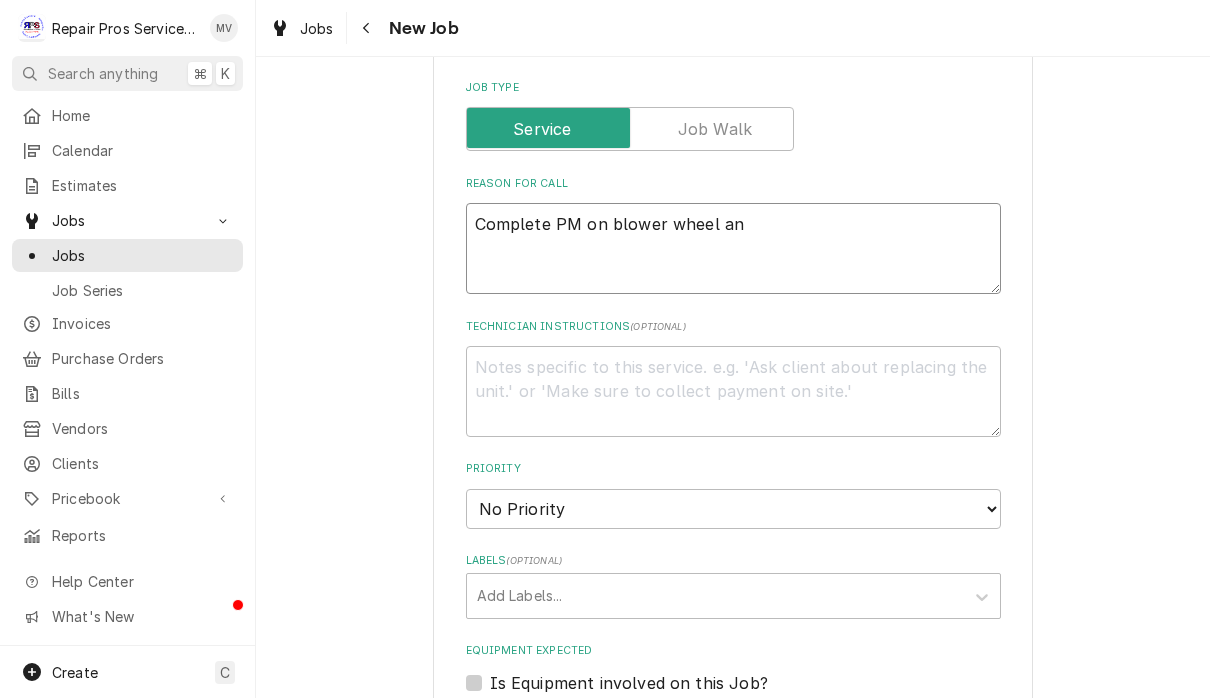 type on "x" 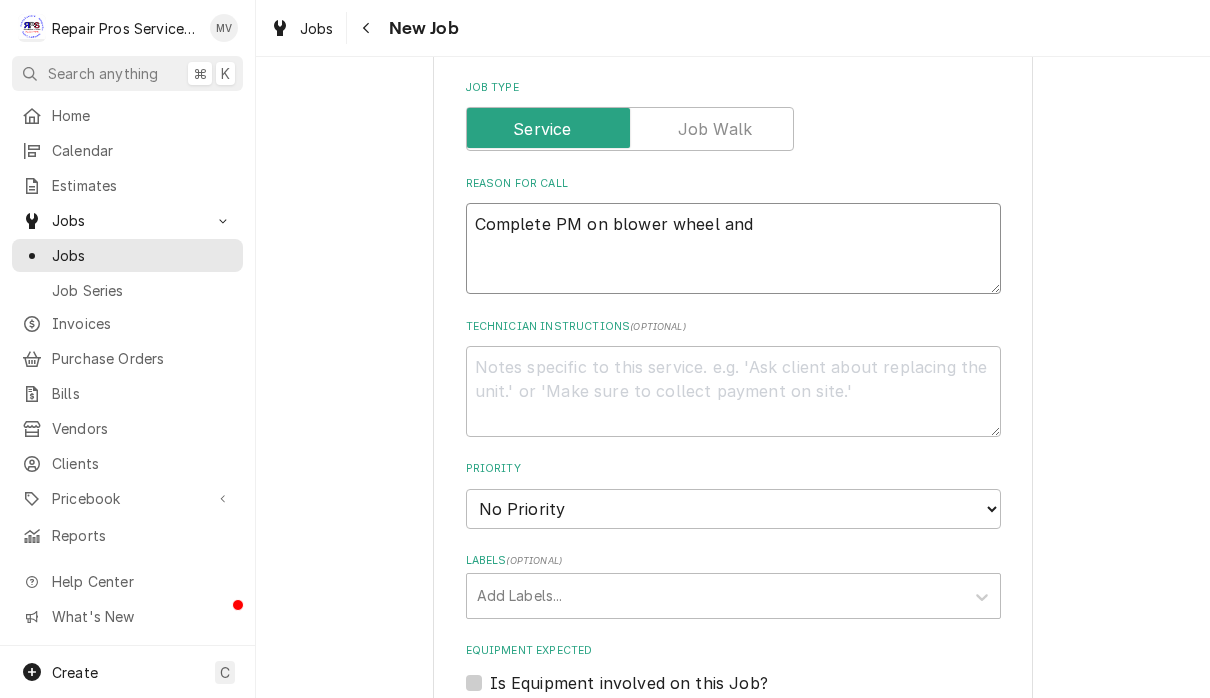 type on "Complete PM on blower wheel and" 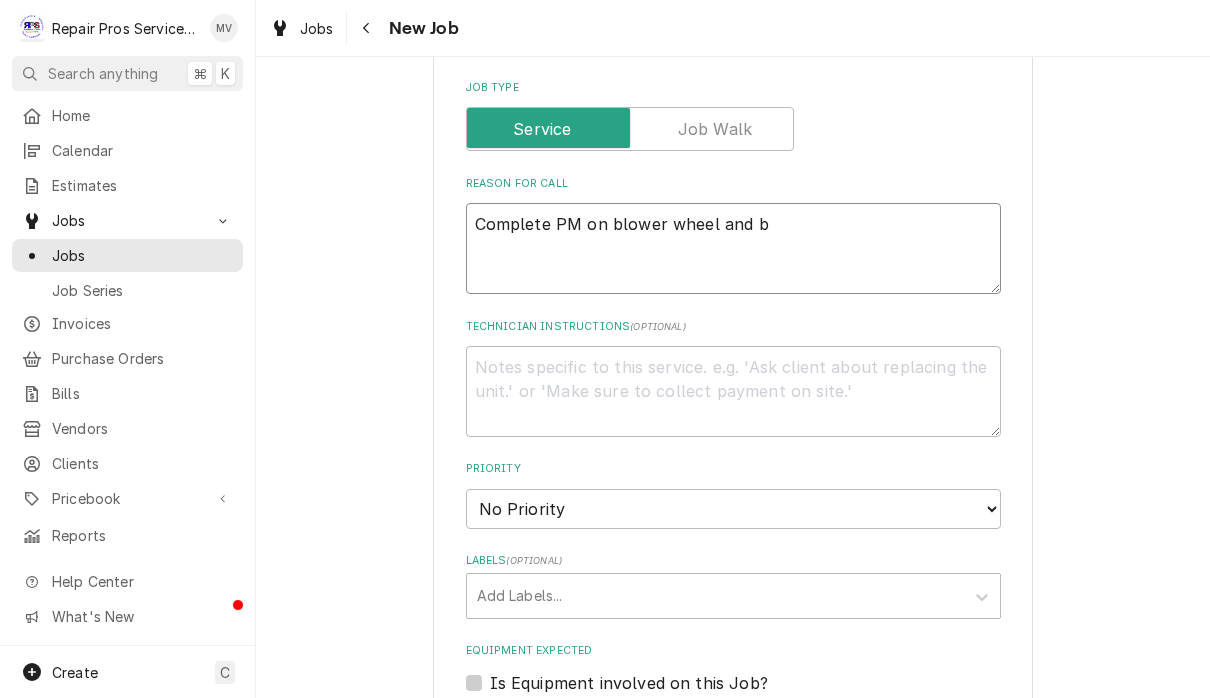 type on "Complete PM on blower wheel and bu" 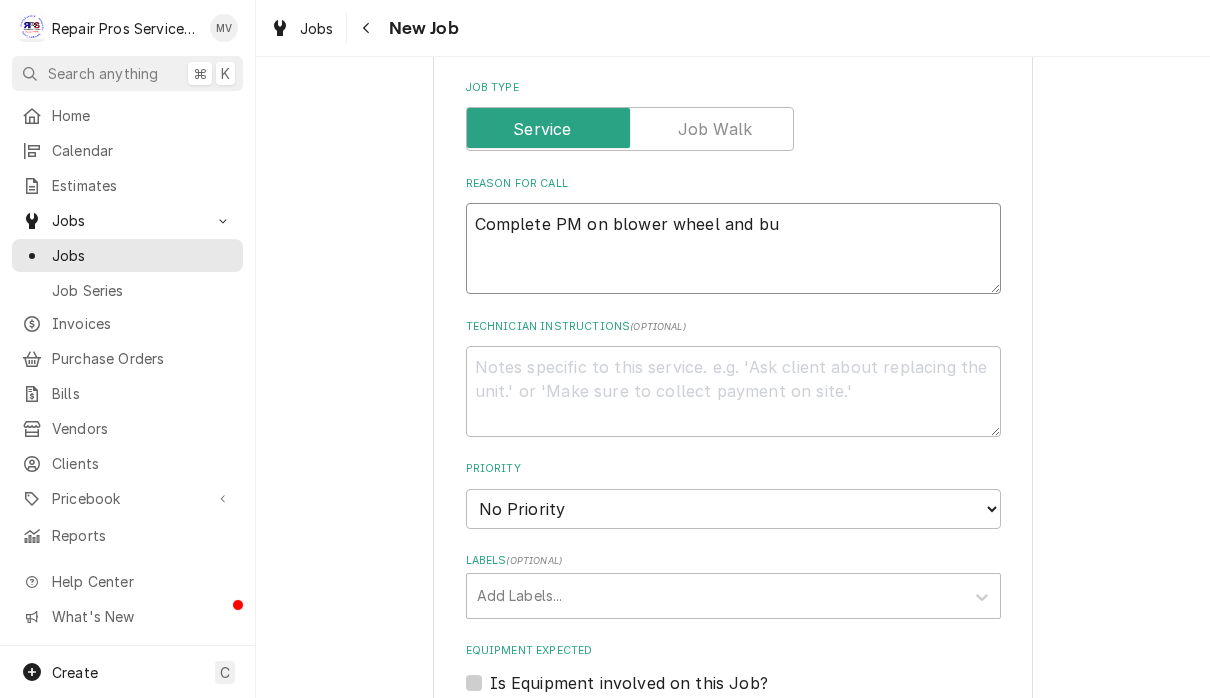 type on "x" 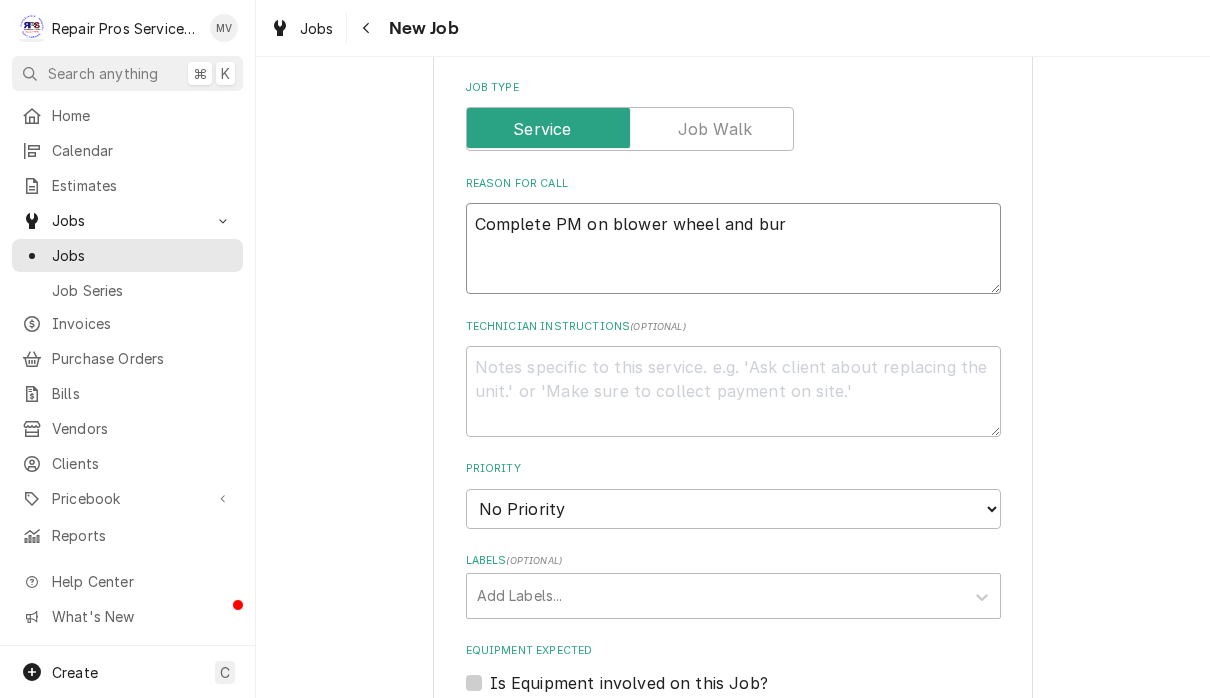 type on "x" 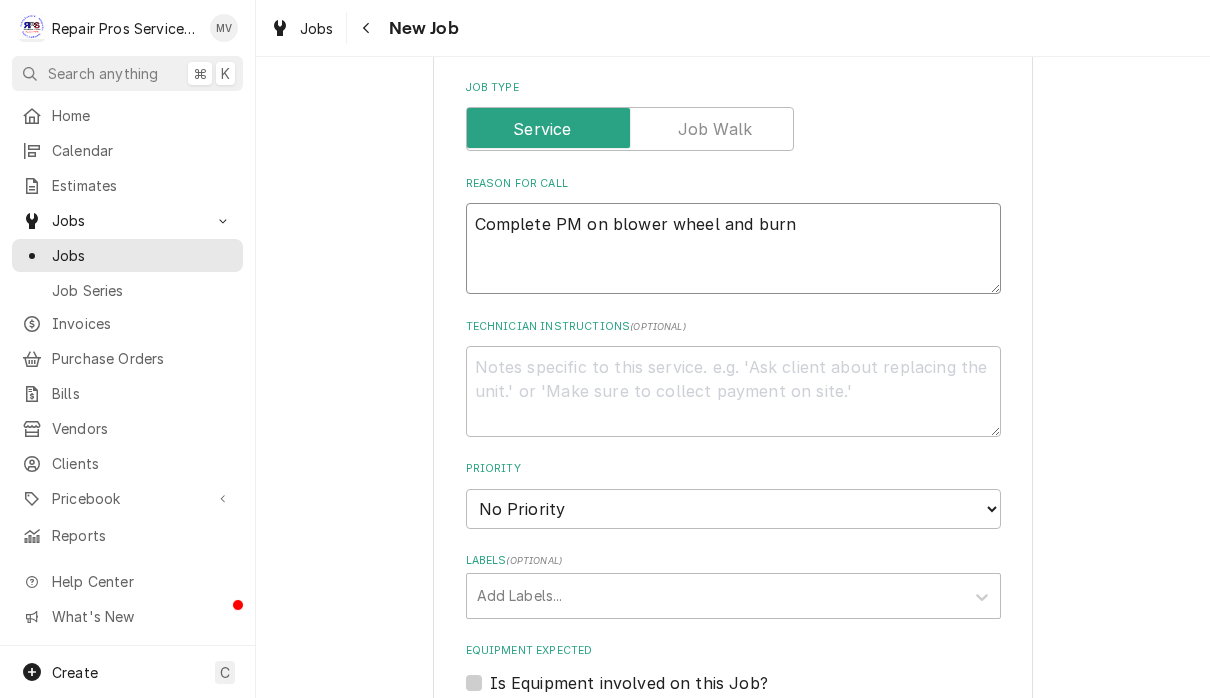 type on "x" 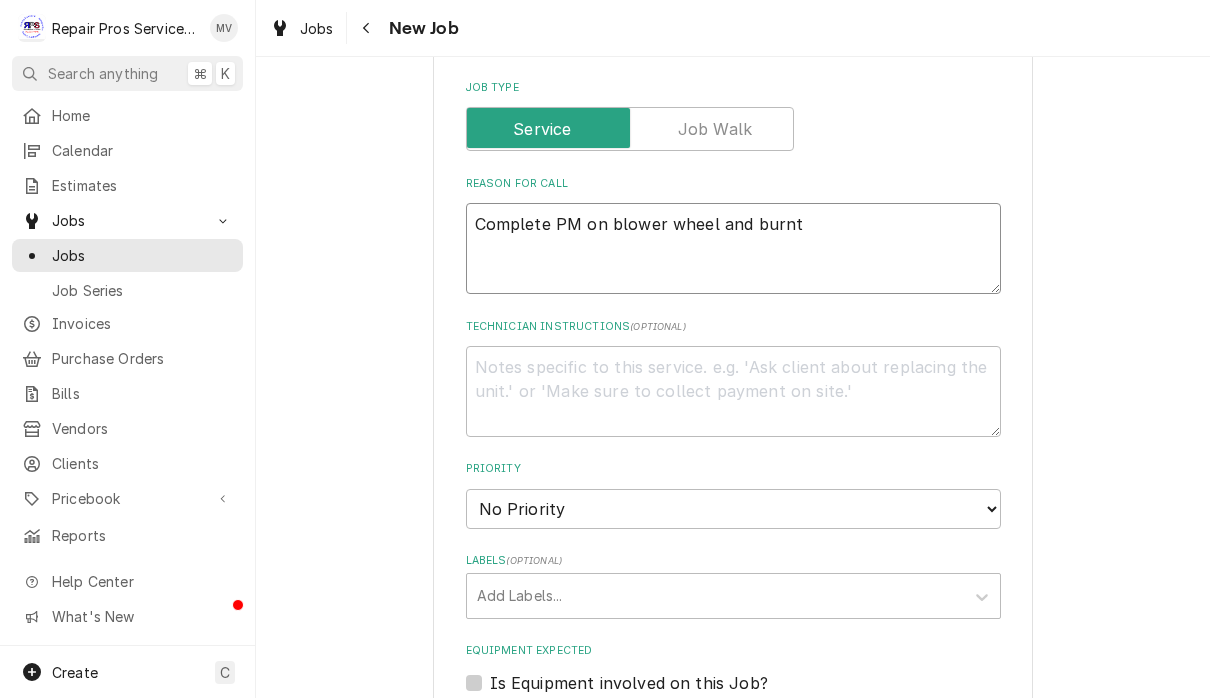 type on "x" 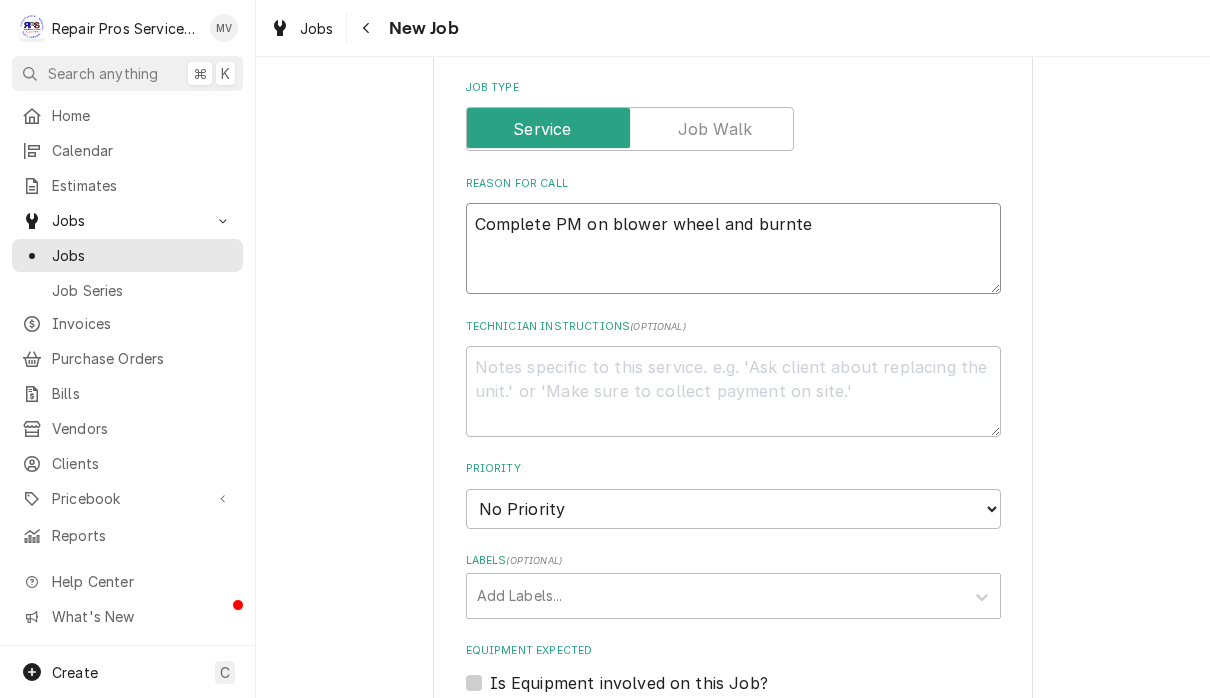 type on "x" 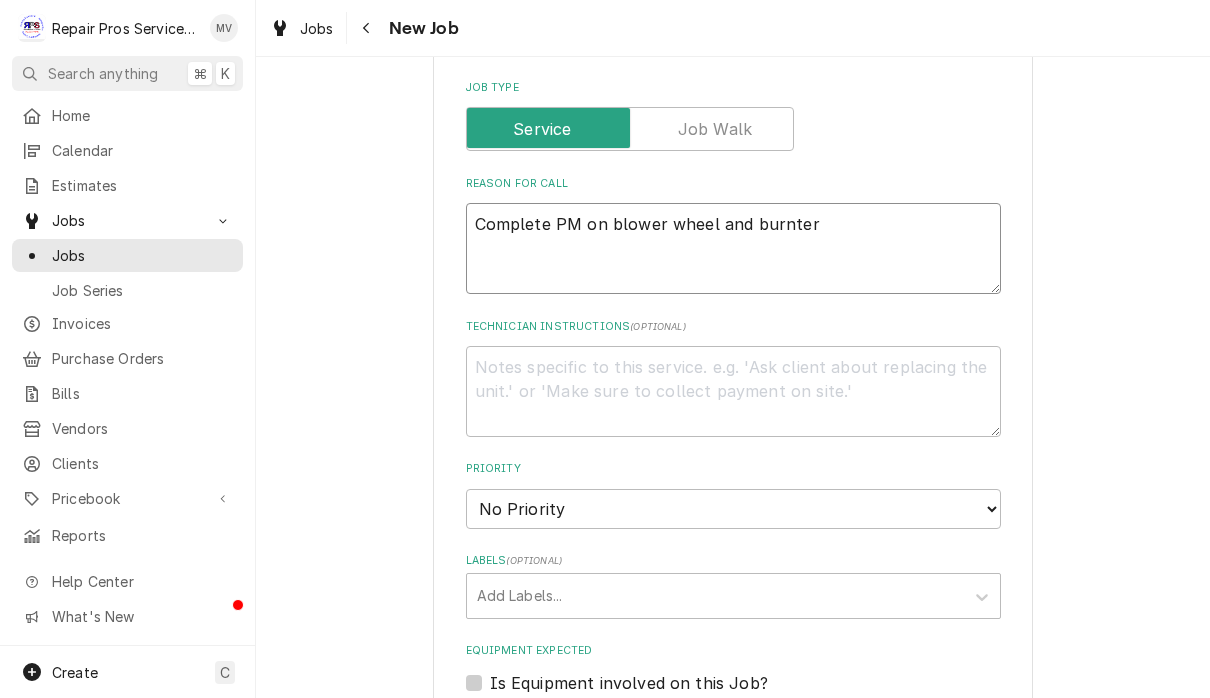 type on "x" 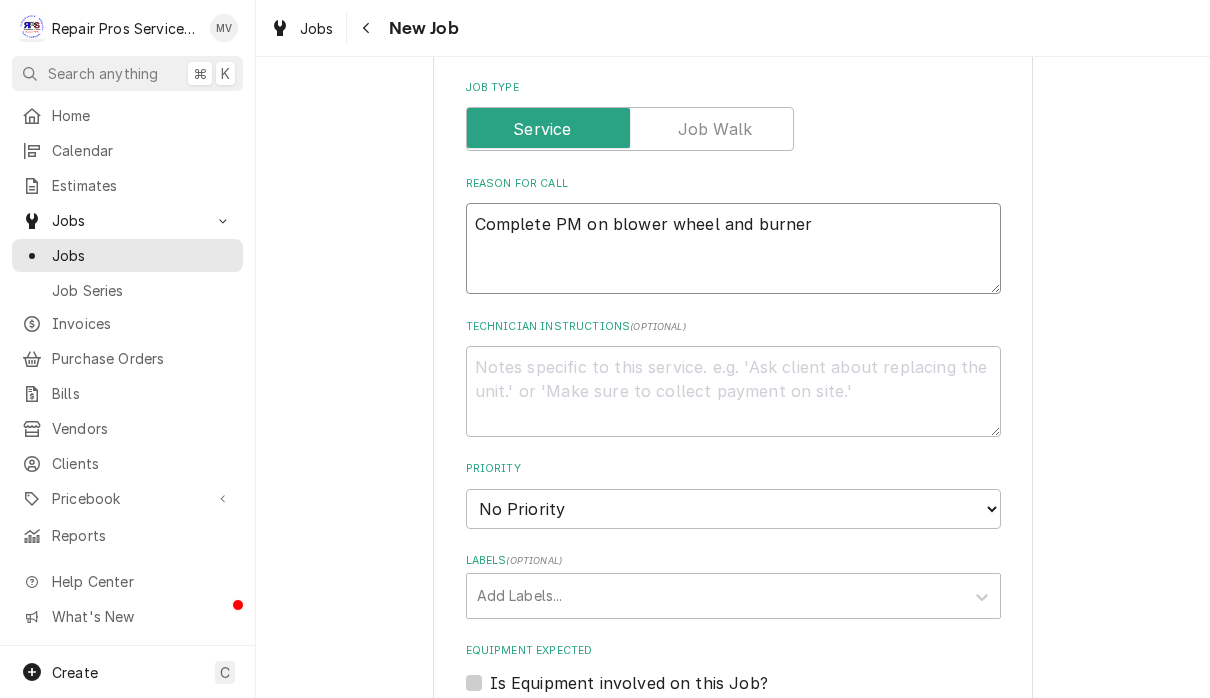 type on "x" 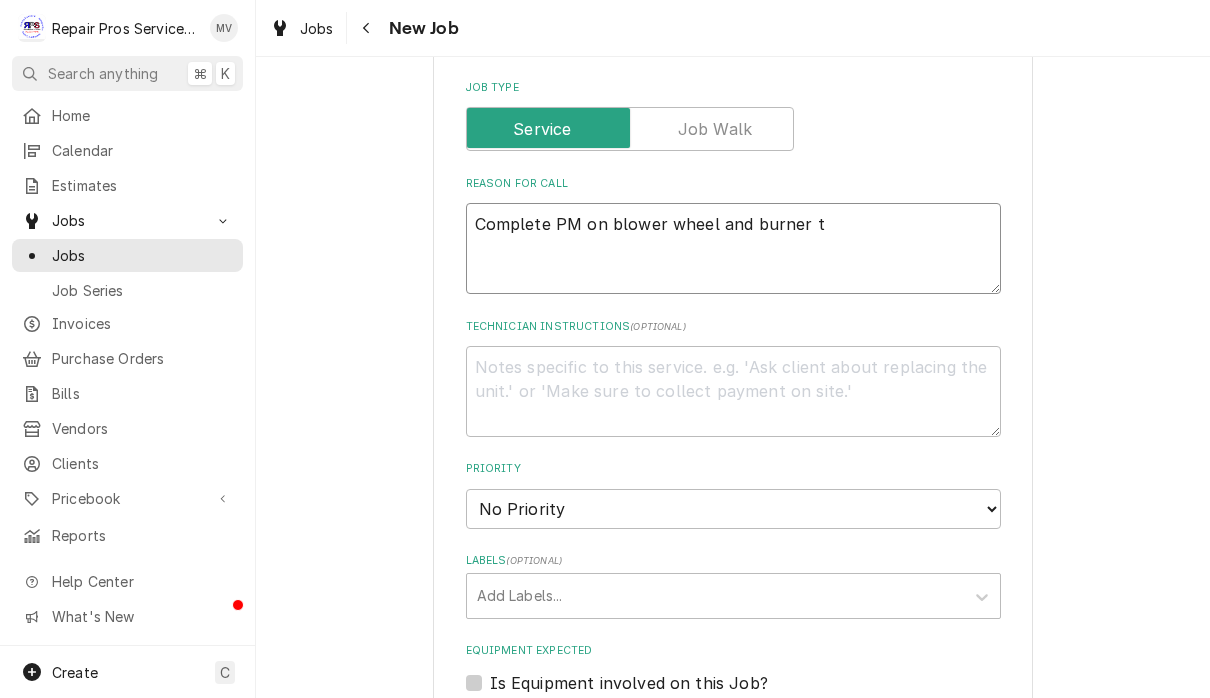 type on "x" 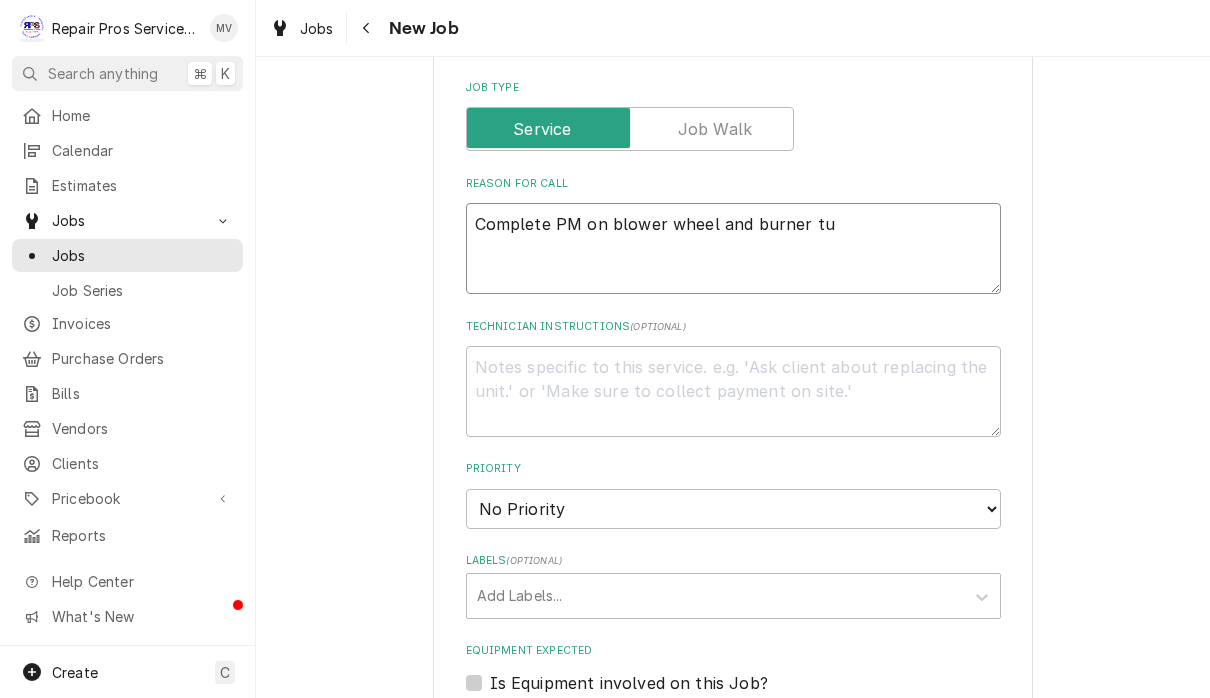 type on "x" 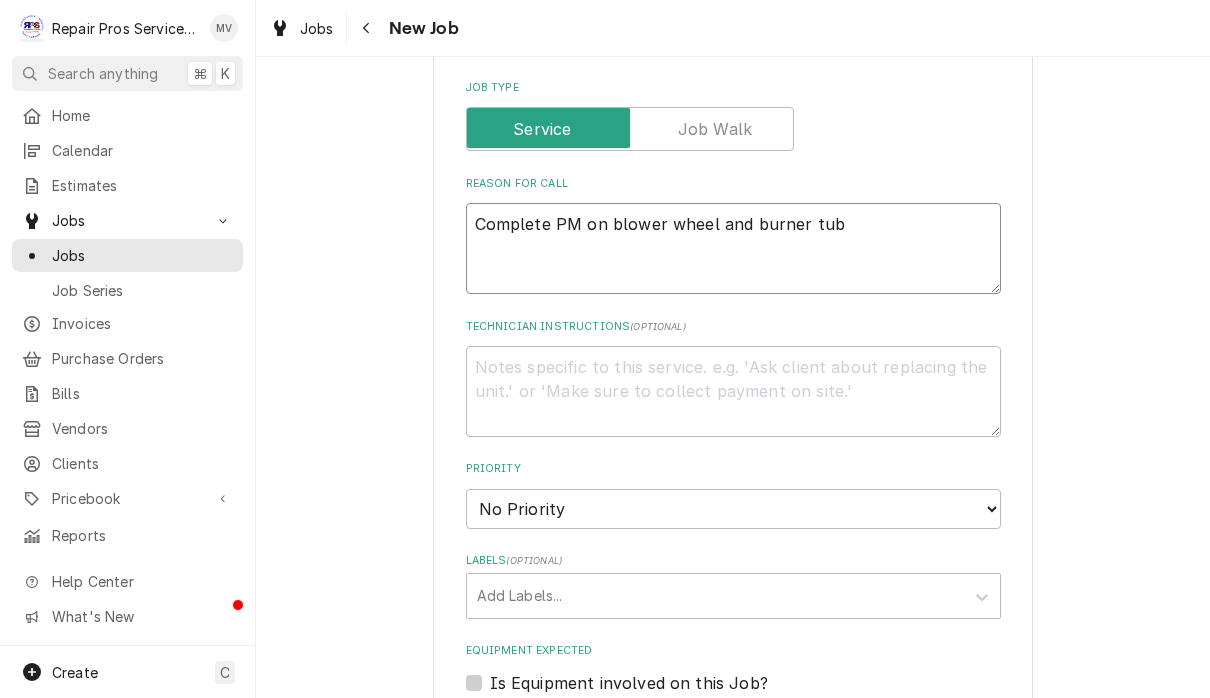 type on "x" 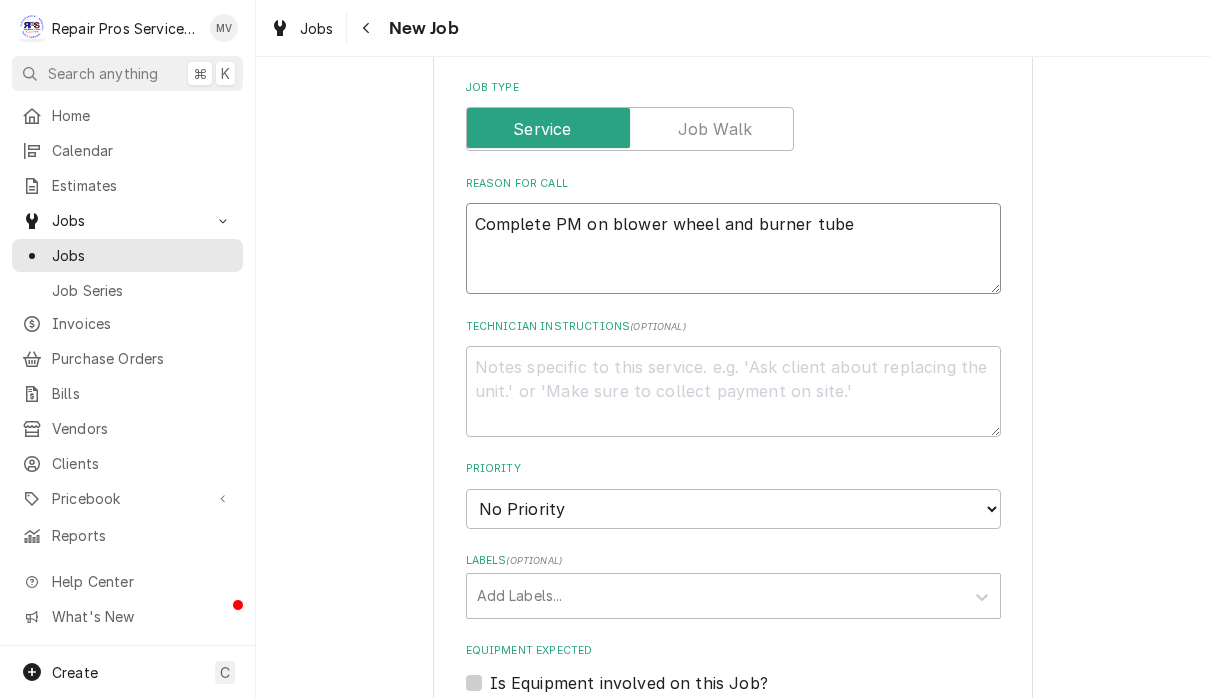 type on "x" 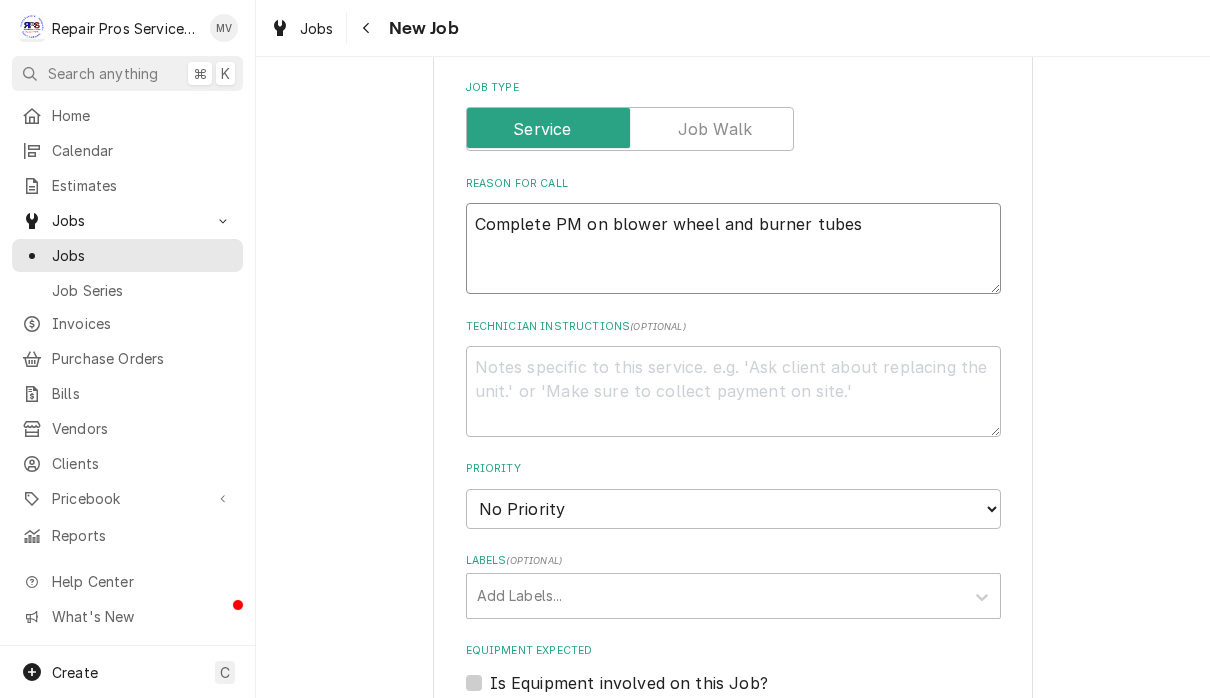 type on "x" 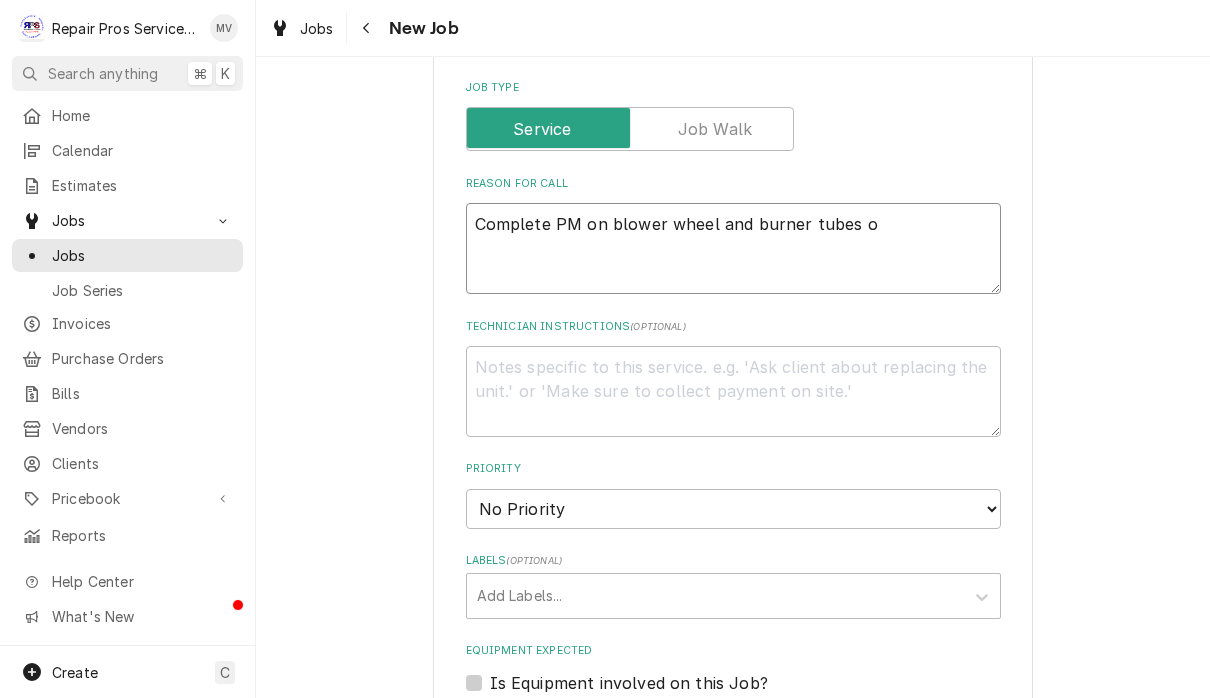 type on "x" 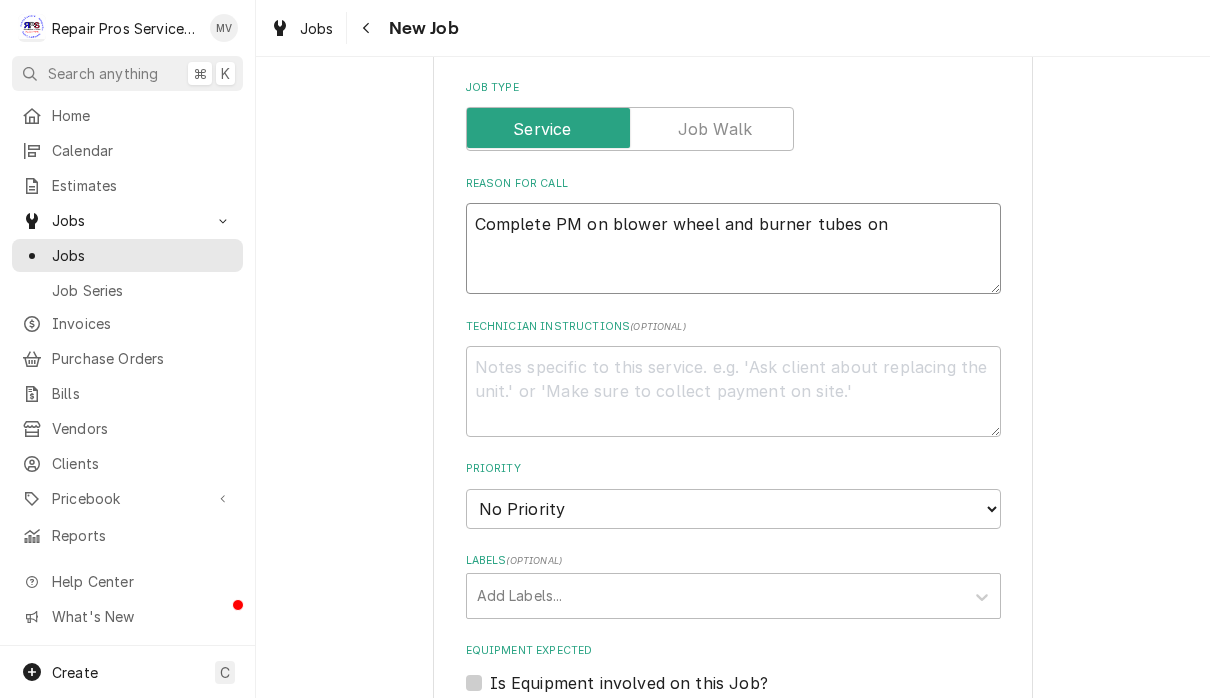 type on "x" 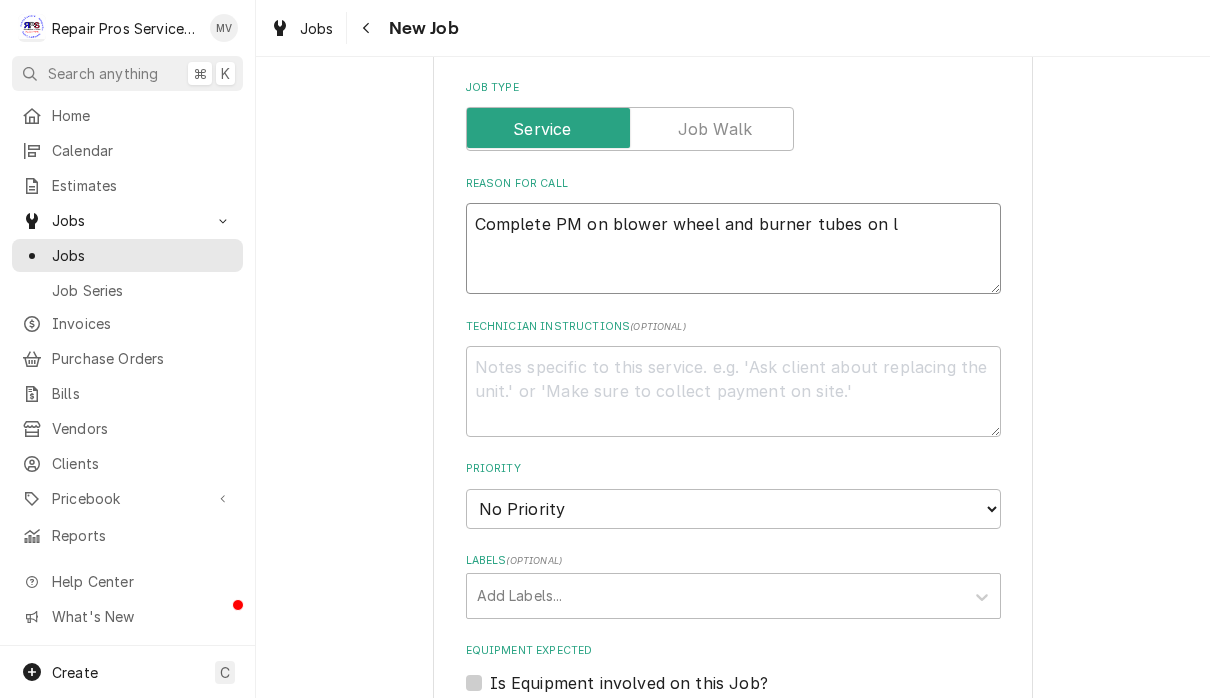 type on "x" 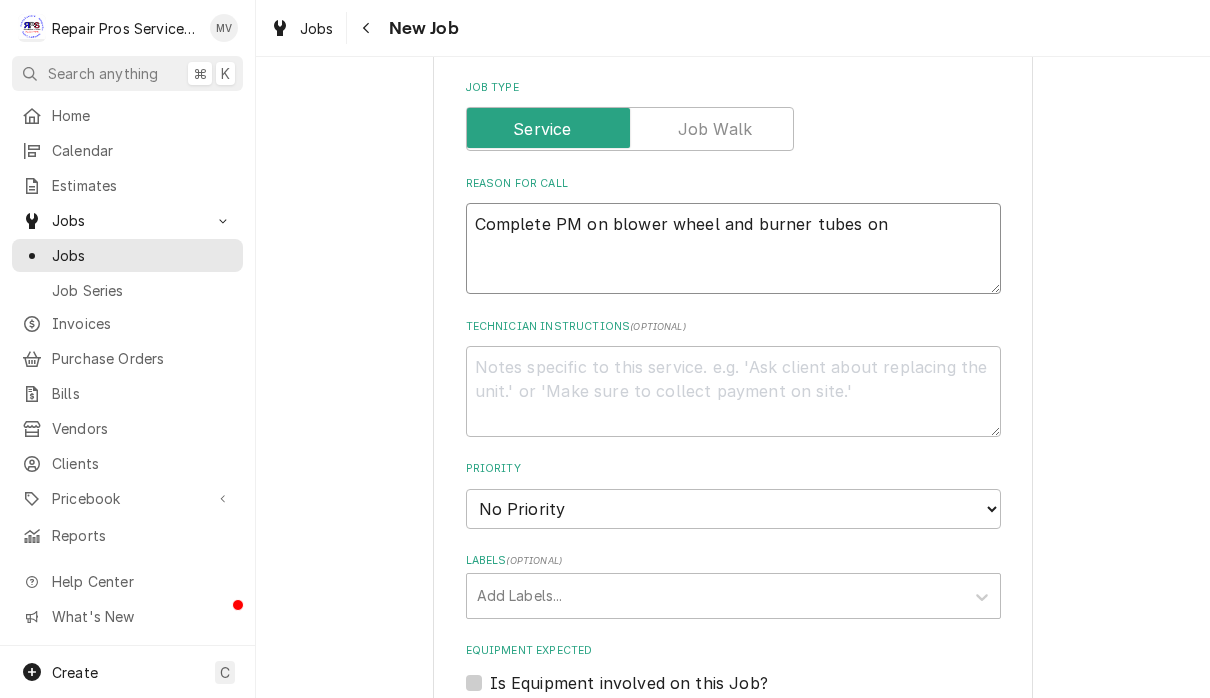 type on "x" 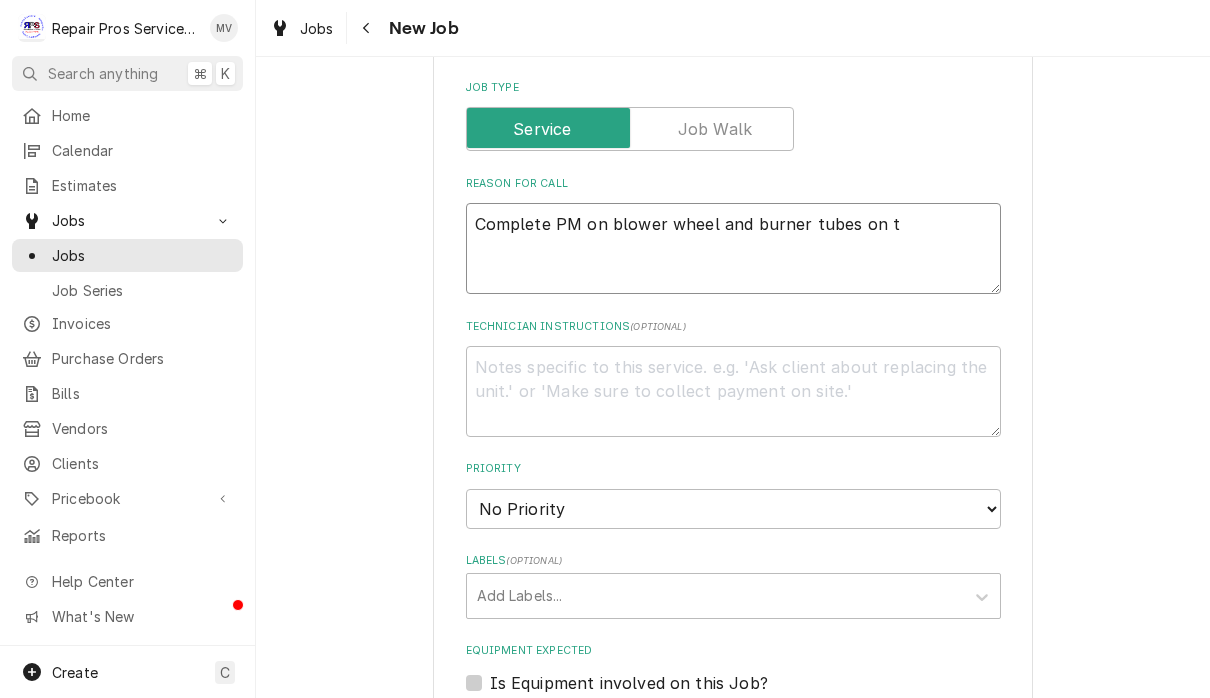 type on "x" 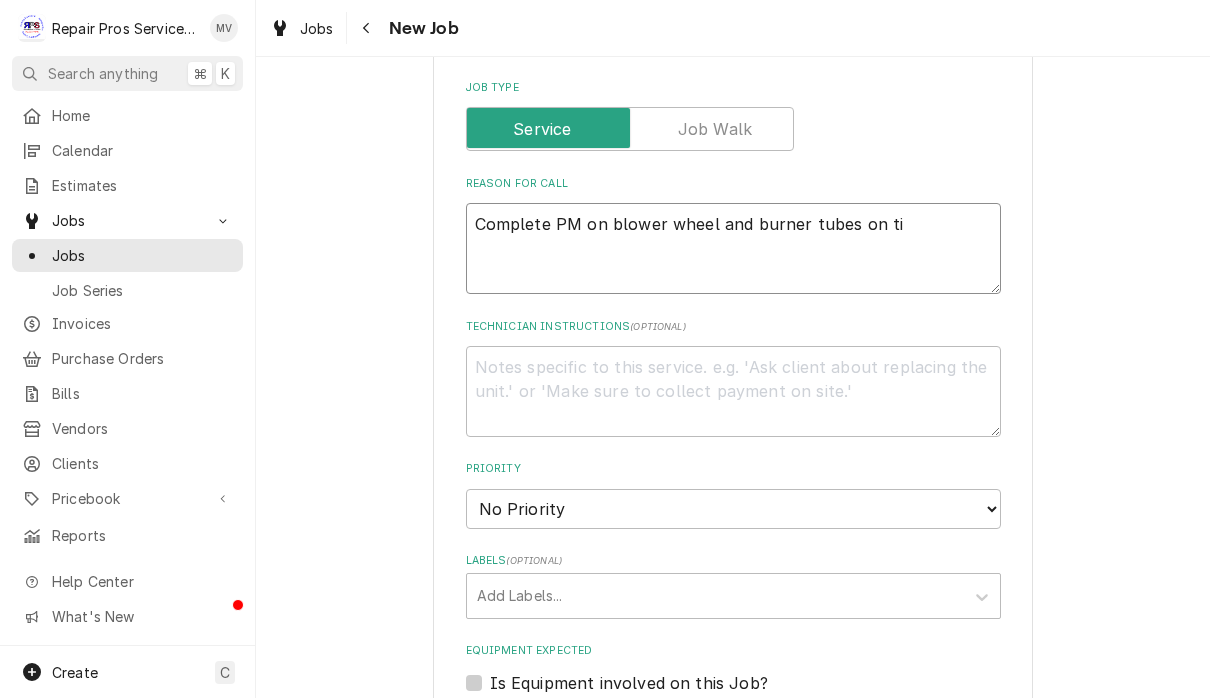 type on "x" 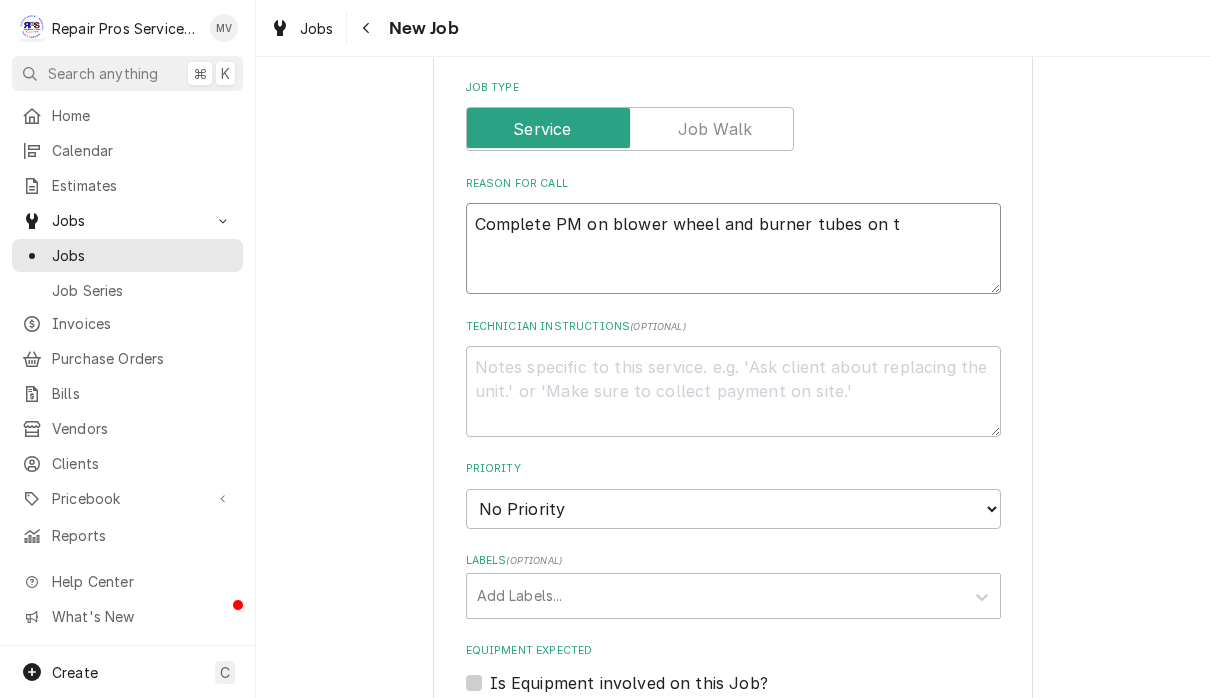 type on "x" 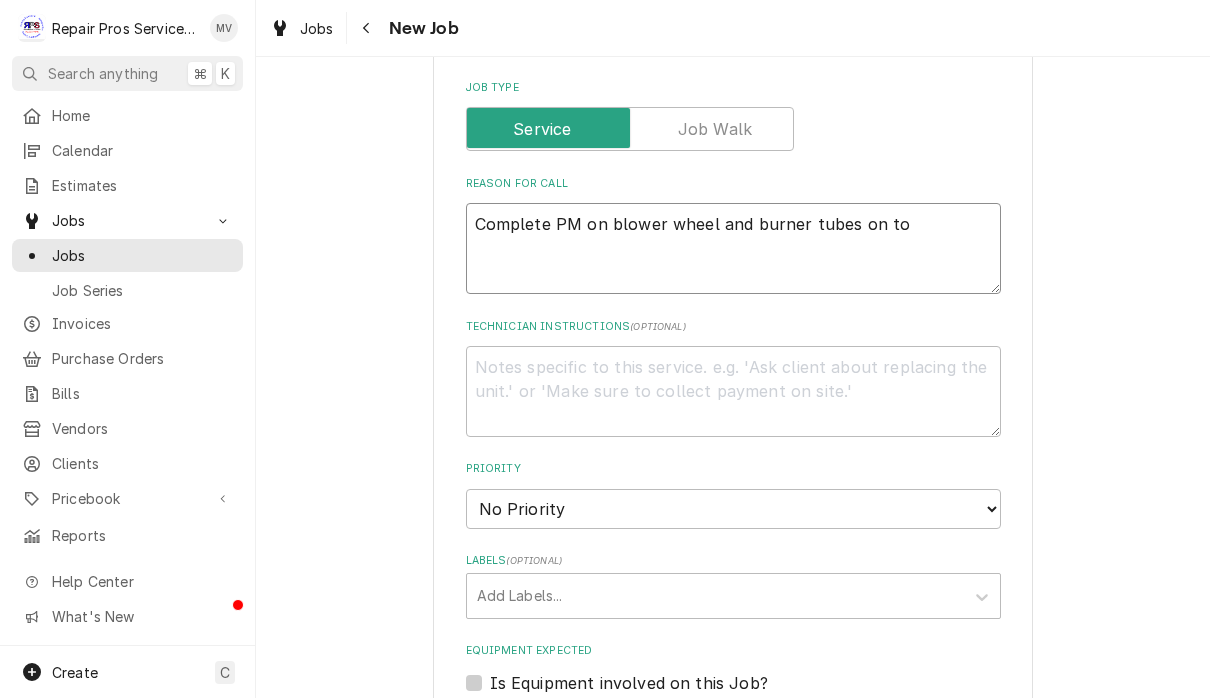 type on "x" 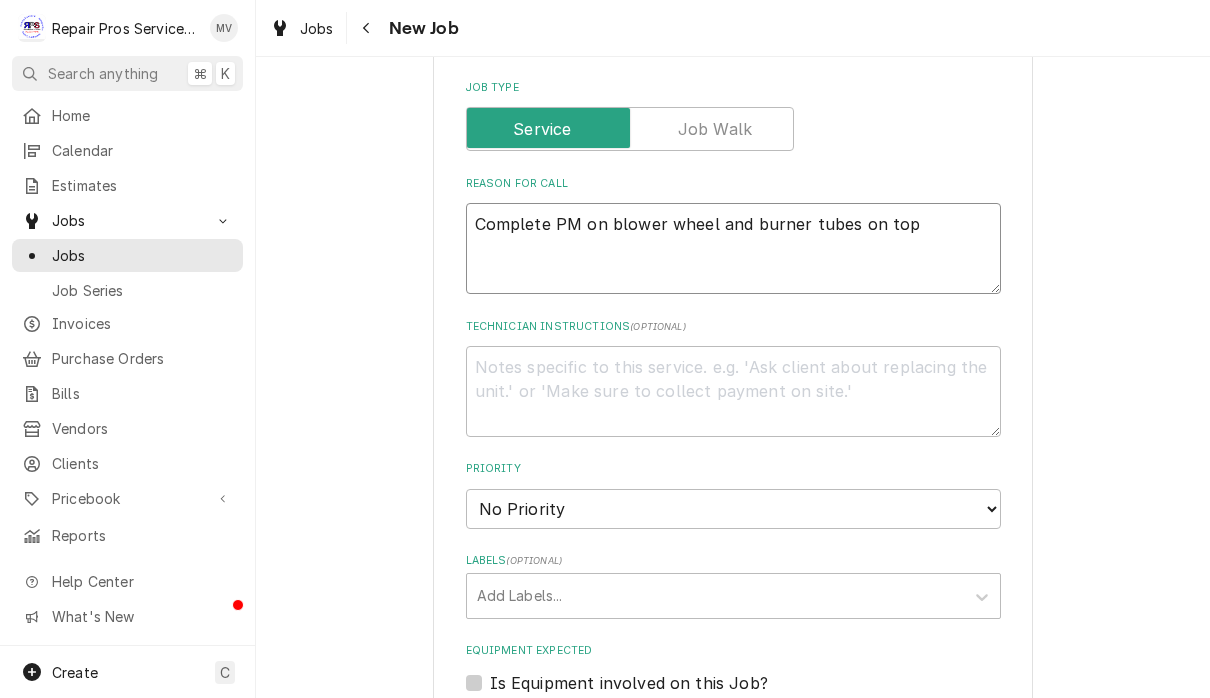 type on "x" 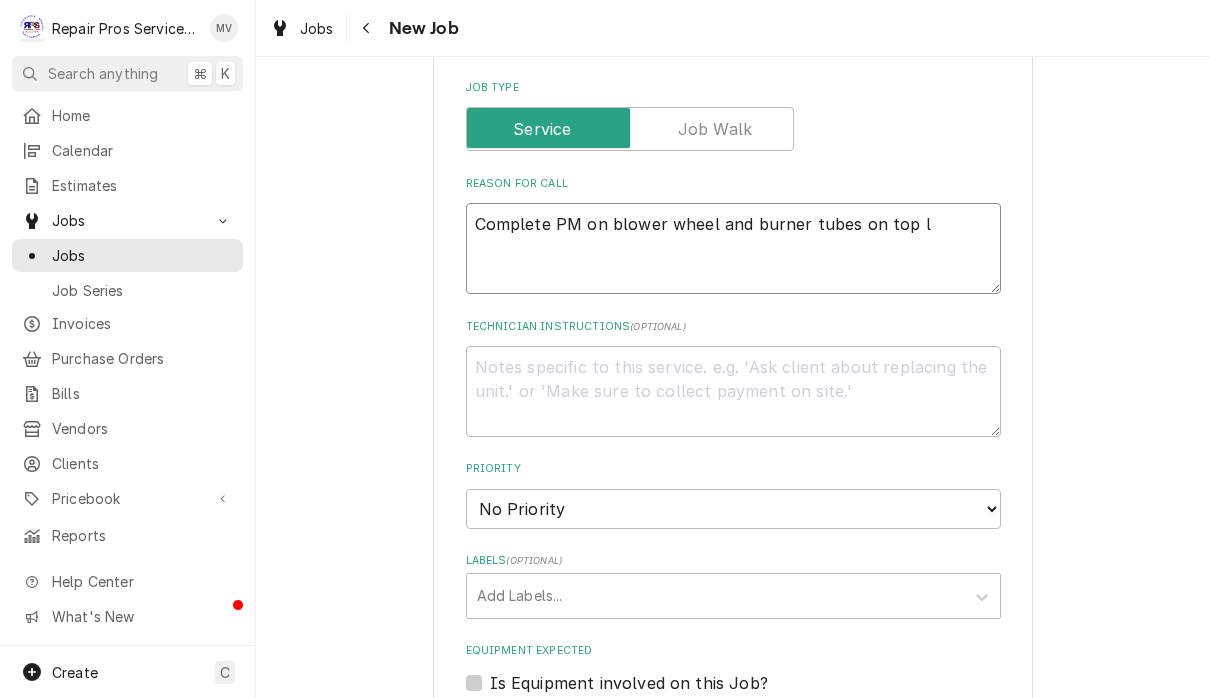 type on "x" 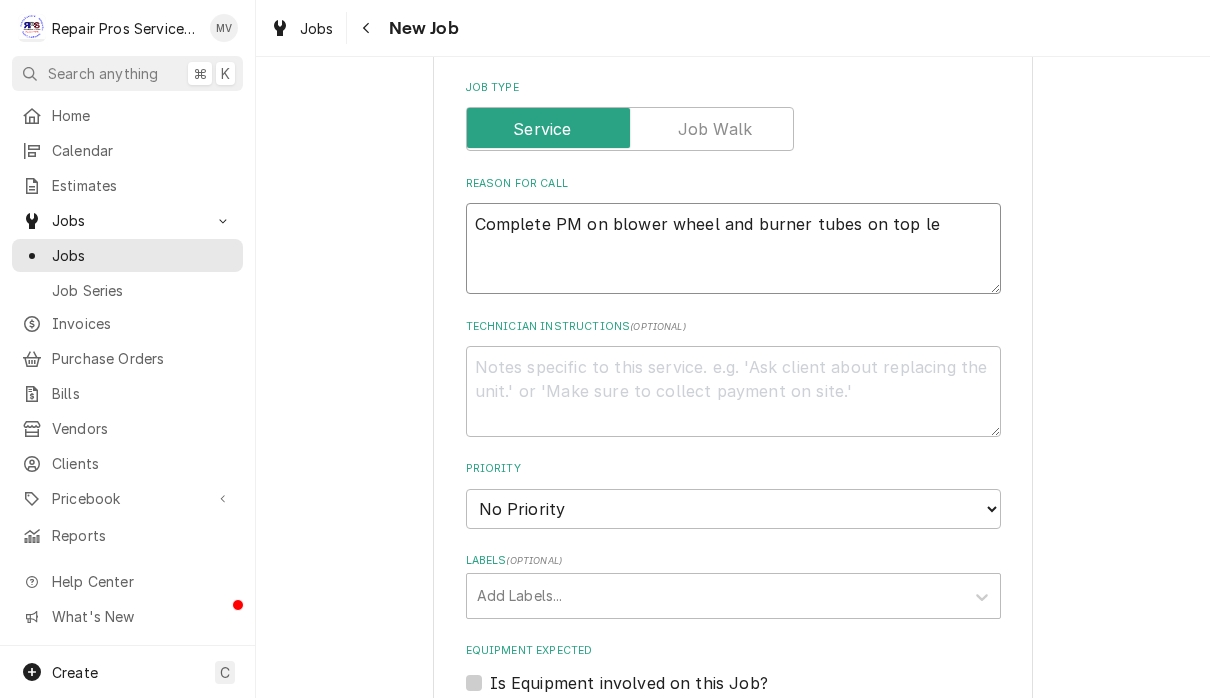type on "x" 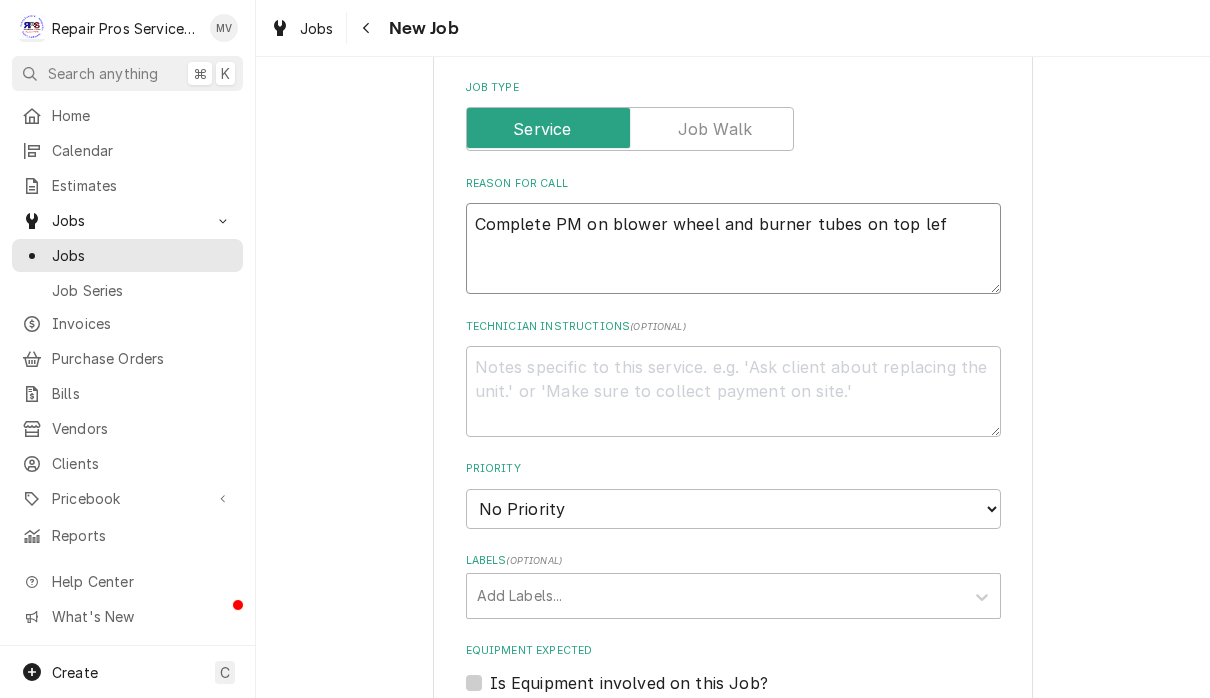 type on "x" 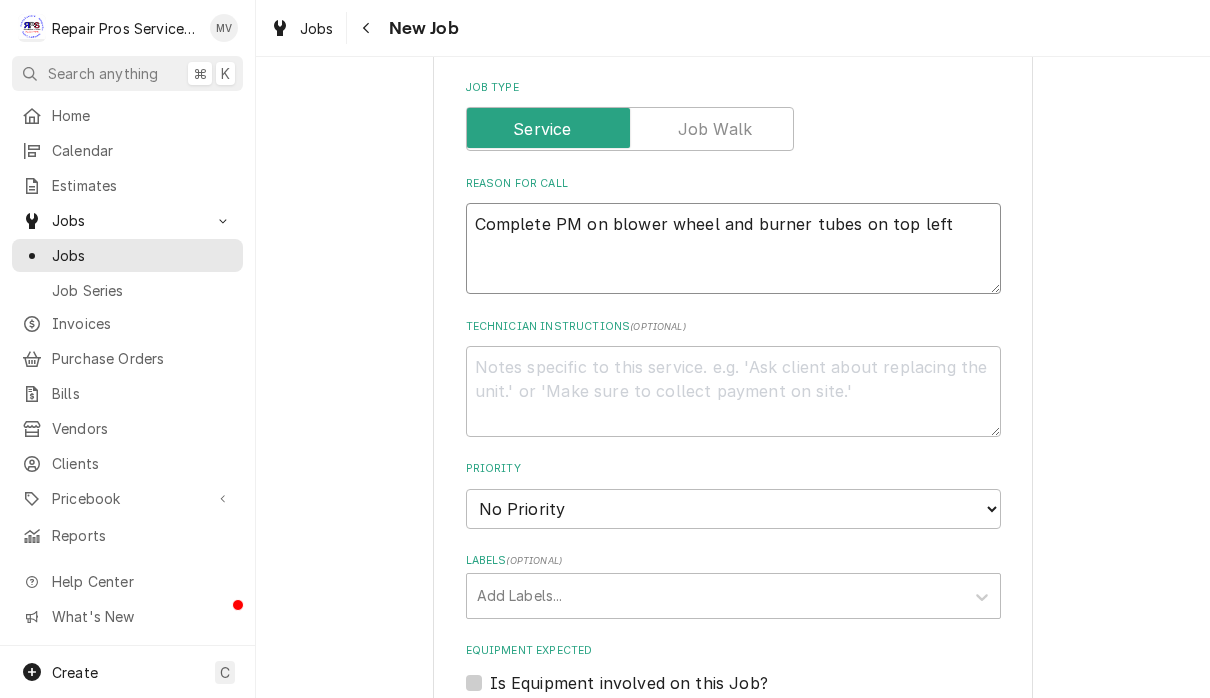type on "x" 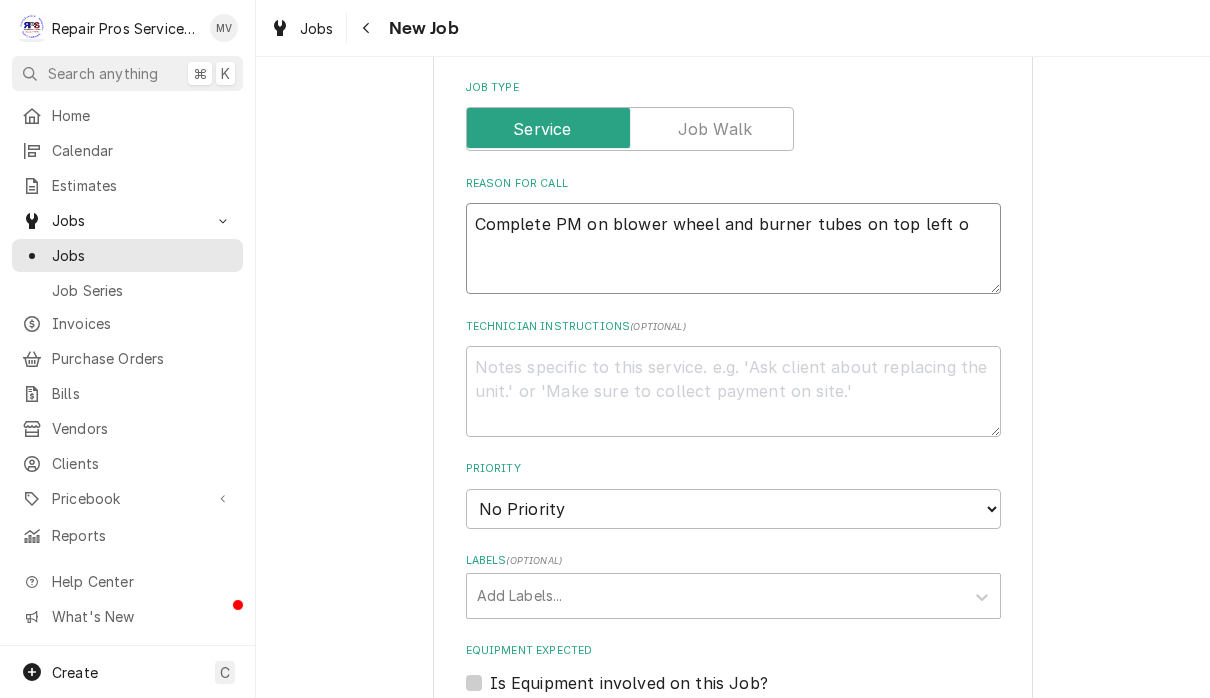 type on "x" 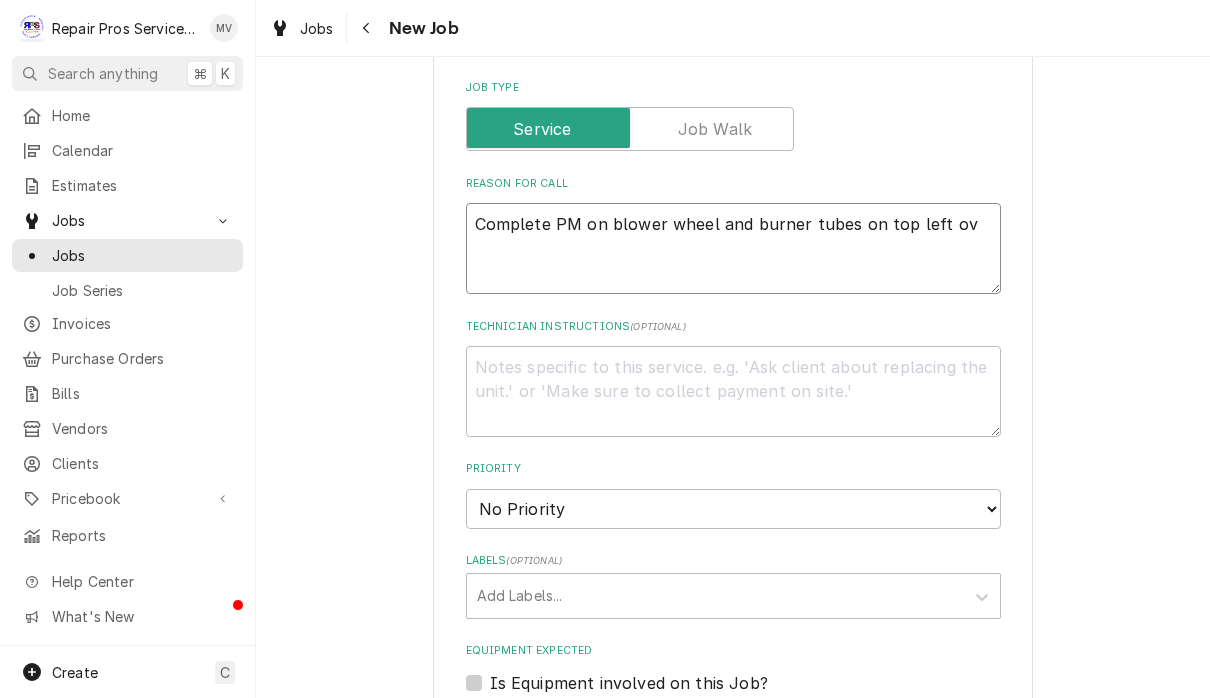 type on "x" 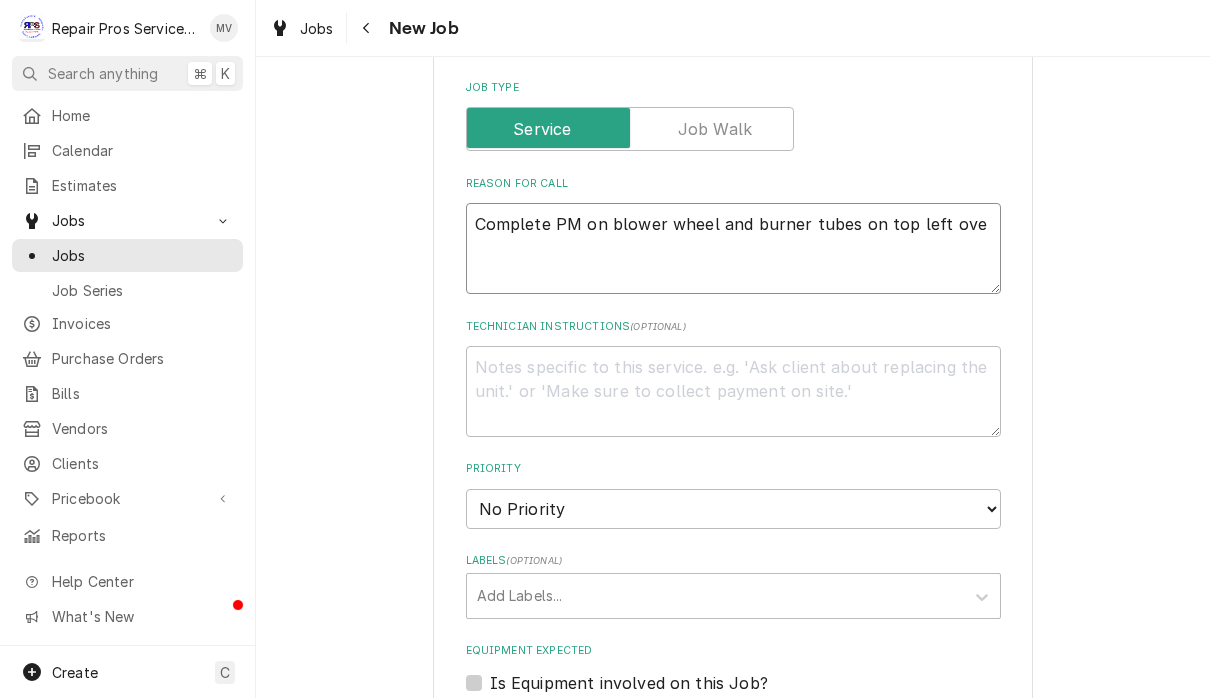 type on "x" 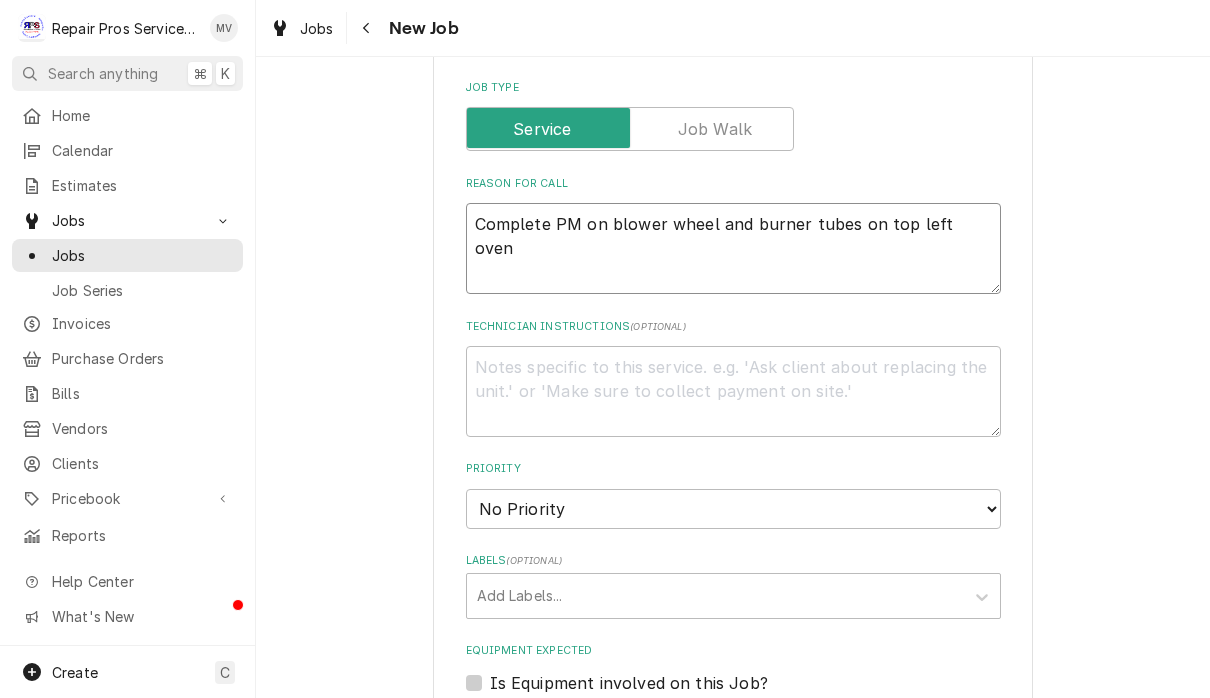 type on "x" 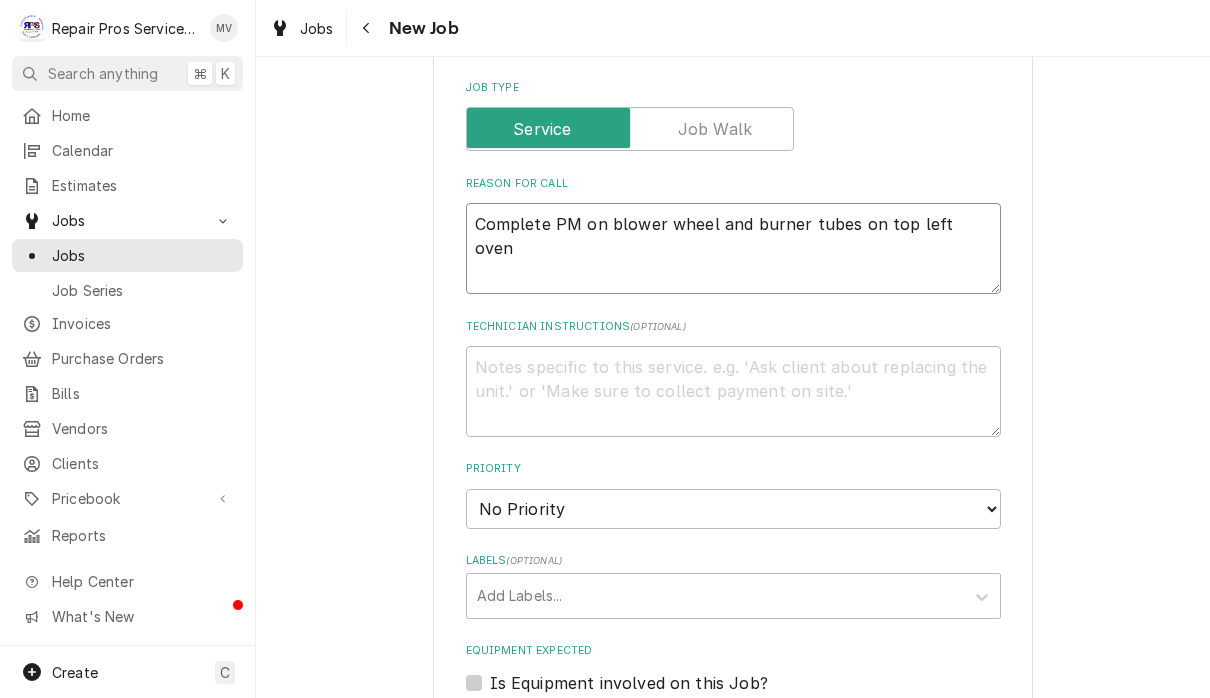 type on "Complete PM on blower wheel and burner tubes on top left oven." 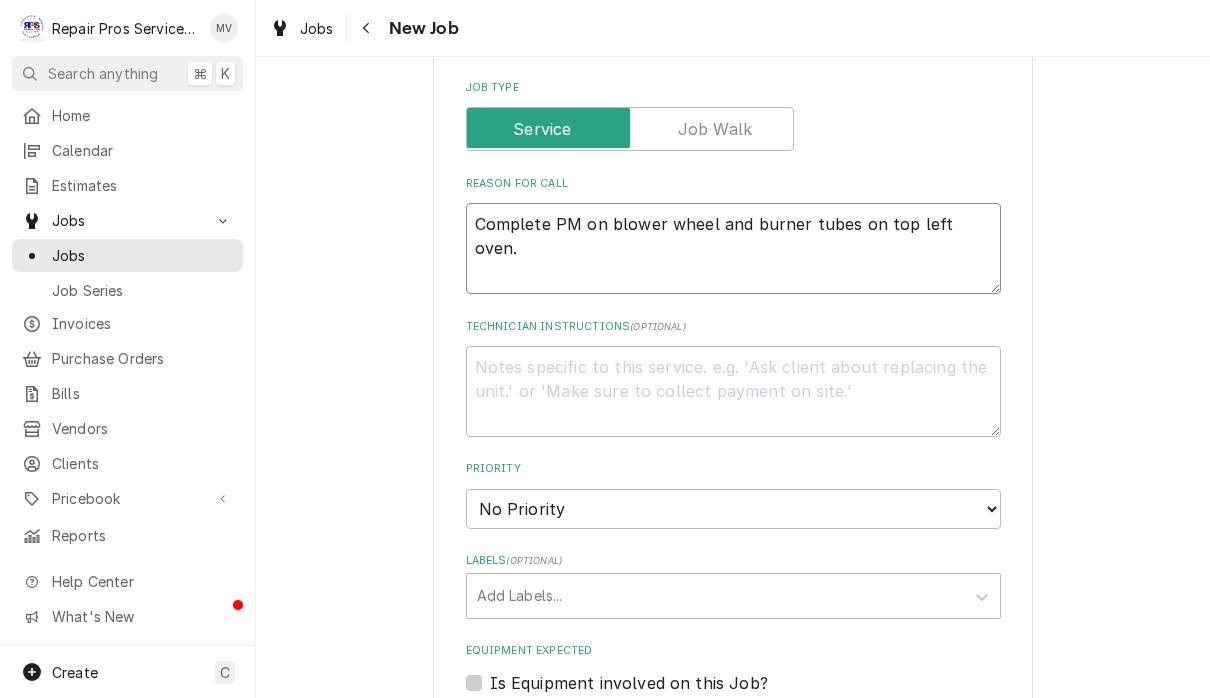 type on "x" 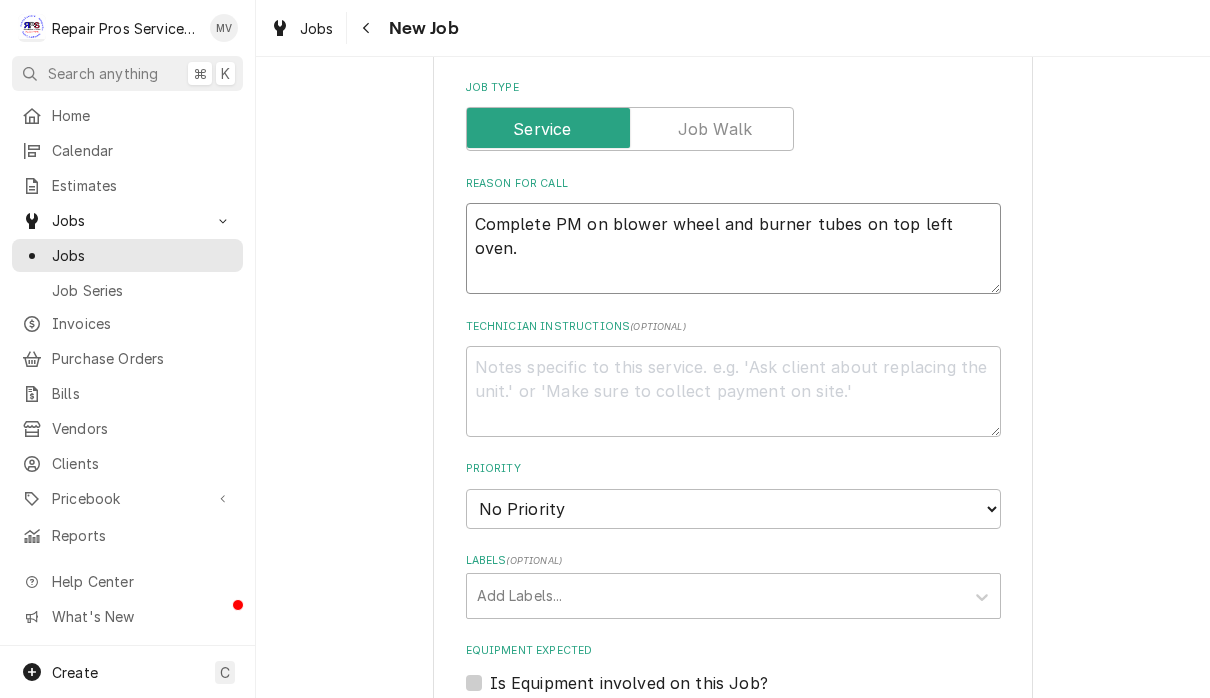 type on "Complete PM on blower wheel and burner tubes on top left oven." 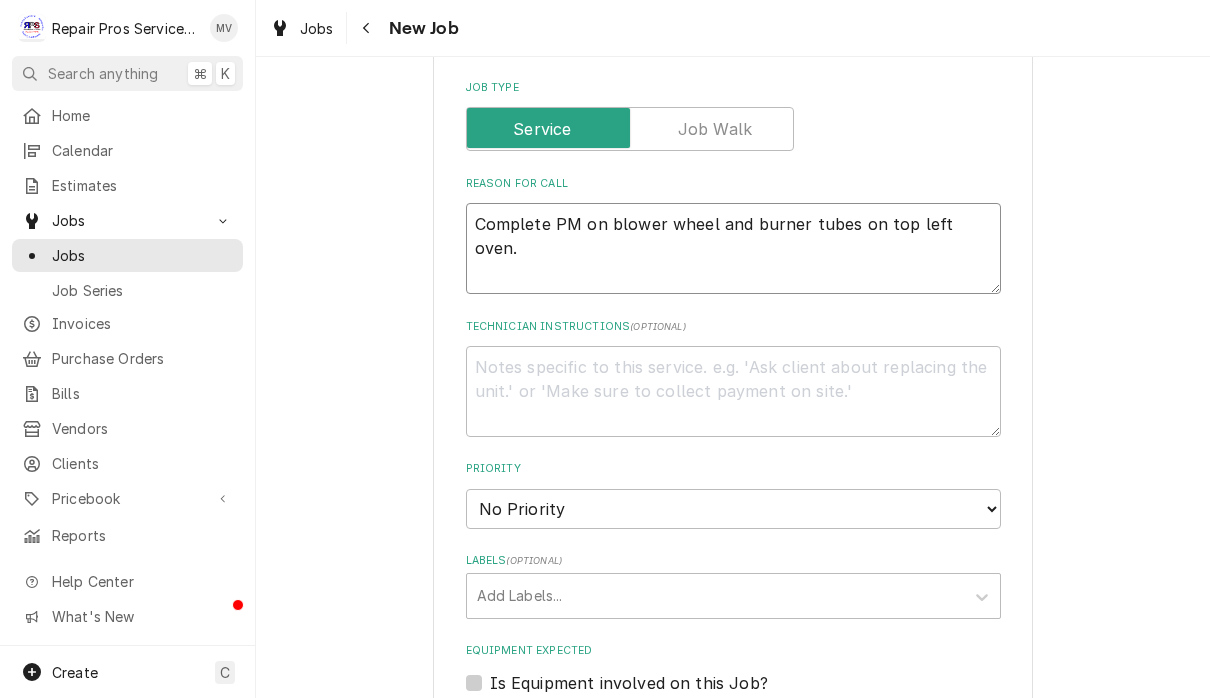 type on "x" 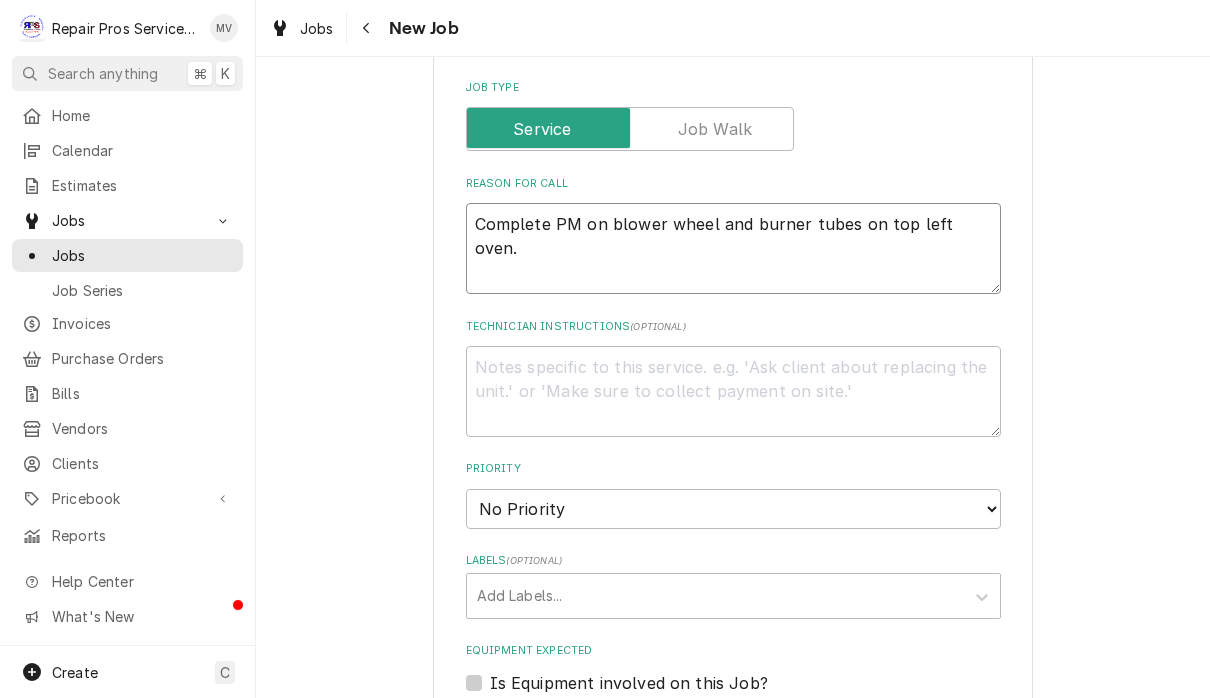 type on "Complete PM on blower wheel and burner tubes on top left oven.
r" 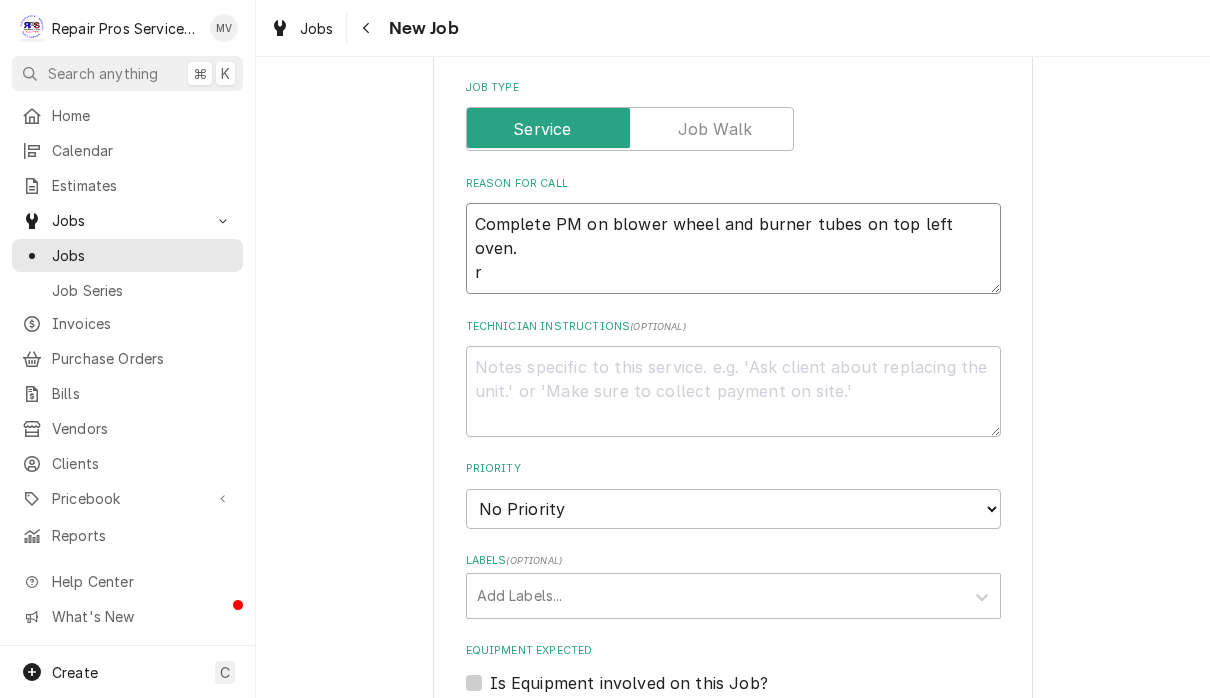 type on "x" 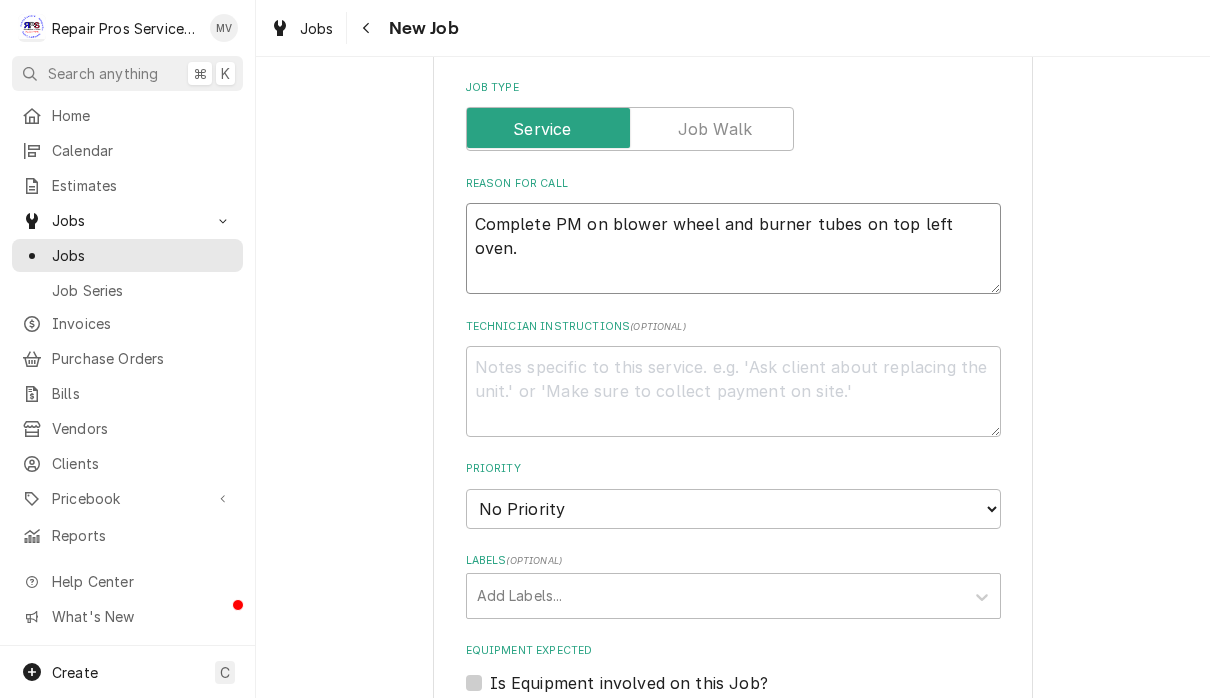 type on "x" 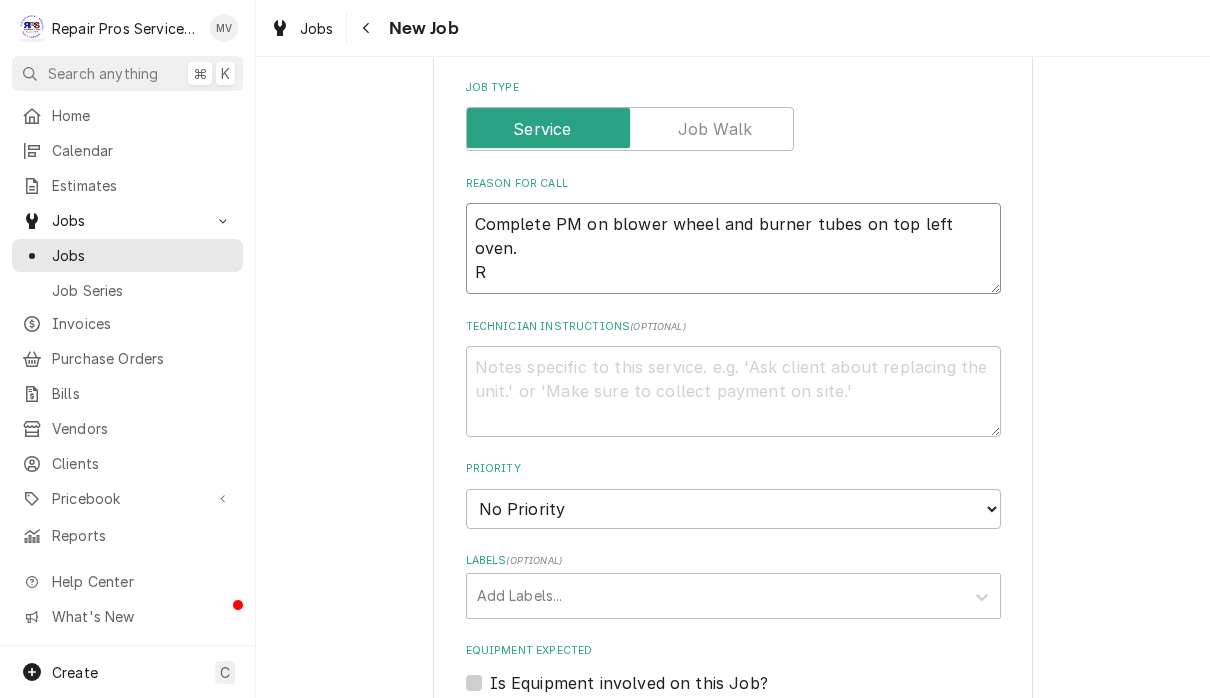 type on "x" 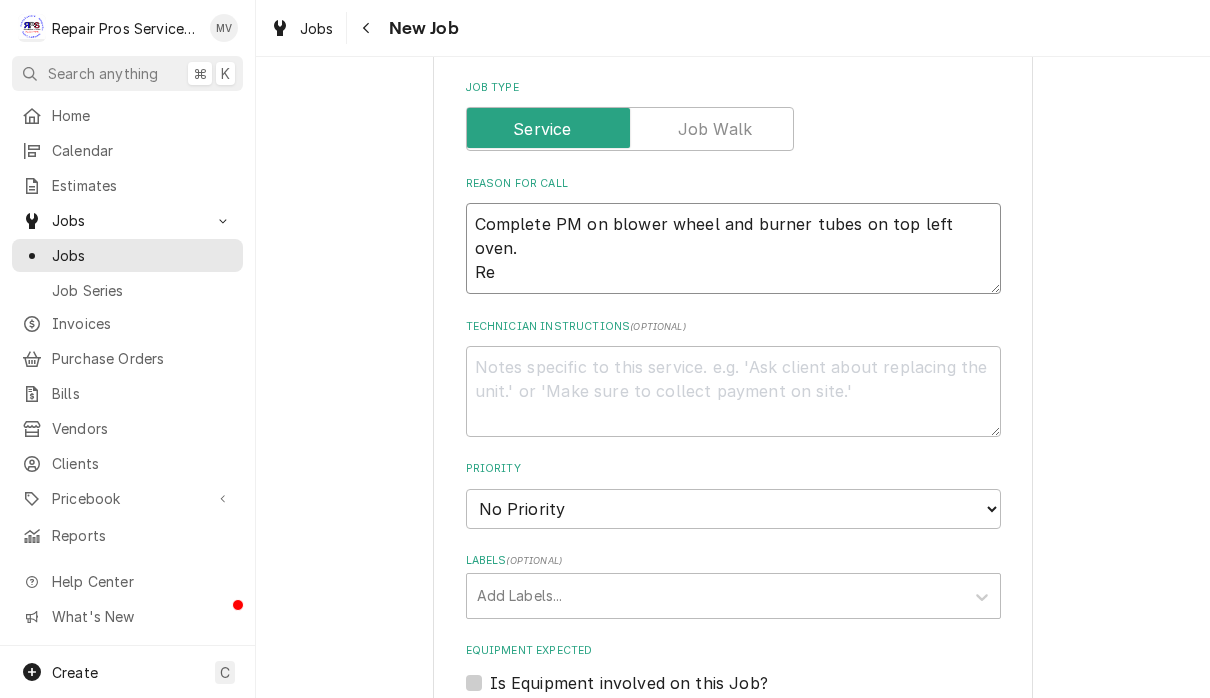 type on "x" 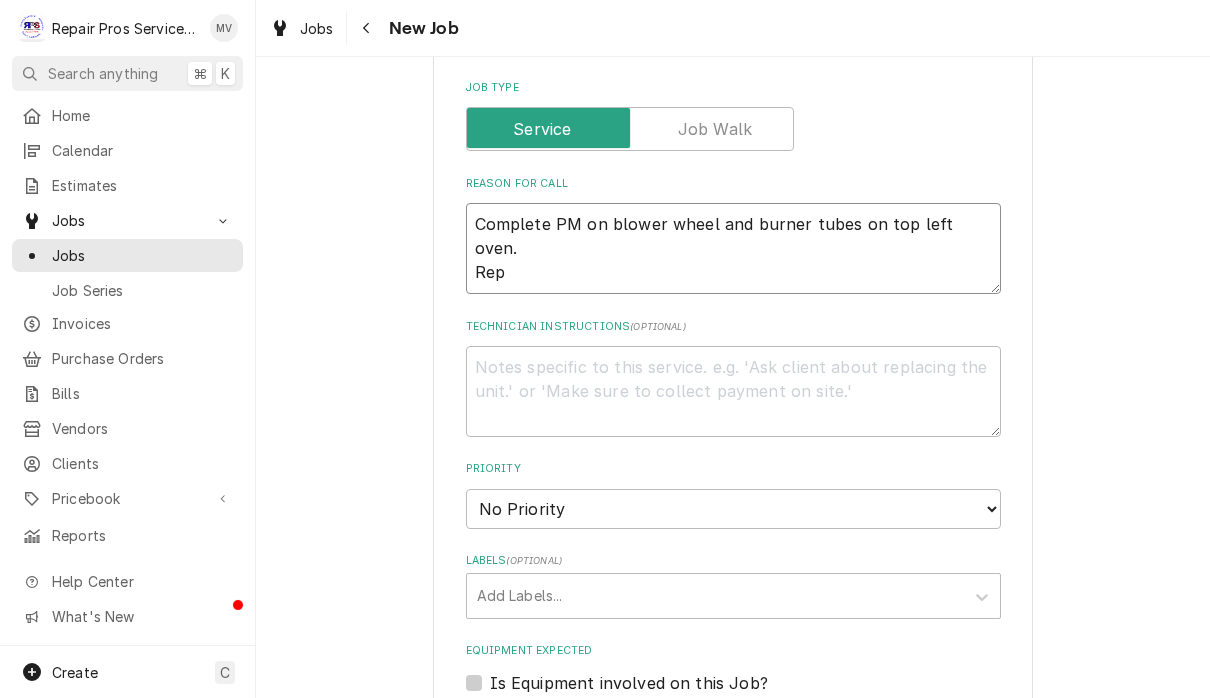 type on "x" 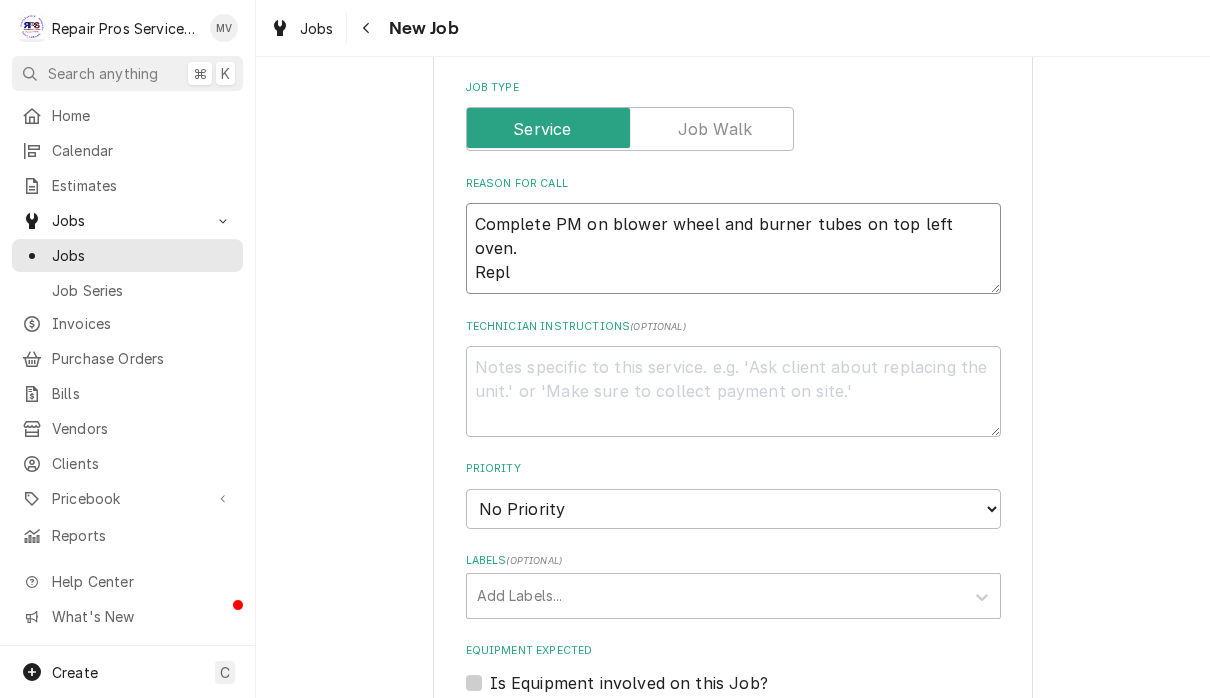 type on "x" 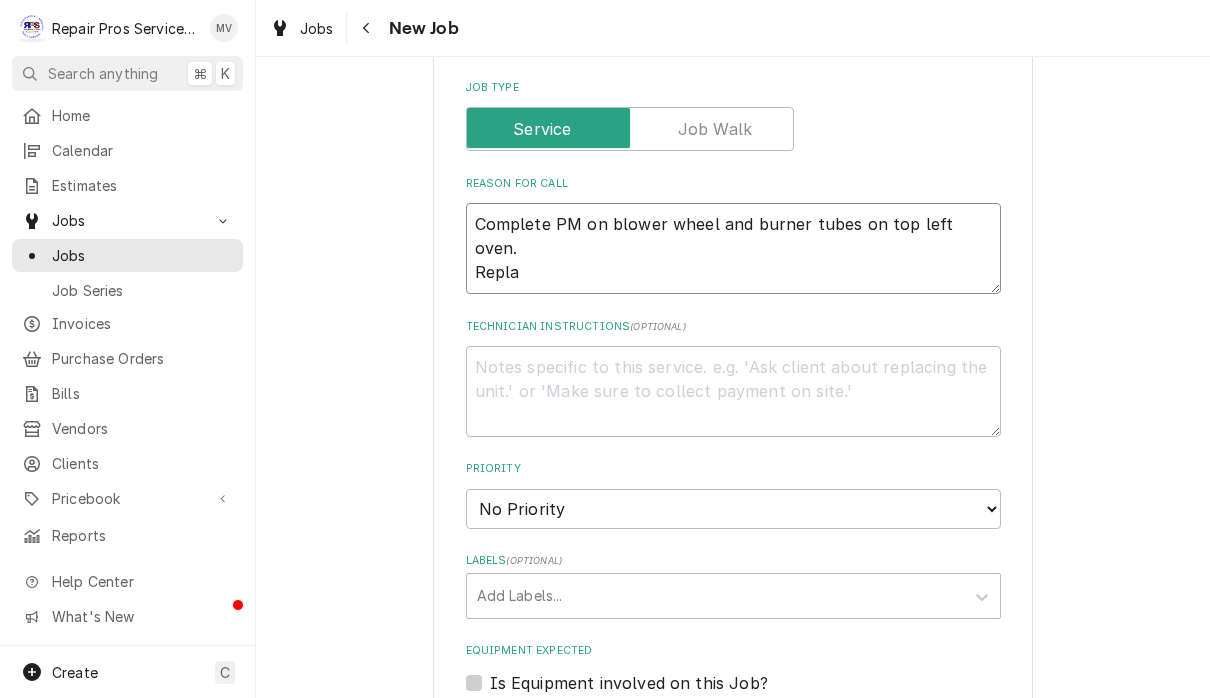 type on "x" 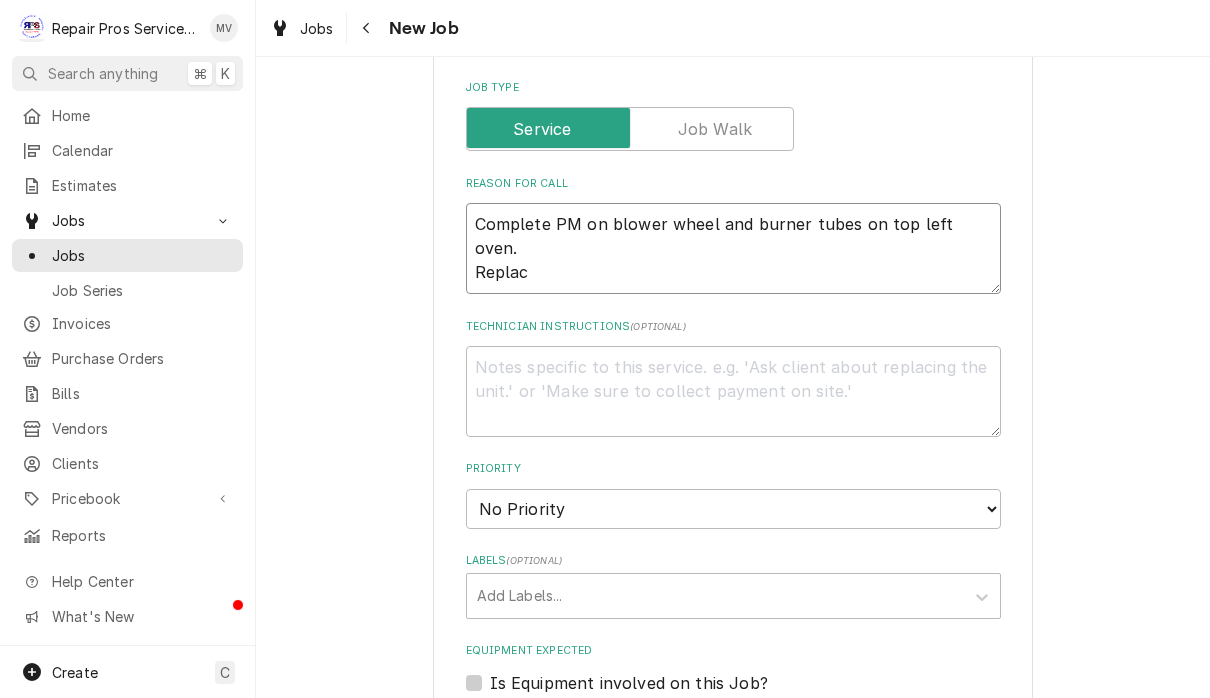 type on "x" 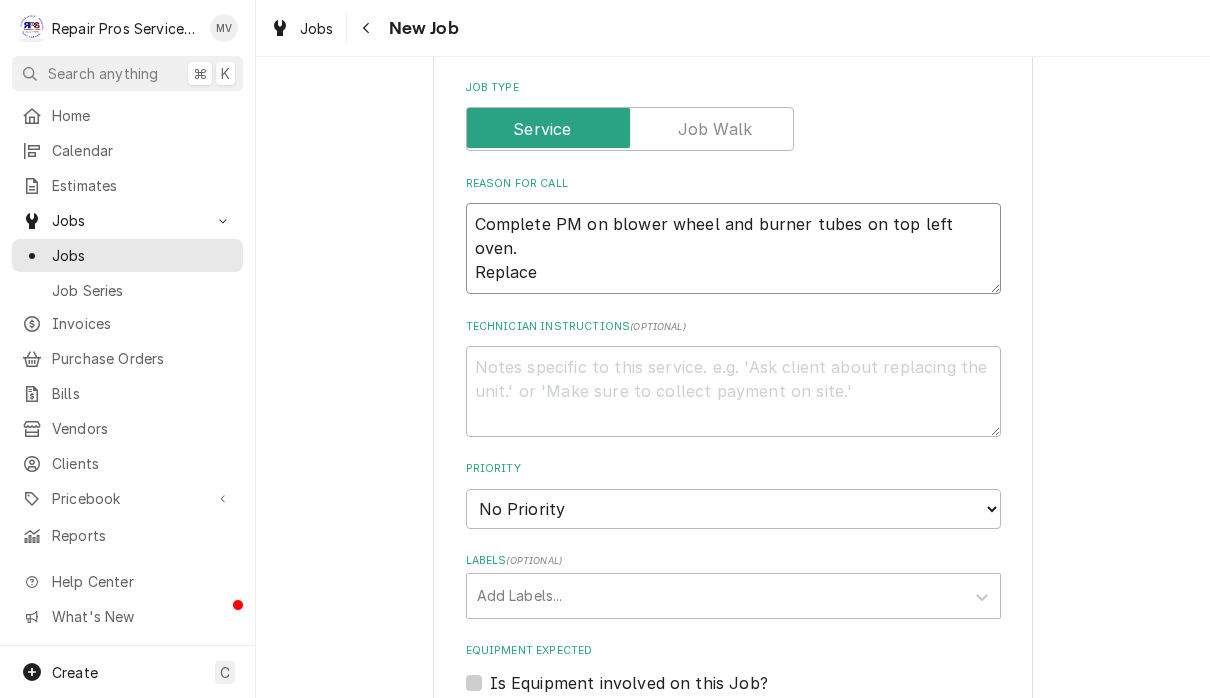 type on "x" 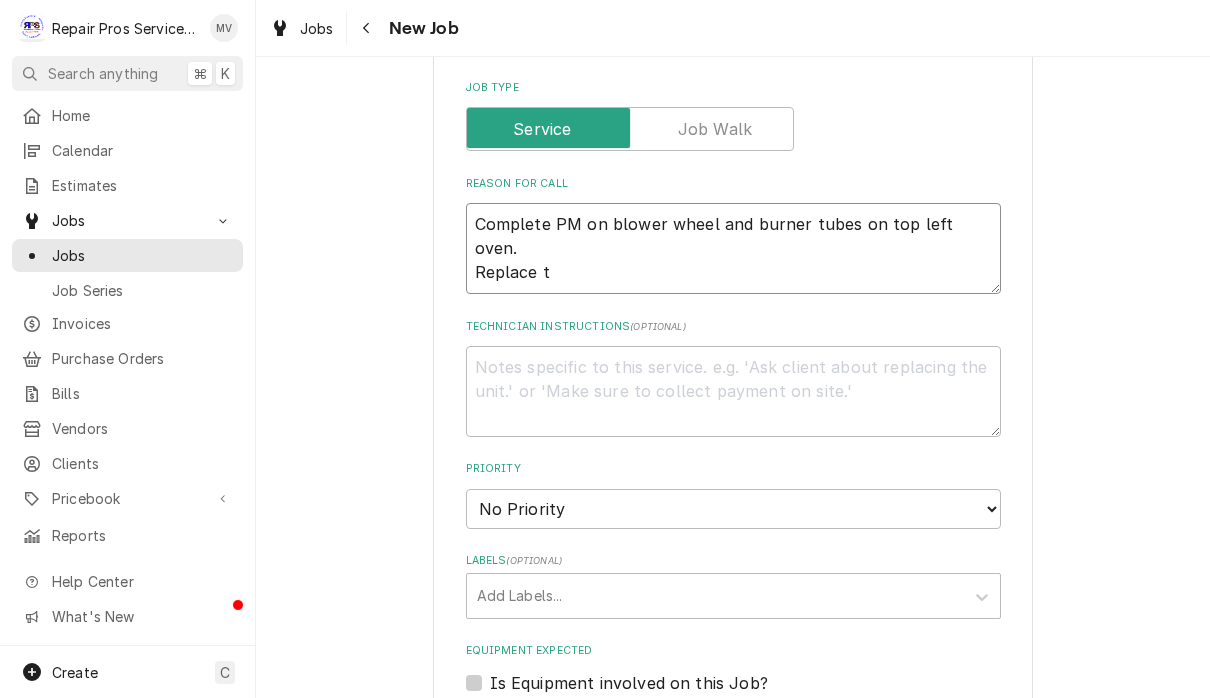 type on "Complete PM on blower wheel and burner tubes on top left oven.
Replace th" 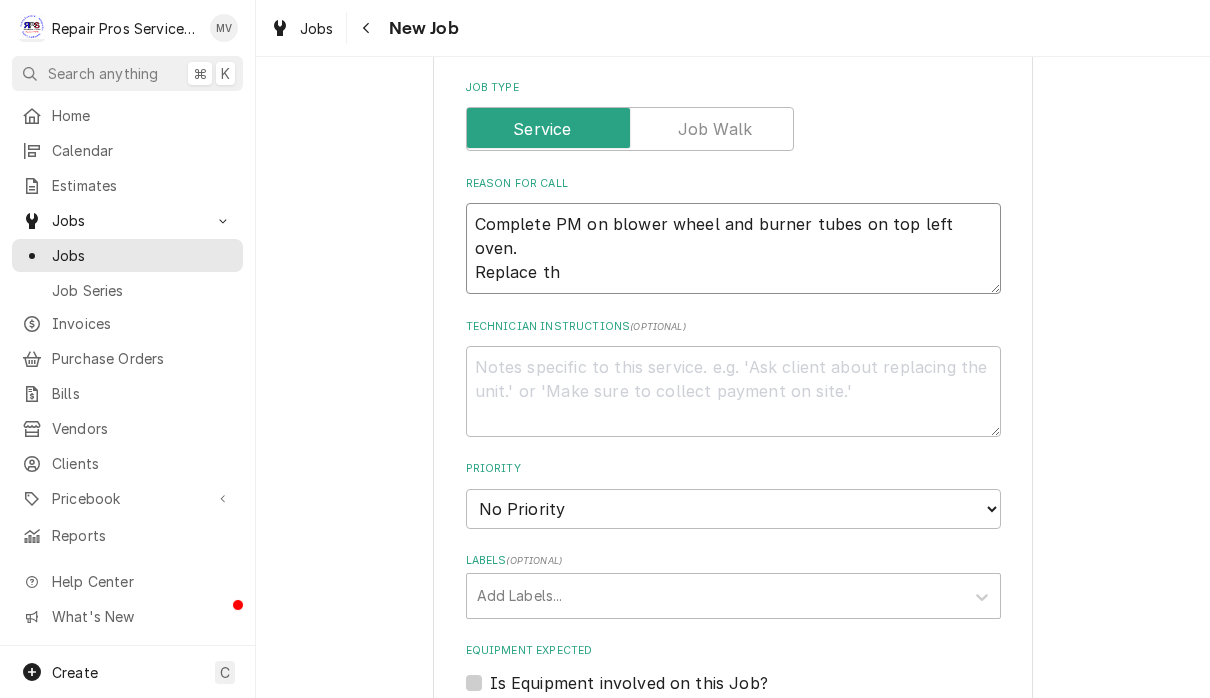 type on "x" 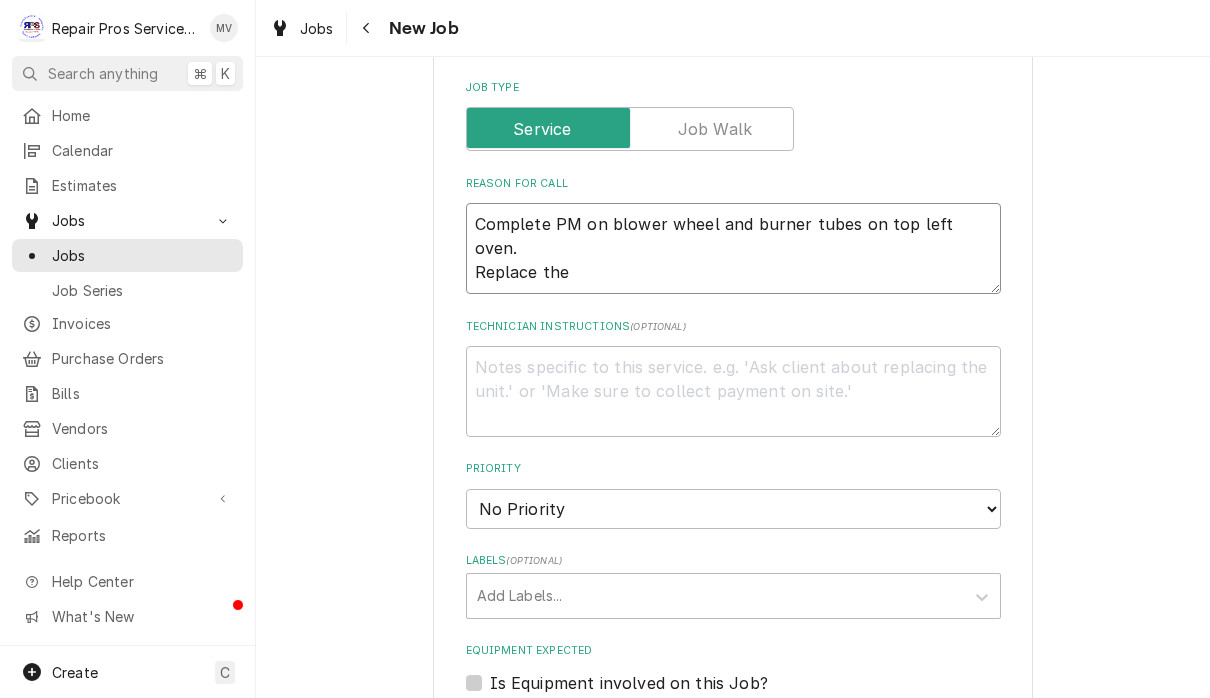 type on "x" 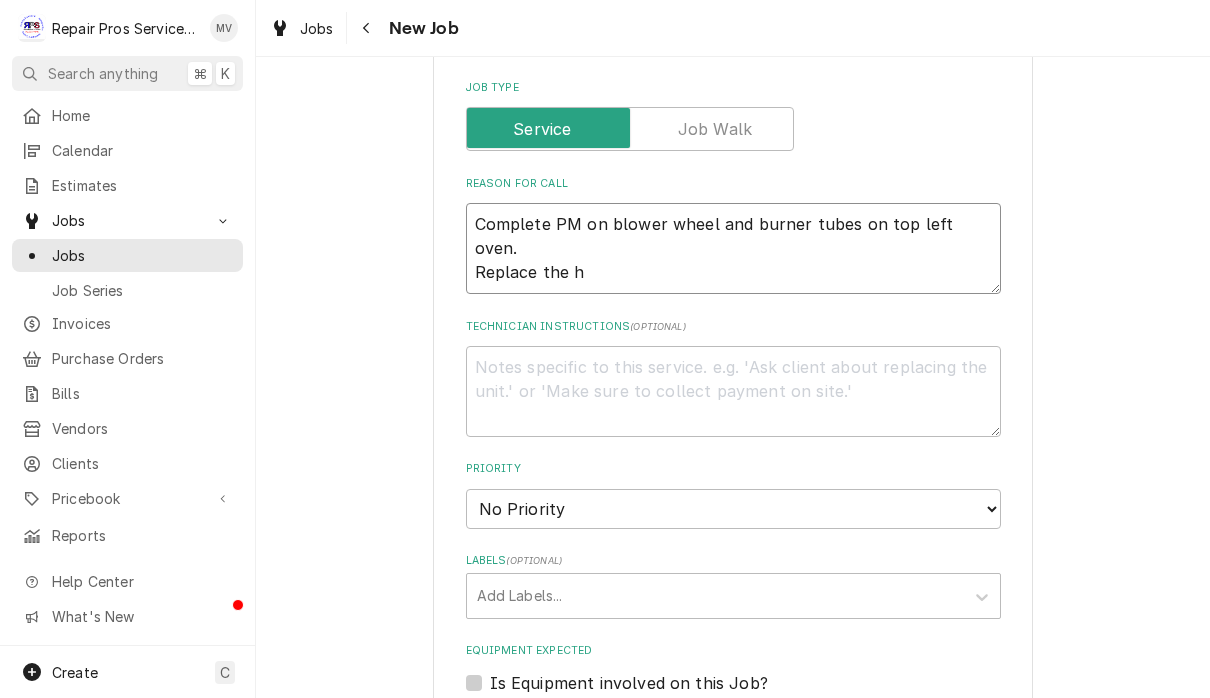 type on "x" 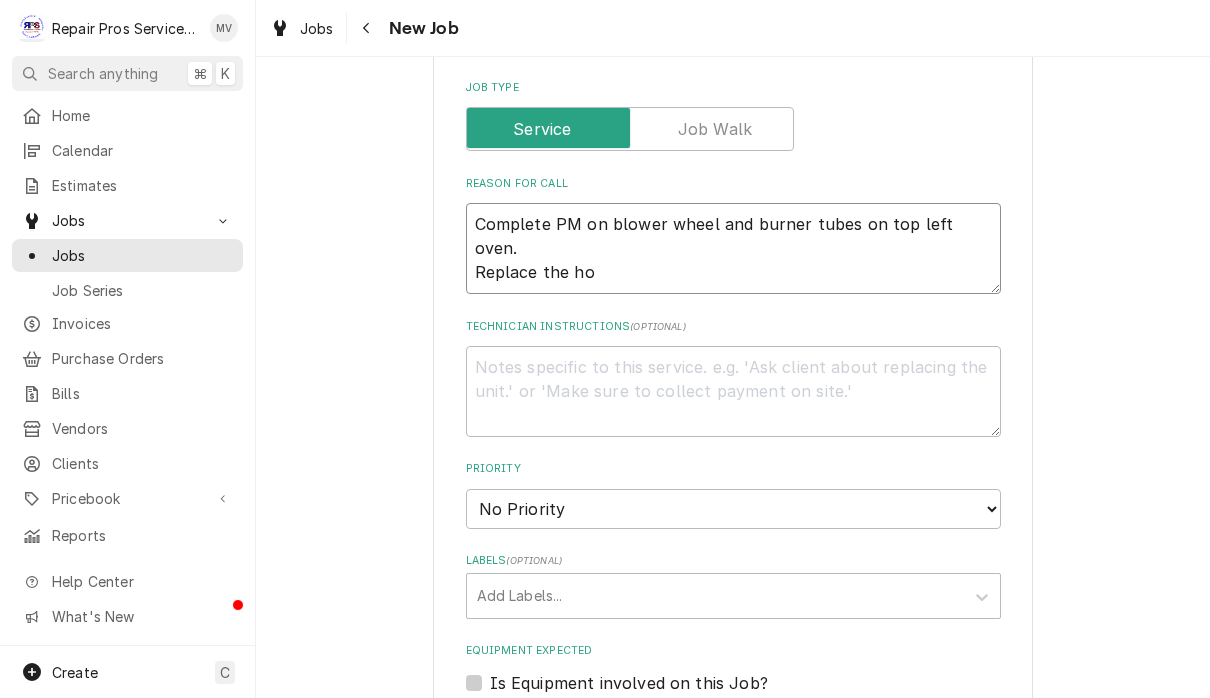 type on "x" 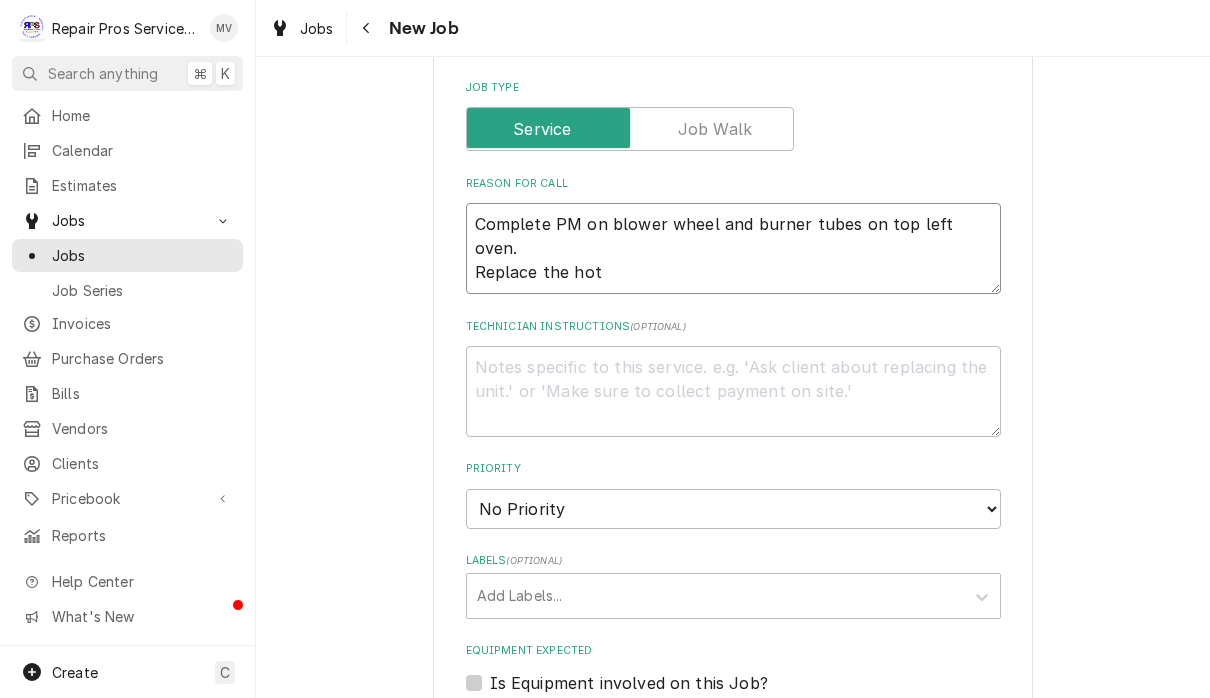 type on "x" 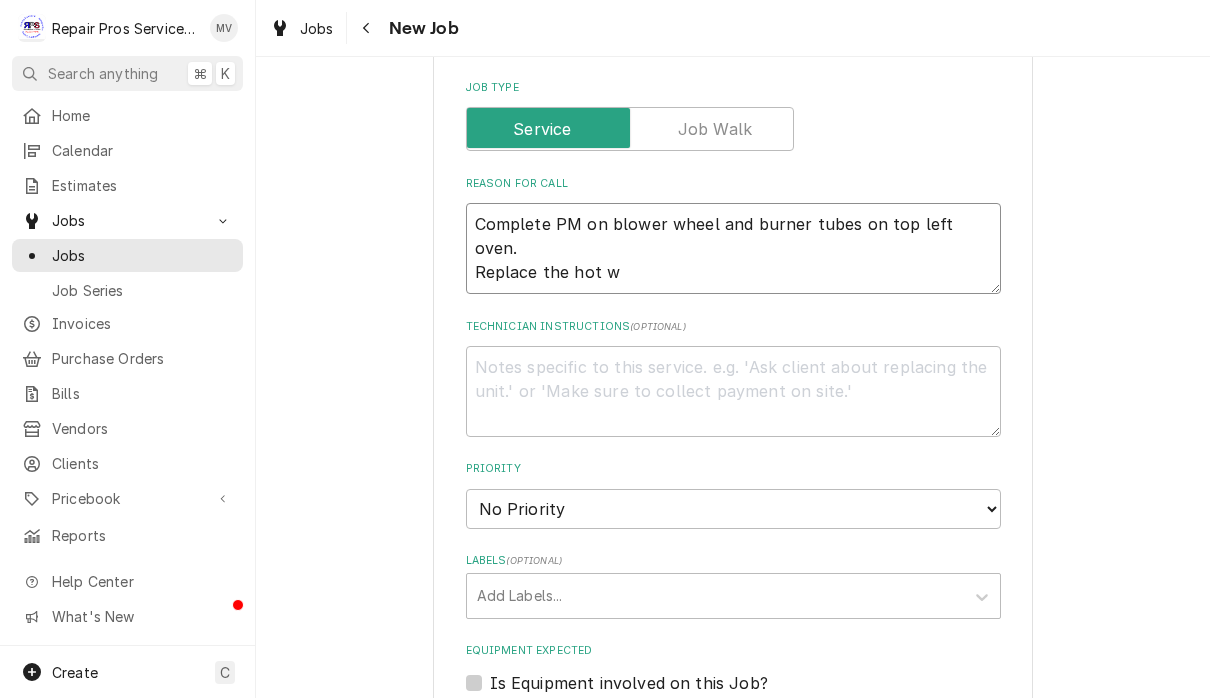 type on "x" 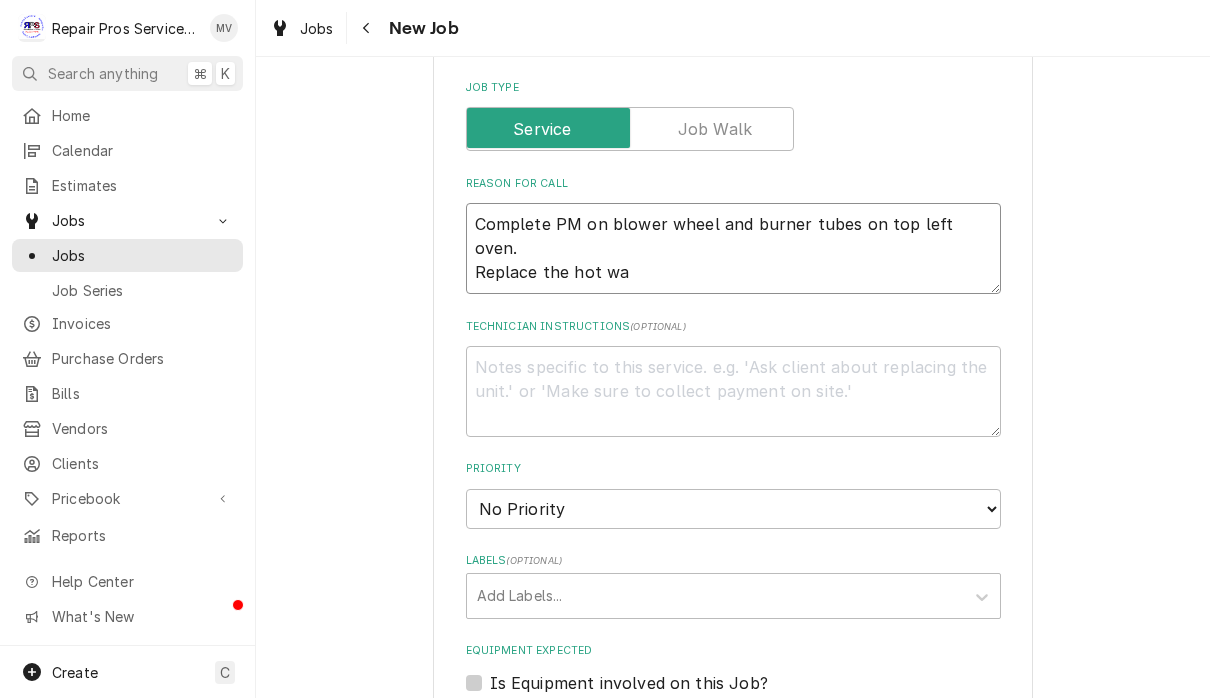 type on "x" 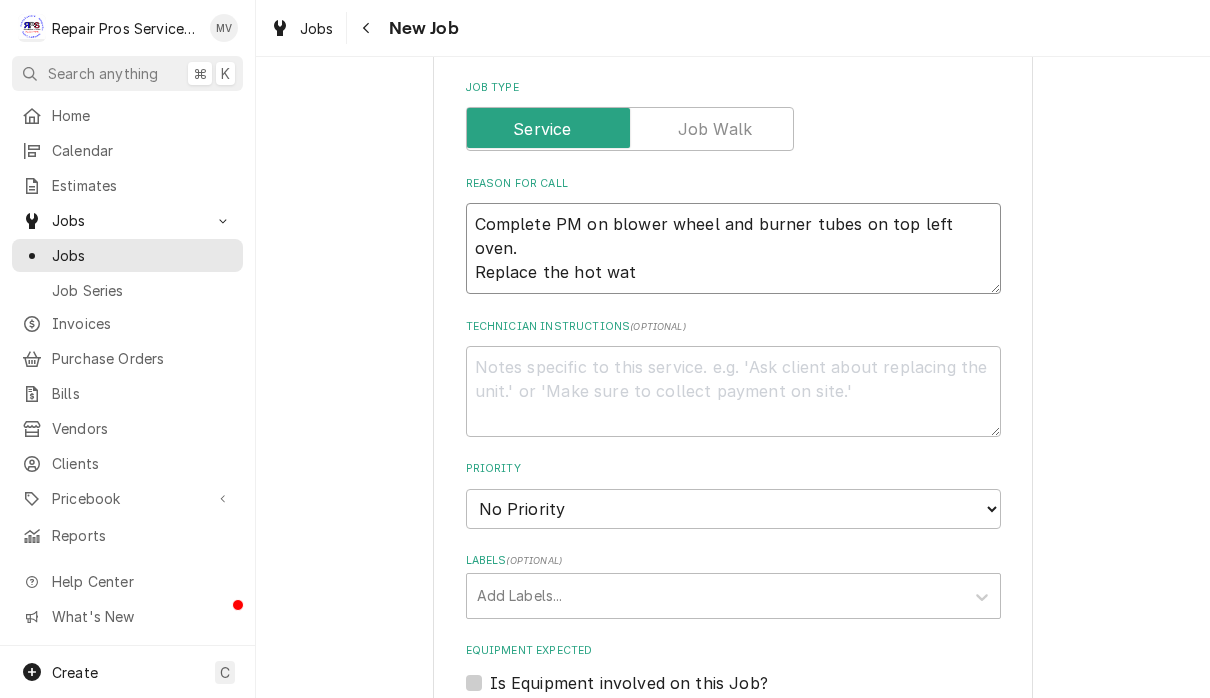 type on "x" 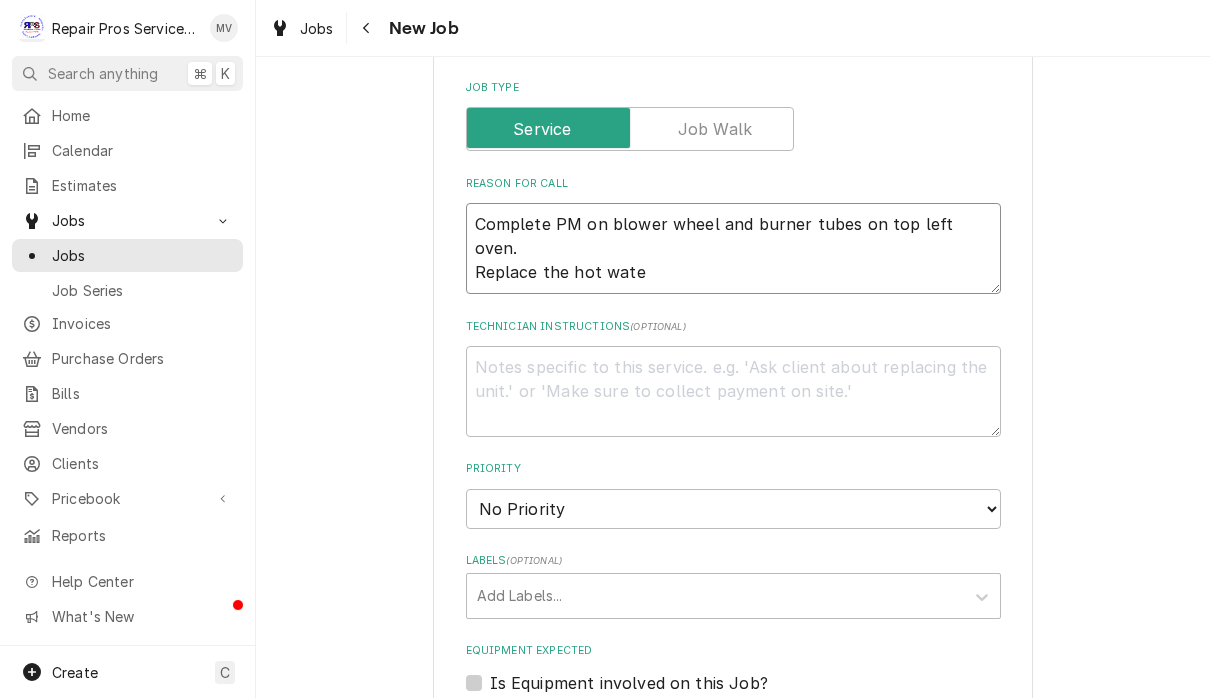 type on "x" 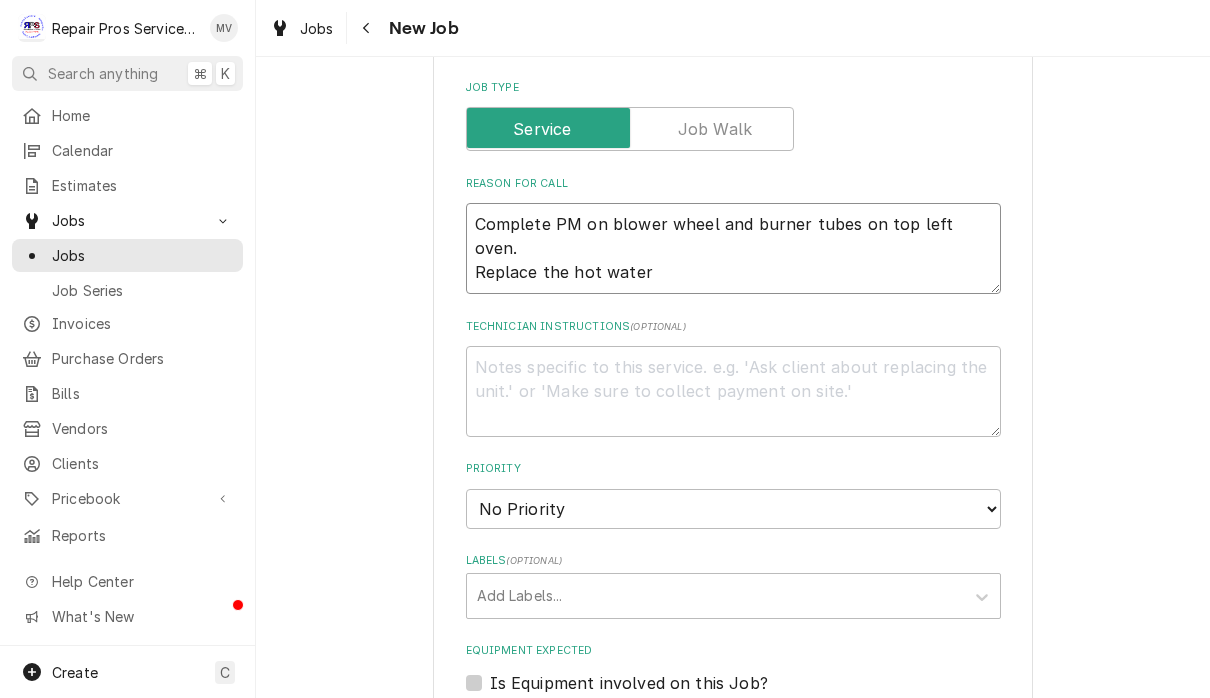 type on "x" 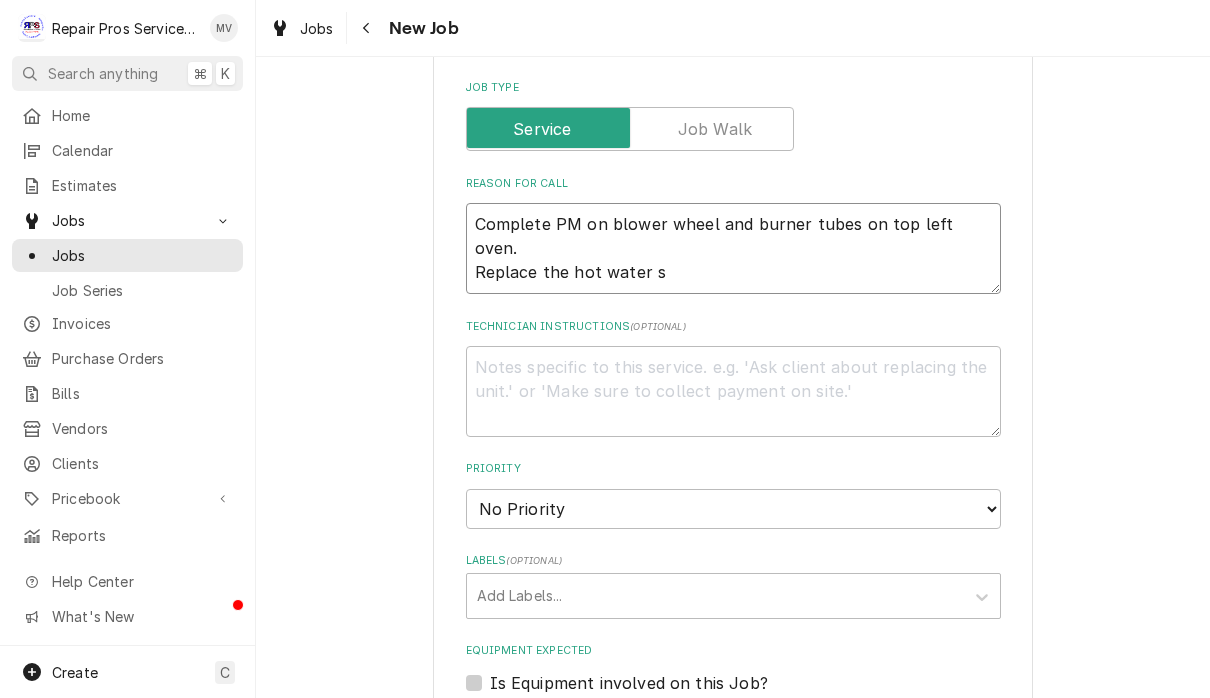 type on "x" 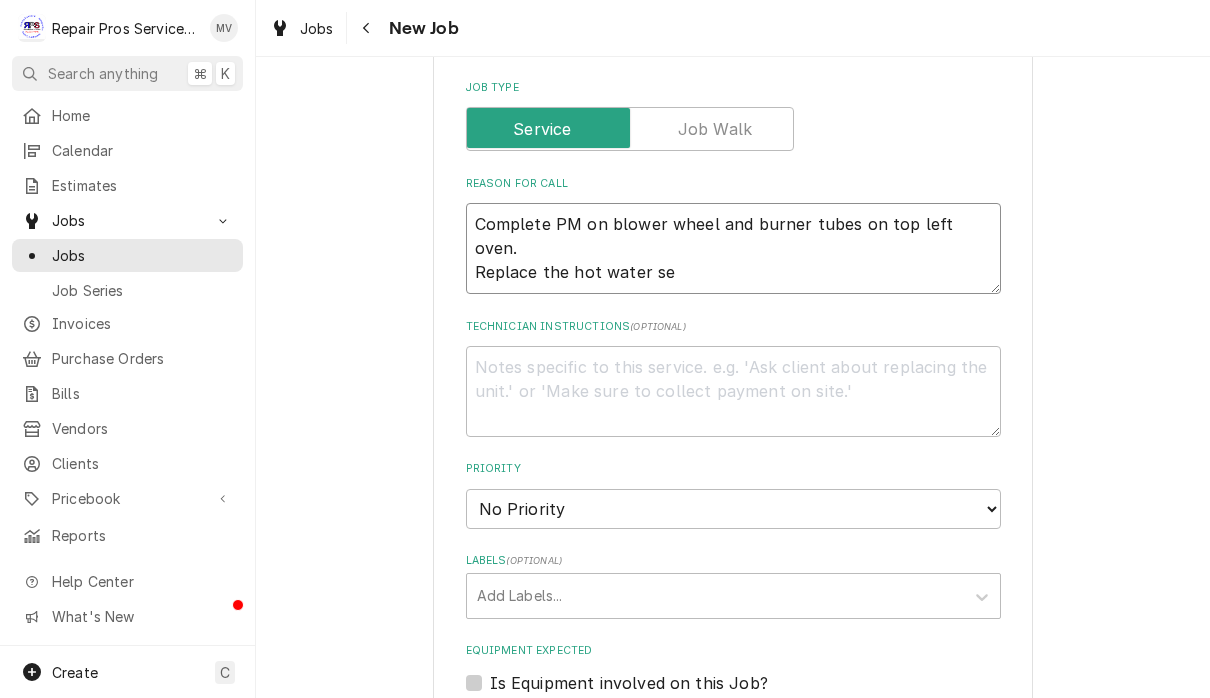 type on "x" 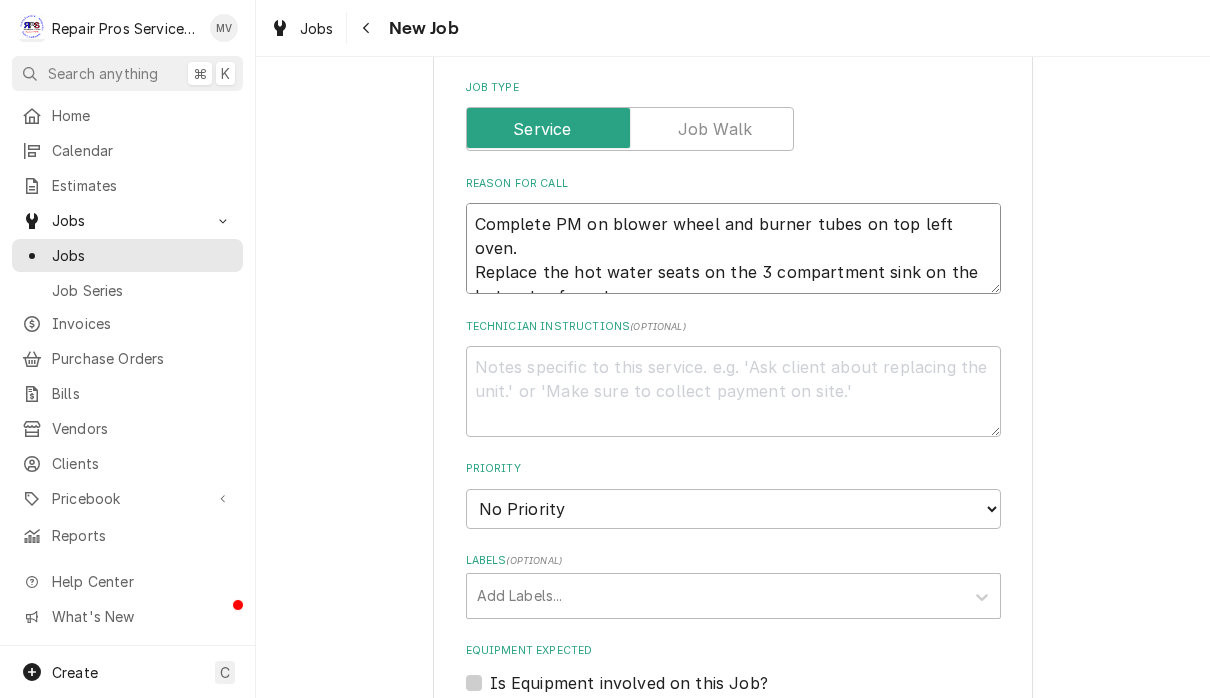 click on "Complete PM on blower wheel and burner tubes on top left oven.
Replace the hot water seats on the 3 compartment sink on the hot water faucet" at bounding box center (733, 248) 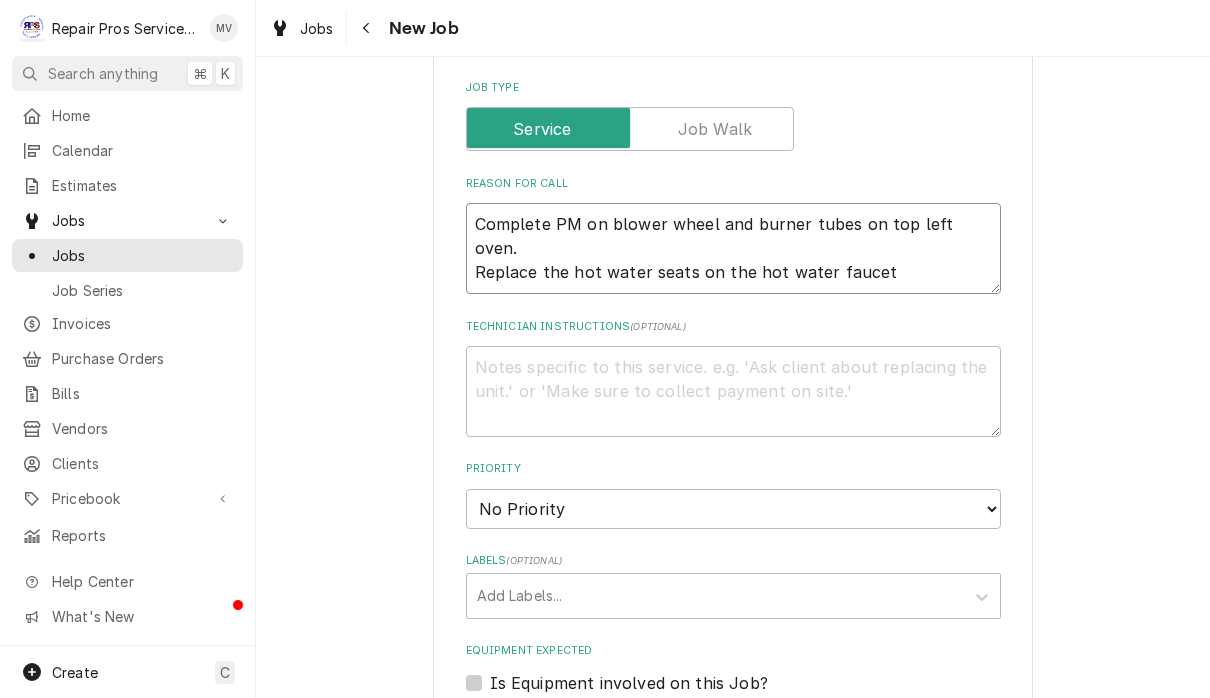 click on "Complete PM on blower wheel and burner tubes on top left oven.
Replace the hot water seats on the hot water faucet" at bounding box center [733, 248] 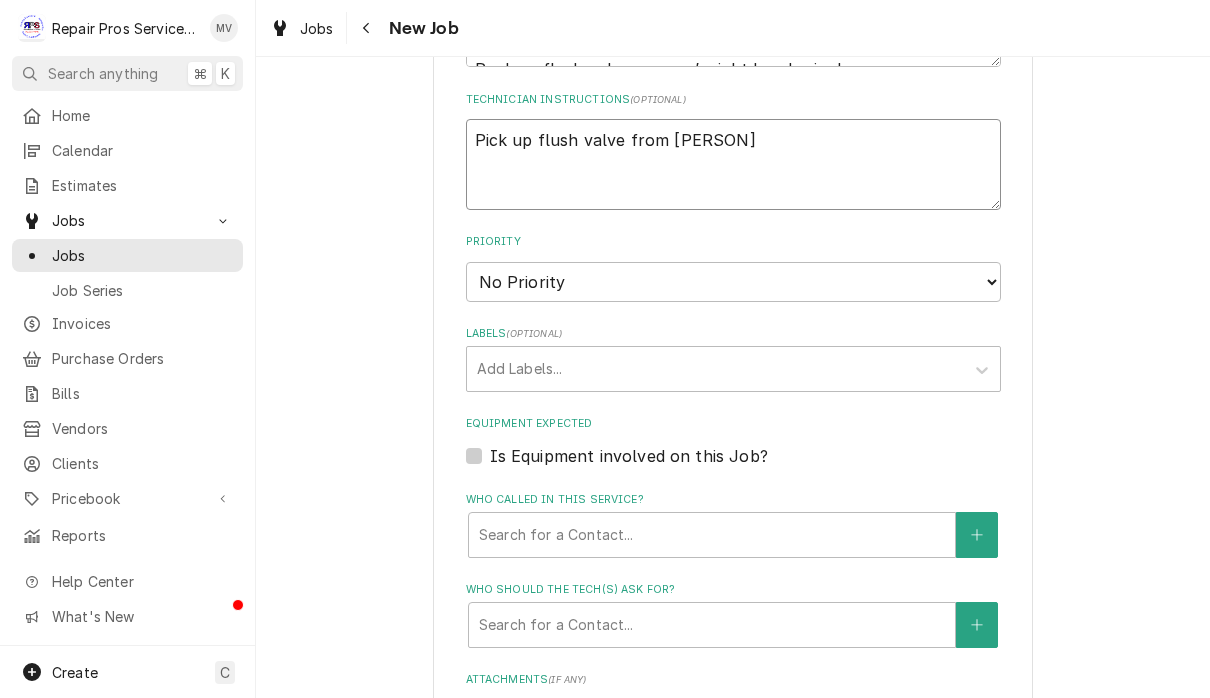 scroll, scrollTop: 1008, scrollLeft: 0, axis: vertical 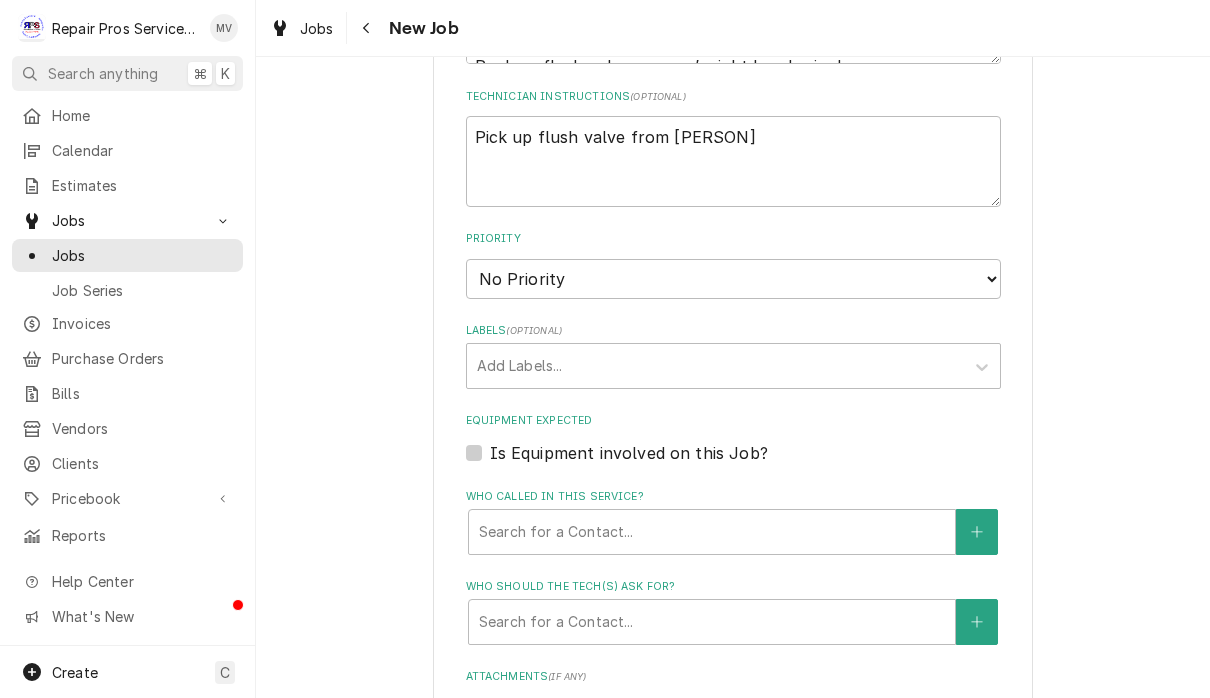 click on "Job Details Job Source Direct (Phone/Email/etc.) Other Date Received 2025-08-06 Service Type Service Call (Diagnosis/Repair) 🛠️ SERVICE TYPE Edit Service Type Job Type Reason For Call Complete PM on blower wheel and burner tubes on top left oven.
Replace the hot water seats on the hot water faucet on the 3 compartment sink.
Replace flush valve on men’s right hand urinal Technician Instructions  ( optional ) Pick up flush valve from Brian Priority No Priority Urgent High Medium Low Labels  ( optional ) Add Labels... Equipment Expected Is Equipment involved on this Job? Who called in this service? Search for a Contact... Who should the tech(s) ask for? Search for a Contact... Attachments  ( if any ) Add Attachment Estimated Arrival Time AM / PM 6:00 AM 6:15 AM 6:30 AM 6:45 AM 7:00 AM 7:15 AM 7:30 AM 7:45 AM 8:00 AM 8:15 AM 8:30 AM 8:45 AM 9:00 AM 9:15 AM 9:30 AM 9:45 AM 10:00 AM 10:15 AM 10:30 AM 10:45 AM 11:00 AM 11:15 AM 11:30 AM 11:45 AM 12:00 PM 12:15 PM 12:30 PM 12:45 PM 1:00 PM 1:15 PM 1:30 PM 2" at bounding box center (733, 335) 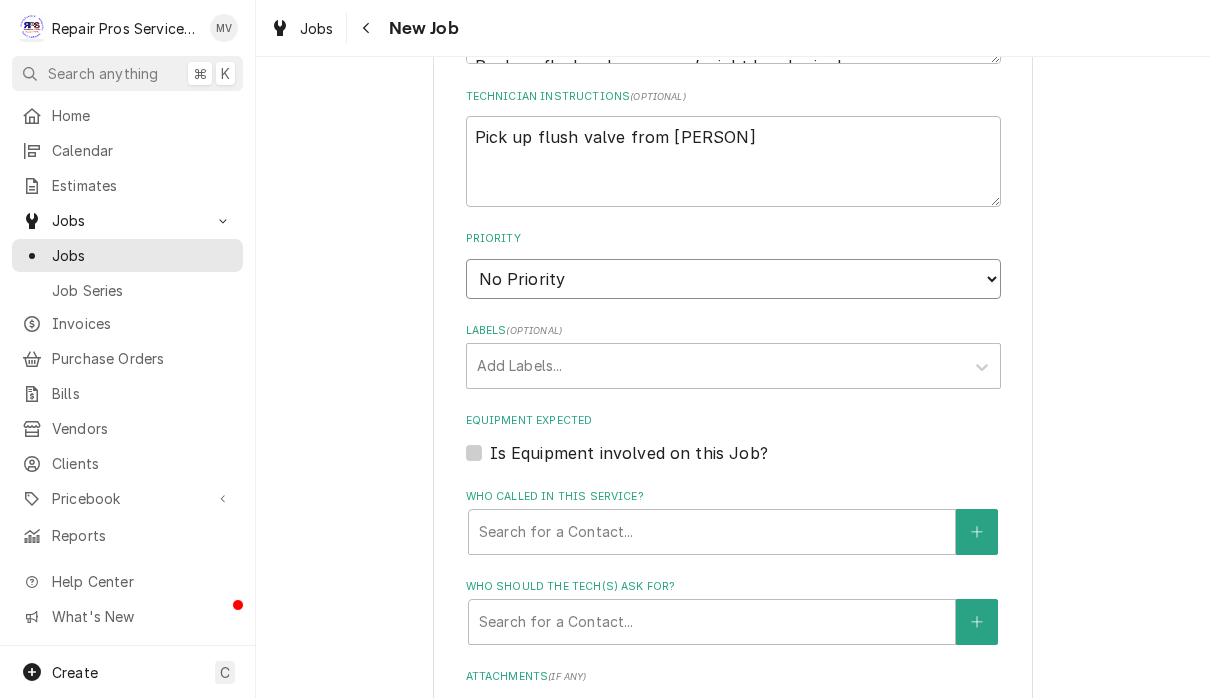 click on "No Priority Urgent High Medium Low" at bounding box center [733, 279] 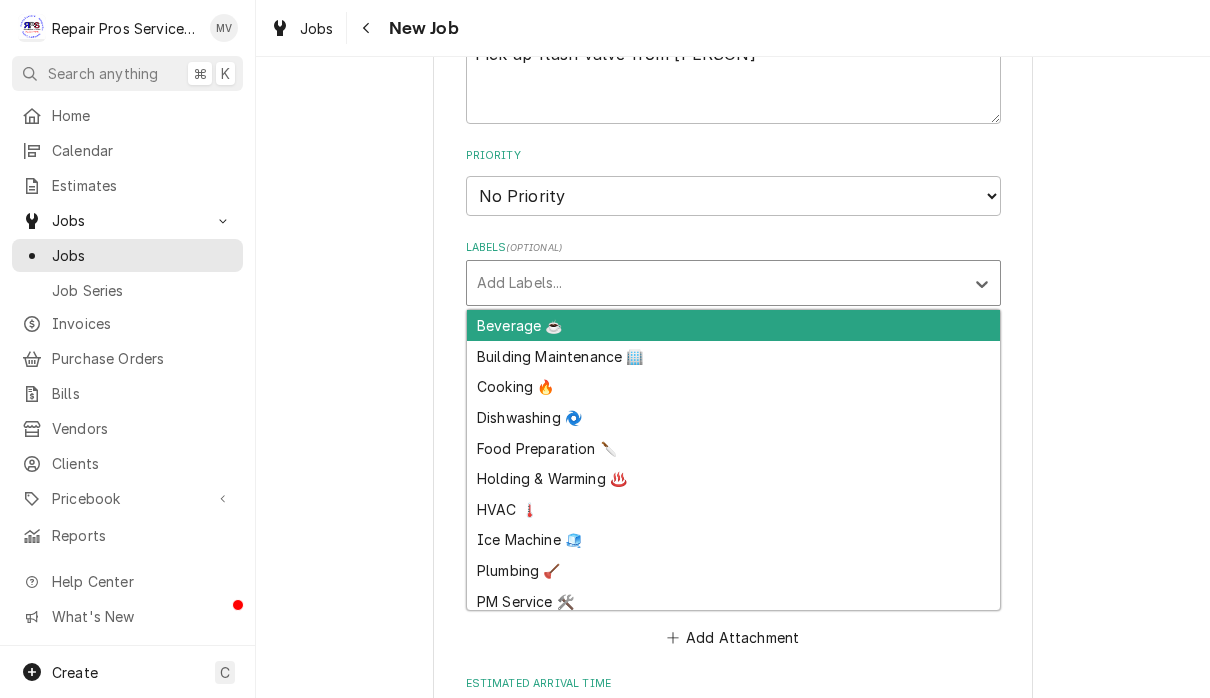 scroll, scrollTop: 1095, scrollLeft: 0, axis: vertical 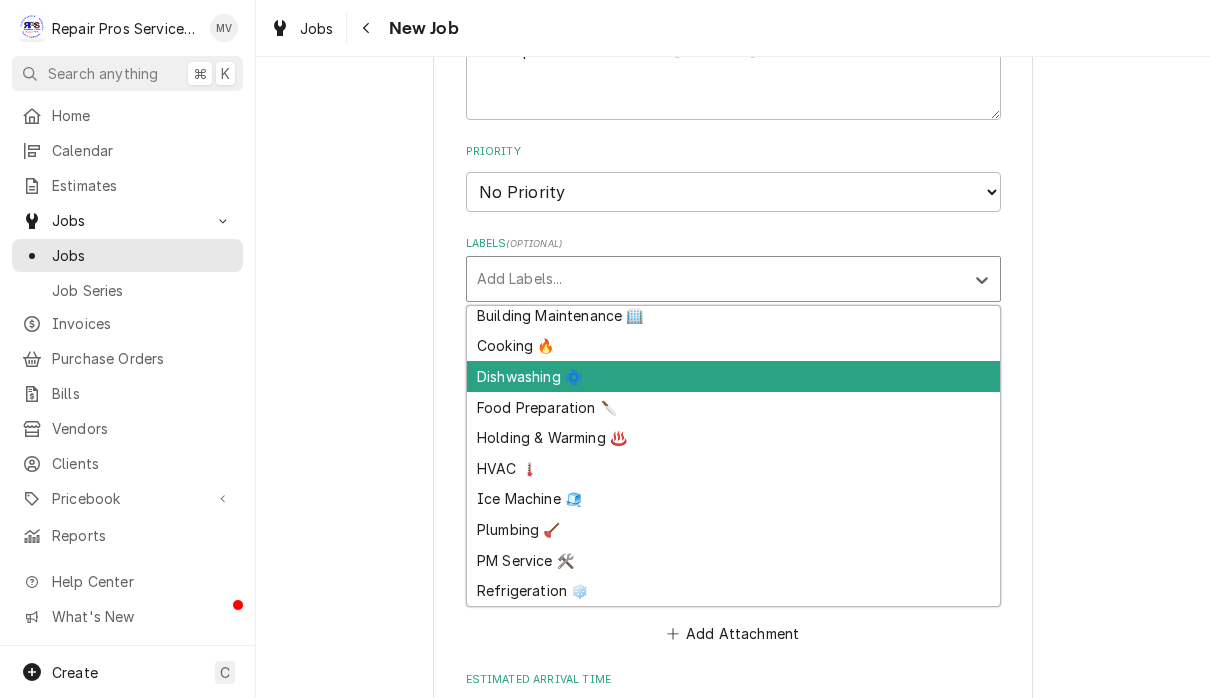 click on "Dishwashing 🌀" at bounding box center (733, 376) 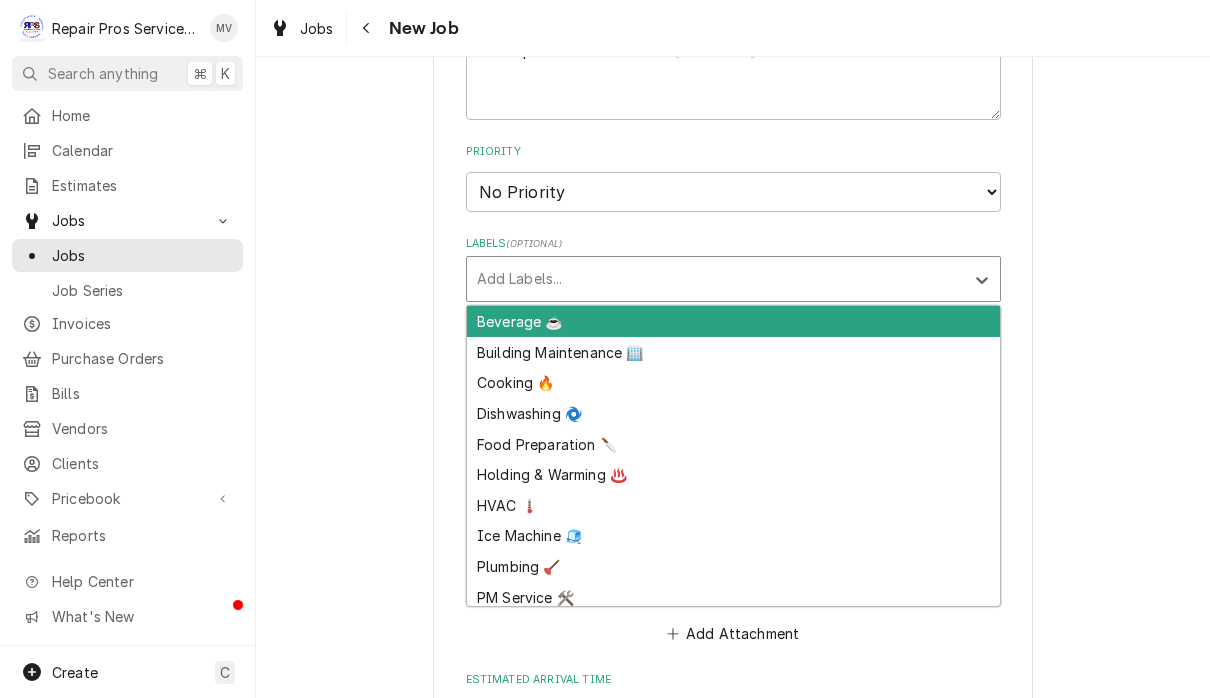 click on "Cooking 🔥" at bounding box center (733, 383) 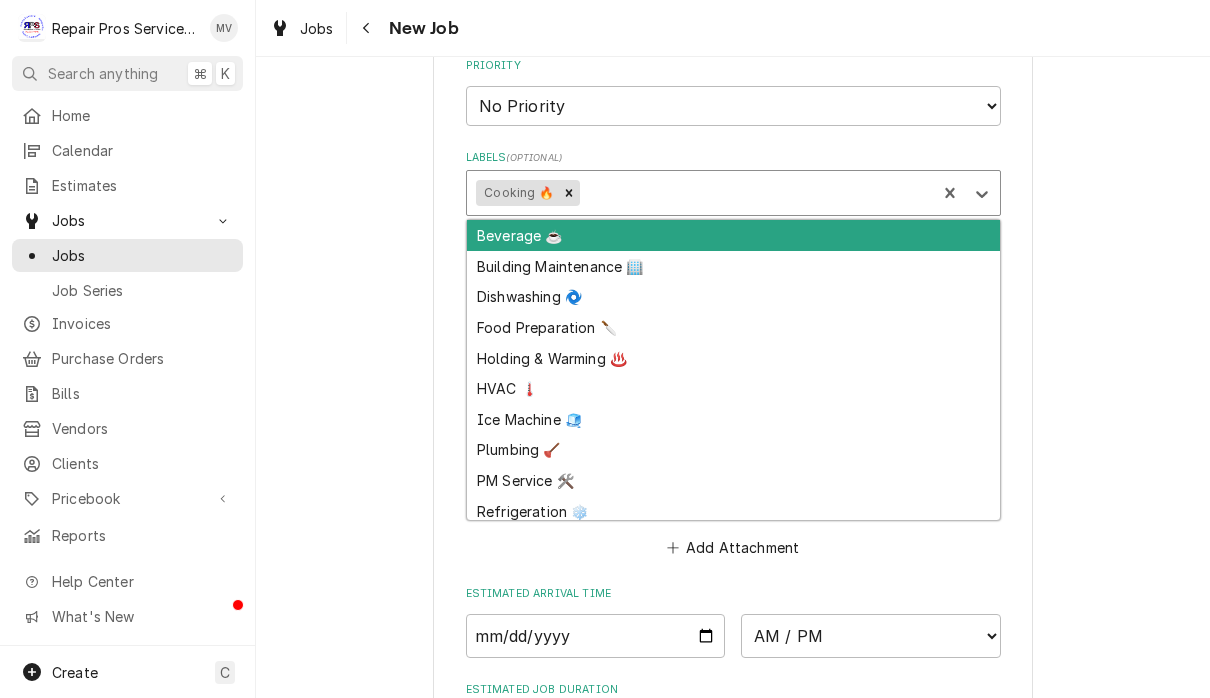 scroll, scrollTop: 1184, scrollLeft: 0, axis: vertical 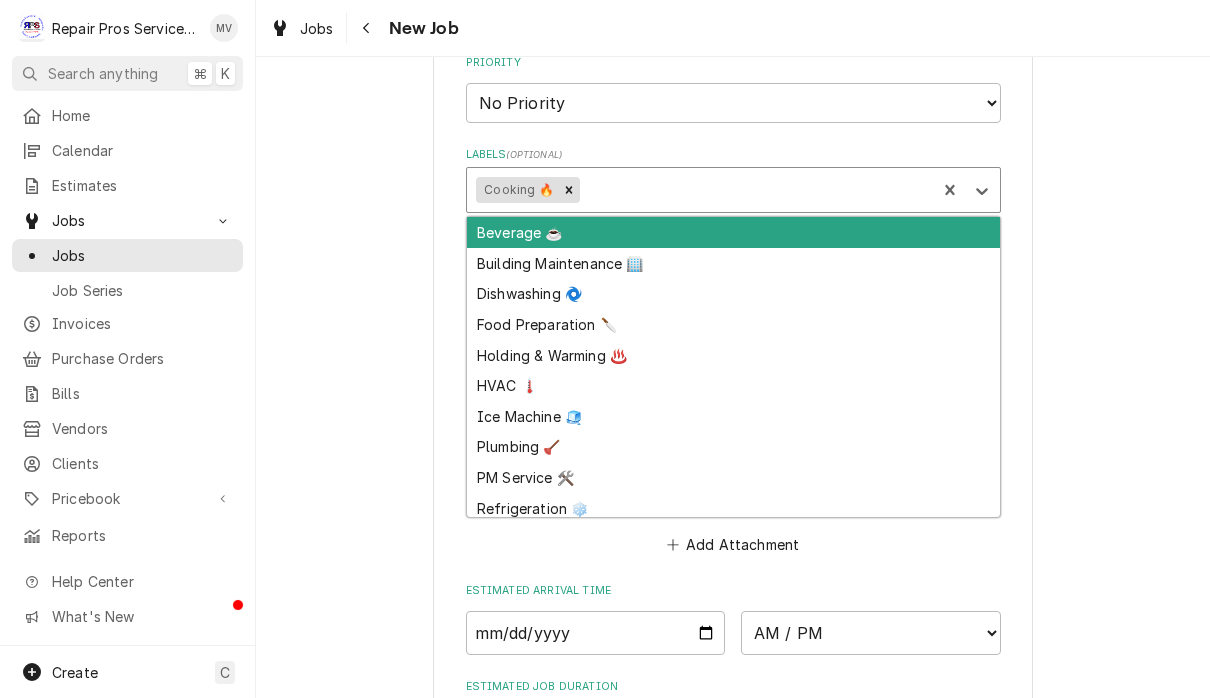 click on "Dishwashing 🌀" at bounding box center (733, 294) 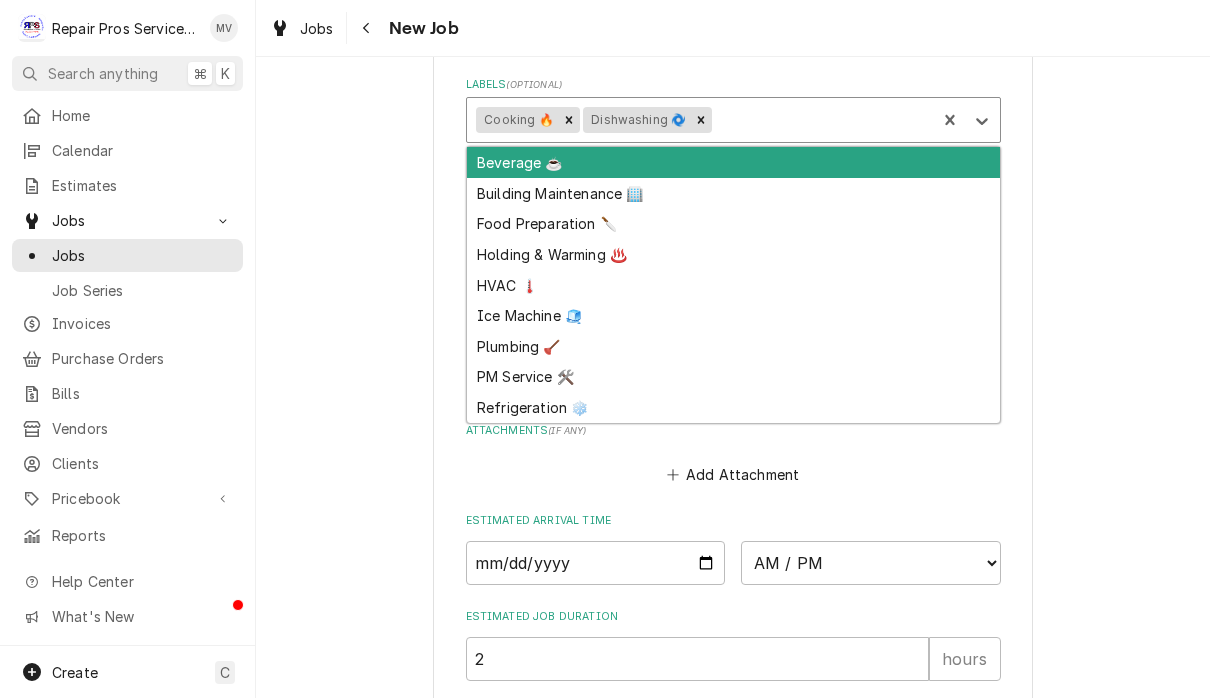 scroll, scrollTop: 1252, scrollLeft: 0, axis: vertical 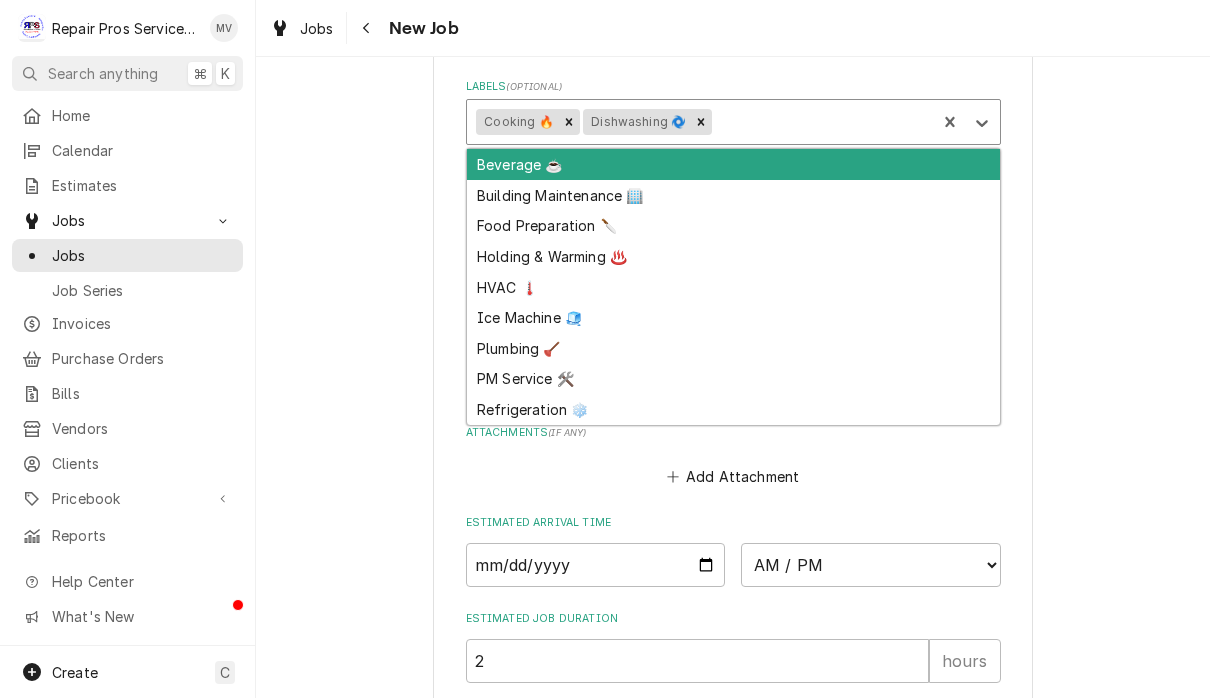 click on "Building Maintenance 🏢" at bounding box center [733, 195] 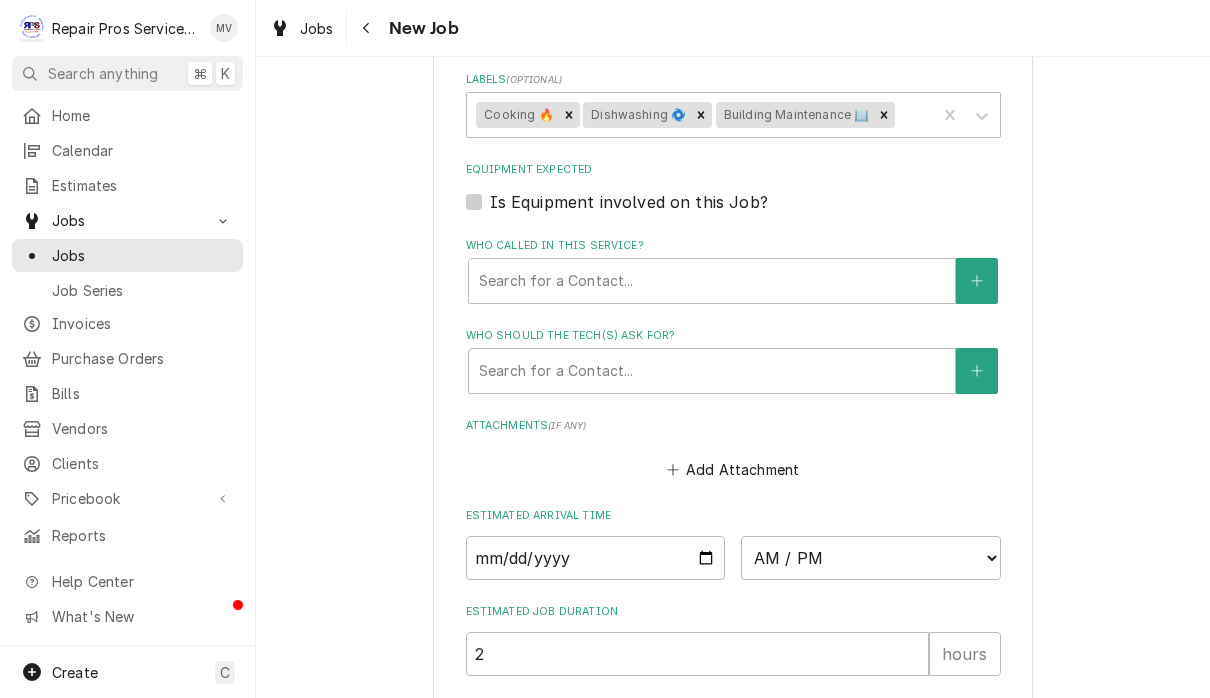 scroll, scrollTop: 1257, scrollLeft: 0, axis: vertical 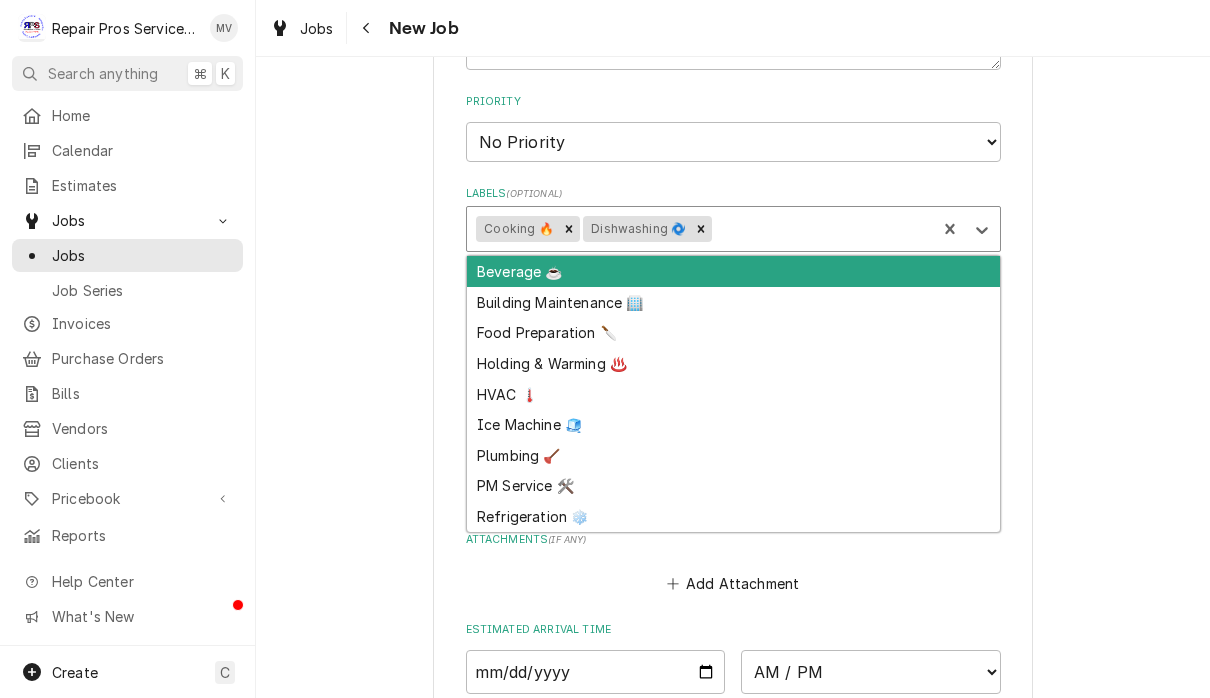 click on "Plumbing 🪠" at bounding box center [733, 455] 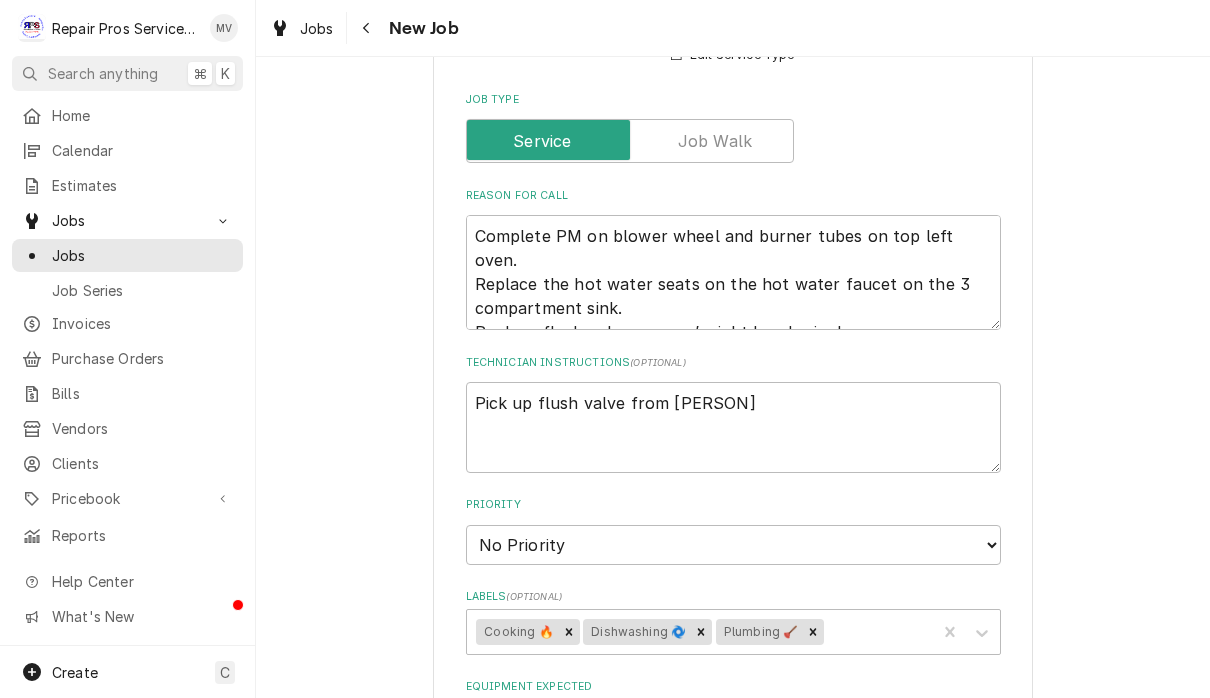 scroll, scrollTop: 881, scrollLeft: 0, axis: vertical 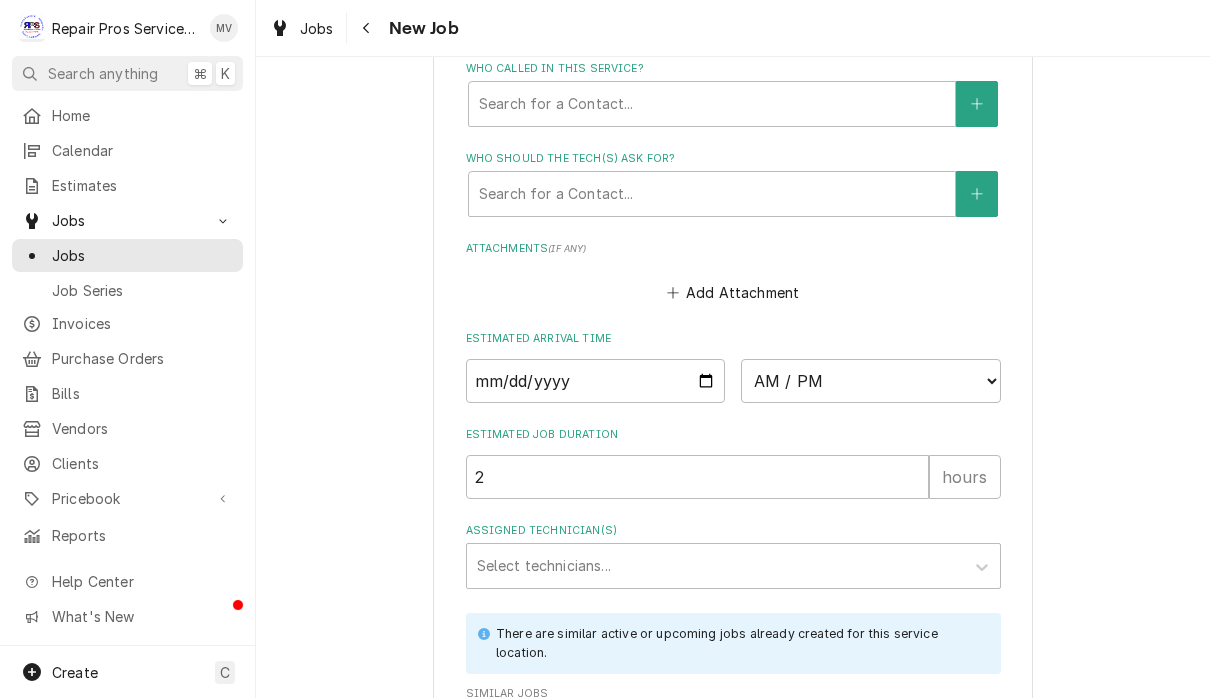 click at bounding box center [596, 381] 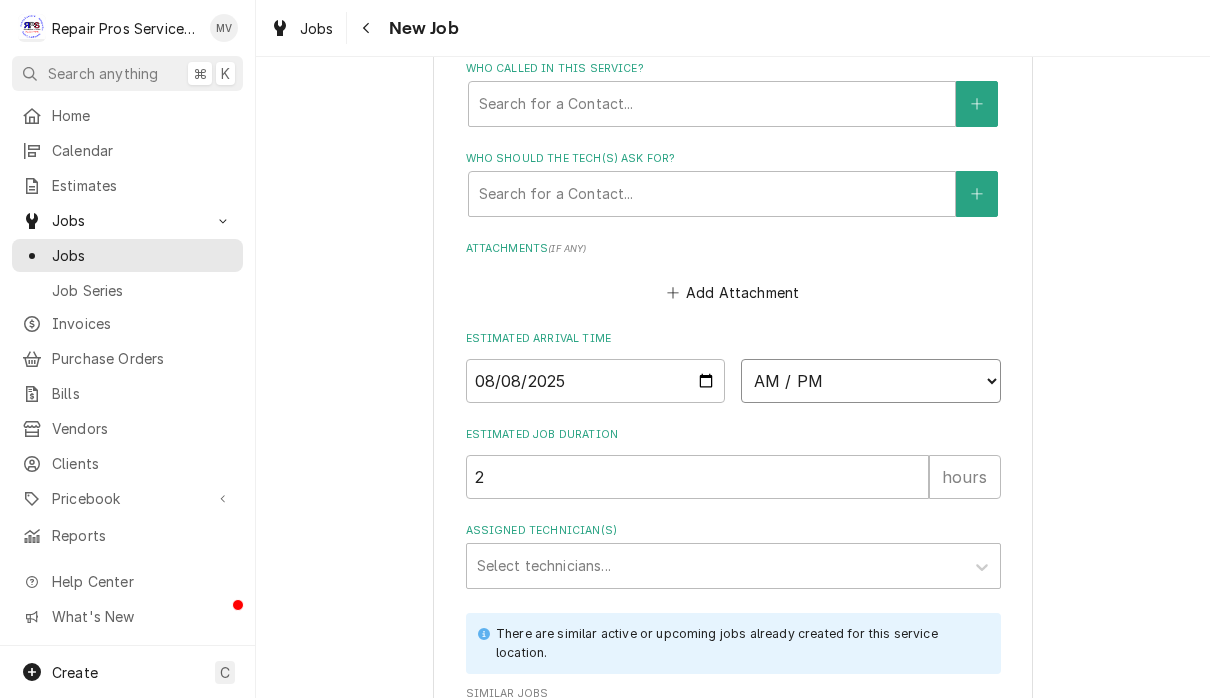 click on "AM / PM 6:00 AM 6:15 AM 6:30 AM 6:45 AM 7:00 AM 7:15 AM 7:30 AM 7:45 AM 8:00 AM 8:15 AM 8:30 AM 8:45 AM 9:00 AM 9:15 AM 9:30 AM 9:45 AM 10:00 AM 10:15 AM 10:30 AM 10:45 AM 11:00 AM 11:15 AM 11:30 AM 11:45 AM 12:00 PM 12:15 PM 12:30 PM 12:45 PM 1:00 PM 1:15 PM 1:30 PM 1:45 PM 2:00 PM 2:15 PM 2:30 PM 2:45 PM 3:00 PM 3:15 PM 3:30 PM 3:45 PM 4:00 PM 4:15 PM 4:30 PM 4:45 PM 5:00 PM 5:15 PM 5:30 PM 5:45 PM 6:00 PM 6:15 PM 6:30 PM 6:45 PM 7:00 PM 7:15 PM 7:30 PM 7:45 PM 8:00 PM 8:15 PM 8:30 PM 8:45 PM 9:00 PM 9:15 PM 9:30 PM 9:45 PM 10:00 PM 10:15 PM 10:30 PM 10:45 PM 11:00 PM 11:15 PM 11:30 PM 11:45 PM 12:00 AM 12:15 AM 12:30 AM 12:45 AM 1:00 AM 1:15 AM 1:30 AM 1:45 AM 2:00 AM 2:15 AM 2:30 AM 2:45 AM 3:00 AM 3:15 AM 3:30 AM 3:45 AM 4:00 AM 4:15 AM 4:30 AM 4:45 AM 5:00 AM 5:15 AM 5:30 AM 5:45 AM" at bounding box center (871, 381) 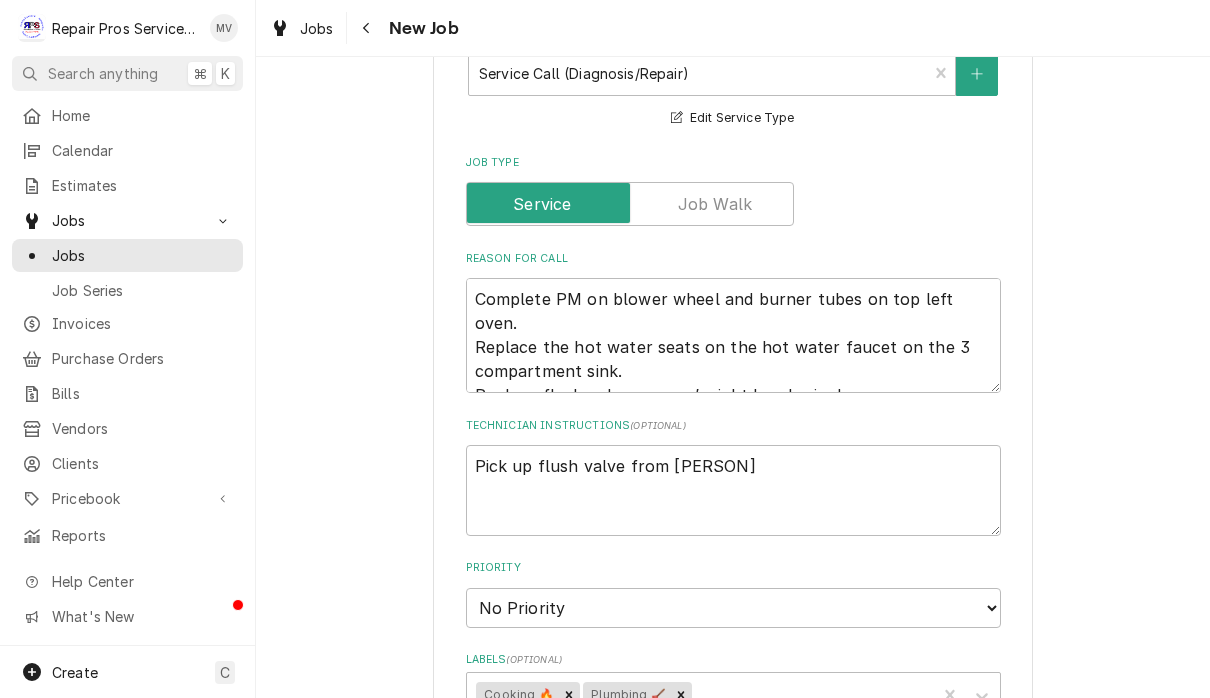 scroll, scrollTop: 678, scrollLeft: 0, axis: vertical 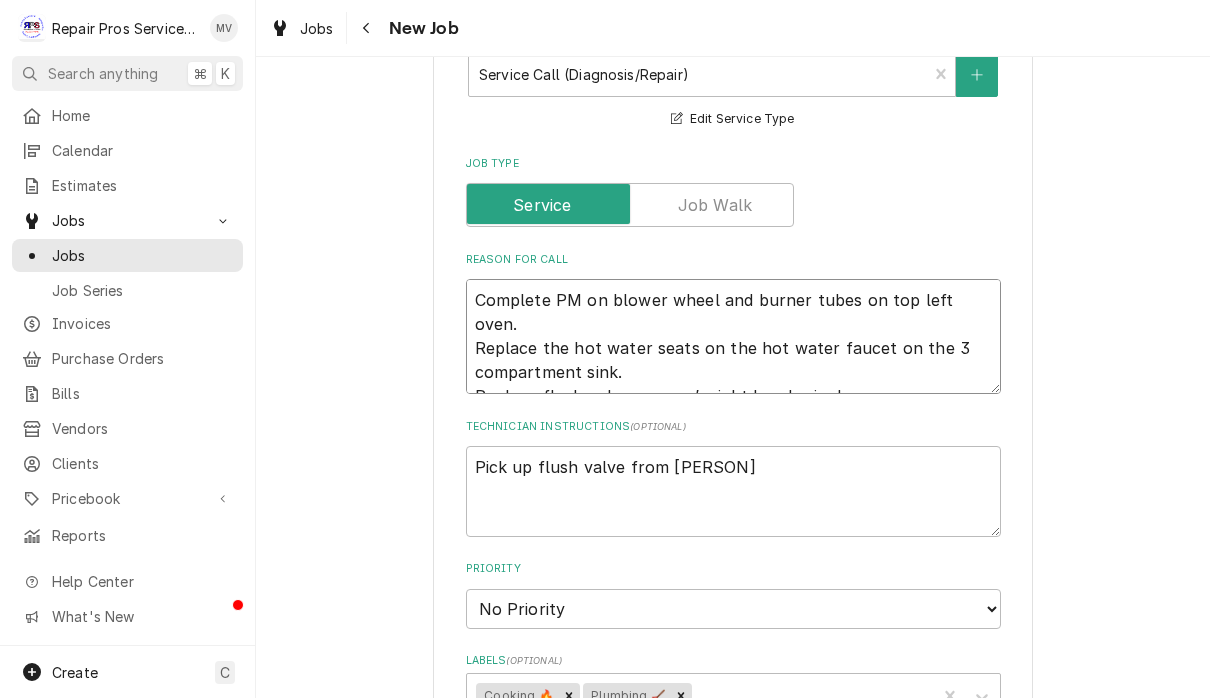 click on "Complete PM on blower wheel and burner tubes on top left oven.
Replace the hot water seats on the hot water faucet on the 3 compartment sink.
Replace flush valve on men’s right hand urinal" at bounding box center (733, 336) 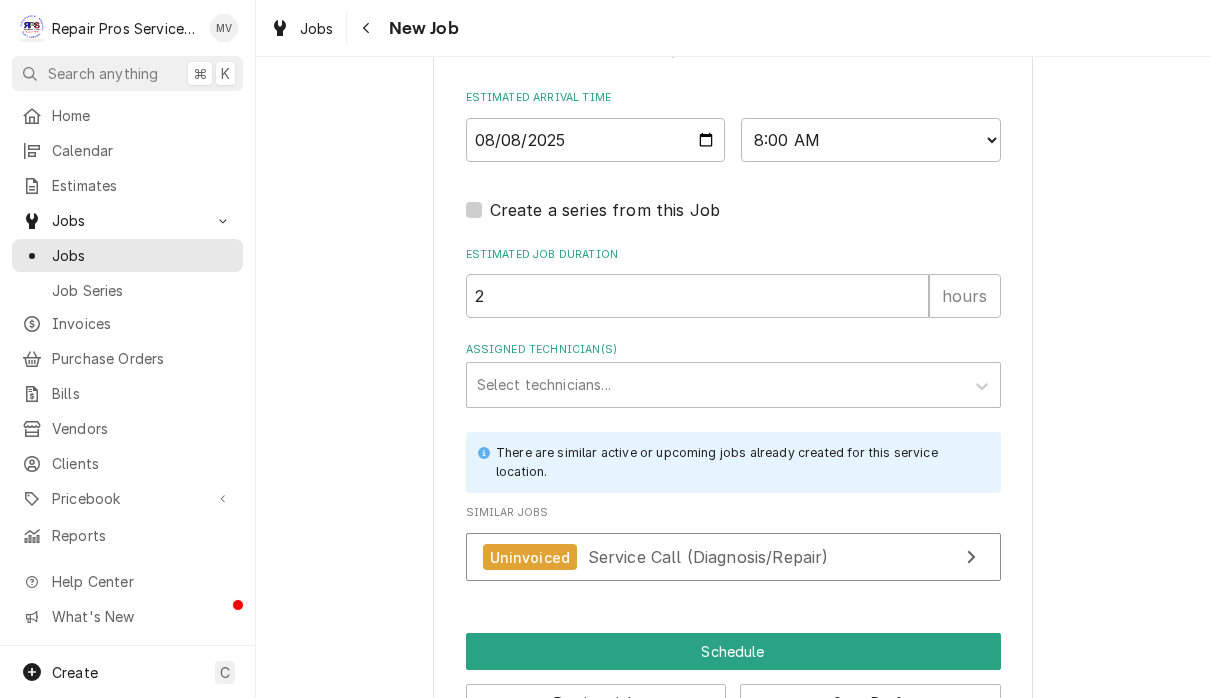 scroll, scrollTop: 1679, scrollLeft: 0, axis: vertical 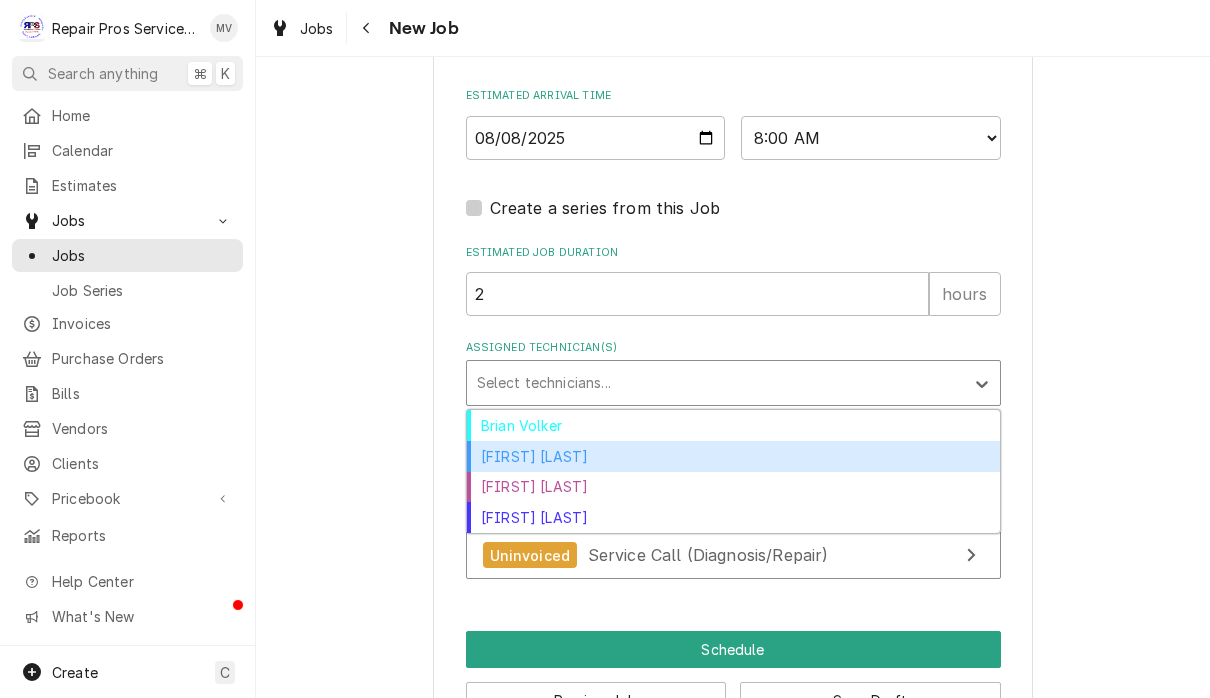 click on "[FIRST] [LAST]" at bounding box center [733, 456] 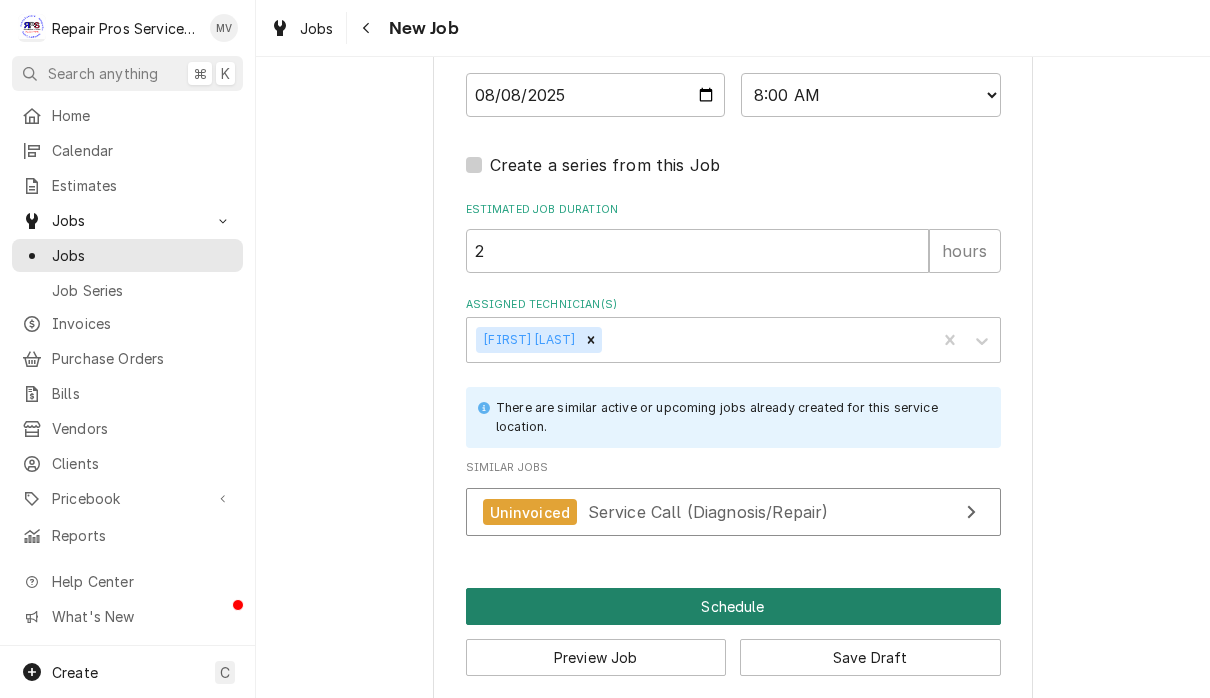 click on "Schedule" at bounding box center (733, 606) 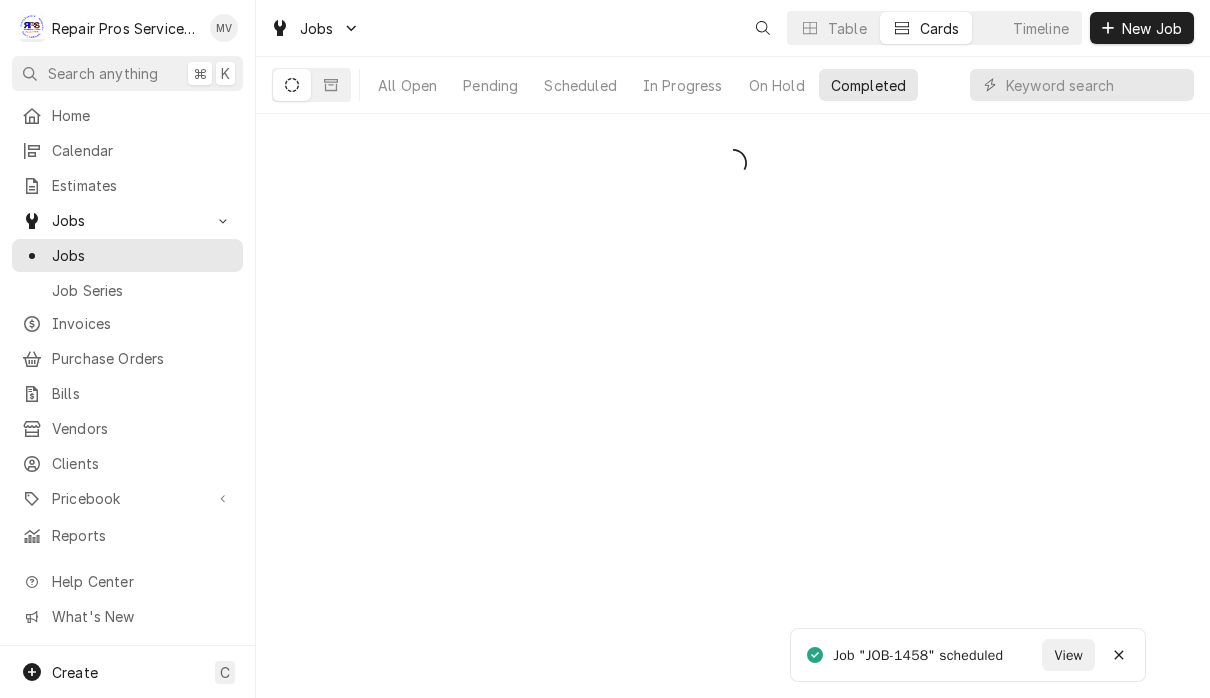 scroll, scrollTop: 0, scrollLeft: 0, axis: both 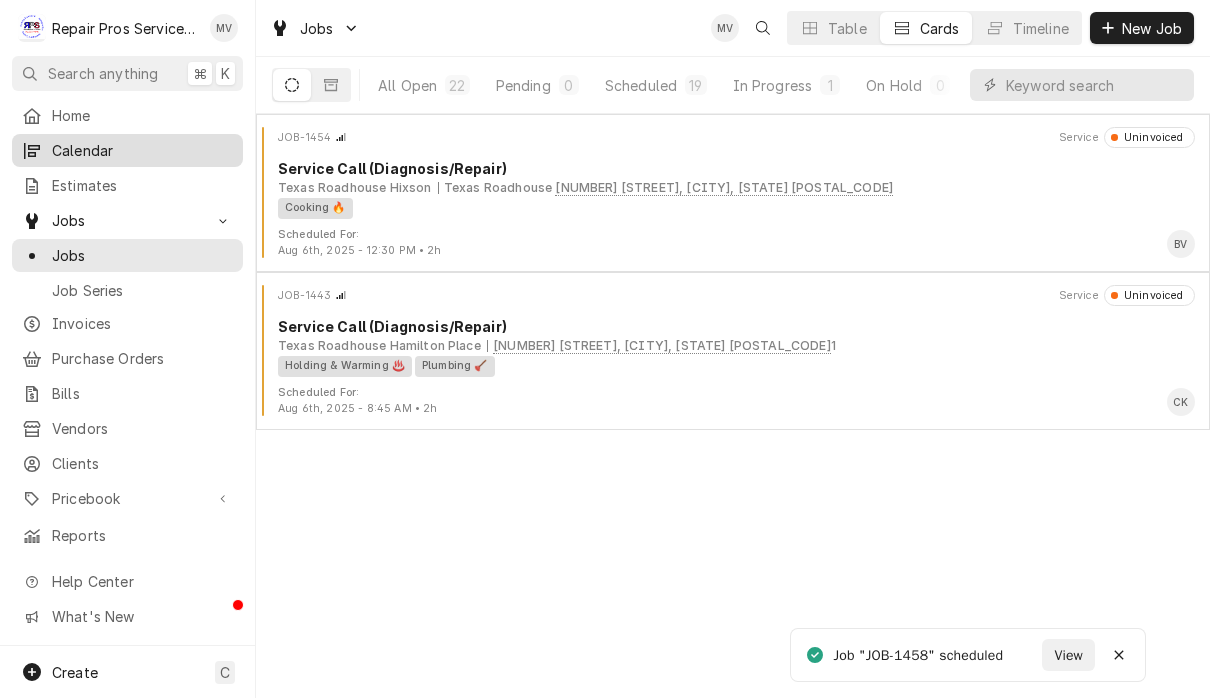 click on "Calendar" at bounding box center (142, 150) 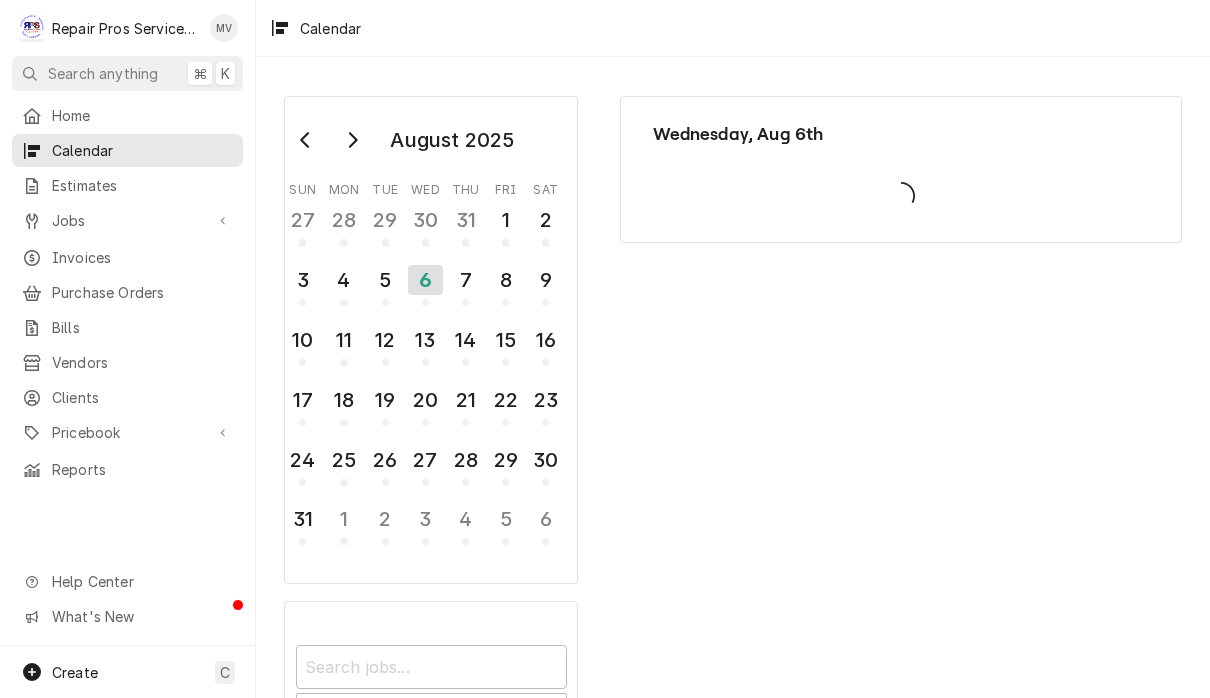 scroll, scrollTop: 0, scrollLeft: 0, axis: both 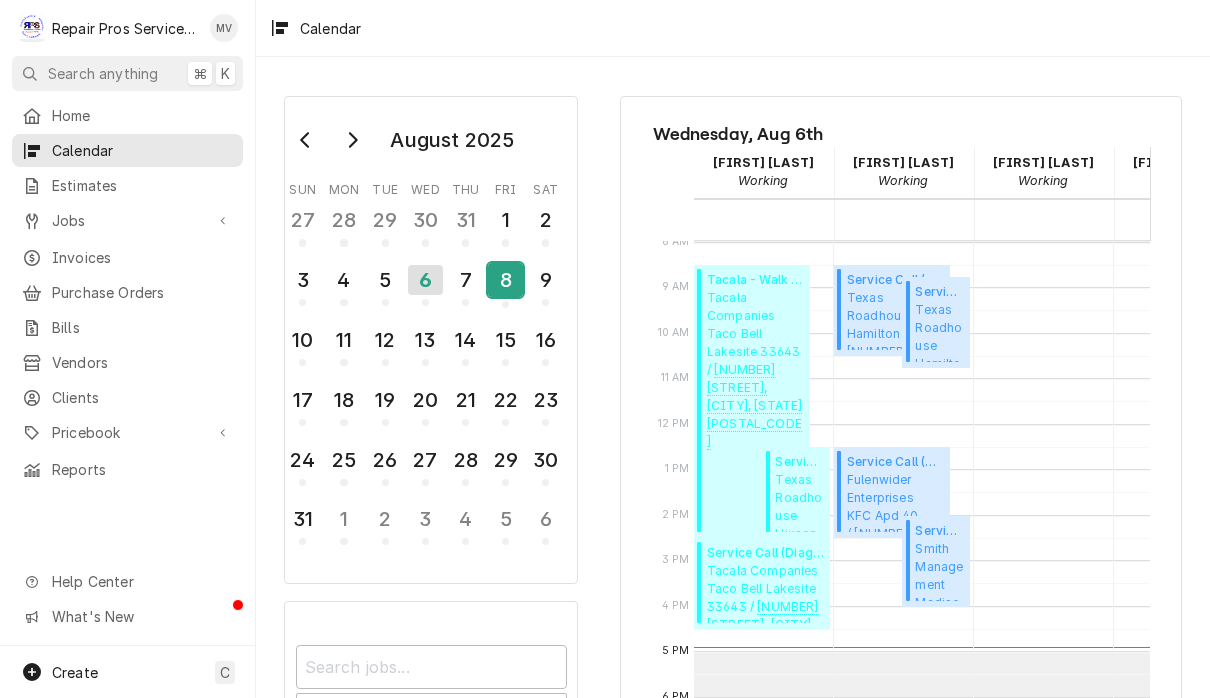 click on "8" at bounding box center (506, 286) 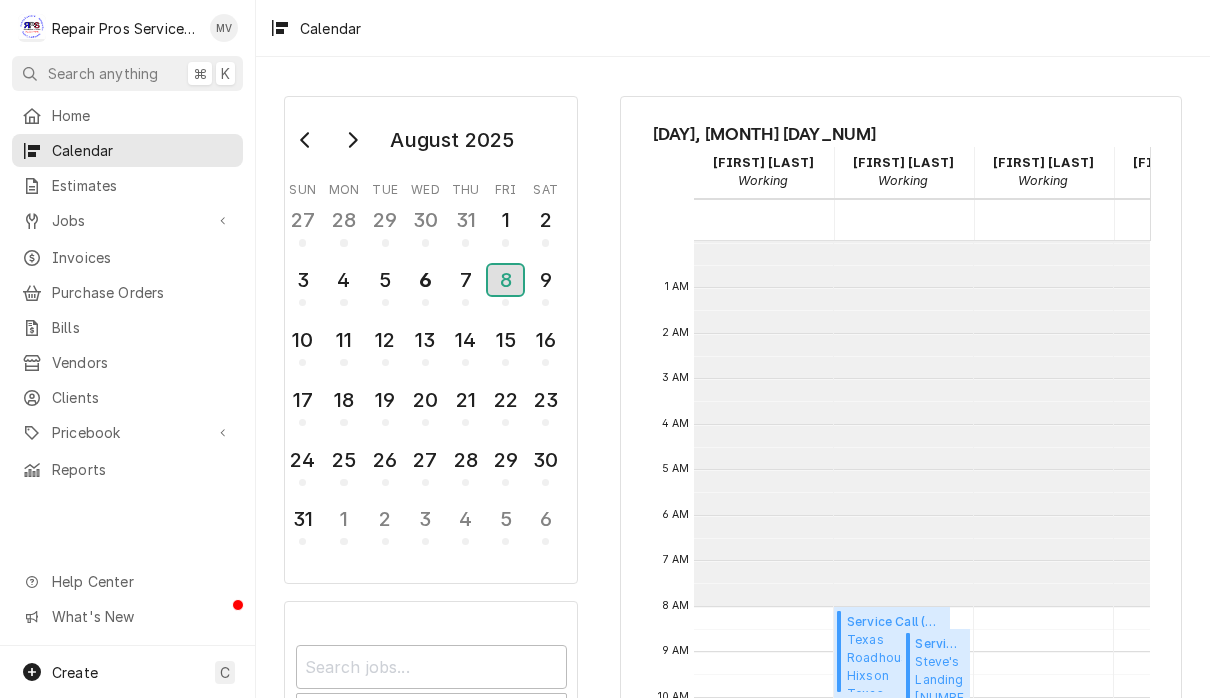 scroll, scrollTop: 364, scrollLeft: 0, axis: vertical 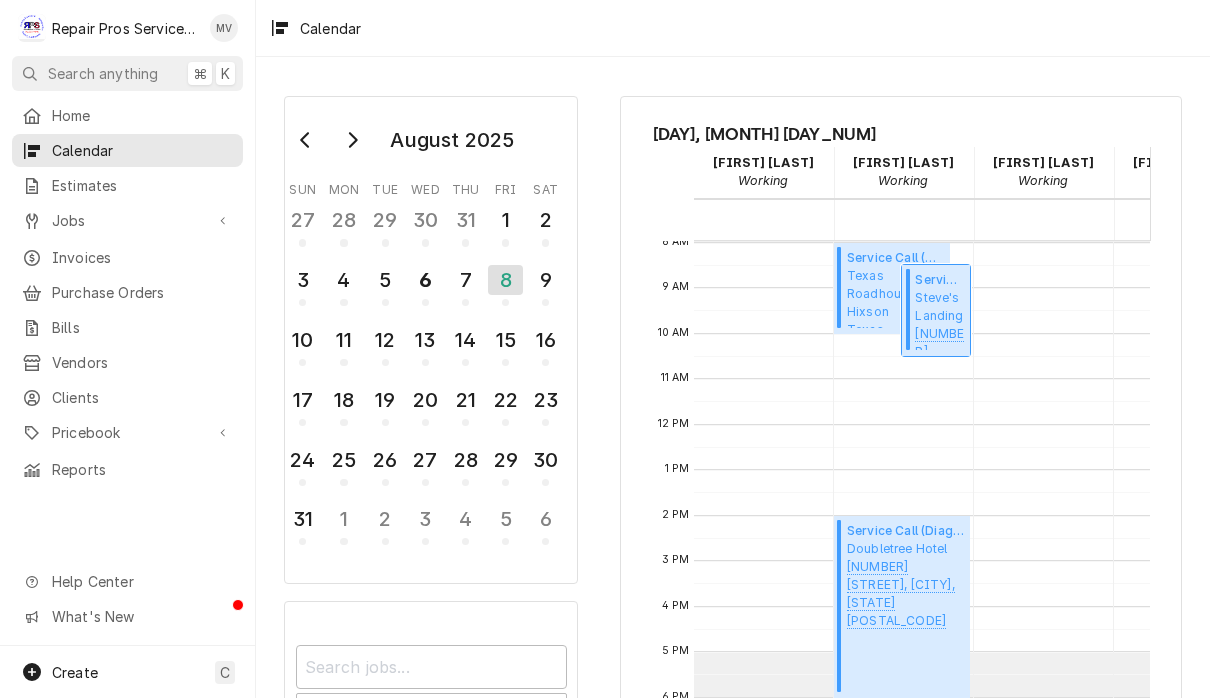click on "Steve's Landing 1145 Poling Cir, Soddy Daisy, TN 37379" at bounding box center [939, 319] 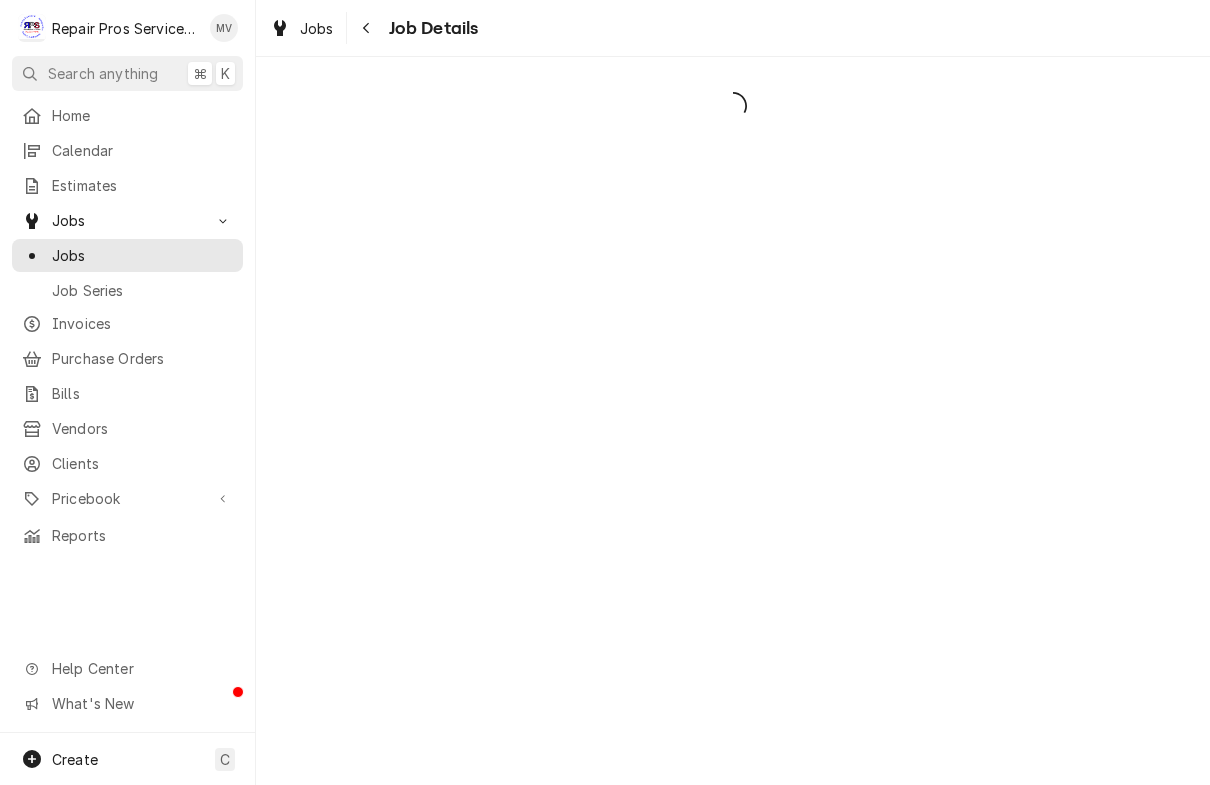 scroll, scrollTop: 0, scrollLeft: 0, axis: both 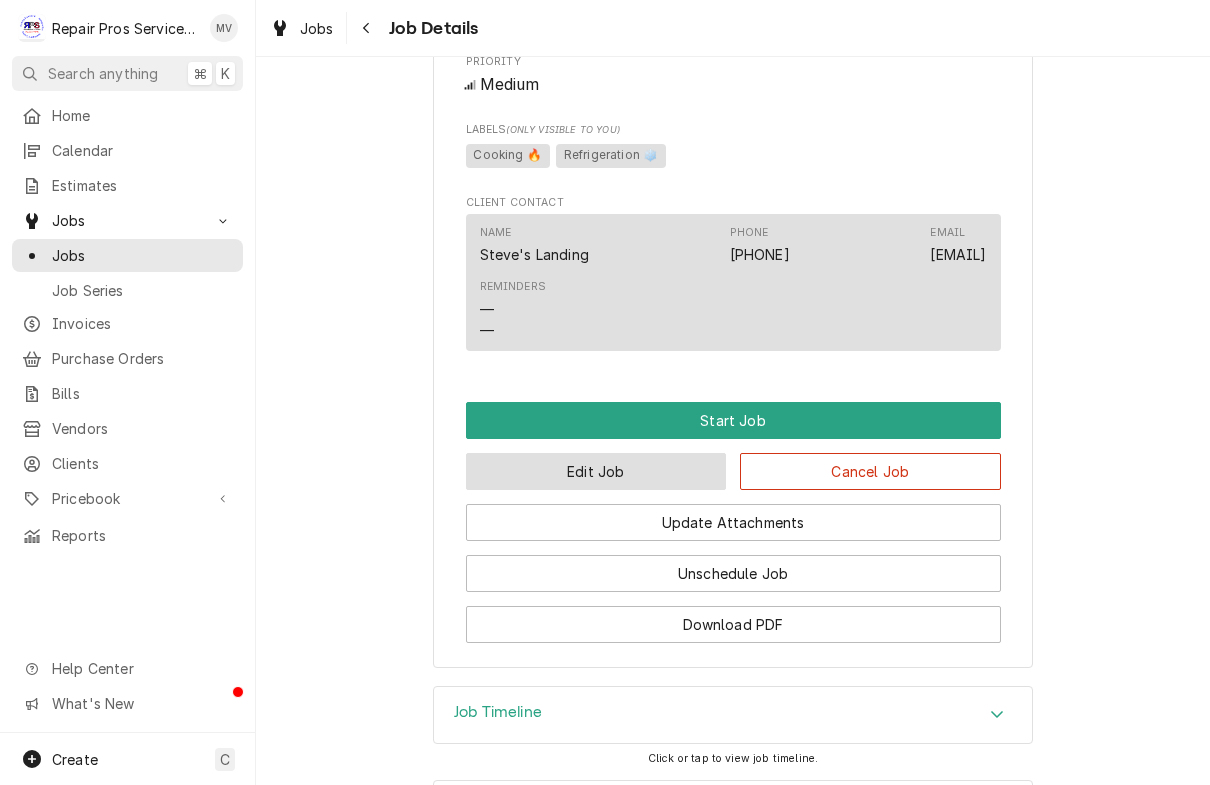 click on "Edit Job" at bounding box center (596, 471) 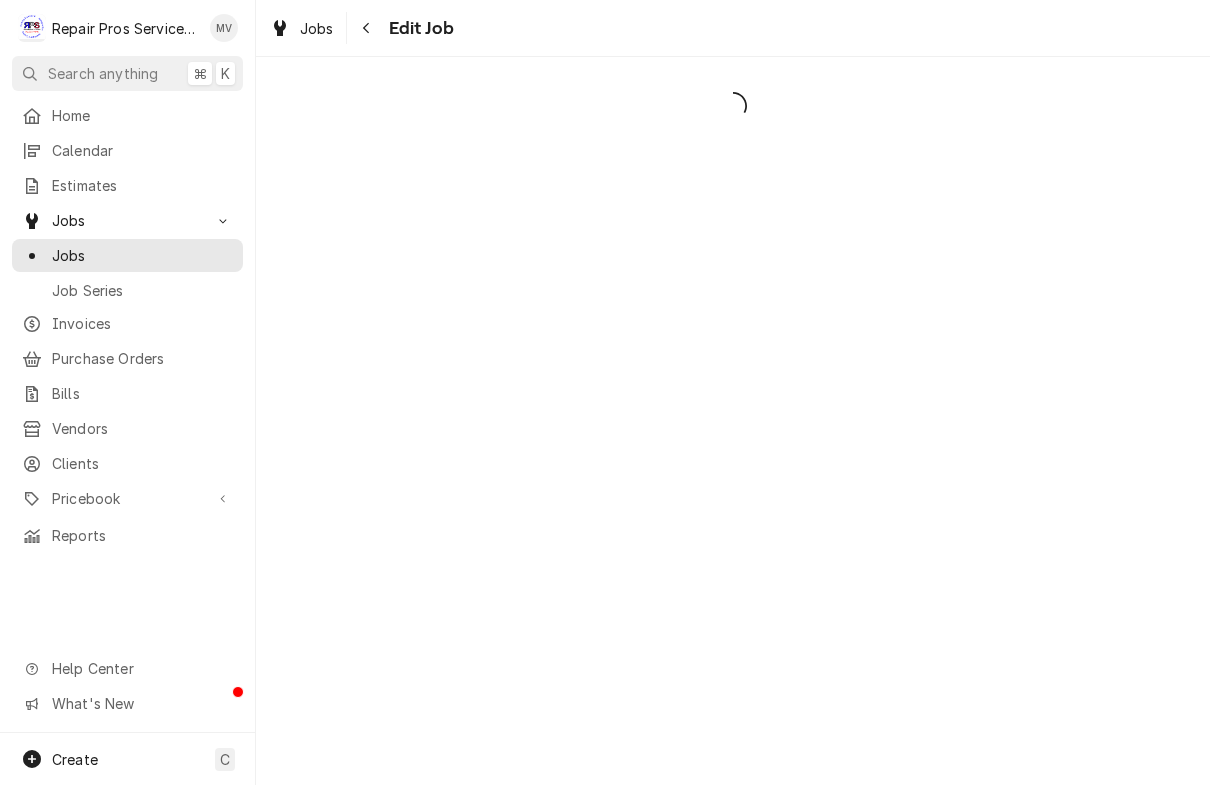 scroll, scrollTop: 0, scrollLeft: 0, axis: both 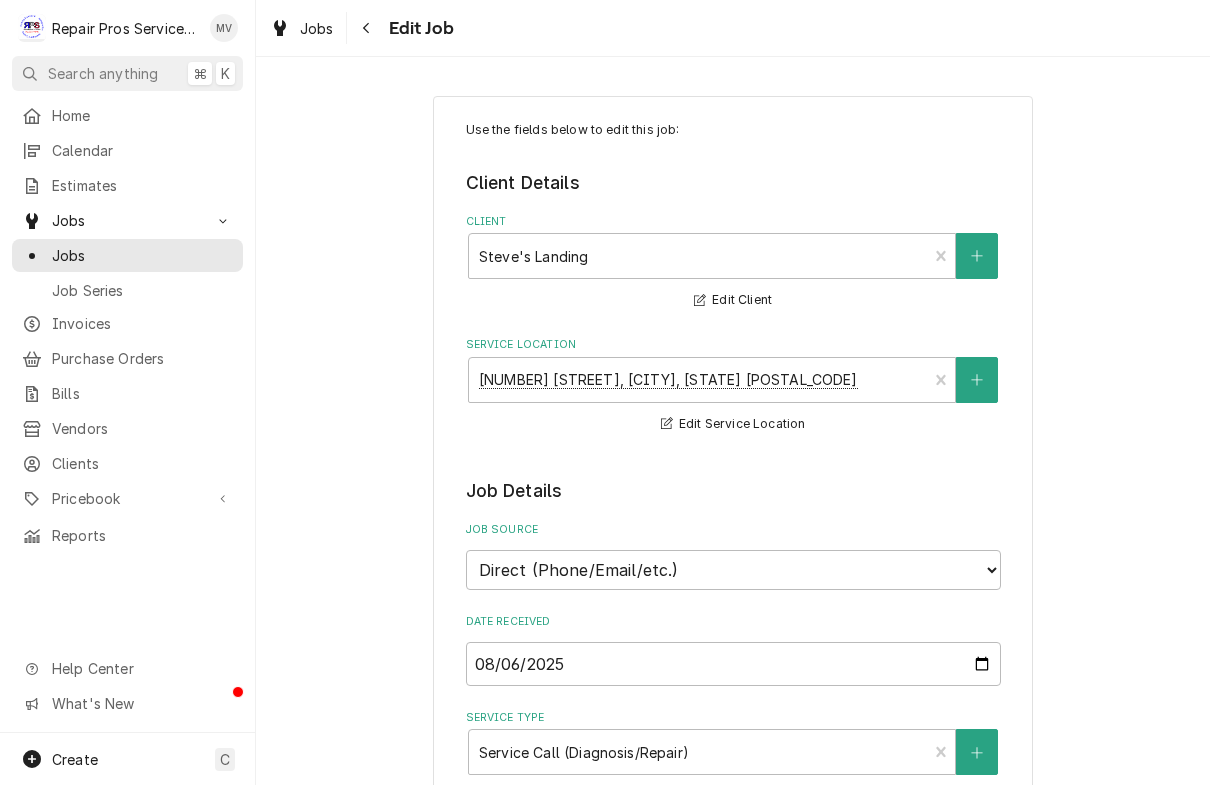 type on "x" 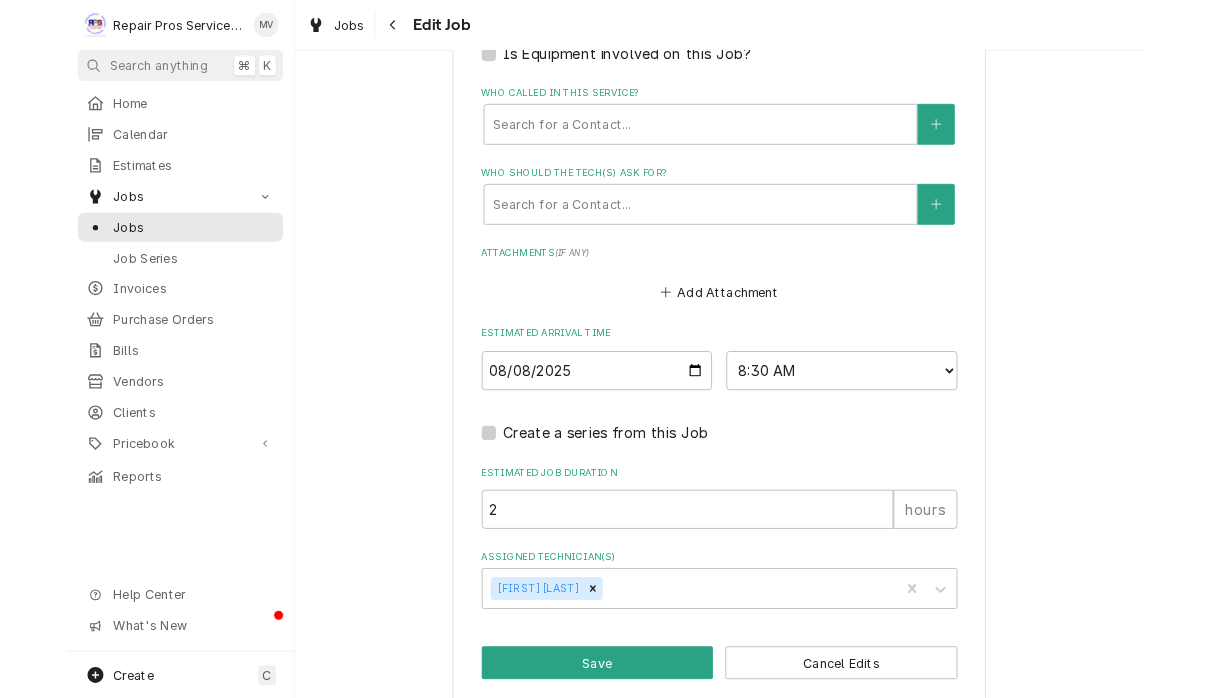 scroll, scrollTop: 1375, scrollLeft: 0, axis: vertical 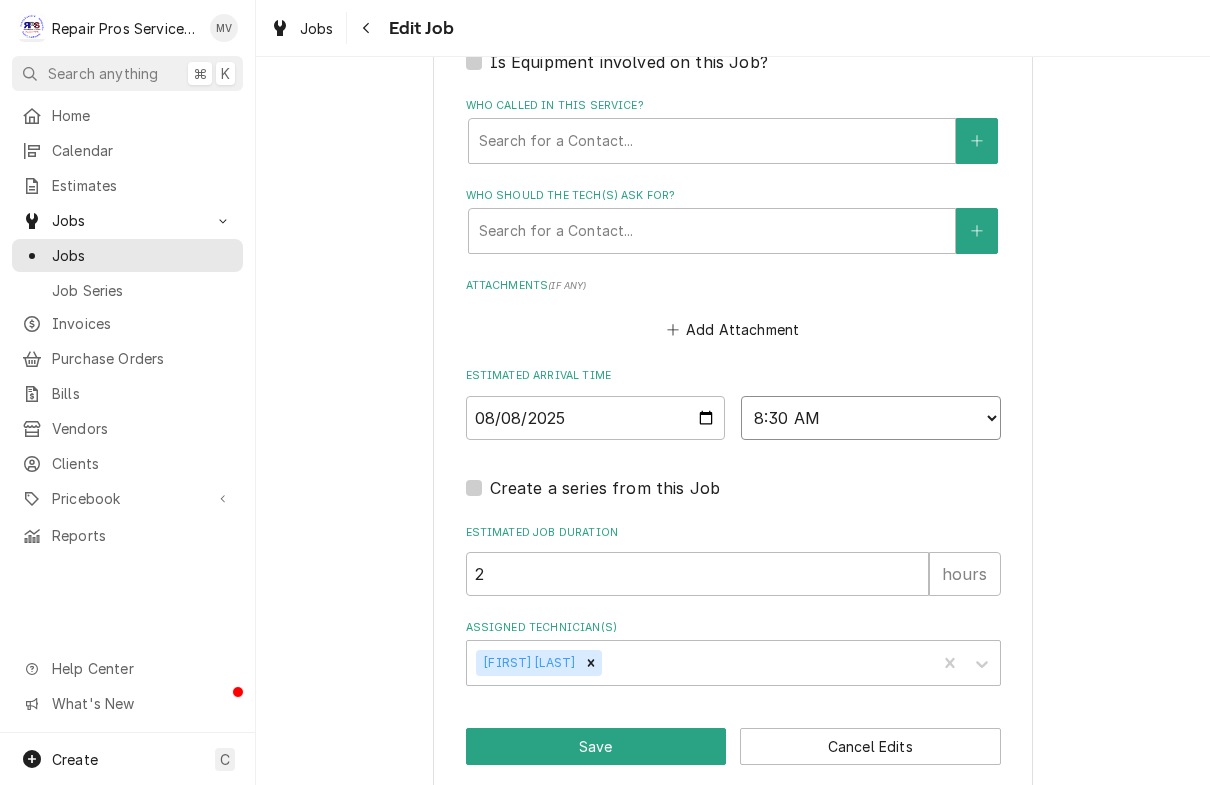 click on "AM / PM 6:00 AM 6:15 AM 6:30 AM 6:45 AM 7:00 AM 7:15 AM 7:30 AM 7:45 AM 8:00 AM 8:15 AM 8:30 AM 8:45 AM 9:00 AM 9:15 AM 9:30 AM 9:45 AM 10:00 AM 10:15 AM 10:30 AM 10:45 AM 11:00 AM 11:15 AM 11:30 AM 11:45 AM 12:00 PM 12:15 PM 12:30 PM 12:45 PM 1:00 PM 1:15 PM 1:30 PM 1:45 PM 2:00 PM 2:15 PM 2:30 PM 2:45 PM 3:00 PM 3:15 PM 3:30 PM 3:45 PM 4:00 PM 4:15 PM 4:30 PM 4:45 PM 5:00 PM 5:15 PM 5:30 PM 5:45 PM 6:00 PM 6:15 PM 6:30 PM 6:45 PM 7:00 PM 7:15 PM 7:30 PM 7:45 PM 8:00 PM 8:15 PM 8:30 PM 8:45 PM 9:00 PM 9:15 PM 9:30 PM 9:45 PM 10:00 PM 10:15 PM 10:30 PM 10:45 PM 11:00 PM 11:15 PM 11:30 PM 11:45 PM 12:00 AM 12:15 AM 12:30 AM 12:45 AM 1:00 AM 1:15 AM 1:30 AM 1:45 AM 2:00 AM 2:15 AM 2:30 AM 2:45 AM 3:00 AM 3:15 AM 3:30 AM 3:45 AM 4:00 AM 4:15 AM 4:30 AM 4:45 AM 5:00 AM 5:15 AM 5:30 AM 5:45 AM" at bounding box center (871, 418) 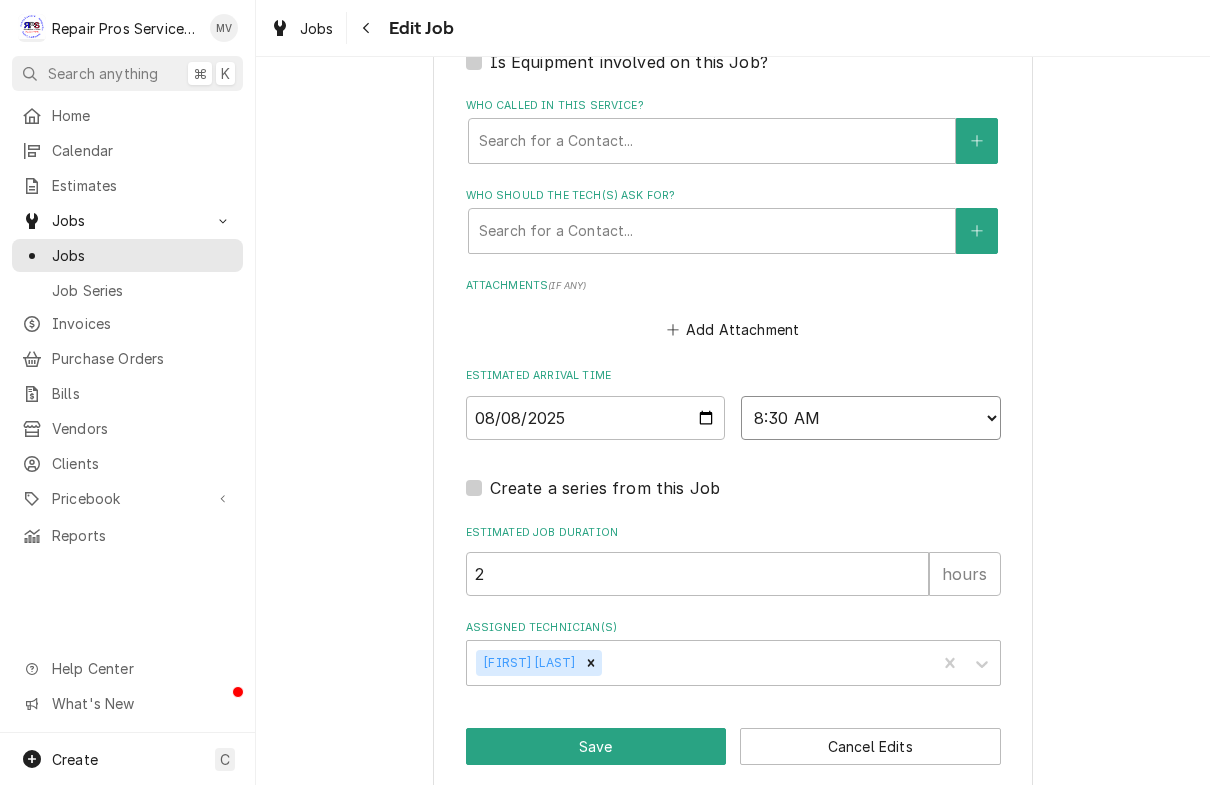 select on "12:00:00" 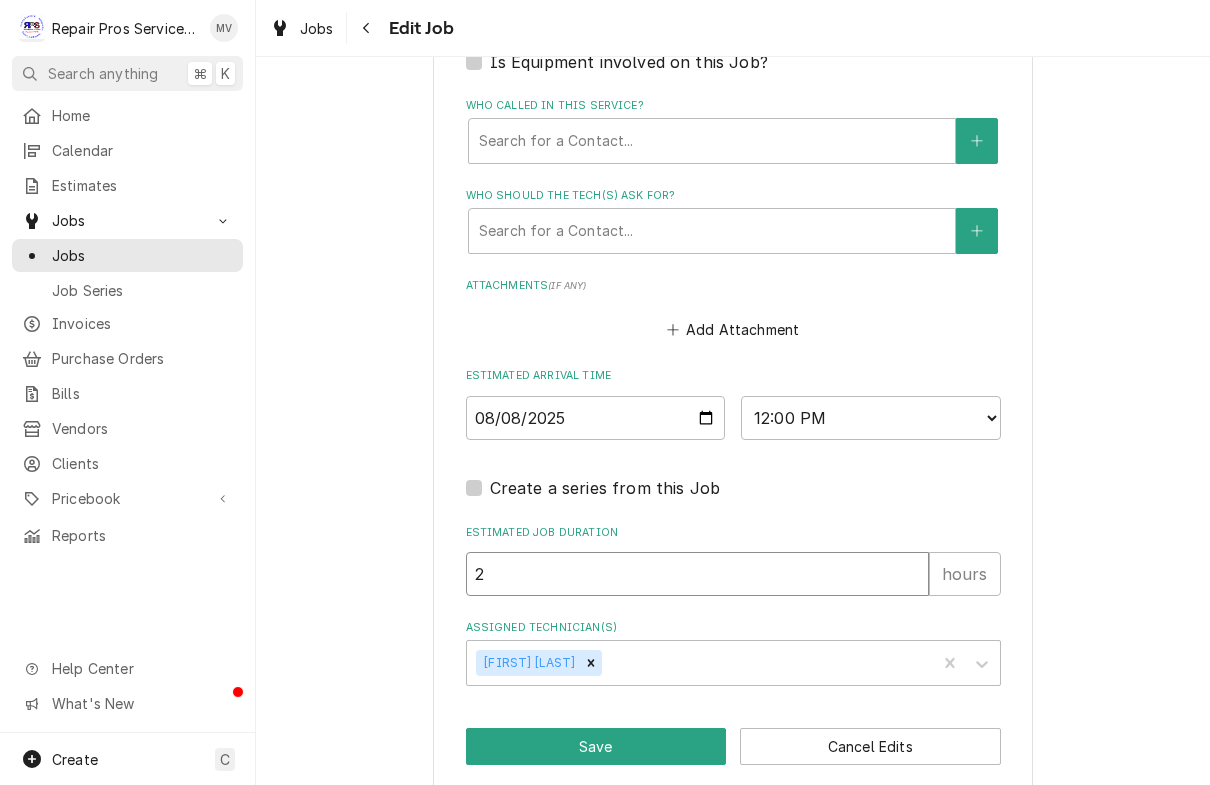 click on "2" at bounding box center (697, 574) 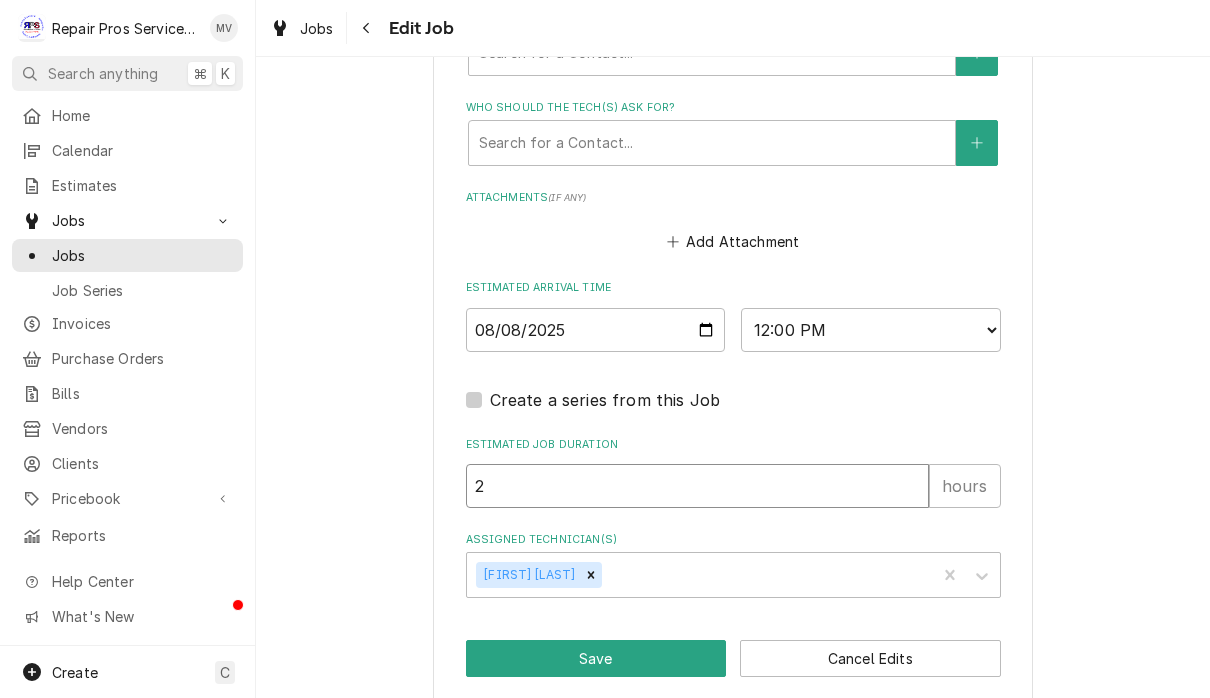 scroll, scrollTop: 1462, scrollLeft: 0, axis: vertical 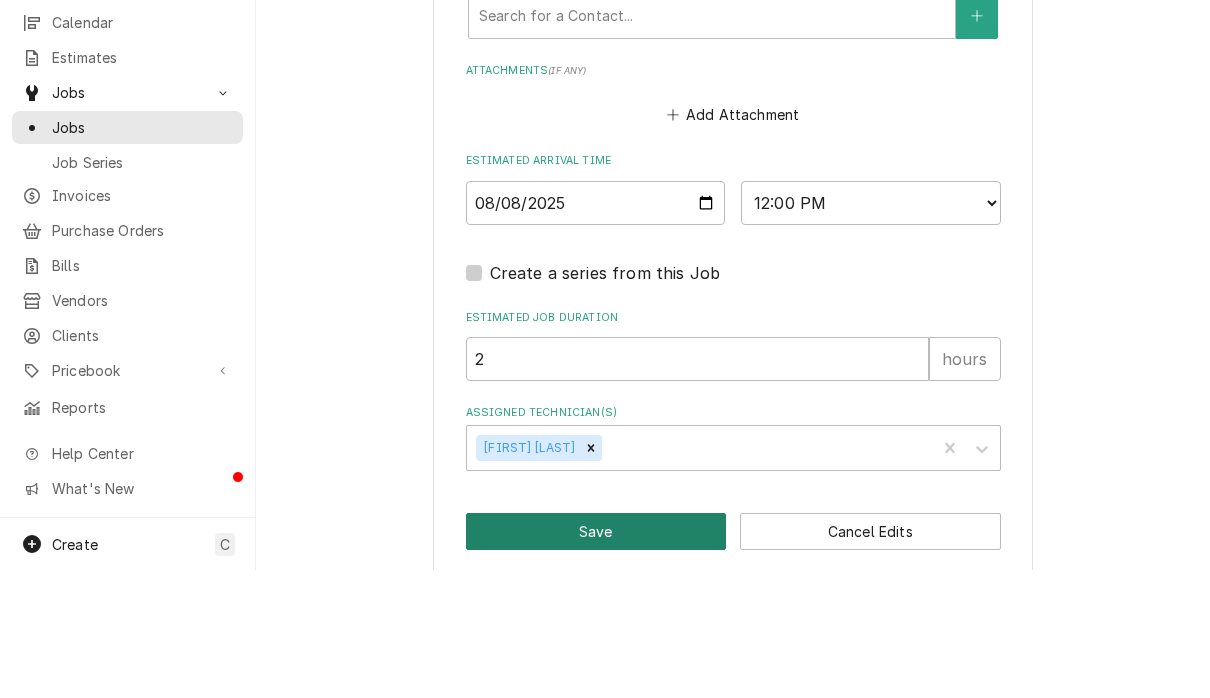 click on "Save" at bounding box center (596, 659) 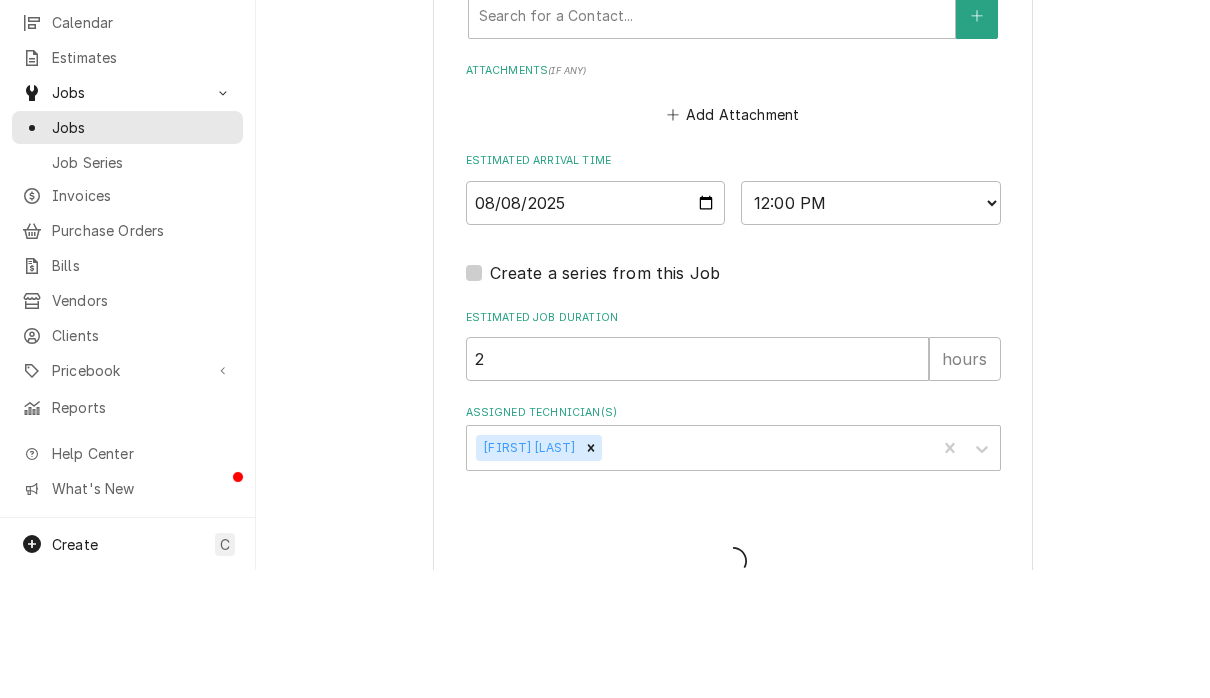 type on "x" 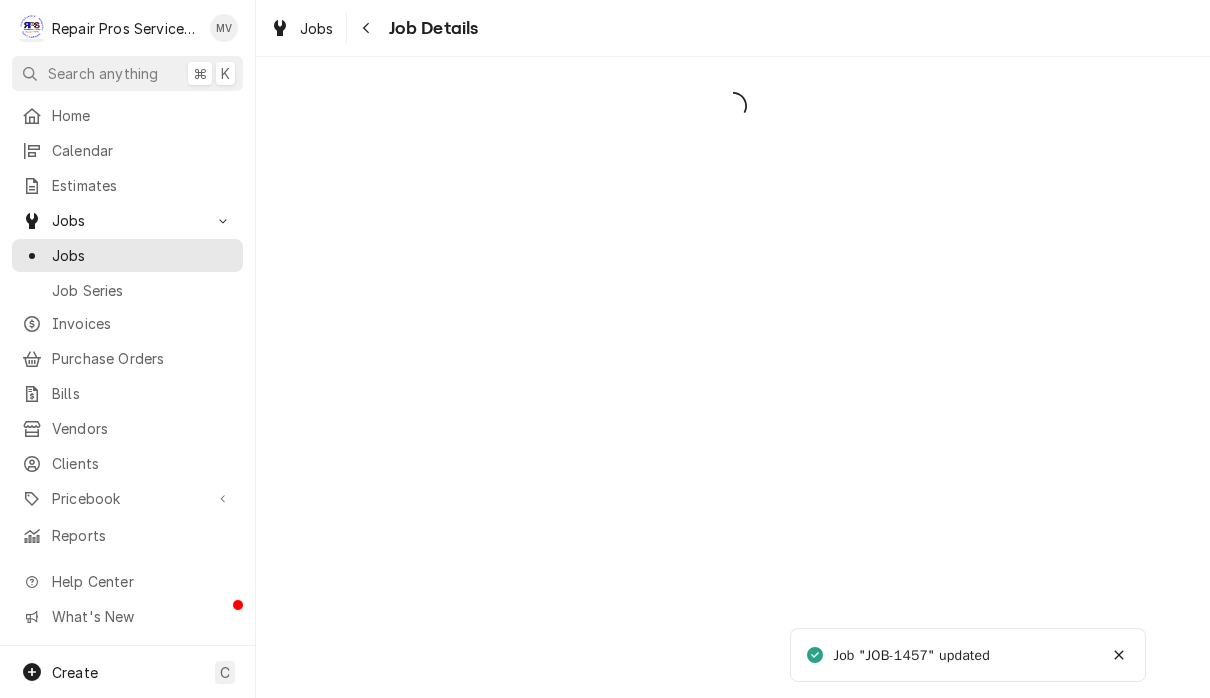 scroll, scrollTop: 0, scrollLeft: 0, axis: both 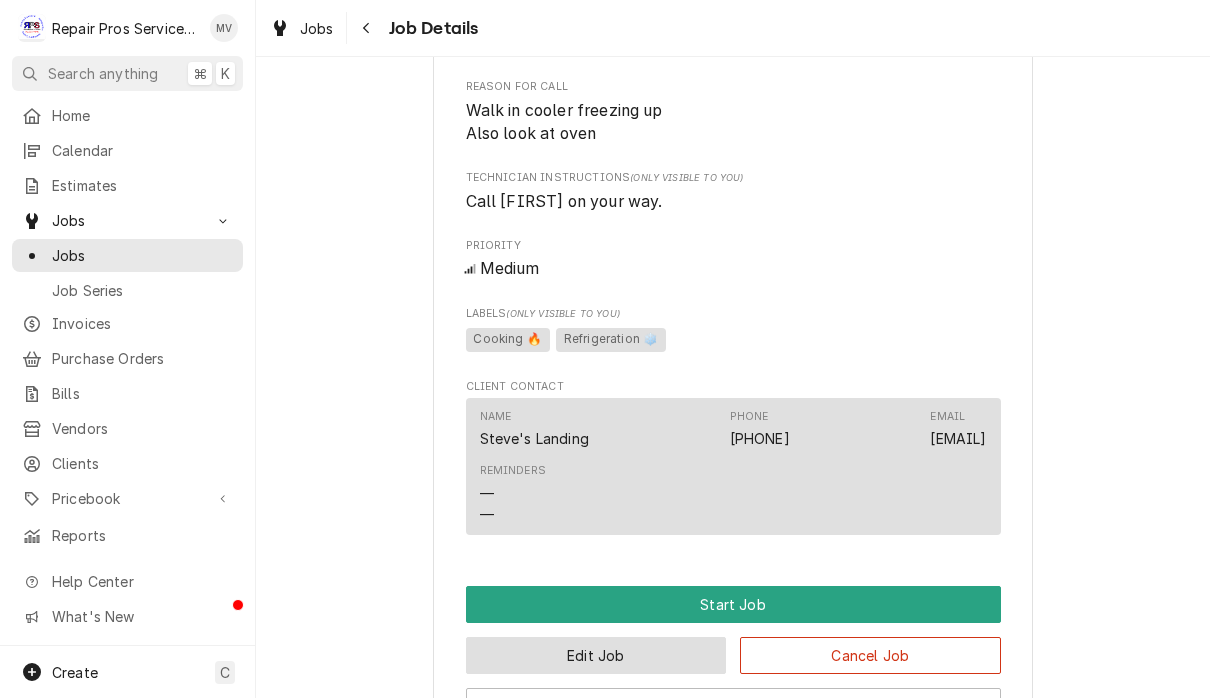 click on "Edit Job" at bounding box center (596, 655) 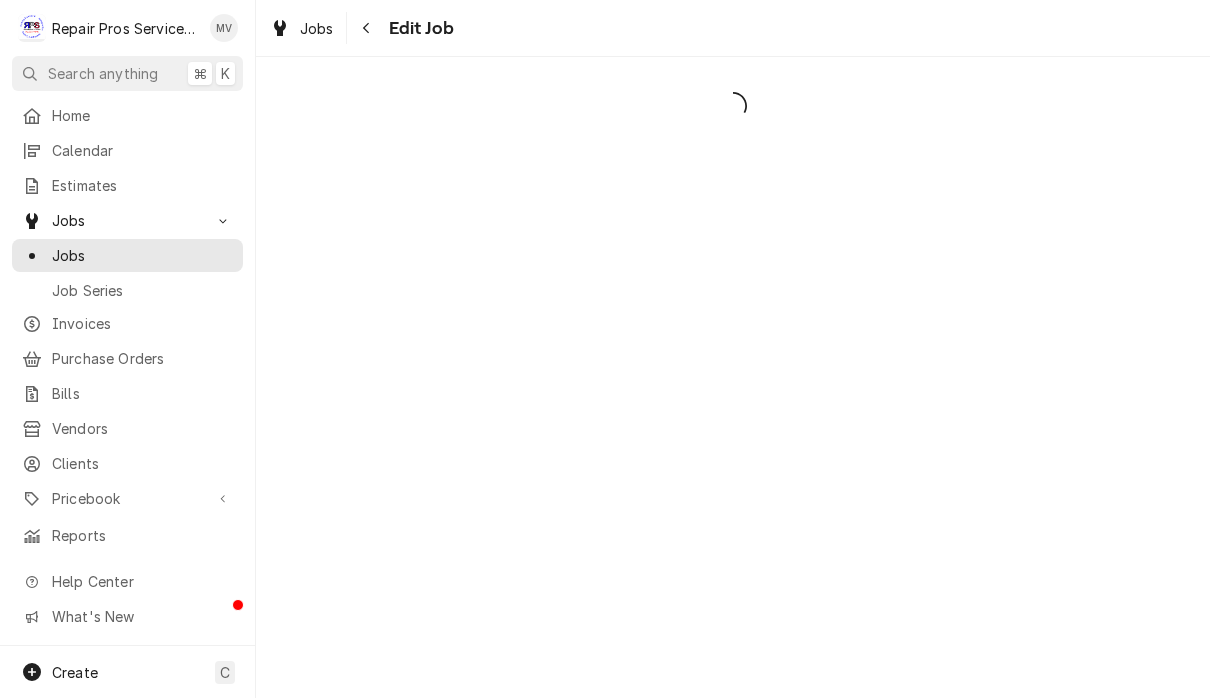 scroll, scrollTop: 0, scrollLeft: 0, axis: both 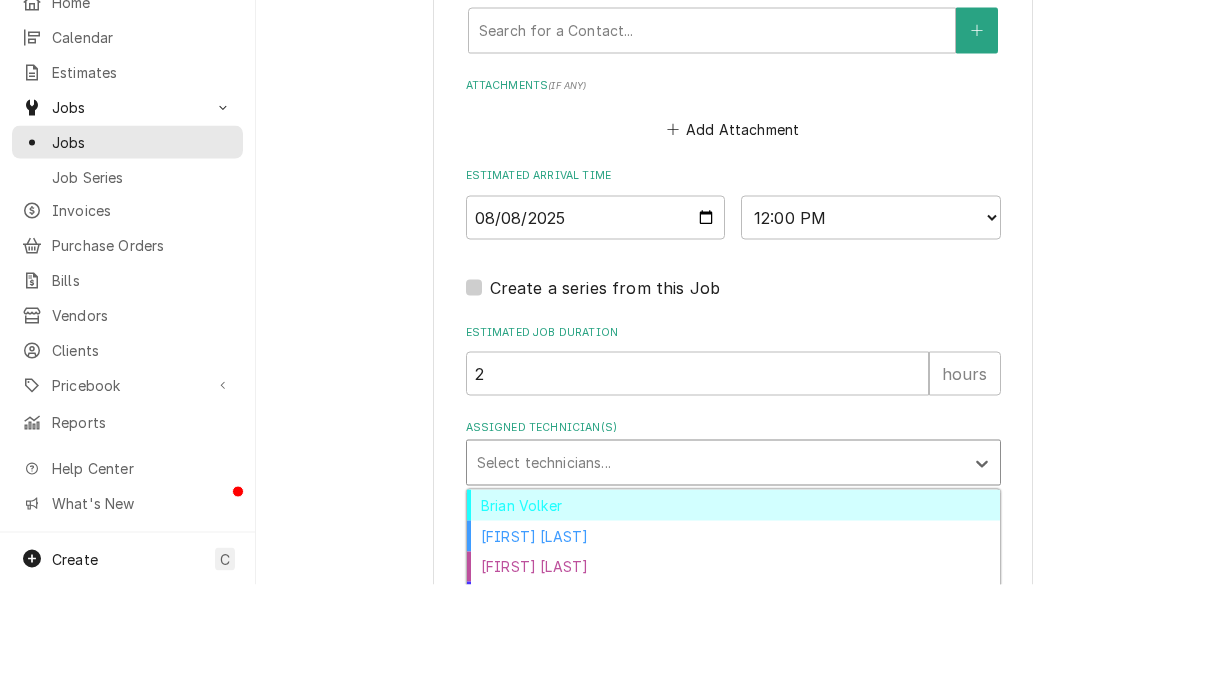 click on "Brian Volker" at bounding box center [733, 618] 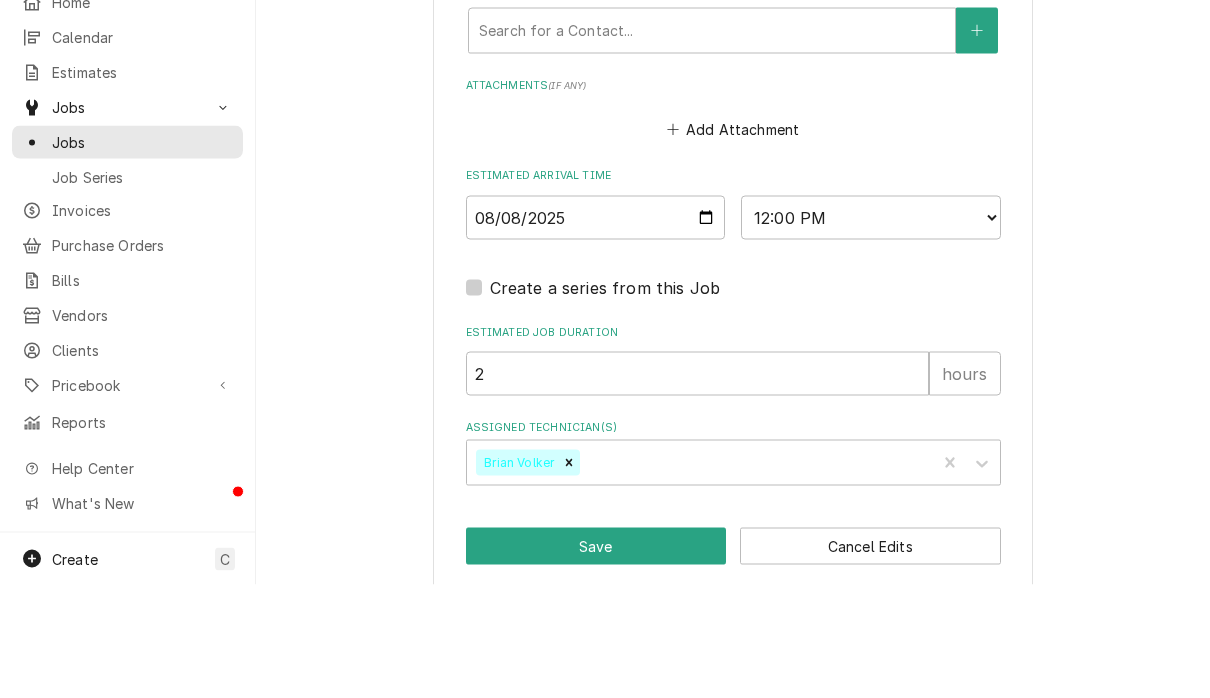 type on "x" 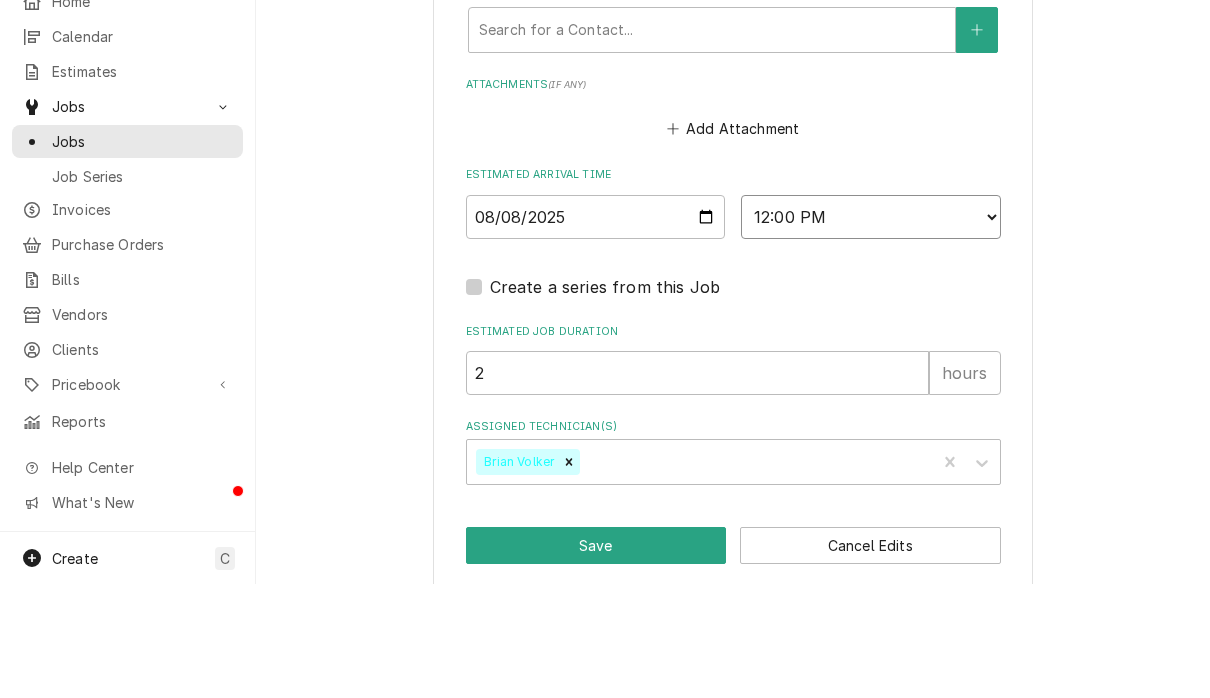 click on "AM / PM 6:00 AM 6:15 AM 6:30 AM 6:45 AM 7:00 AM 7:15 AM 7:30 AM 7:45 AM 8:00 AM 8:15 AM 8:30 AM 8:45 AM 9:00 AM 9:15 AM 9:30 AM 9:45 AM 10:00 AM 10:15 AM 10:30 AM 10:45 AM 11:00 AM 11:15 AM 11:30 AM 11:45 AM 12:00 PM 12:15 PM 12:30 PM 12:45 PM 1:00 PM 1:15 PM 1:30 PM 1:45 PM 2:00 PM 2:15 PM 2:30 PM 2:45 PM 3:00 PM 3:15 PM 3:30 PM 3:45 PM 4:00 PM 4:15 PM 4:30 PM 4:45 PM 5:00 PM 5:15 PM 5:30 PM 5:45 PM 6:00 PM 6:15 PM 6:30 PM 6:45 PM 7:00 PM 7:15 PM 7:30 PM 7:45 PM 8:00 PM 8:15 PM 8:30 PM 8:45 PM 9:00 PM 9:15 PM 9:30 PM 9:45 PM 10:00 PM 10:15 PM 10:30 PM 10:45 PM 11:00 PM 11:15 PM 11:30 PM 11:45 PM 12:00 AM 12:15 AM 12:30 AM 12:45 AM 1:00 AM 1:15 AM 1:30 AM 1:45 AM 2:00 AM 2:15 AM 2:30 AM 2:45 AM 3:00 AM 3:15 AM 3:30 AM 3:45 AM 4:00 AM 4:15 AM 4:30 AM 4:45 AM 5:00 AM 5:15 AM 5:30 AM 5:45 AM" at bounding box center (871, 331) 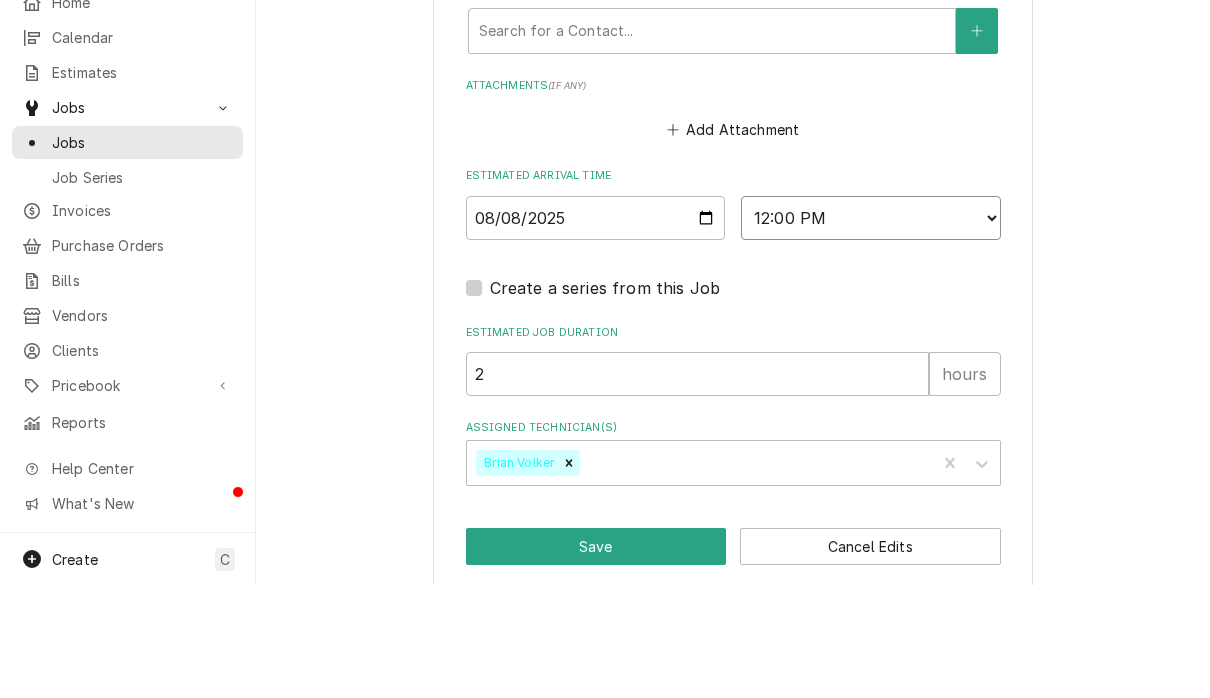 select on "08:30:00" 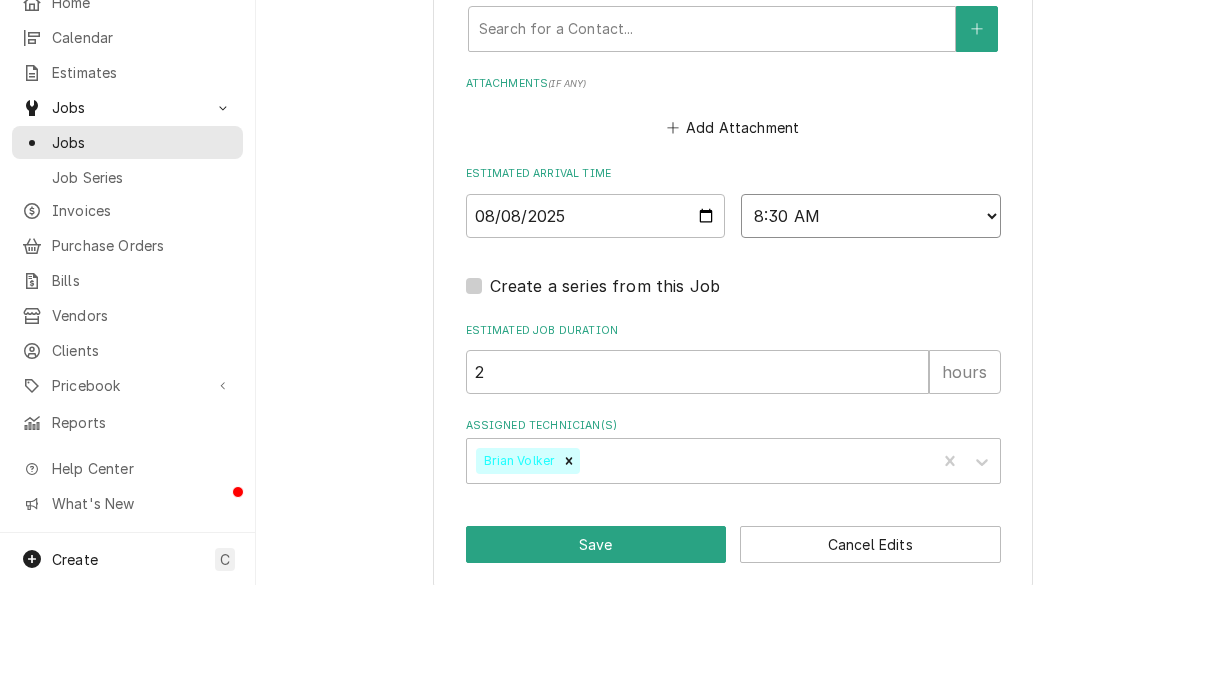 scroll, scrollTop: 1462, scrollLeft: 0, axis: vertical 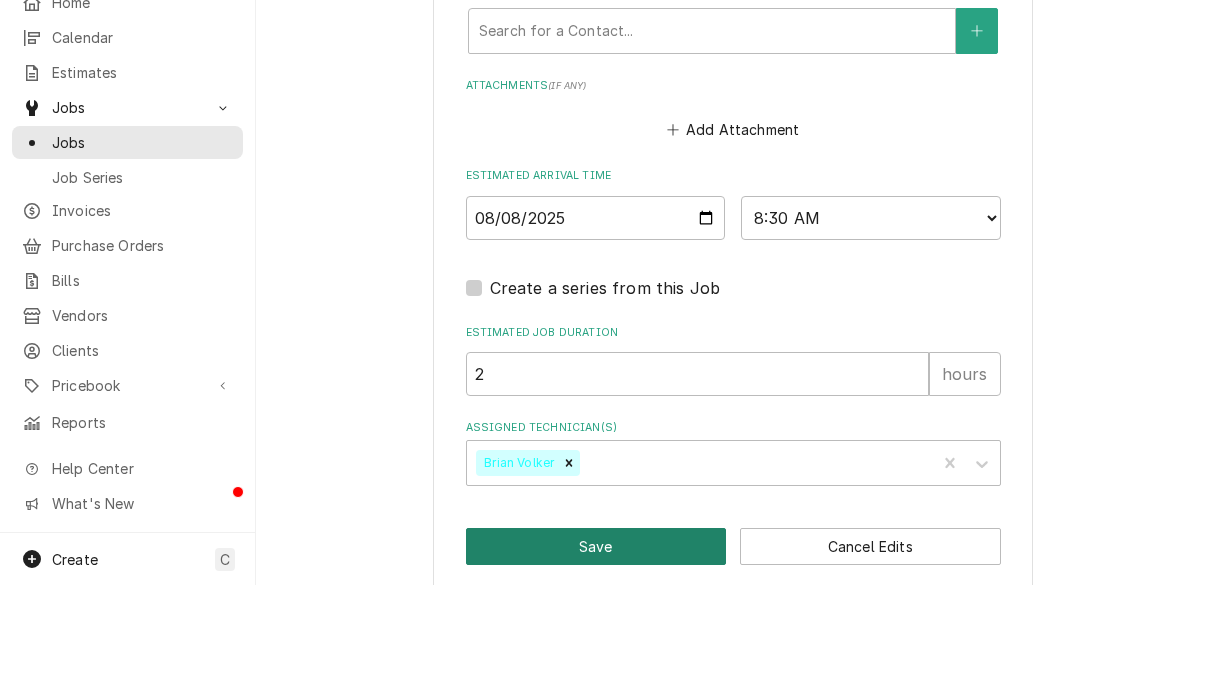 click on "Save" at bounding box center (596, 659) 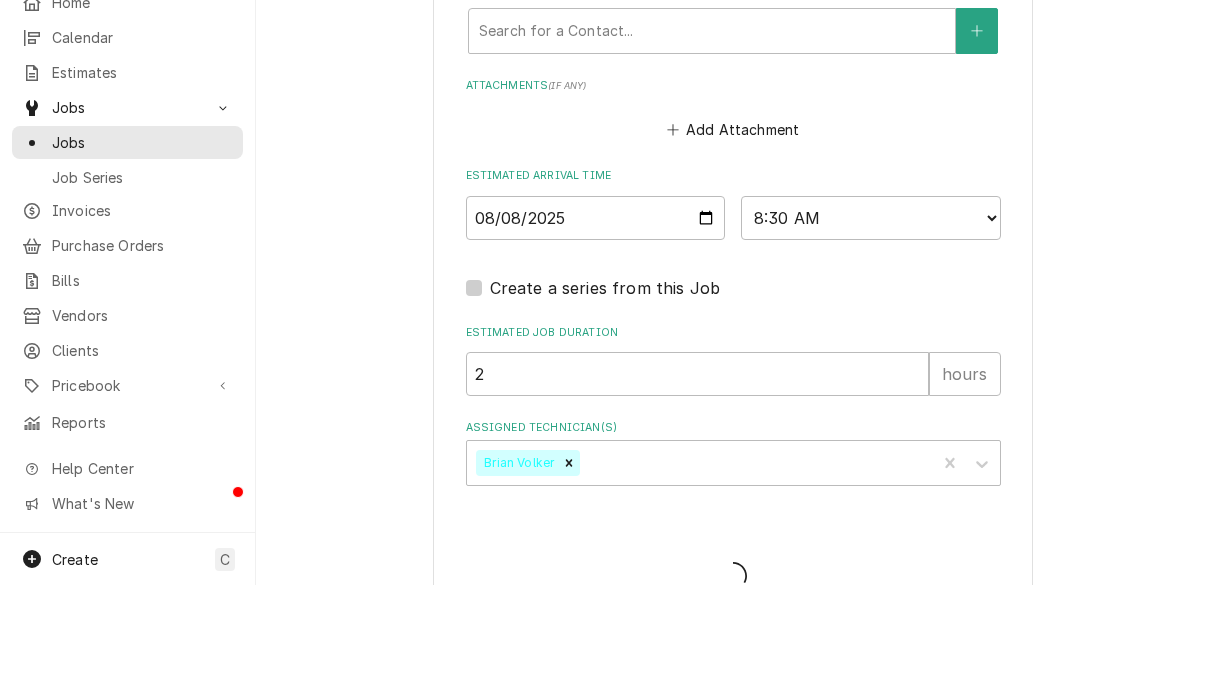 type on "x" 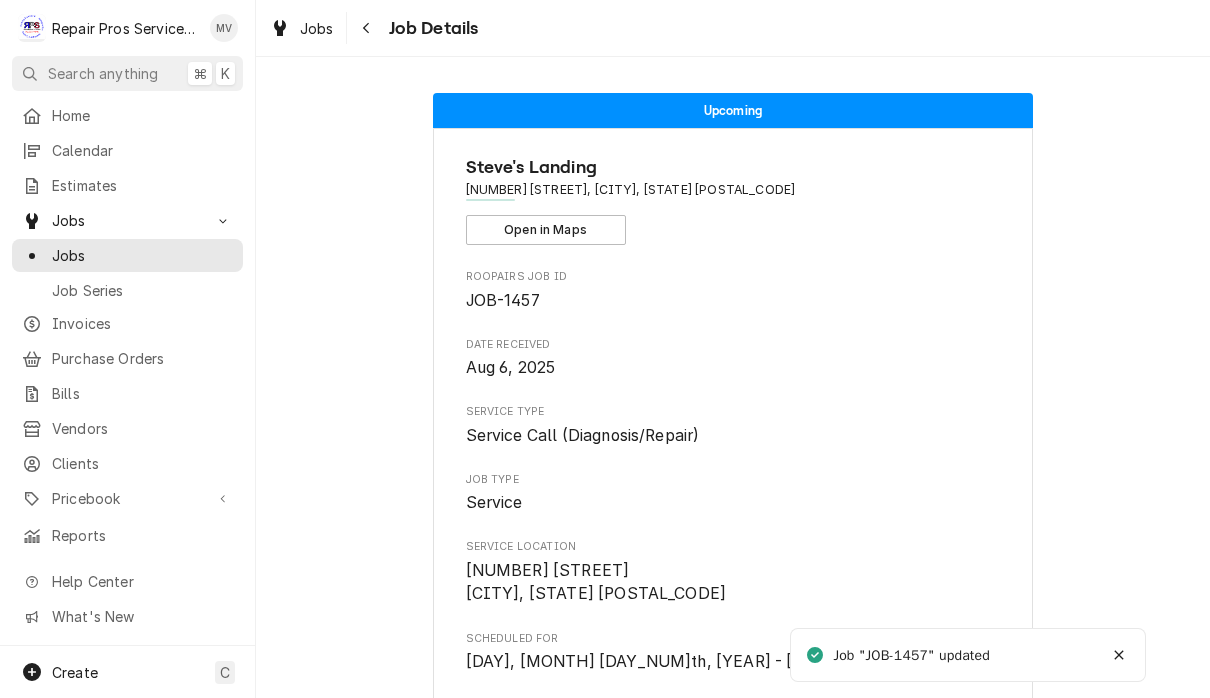 scroll, scrollTop: 0, scrollLeft: 0, axis: both 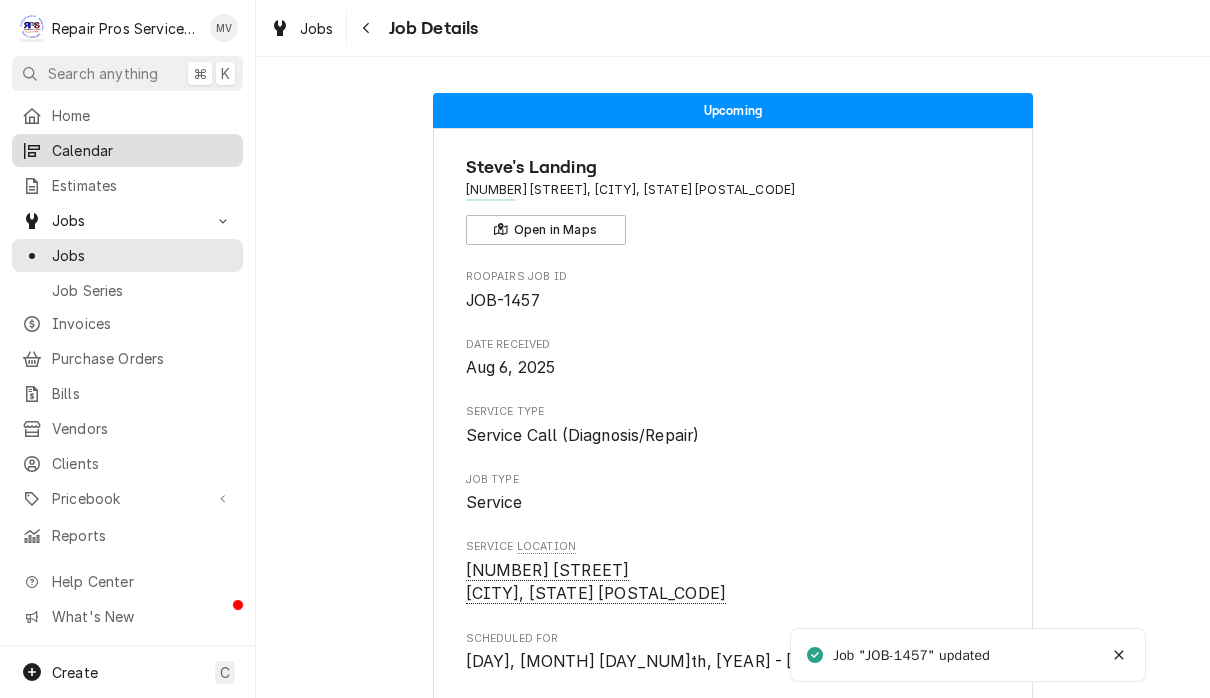 click on "Calendar" at bounding box center [142, 150] 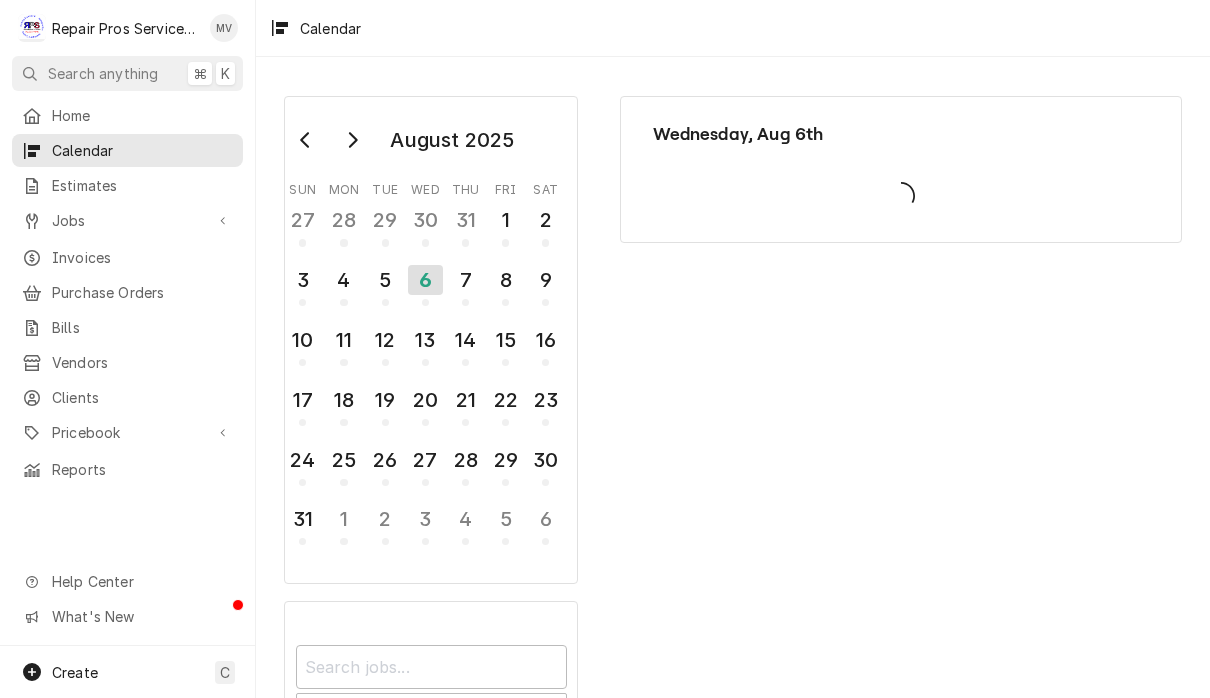scroll, scrollTop: 0, scrollLeft: 0, axis: both 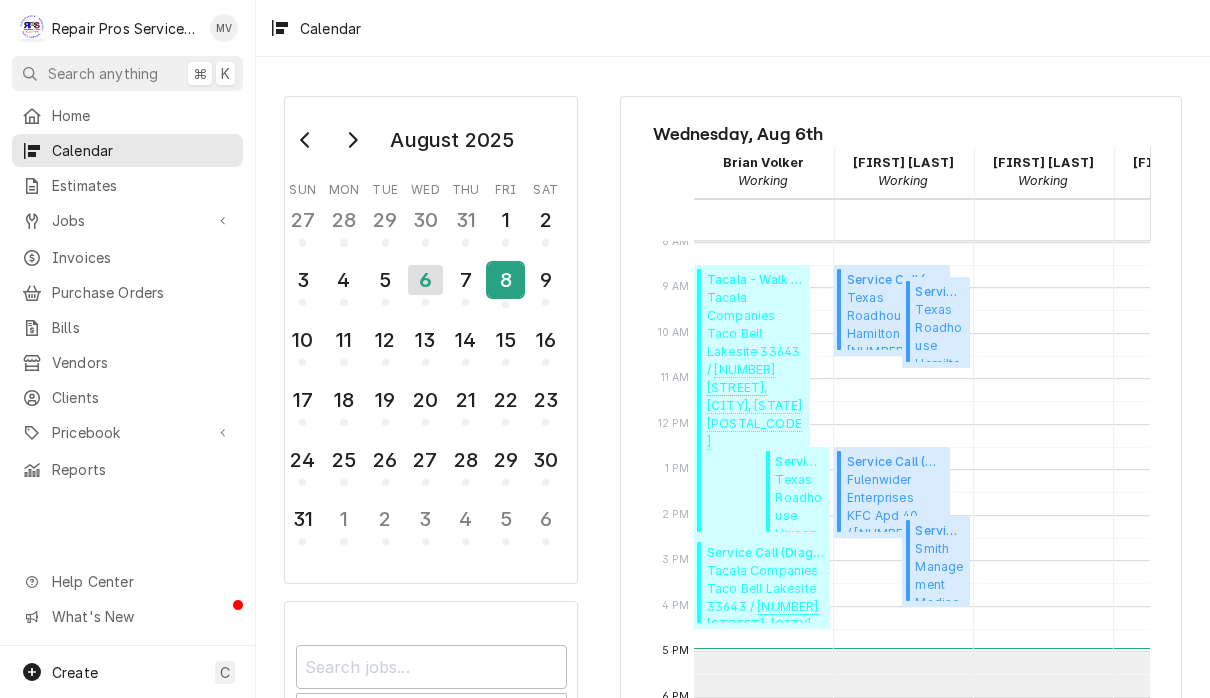 click on "8" at bounding box center (505, 280) 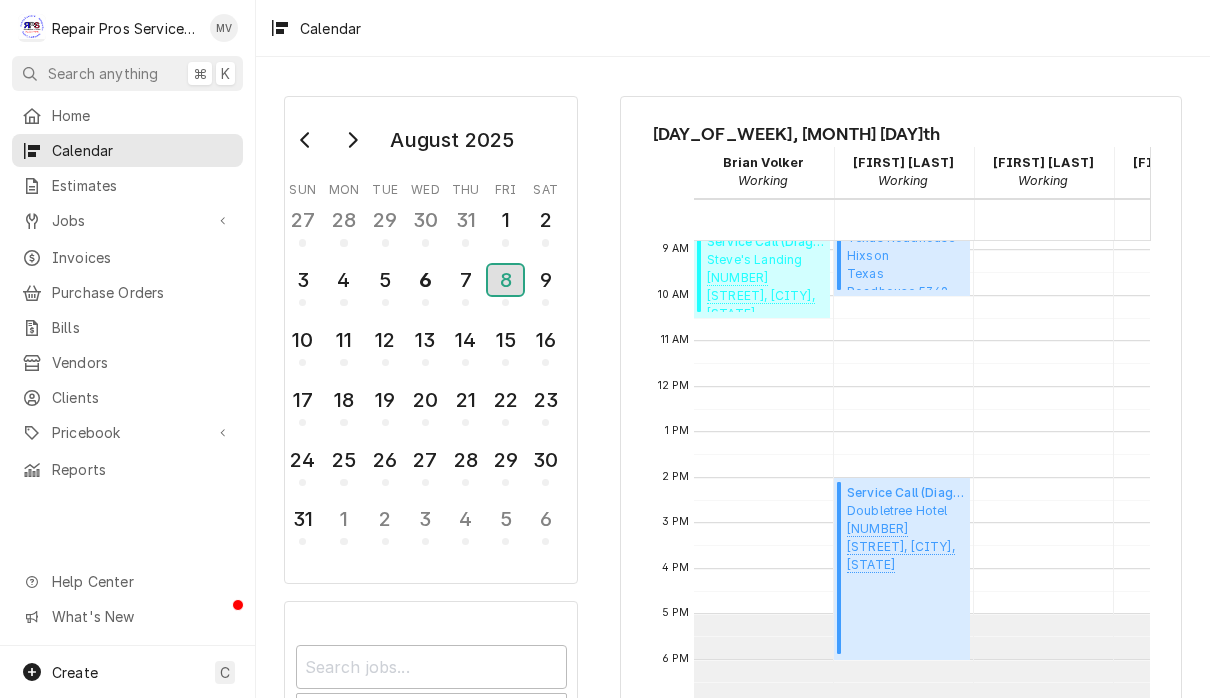 scroll, scrollTop: 479, scrollLeft: 7, axis: both 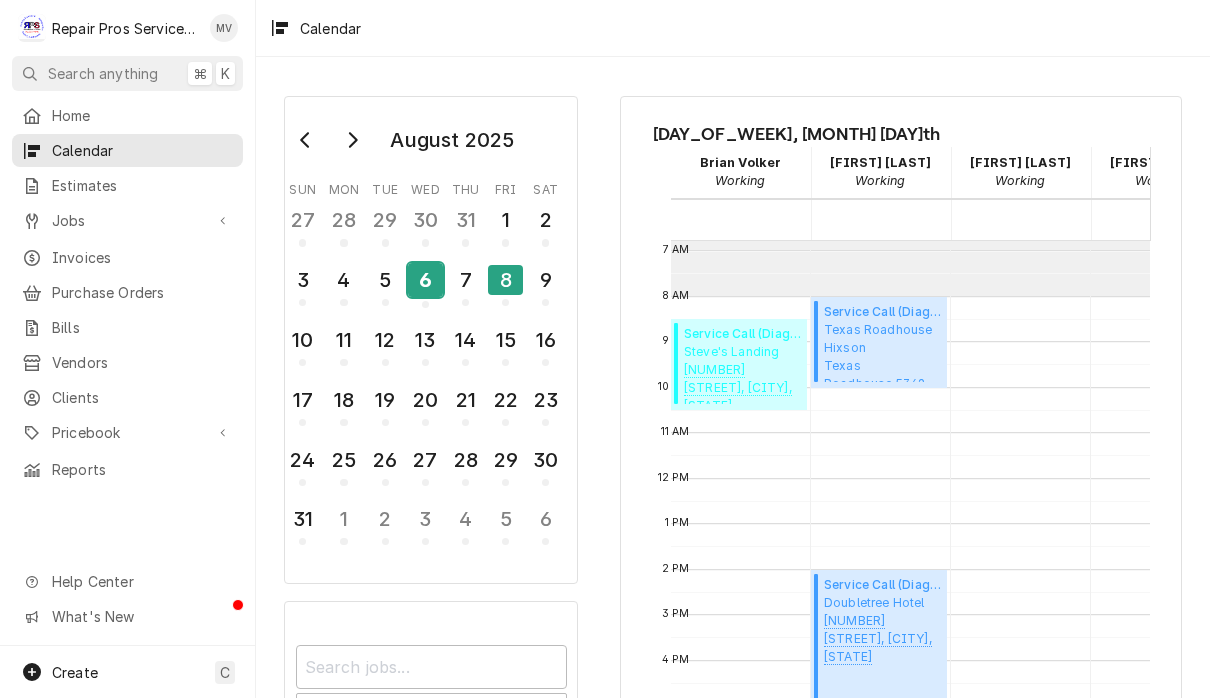 click on "6" at bounding box center (425, 280) 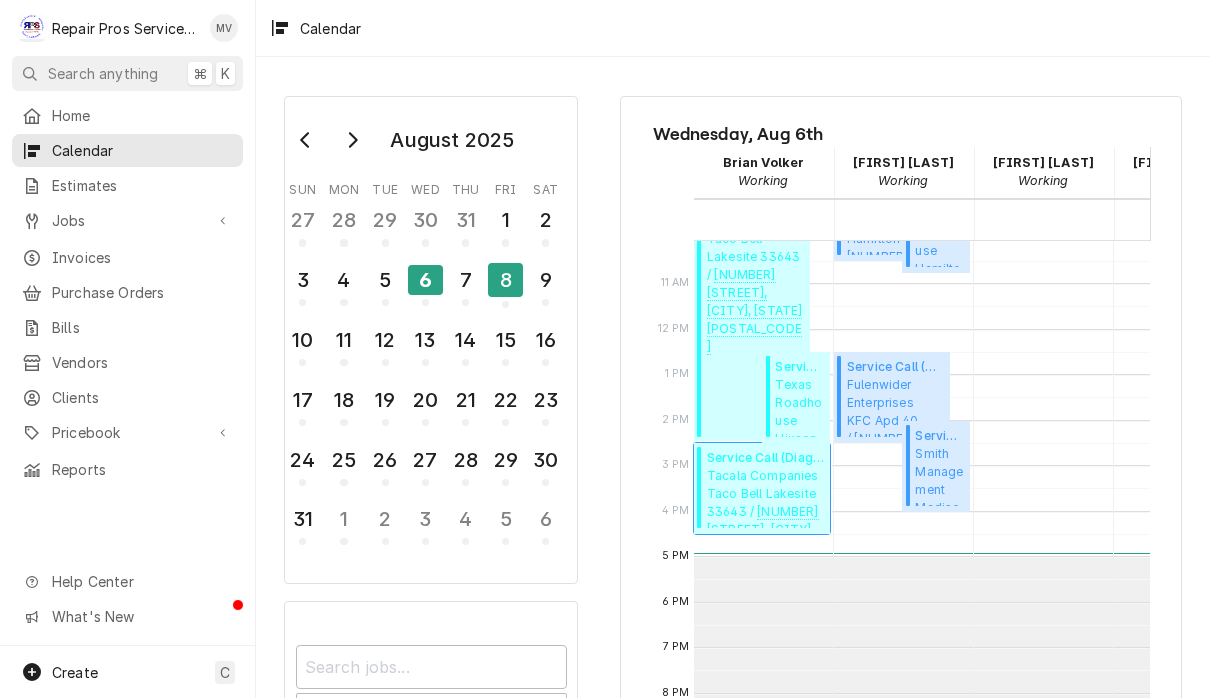 click on "Tacala Companies Taco Bell Lakesite  33643 /   8522 Hixson Pike, Lakesite, TN 37343" at bounding box center (765, 497) 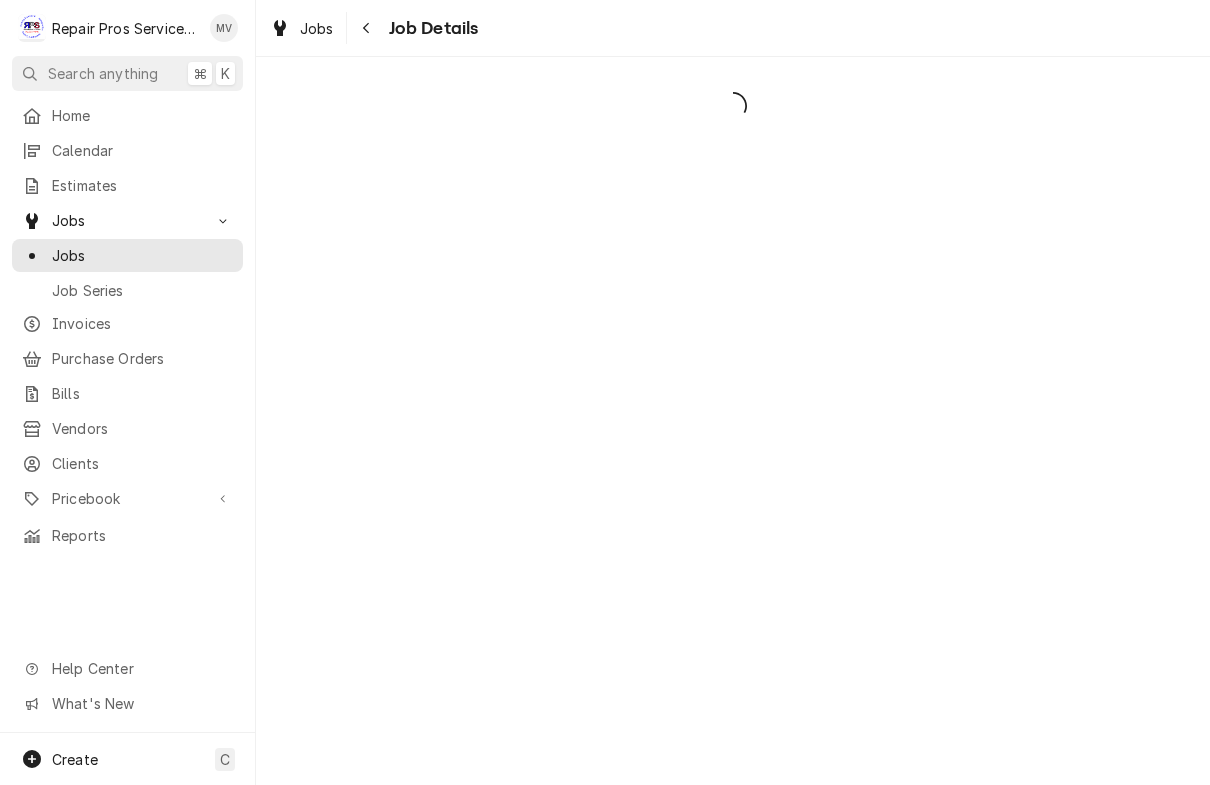 scroll, scrollTop: 0, scrollLeft: 0, axis: both 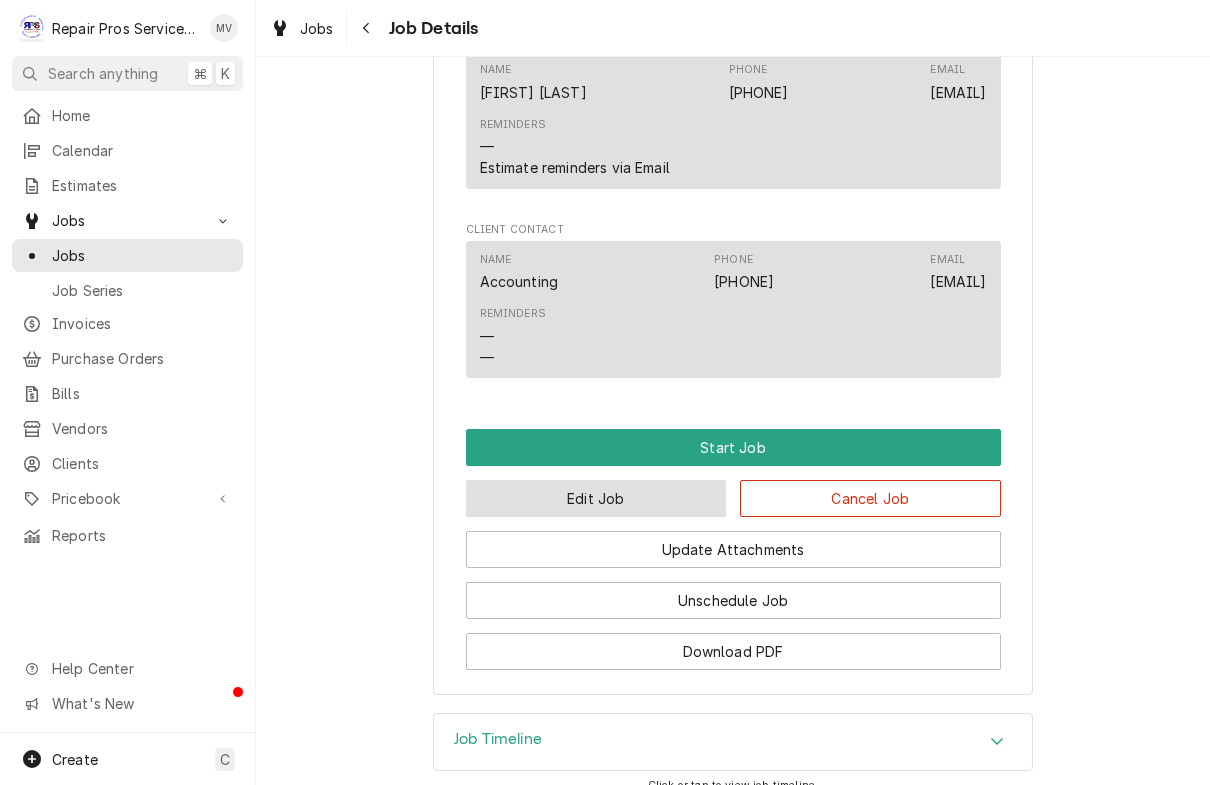 click on "Edit Job" at bounding box center [596, 498] 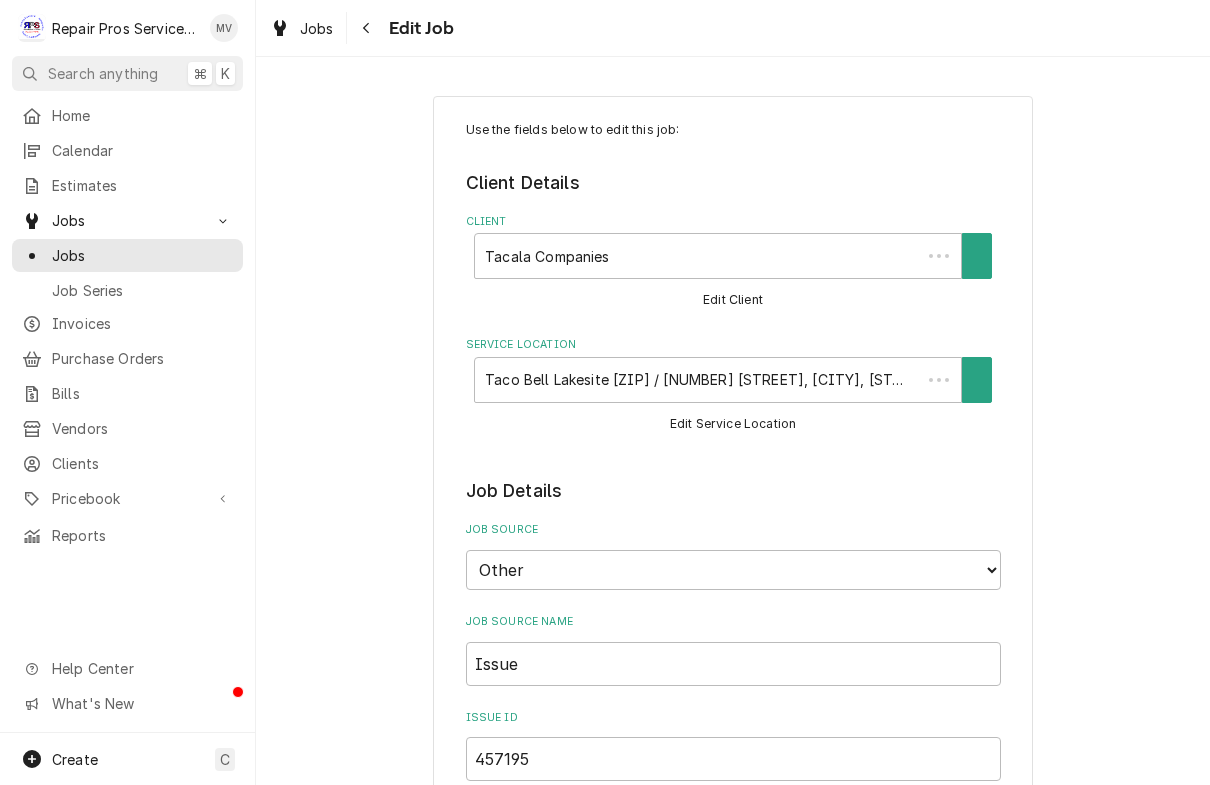 scroll, scrollTop: 0, scrollLeft: 0, axis: both 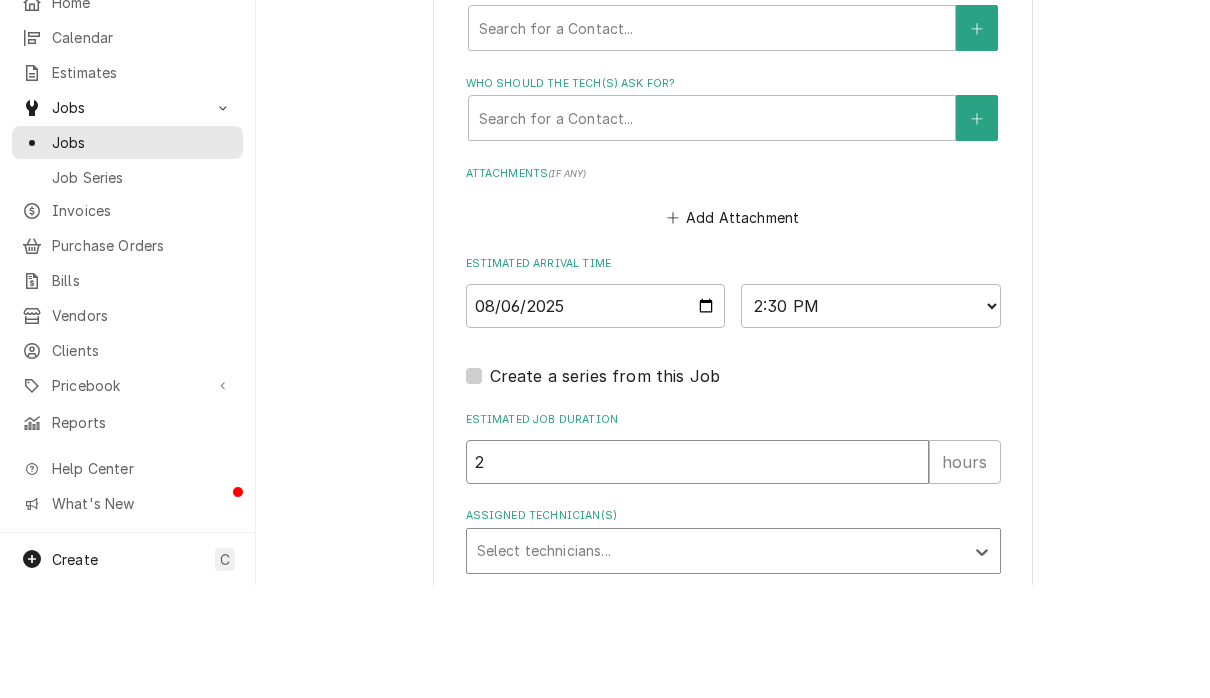 click on "2" at bounding box center (697, 575) 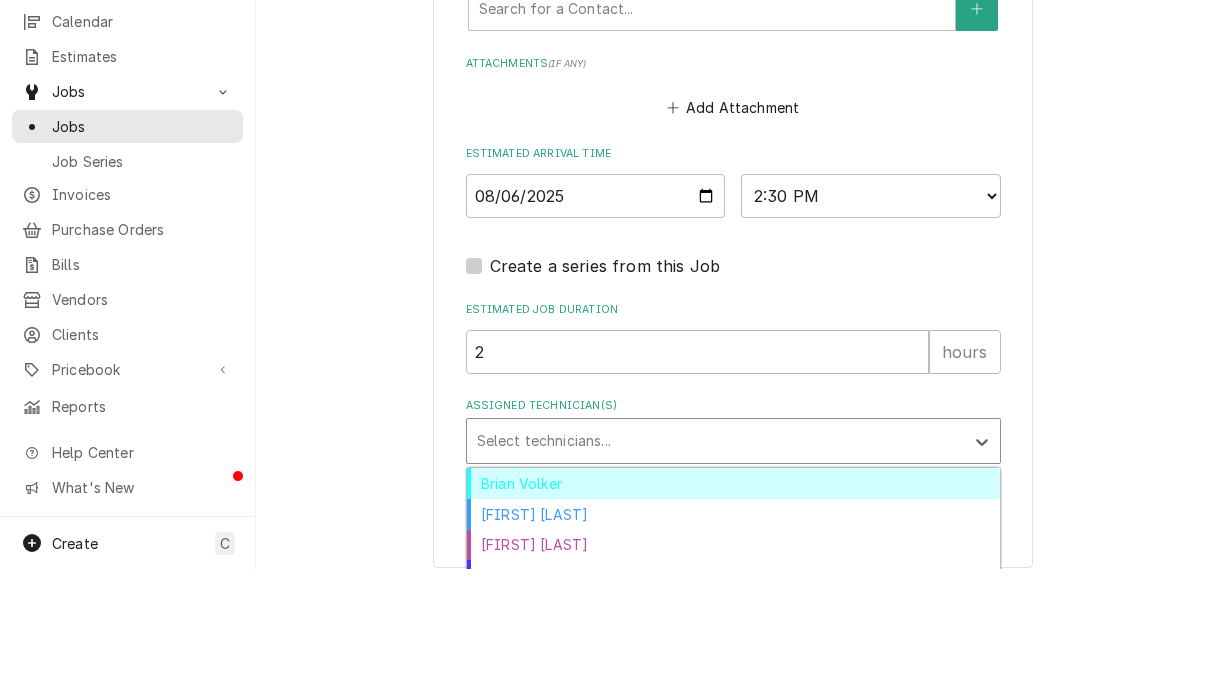 scroll, scrollTop: 1659, scrollLeft: 0, axis: vertical 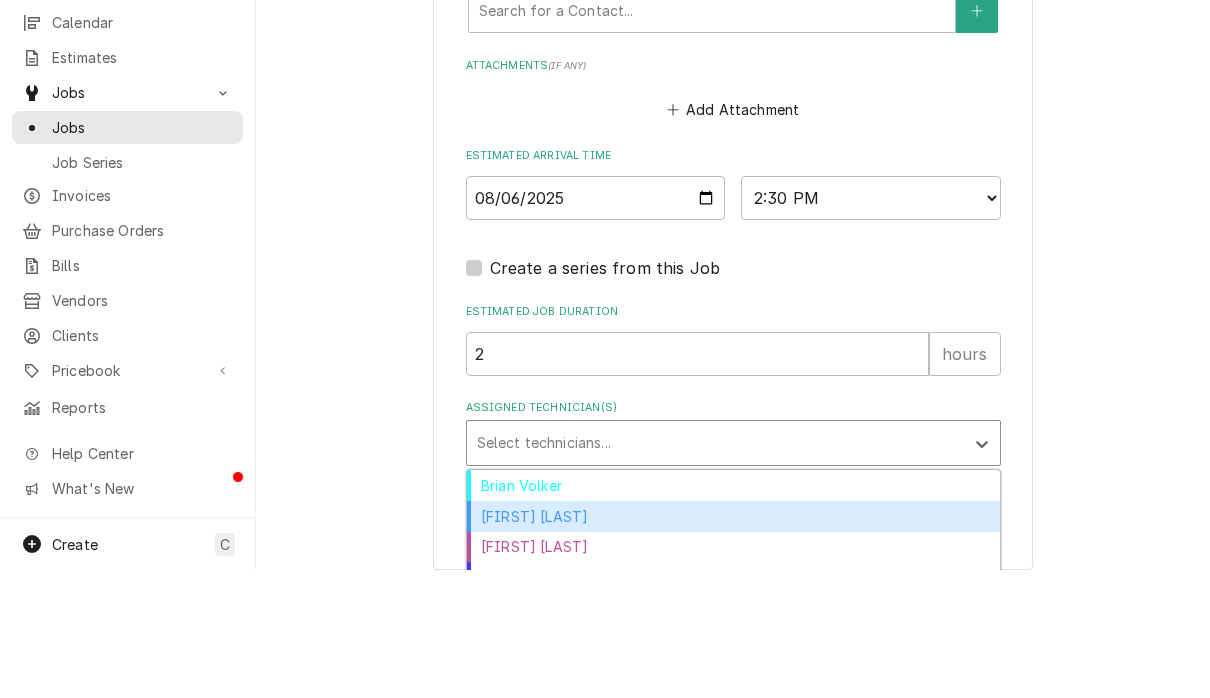 click on "[FIRST] [LAST]" at bounding box center (733, 644) 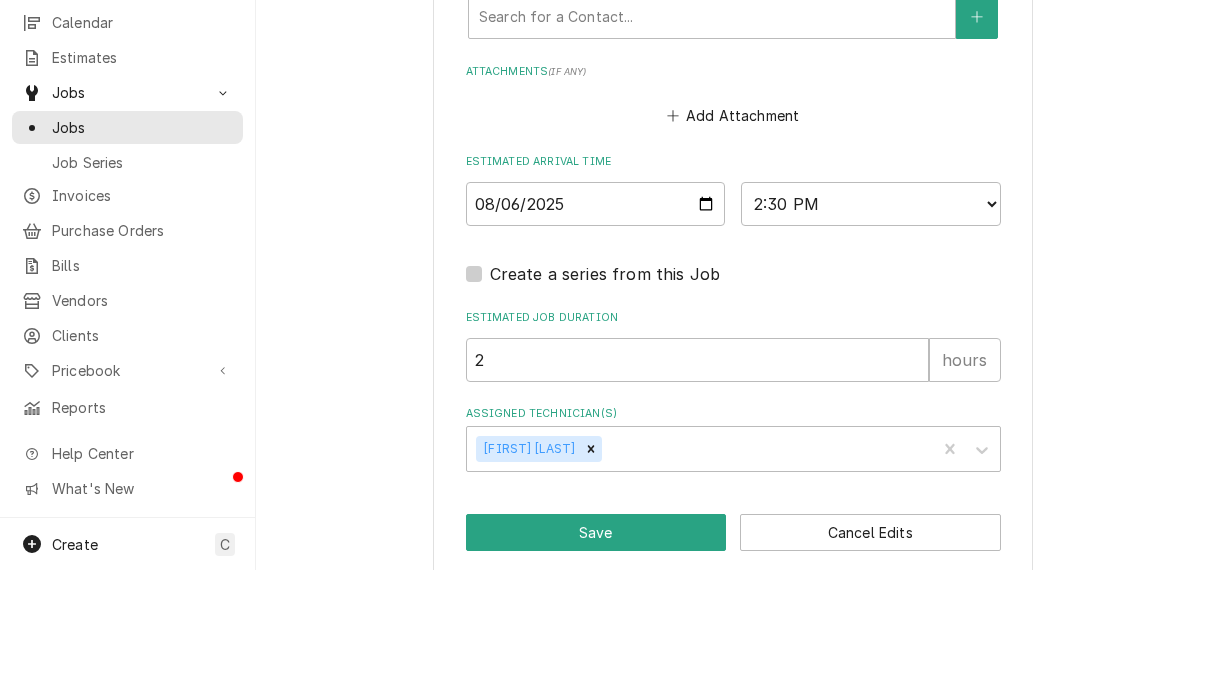 type on "x" 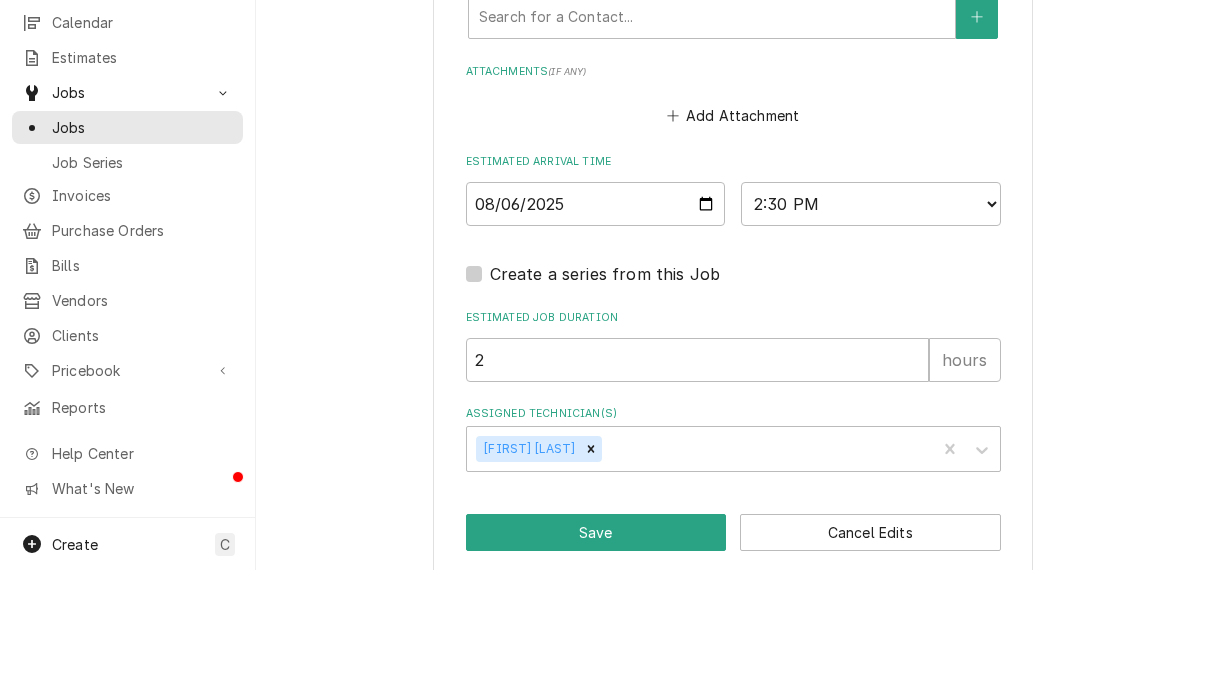 click on "2025-08-06" at bounding box center (596, 332) 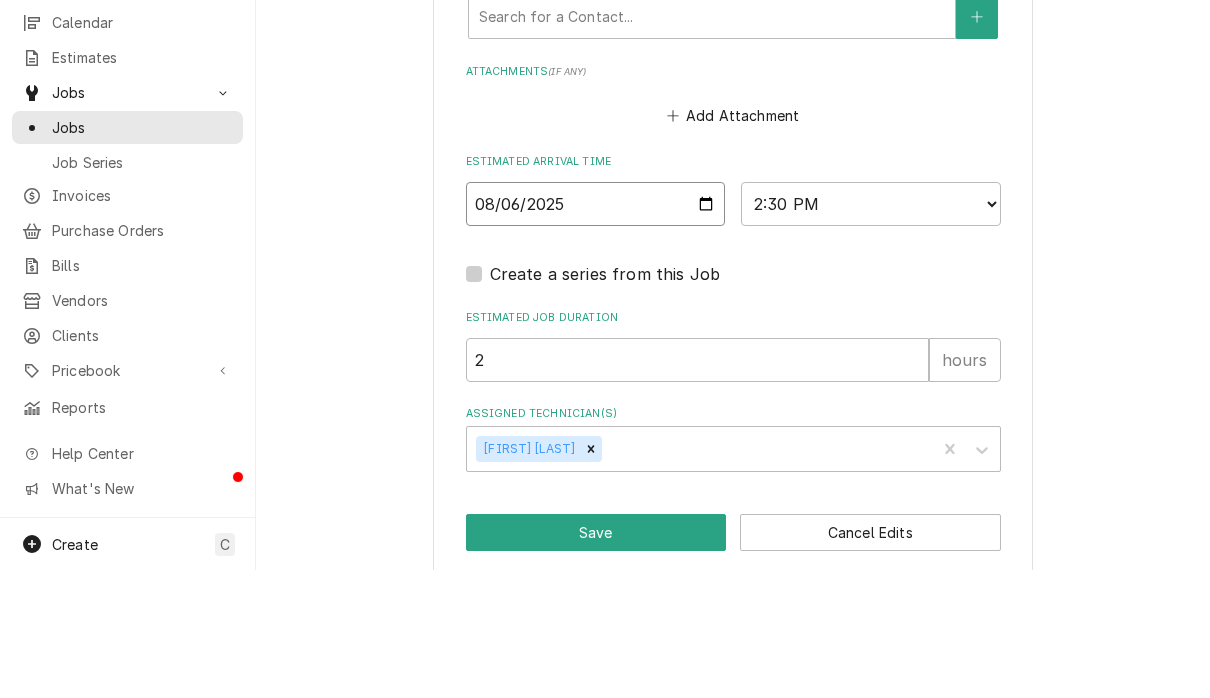 type on "2025-08-08" 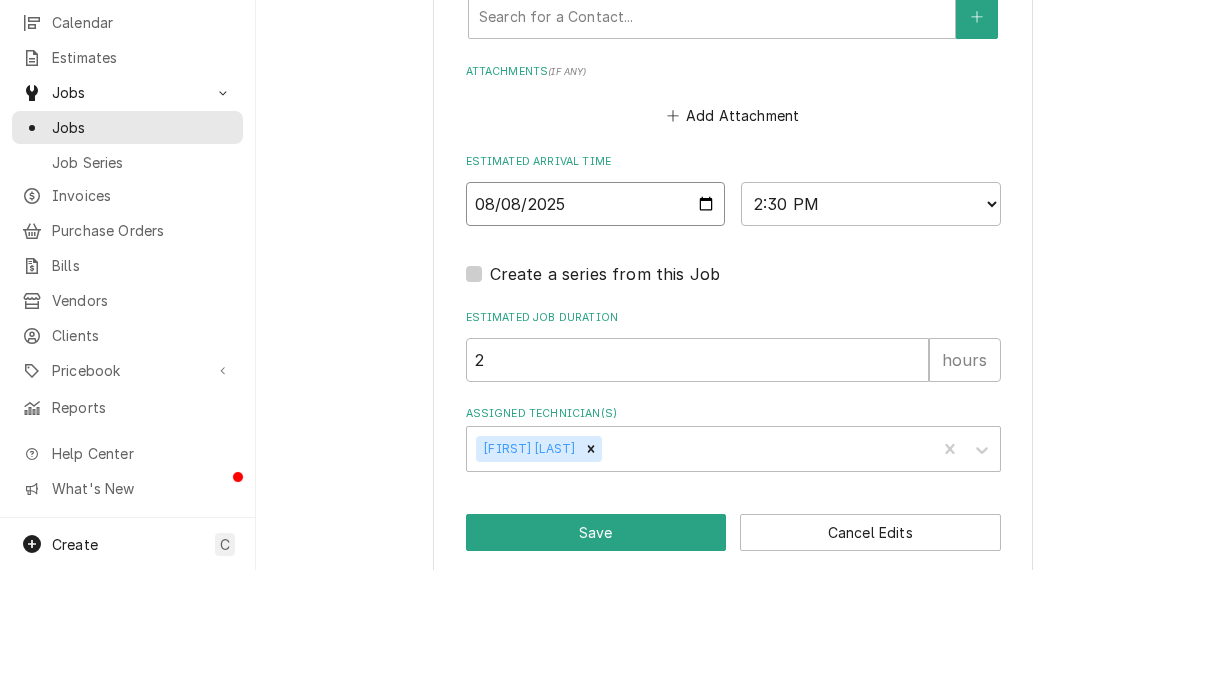 type on "x" 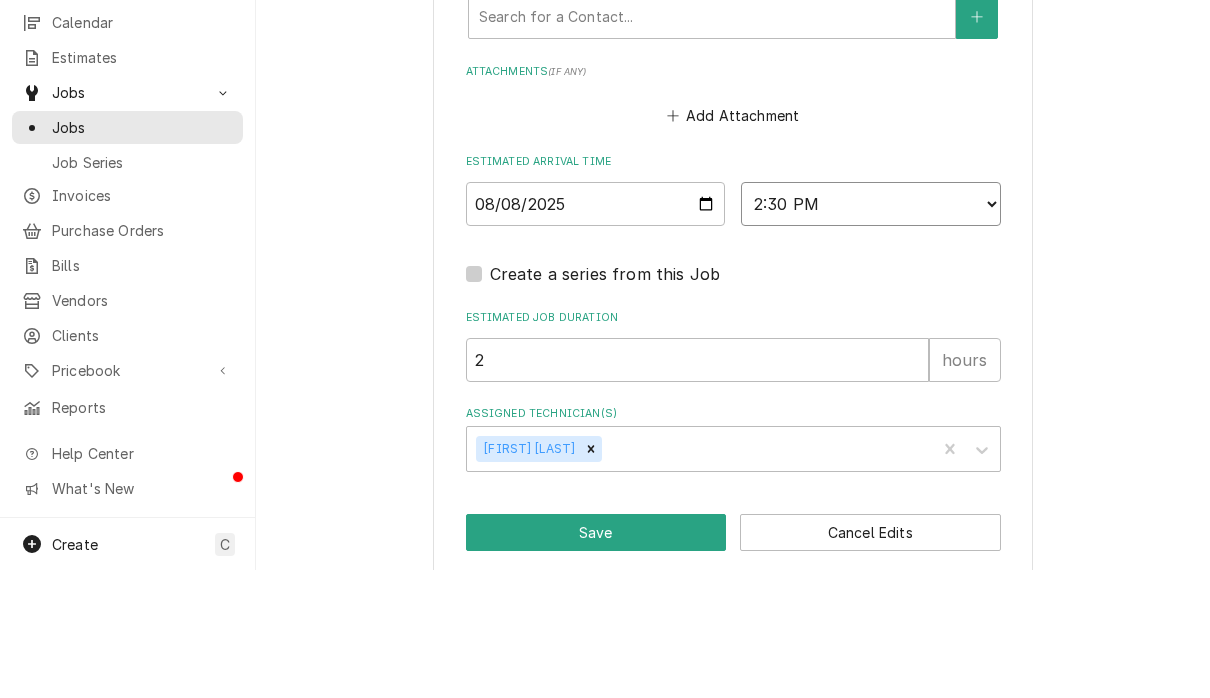 click on "AM / PM 6:00 AM 6:15 AM 6:30 AM 6:45 AM 7:00 AM 7:15 AM 7:30 AM 7:45 AM 8:00 AM 8:15 AM 8:30 AM 8:45 AM 9:00 AM 9:15 AM 9:30 AM 9:45 AM 10:00 AM 10:15 AM 10:30 AM 10:45 AM 11:00 AM 11:15 AM 11:30 AM 11:45 AM 12:00 PM 12:15 PM 12:30 PM 12:45 PM 1:00 PM 1:15 PM 1:30 PM 1:45 PM 2:00 PM 2:15 PM 2:30 PM 2:45 PM 3:00 PM 3:15 PM 3:30 PM 3:45 PM 4:00 PM 4:15 PM 4:30 PM 4:45 PM 5:00 PM 5:15 PM 5:30 PM 5:45 PM 6:00 PM 6:15 PM 6:30 PM 6:45 PM 7:00 PM 7:15 PM 7:30 PM 7:45 PM 8:00 PM 8:15 PM 8:30 PM 8:45 PM 9:00 PM 9:15 PM 9:30 PM 9:45 PM 10:00 PM 10:15 PM 10:30 PM 10:45 PM 11:00 PM 11:15 PM 11:30 PM 11:45 PM 12:00 AM 12:15 AM 12:30 AM 12:45 AM 1:00 AM 1:15 AM 1:30 AM 1:45 AM 2:00 AM 2:15 AM 2:30 AM 2:45 AM 3:00 AM 3:15 AM 3:30 AM 3:45 AM 4:00 AM 4:15 AM 4:30 AM 4:45 AM 5:00 AM 5:15 AM 5:30 AM 5:45 AM" at bounding box center [871, 332] 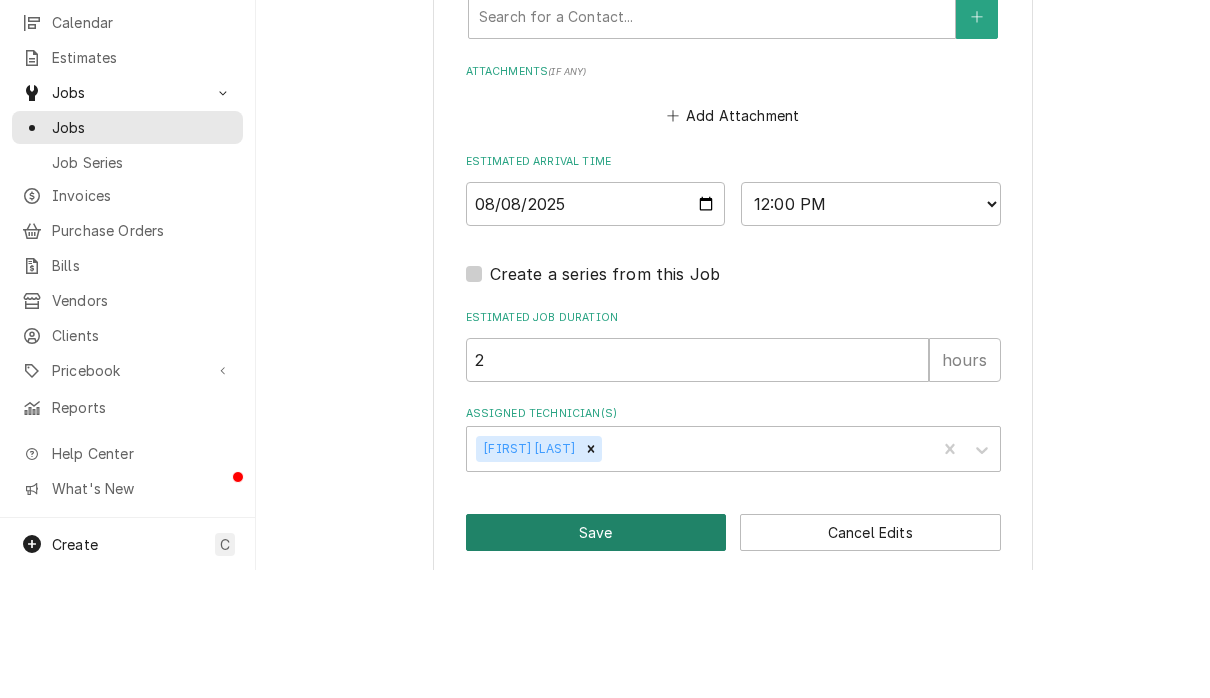 click on "Save" at bounding box center [596, 660] 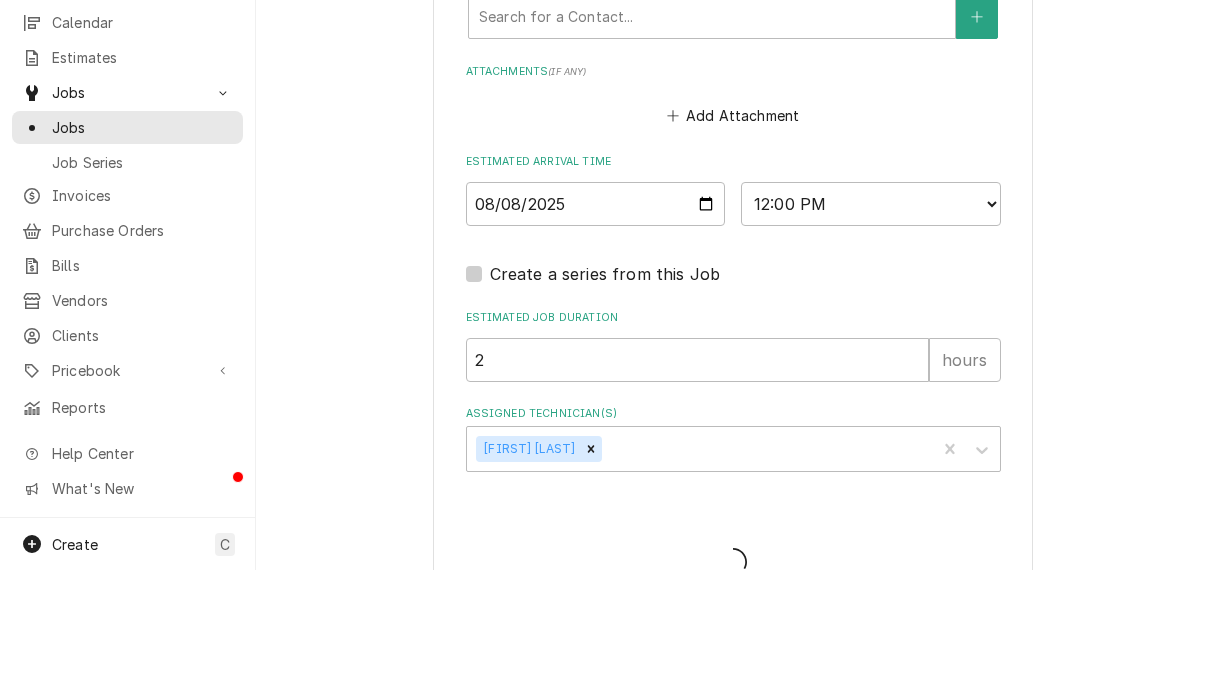 type on "x" 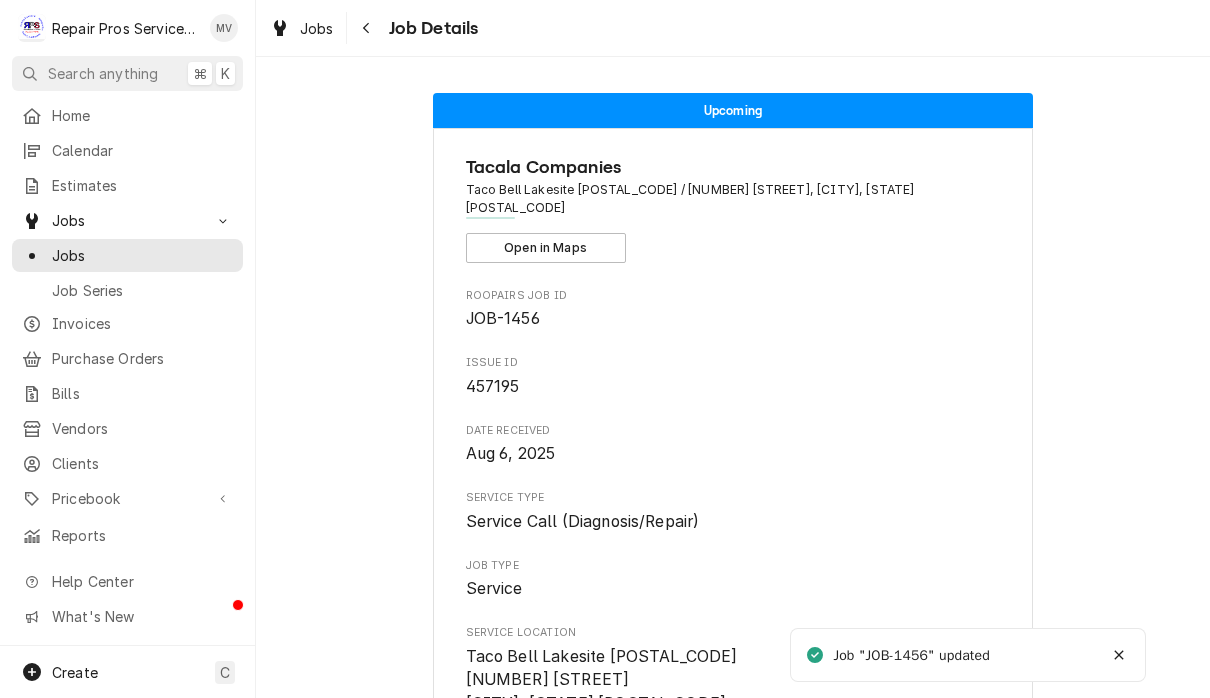scroll, scrollTop: 0, scrollLeft: 0, axis: both 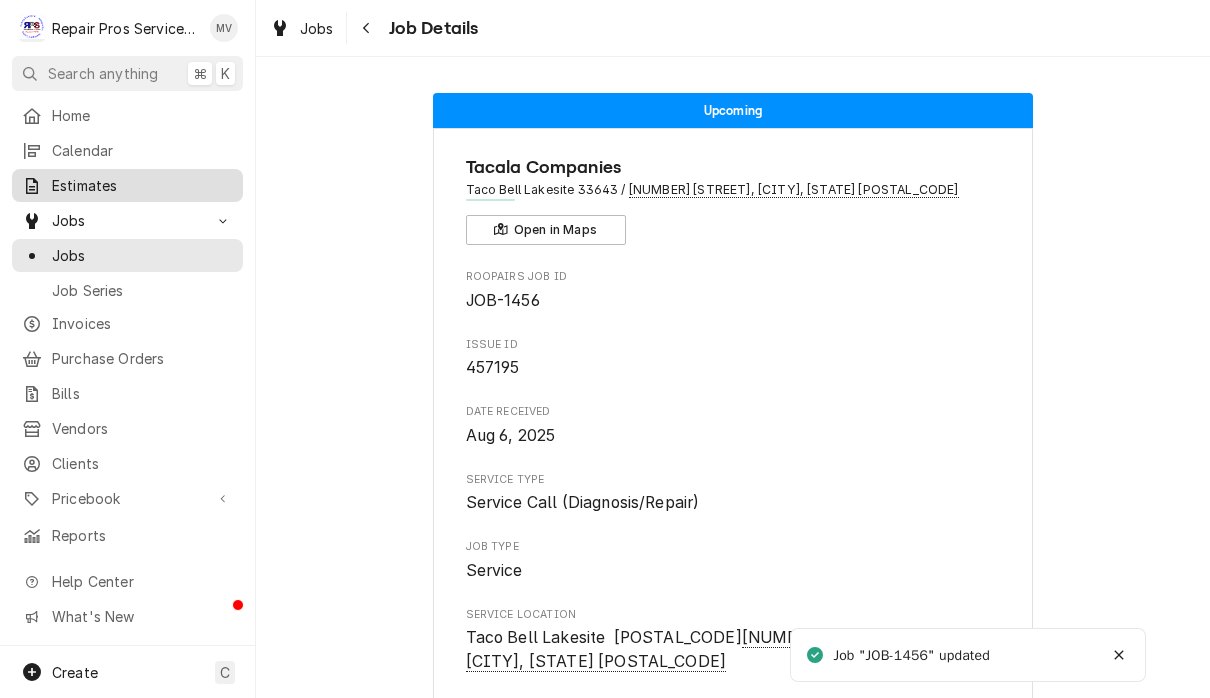 click on "Estimates" at bounding box center [127, 185] 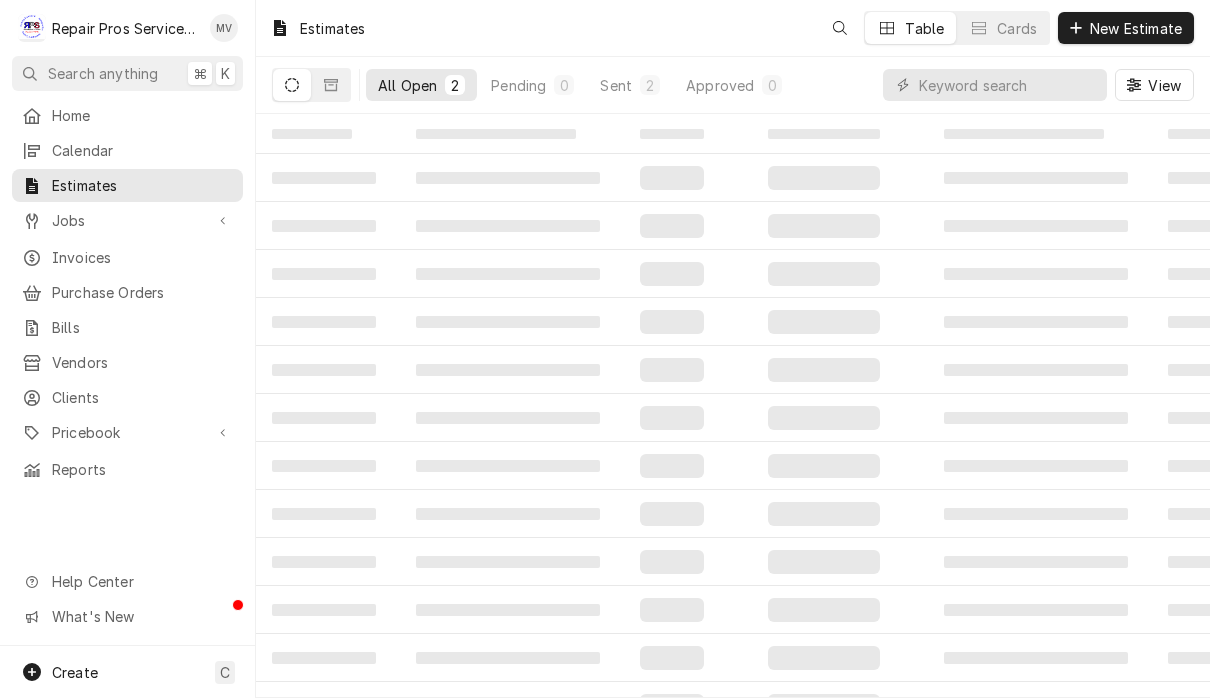 scroll, scrollTop: 0, scrollLeft: 0, axis: both 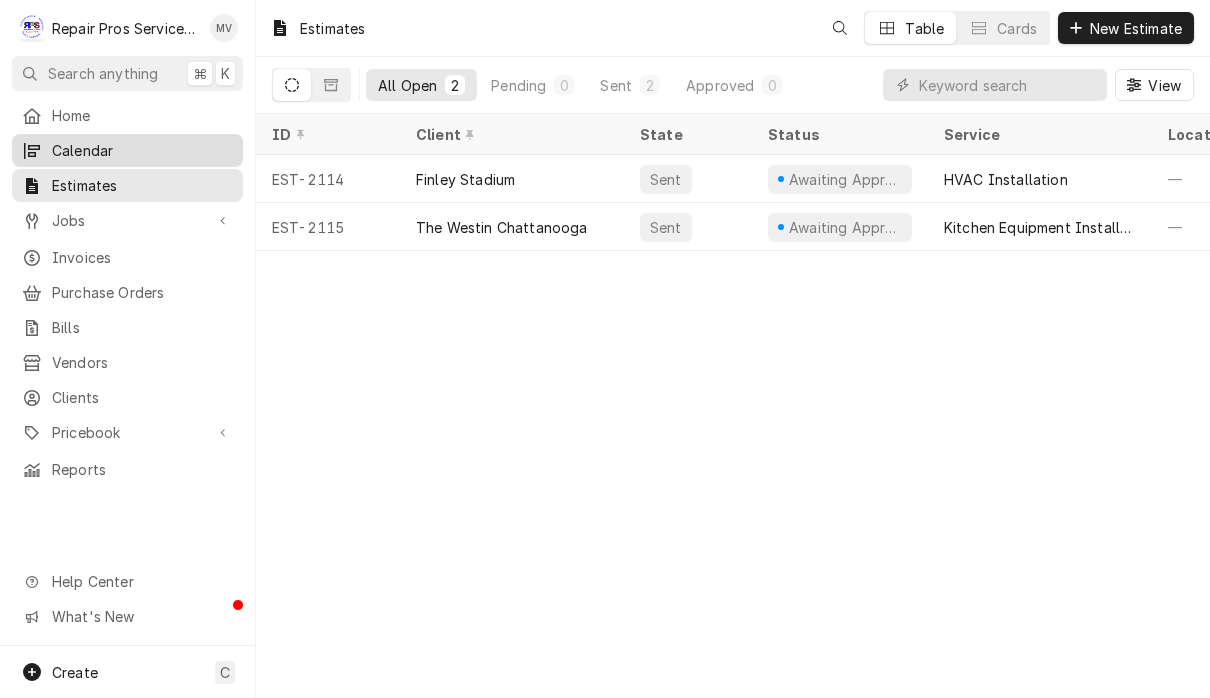 click on "Calendar" at bounding box center (127, 150) 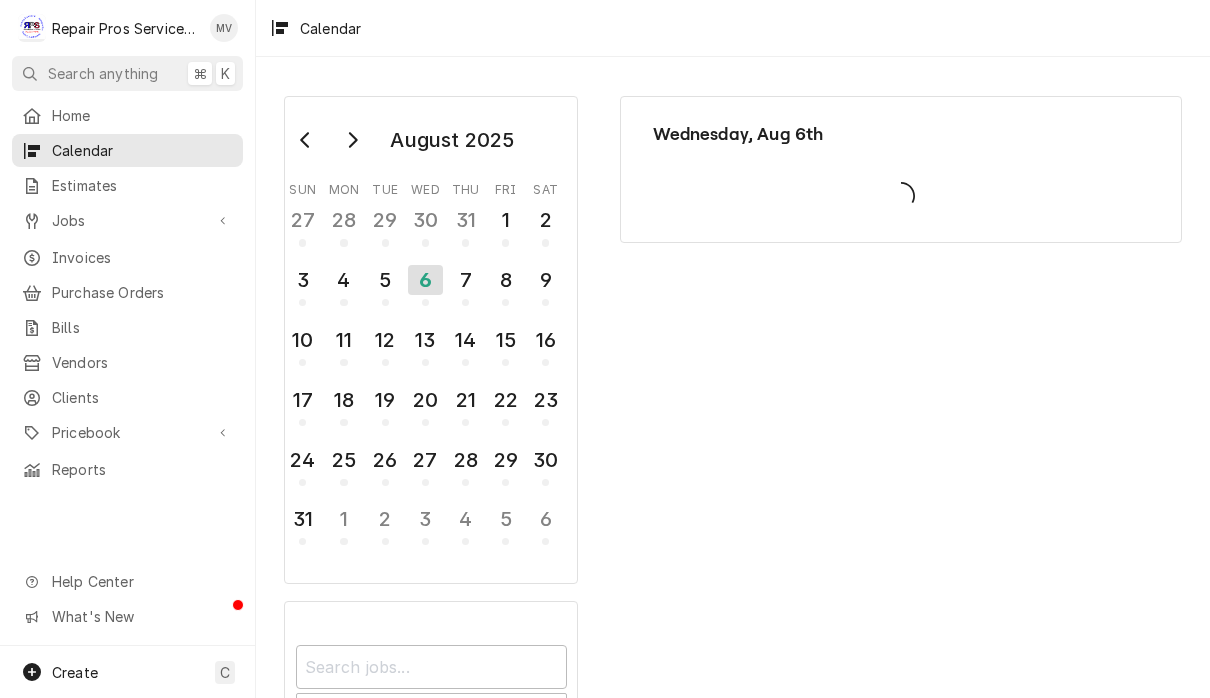 scroll, scrollTop: 0, scrollLeft: 0, axis: both 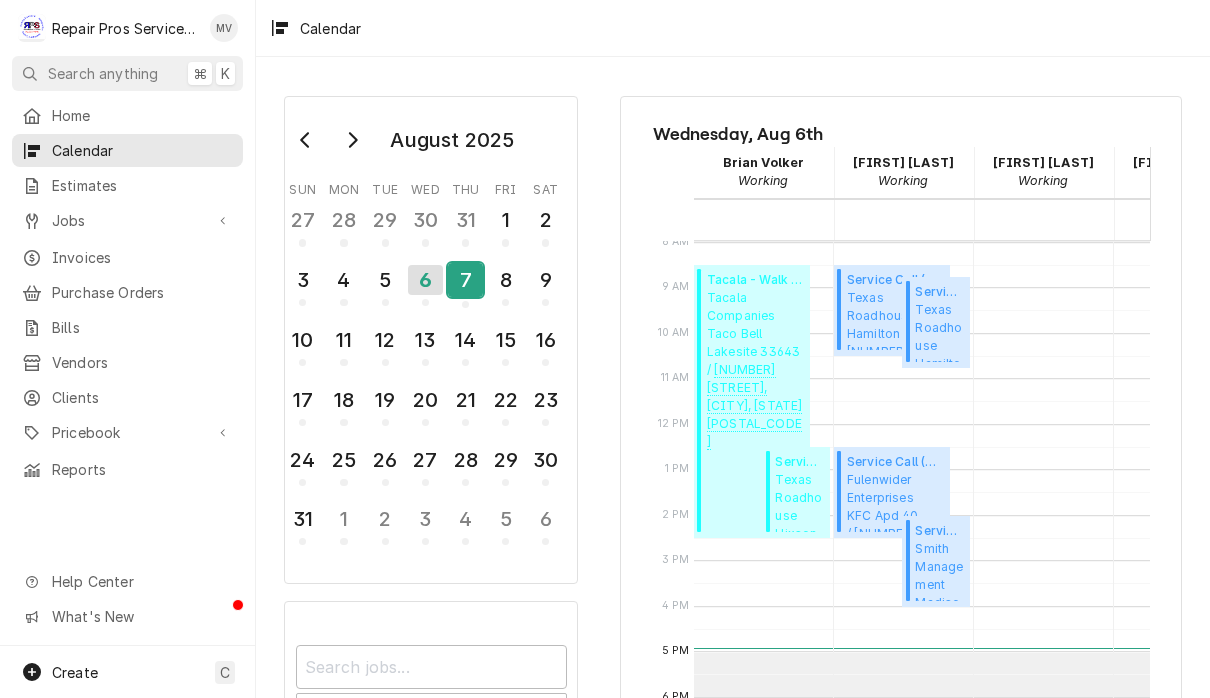 click on "7" at bounding box center (465, 280) 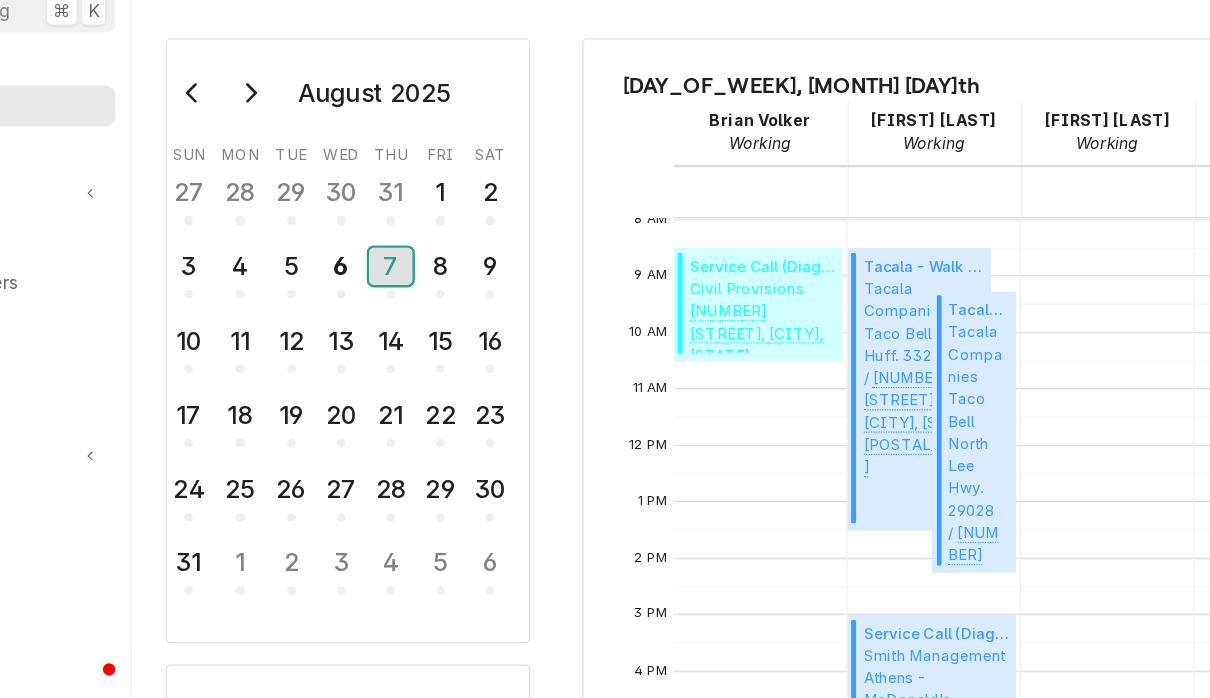 scroll, scrollTop: 367, scrollLeft: 14, axis: both 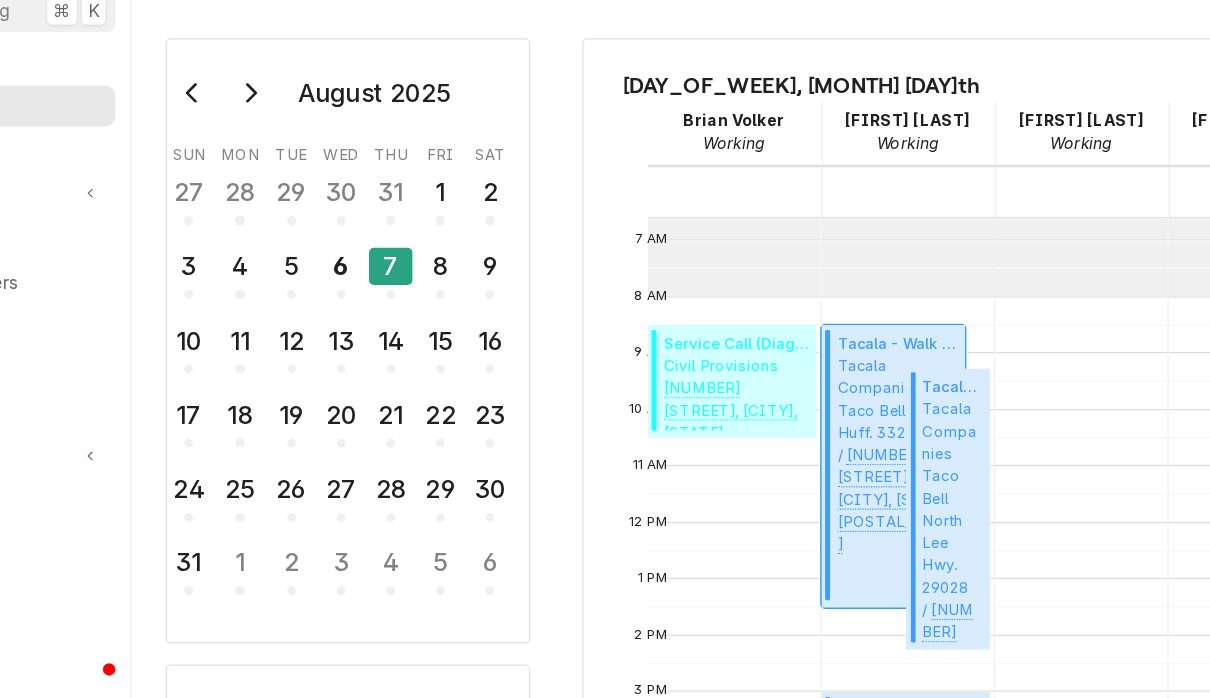 click on "[COMPANY] [DESCRIPTION] ( Upcoming ) [COMPANY] [BRAND] [NAME]. [POSTAL_CODE] / [NUMBER] [STREET], [CITY], [STATE] [POSTAL_CODE]" at bounding box center [874, 440] 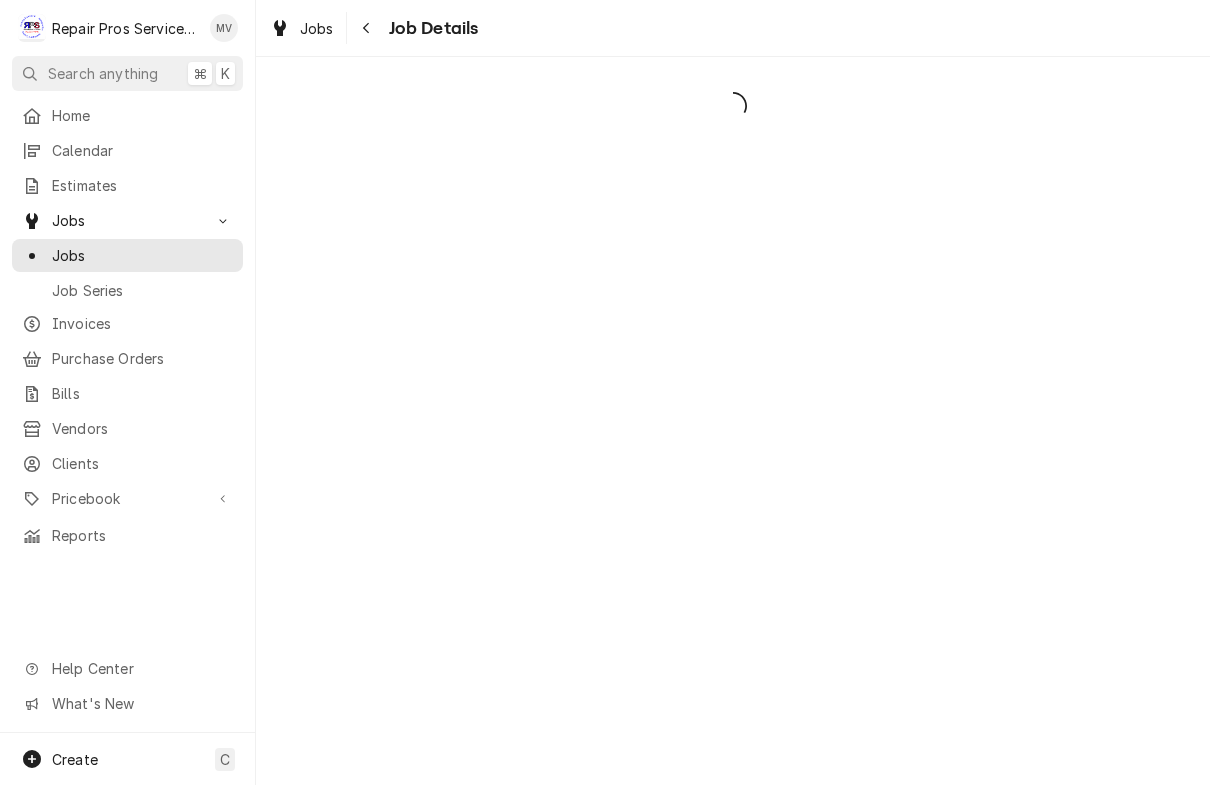 scroll, scrollTop: 0, scrollLeft: 0, axis: both 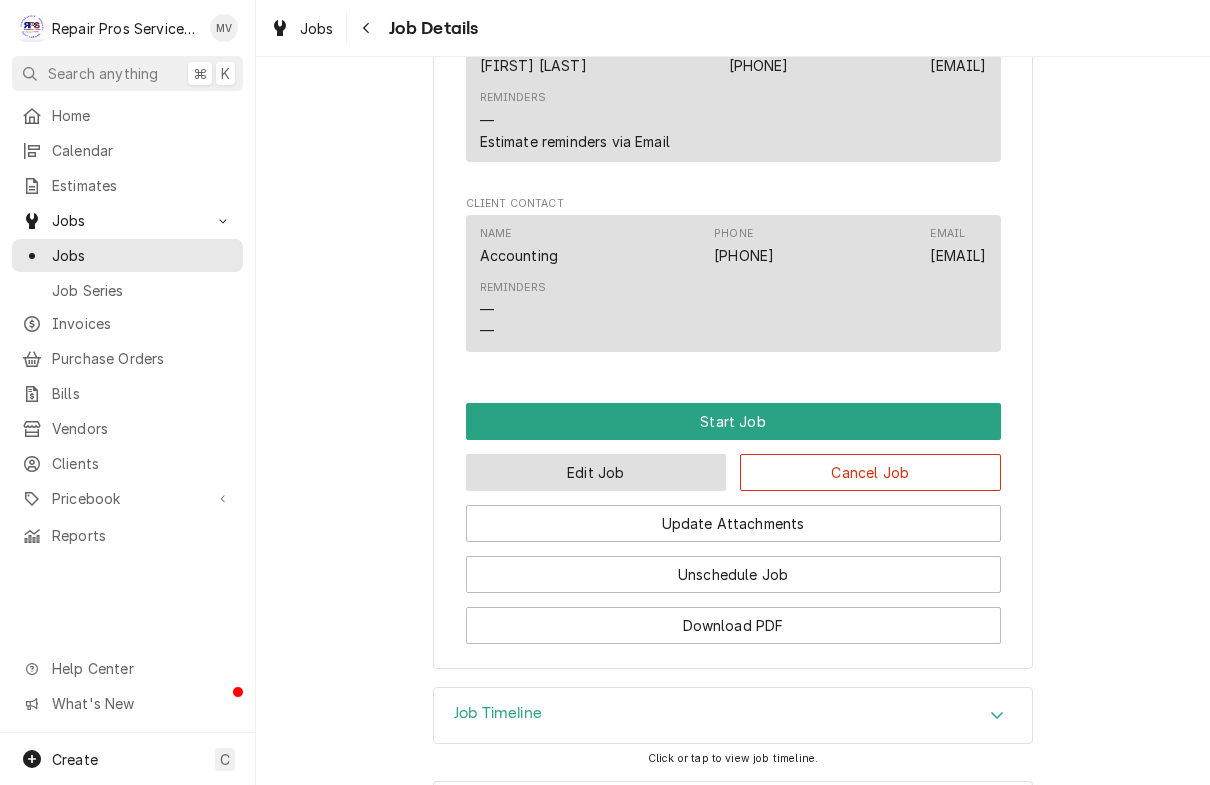 click on "Edit Job" at bounding box center (596, 472) 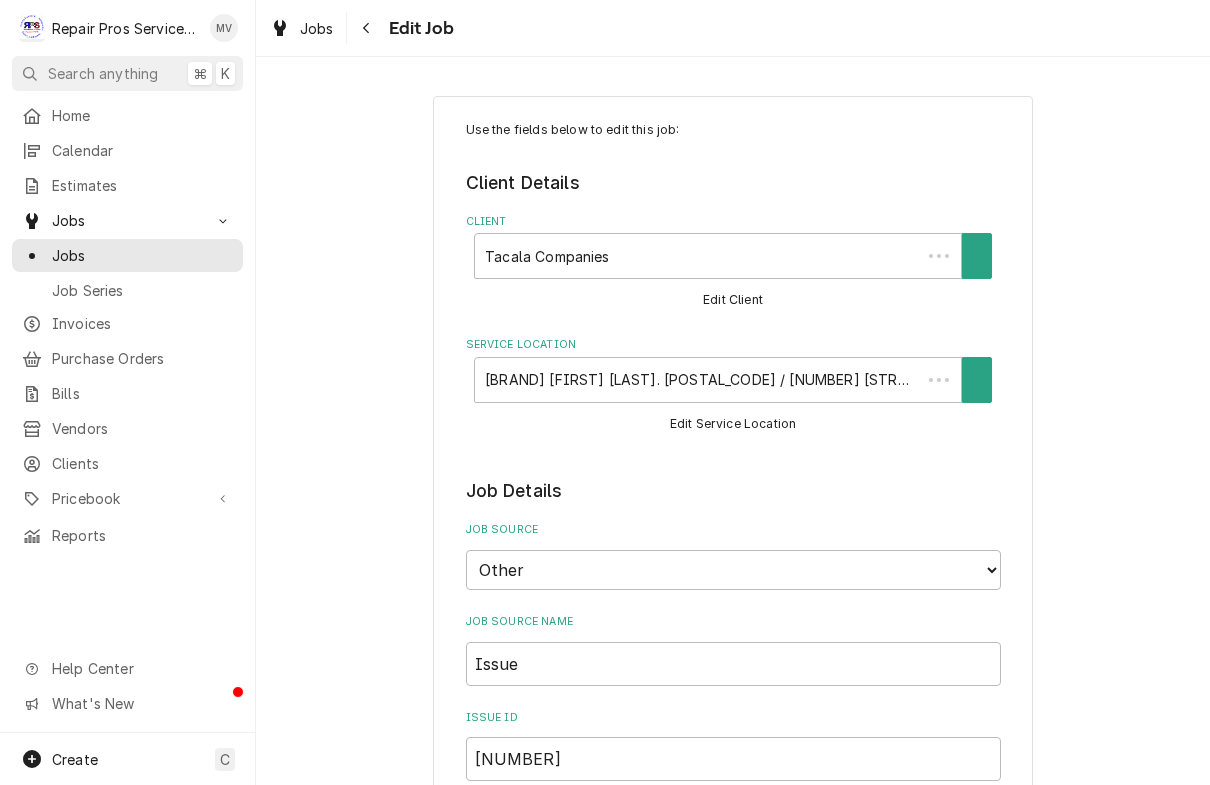 scroll, scrollTop: 0, scrollLeft: 0, axis: both 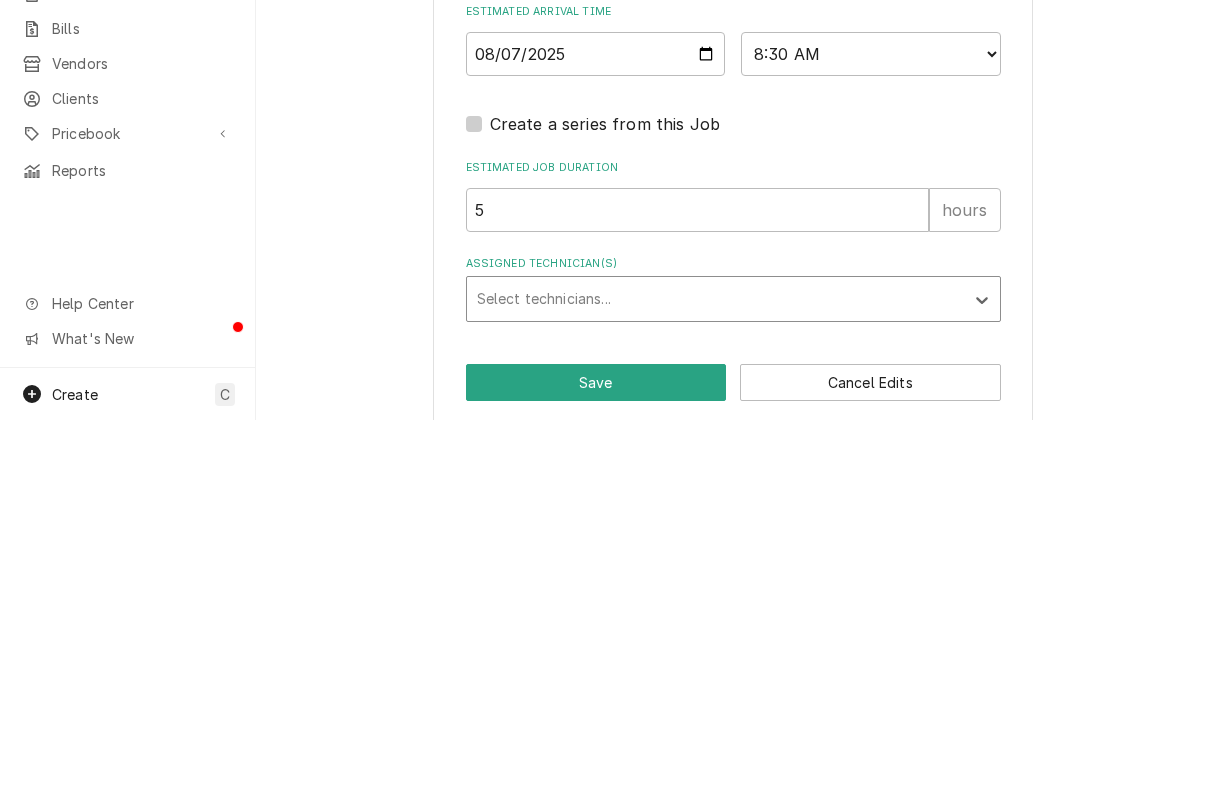 click on "Select technicians..." at bounding box center [715, 663] 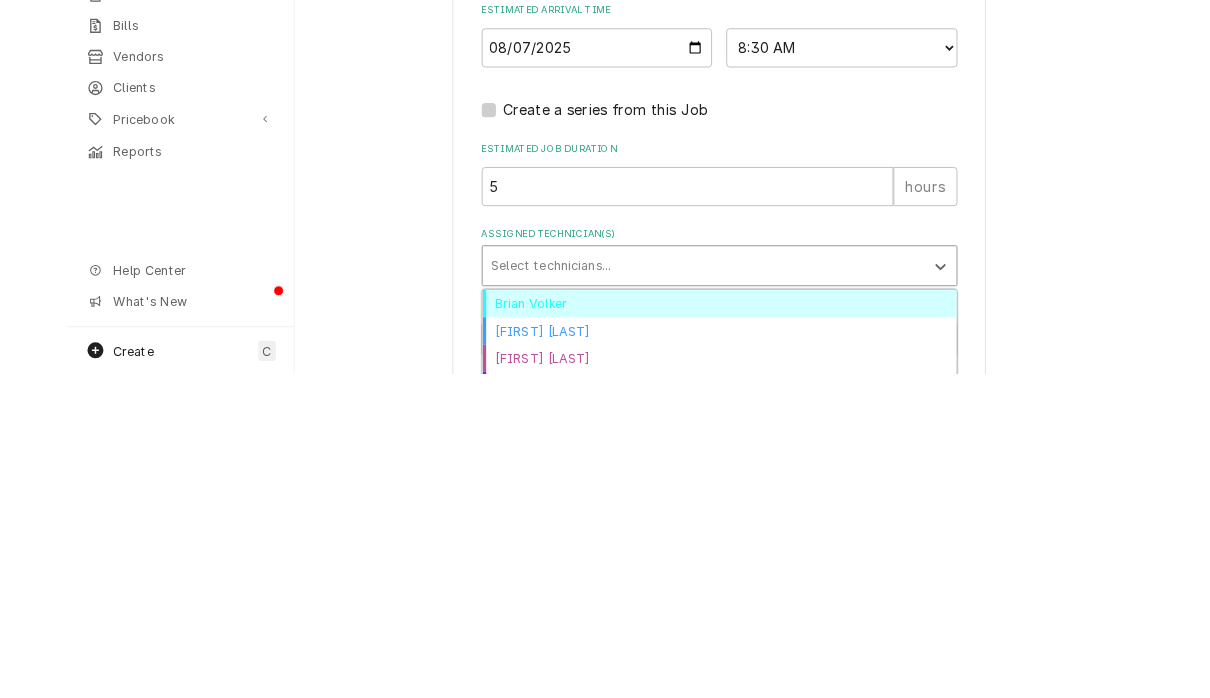 scroll, scrollTop: 0, scrollLeft: 0, axis: both 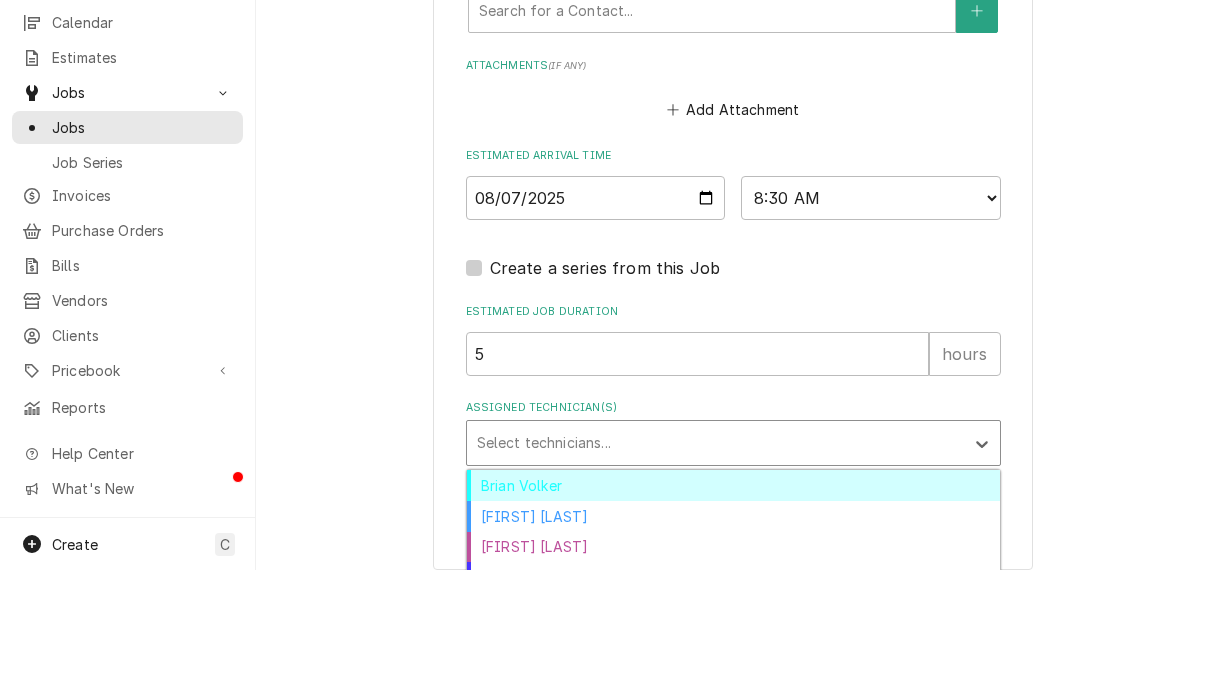 click on "Brian Volker" at bounding box center [733, 613] 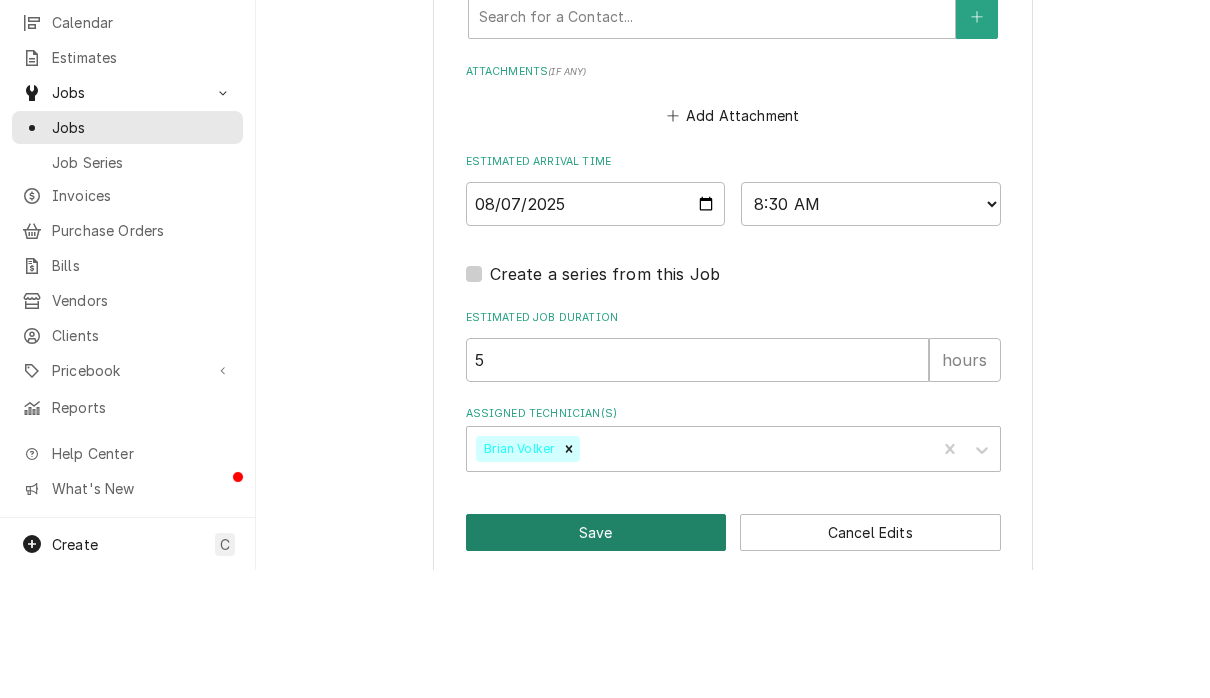 click on "Save" at bounding box center [596, 660] 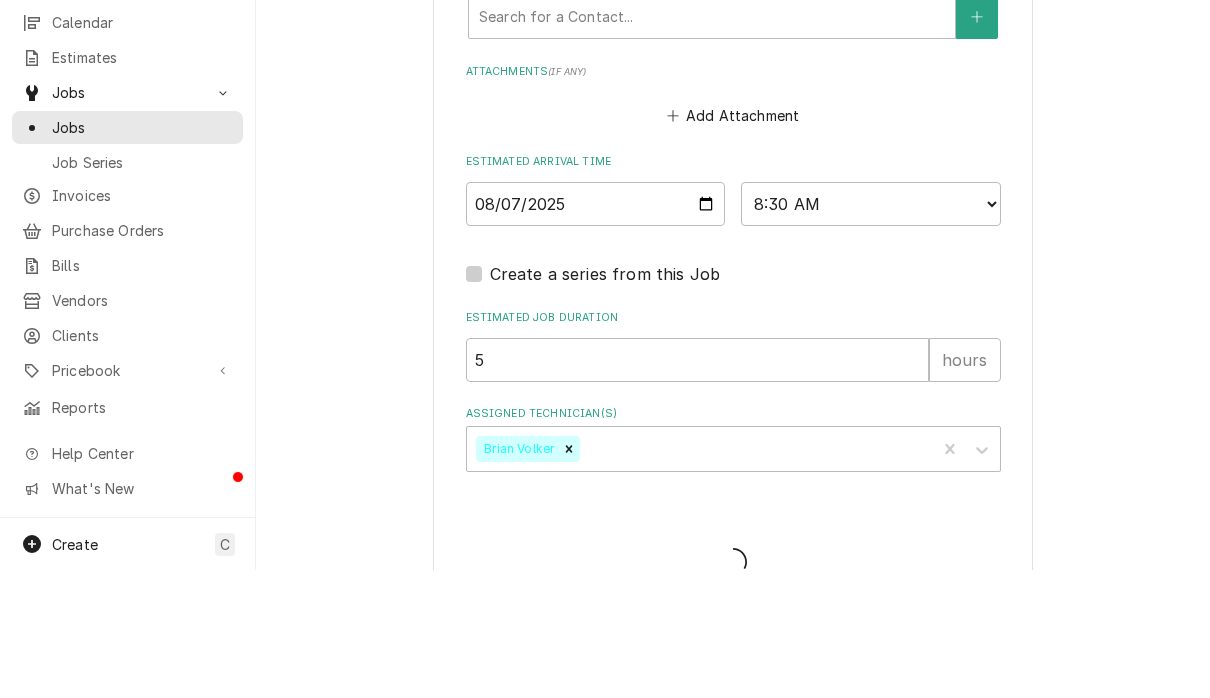 type on "x" 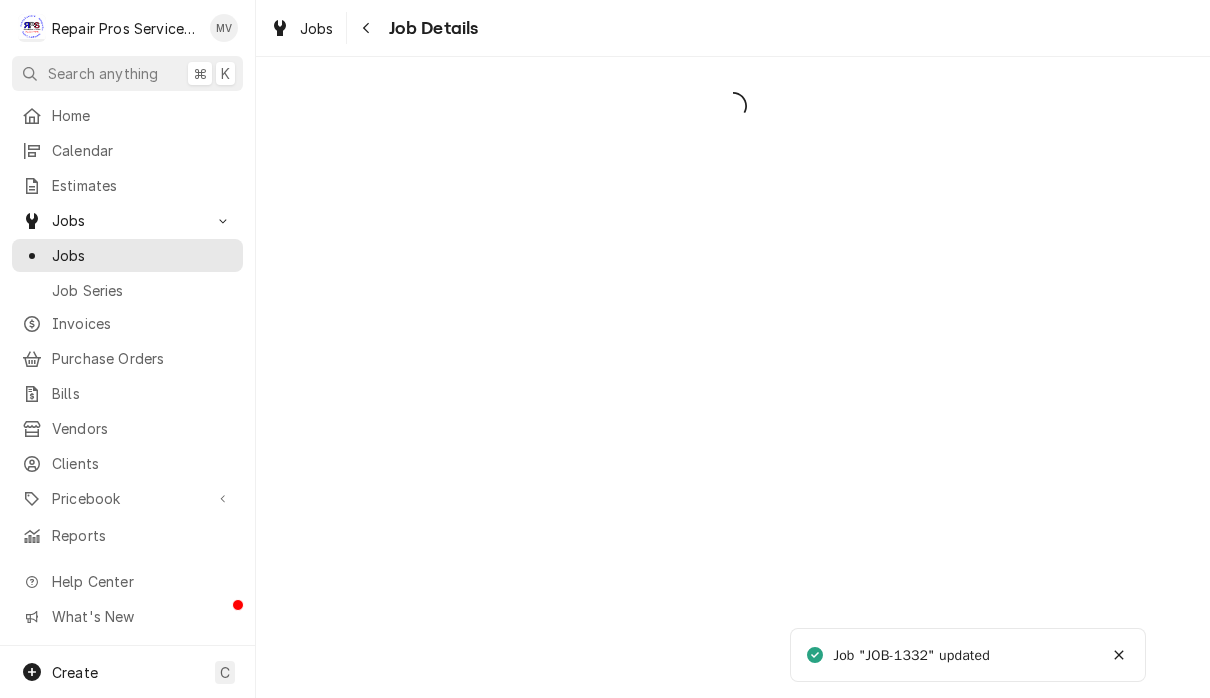 scroll, scrollTop: 0, scrollLeft: 0, axis: both 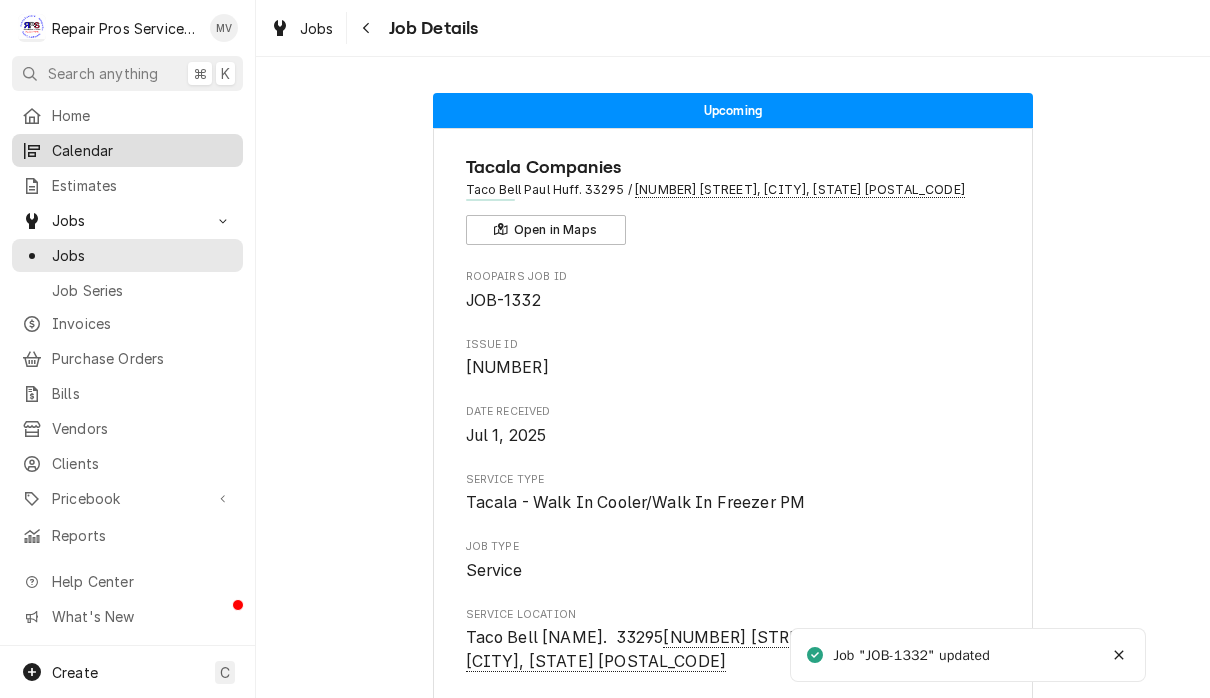 click on "Calendar" at bounding box center [142, 150] 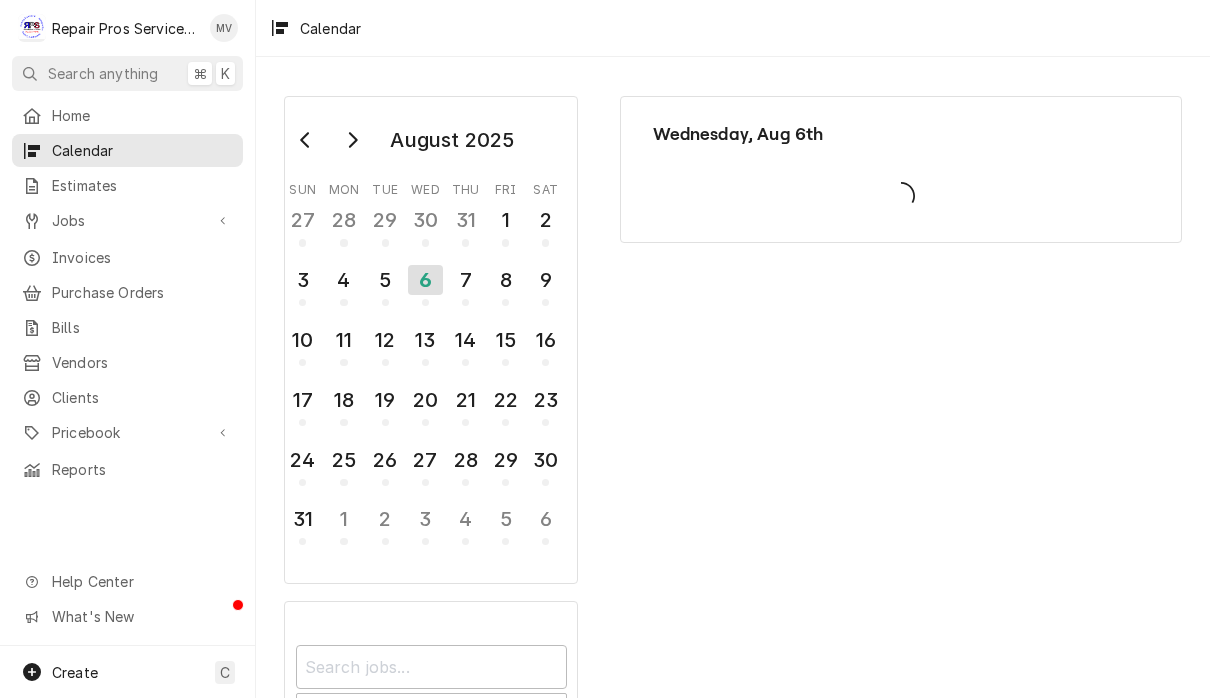 scroll, scrollTop: 0, scrollLeft: 0, axis: both 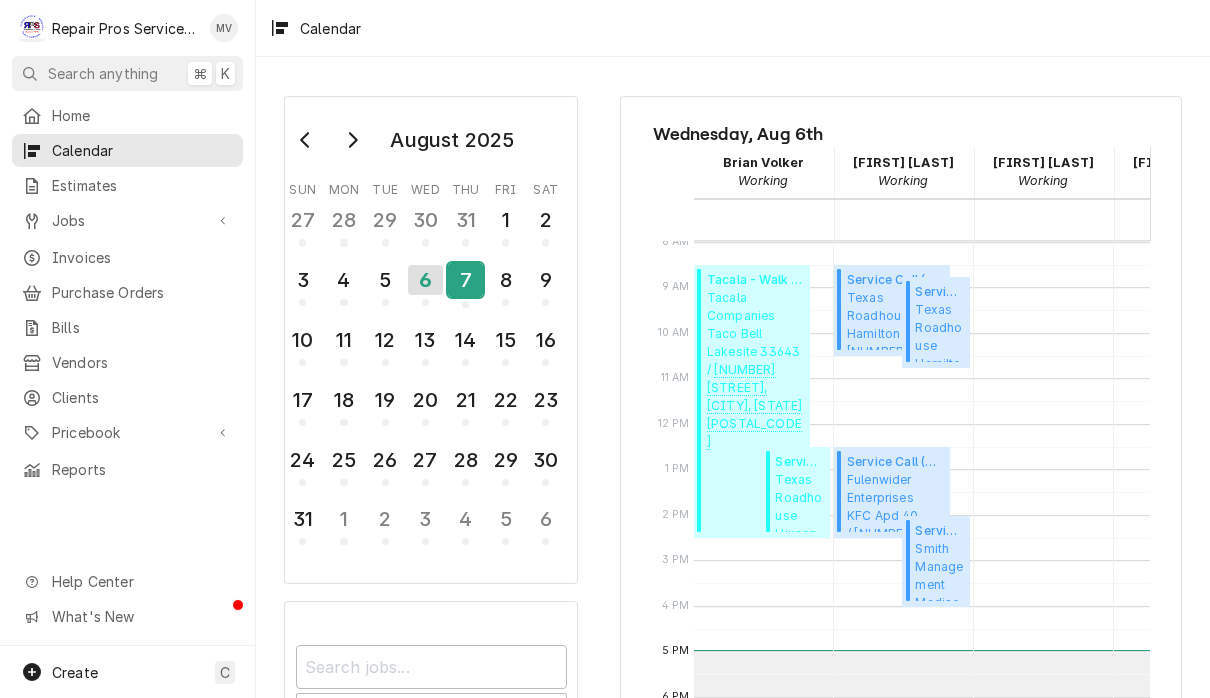 click on "7" at bounding box center (465, 280) 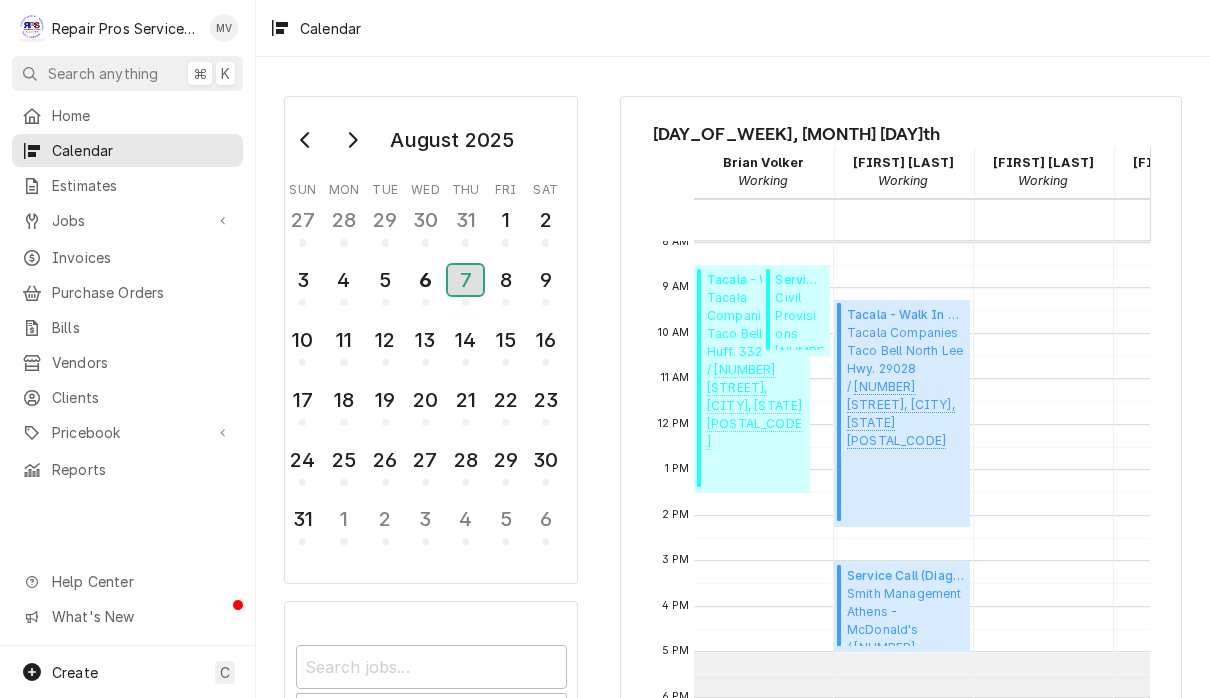 scroll, scrollTop: 444, scrollLeft: 8, axis: both 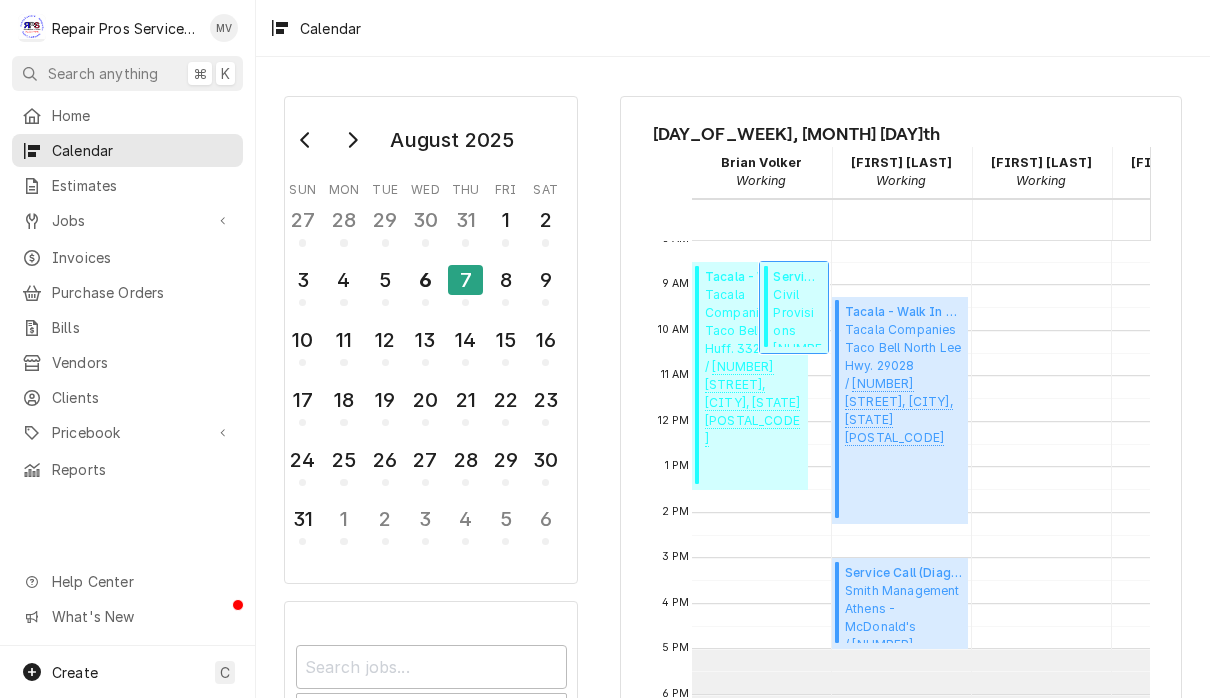 click on "Civil Provisions 720 Mississippi Ave, Signal Mountain, TN 37377" at bounding box center [797, 316] 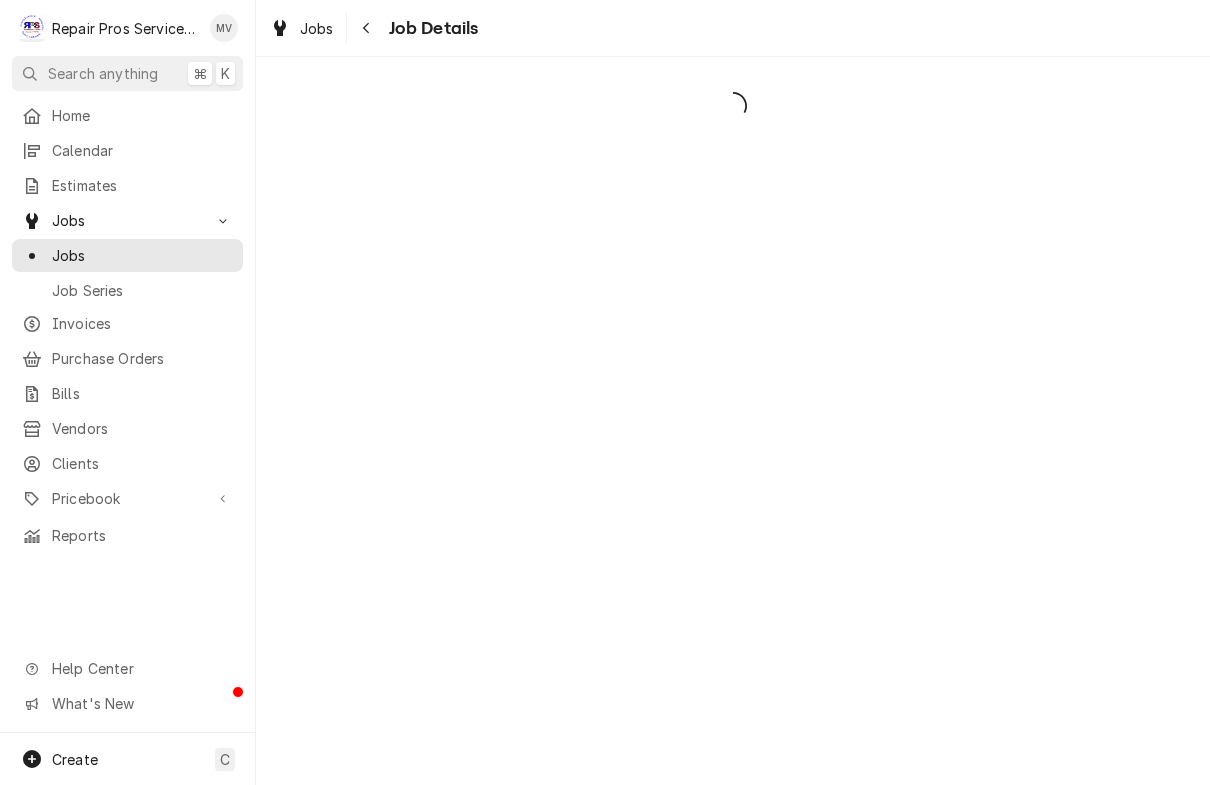 scroll, scrollTop: 0, scrollLeft: 0, axis: both 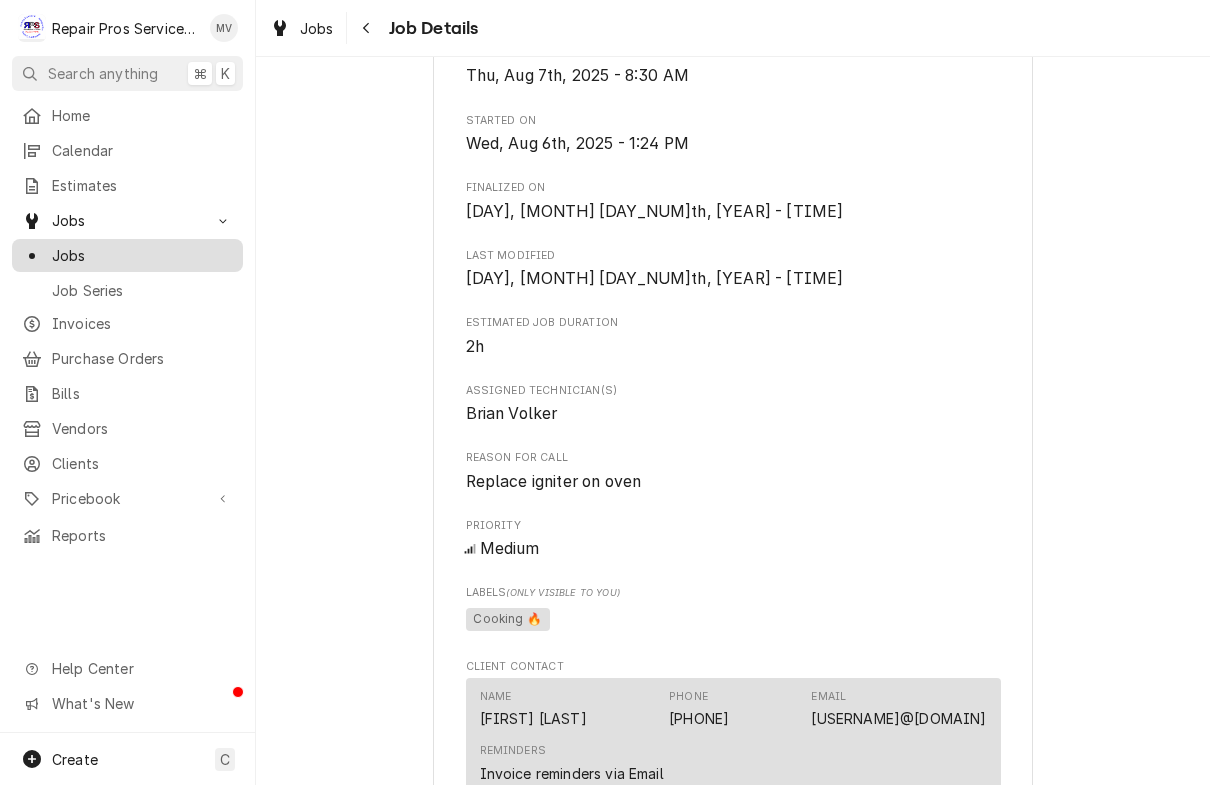 click on "Jobs" at bounding box center (142, 255) 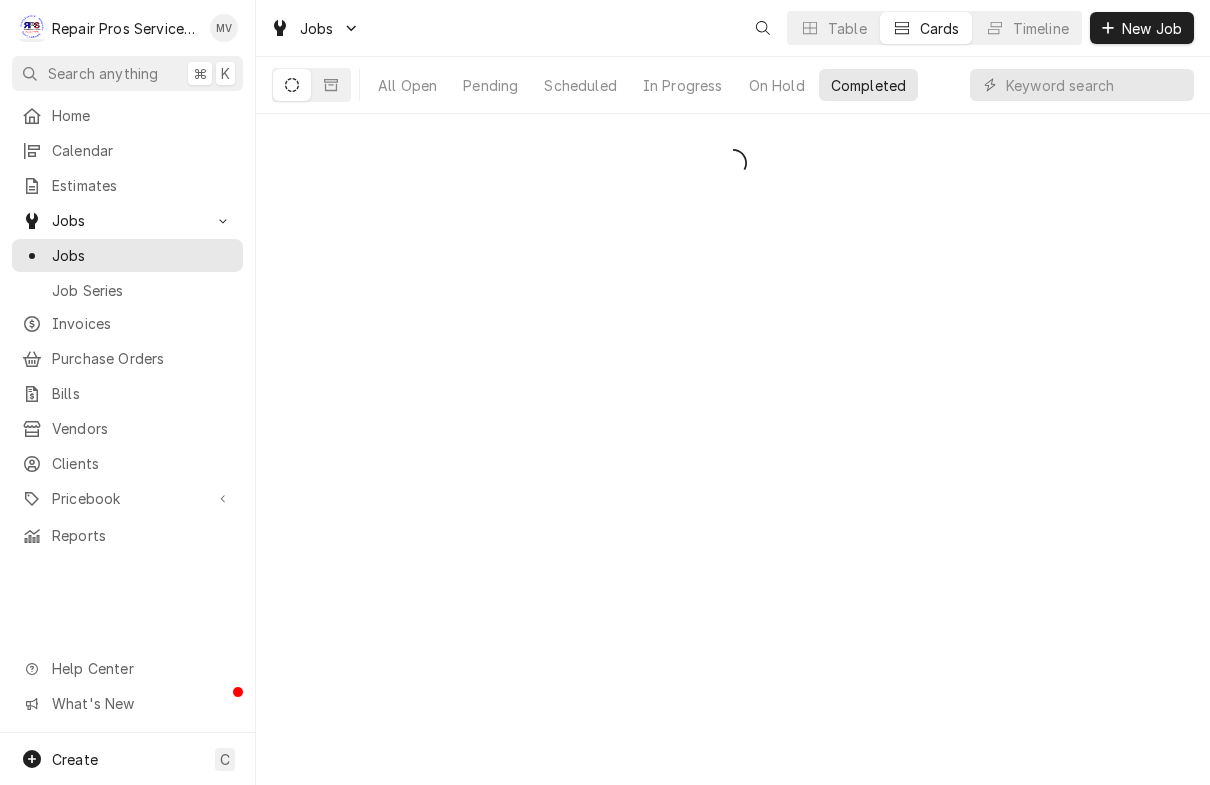 scroll, scrollTop: 0, scrollLeft: 0, axis: both 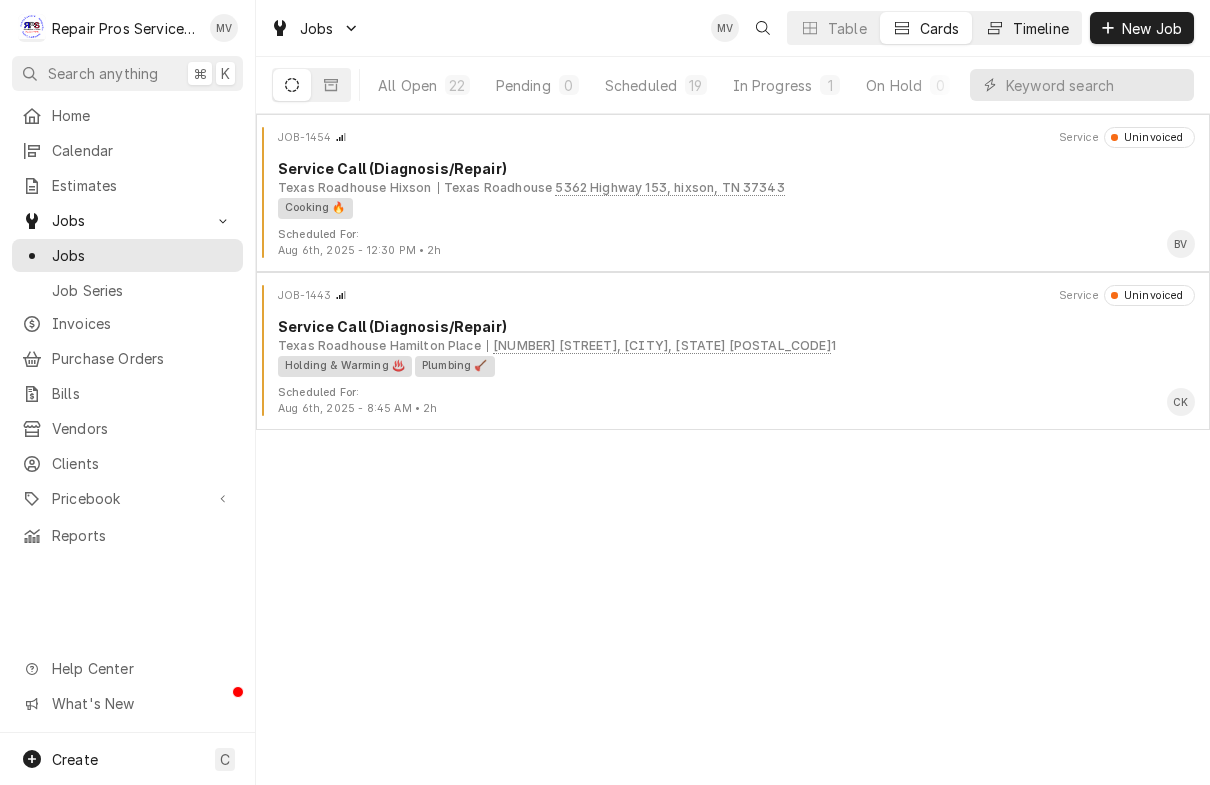click on "Timeline" at bounding box center [1041, 28] 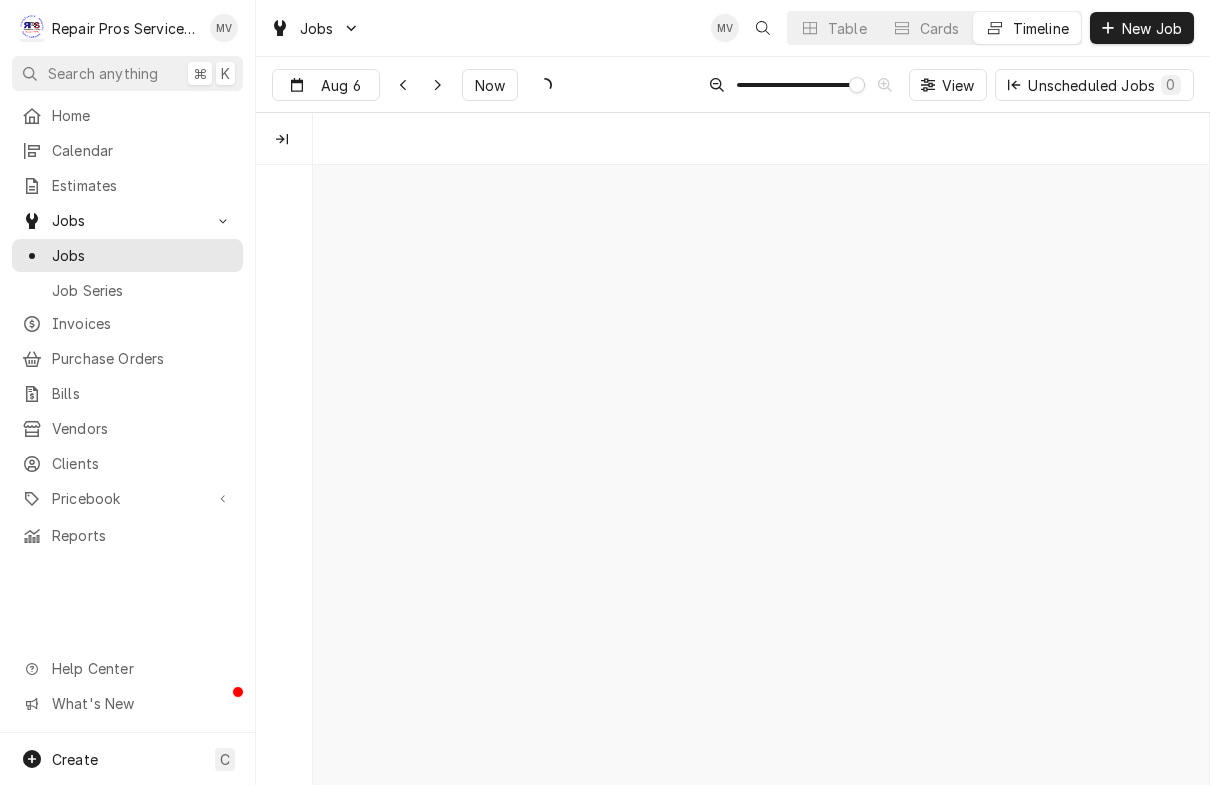 scroll, scrollTop: 0, scrollLeft: 17751, axis: horizontal 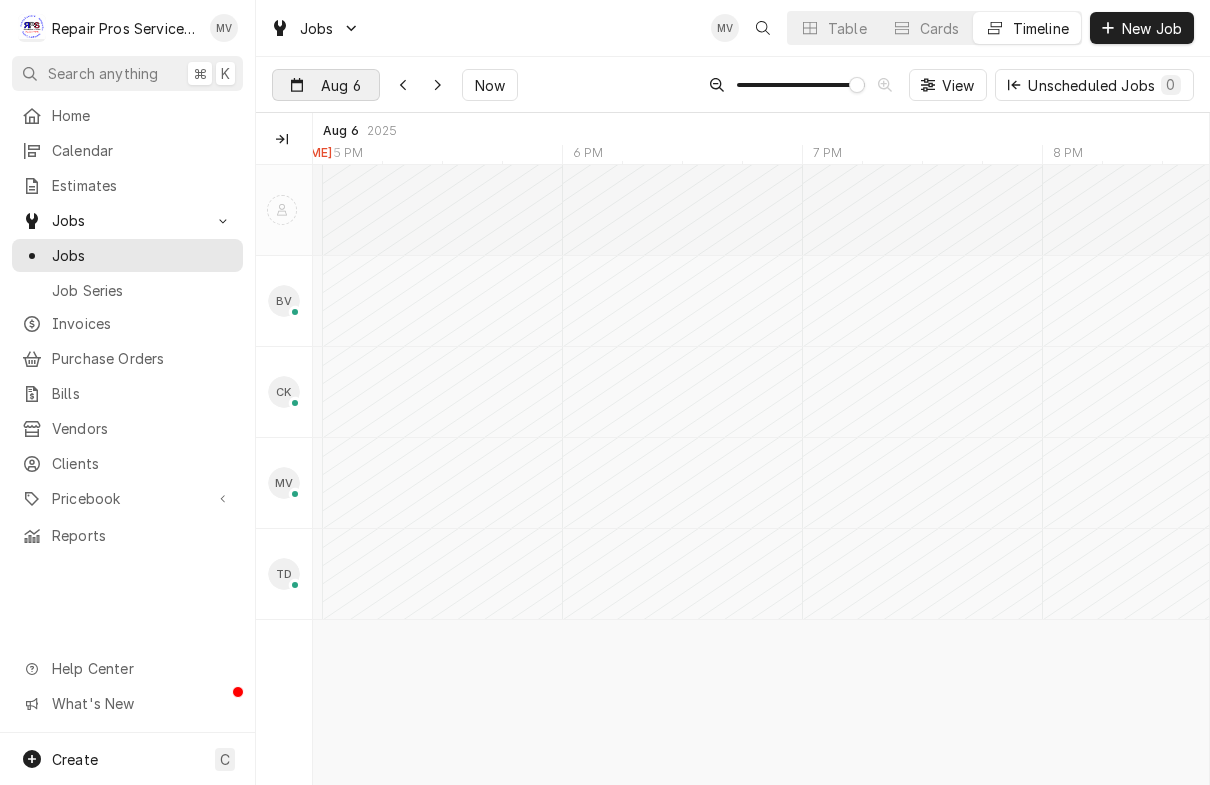 click at bounding box center (365, 86) 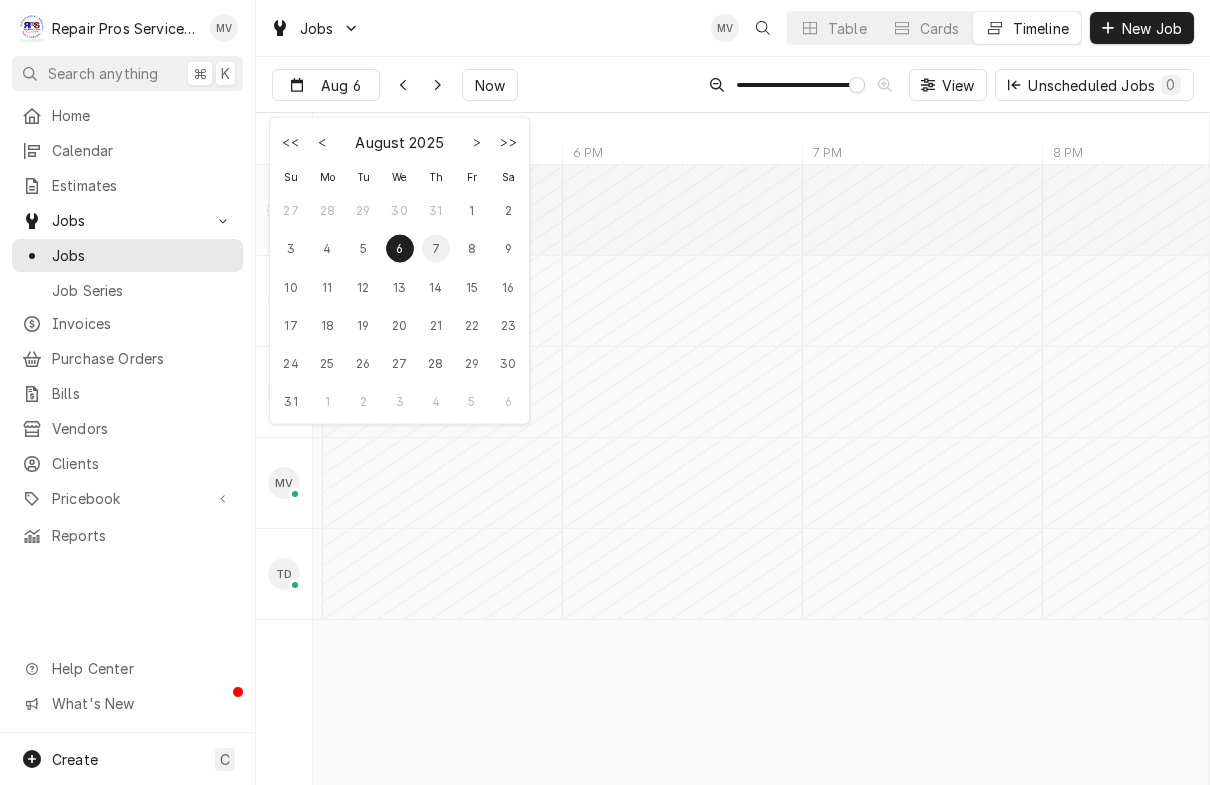 click on "7" at bounding box center (436, 248) 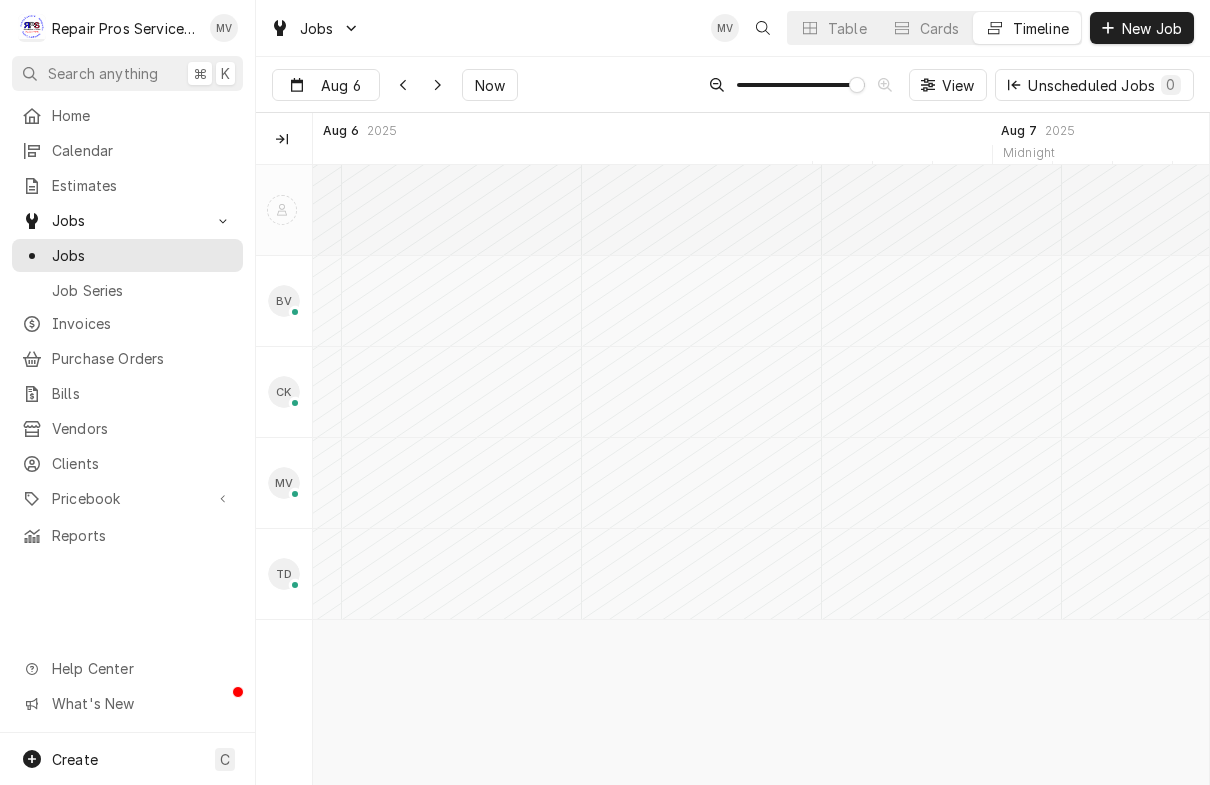 scroll, scrollTop: 0, scrollLeft: 19825, axis: horizontal 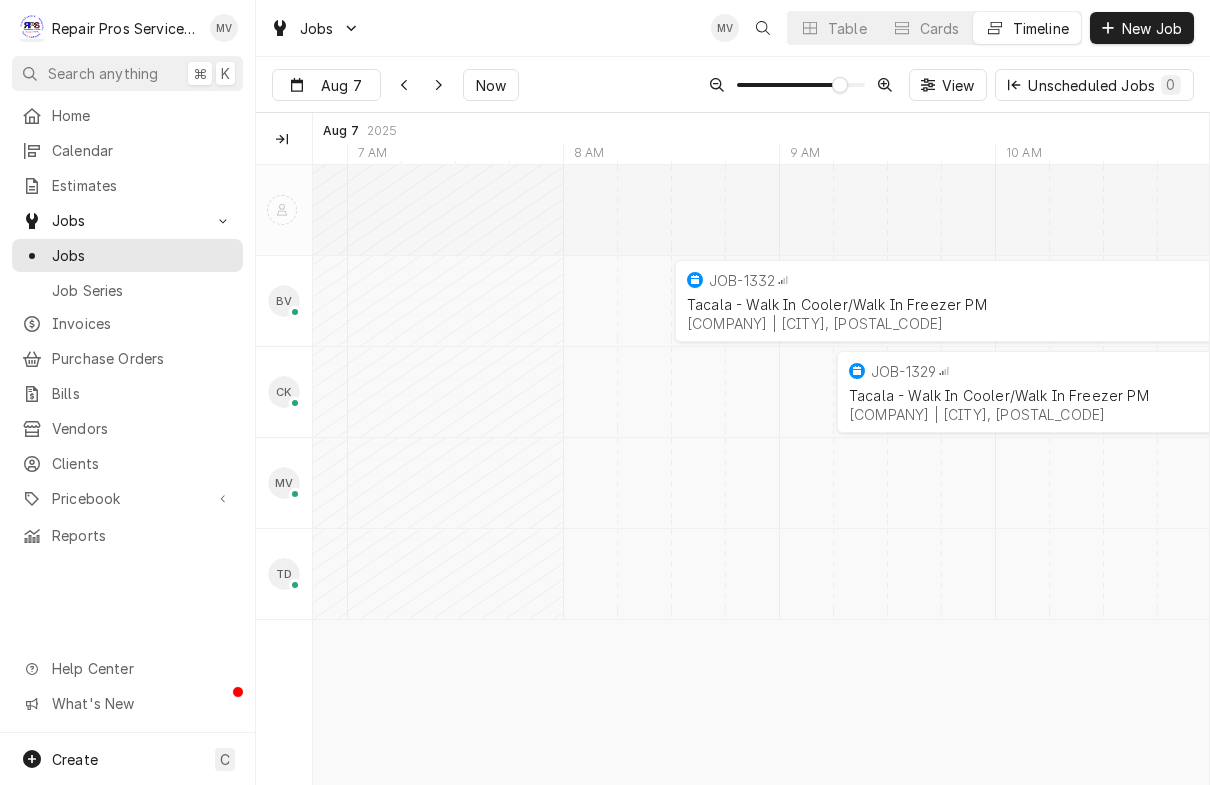 click at bounding box center (725, 28) 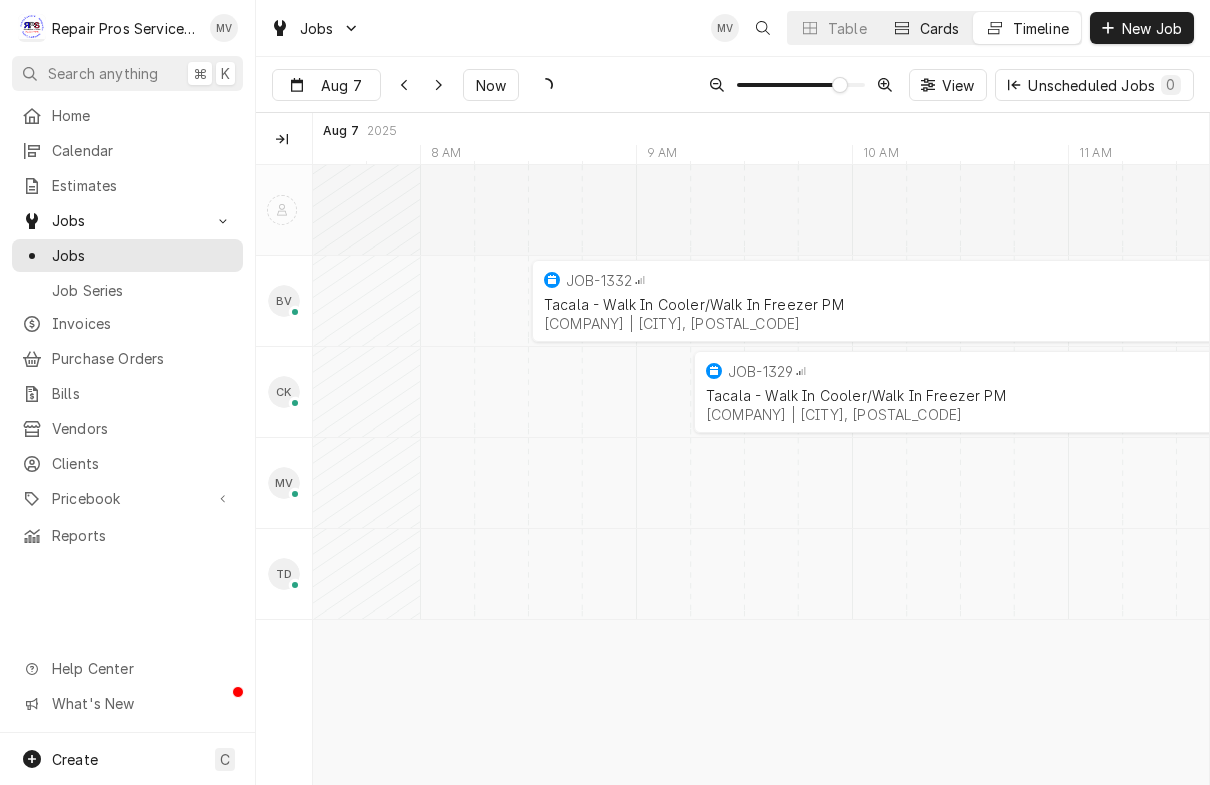 click on "Cards" at bounding box center [940, 28] 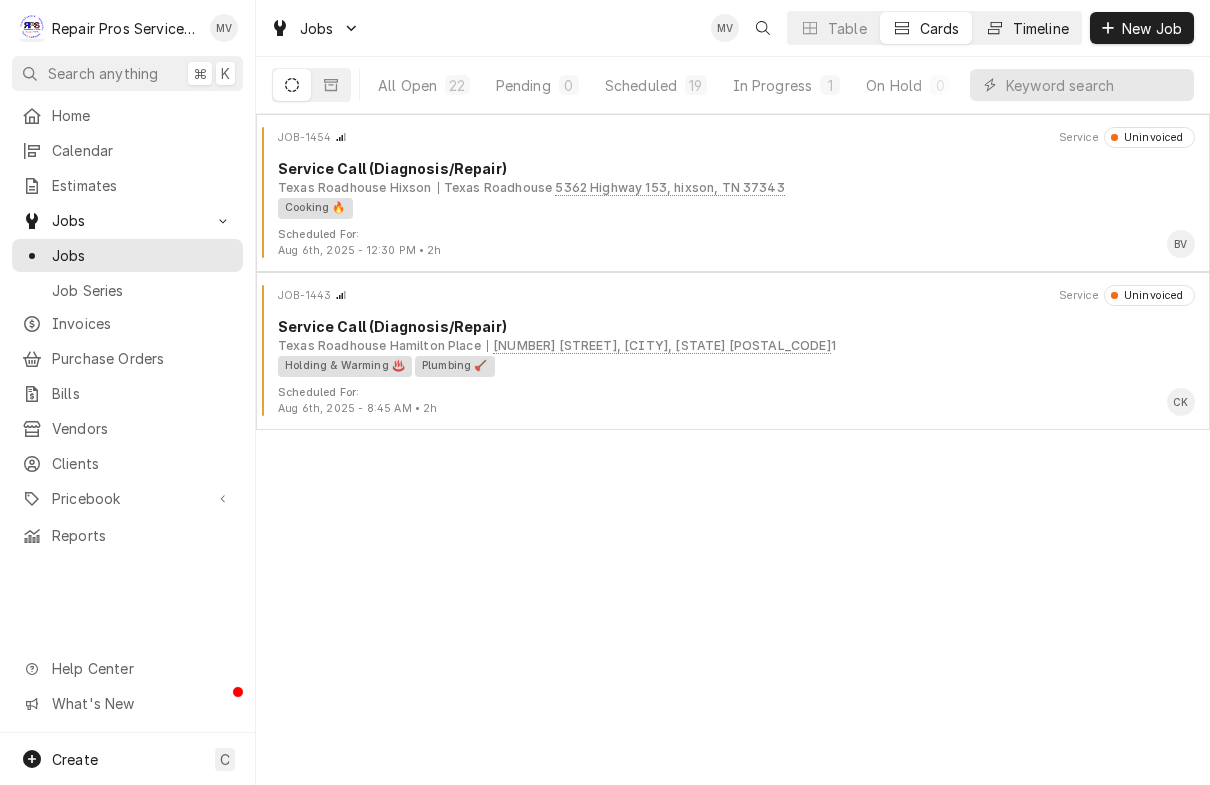 click on "Timeline" at bounding box center (1041, 28) 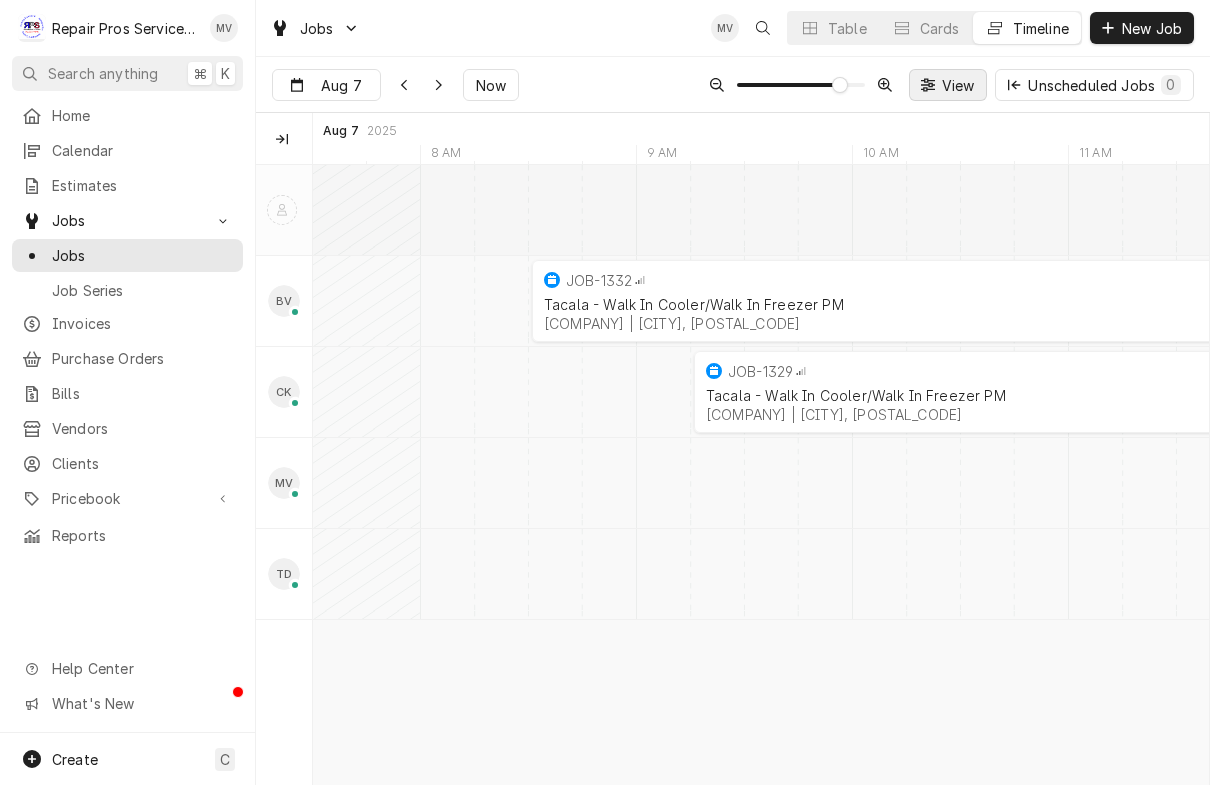 click on "View" at bounding box center (958, 85) 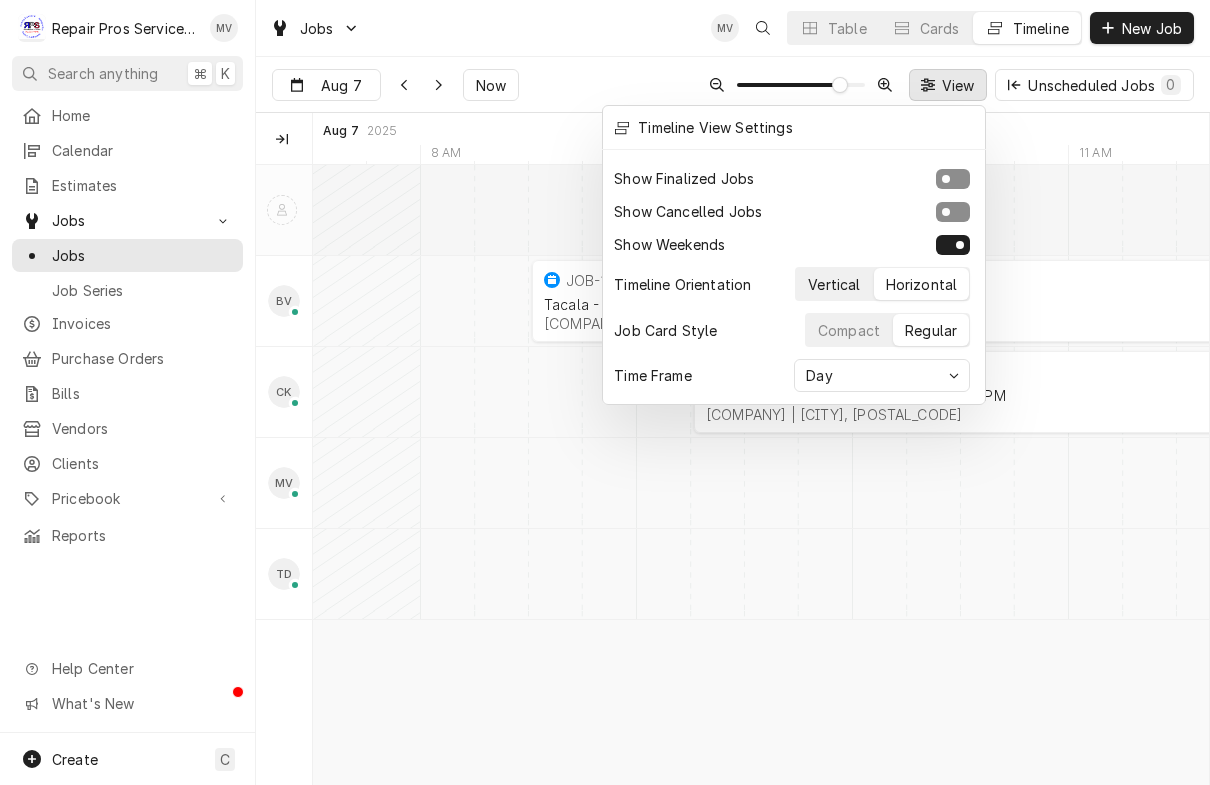 click on "Vertical" at bounding box center [834, 284] 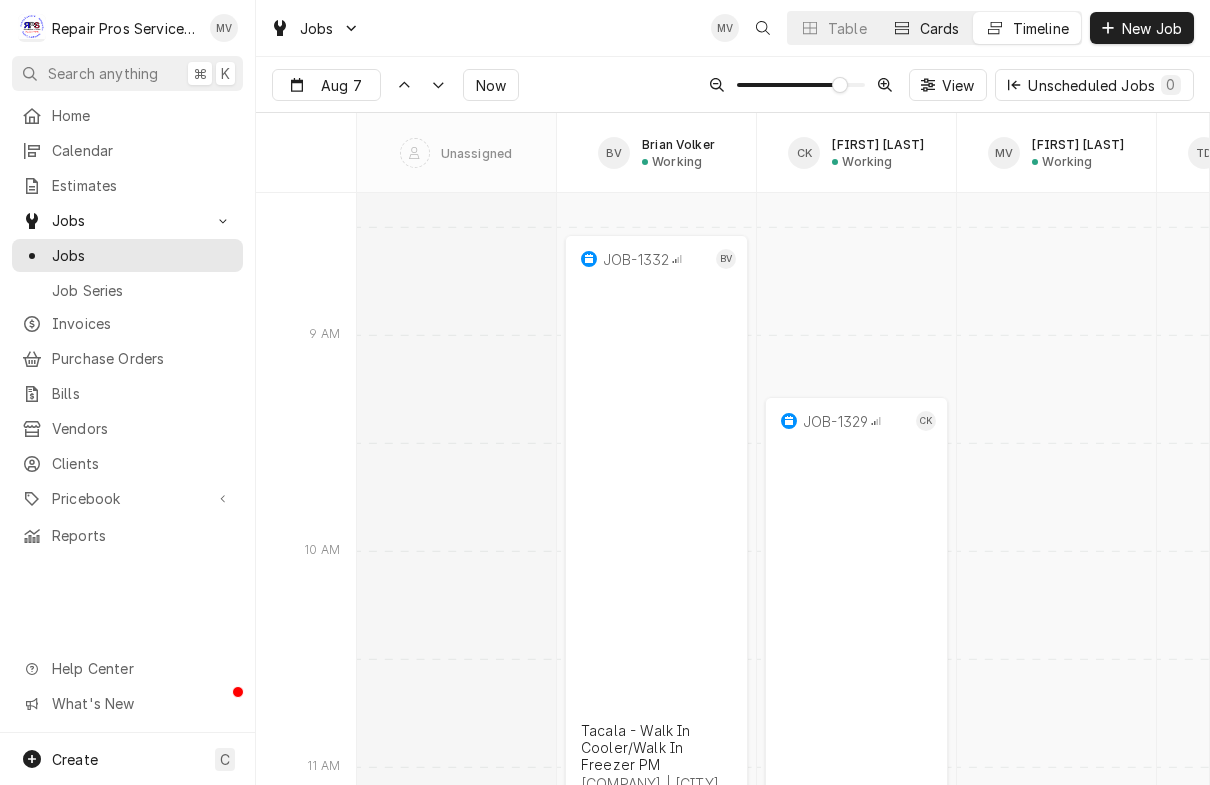 click on "Cards" at bounding box center [940, 28] 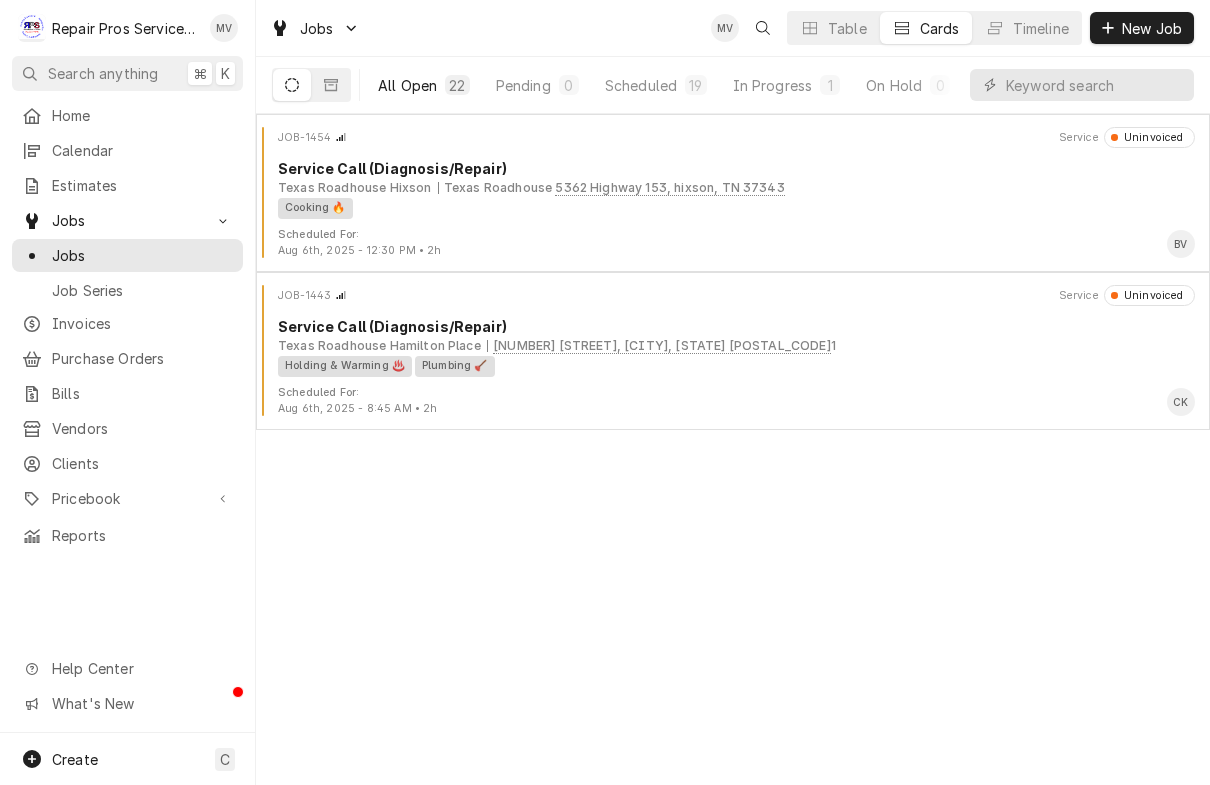 click on "All Open" at bounding box center [407, 85] 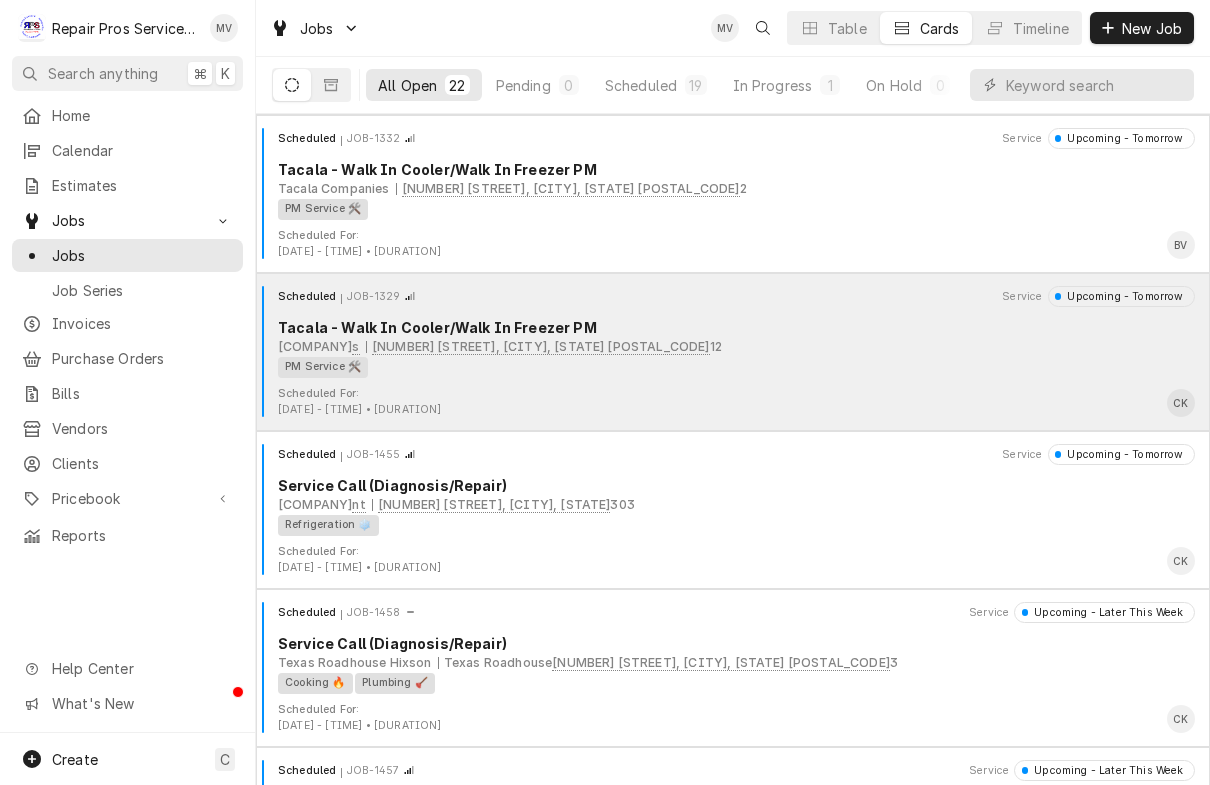 click on "Tacala Companie s 4530 N Lee Hwy, Cleveland, TN 373 12" at bounding box center (736, 347) 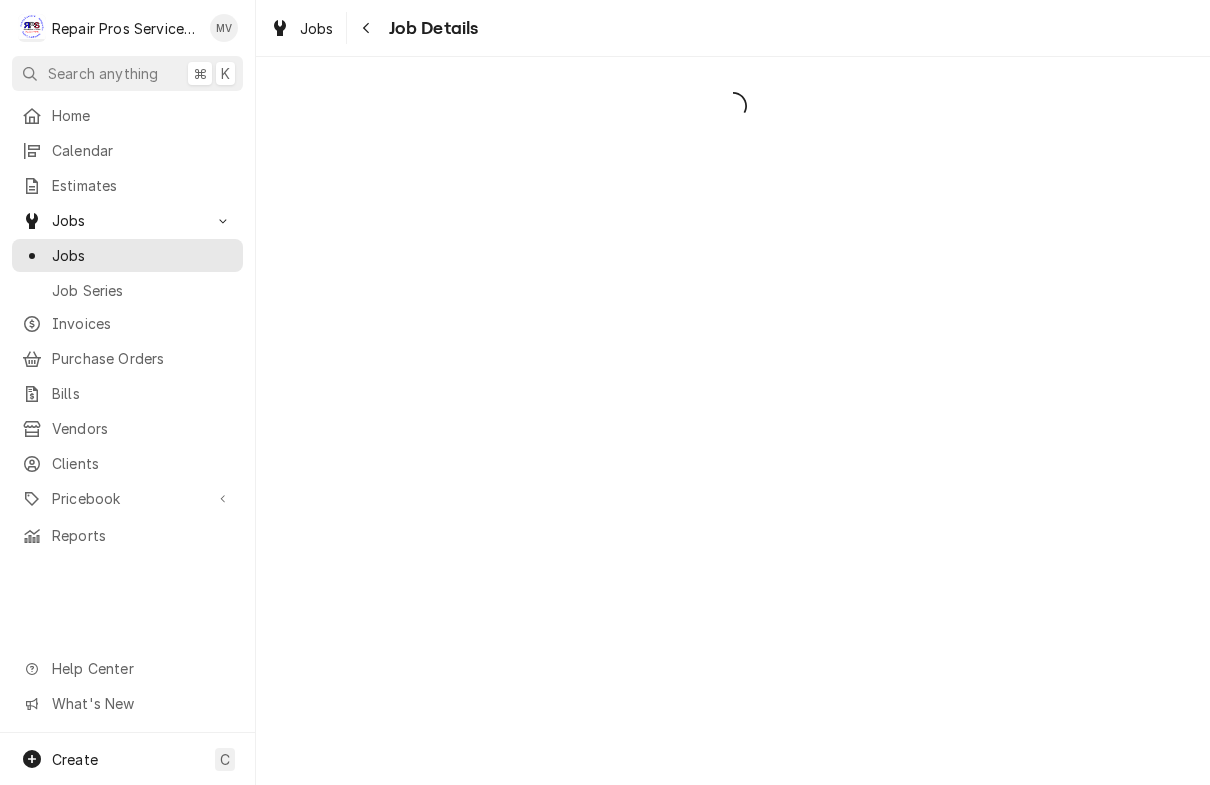scroll, scrollTop: 0, scrollLeft: 0, axis: both 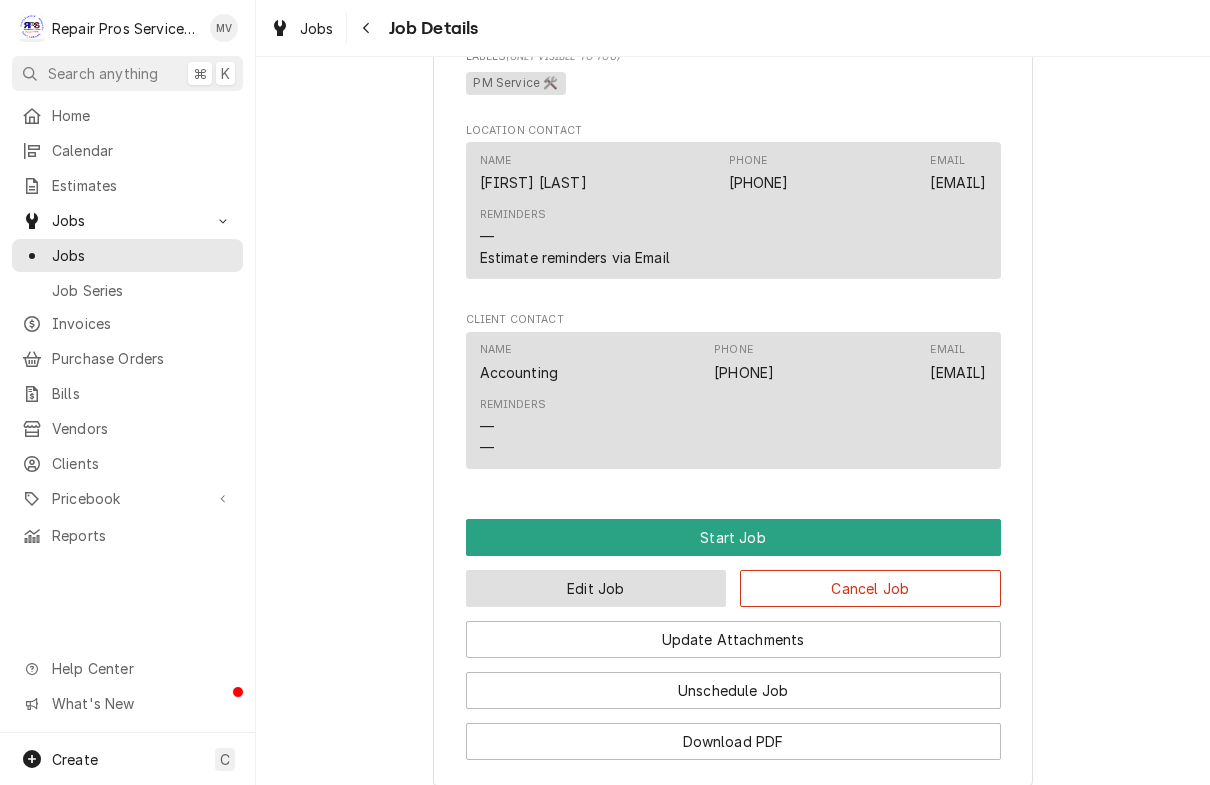 click on "Edit Job" at bounding box center [596, 588] 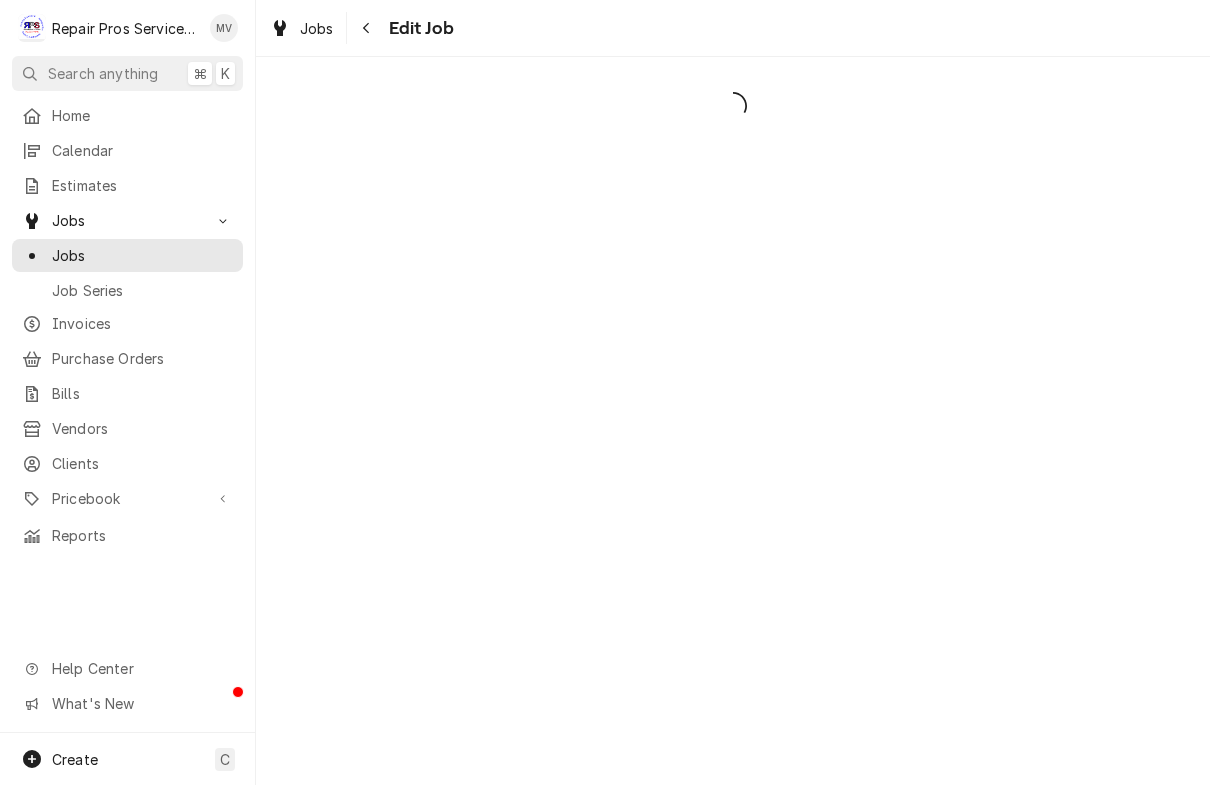 scroll, scrollTop: 0, scrollLeft: 0, axis: both 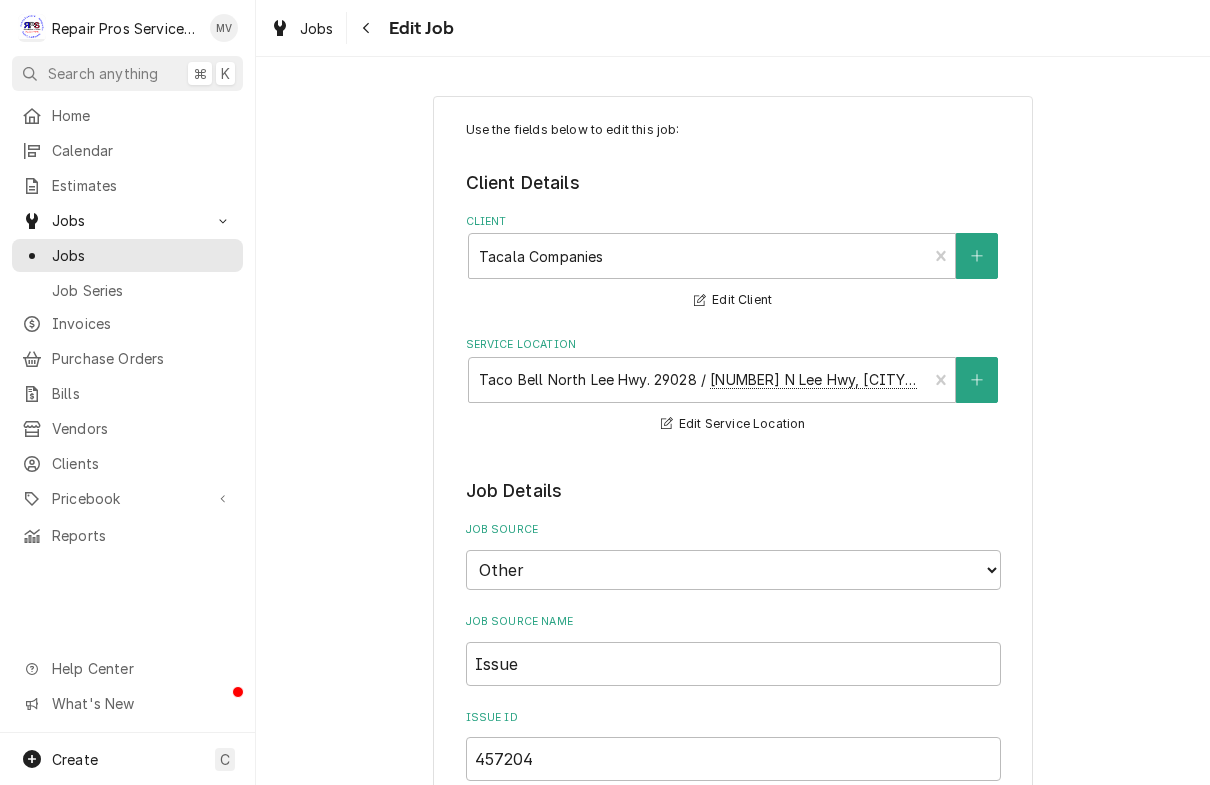 type on "x" 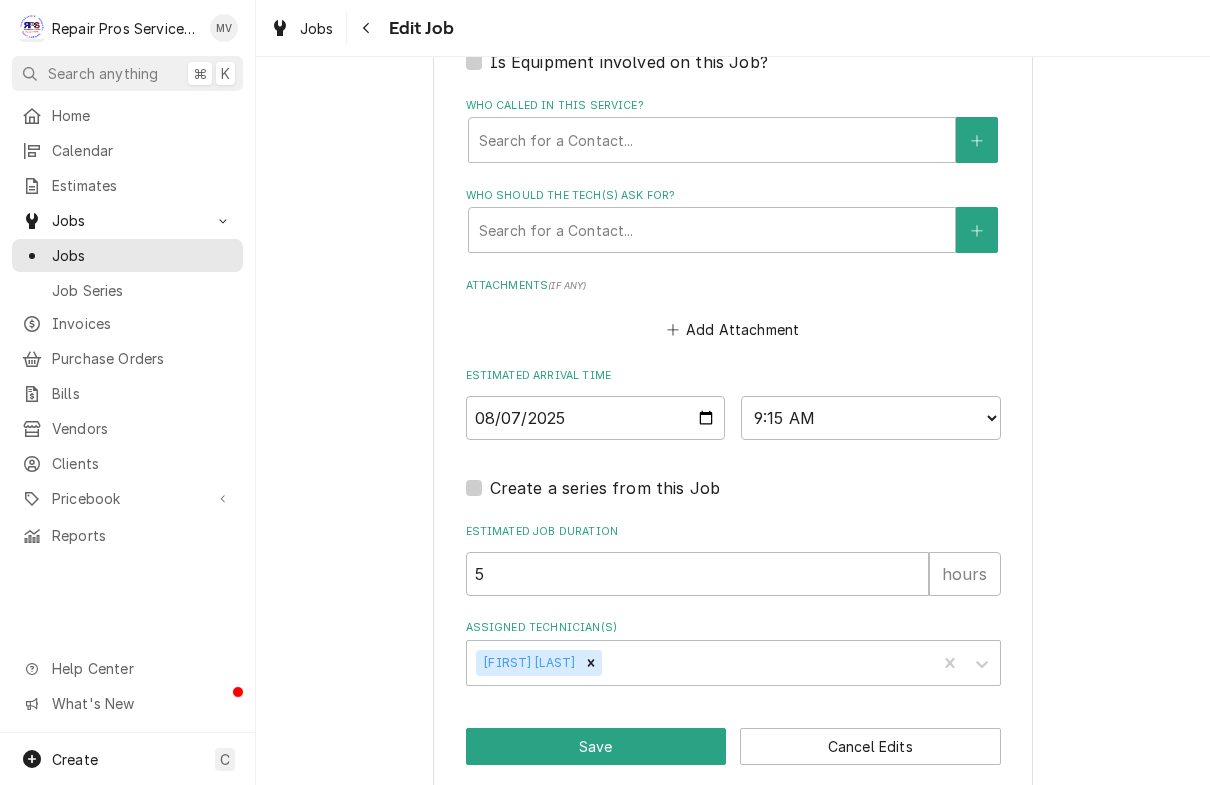 scroll, scrollTop: 3510, scrollLeft: 0, axis: vertical 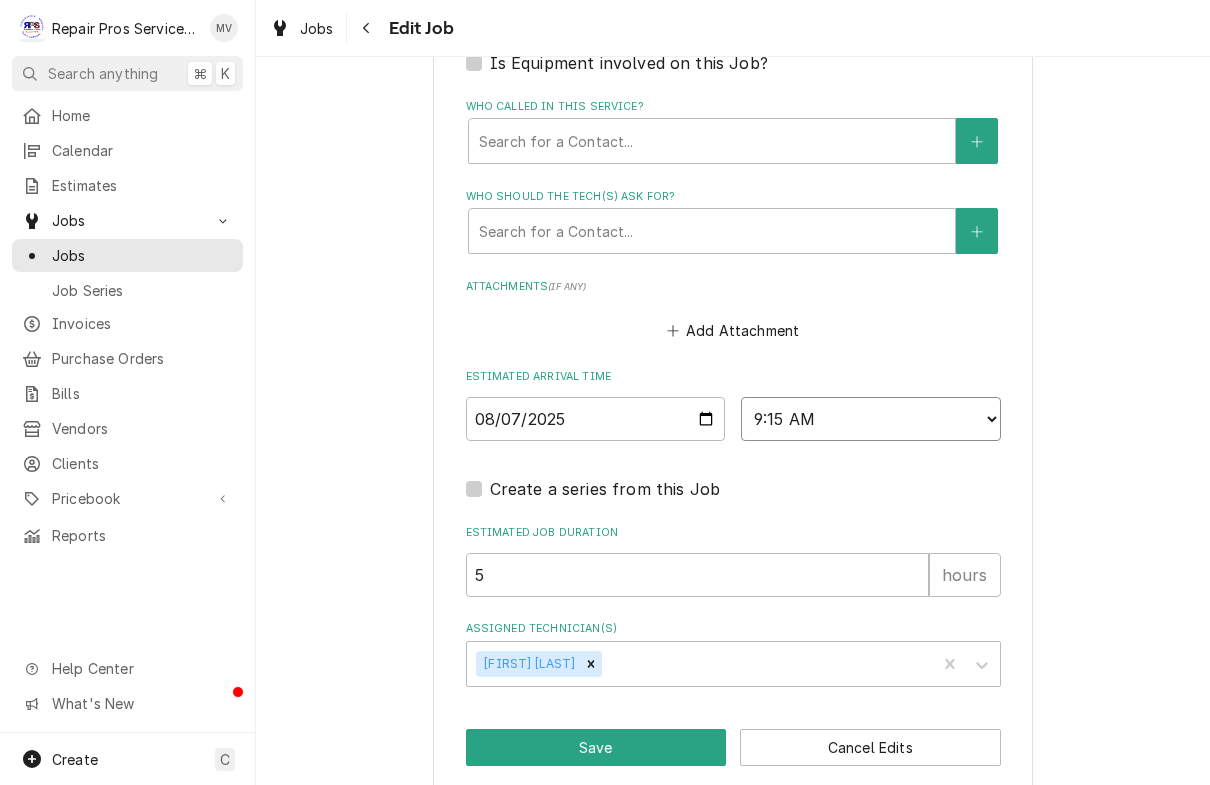 click on "AM / PM 6:00 AM 6:15 AM 6:30 AM 6:45 AM 7:00 AM 7:15 AM 7:30 AM 7:45 AM 8:00 AM 8:15 AM 8:30 AM 8:45 AM 9:00 AM 9:15 AM 9:30 AM 9:45 AM 10:00 AM 10:15 AM 10:30 AM 10:45 AM 11:00 AM 11:15 AM 11:30 AM 11:45 AM 12:00 PM 12:15 PM 12:30 PM 12:45 PM 1:00 PM 1:15 PM 1:30 PM 1:45 PM 2:00 PM 2:15 PM 2:30 PM 2:45 PM 3:00 PM 3:15 PM 3:30 PM 3:45 PM 4:00 PM 4:15 PM 4:30 PM 4:45 PM 5:00 PM 5:15 PM 5:30 PM 5:45 PM 6:00 PM 6:15 PM 6:30 PM 6:45 PM 7:00 PM 7:15 PM 7:30 PM 7:45 PM 8:00 PM 8:15 PM 8:30 PM 8:45 PM 9:00 PM 9:15 PM 9:30 PM 9:45 PM 10:00 PM 10:15 PM 10:30 PM 10:45 PM 11:00 PM 11:15 PM 11:30 PM 11:45 PM 12:00 AM 12:15 AM 12:30 AM 12:45 AM 1:00 AM 1:15 AM 1:30 AM 1:45 AM 2:00 AM 2:15 AM 2:30 AM 2:45 AM 3:00 AM 3:15 AM 3:30 AM 3:45 AM 4:00 AM 4:15 AM 4:30 AM 4:45 AM 5:00 AM 5:15 AM 5:30 AM 5:45 AM" at bounding box center [871, 419] 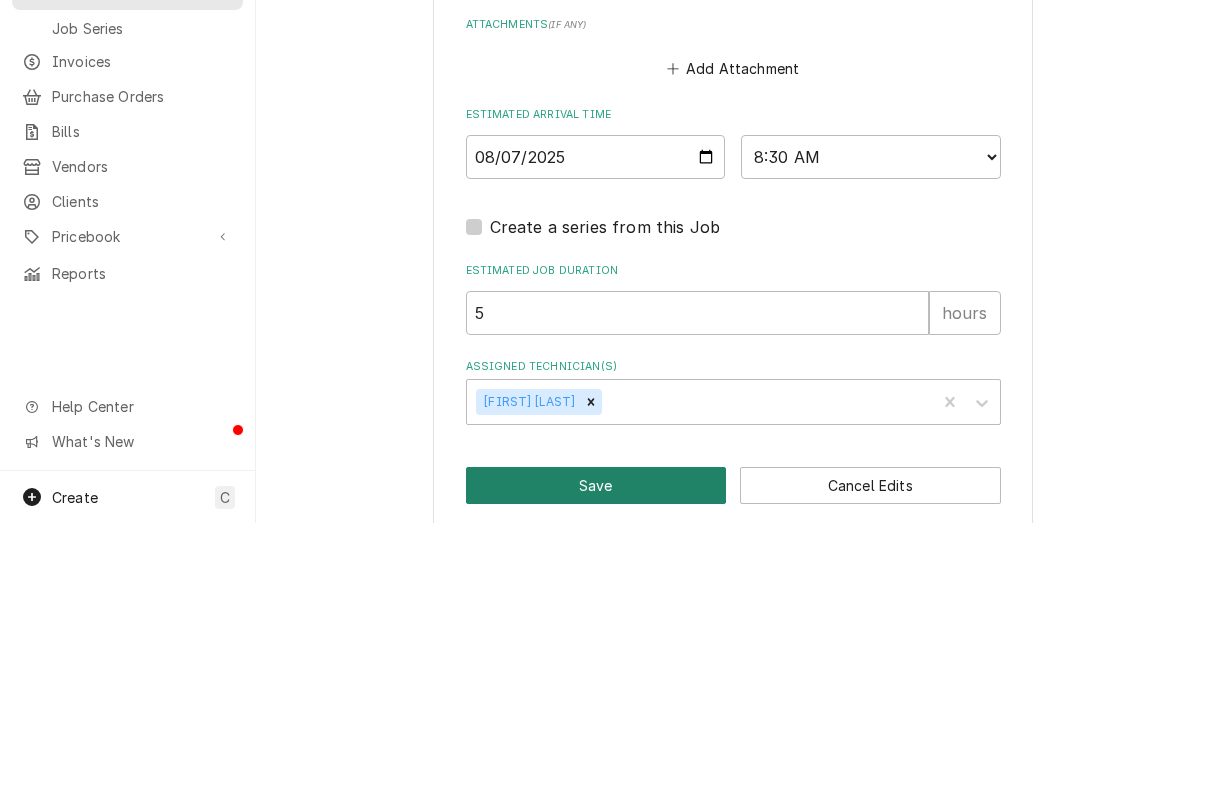 click on "Save" at bounding box center (596, 747) 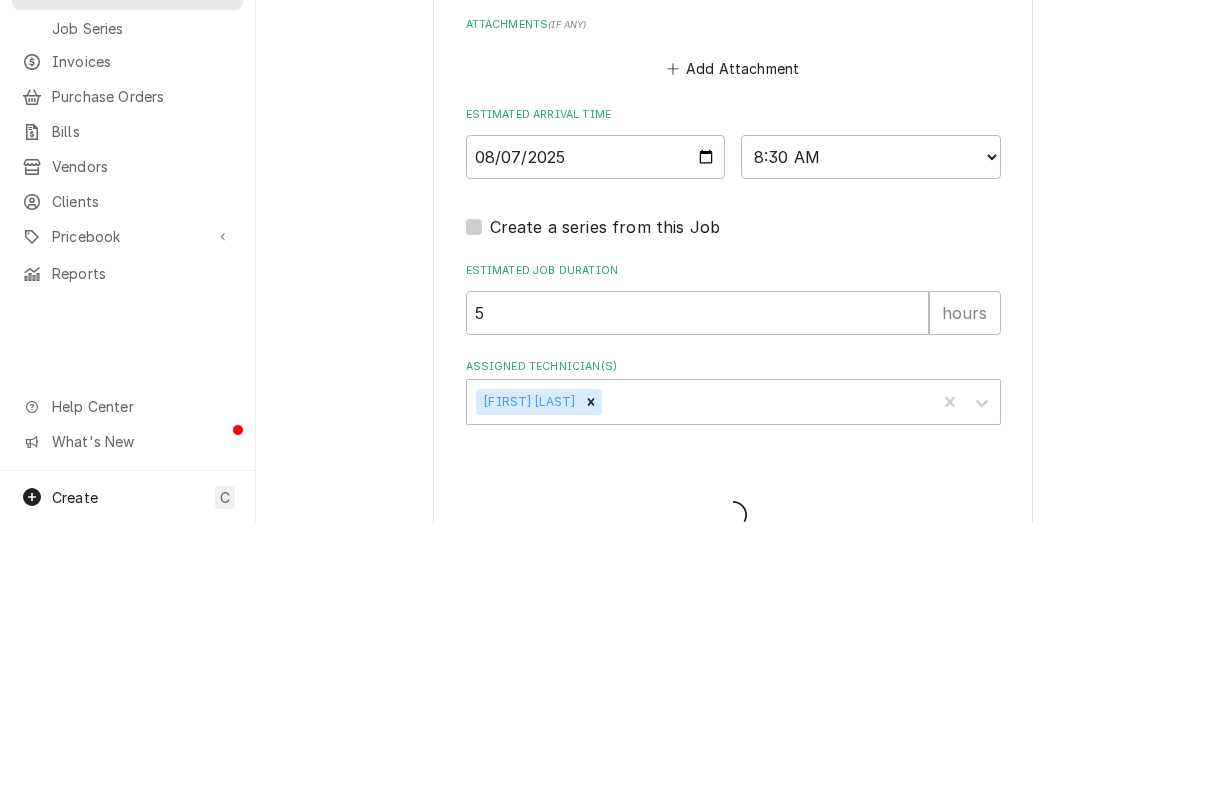 type on "x" 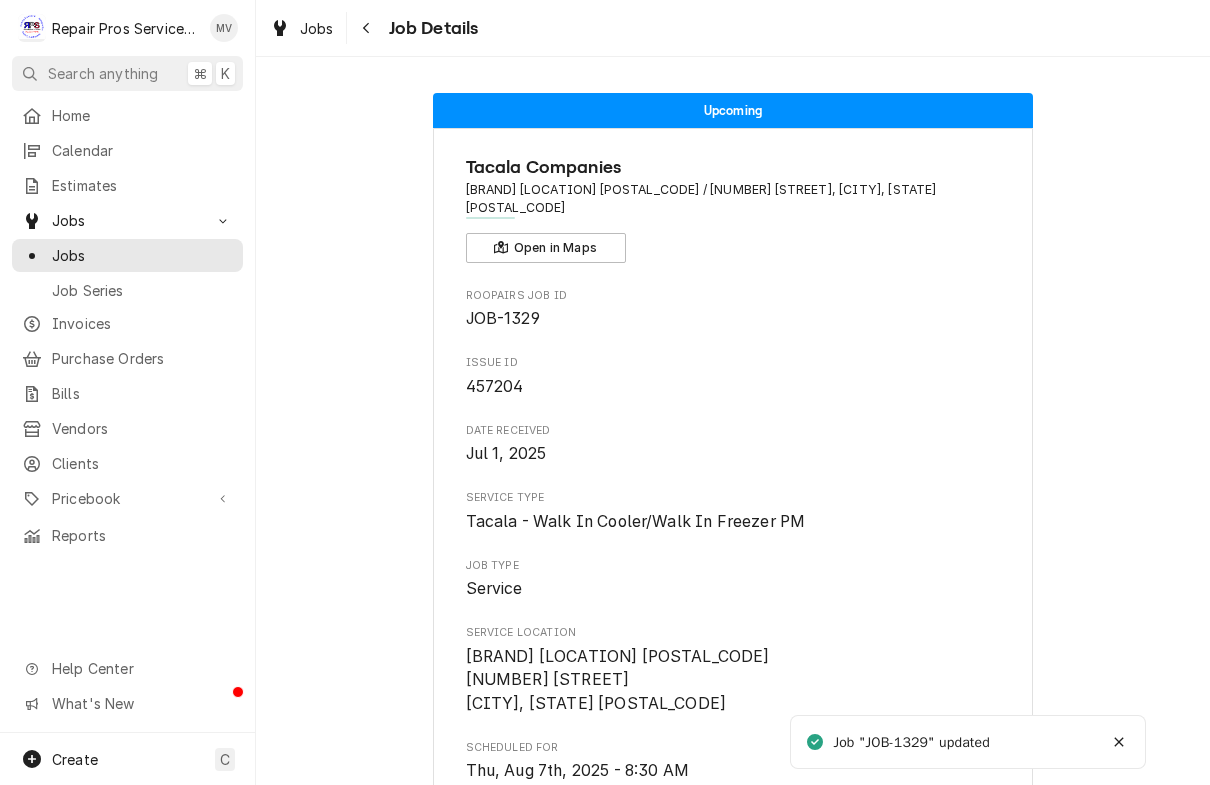 scroll, scrollTop: 0, scrollLeft: 0, axis: both 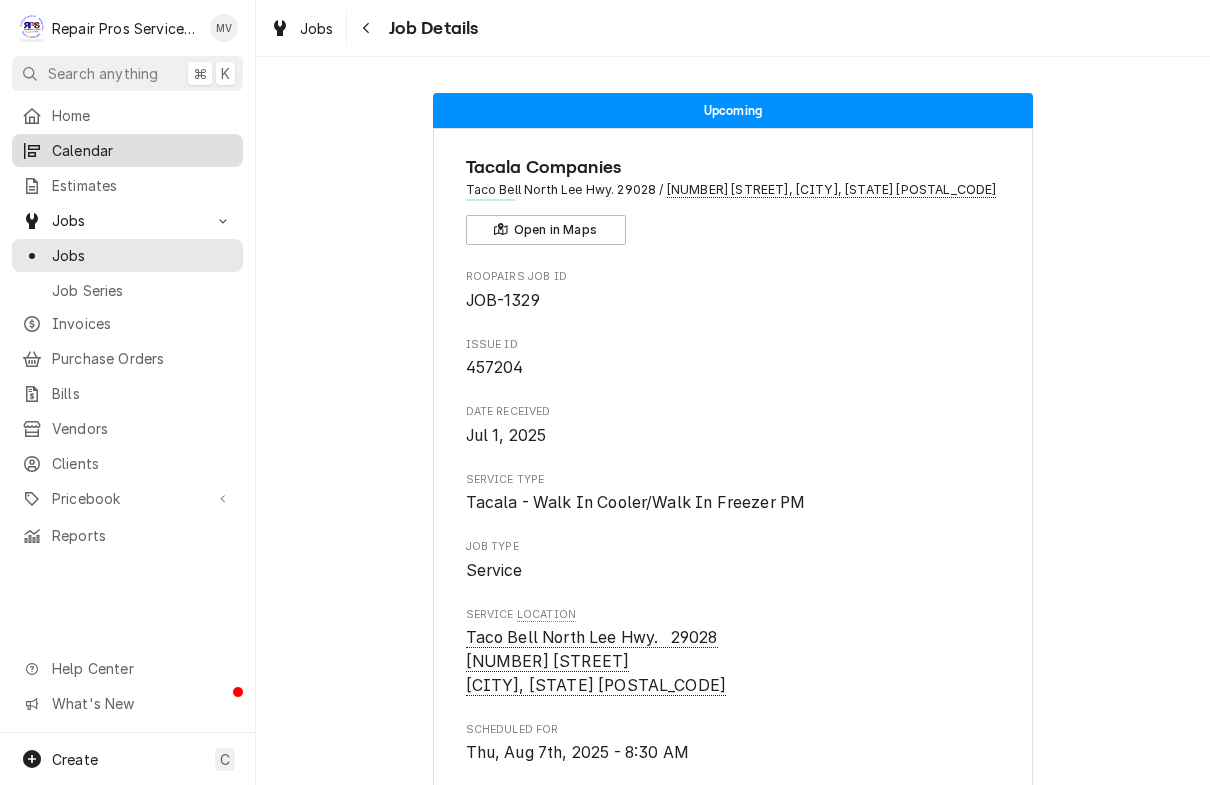 click on "Calendar" at bounding box center [142, 150] 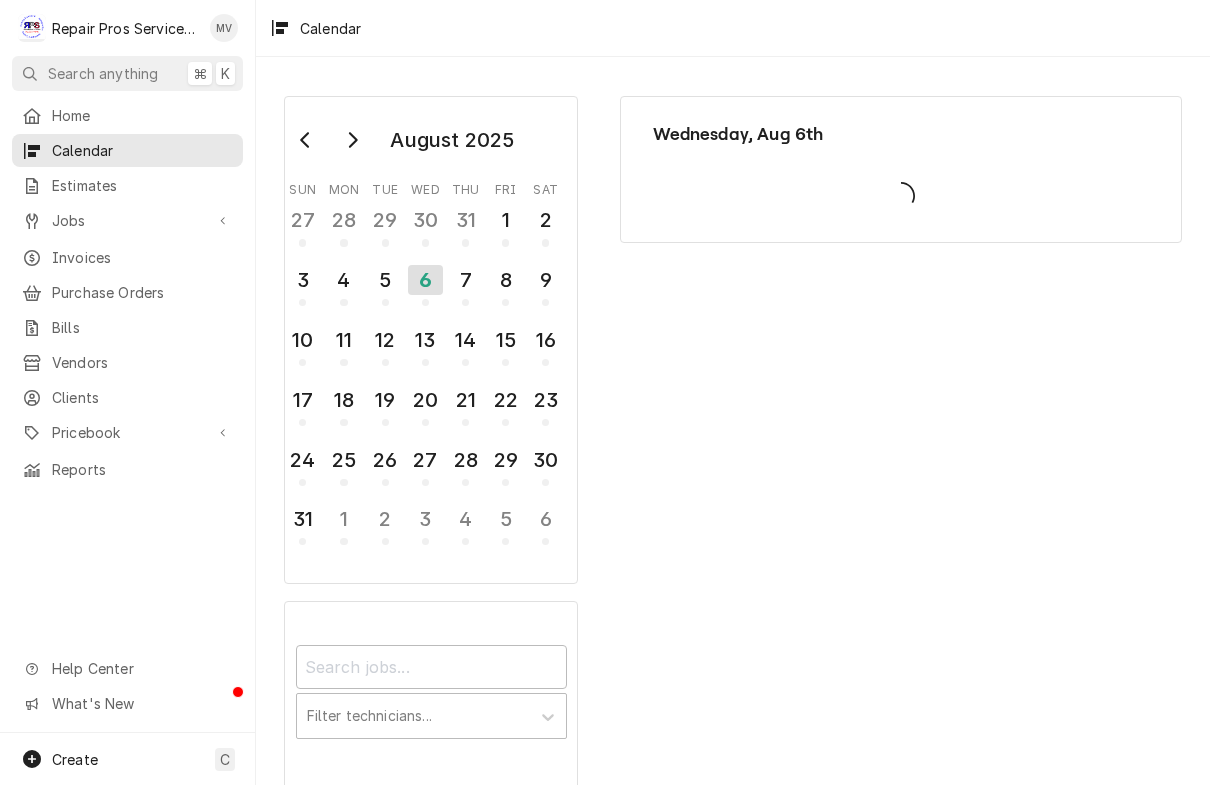 scroll, scrollTop: 0, scrollLeft: 0, axis: both 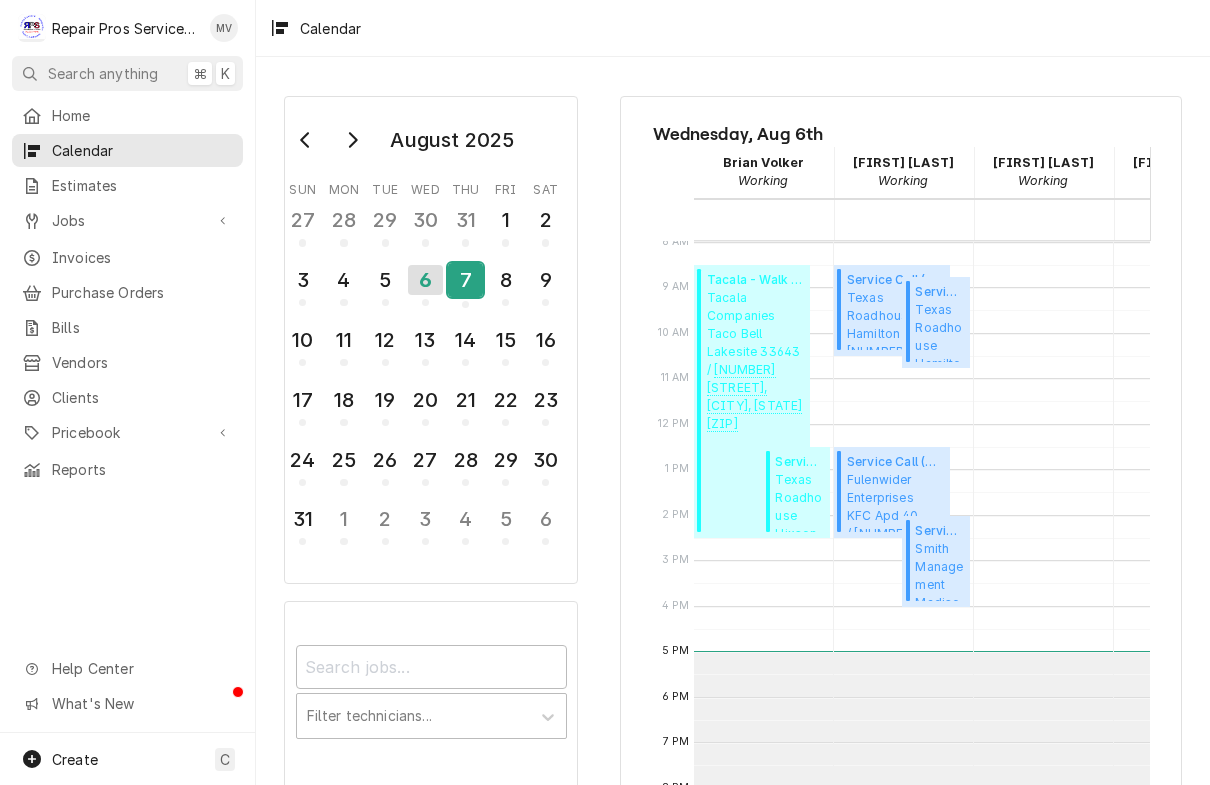 click on "7" at bounding box center [465, 280] 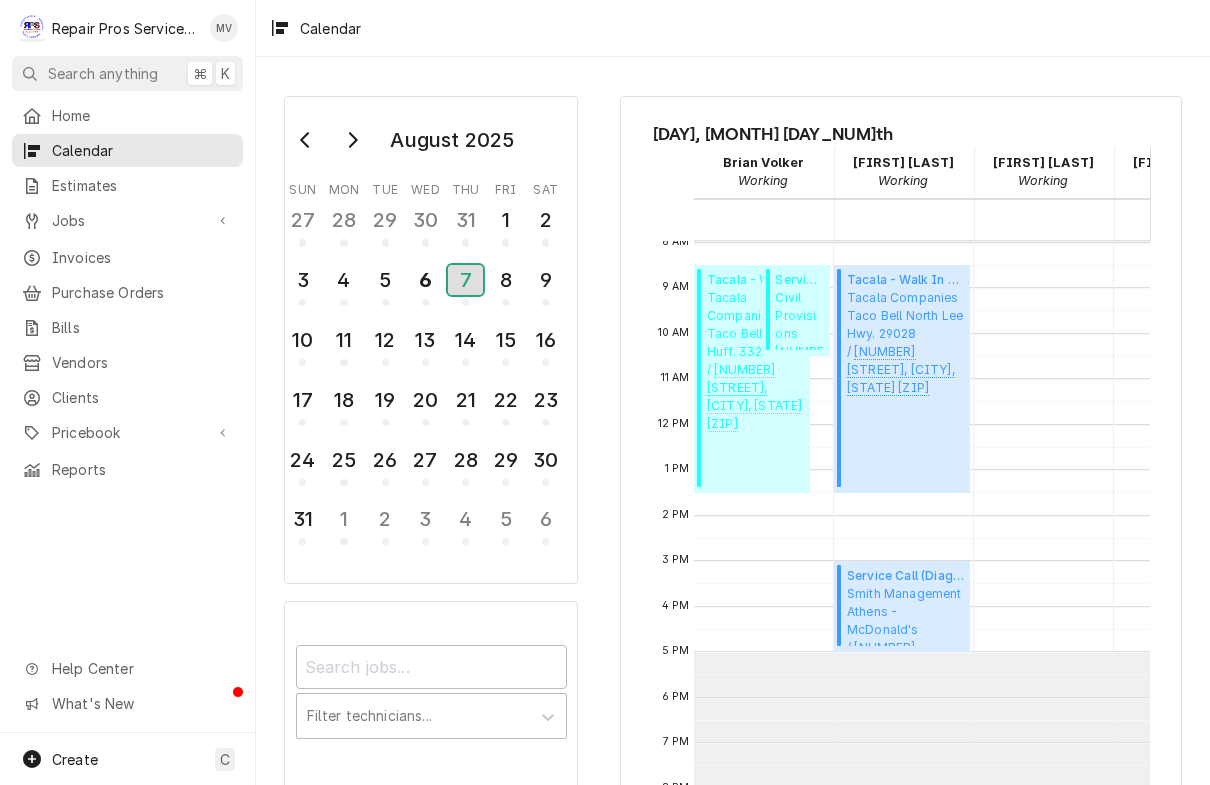 scroll, scrollTop: 384, scrollLeft: 2, axis: both 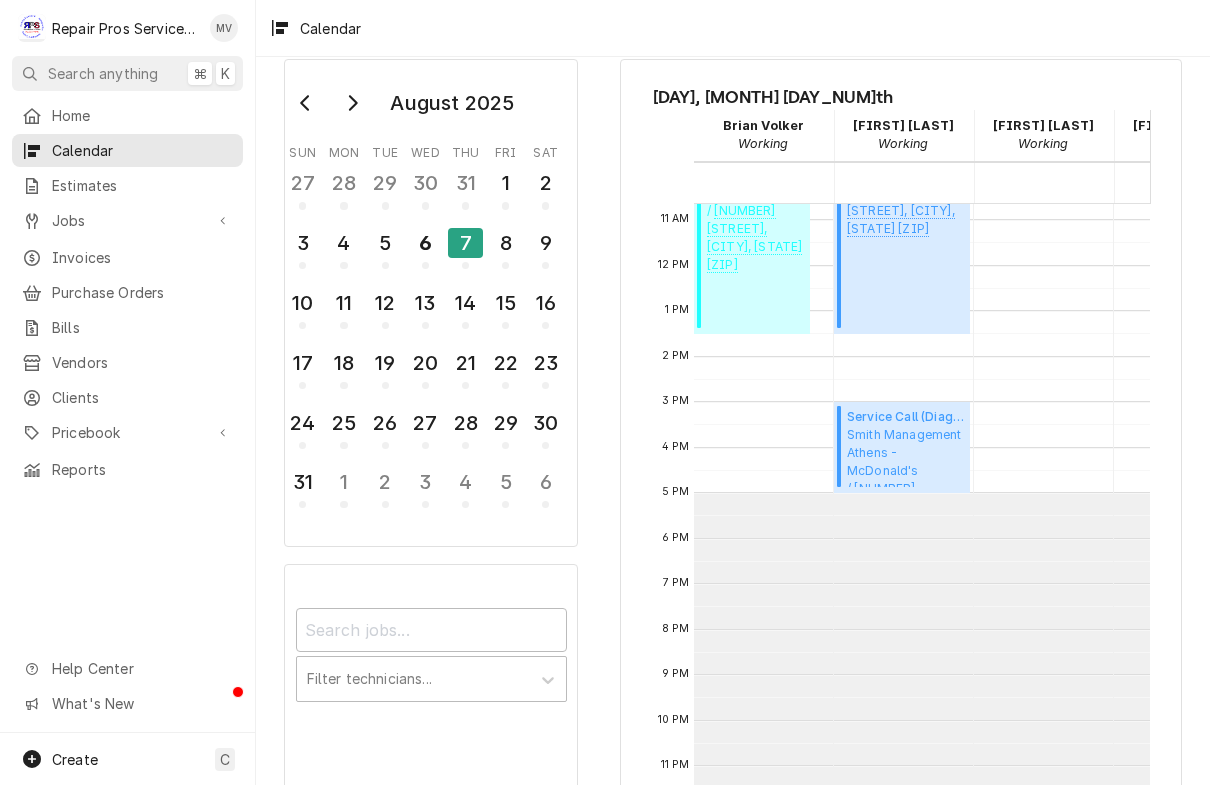 click at bounding box center (1042, 266) 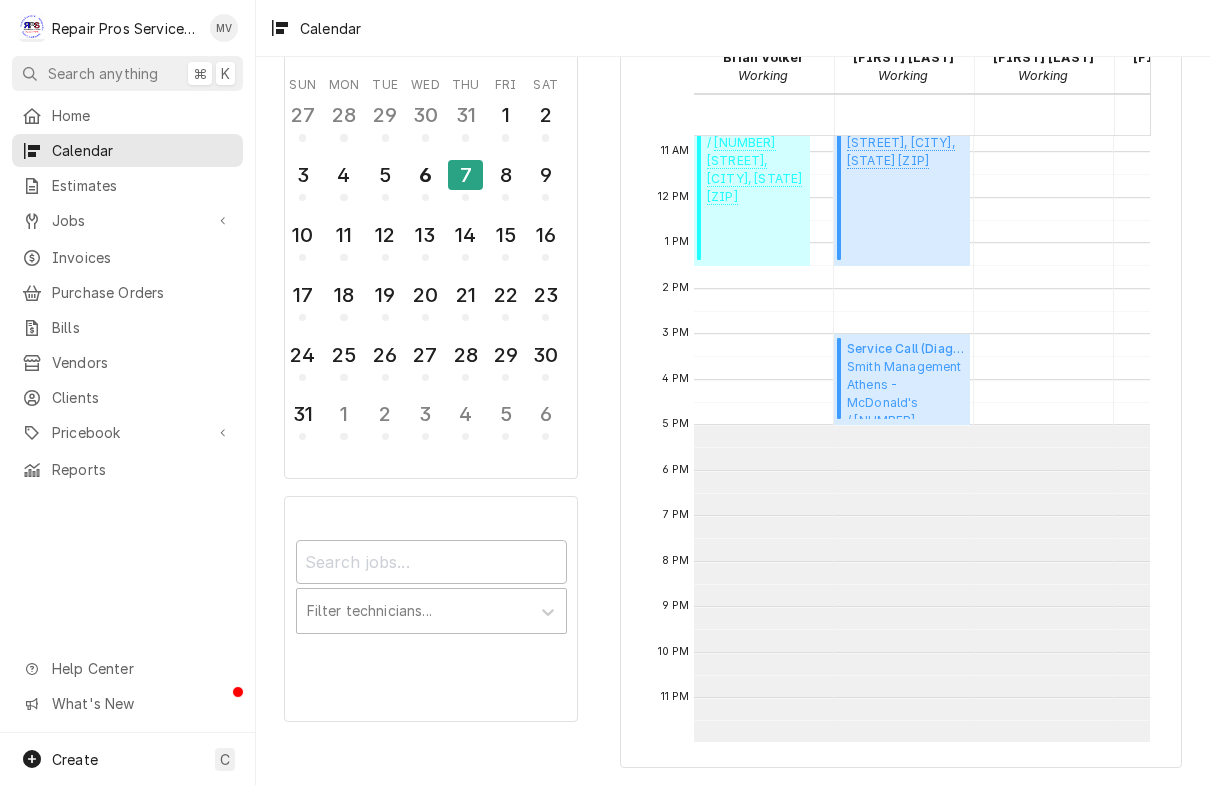 scroll, scrollTop: 83, scrollLeft: 0, axis: vertical 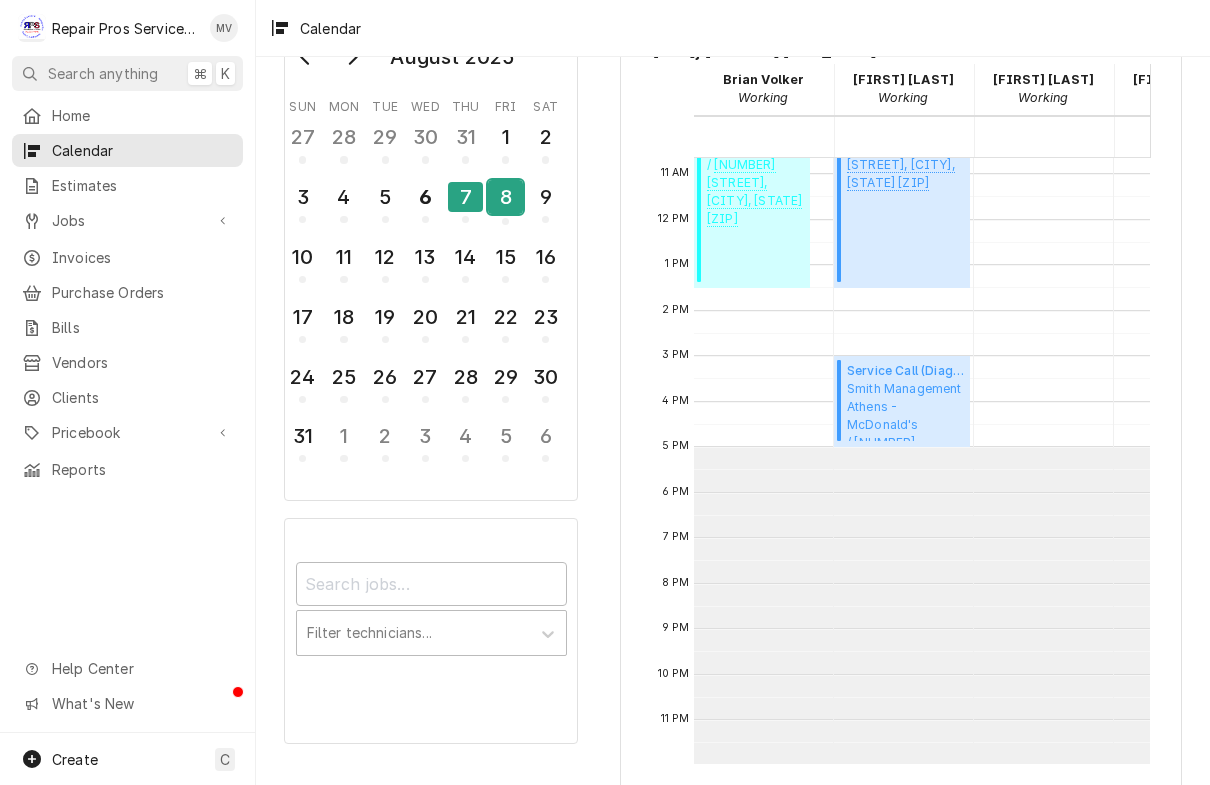 click on "8" at bounding box center [505, 197] 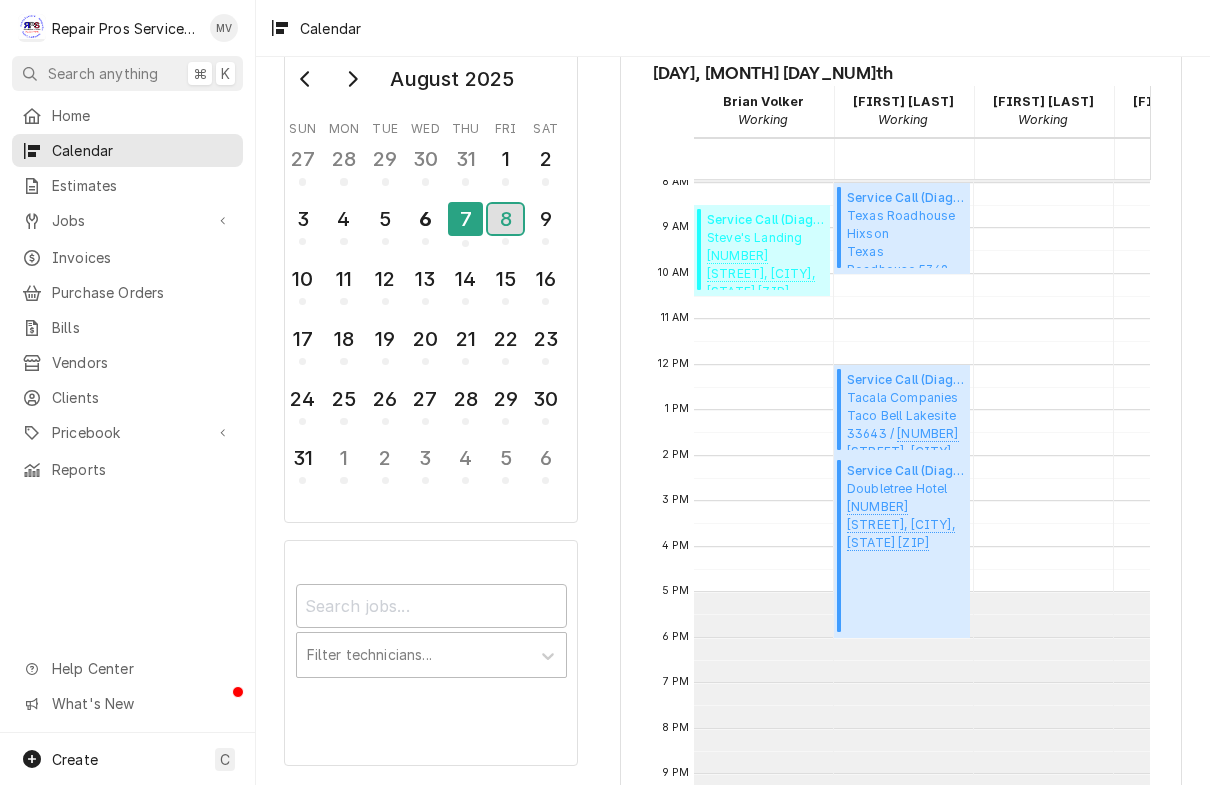 scroll, scrollTop: 354, scrollLeft: 1, axis: both 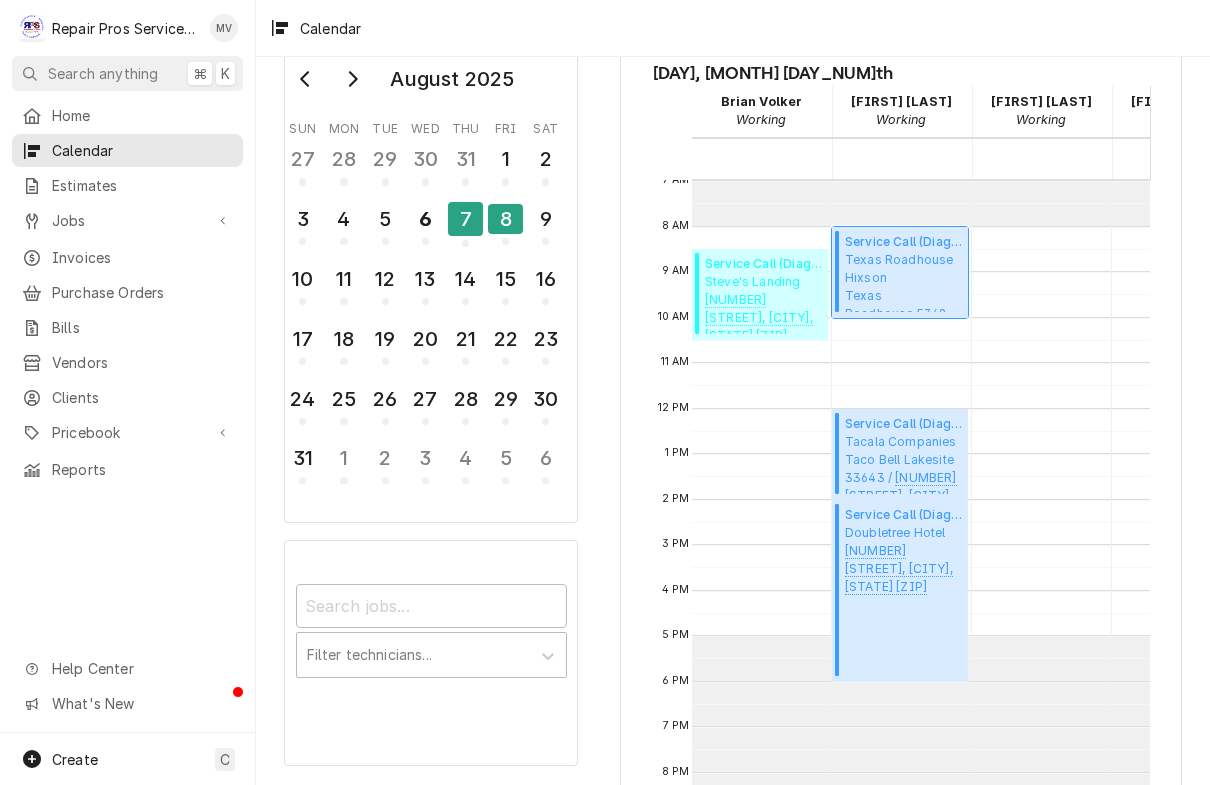 click on "Texas Roadhouse Hixson Texas Roadhouse   5362 Highway 153, hixson, TN 37343" at bounding box center [903, 281] 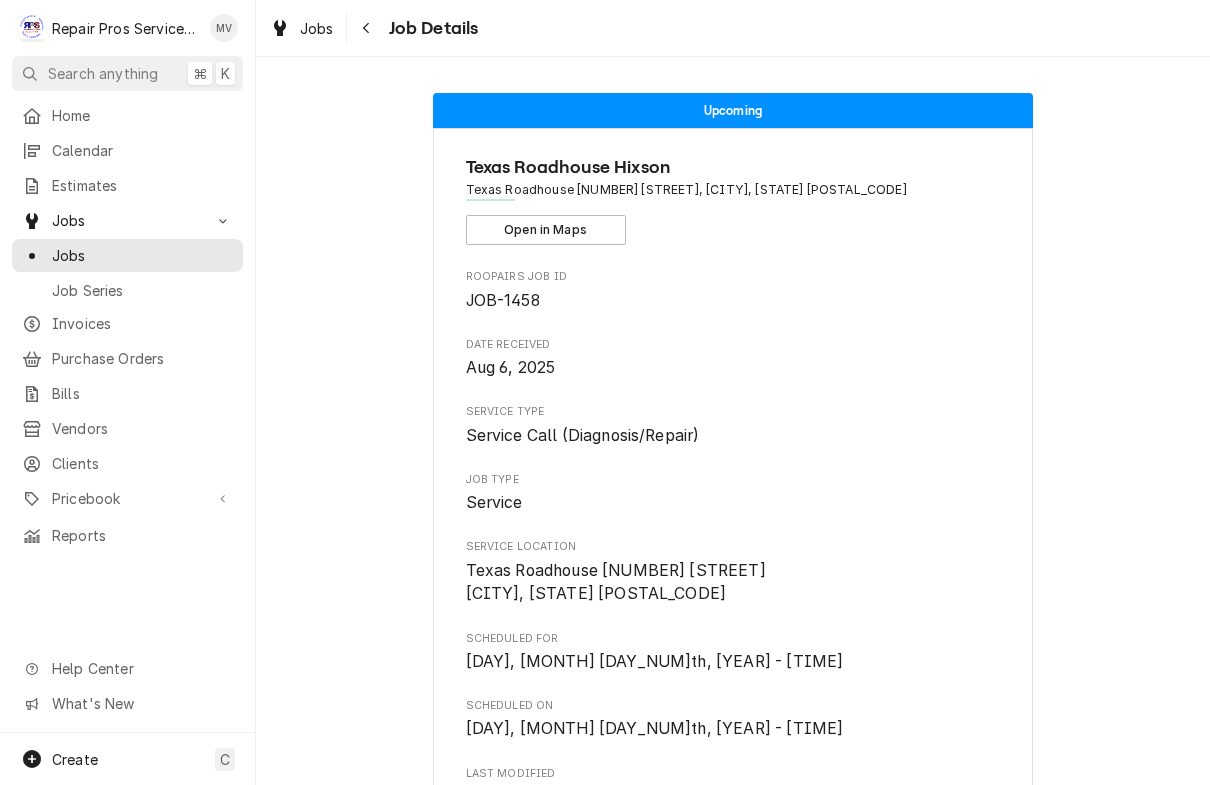 scroll, scrollTop: 0, scrollLeft: 0, axis: both 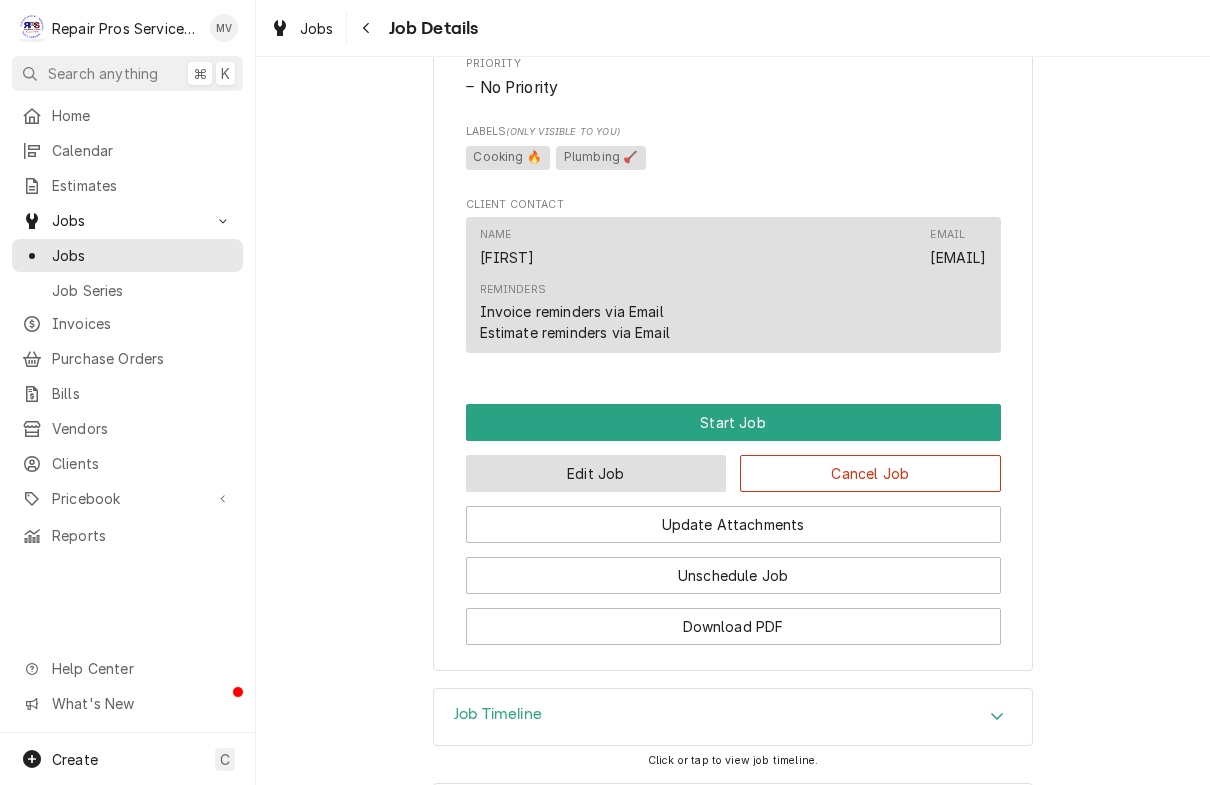 click on "Edit Job" at bounding box center (596, 473) 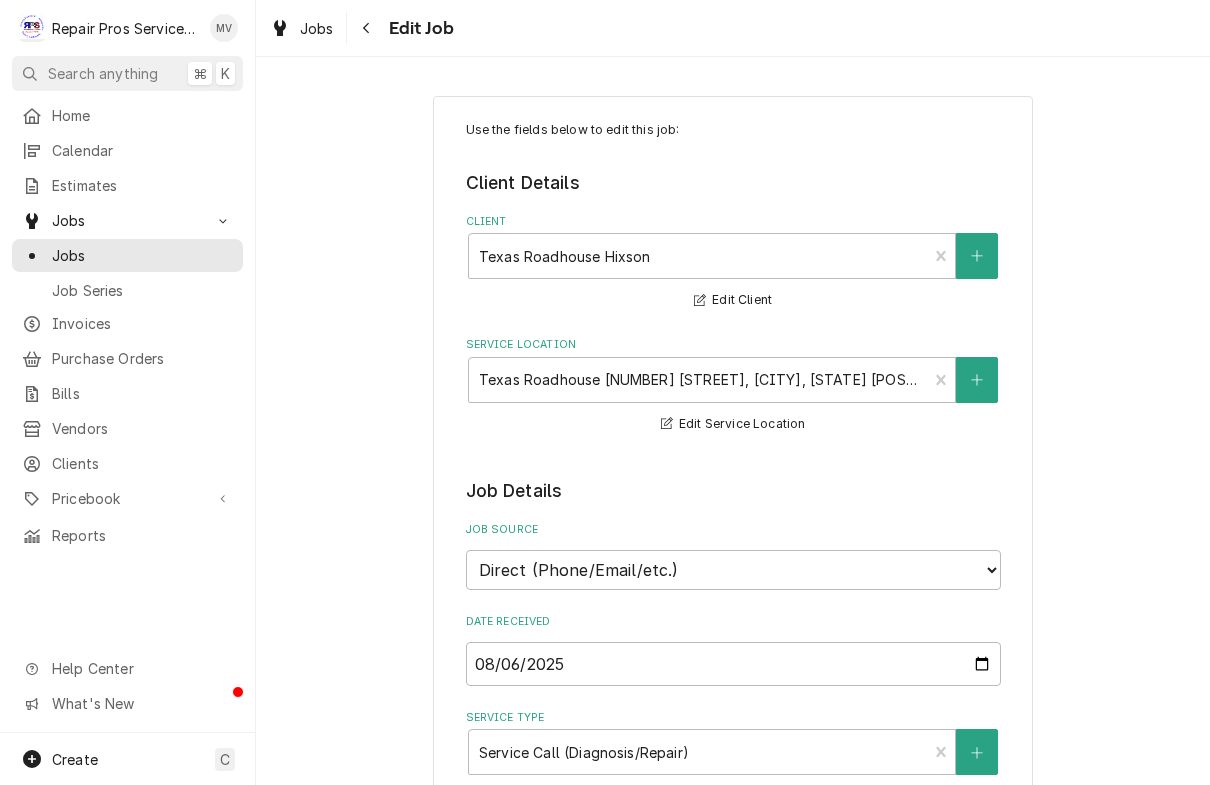 scroll, scrollTop: 0, scrollLeft: 0, axis: both 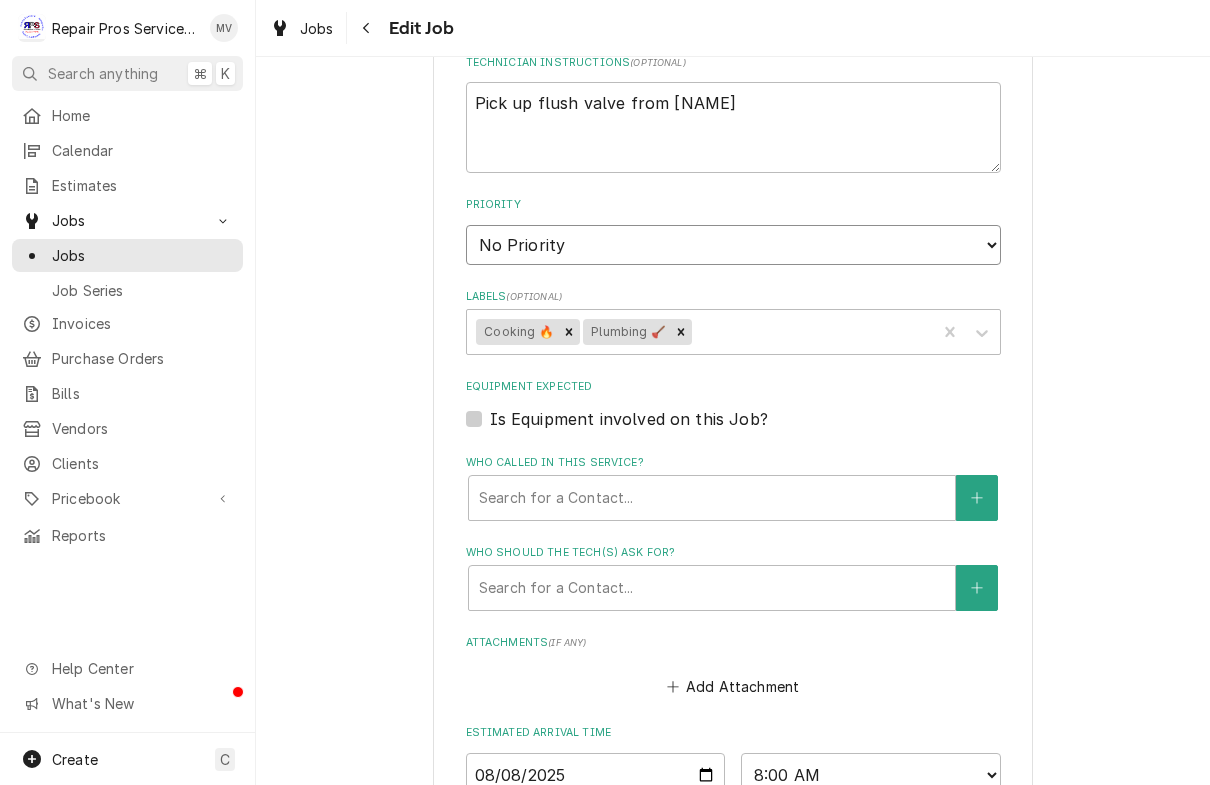 click on "No Priority Urgent High Medium Low" at bounding box center [733, 245] 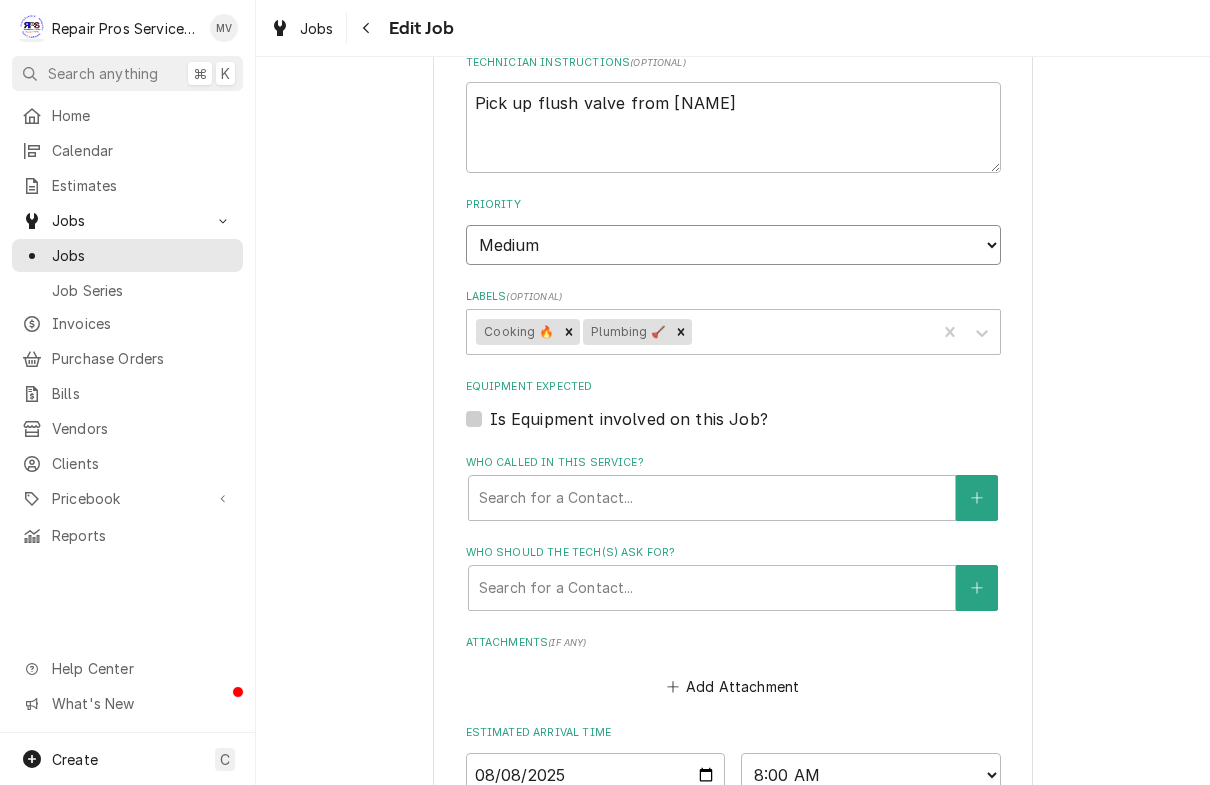 type on "x" 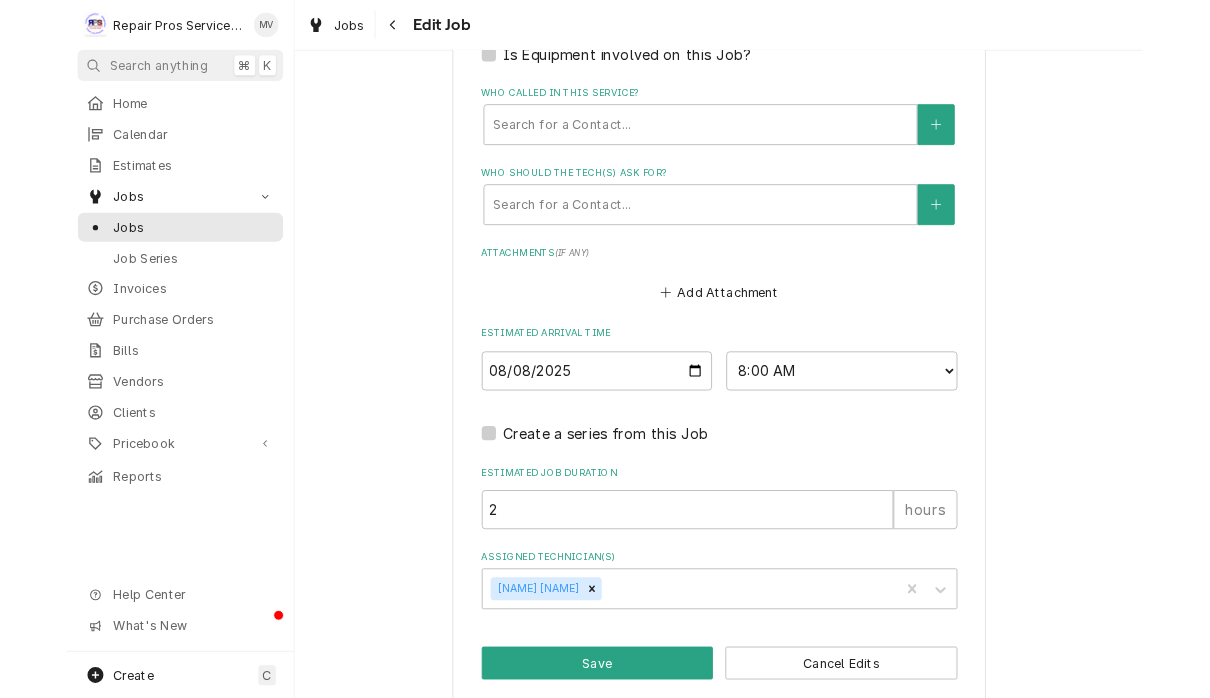 scroll, scrollTop: 1399, scrollLeft: 0, axis: vertical 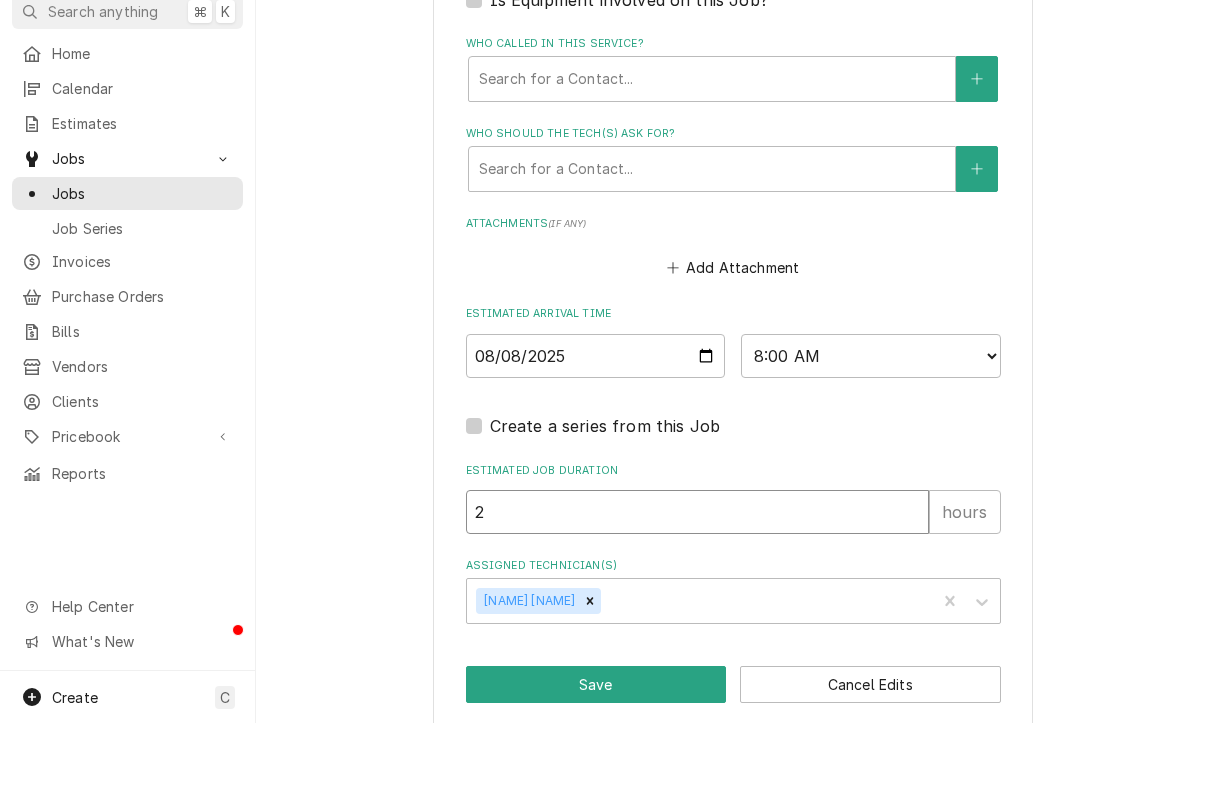 click on "2" at bounding box center [697, 574] 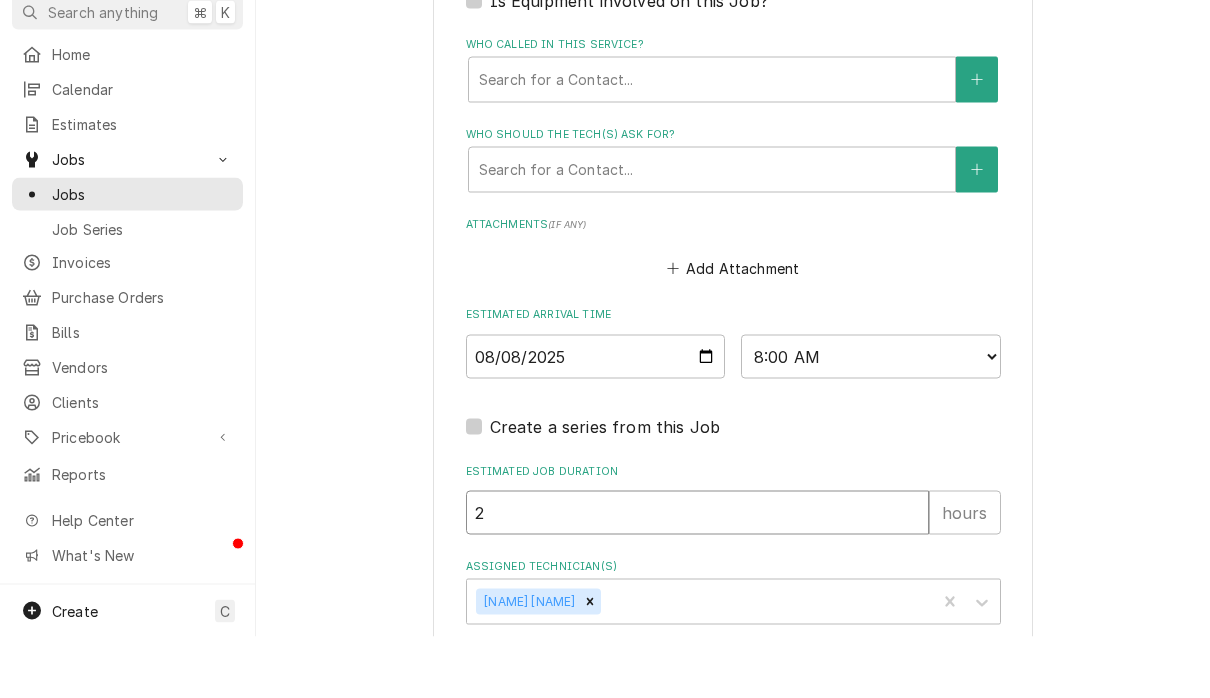 type 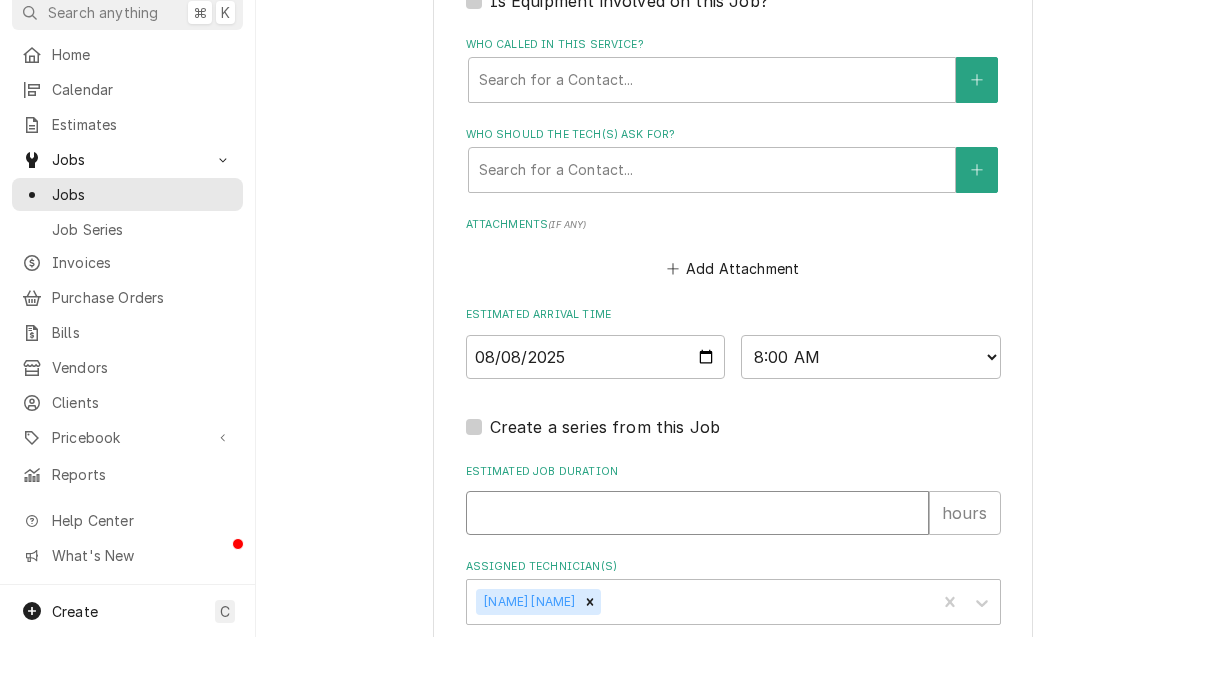type on "x" 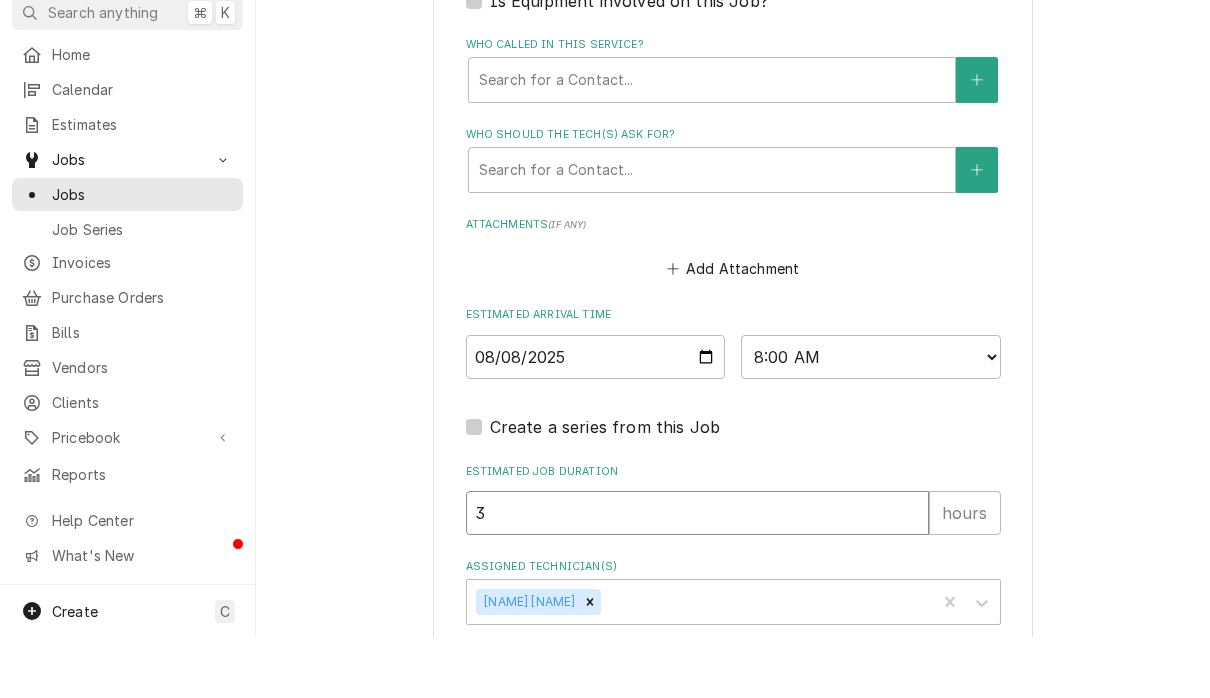 type on "x" 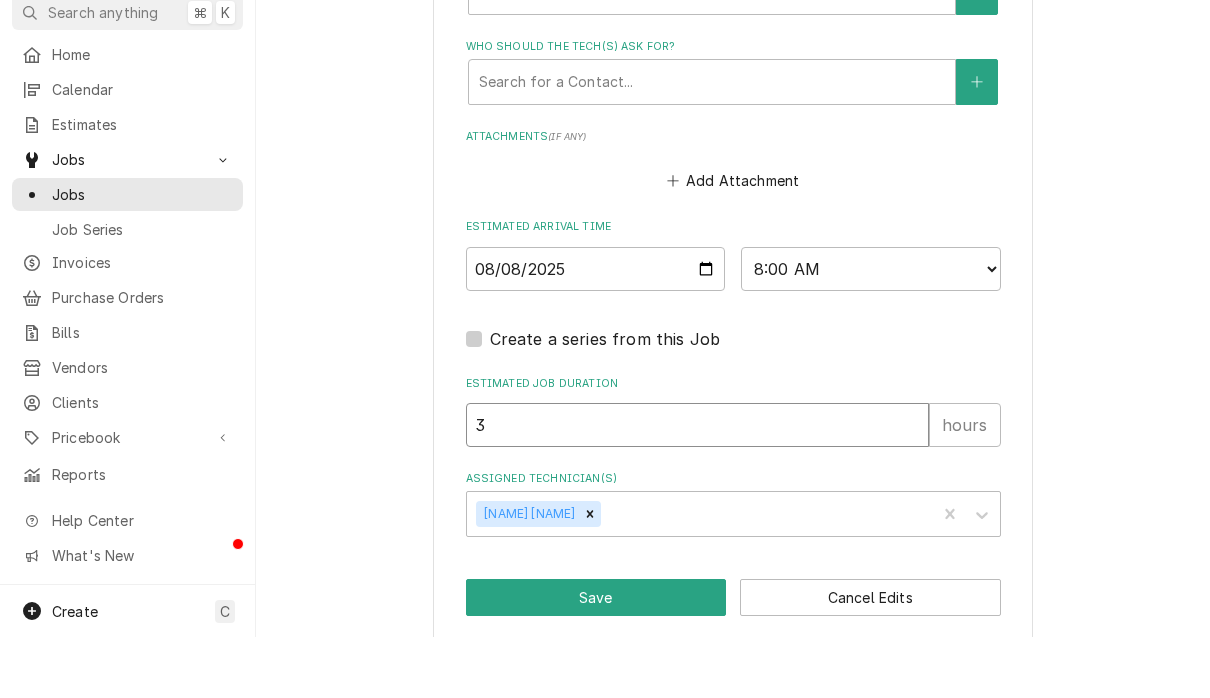 scroll, scrollTop: 1486, scrollLeft: 0, axis: vertical 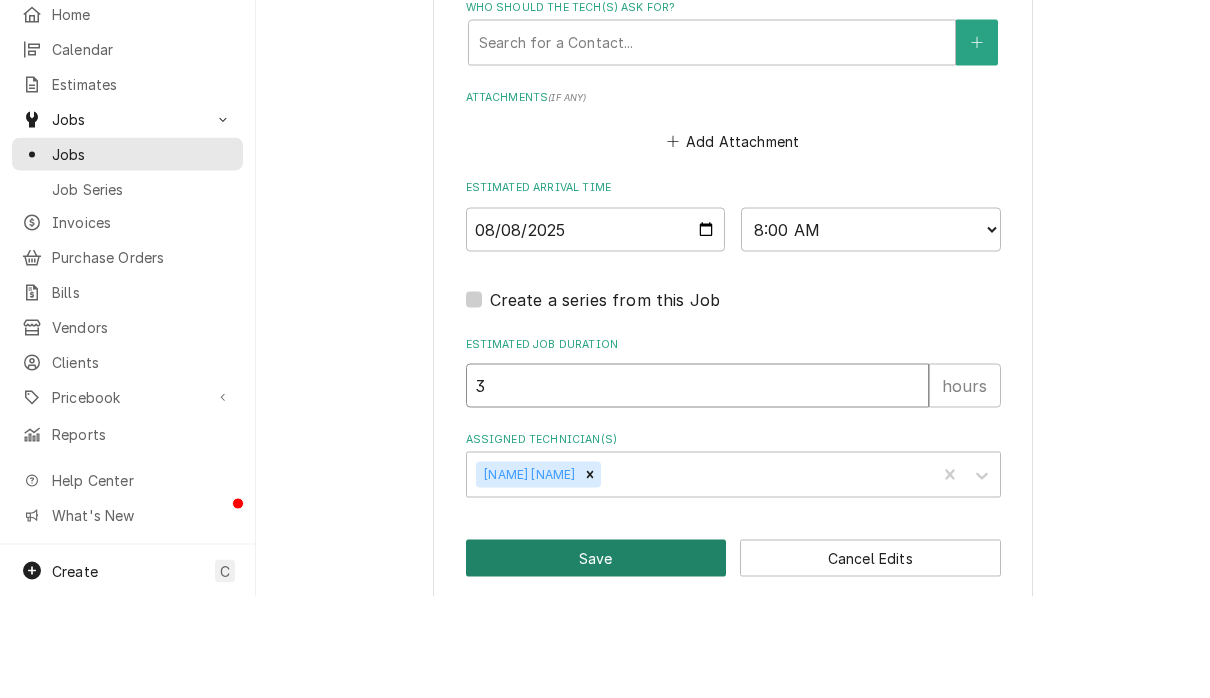 type on "3" 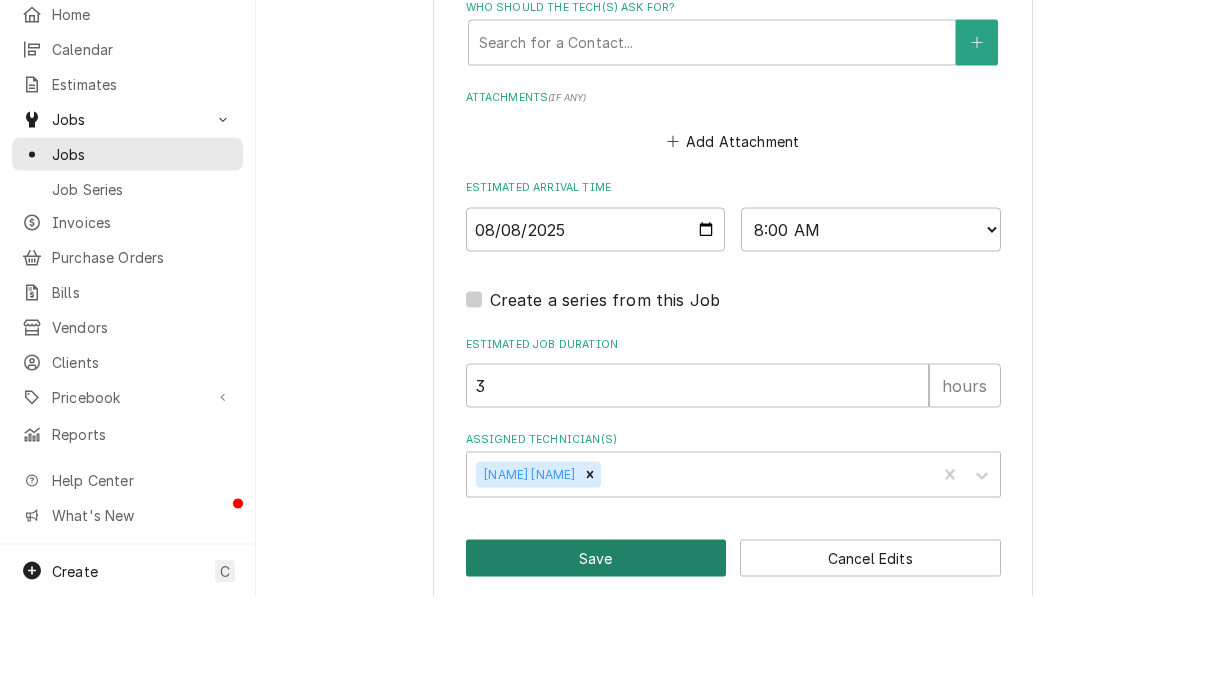 click on "Save" at bounding box center [596, 659] 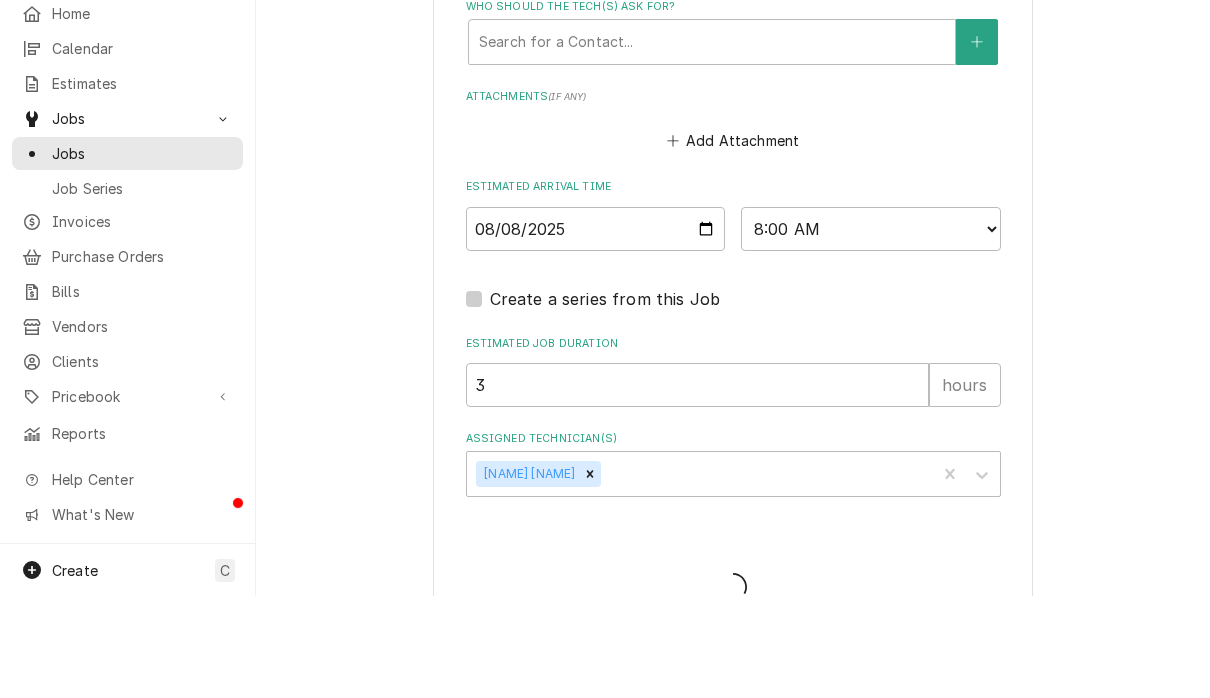 type on "x" 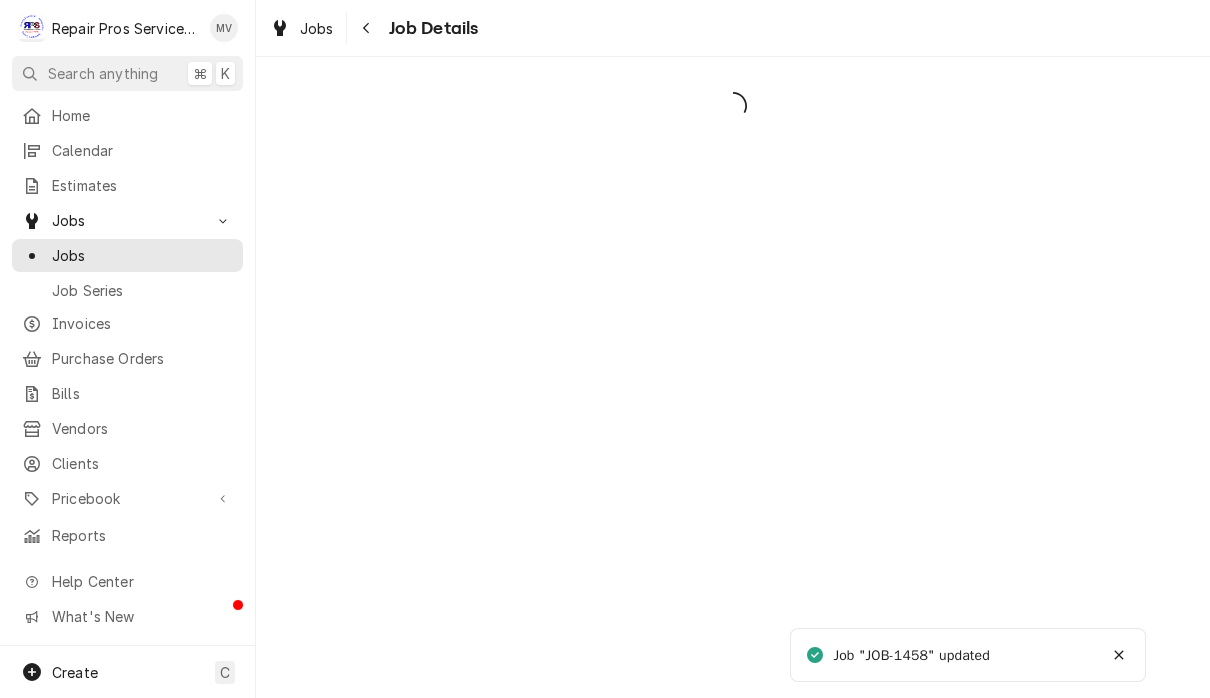 scroll, scrollTop: 0, scrollLeft: 0, axis: both 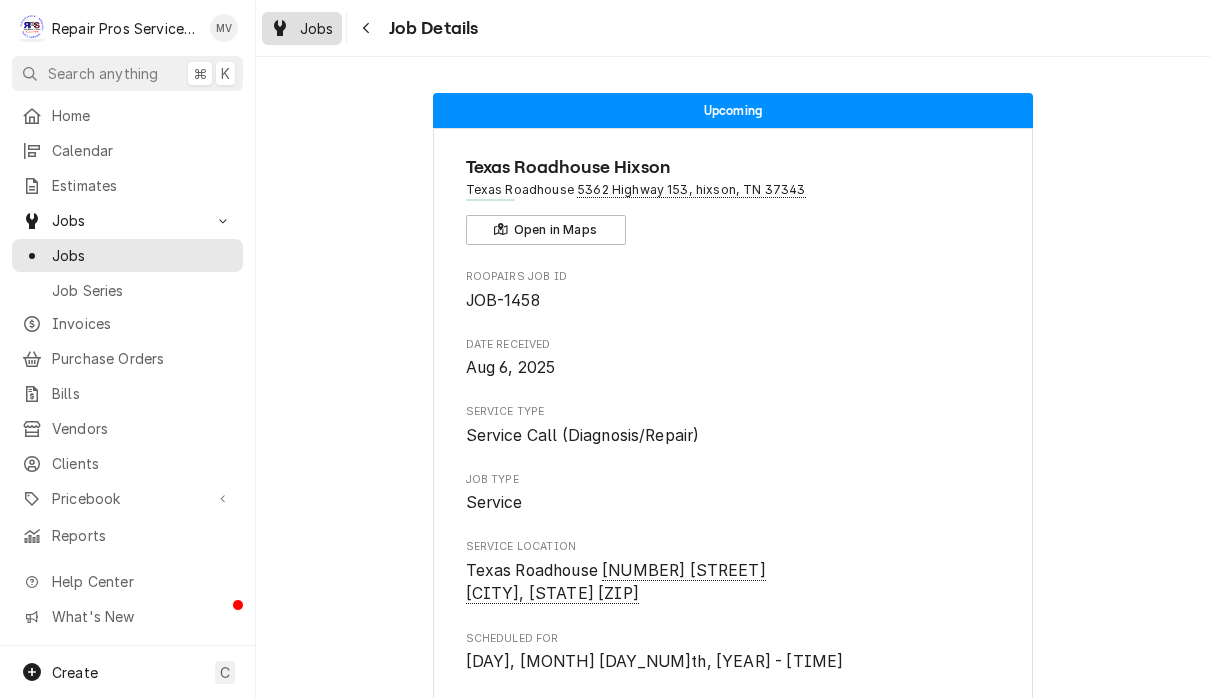 click on "Jobs" at bounding box center [317, 28] 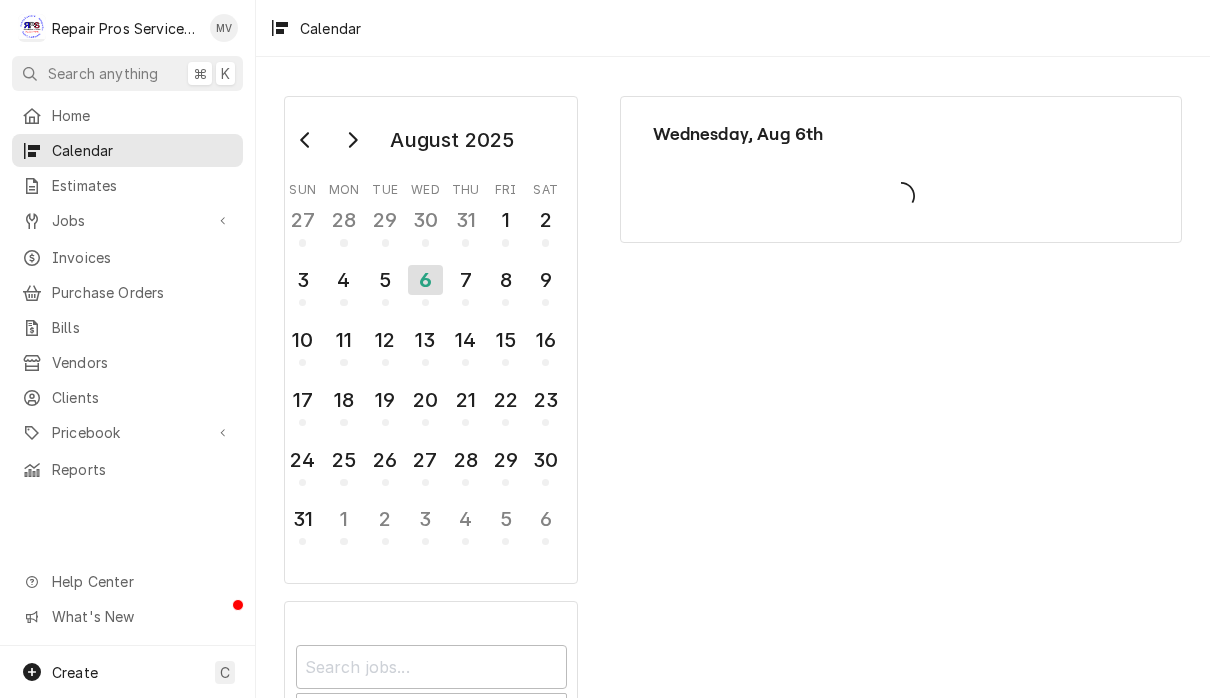 scroll, scrollTop: 0, scrollLeft: 0, axis: both 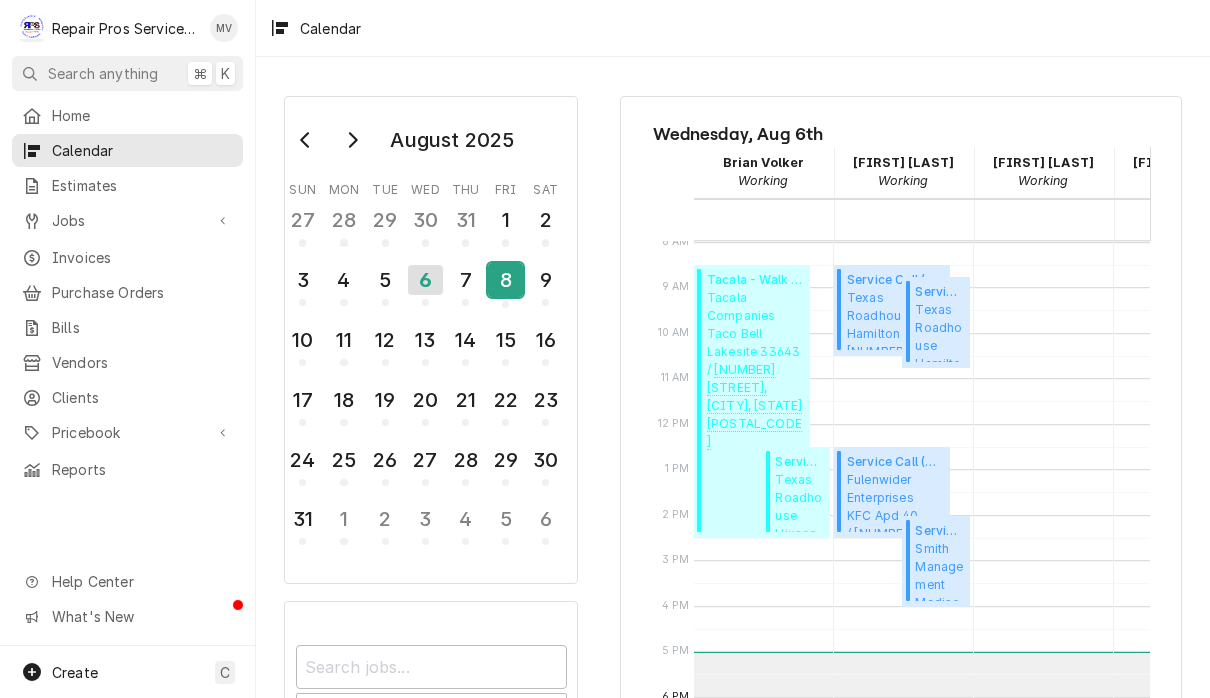 click on "8" at bounding box center [505, 280] 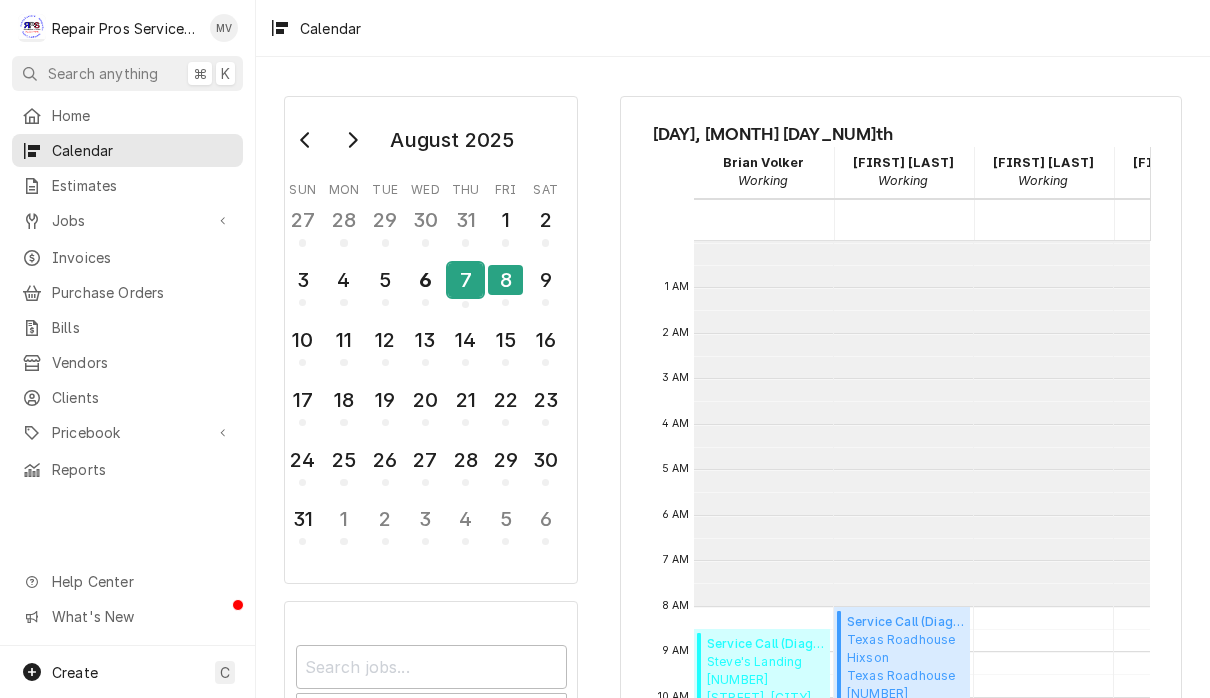 click on "7" at bounding box center (465, 280) 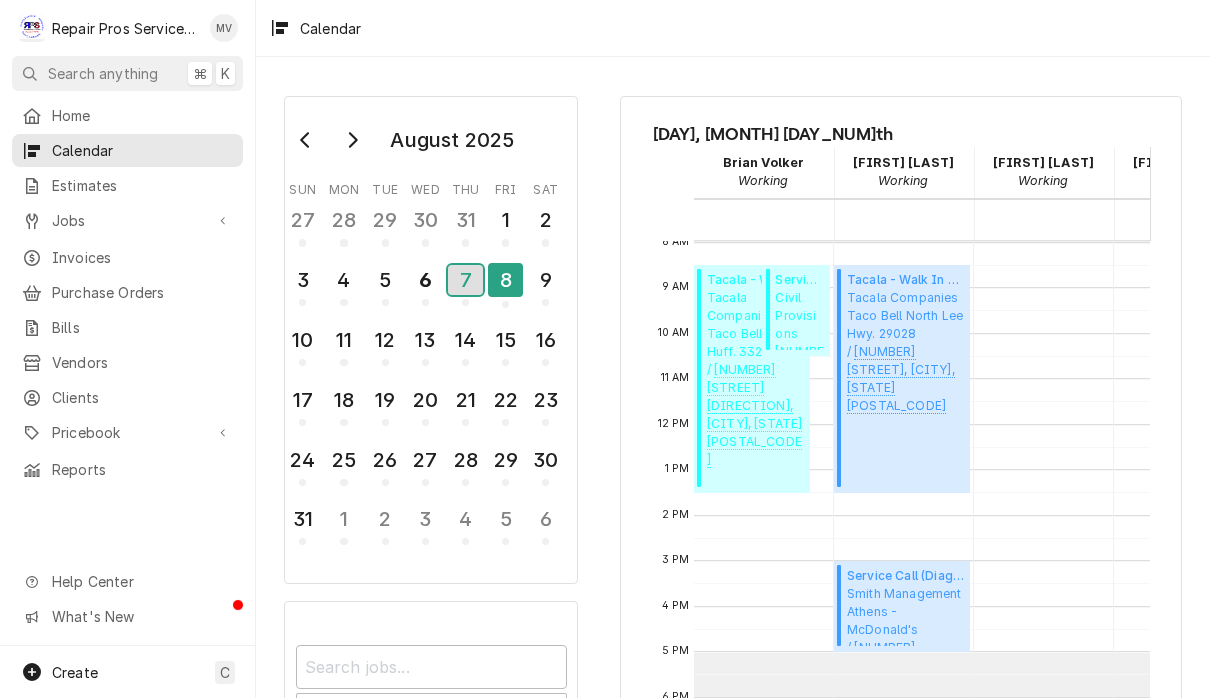 scroll, scrollTop: 400, scrollLeft: 2, axis: both 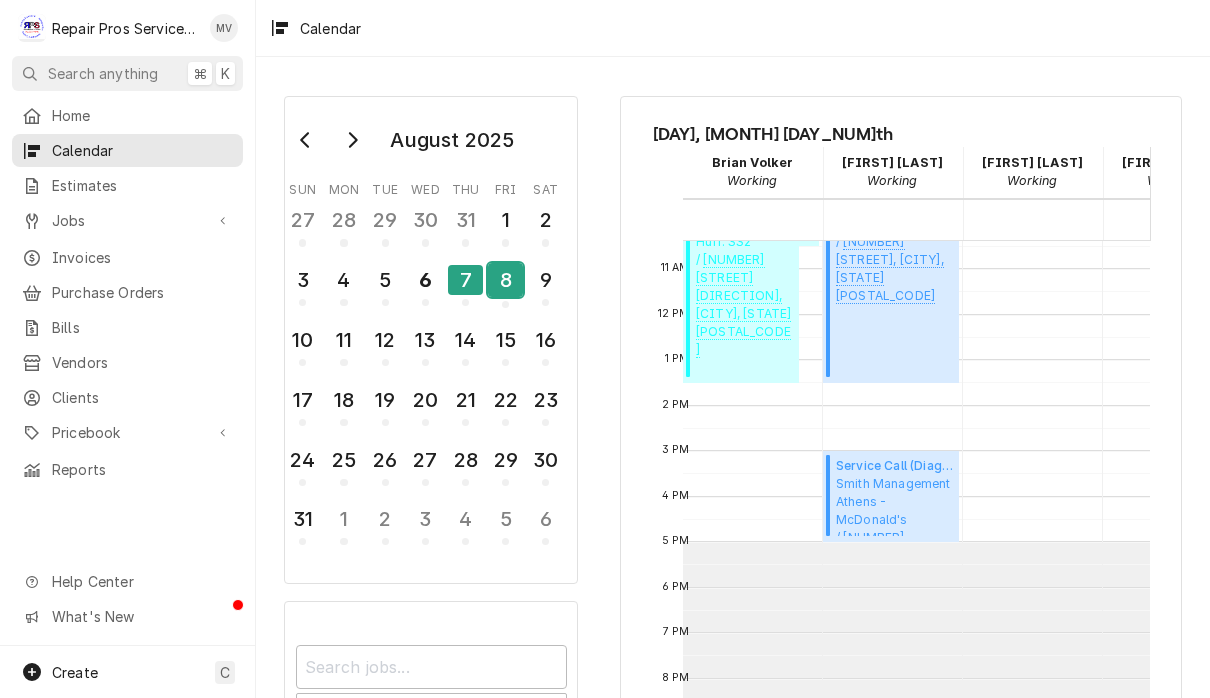 click on "8" at bounding box center [505, 280] 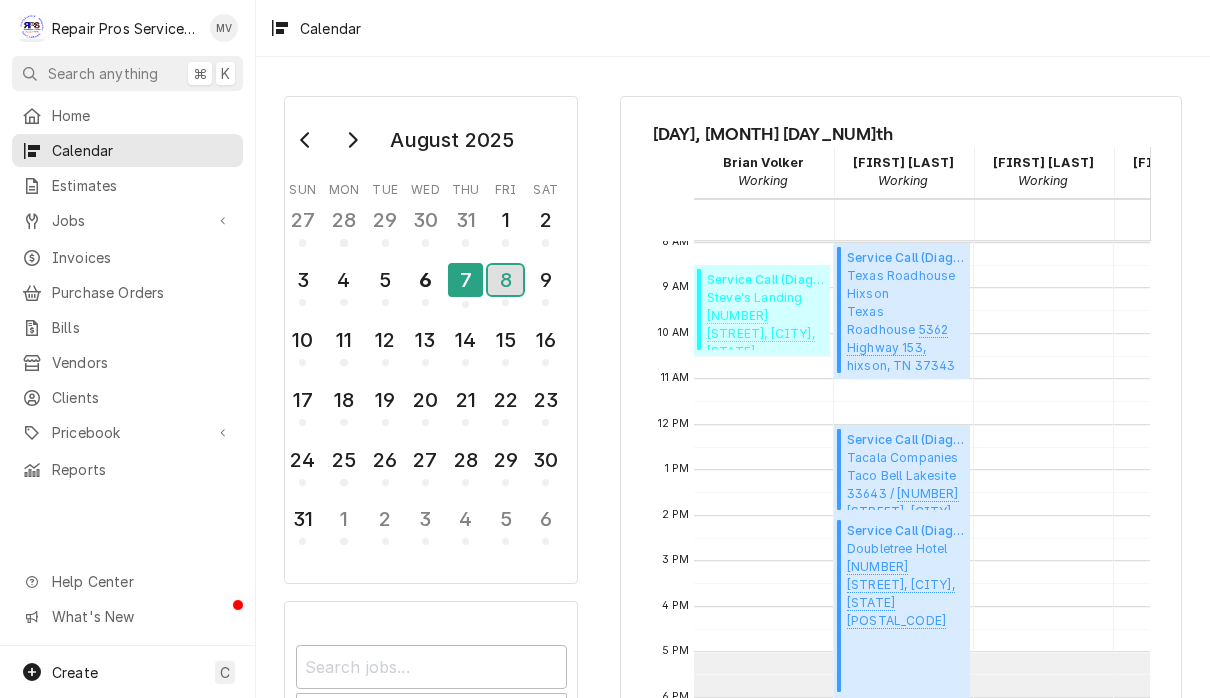 scroll, scrollTop: 386, scrollLeft: 1, axis: both 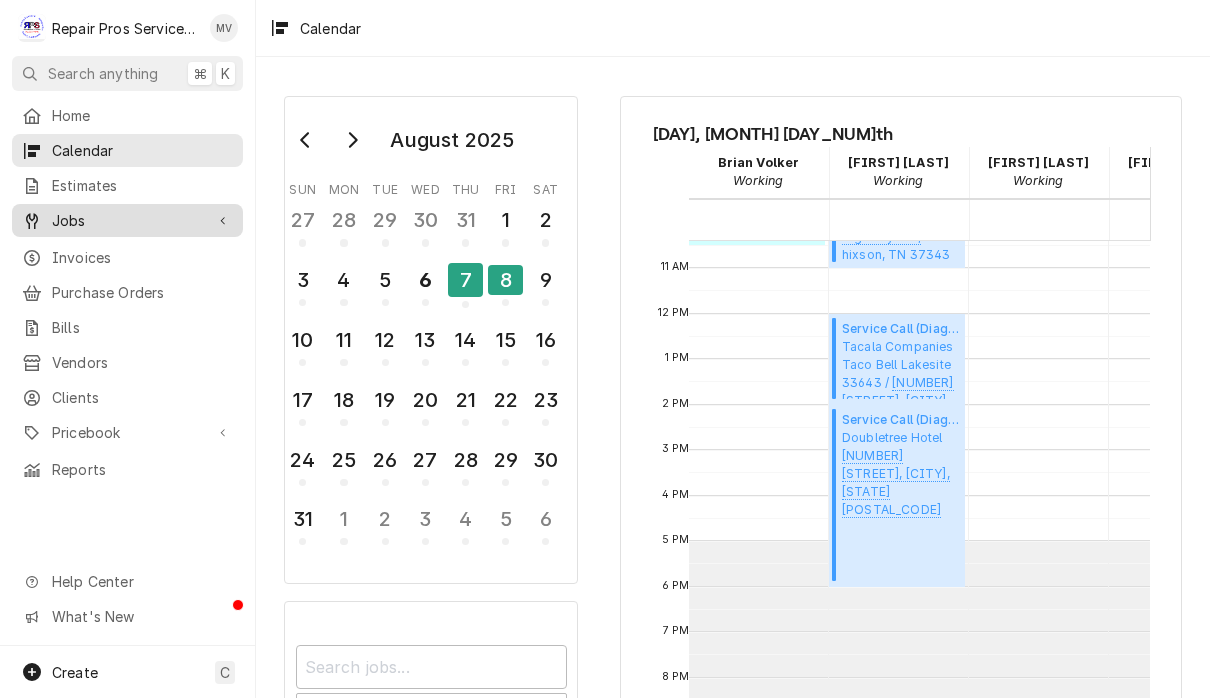 click on "Jobs" at bounding box center (127, 220) 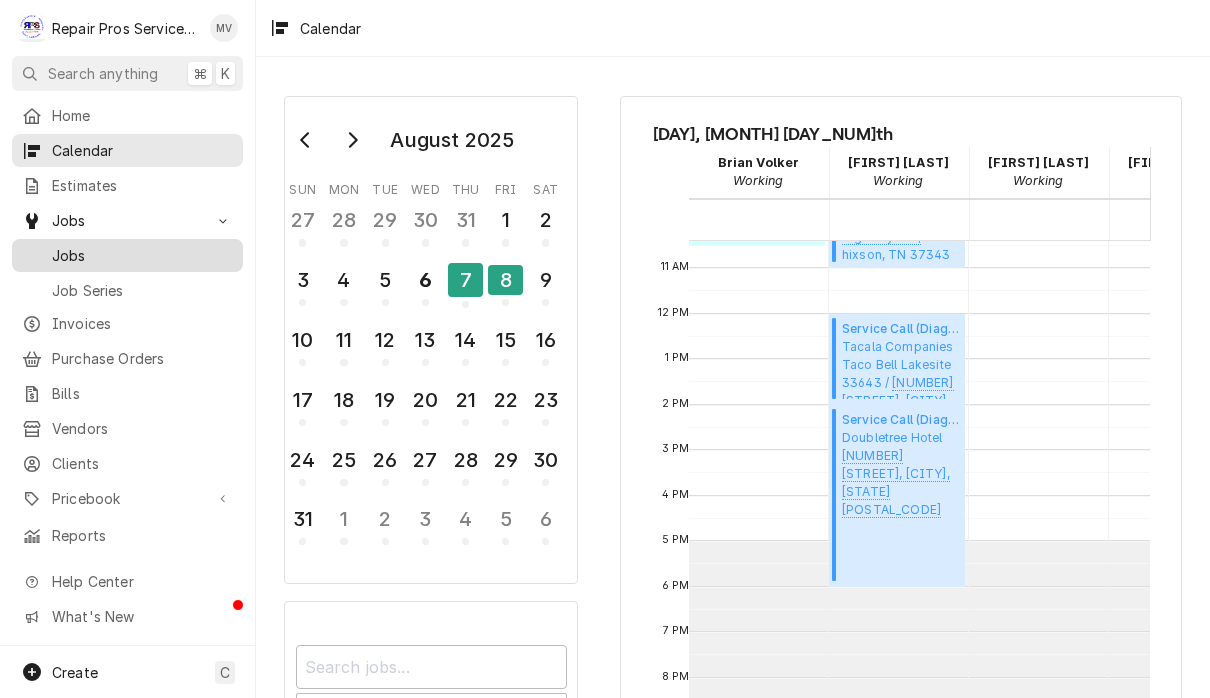 click on "Jobs" at bounding box center (127, 255) 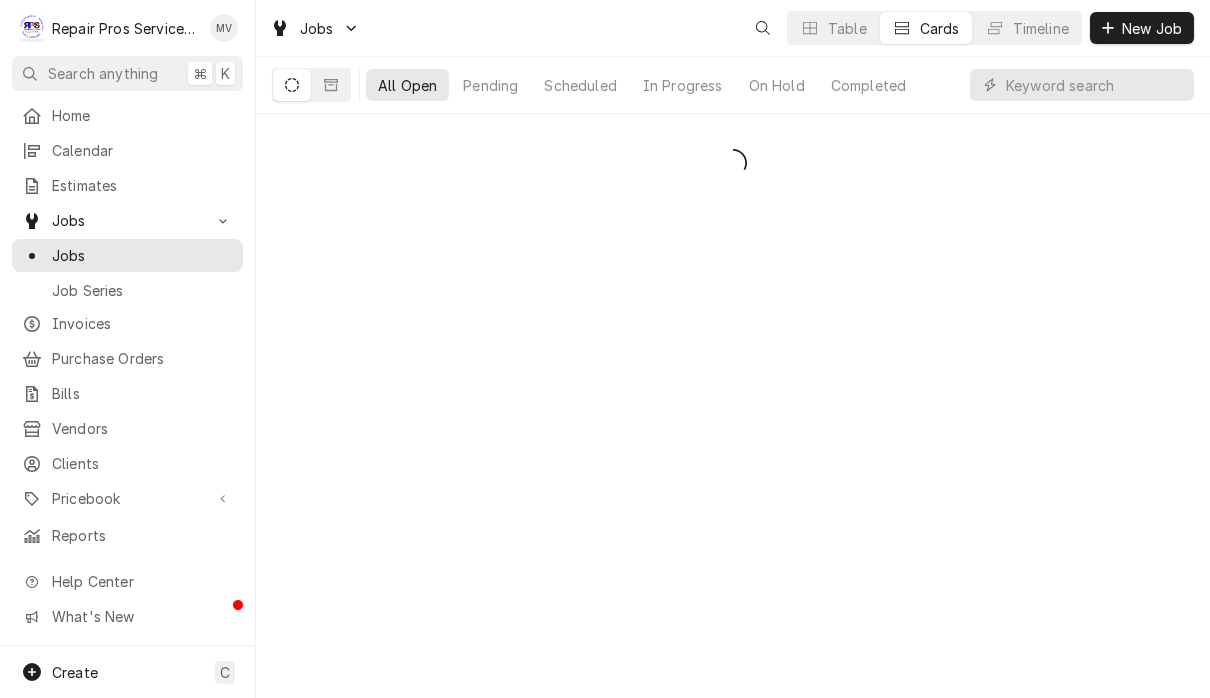 scroll, scrollTop: 0, scrollLeft: 0, axis: both 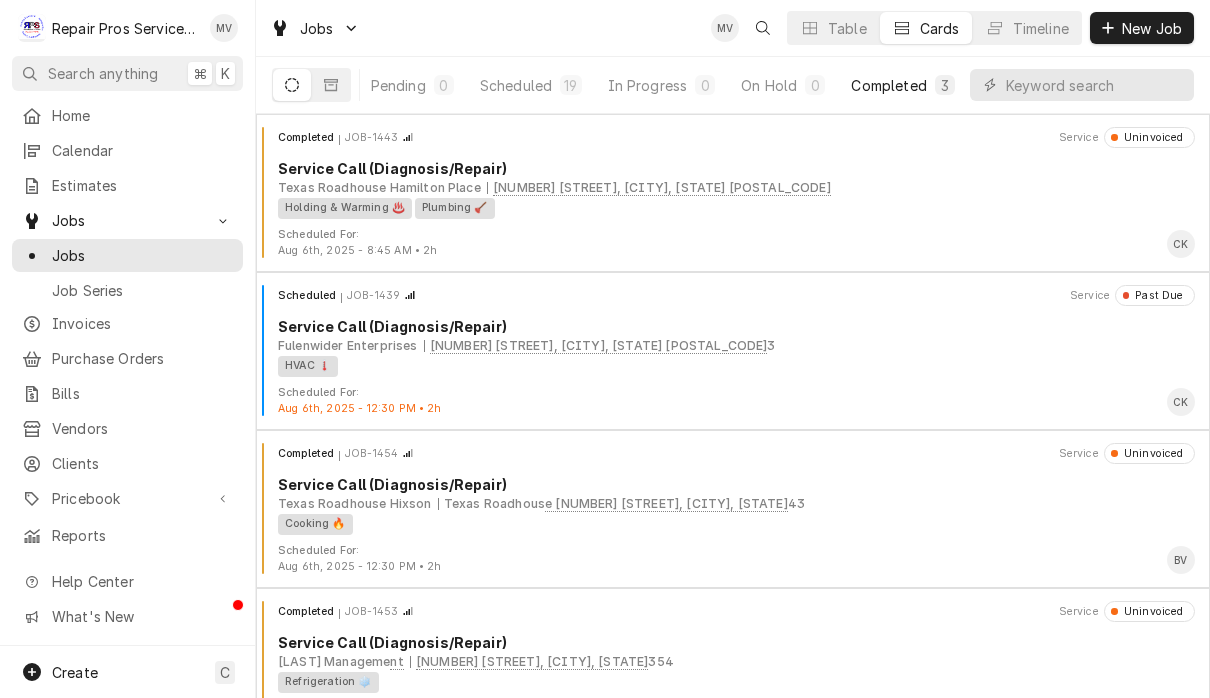 click on "Completed" at bounding box center [888, 85] 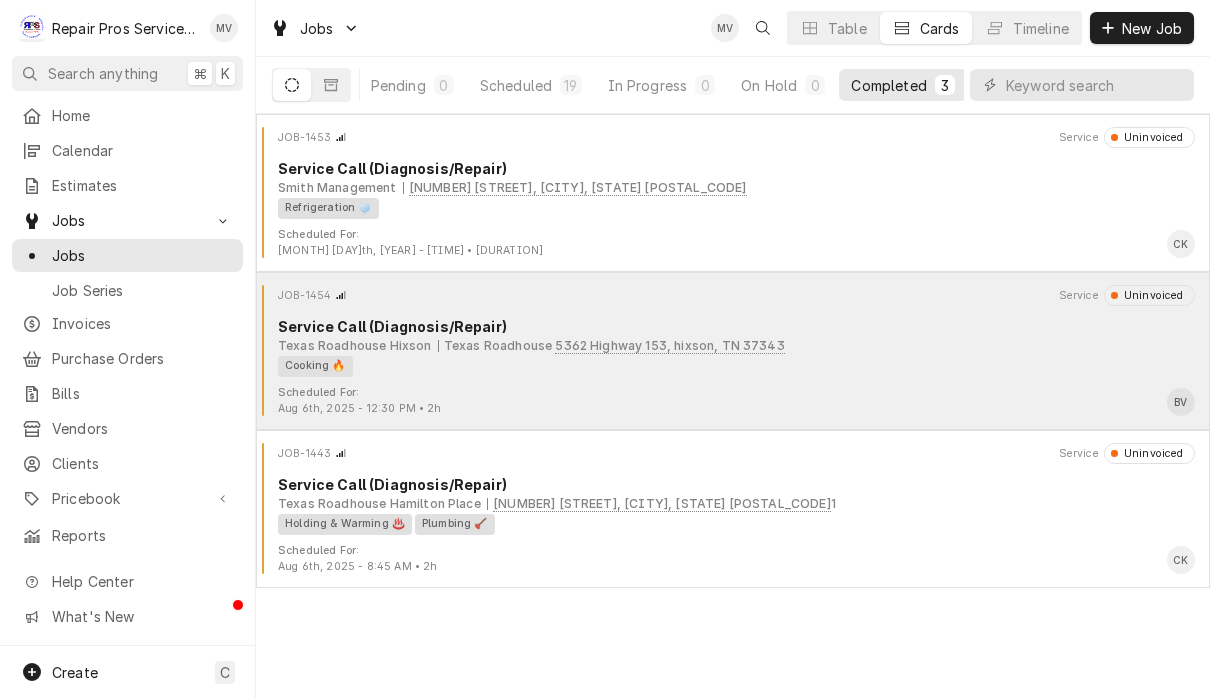 click on "Cooking 🔥" at bounding box center [729, 366] 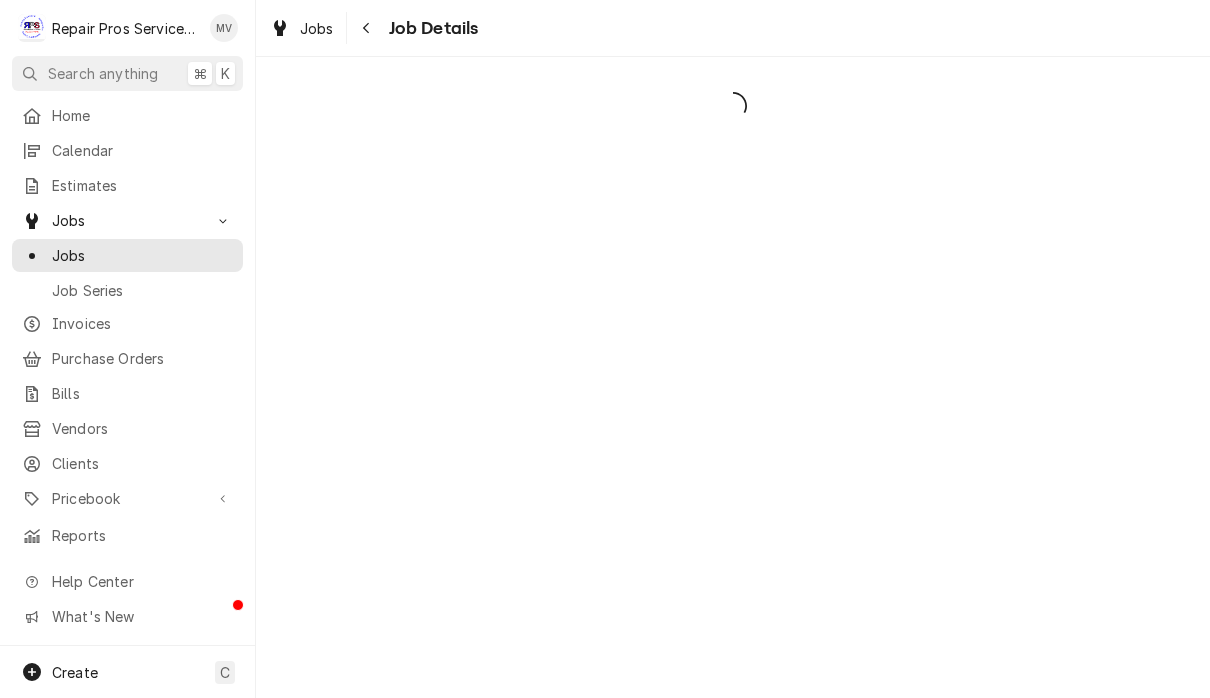 scroll, scrollTop: 0, scrollLeft: 0, axis: both 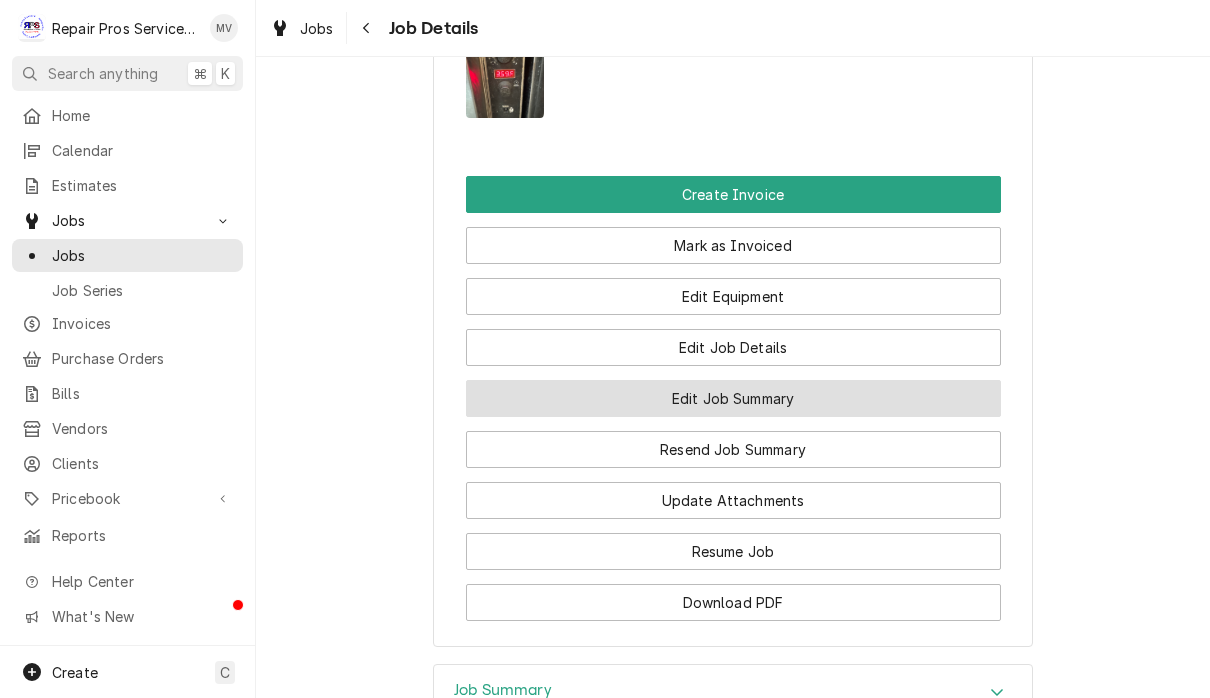 click on "Edit Job Summary" at bounding box center (733, 398) 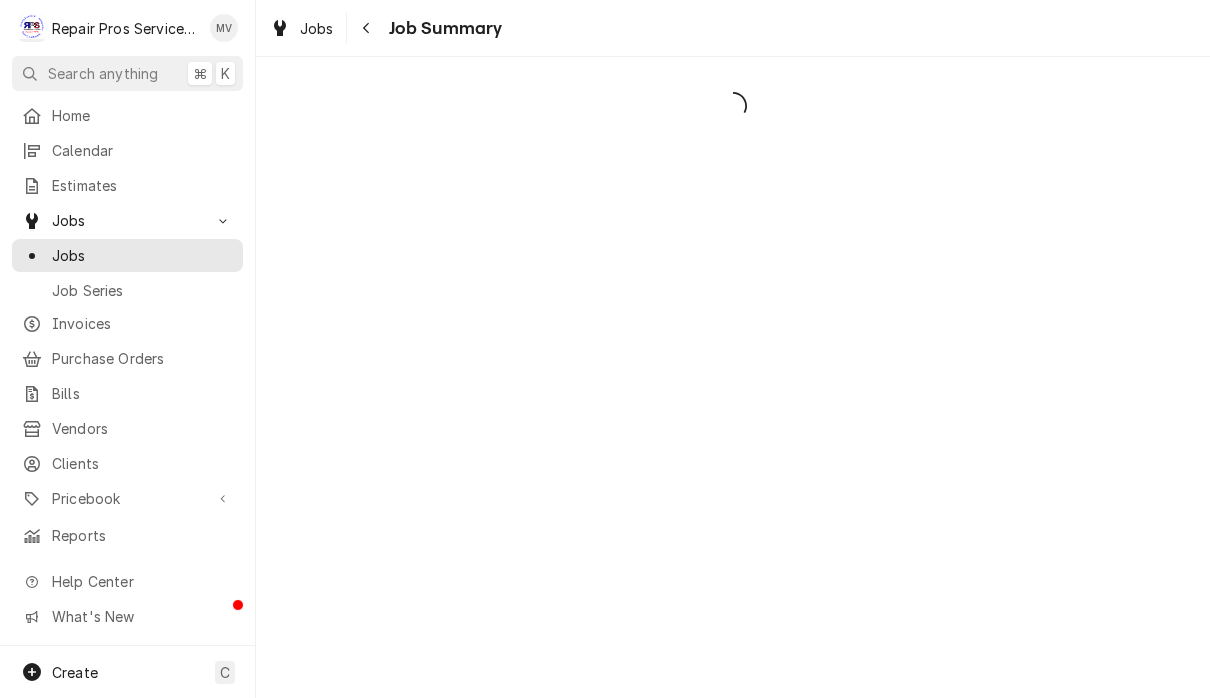 scroll, scrollTop: 0, scrollLeft: 0, axis: both 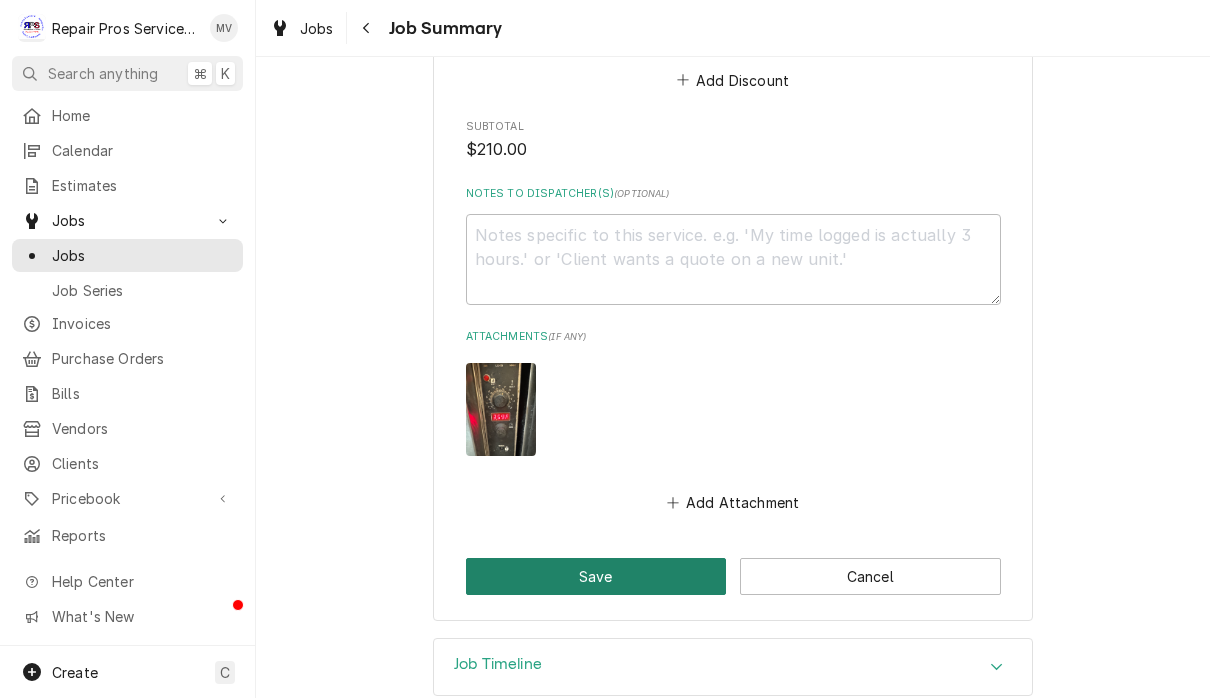 click on "Save" at bounding box center (596, 576) 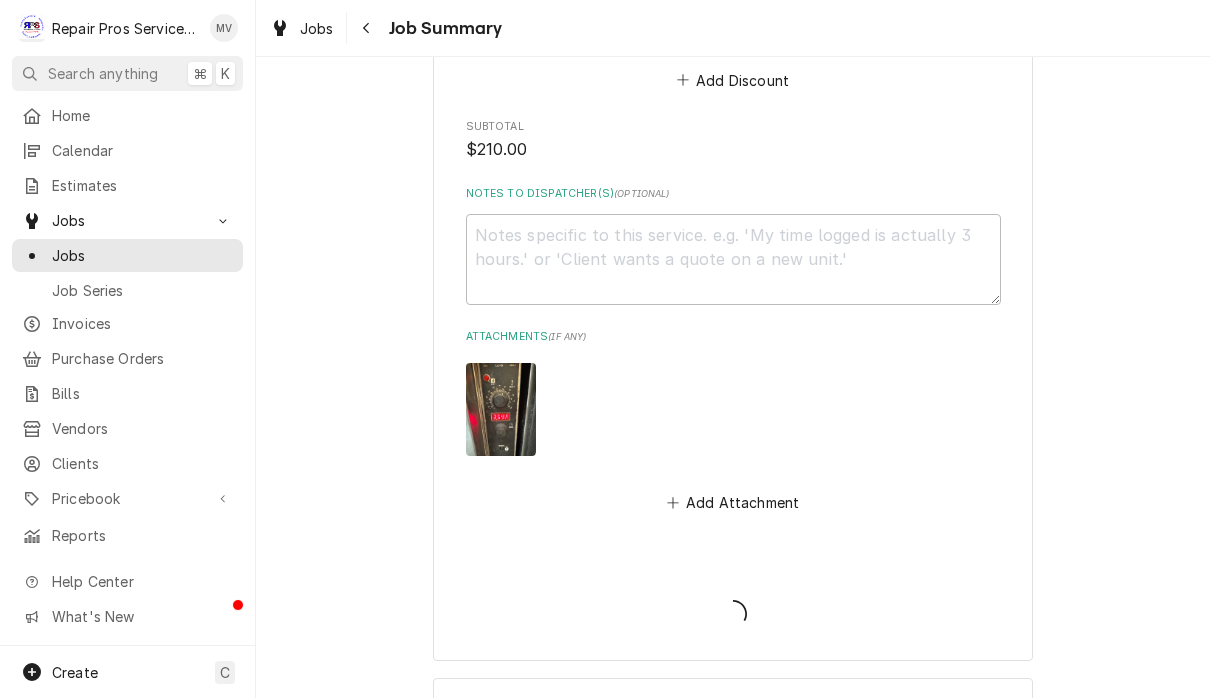 type on "x" 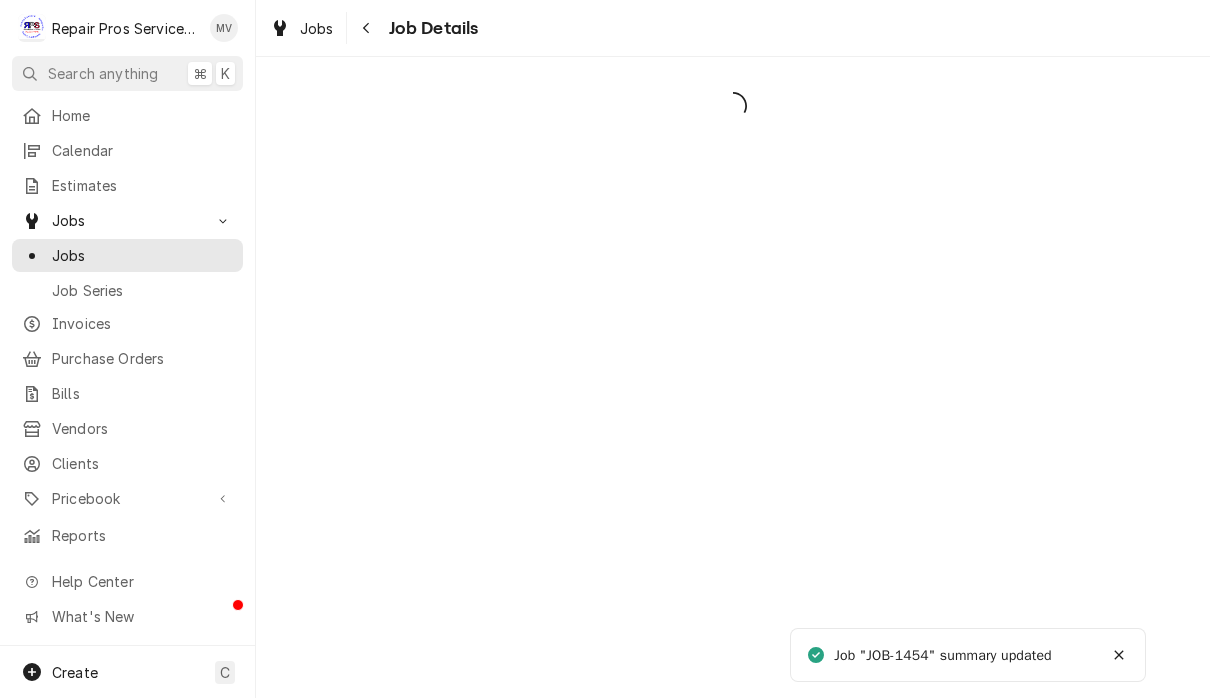 scroll, scrollTop: 0, scrollLeft: 0, axis: both 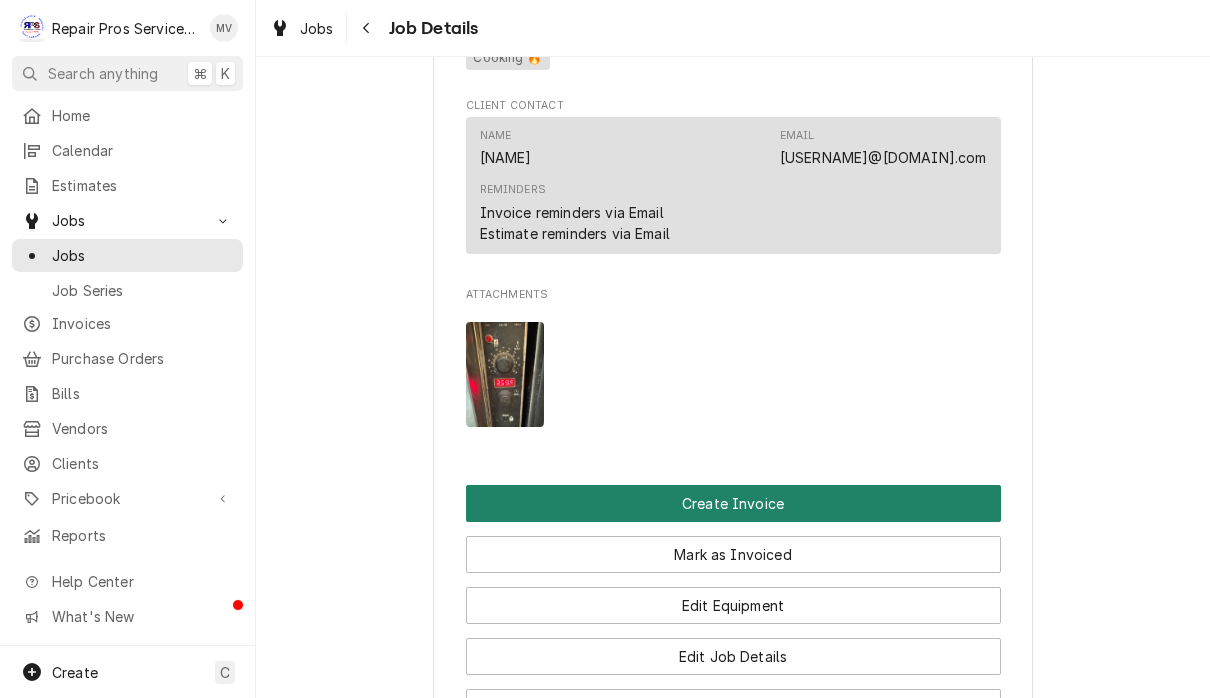 click on "Create Invoice" at bounding box center (733, 503) 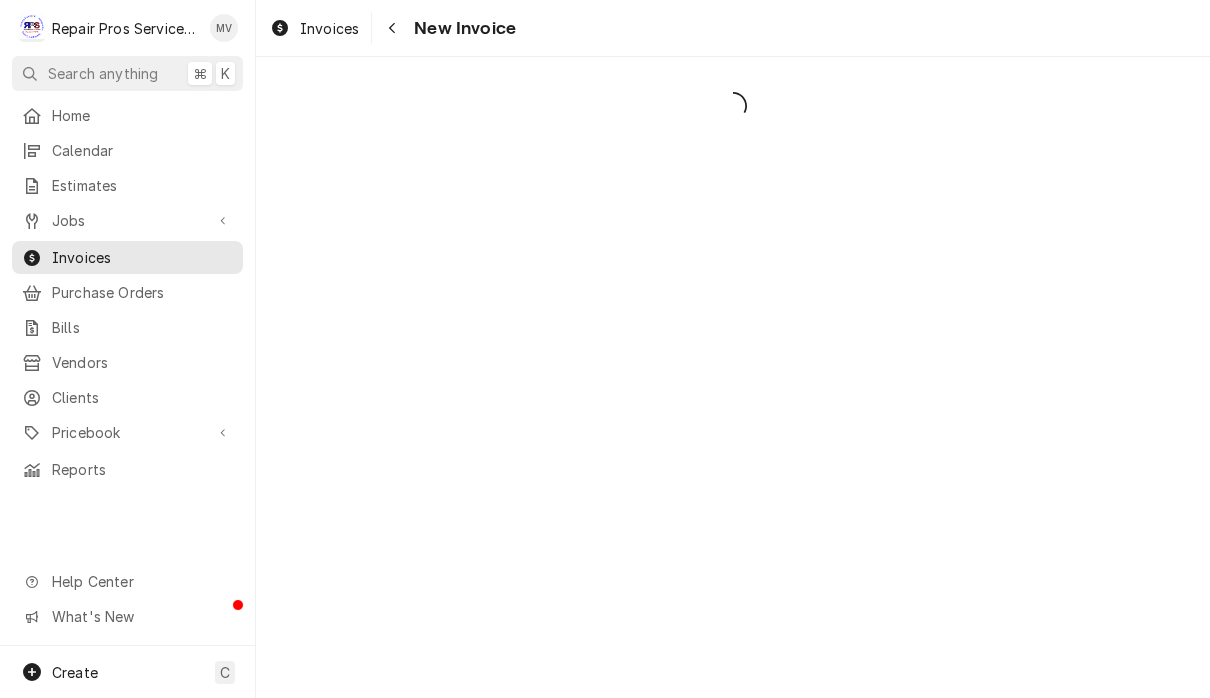 scroll, scrollTop: 0, scrollLeft: 0, axis: both 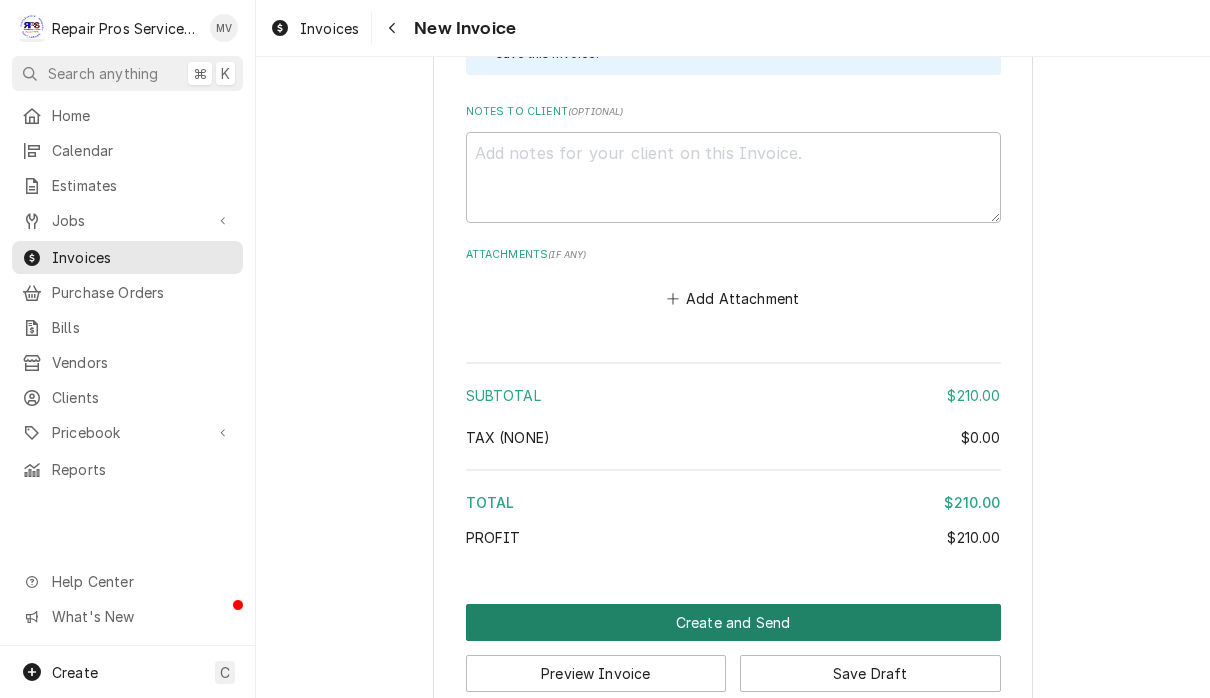click on "Create and Send" at bounding box center [733, 622] 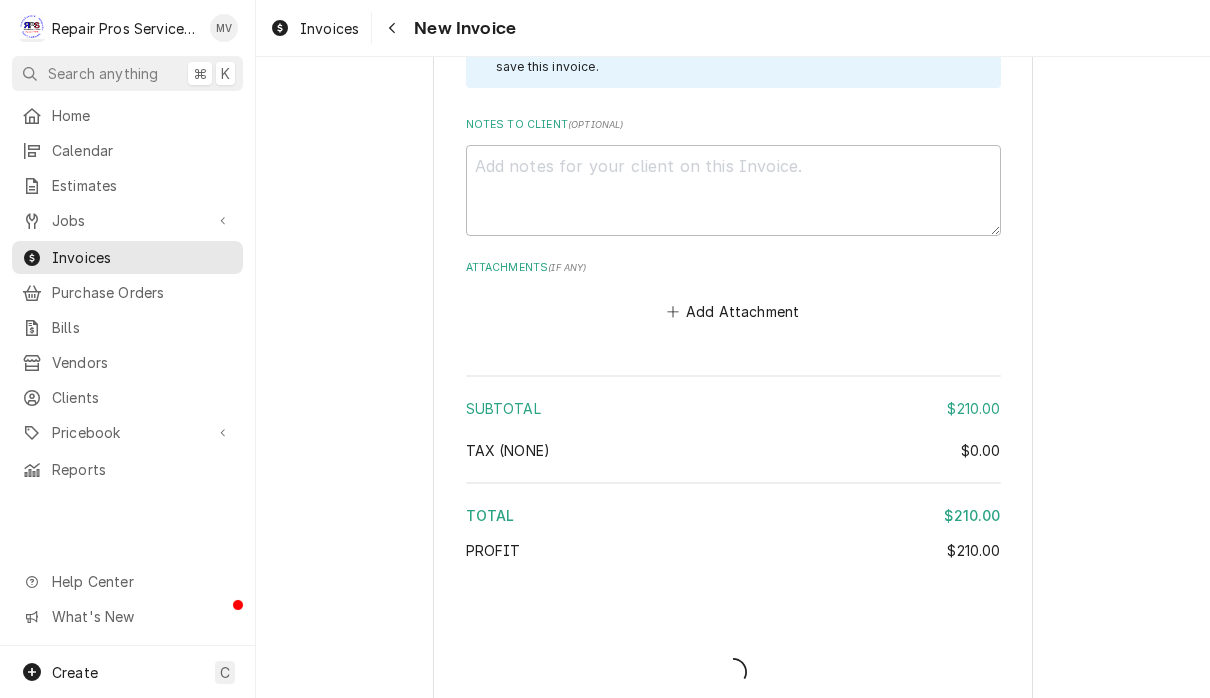 type on "x" 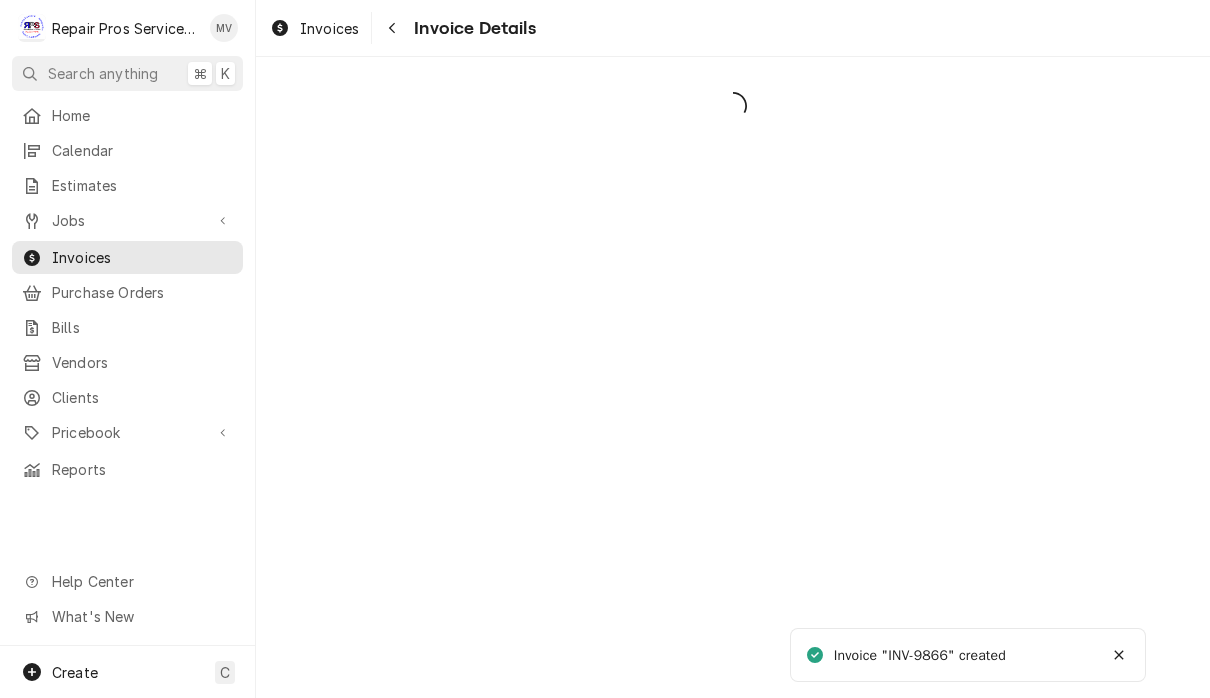 scroll, scrollTop: 0, scrollLeft: 0, axis: both 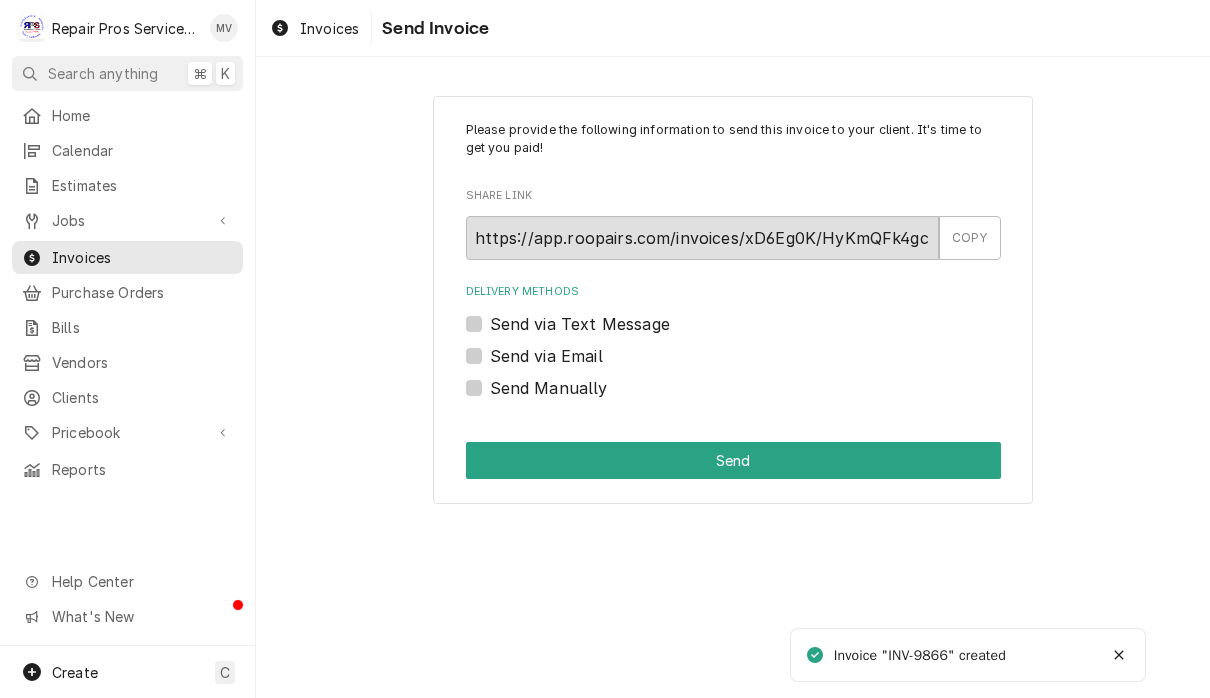 click on "Send Manually" at bounding box center (549, 388) 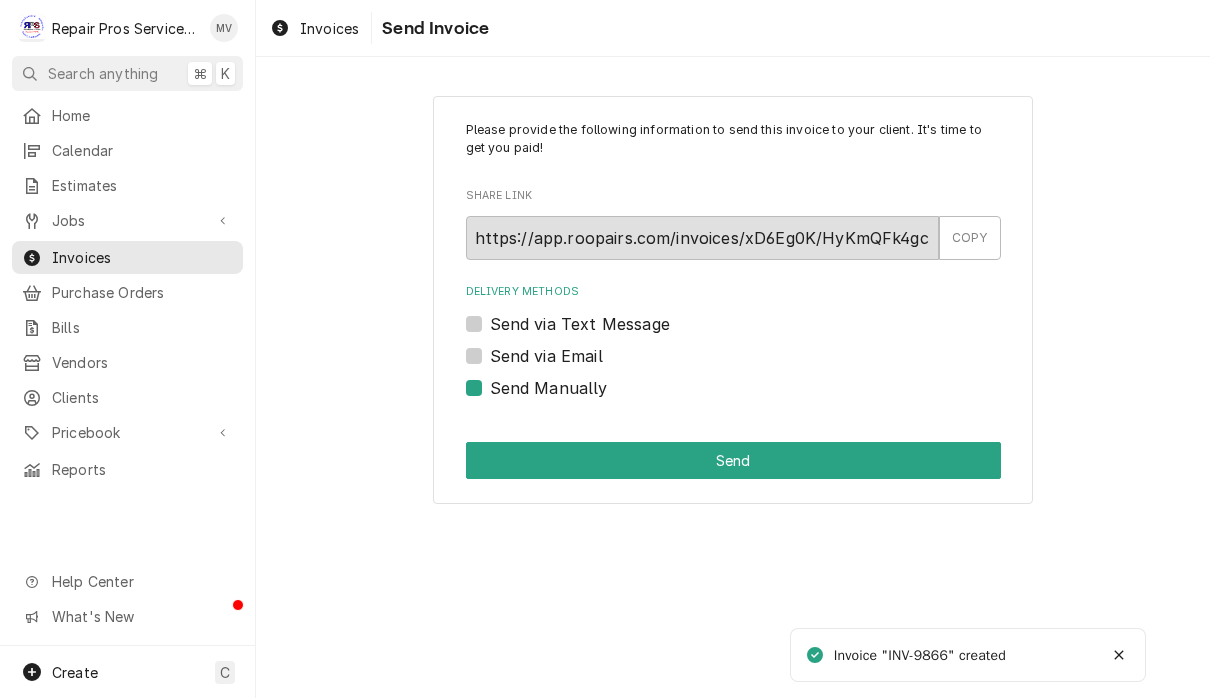 checkbox on "true" 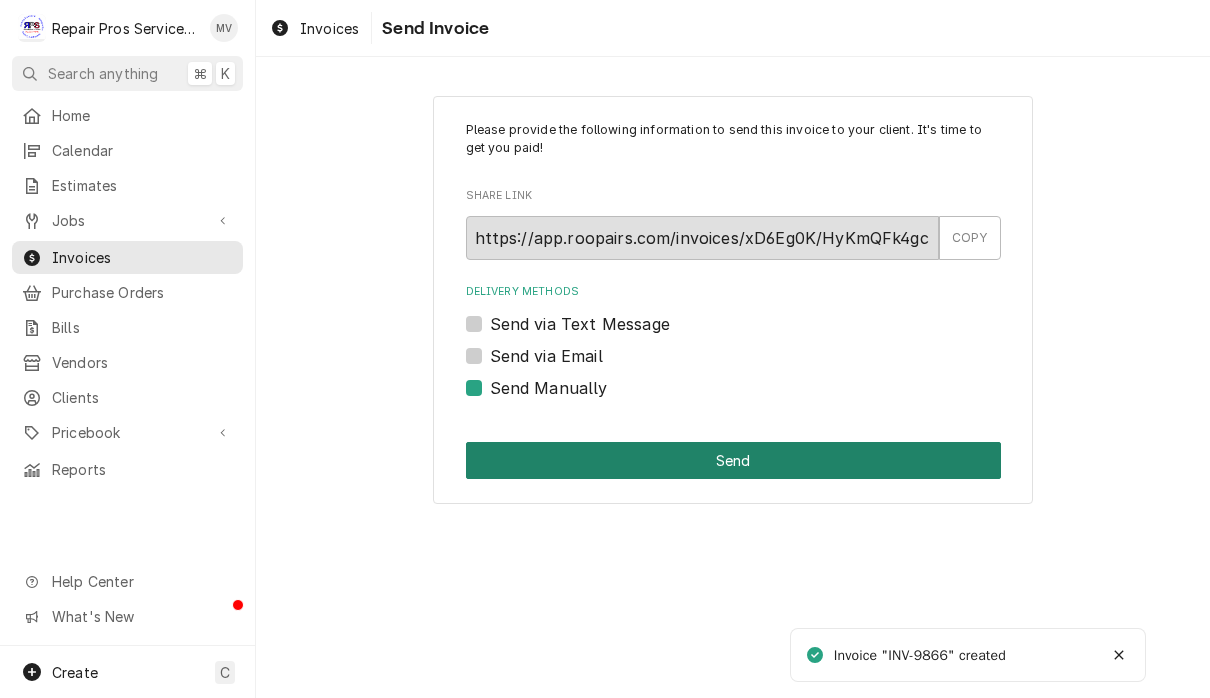 click on "Send" at bounding box center [733, 460] 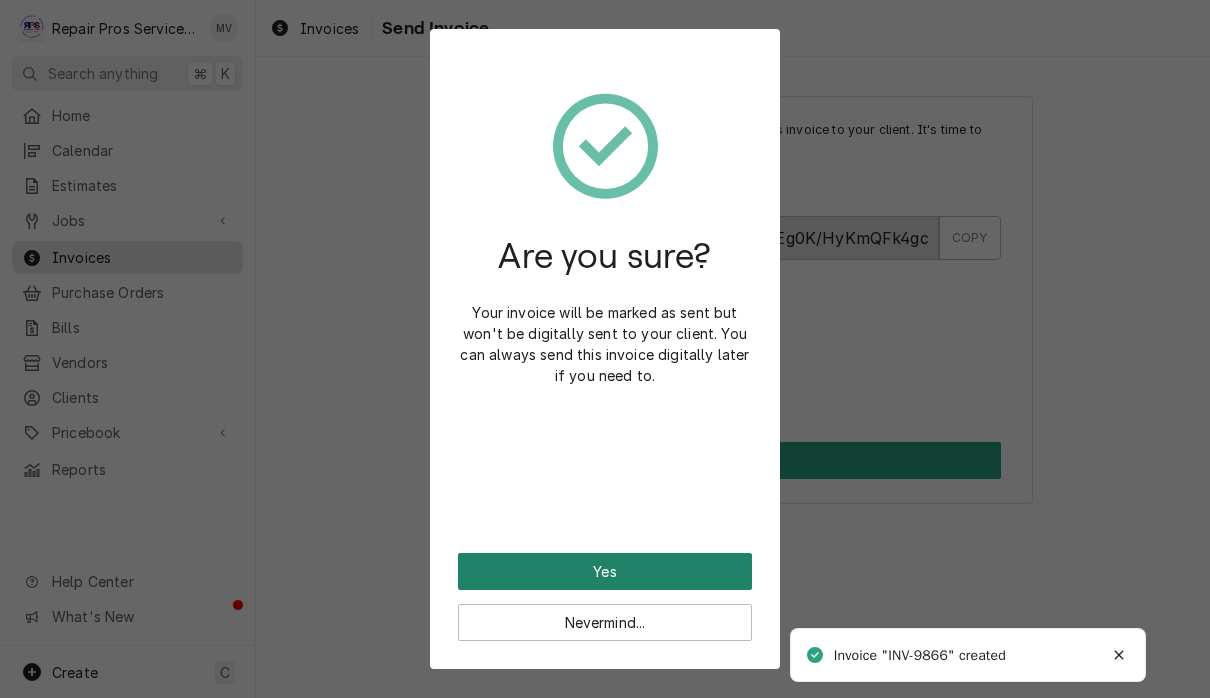 click on "Yes" at bounding box center (605, 571) 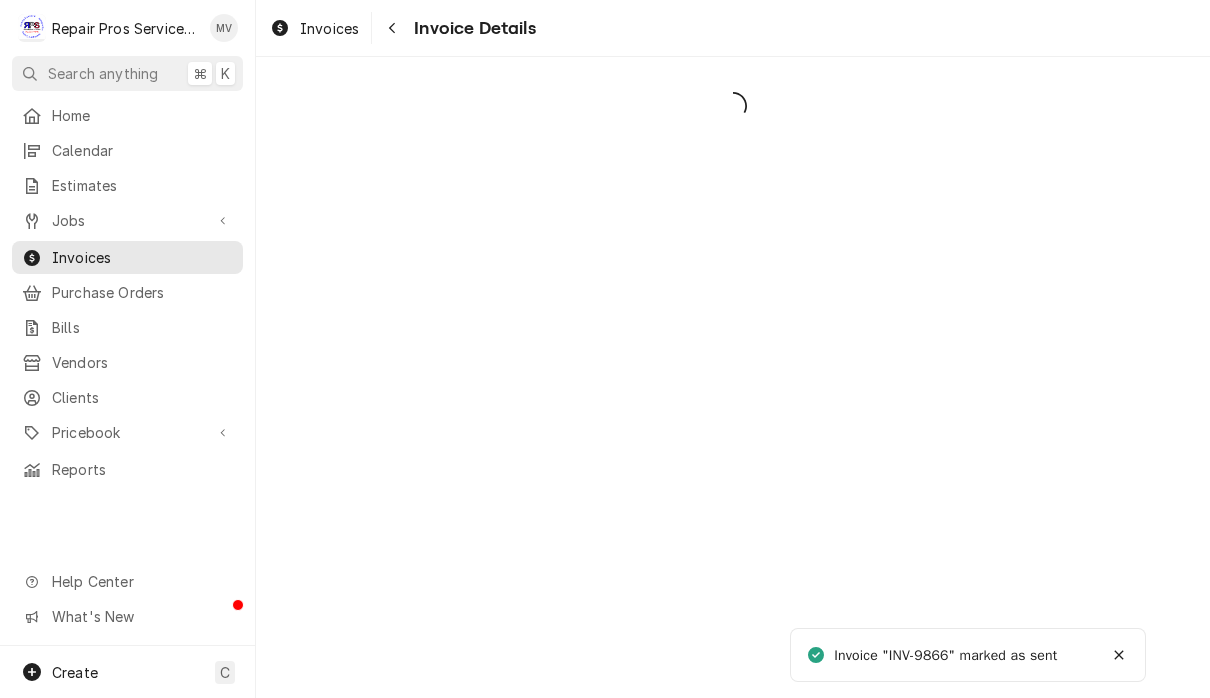 scroll, scrollTop: 0, scrollLeft: 0, axis: both 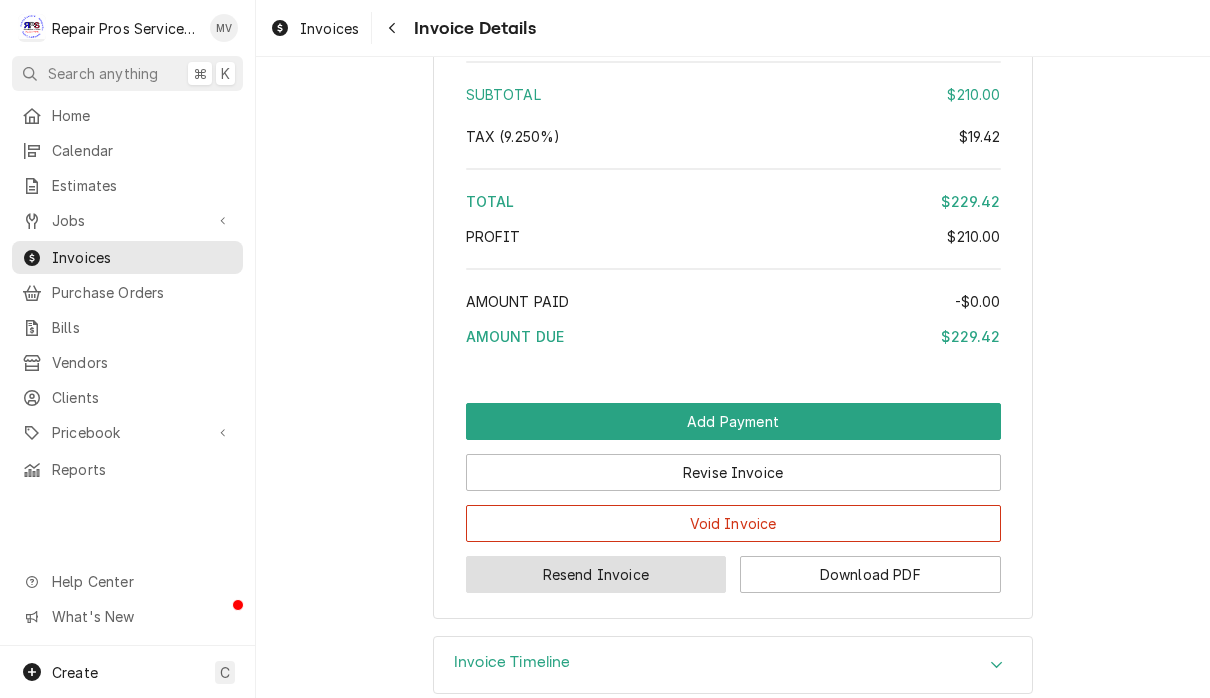 click on "Resend Invoice" at bounding box center (596, 574) 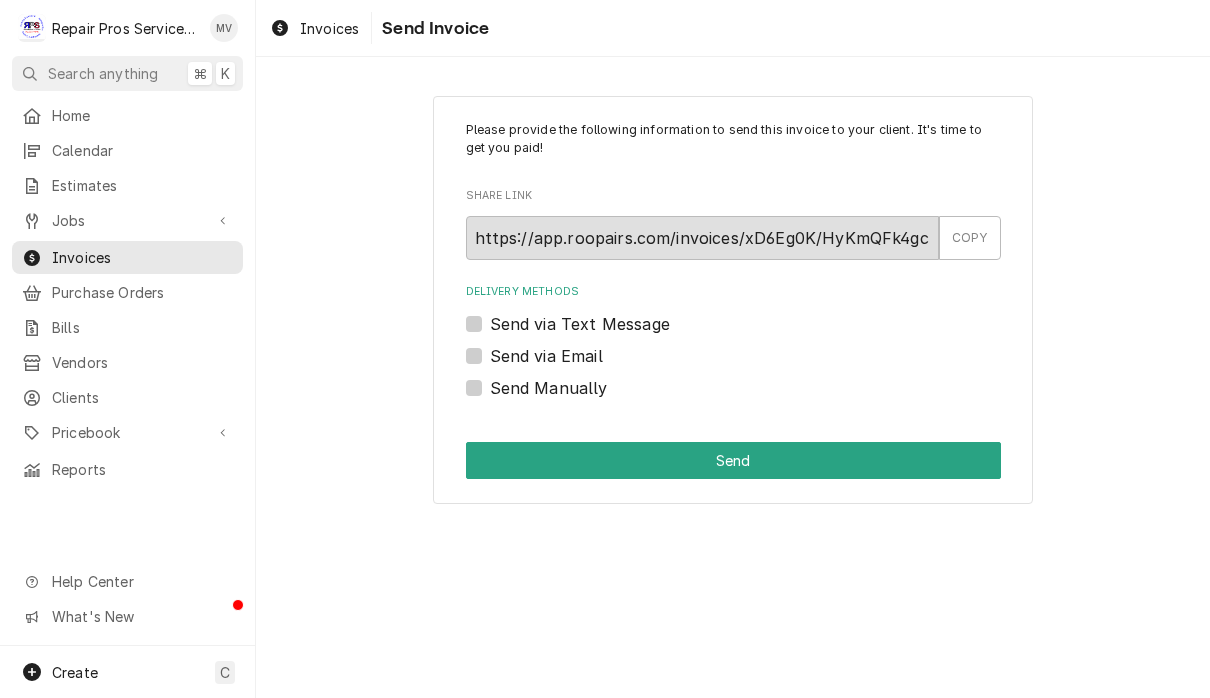 scroll, scrollTop: 0, scrollLeft: 0, axis: both 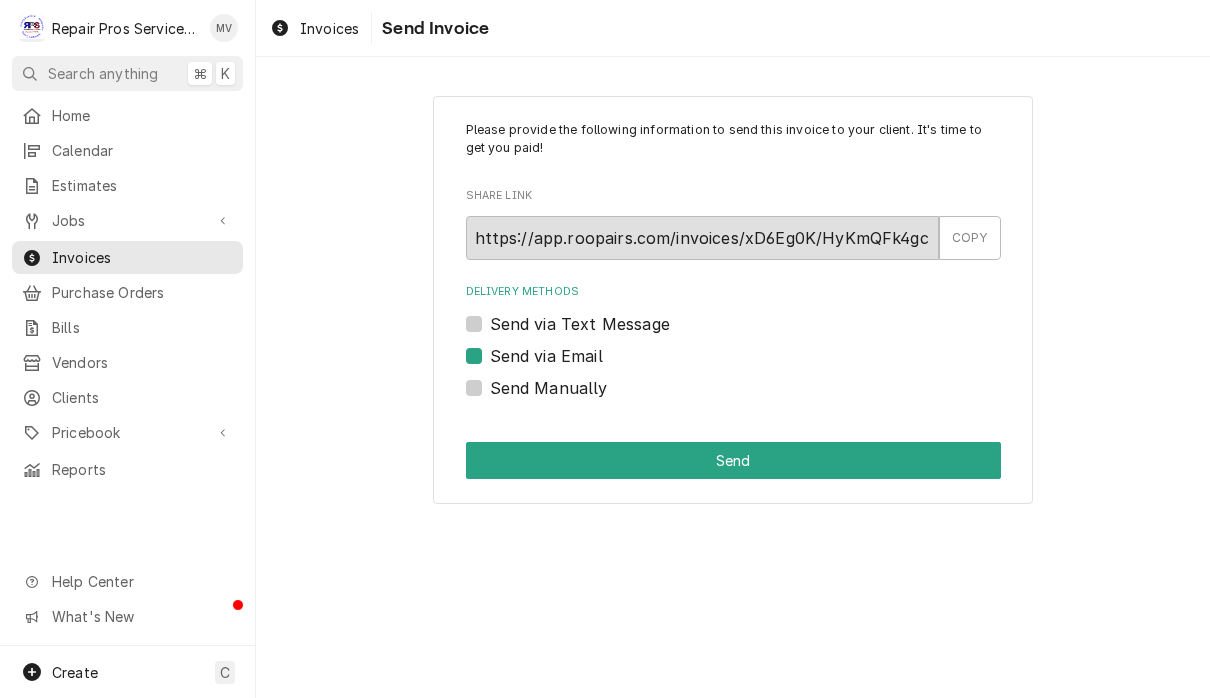 checkbox on "true" 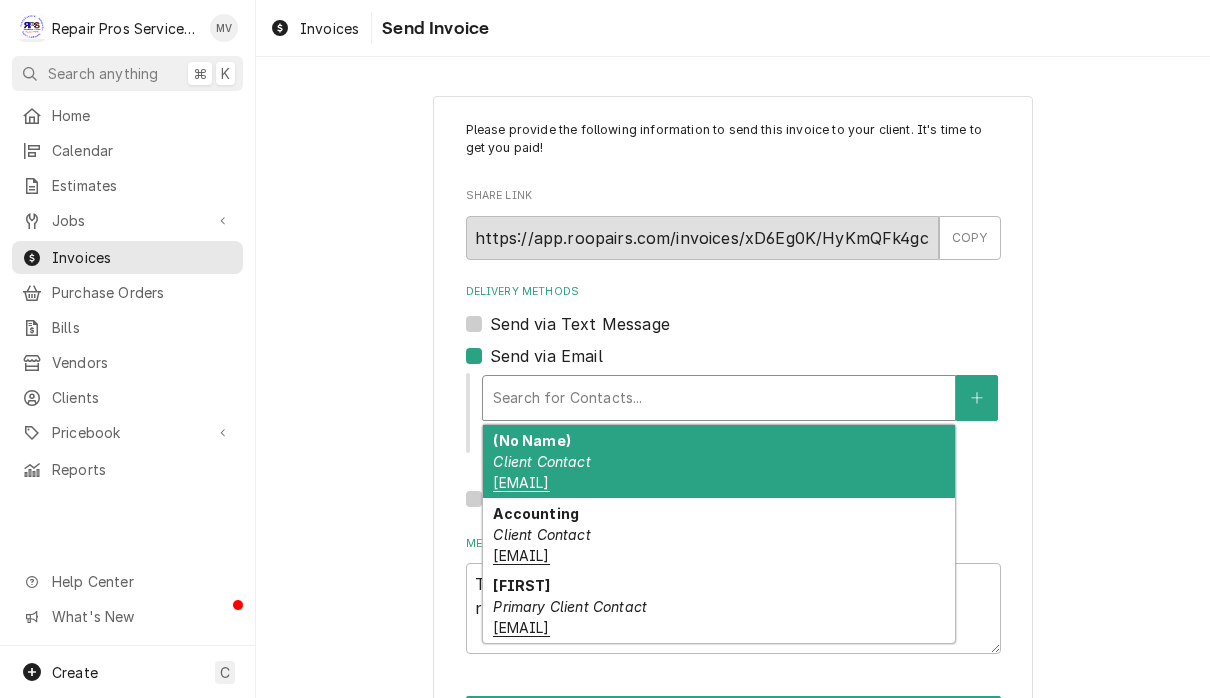 click on "Accounting Client Contact TXRH@pdf.basware.com" at bounding box center [719, 534] 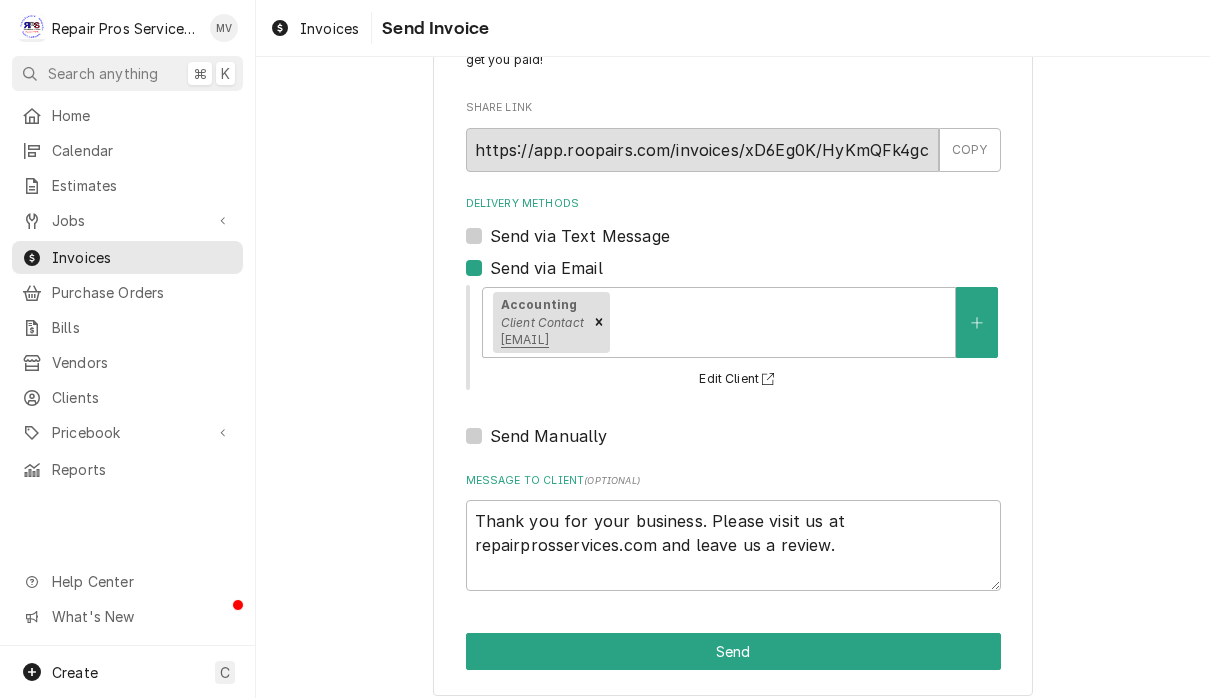 scroll, scrollTop: 93, scrollLeft: 0, axis: vertical 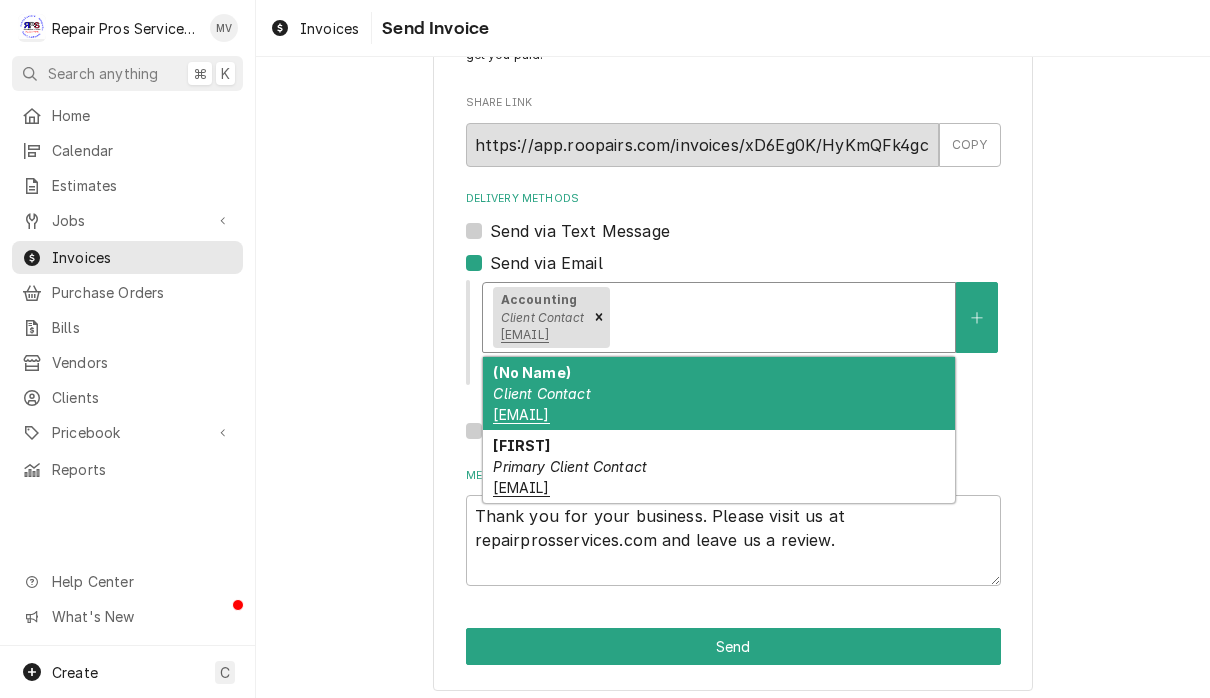 click on "(No Name) Client Contact store_Hixsontn@texasroadhouse.com" at bounding box center [719, 393] 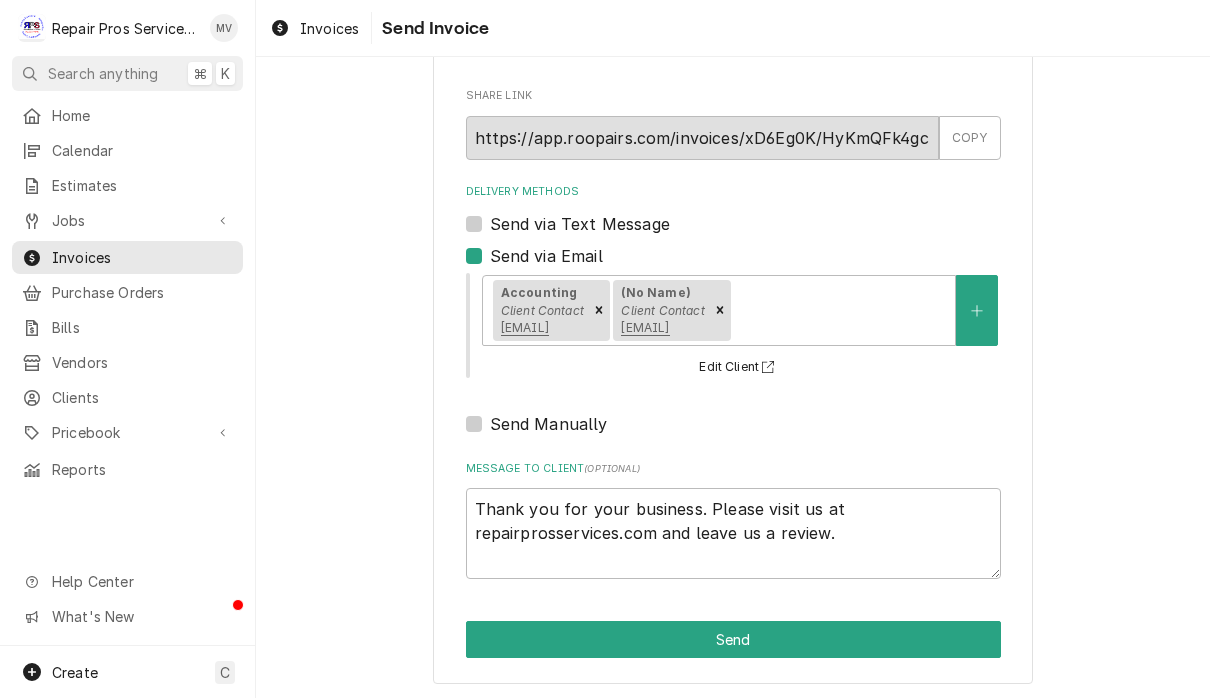 scroll, scrollTop: 99, scrollLeft: 0, axis: vertical 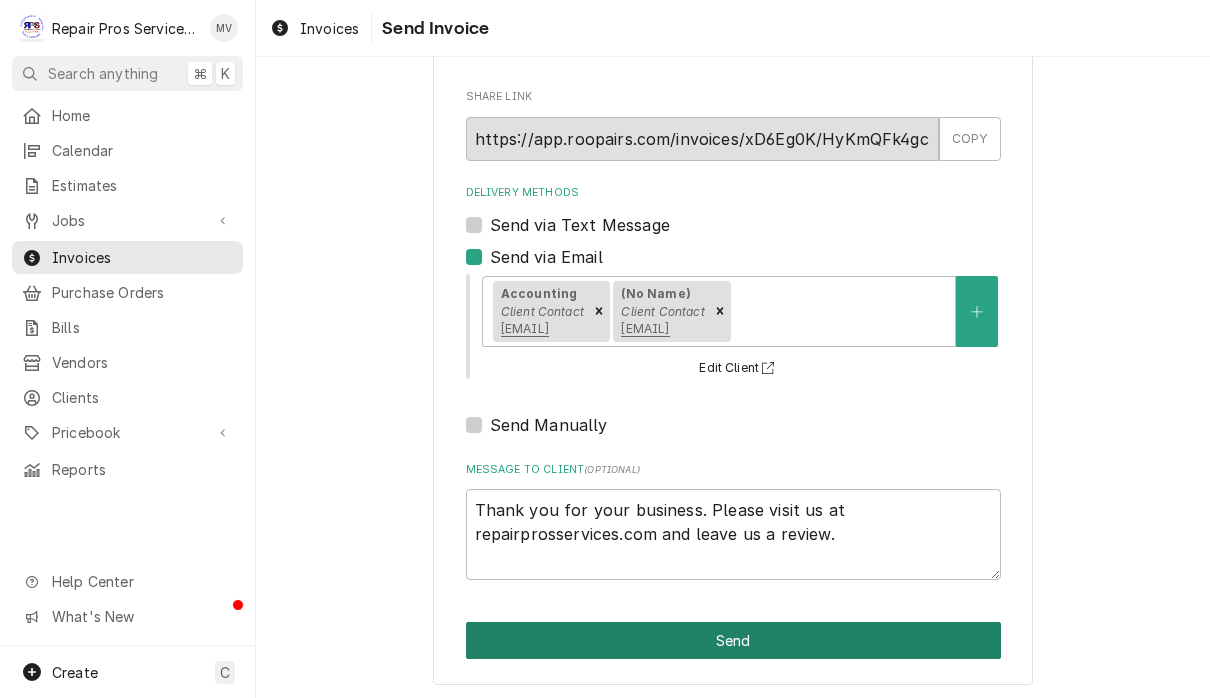 click on "Send" at bounding box center [733, 640] 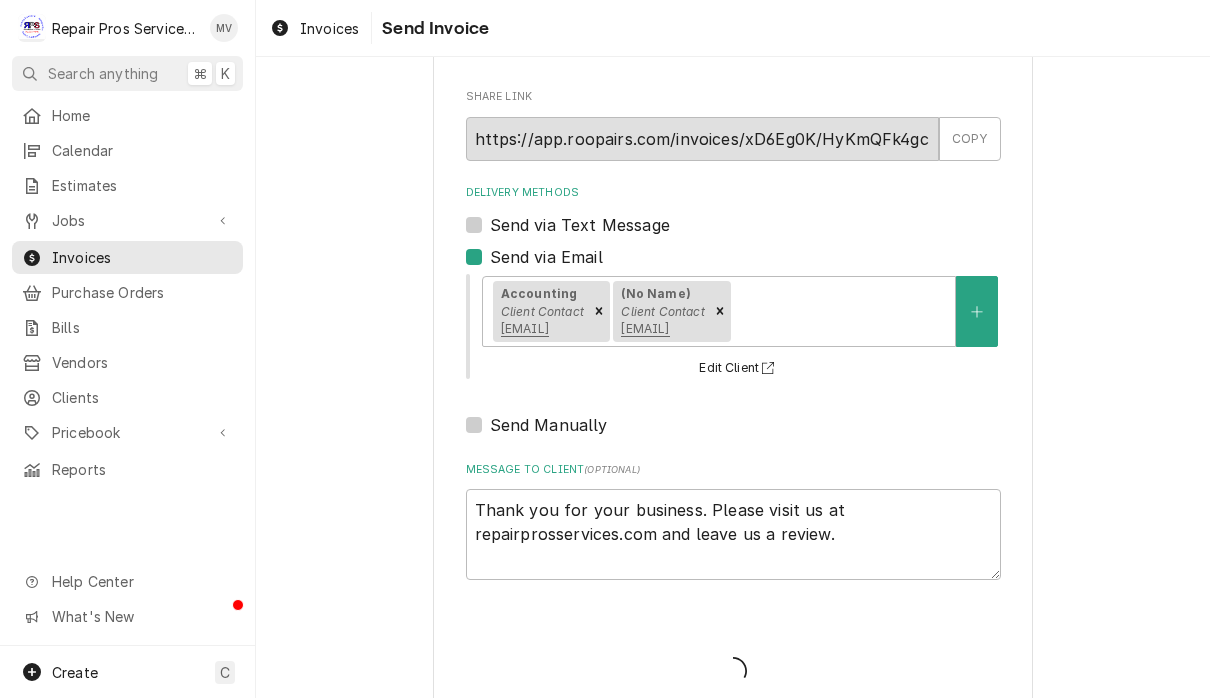 type on "x" 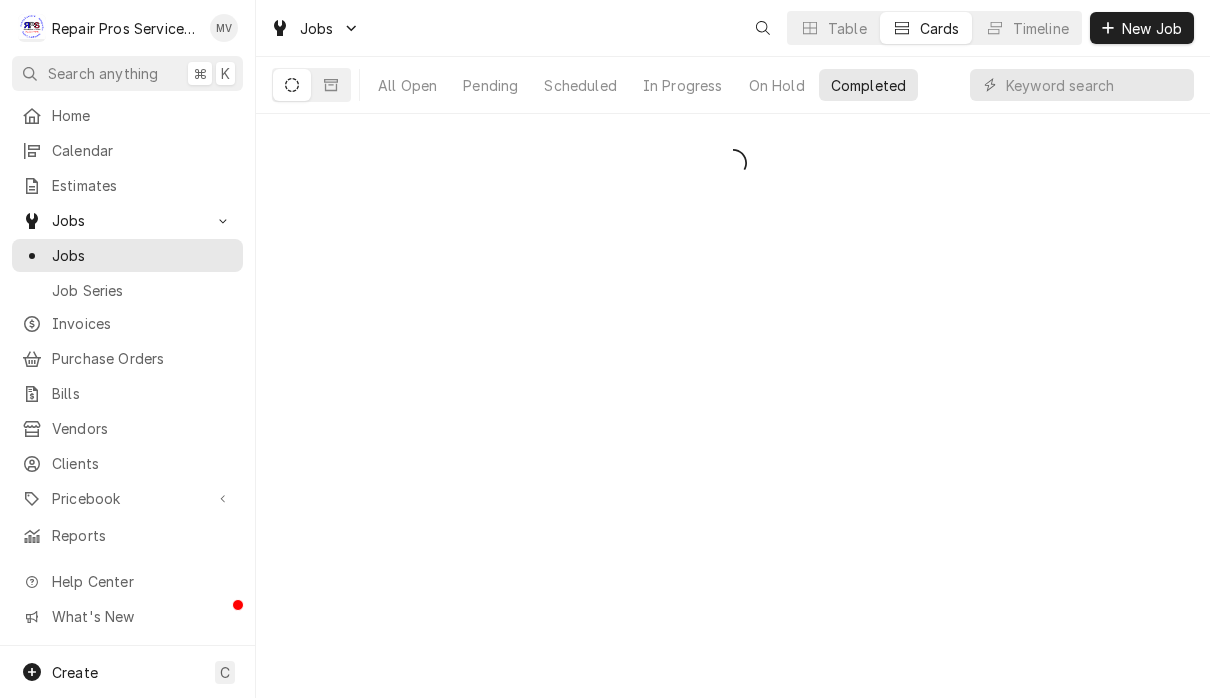 scroll, scrollTop: 0, scrollLeft: 0, axis: both 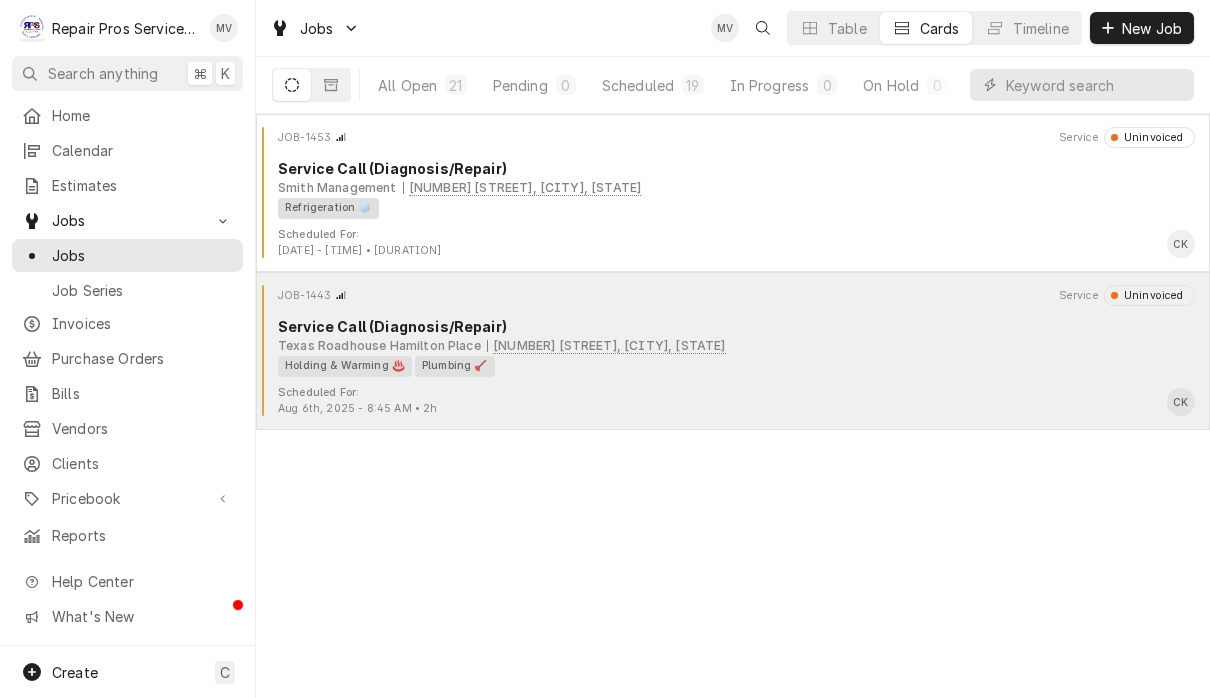 click on "Scheduled For: [DATE] - [TIME] • [DURATION] CK" at bounding box center (733, 401) 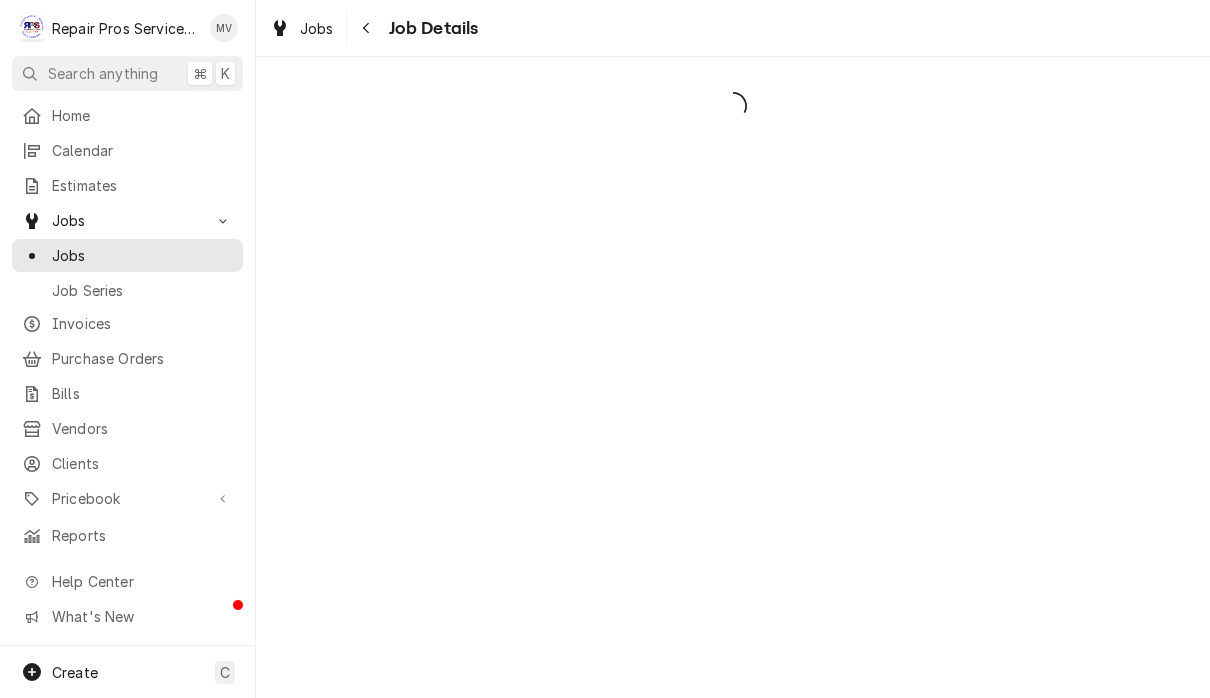 scroll, scrollTop: 0, scrollLeft: 0, axis: both 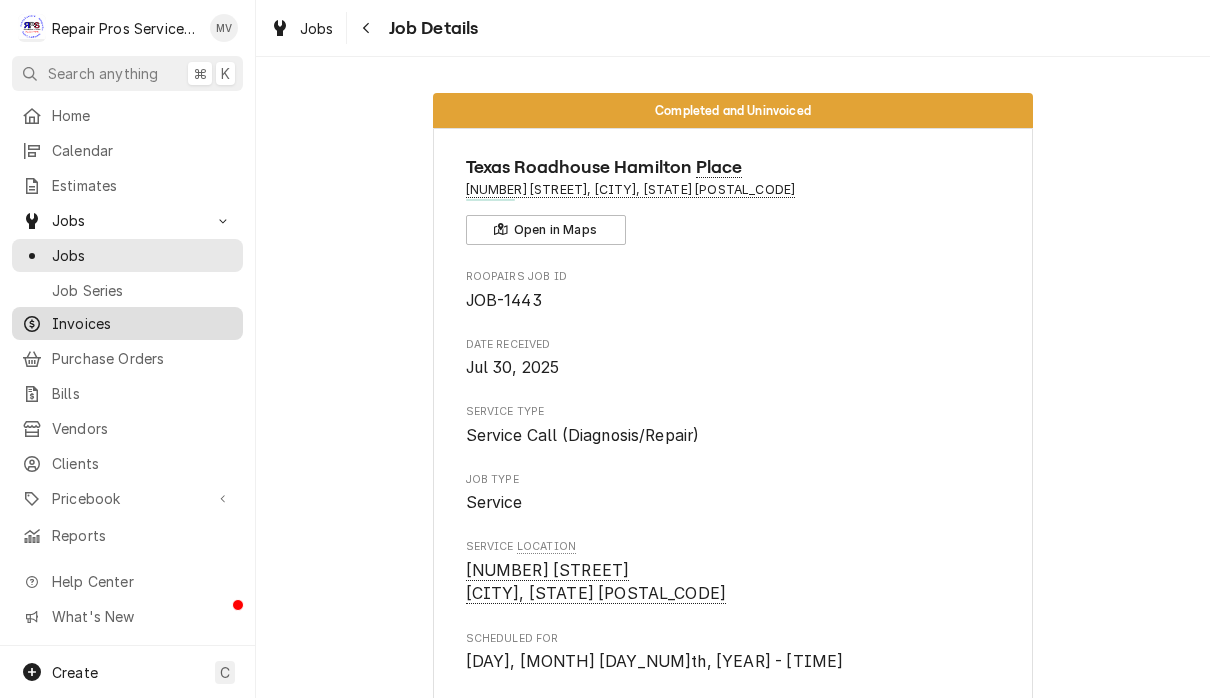 click on "Invoices" at bounding box center (142, 323) 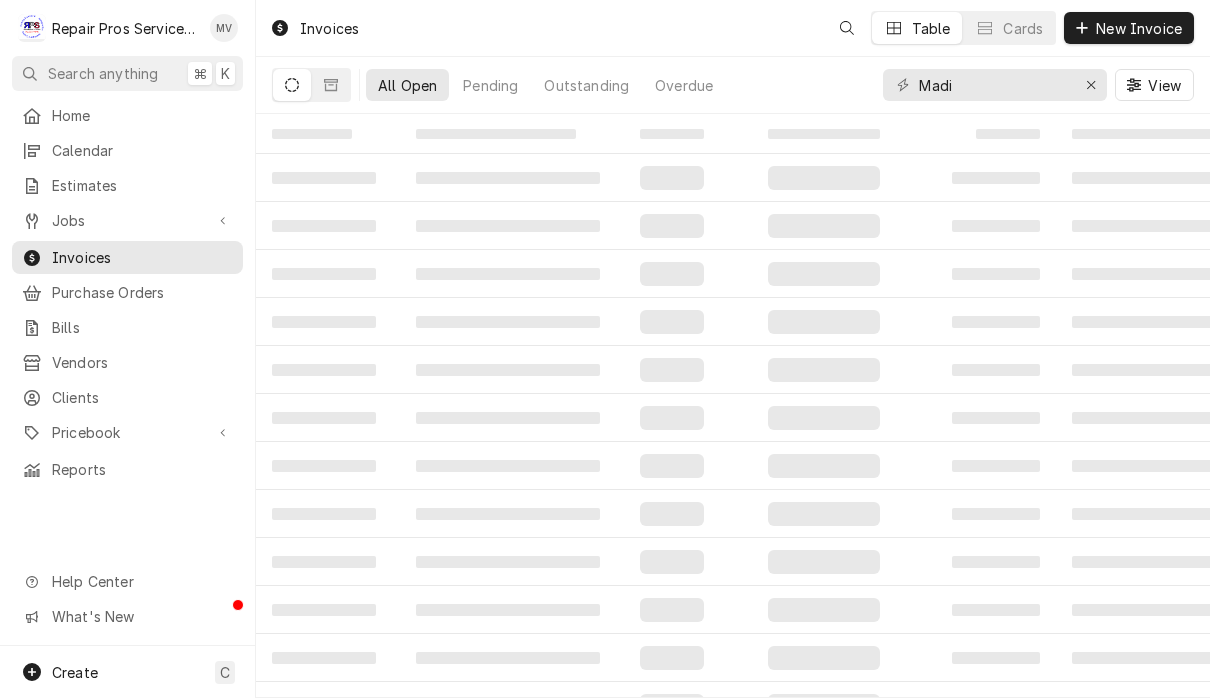 scroll, scrollTop: 0, scrollLeft: 0, axis: both 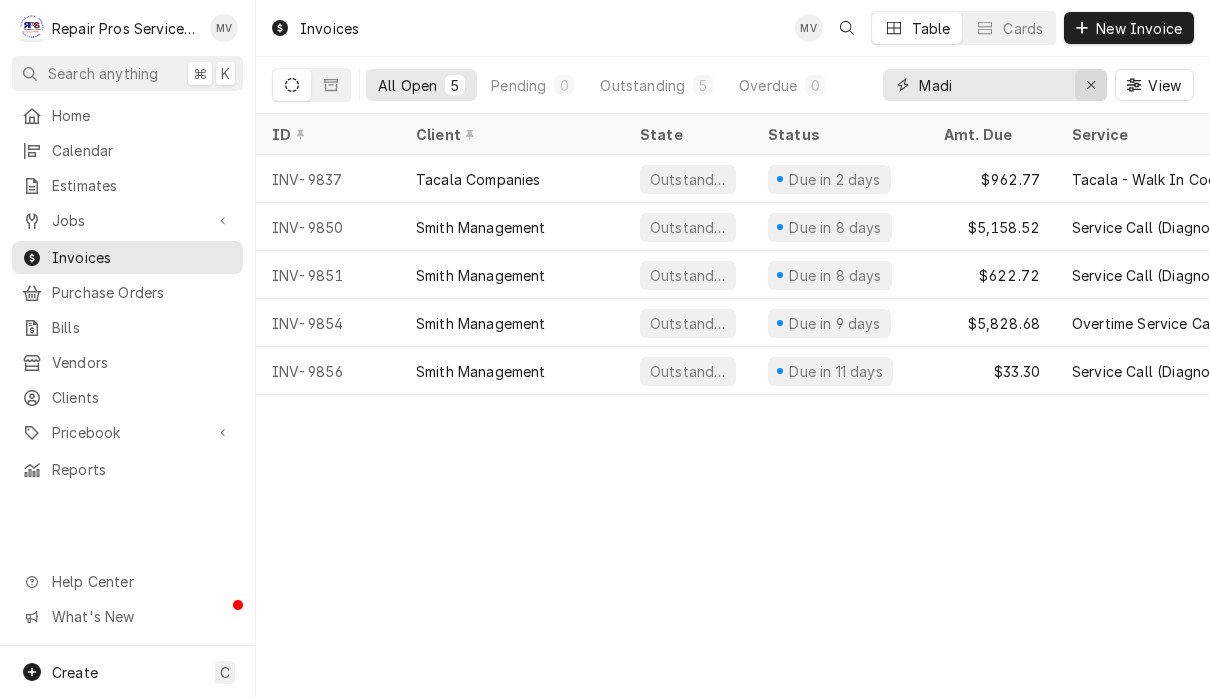 click at bounding box center (1091, 85) 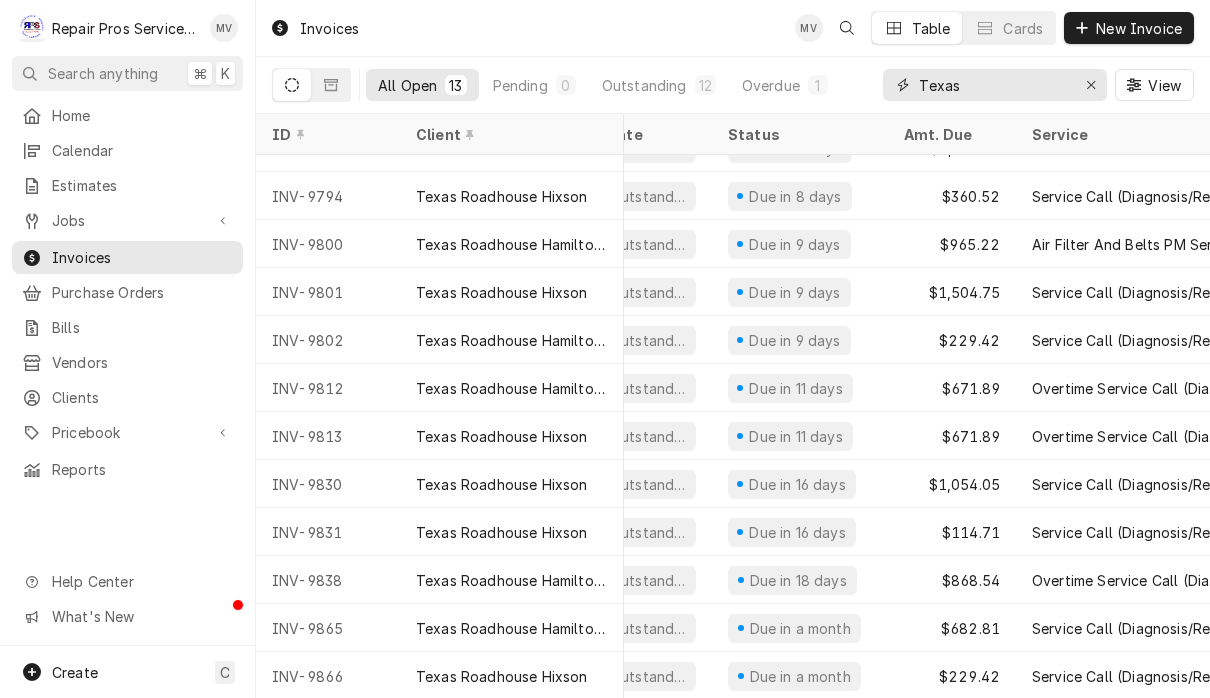 scroll, scrollTop: 78, scrollLeft: 41, axis: both 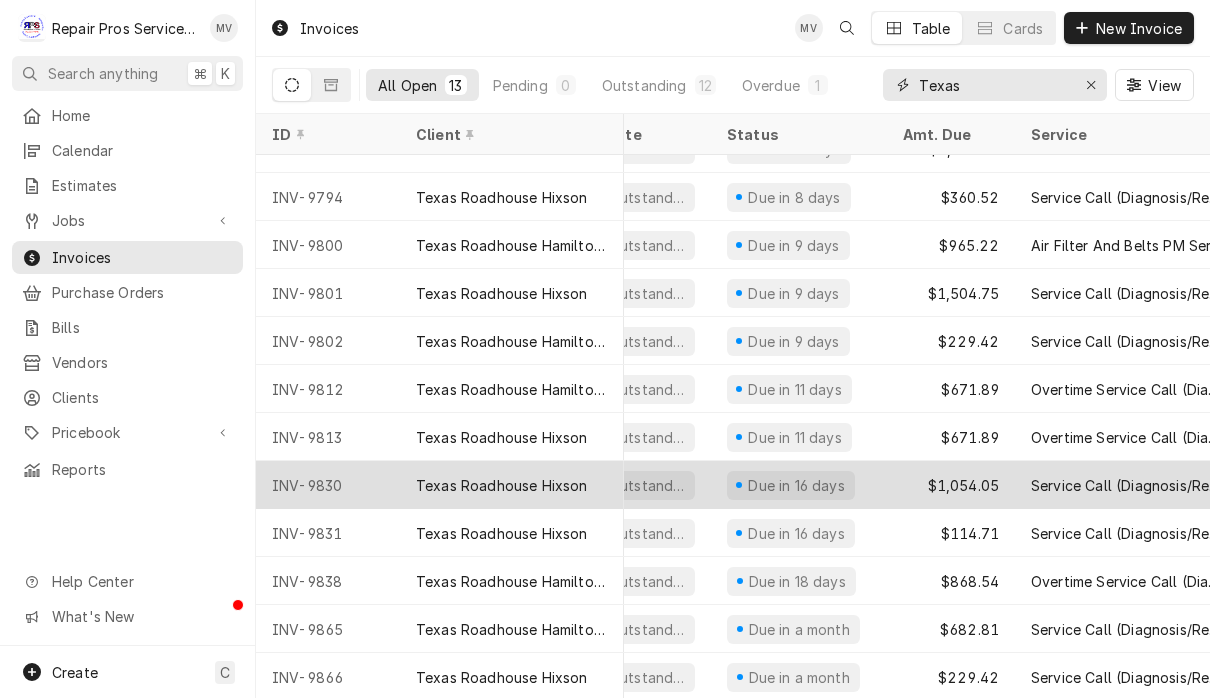 type on "Texas" 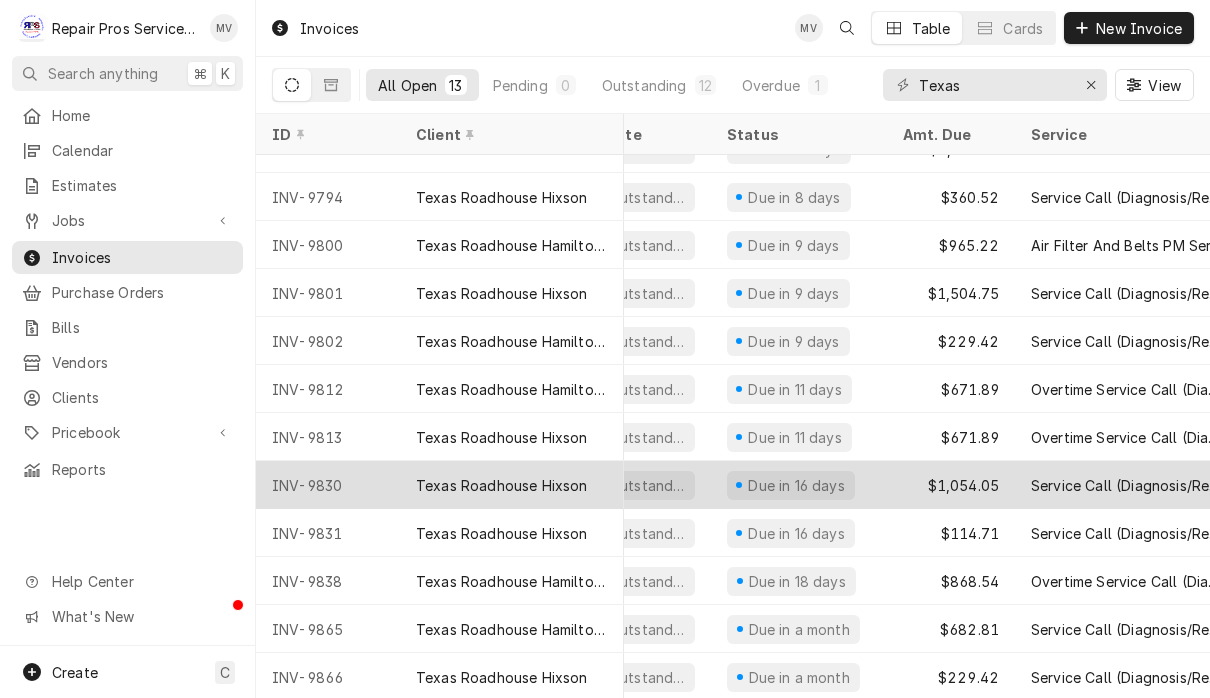 click on "$1,054.05" at bounding box center [951, 485] 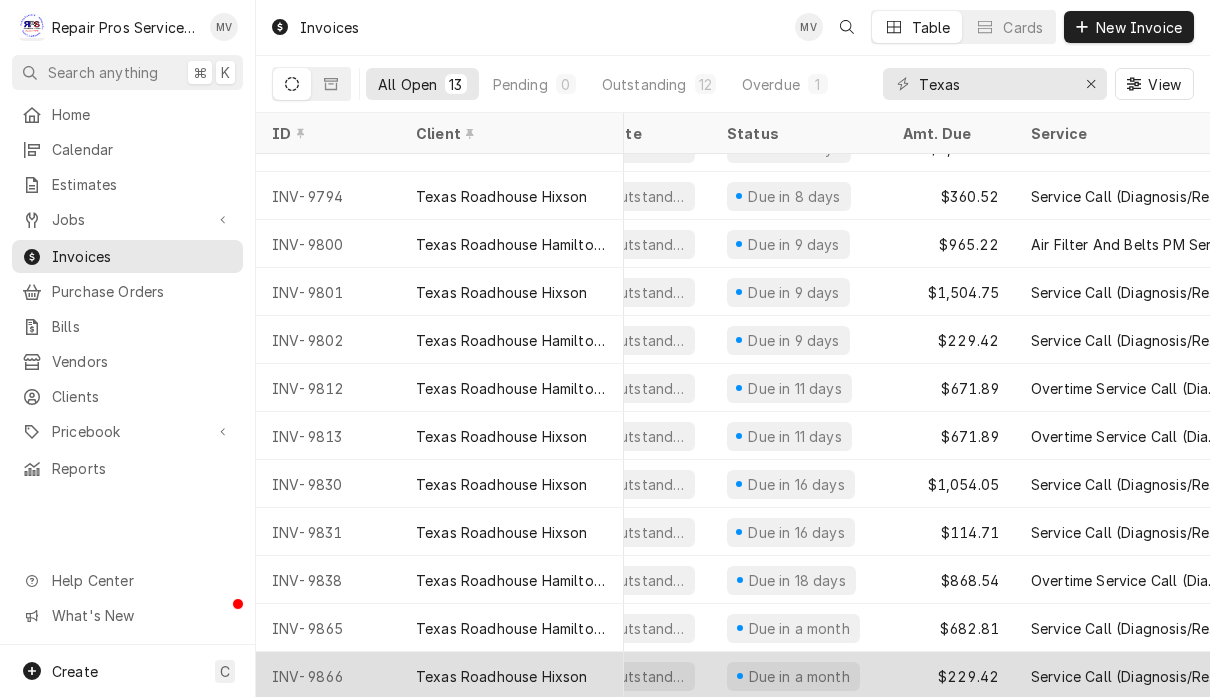 click on "$229.42" at bounding box center [951, 677] 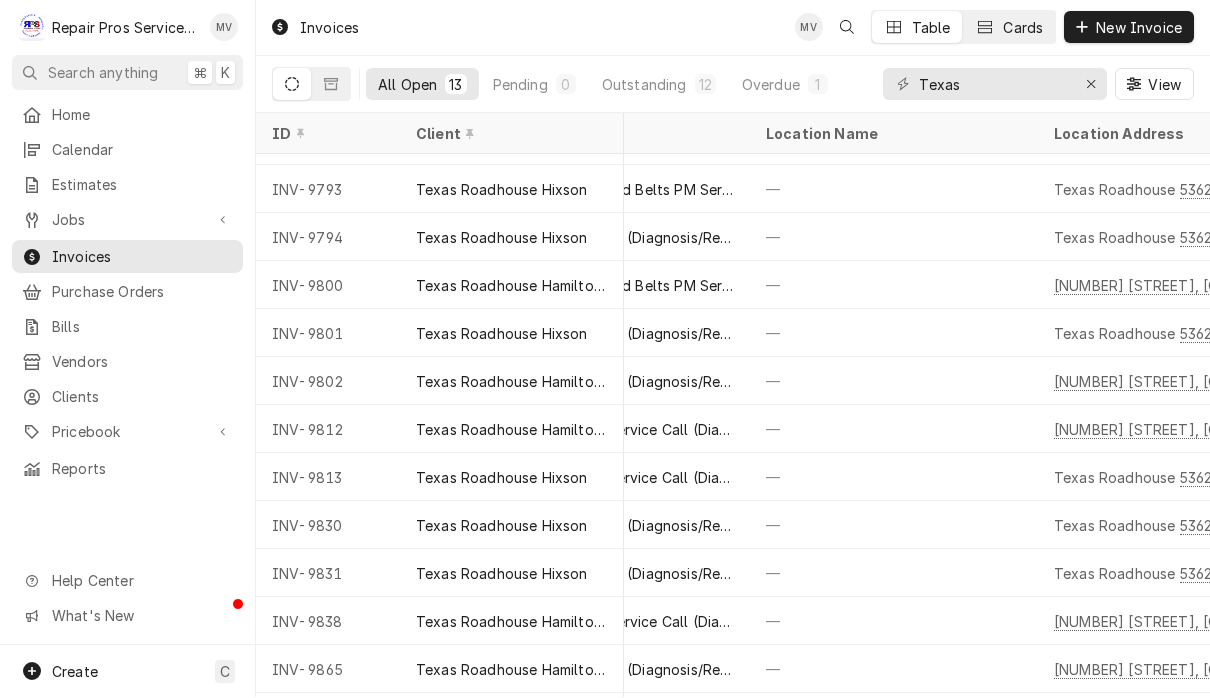 click on "Cards" at bounding box center [1023, 28] 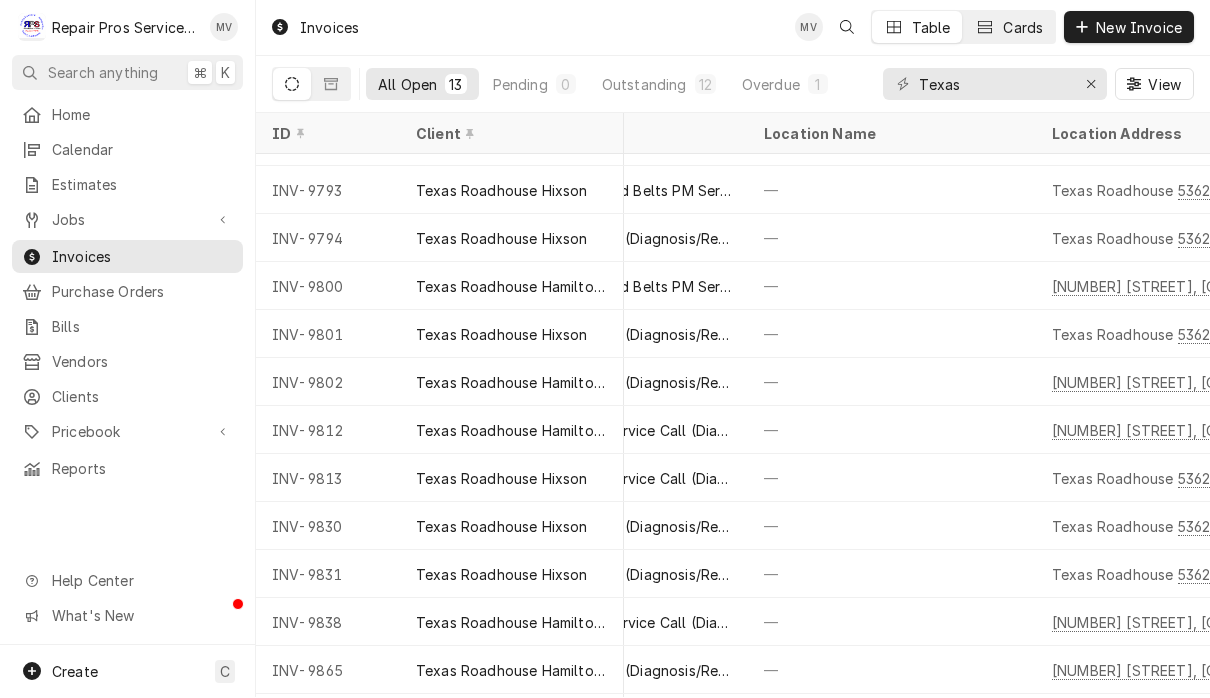 scroll, scrollTop: 36, scrollLeft: 534, axis: both 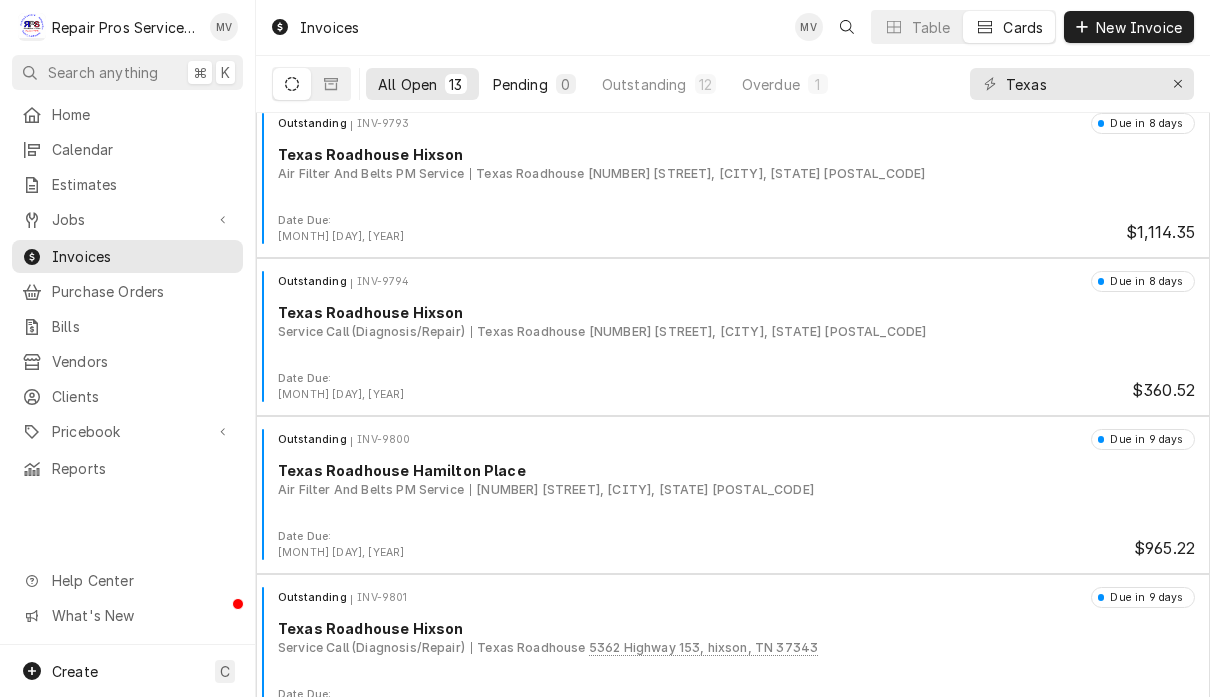 click on "Pending" at bounding box center (520, 85) 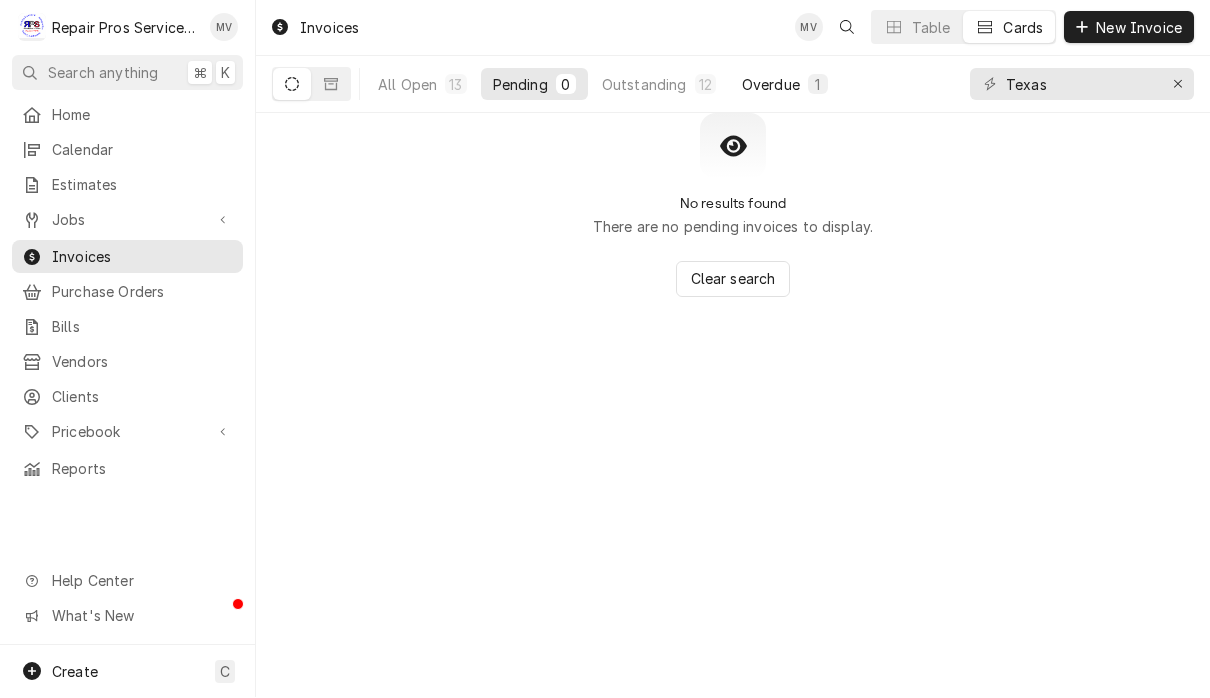 click on "Overdue" at bounding box center (771, 85) 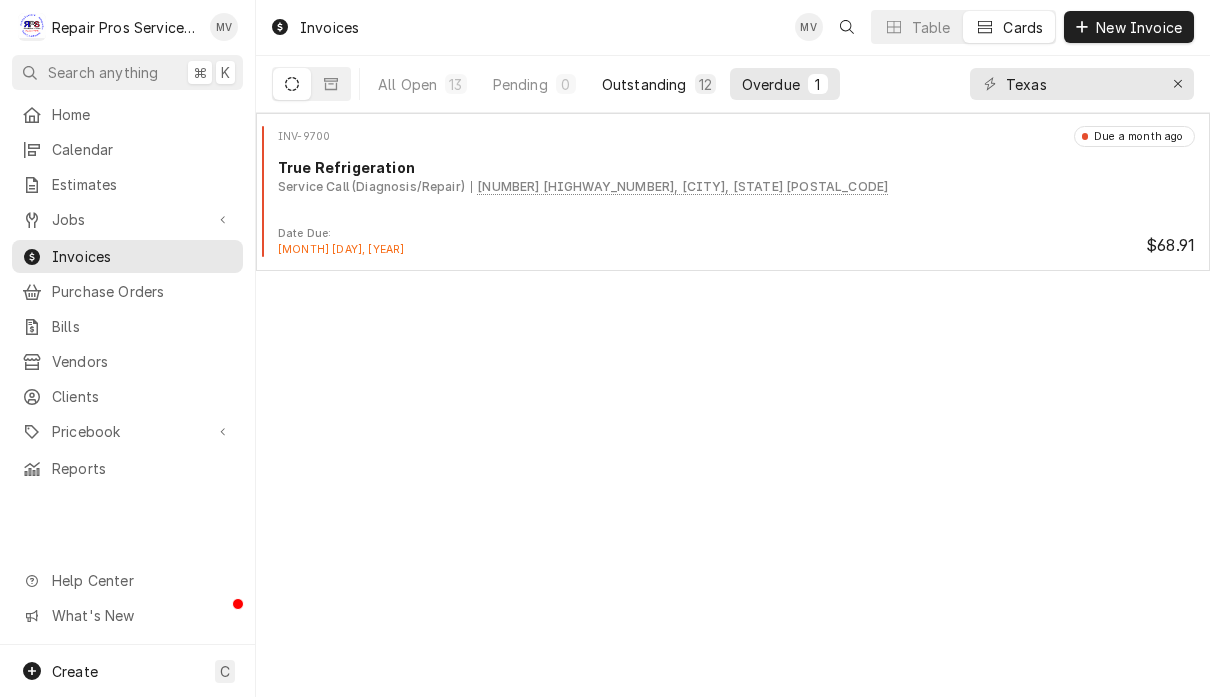 click on "Outstanding 12" at bounding box center [659, 85] 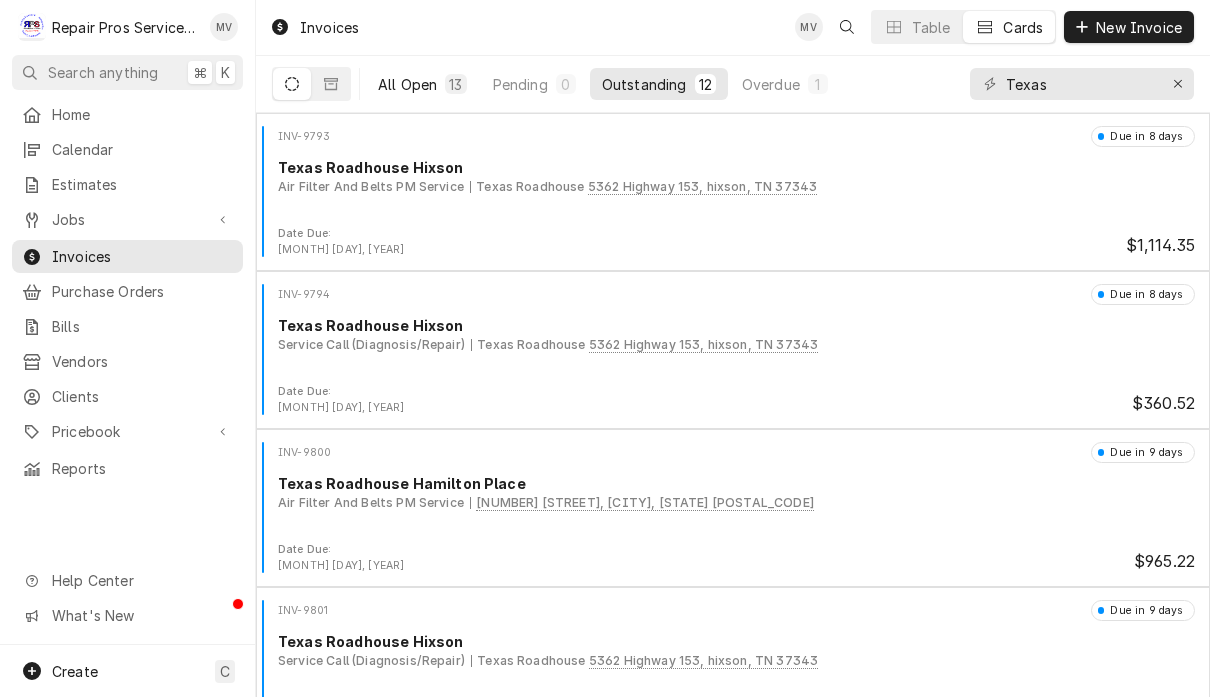 click on "All Open" at bounding box center (407, 85) 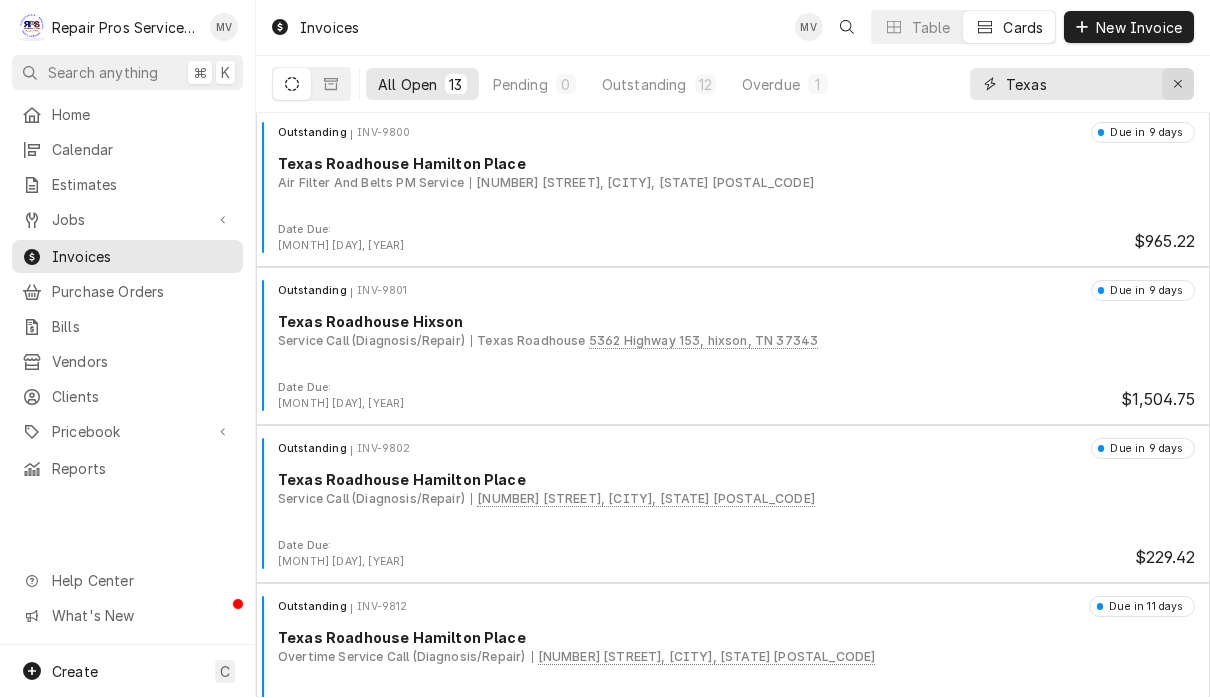 click 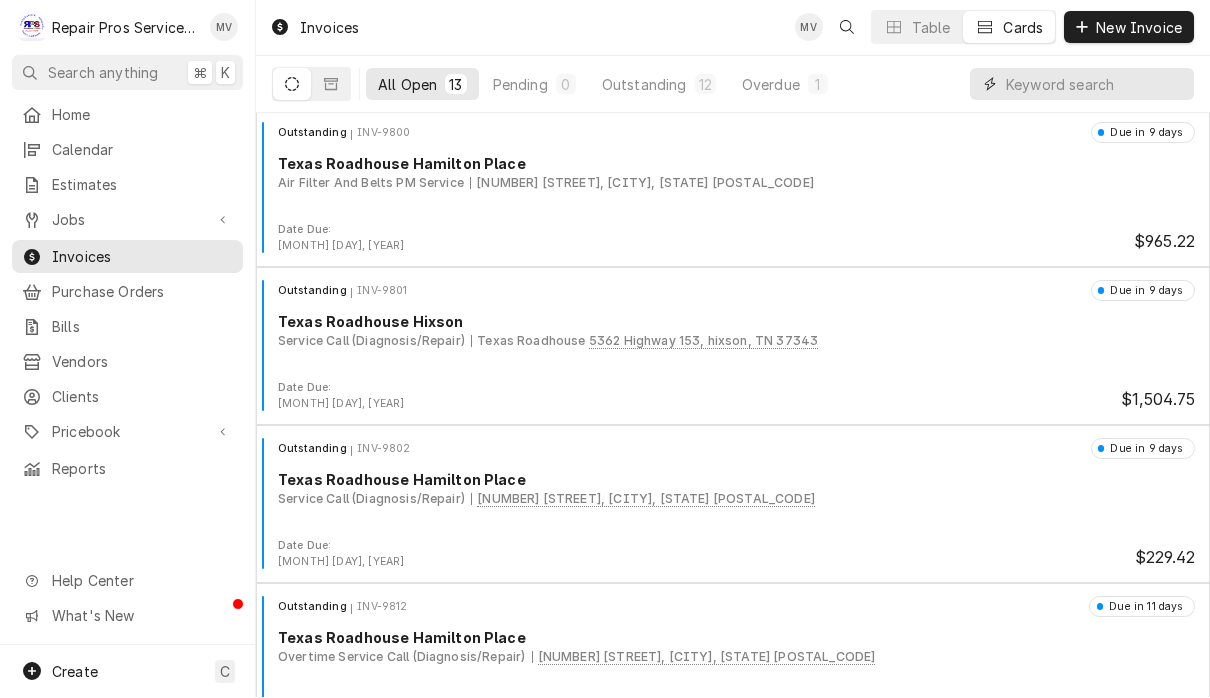 type 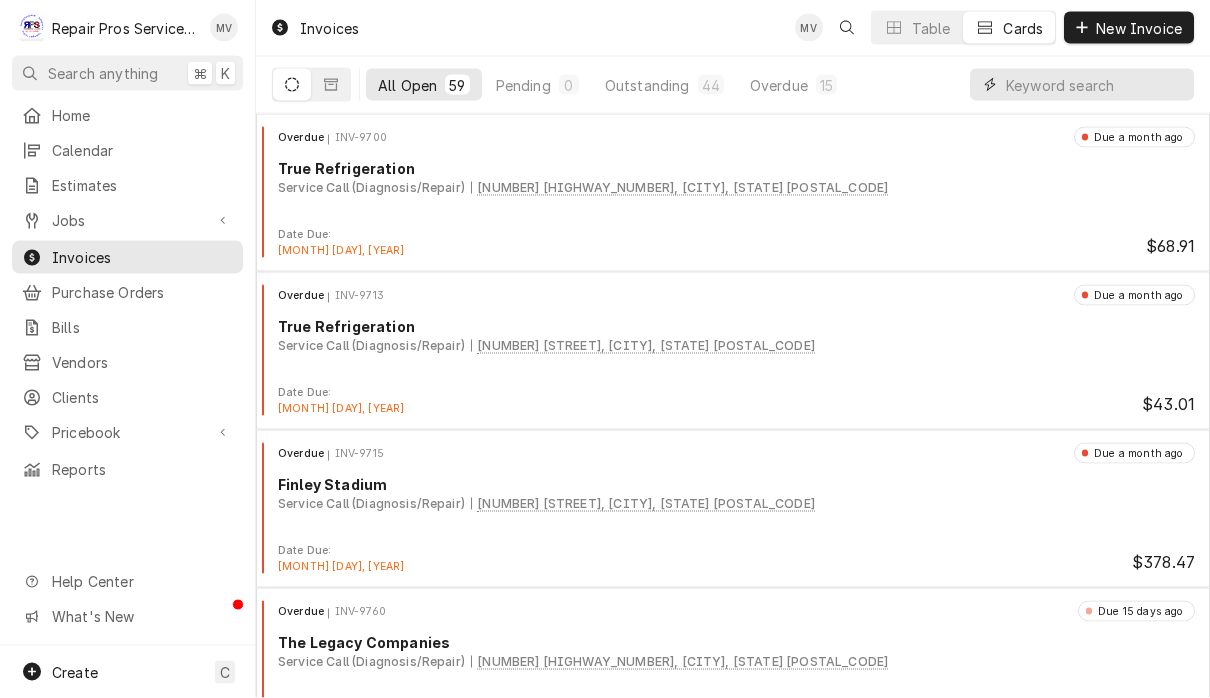scroll, scrollTop: 0, scrollLeft: 0, axis: both 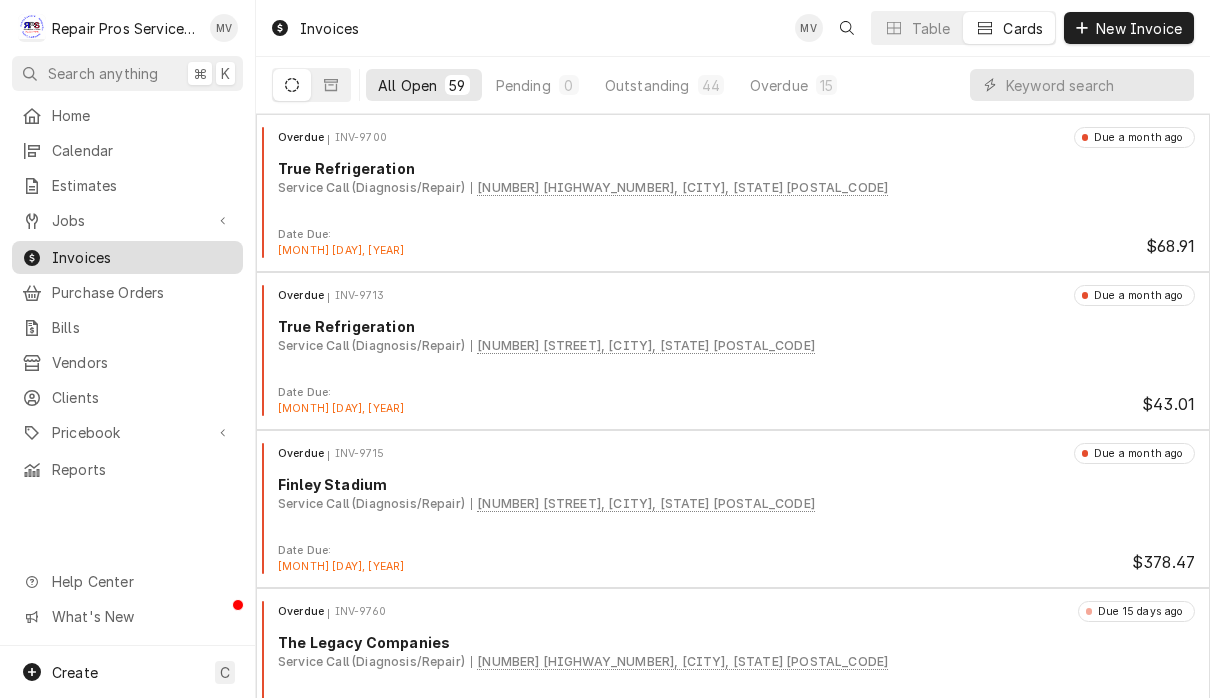 click on "Invoices" at bounding box center (142, 257) 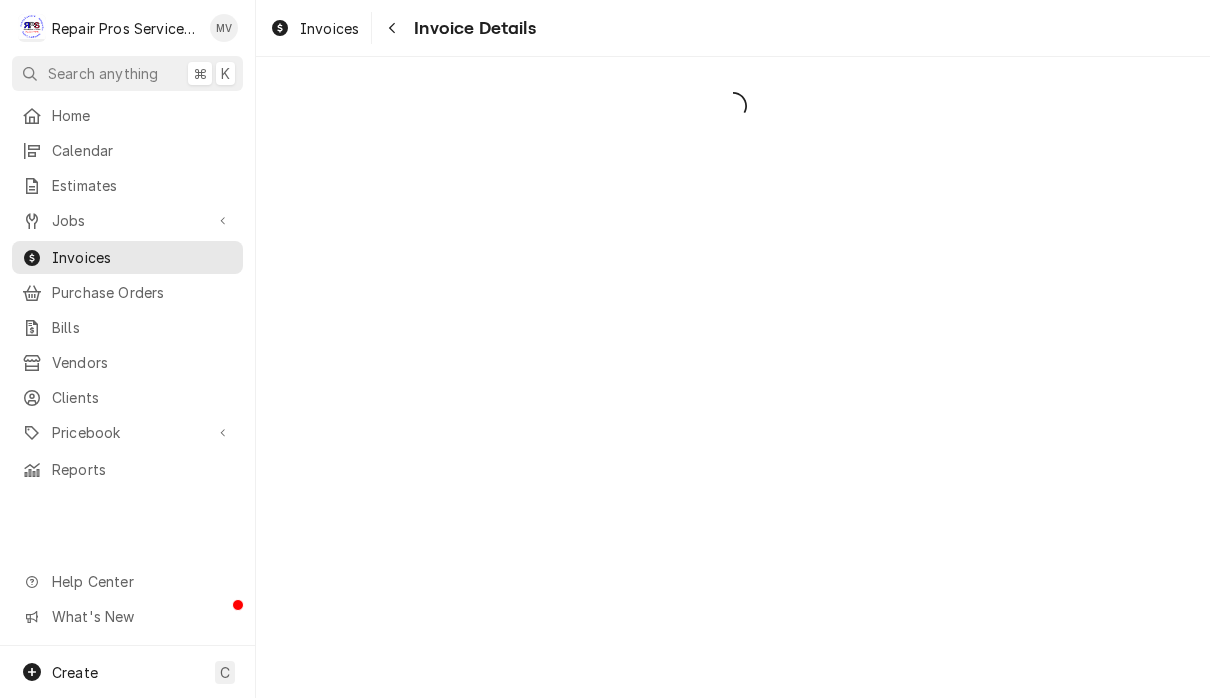 scroll, scrollTop: 18, scrollLeft: 0, axis: vertical 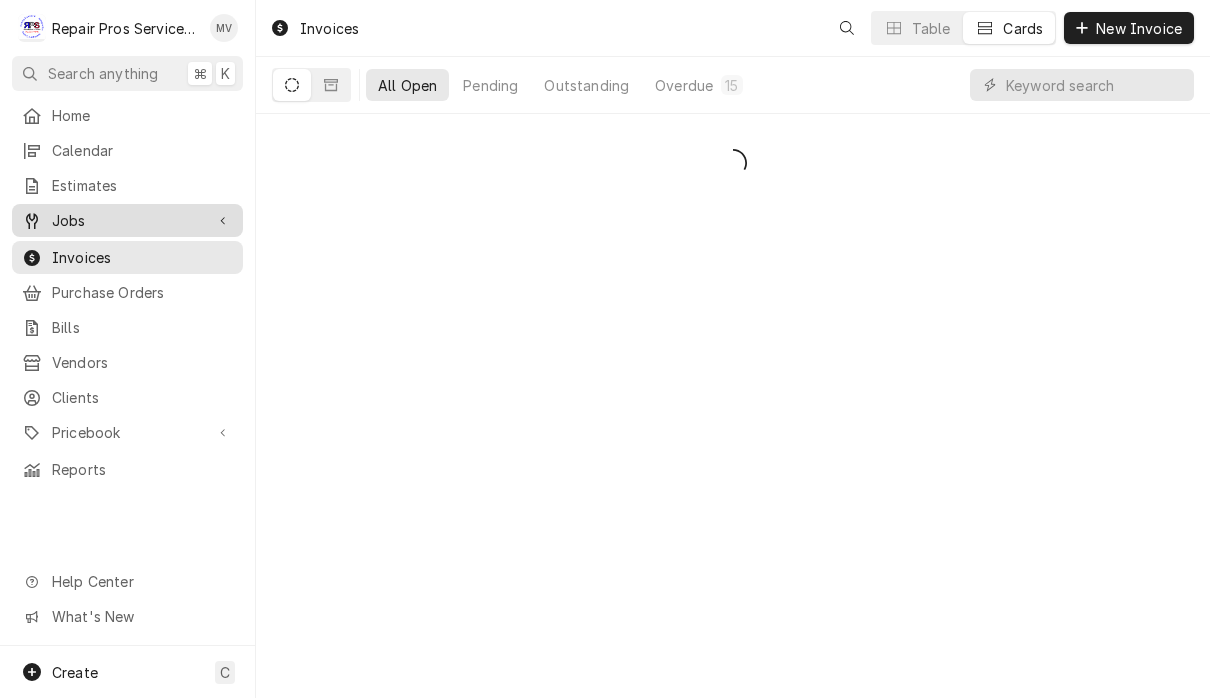 click on "Jobs" at bounding box center (127, 220) 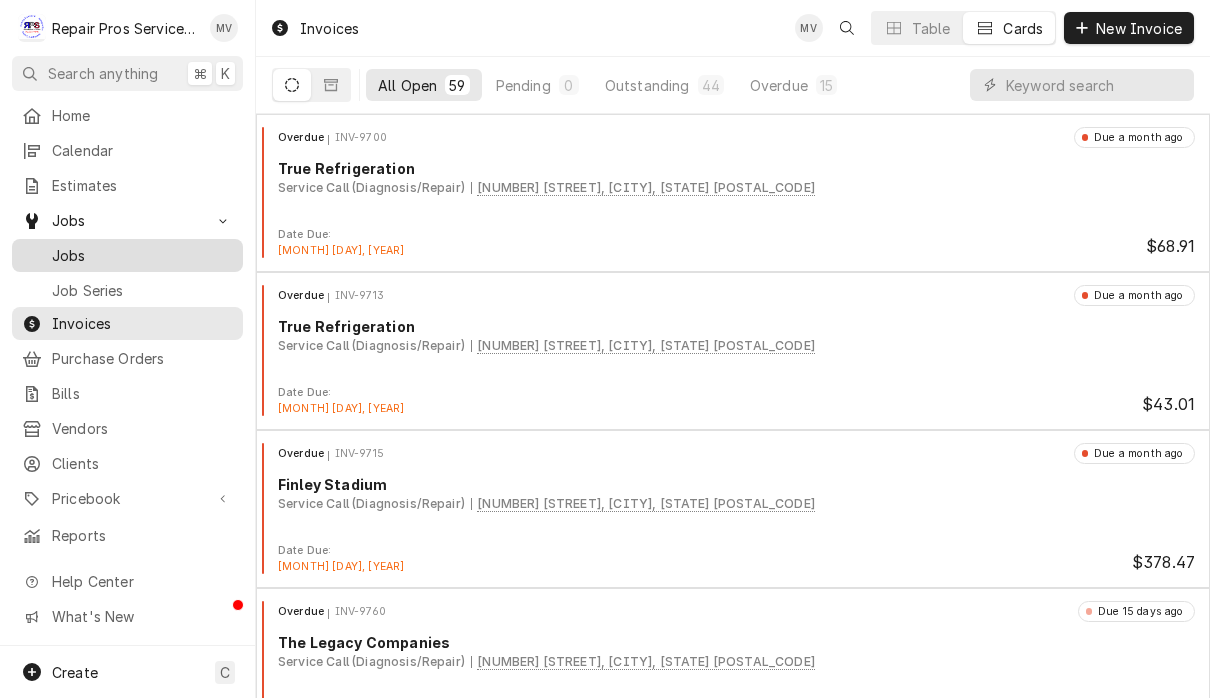click on "Jobs" at bounding box center (142, 255) 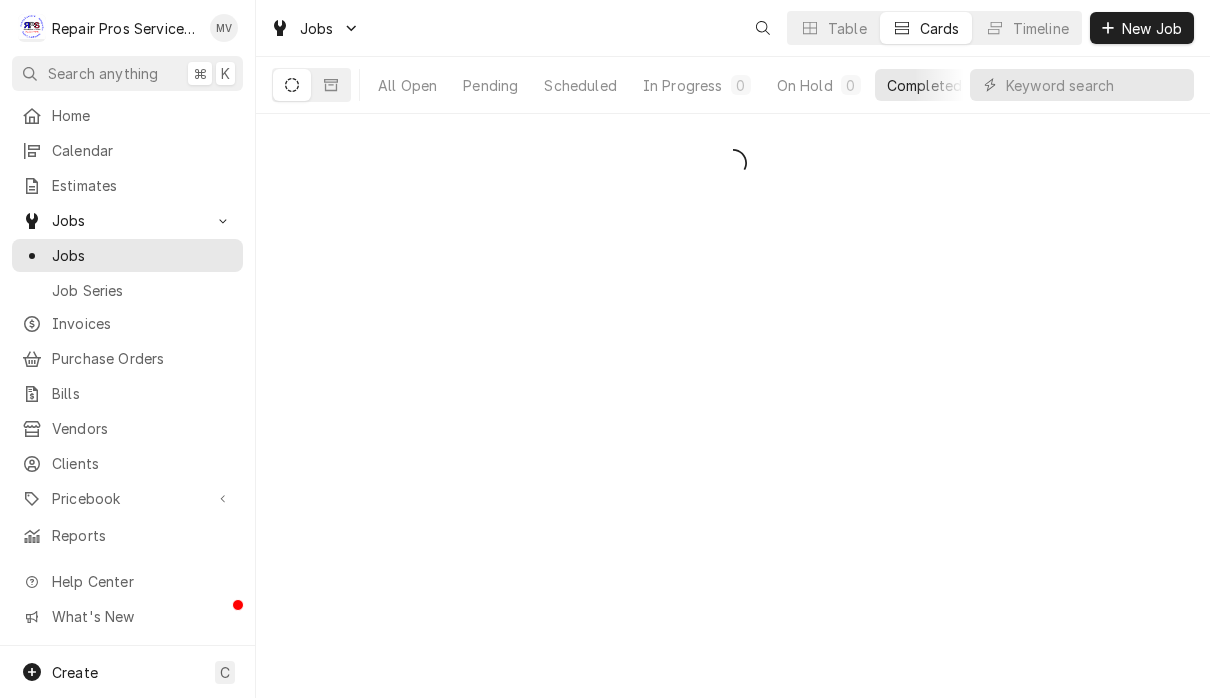 scroll, scrollTop: 0, scrollLeft: 0, axis: both 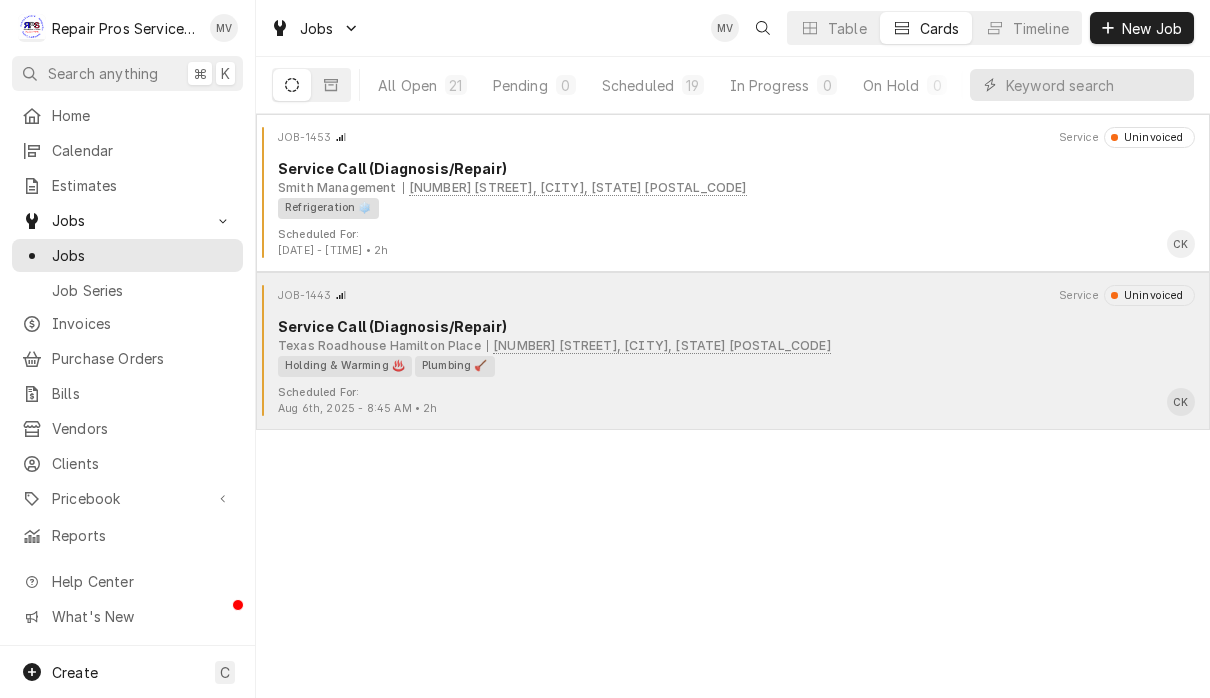 click on "Scheduled For: Aug 6th, 2025 - 8:45 AM • 2h CK" at bounding box center (733, 401) 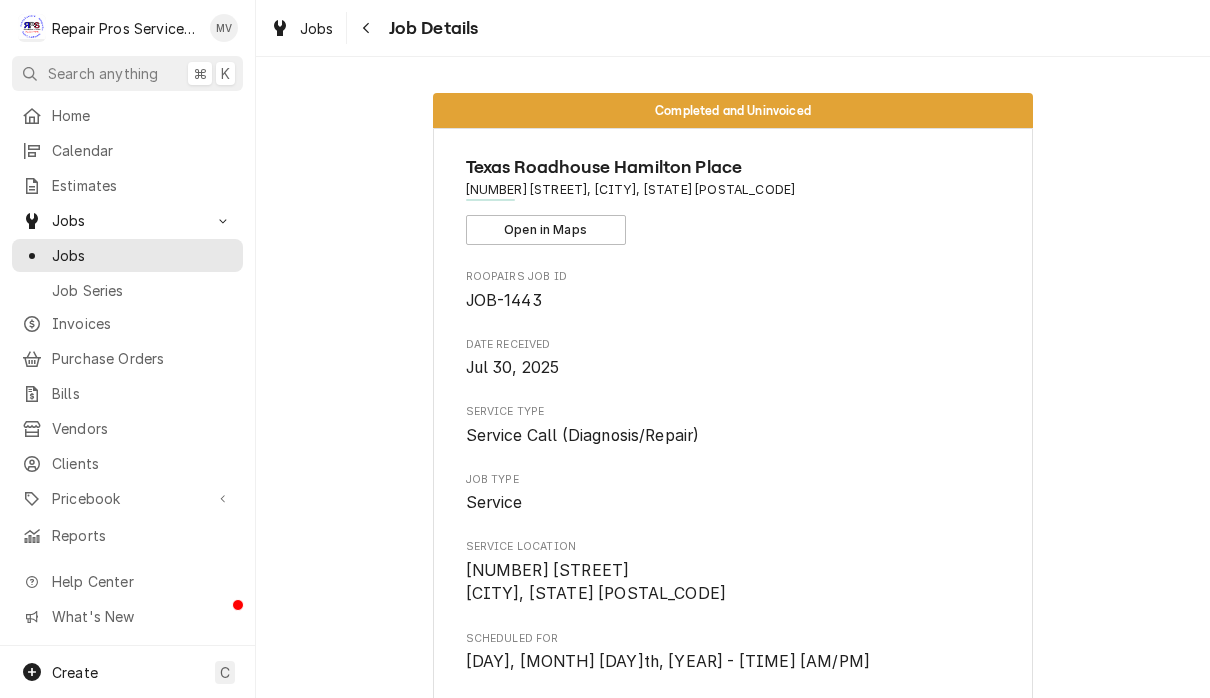 scroll, scrollTop: 0, scrollLeft: 0, axis: both 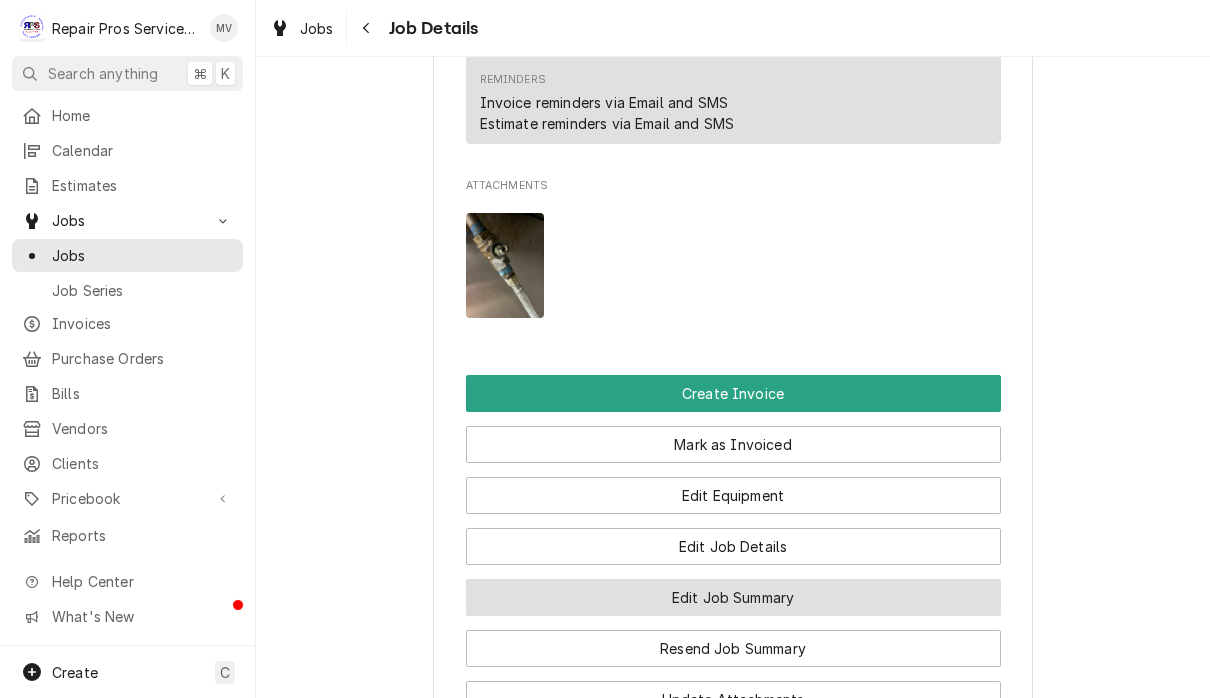 click on "Edit Job Summary" at bounding box center [733, 597] 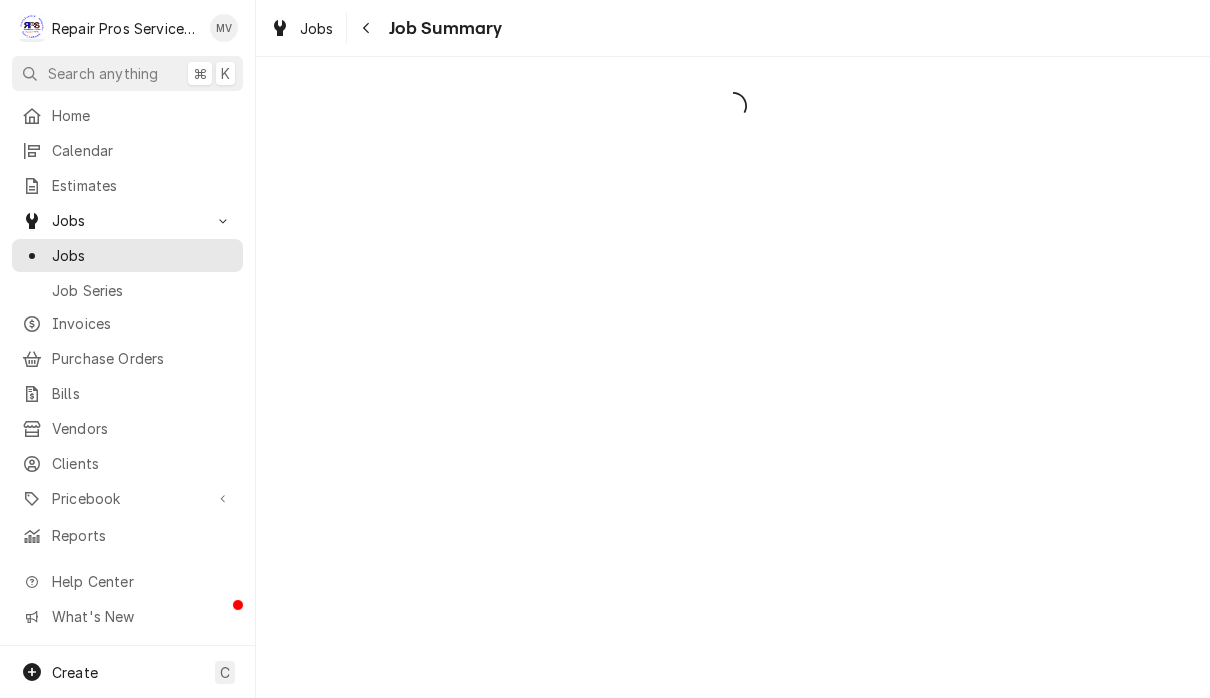 scroll, scrollTop: 0, scrollLeft: 0, axis: both 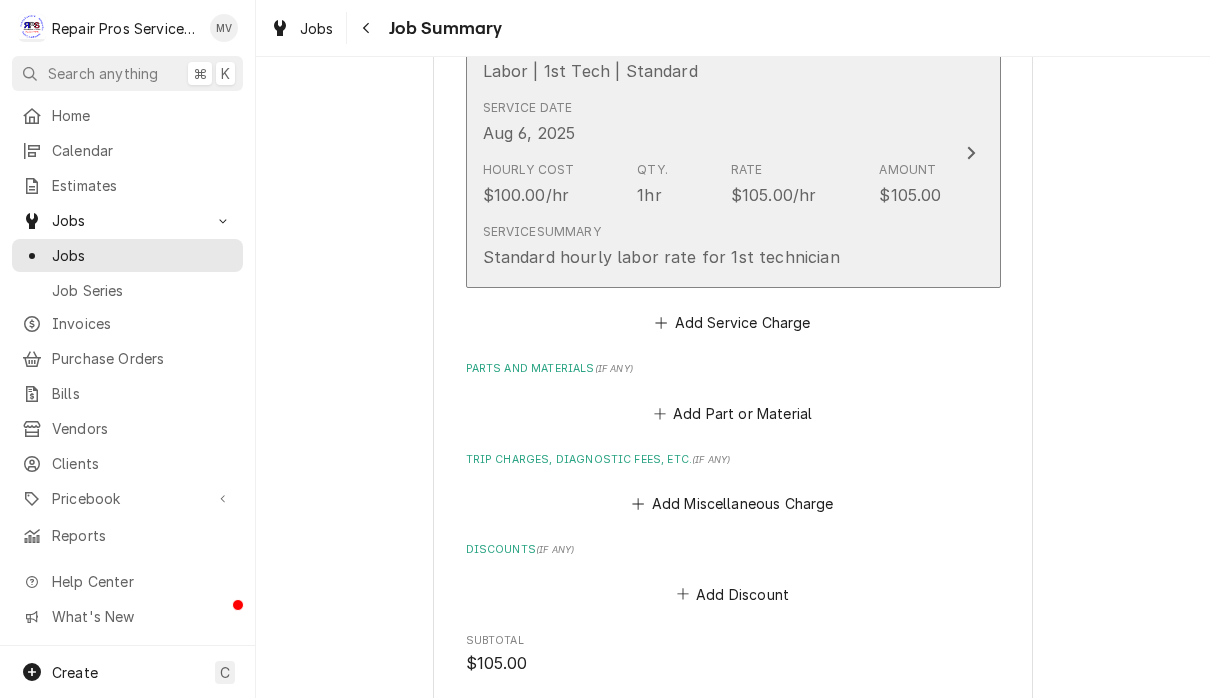 click on "Standard hourly labor rate for 1st technician" at bounding box center [661, 257] 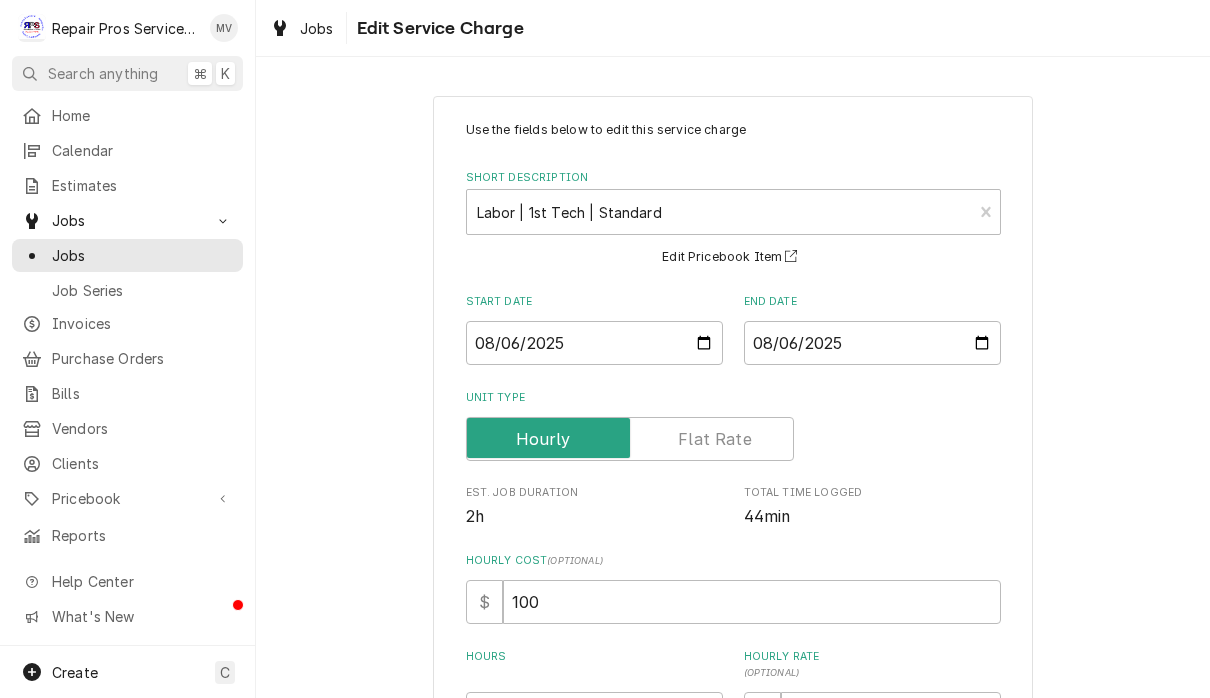 scroll, scrollTop: 0, scrollLeft: 0, axis: both 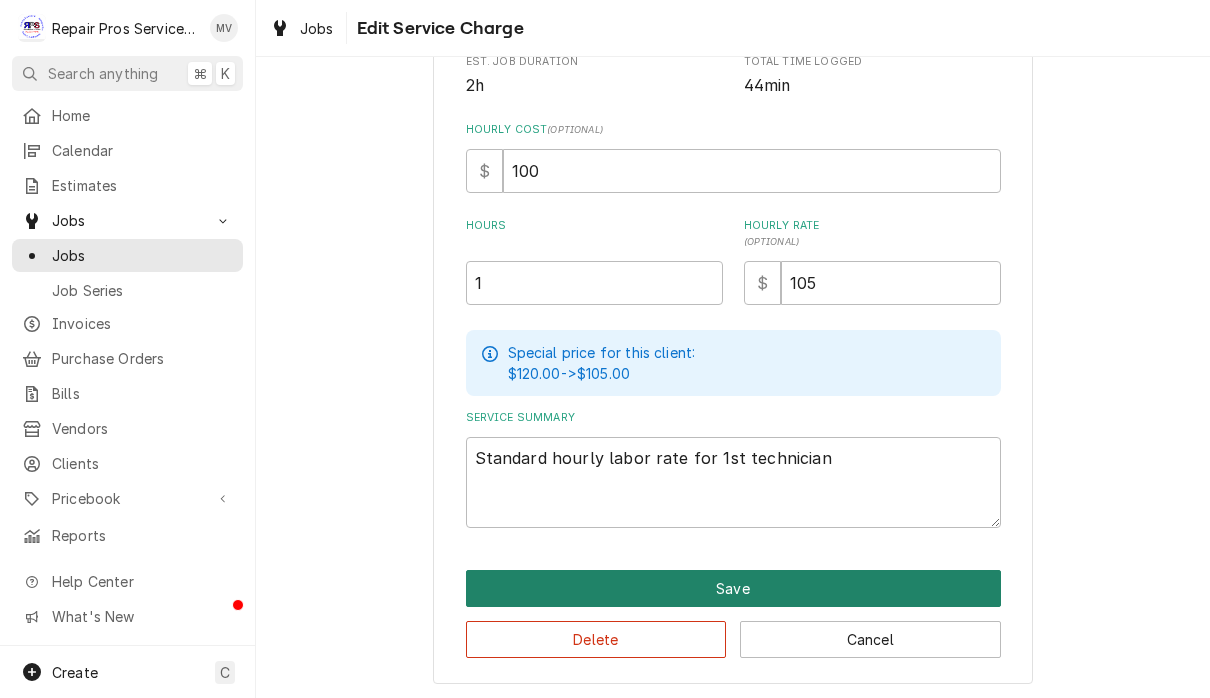 click on "Save" at bounding box center (733, 588) 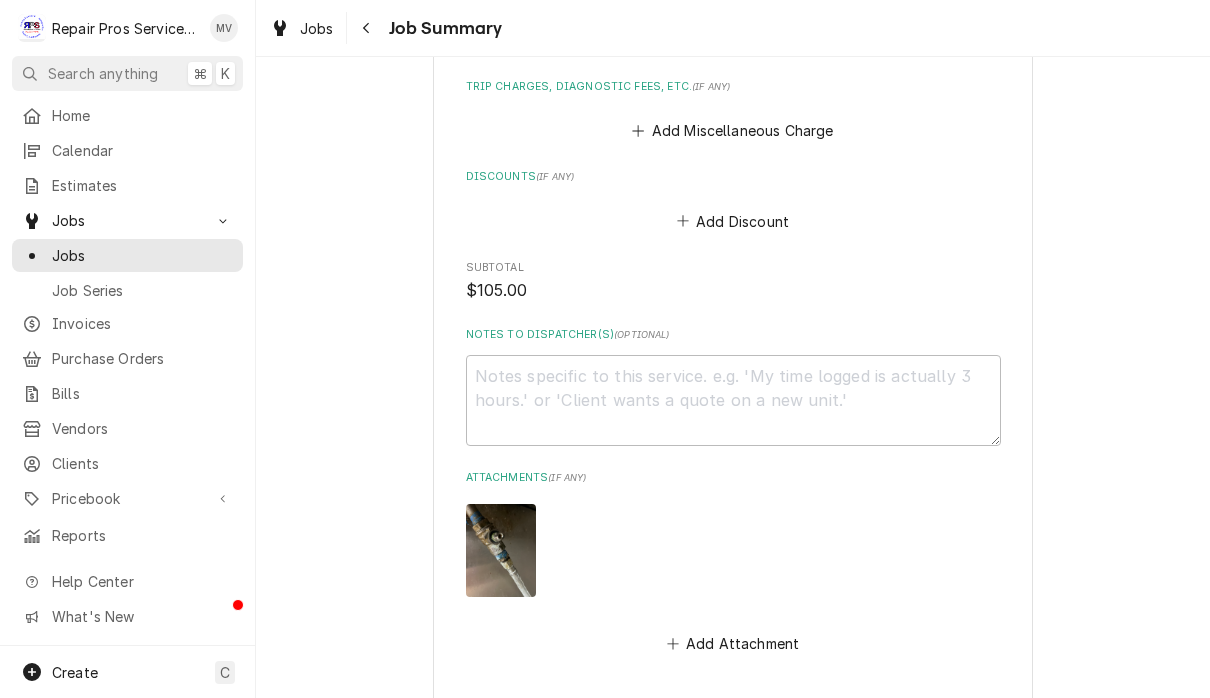 scroll, scrollTop: 1955, scrollLeft: 0, axis: vertical 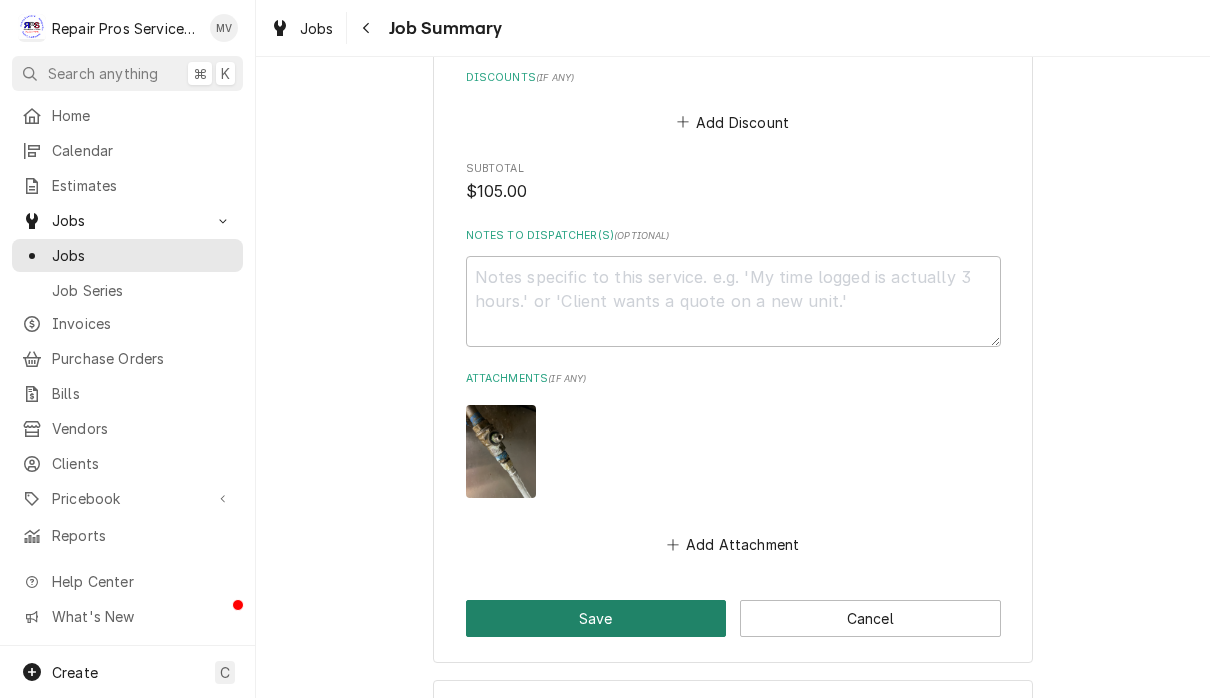 click on "Save" at bounding box center [596, 618] 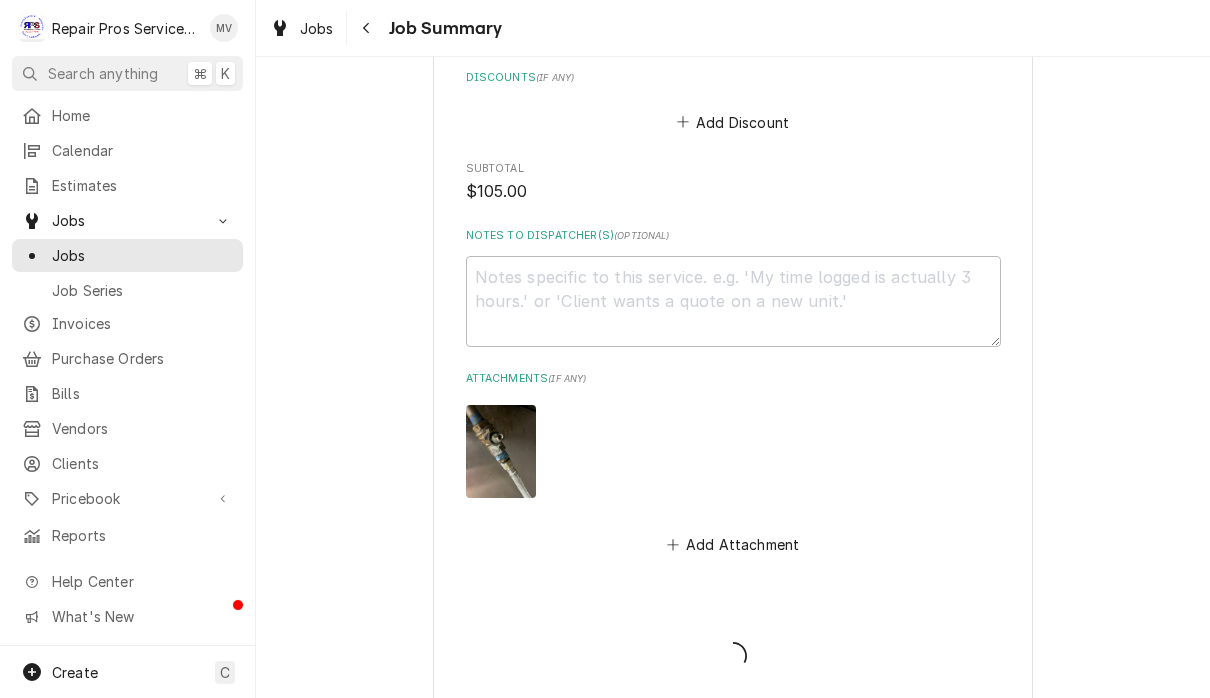 type on "x" 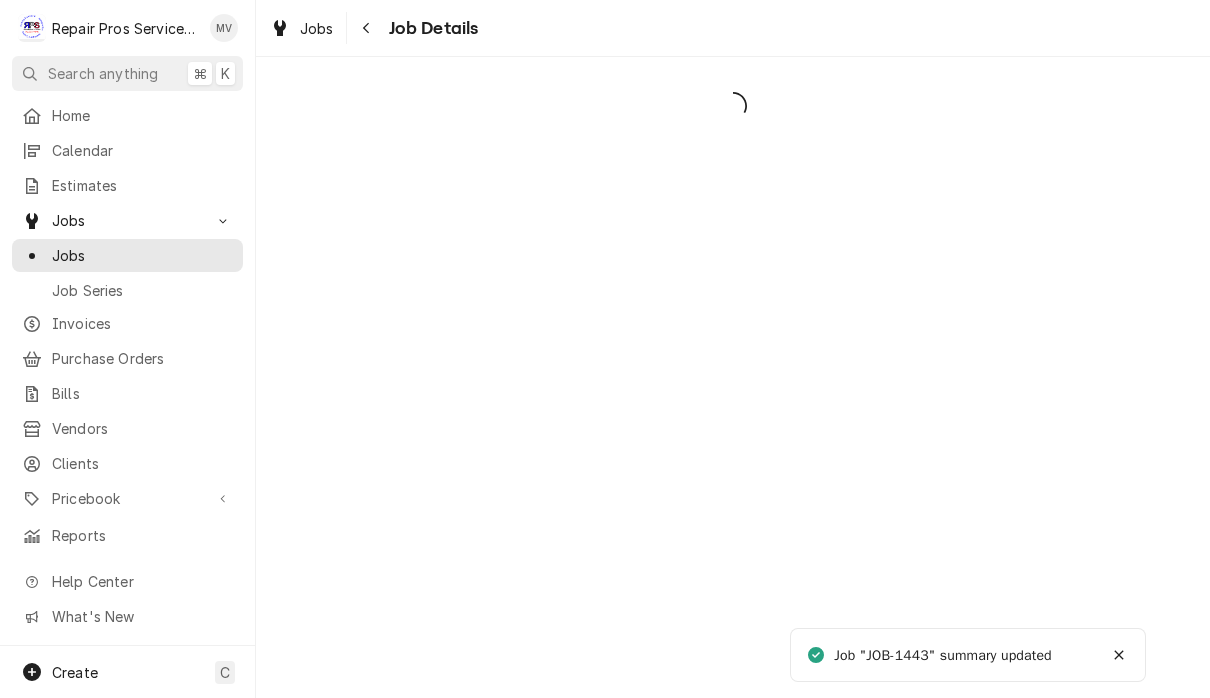 scroll, scrollTop: 0, scrollLeft: 0, axis: both 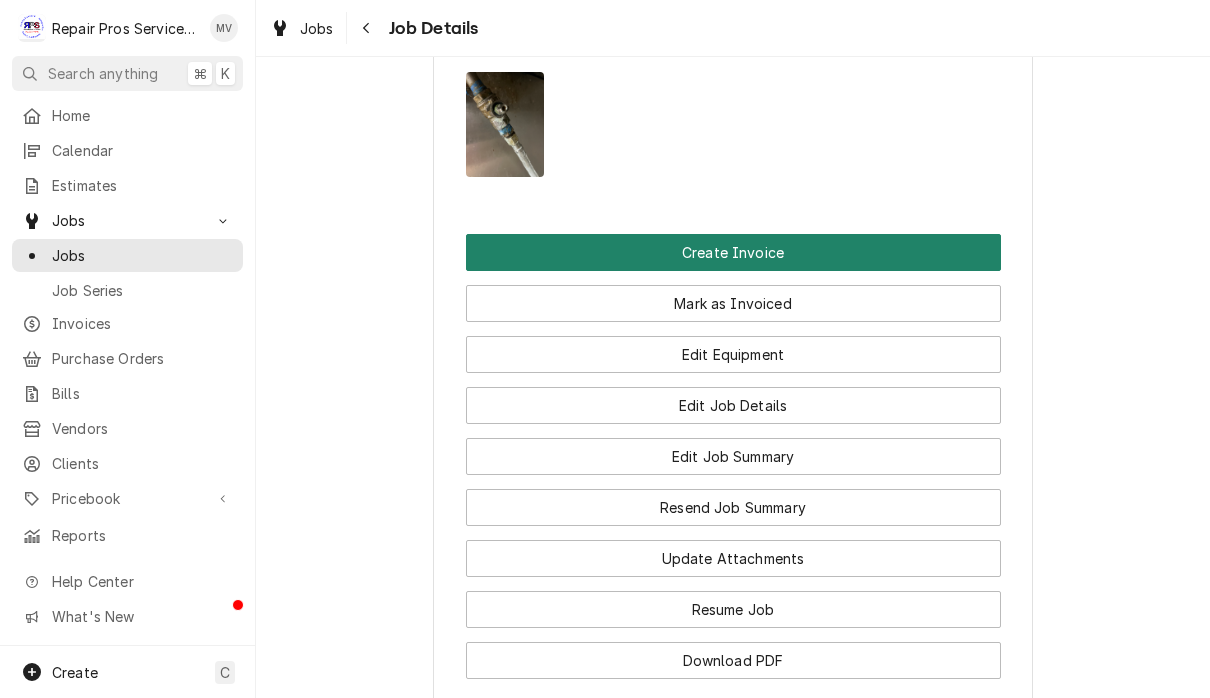 click on "Create Invoice" at bounding box center (733, 252) 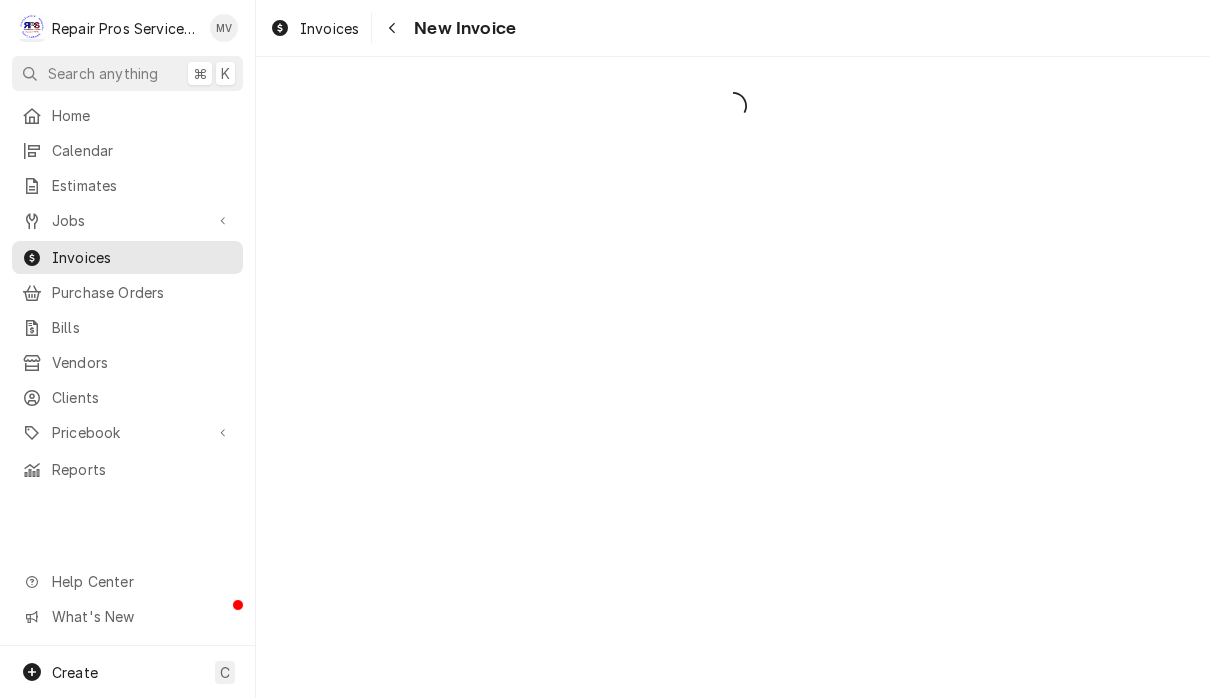 scroll, scrollTop: 0, scrollLeft: 0, axis: both 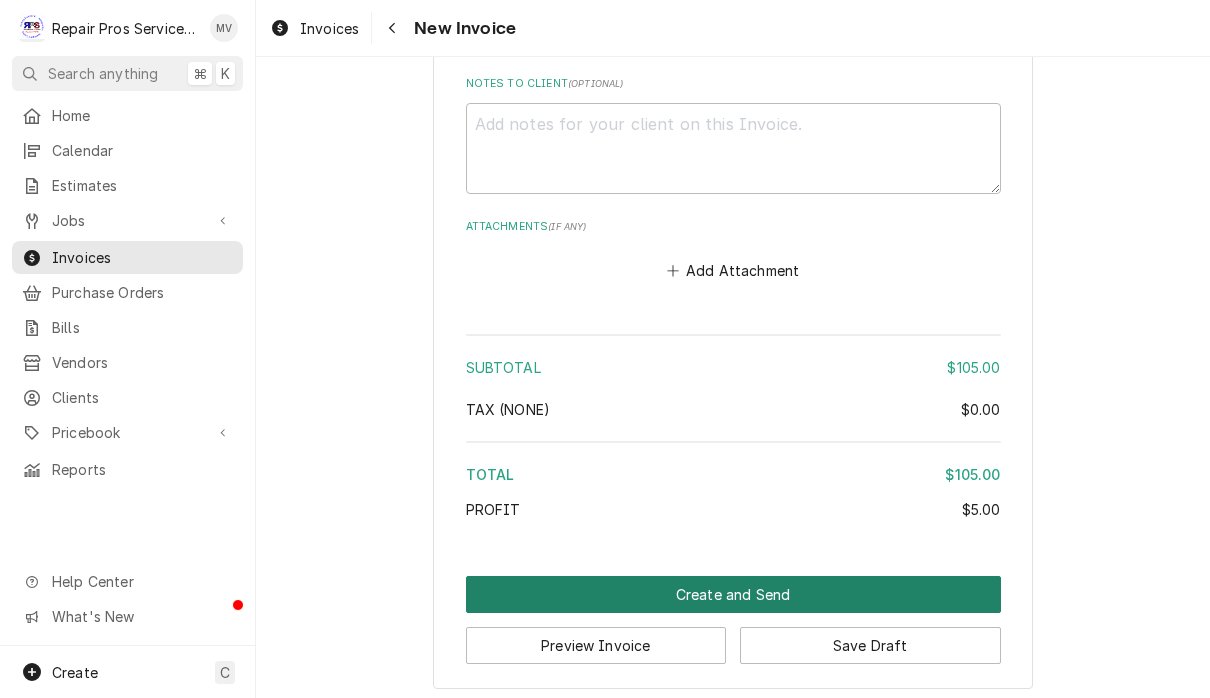 click on "Create and Send" at bounding box center (733, 594) 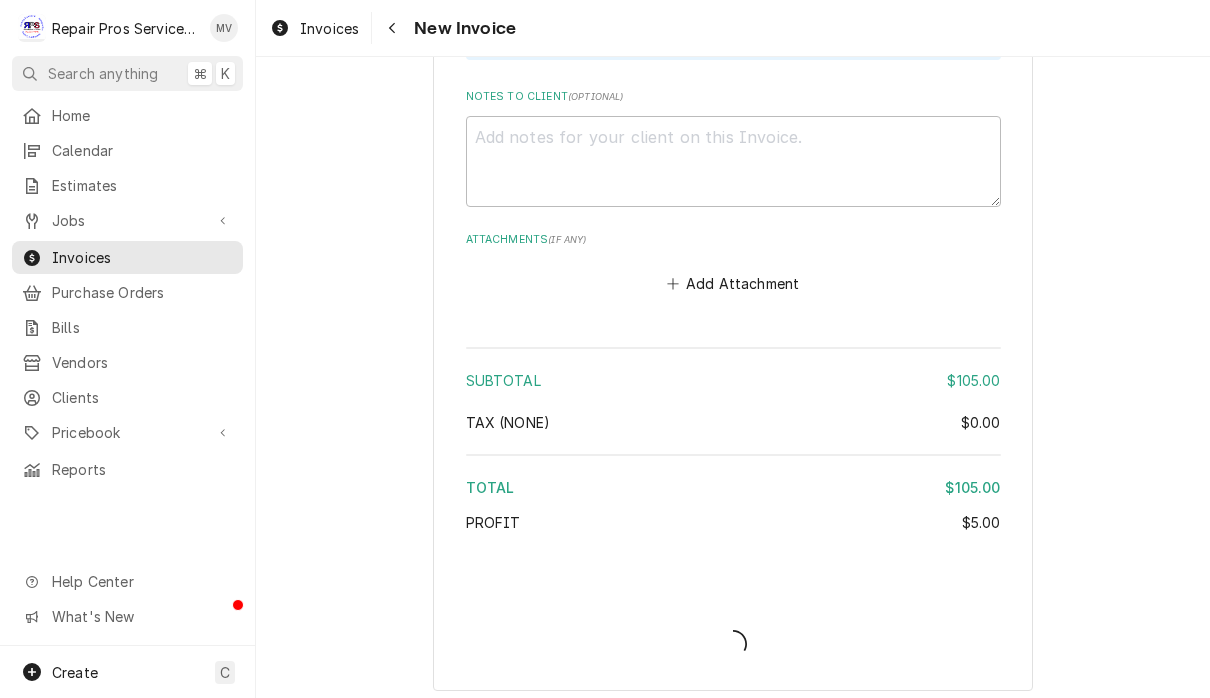 type on "x" 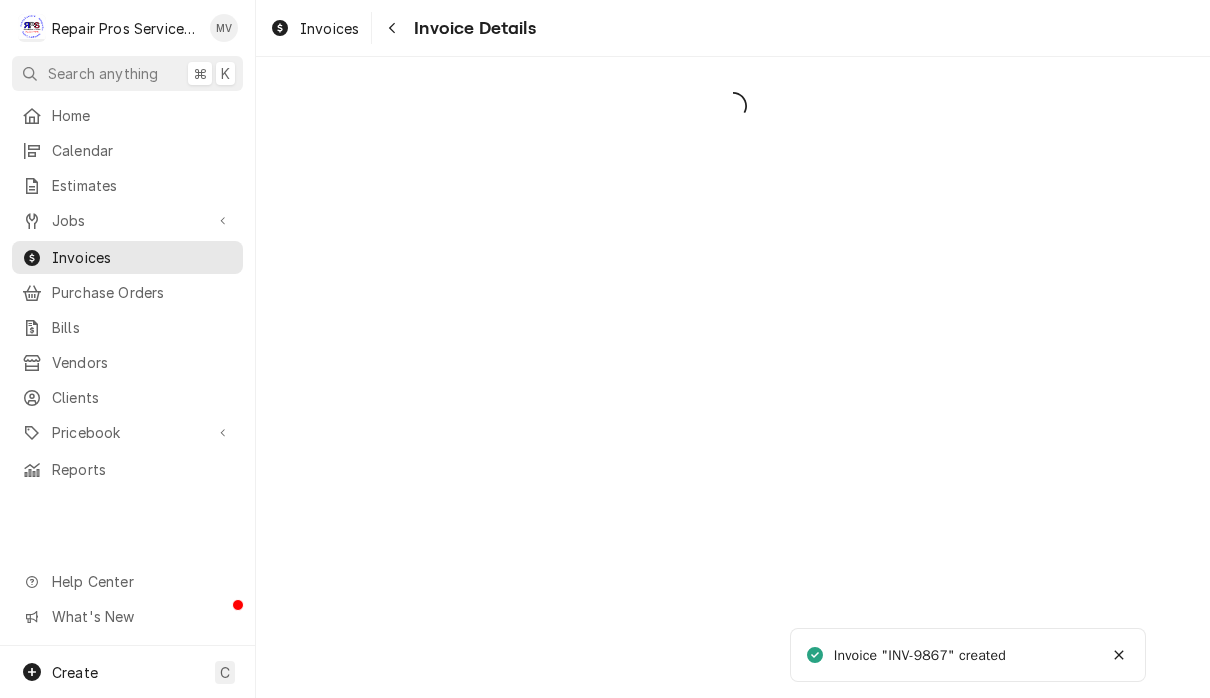 scroll, scrollTop: 0, scrollLeft: 0, axis: both 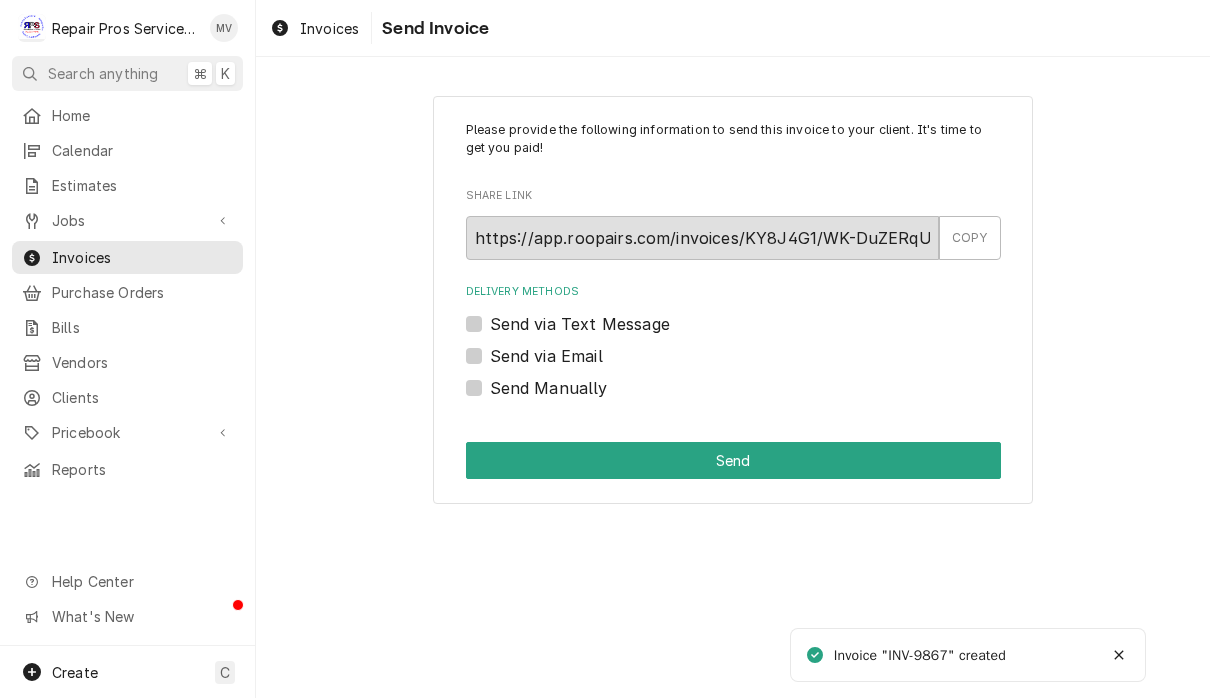 click on "Send Manually" at bounding box center [549, 388] 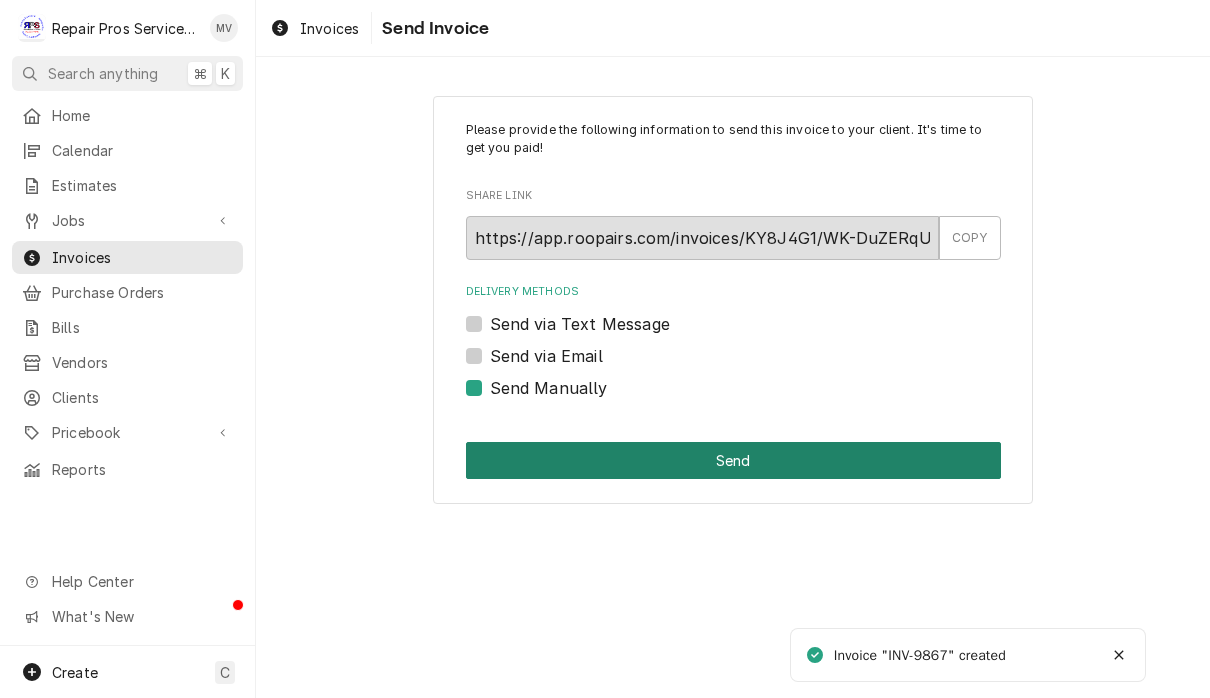 click on "Send" at bounding box center [733, 460] 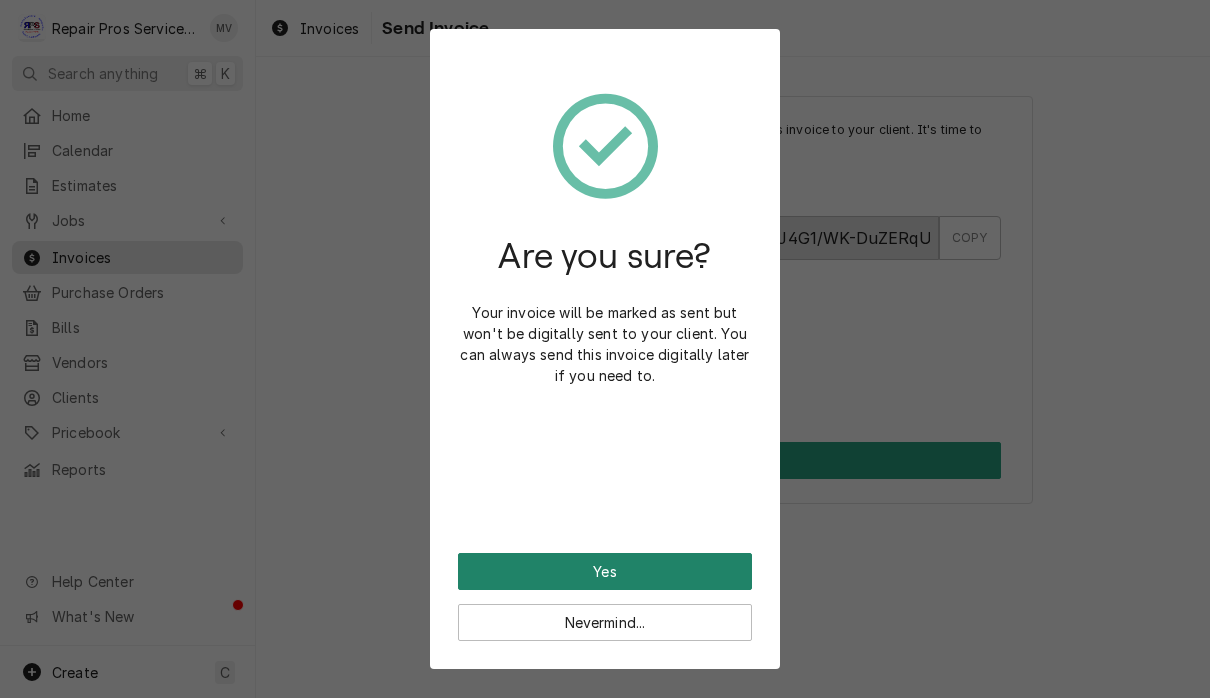 click on "Yes" at bounding box center (605, 571) 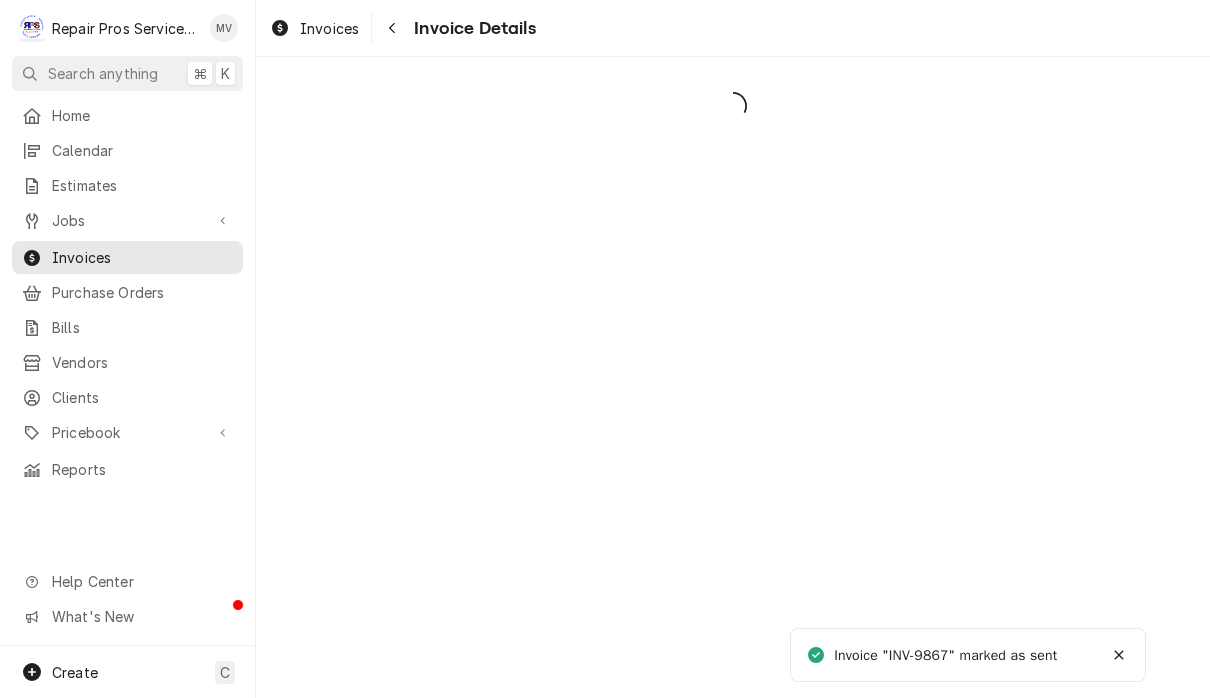 scroll, scrollTop: 0, scrollLeft: 0, axis: both 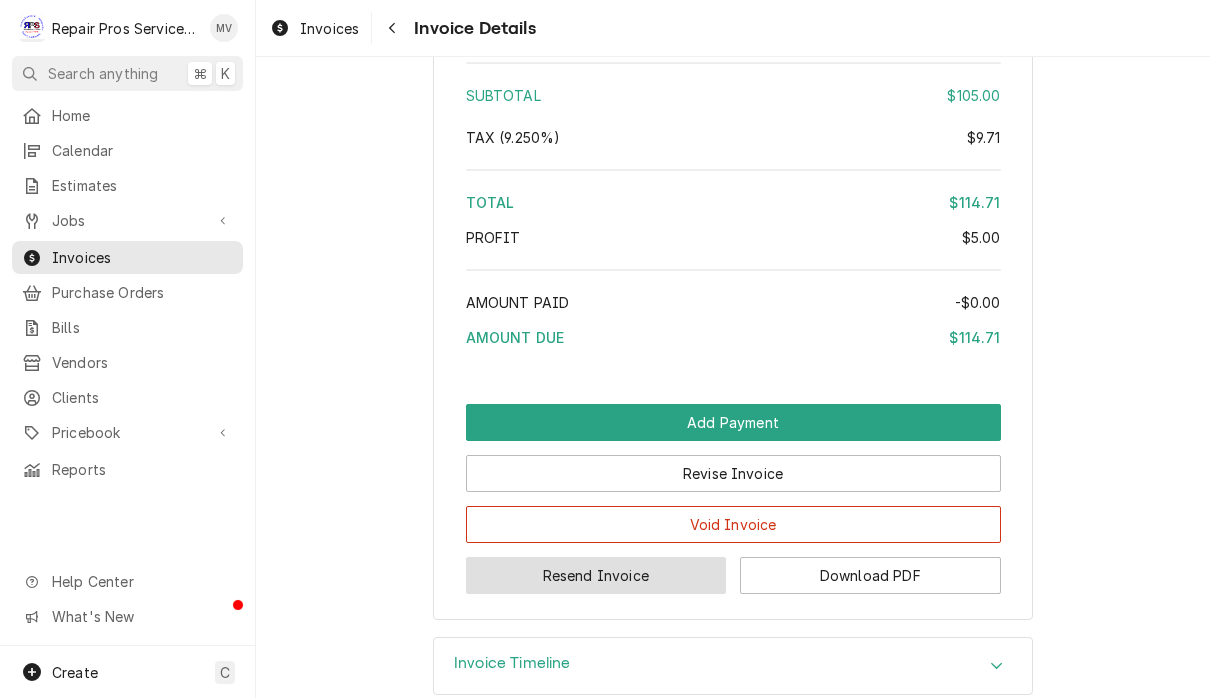 click on "Resend Invoice" at bounding box center (596, 575) 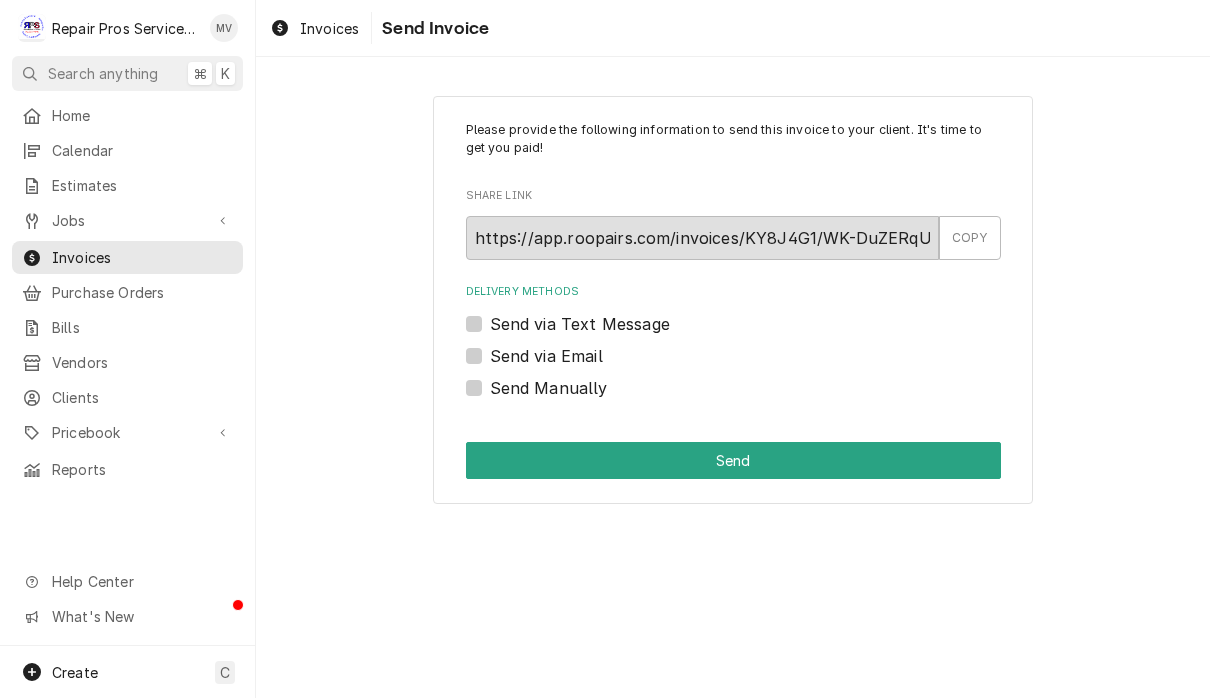 scroll, scrollTop: 0, scrollLeft: 0, axis: both 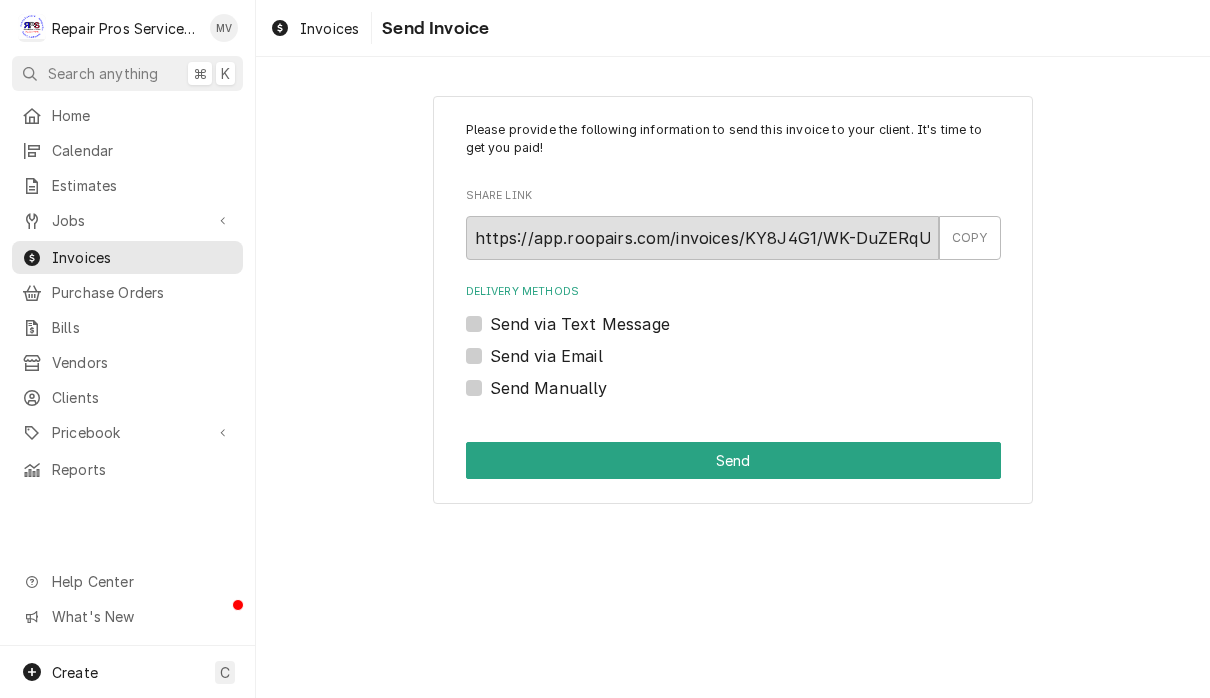 click on "Send via Email" at bounding box center (546, 356) 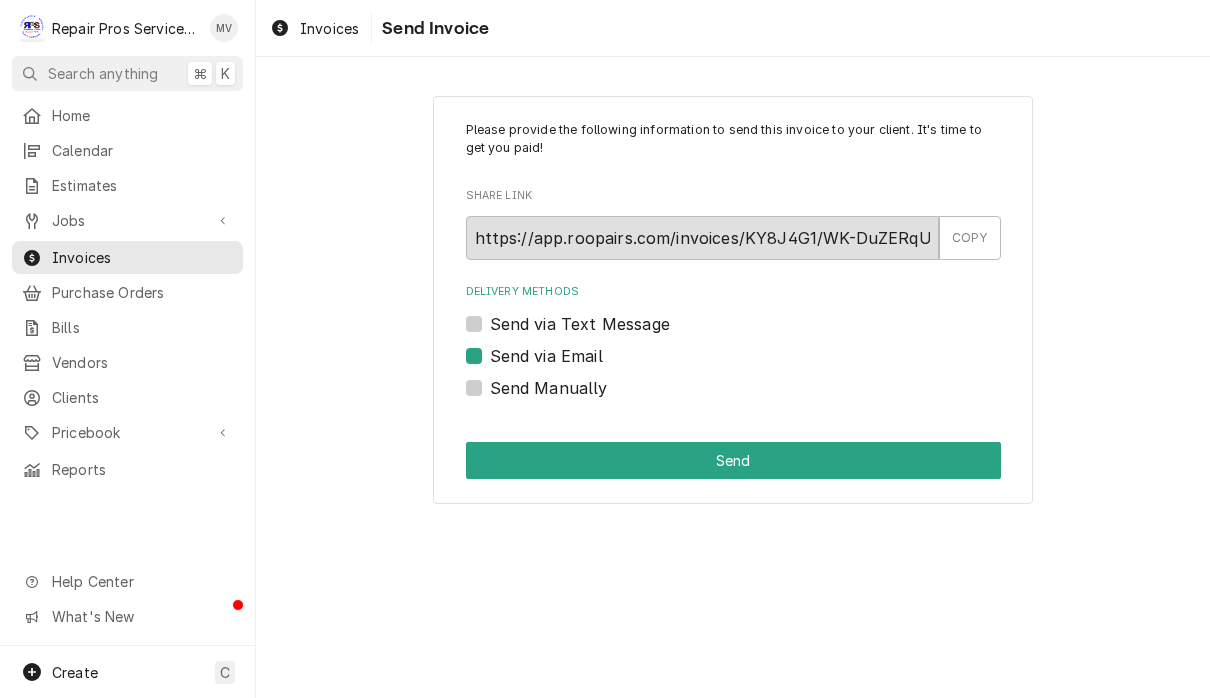 checkbox on "true" 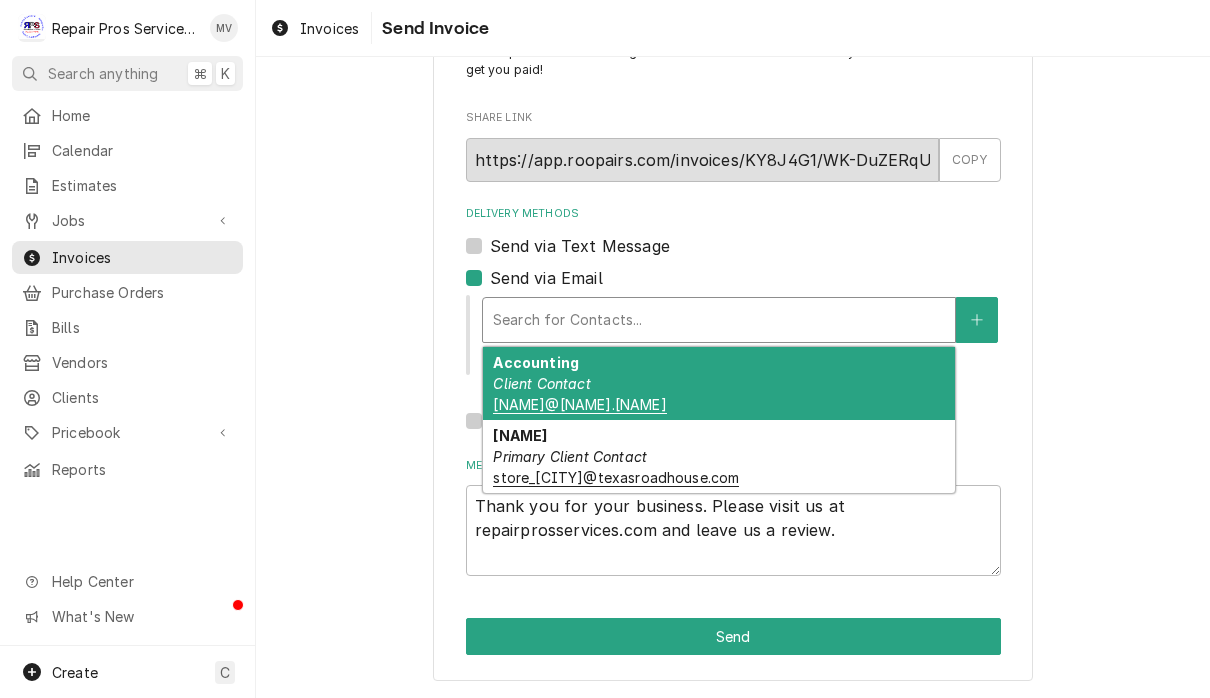scroll, scrollTop: 77, scrollLeft: 0, axis: vertical 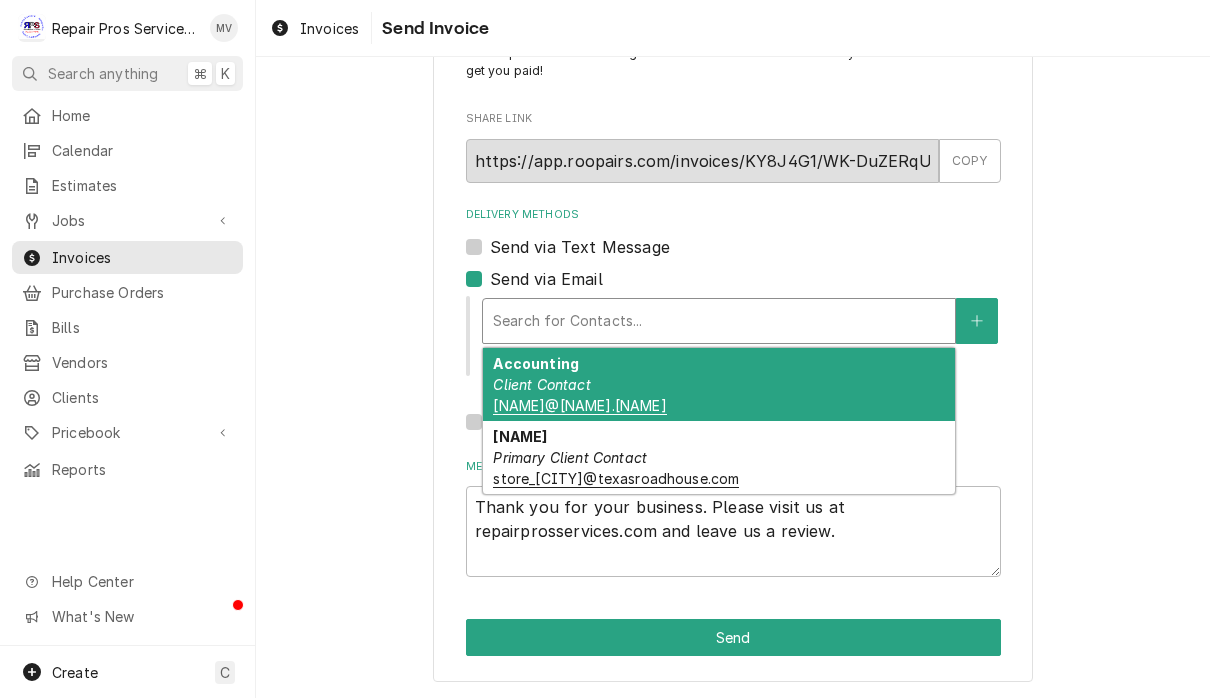 click on "Client Contact" at bounding box center [541, 384] 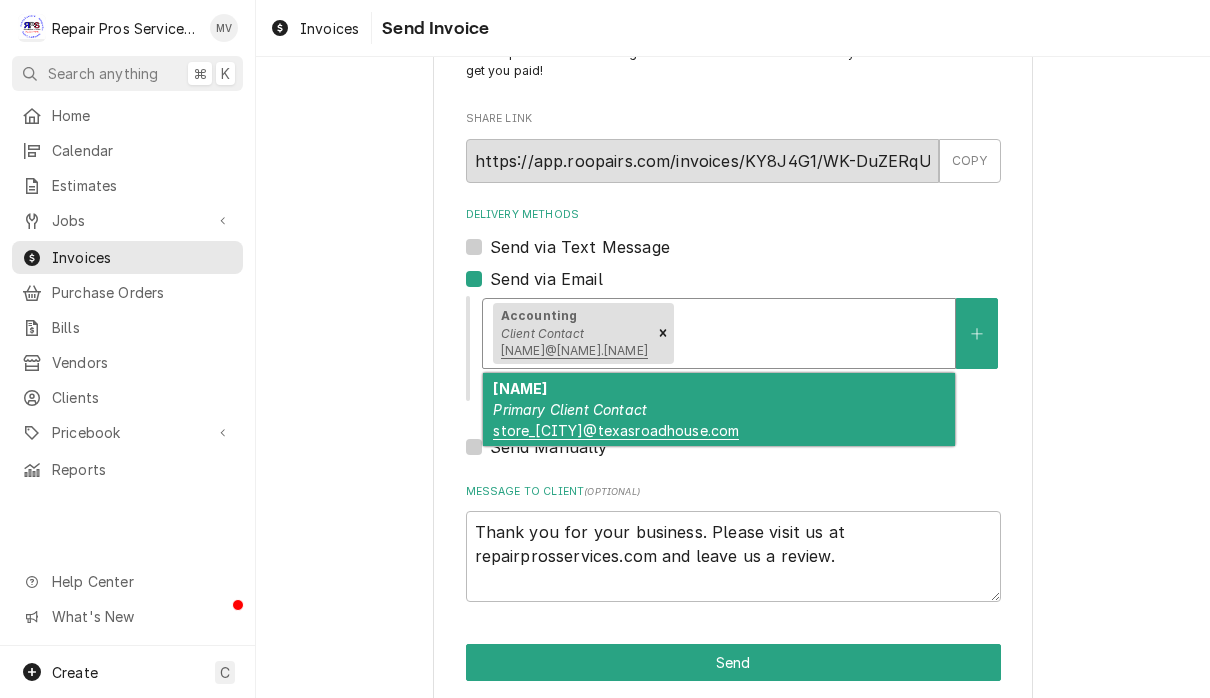click on "Avery Primary Client Contact store_chattanooga@texasroadhouse.com" at bounding box center [719, 409] 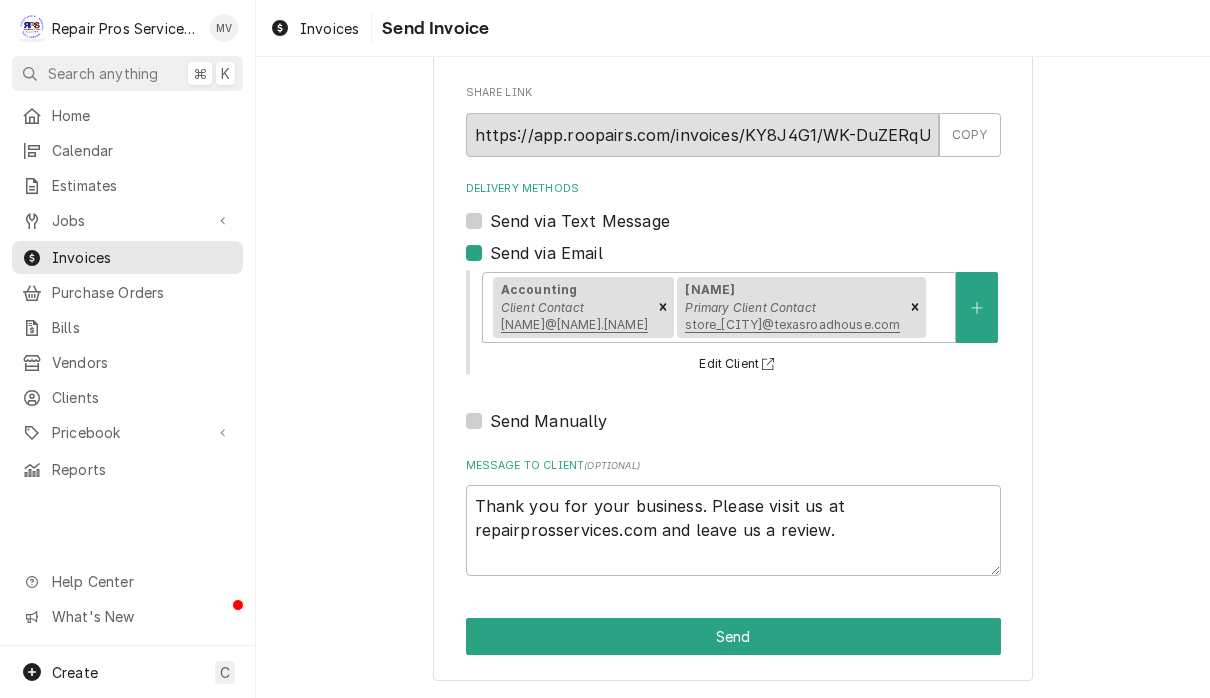 scroll, scrollTop: 162, scrollLeft: 0, axis: vertical 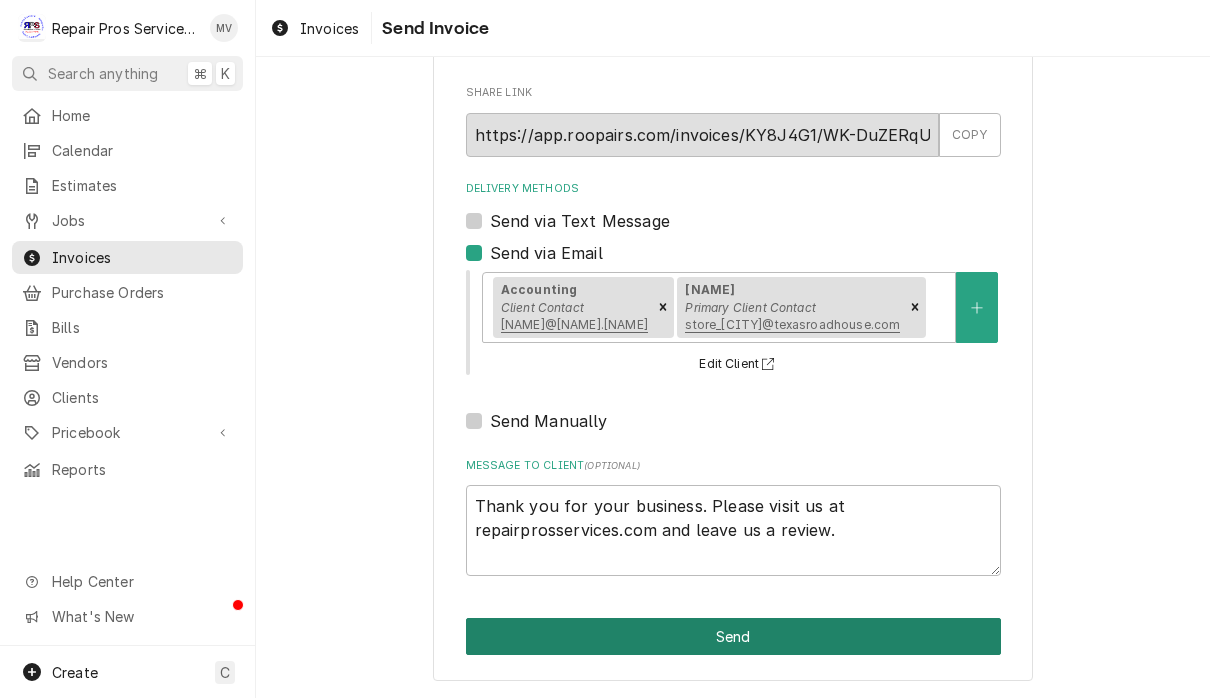 click on "Send" at bounding box center (733, 636) 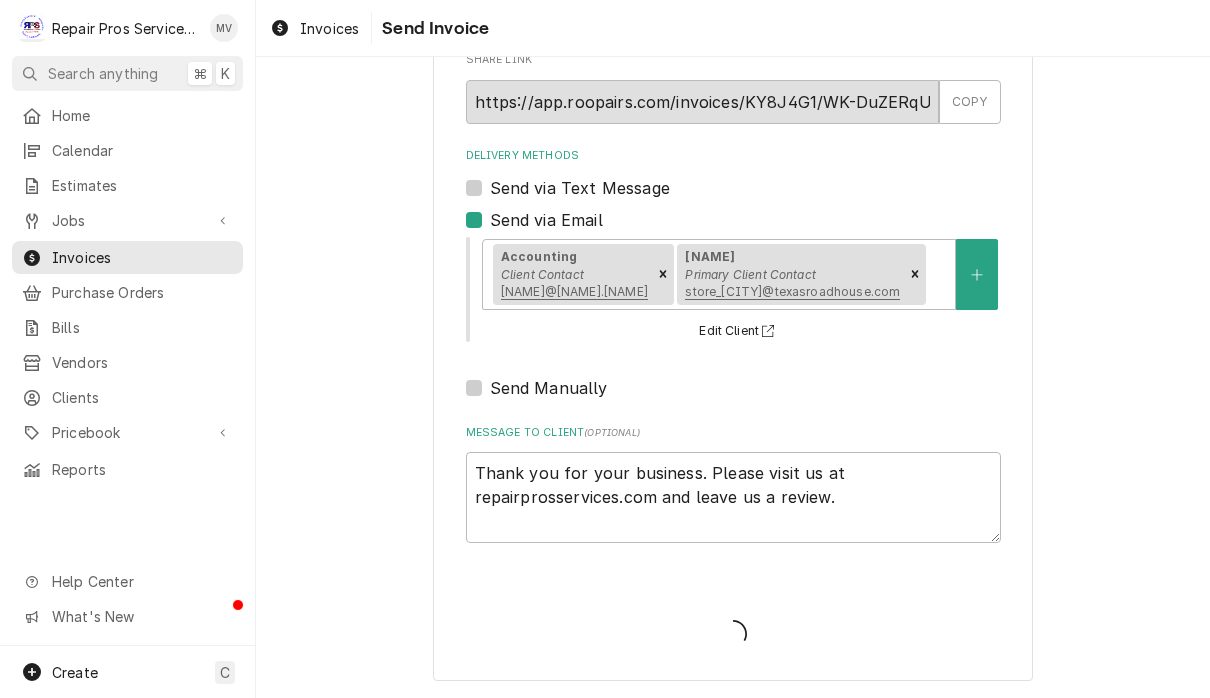 type on "x" 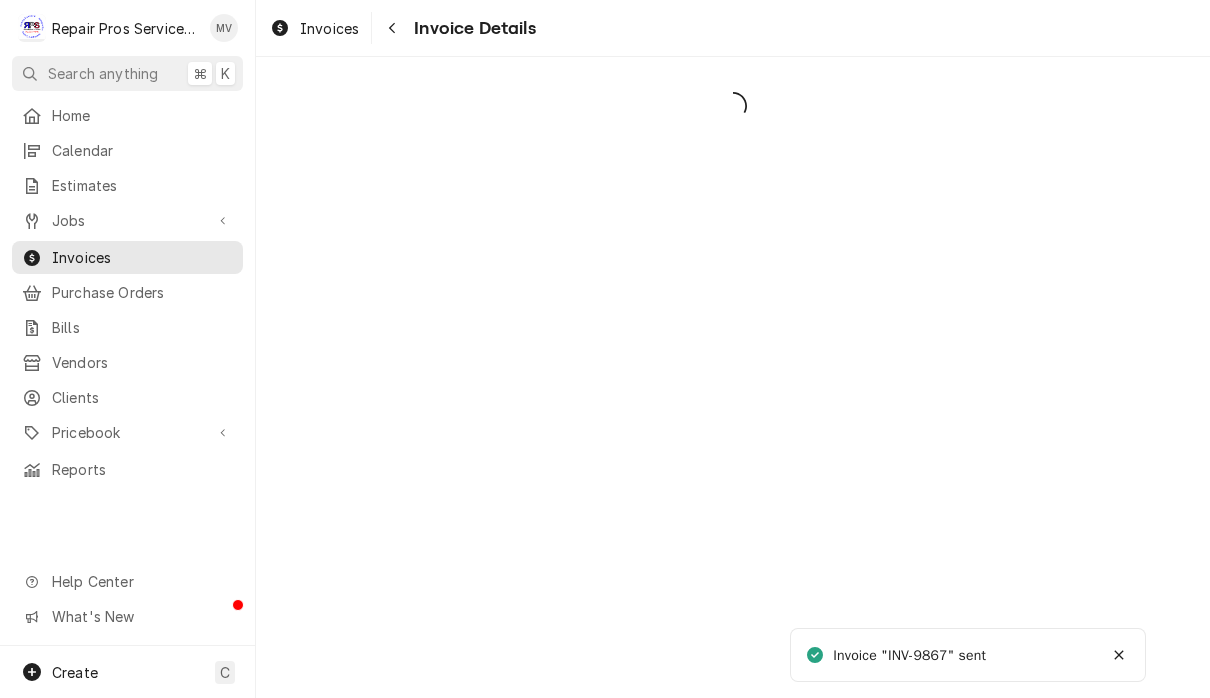 scroll, scrollTop: 0, scrollLeft: 0, axis: both 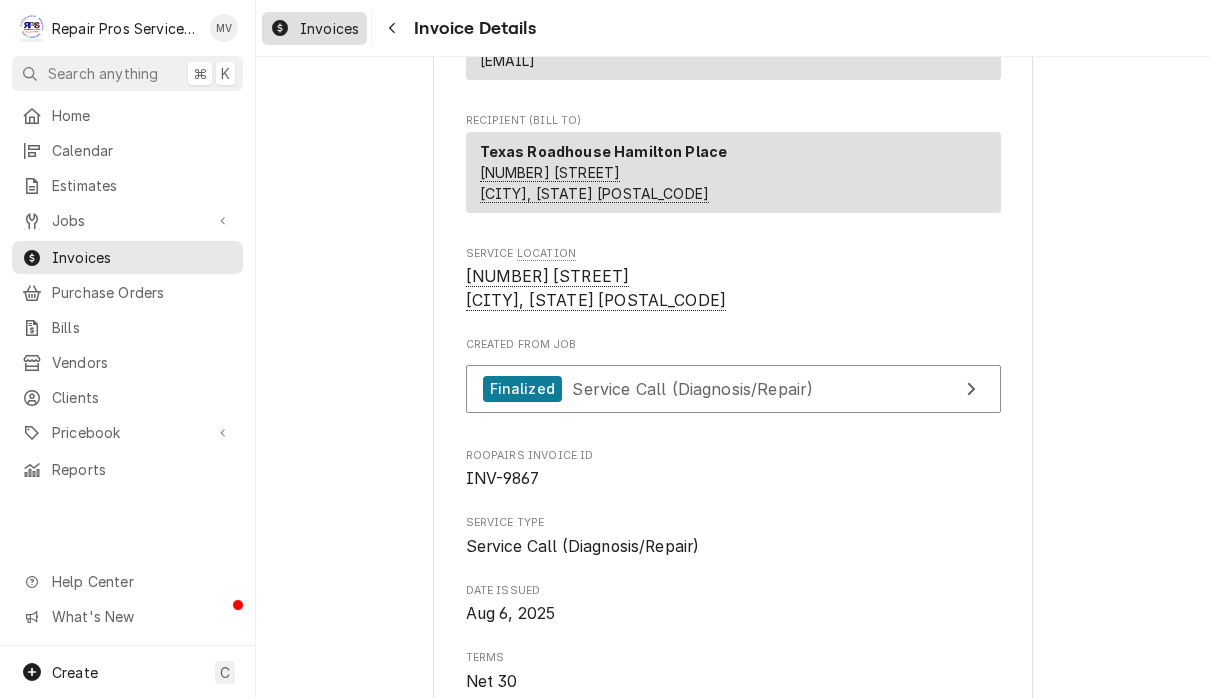 click on "Invoices" at bounding box center [314, 28] 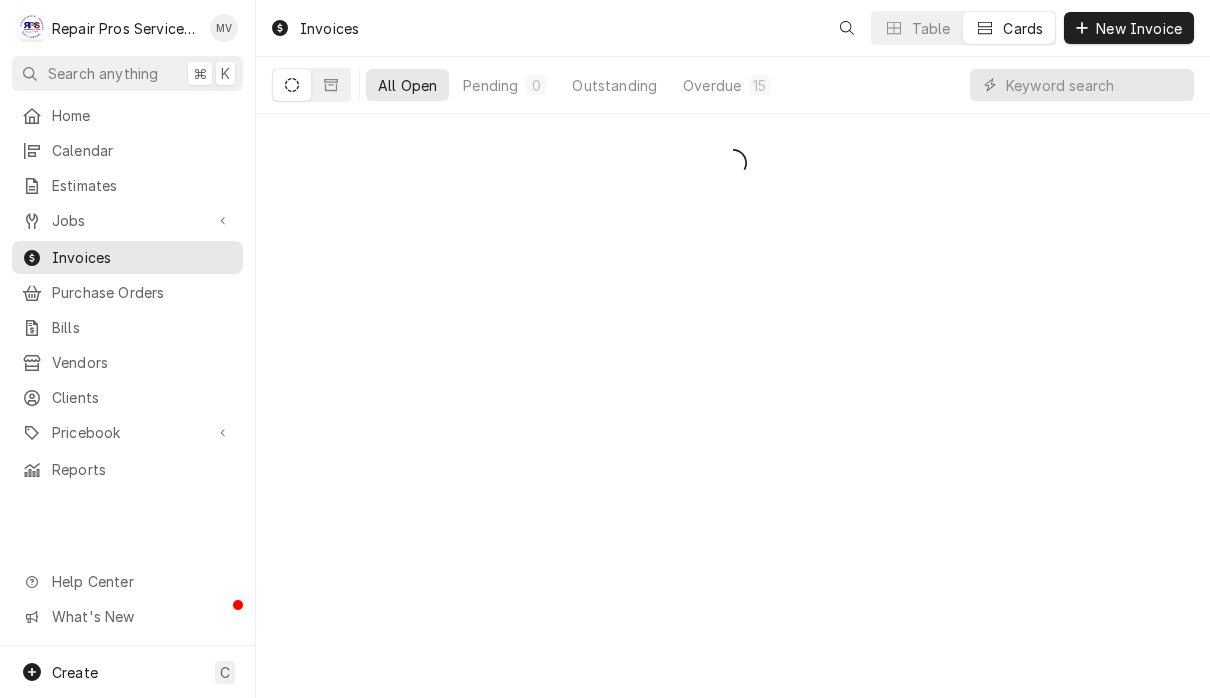 scroll, scrollTop: 0, scrollLeft: 0, axis: both 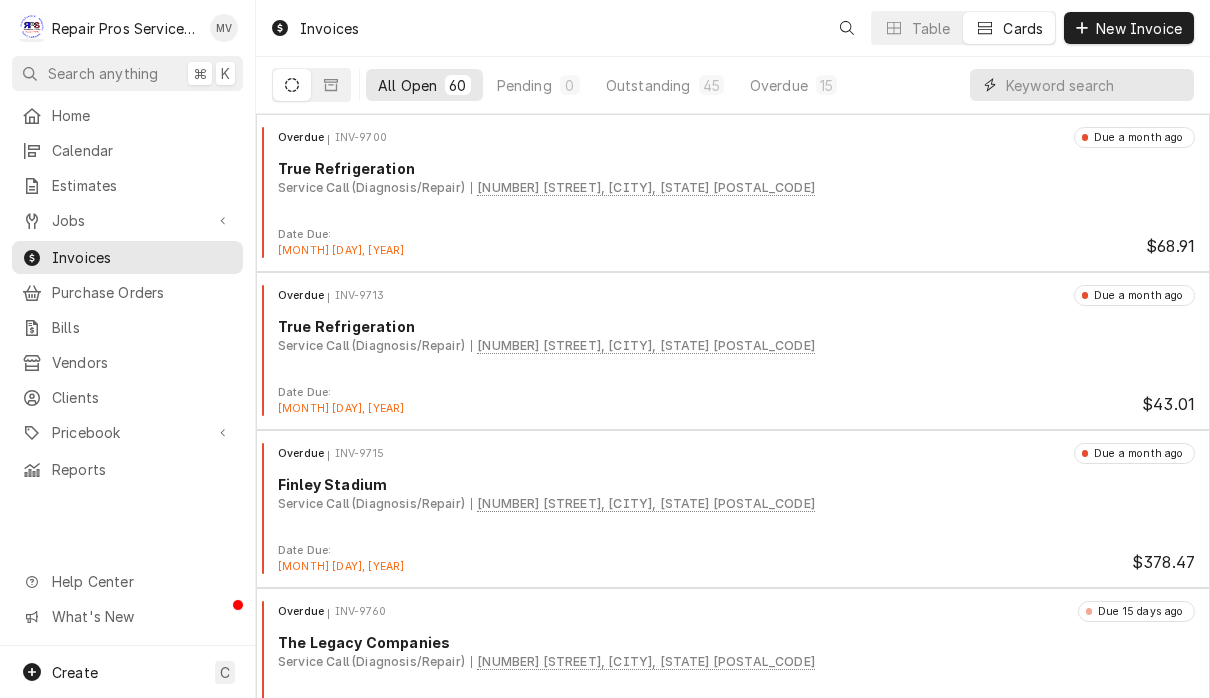 click at bounding box center (1095, 85) 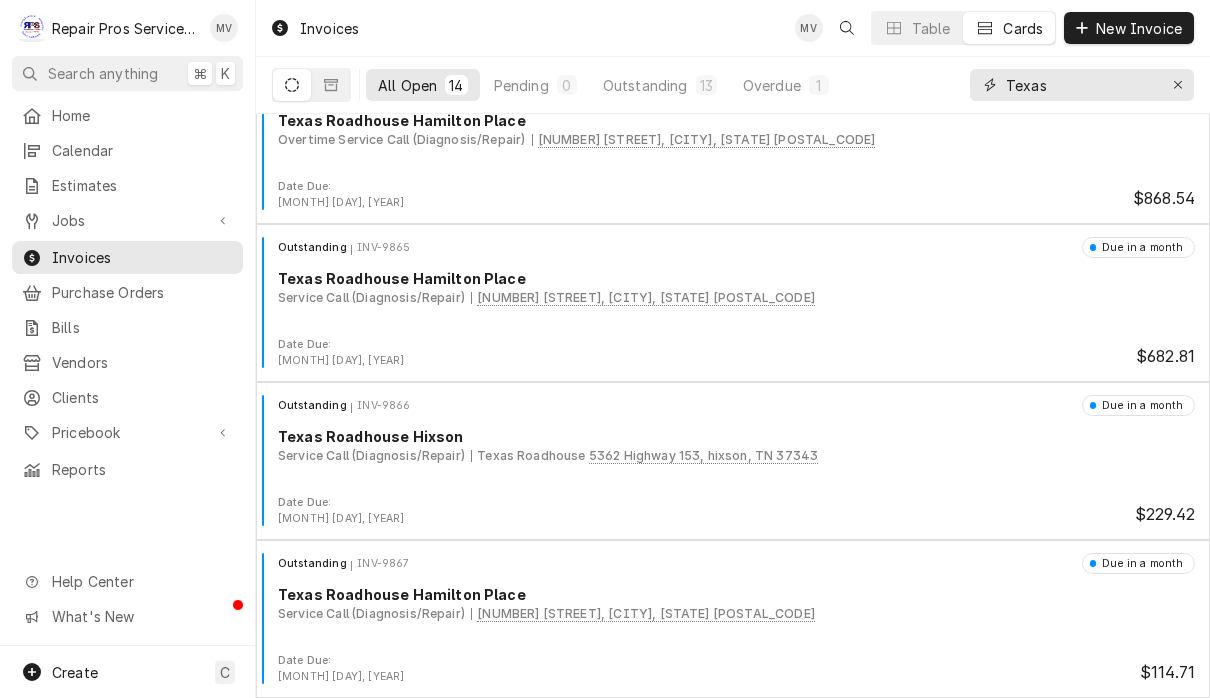 scroll, scrollTop: 1628, scrollLeft: 0, axis: vertical 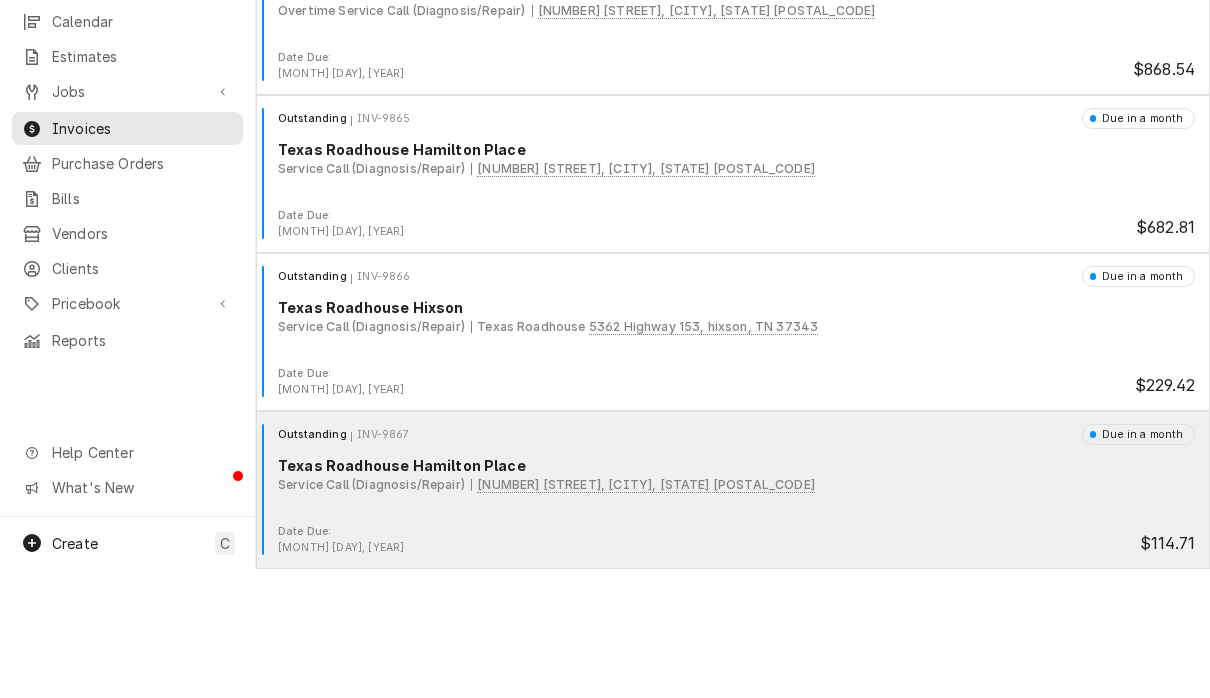 type on "Texas" 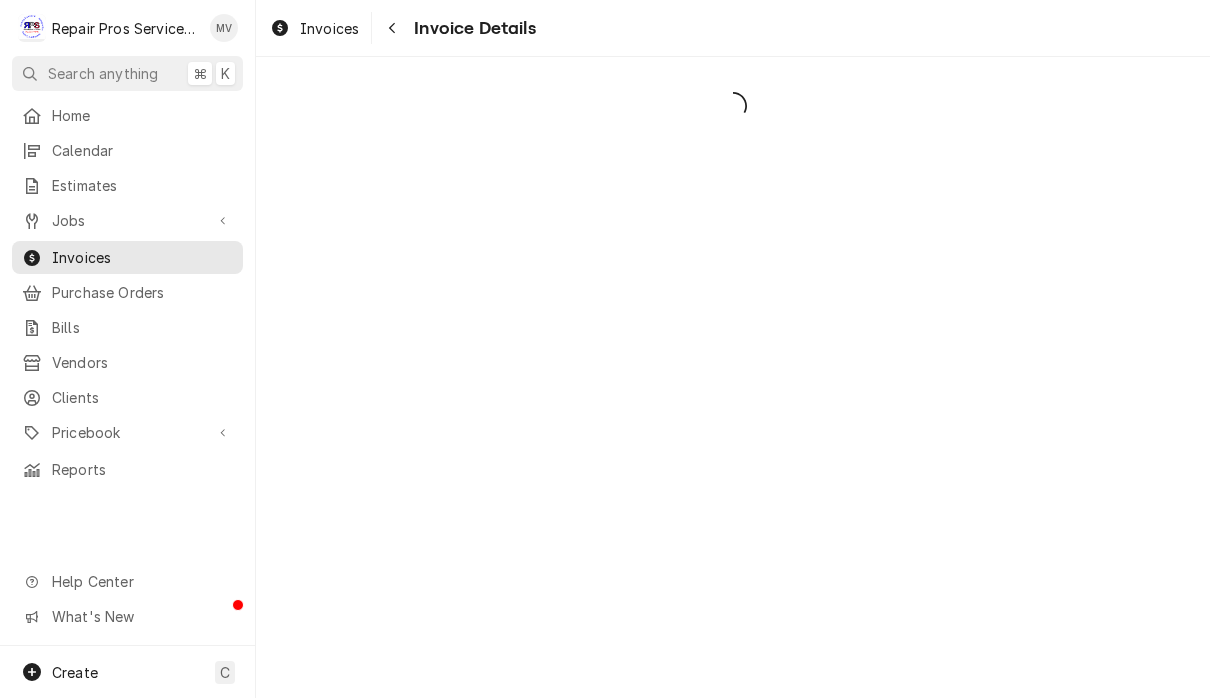 scroll, scrollTop: 0, scrollLeft: 0, axis: both 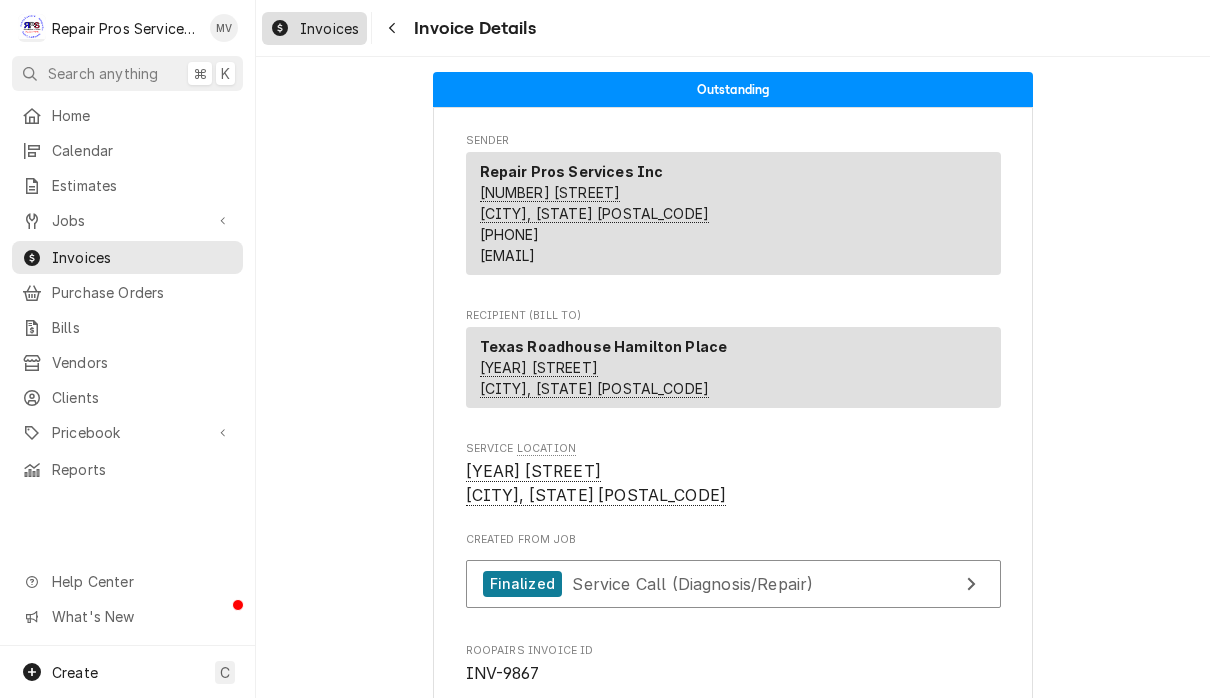 click on "Invoices" at bounding box center [329, 28] 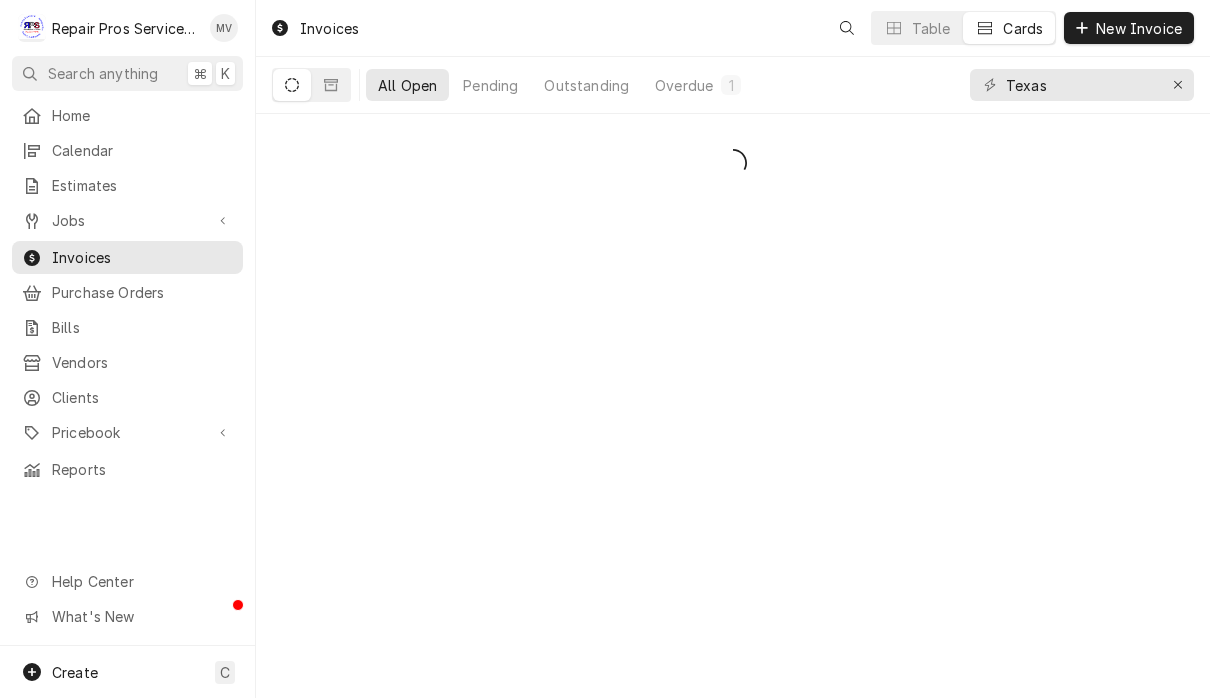 scroll, scrollTop: 0, scrollLeft: 0, axis: both 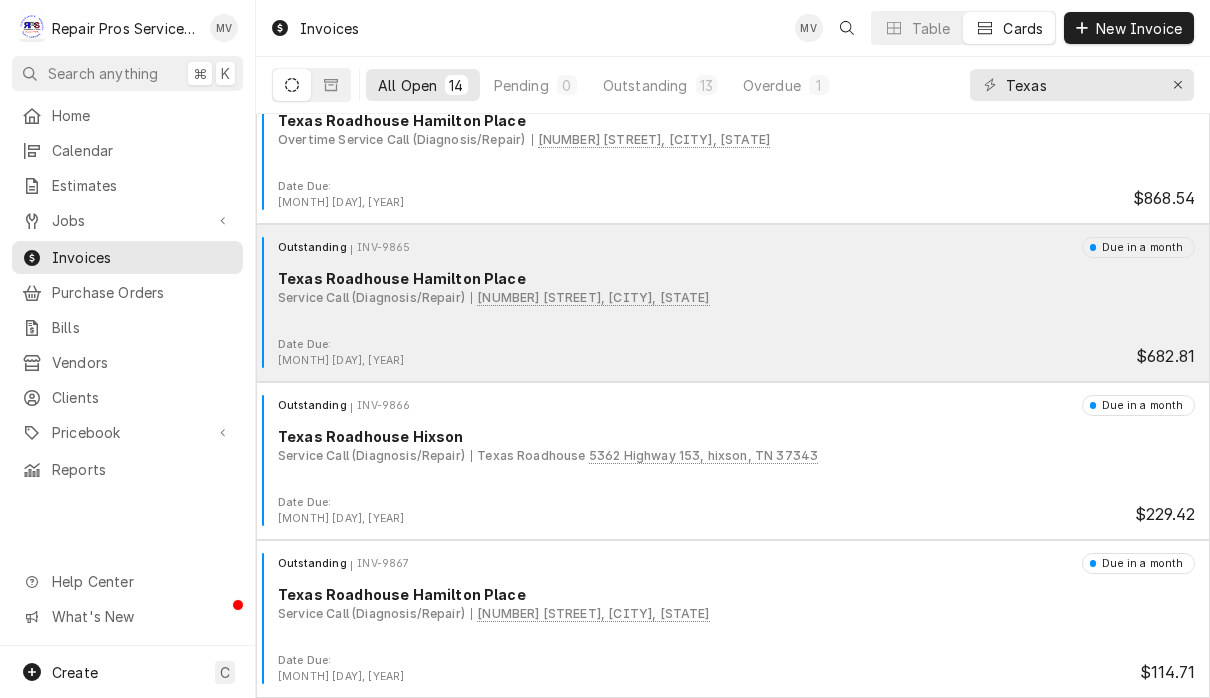 click on "Outstanding INV-9865 Due in a month Texas Roadhouse Hamilton Place Service Call (Diagnosis/Repair) 2020 Hamilton Pl Blvd, Chattanooga, TN 37421" at bounding box center (733, 287) 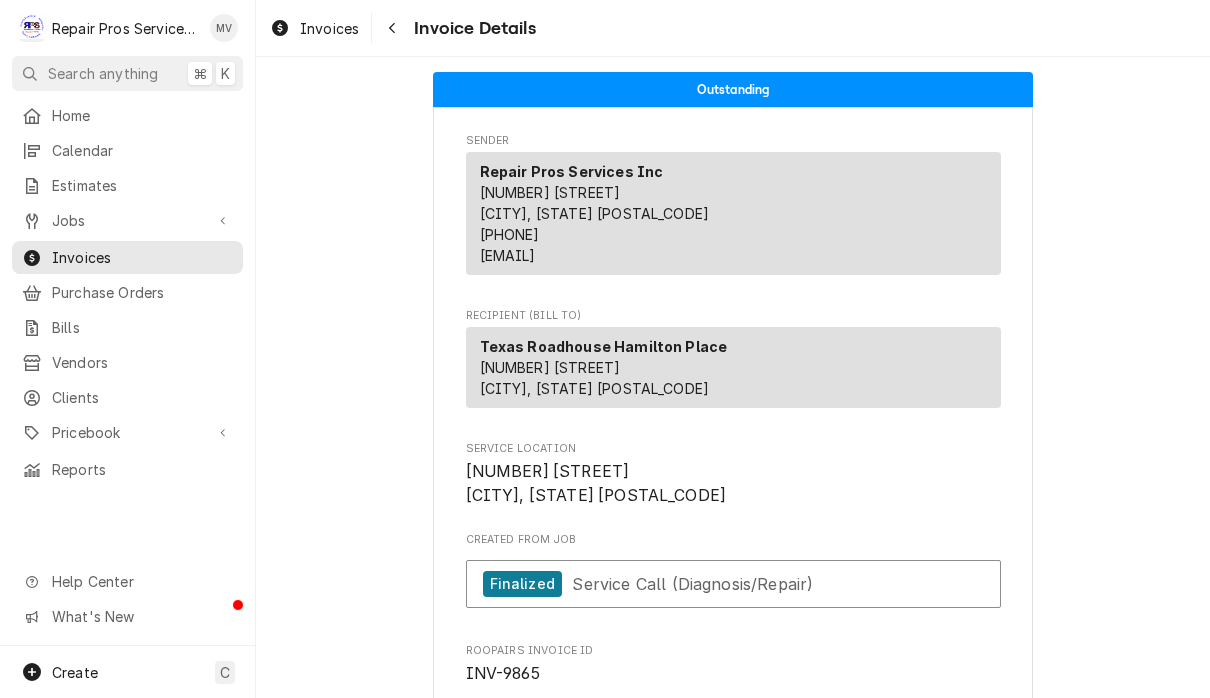scroll, scrollTop: 0, scrollLeft: 0, axis: both 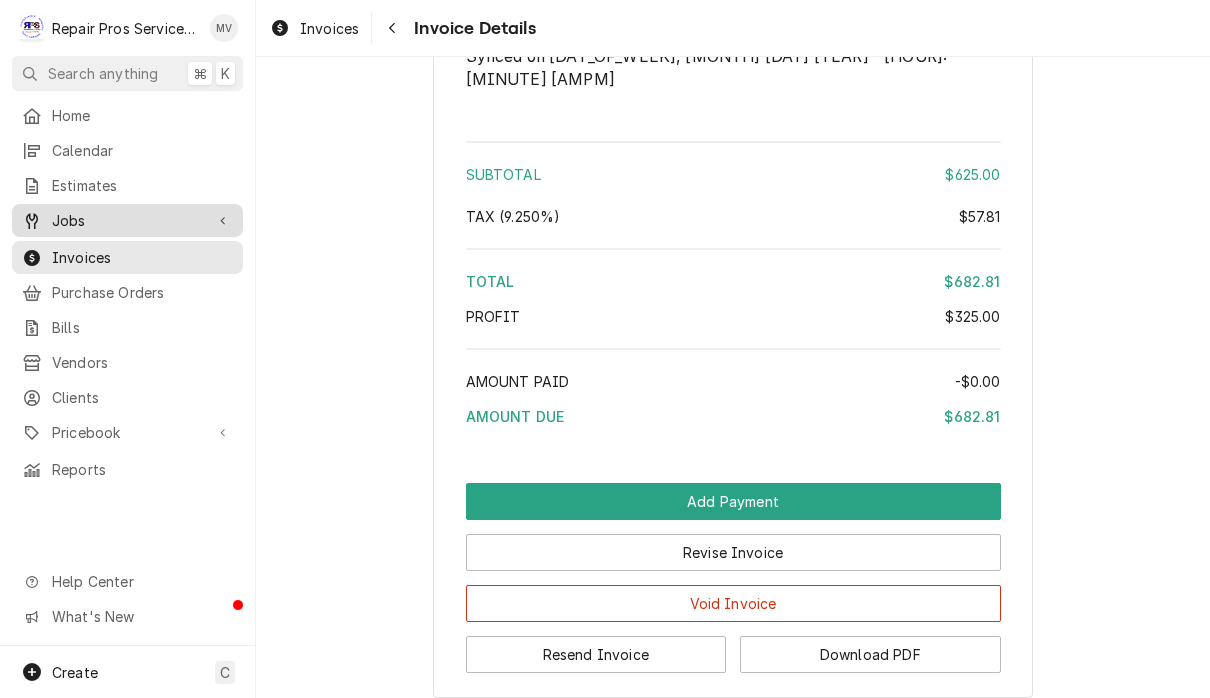 click on "Jobs" at bounding box center [127, 220] 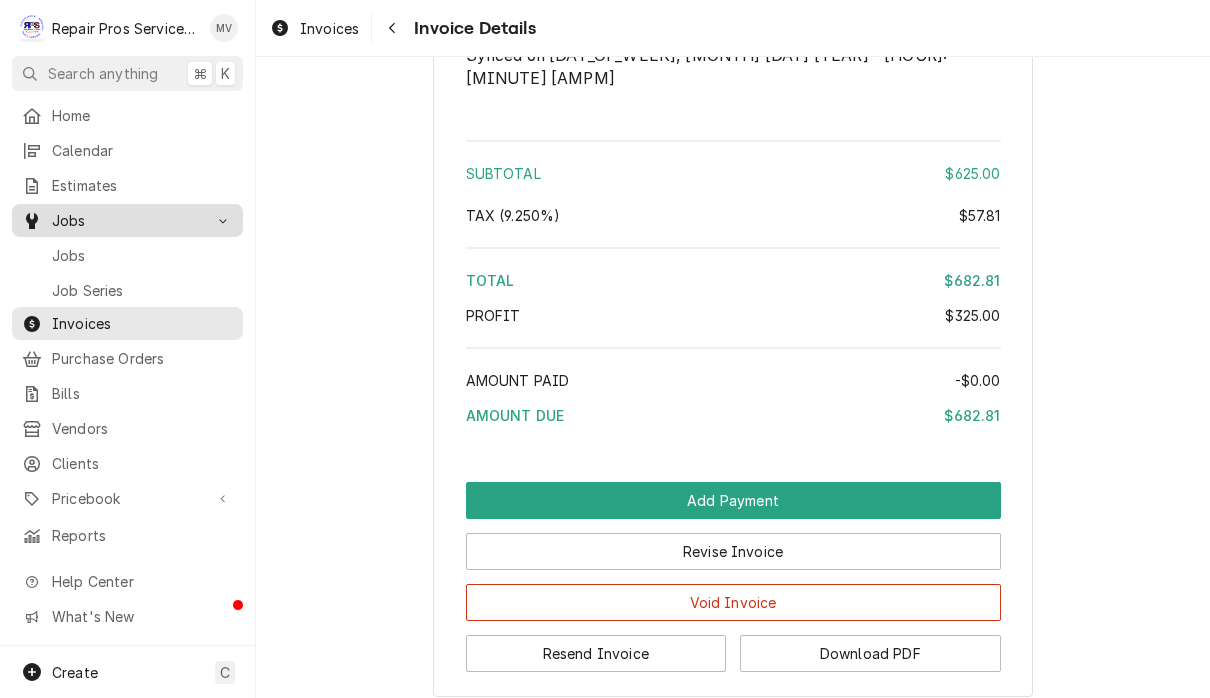 scroll, scrollTop: 3517, scrollLeft: 0, axis: vertical 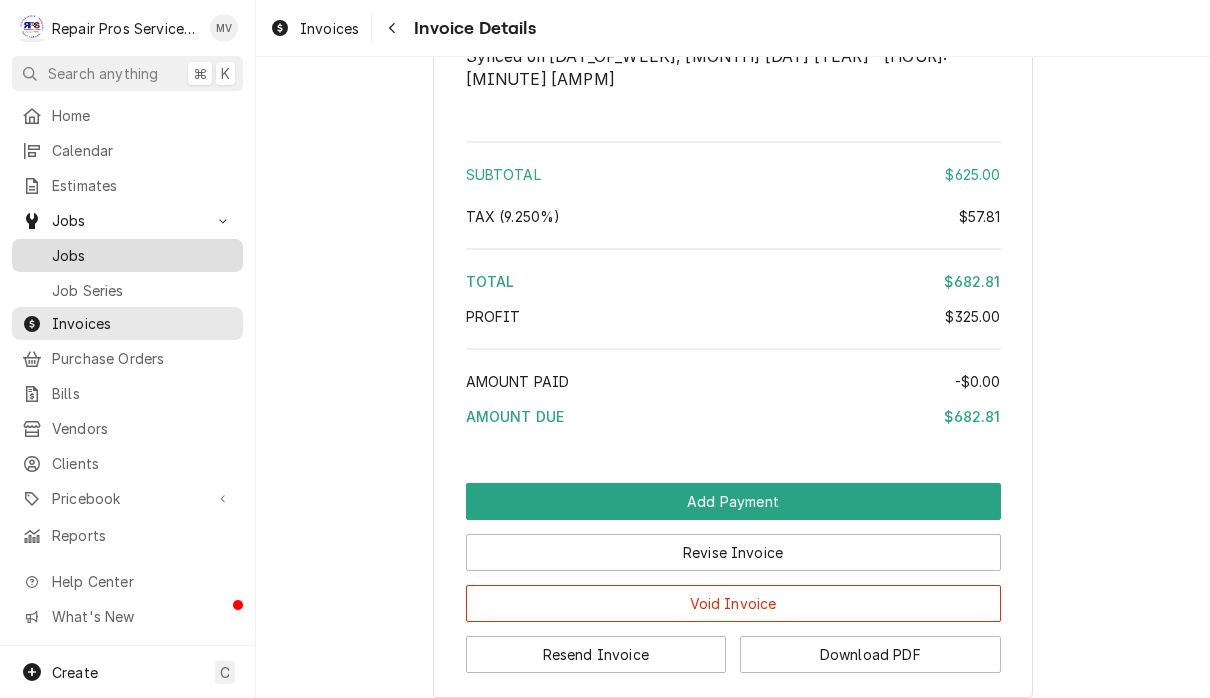 click on "Jobs" at bounding box center [142, 255] 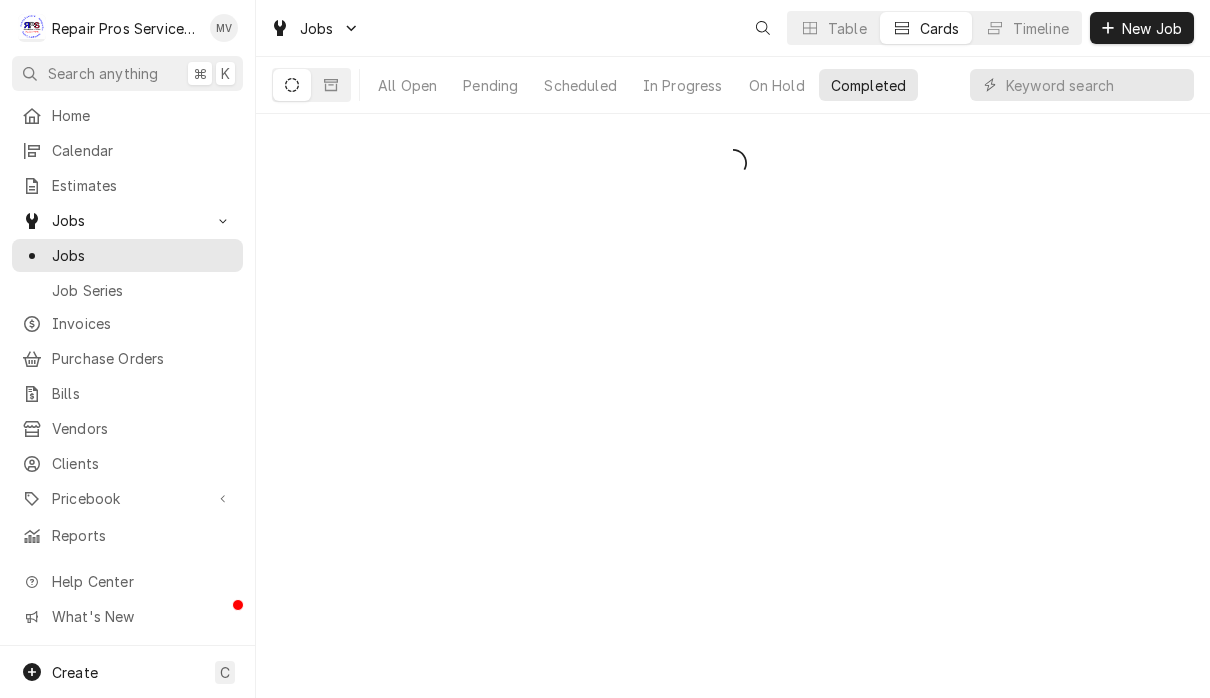scroll, scrollTop: 0, scrollLeft: 0, axis: both 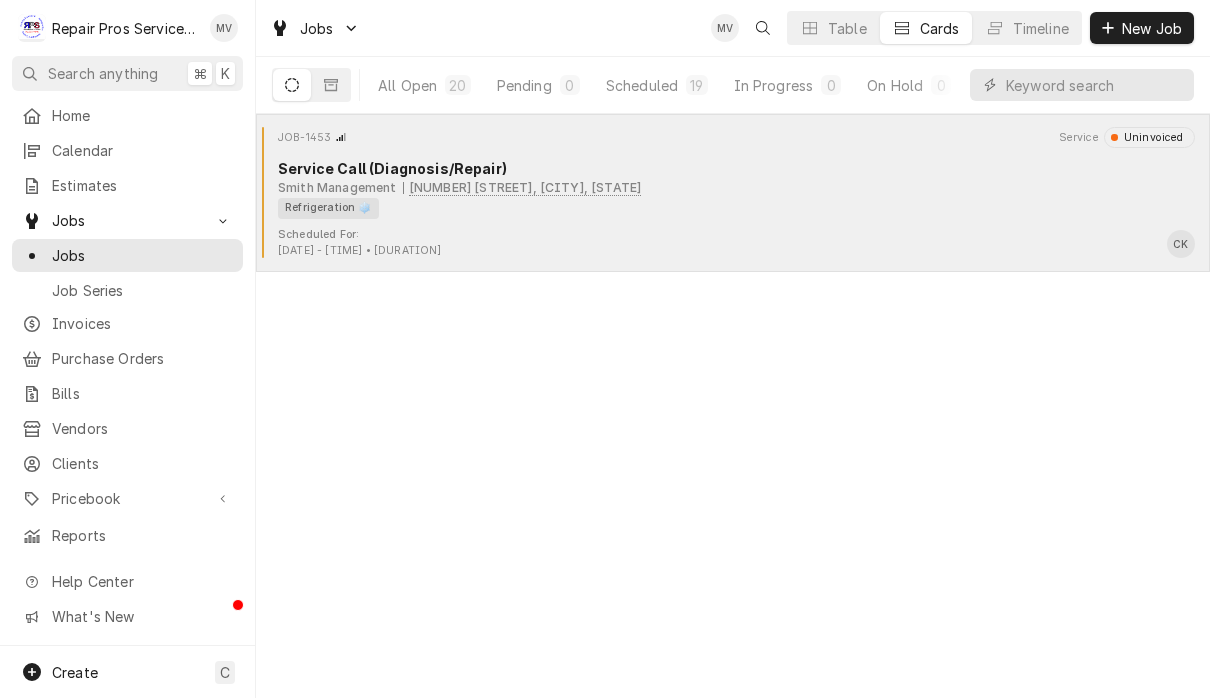 click on "Scheduled For: Aug 6th, 2025 - 2:00 PM • 2h CK" at bounding box center (733, 243) 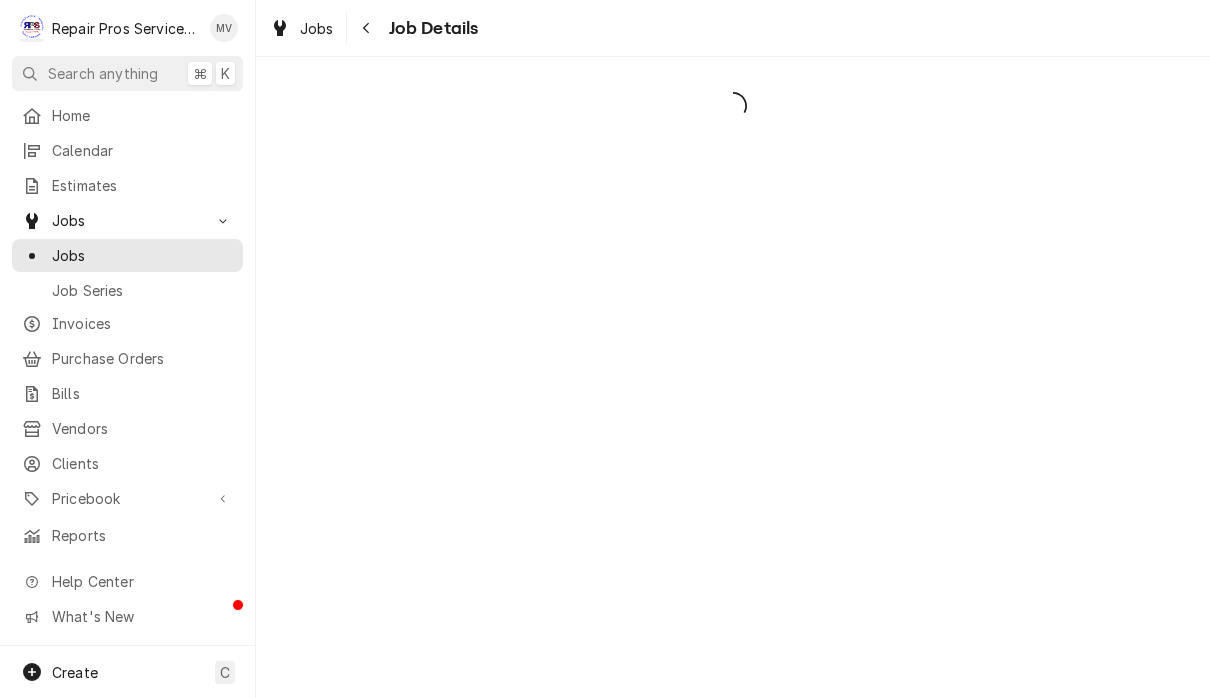 scroll, scrollTop: 0, scrollLeft: 0, axis: both 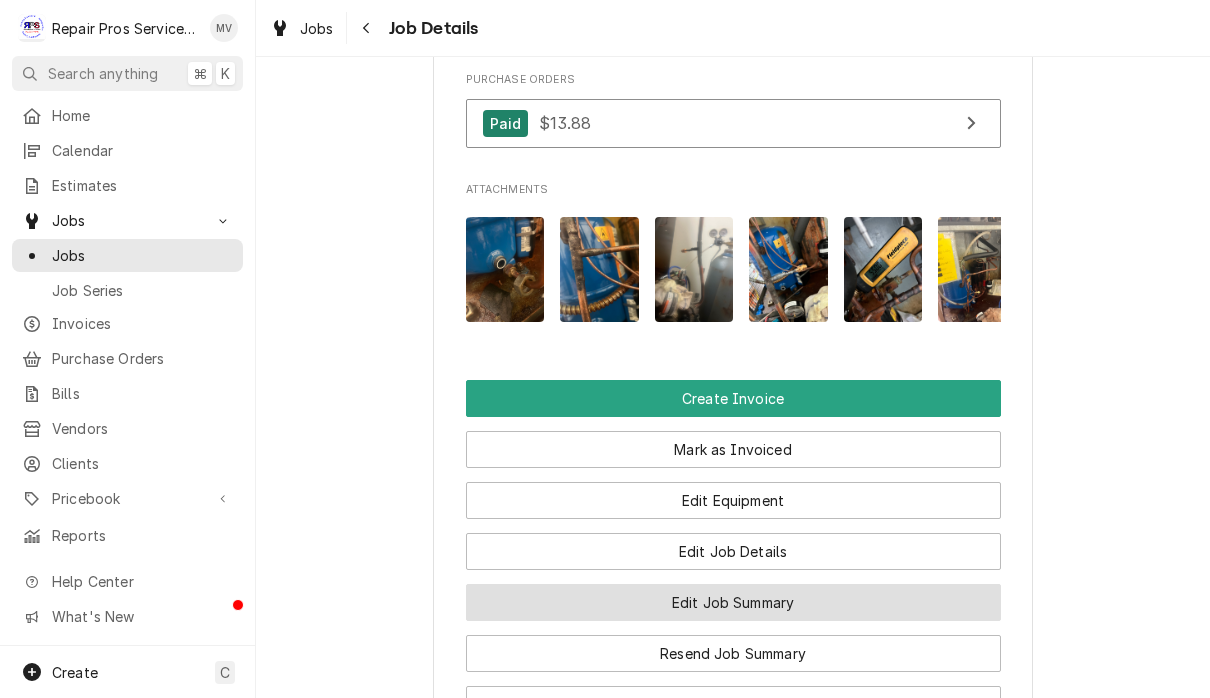 click on "Edit Job Summary" at bounding box center (733, 602) 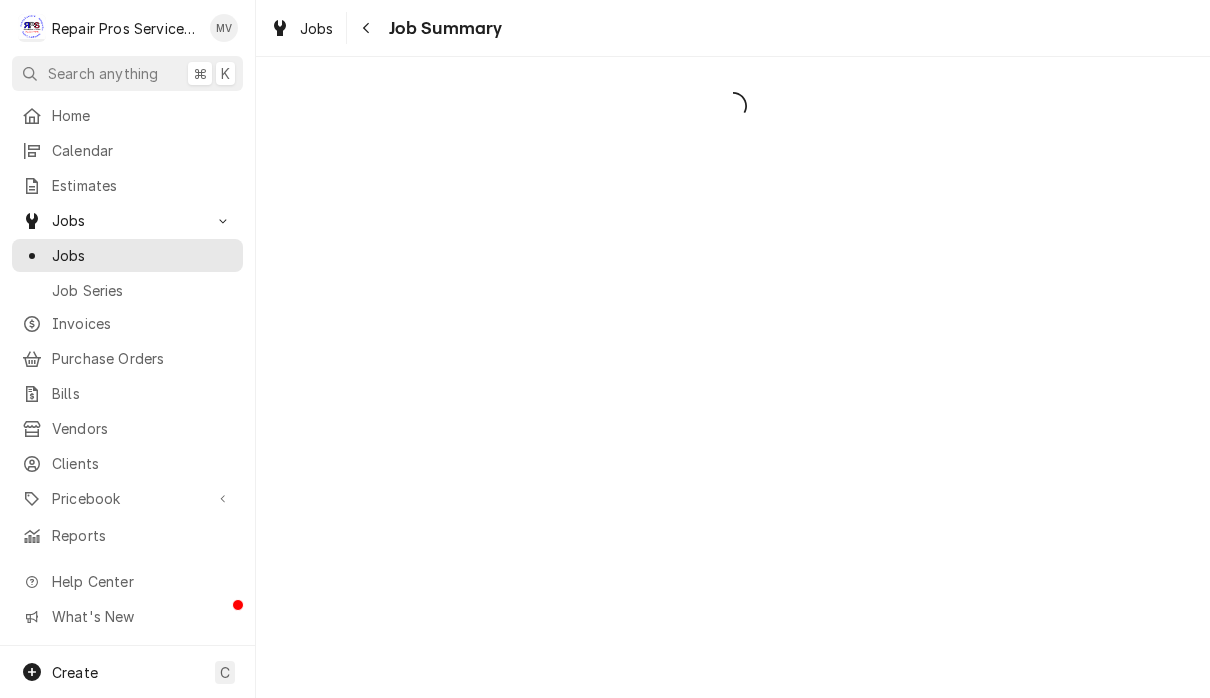 scroll, scrollTop: 0, scrollLeft: 0, axis: both 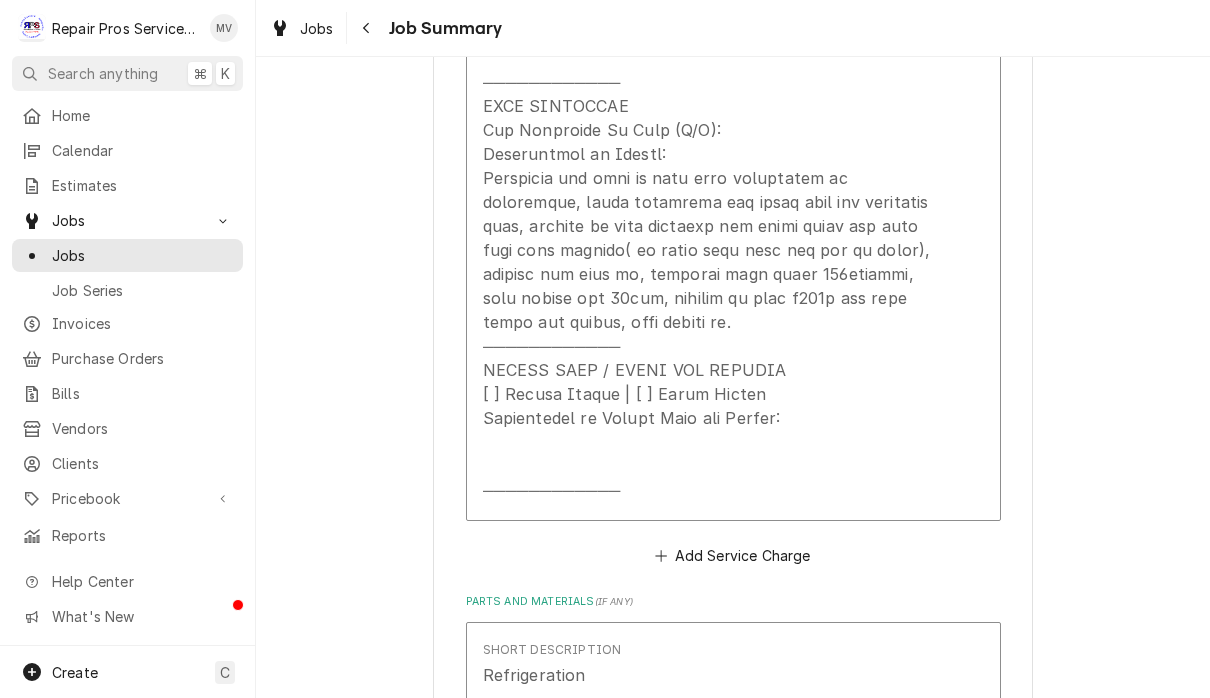 click on "[LAST] Management [CITY], McDonald's / [NUMBER] [STREET], [CITY], [STATE] [POSTAL_CODE] Please provide a summary of the work you've done, the parts and materials you used, and any other charges or discounts that should be applied to this service: Roopairs Job ID JOB-[NUMBER] Service Type Service Call (Diagnosis/Repair) Job Type Service Total Time Logged 3h 15min Service Charges Short Description Minimum Charge [CITY]/Etowah Tn Service Date [DATE] Unit Cost $0.00 Qty. 1 Price $360.00 Amount $360.00 Service Summary Travel fees and first hour of labor. Short Description Labor | 1st Tech | Standard Service Date [DATE] Hourly Cost $100.00/hr Qty. 5hrs Rate $105.00/hr Amount $525.00 Service Summary Standard hourly labor rate for 1st technician Short Description Service Call (Diagnosis/Repair) Service Date [DATE] Hourly Cost $0.00/hr Qty. 2hrs Rate $0.00/hr Amount $0.00 Service Summary Add Service Charge Parts and Materials ( if any ) Short Description Refrigeration Manufacturer — — Unit Cost" at bounding box center [733, 550] 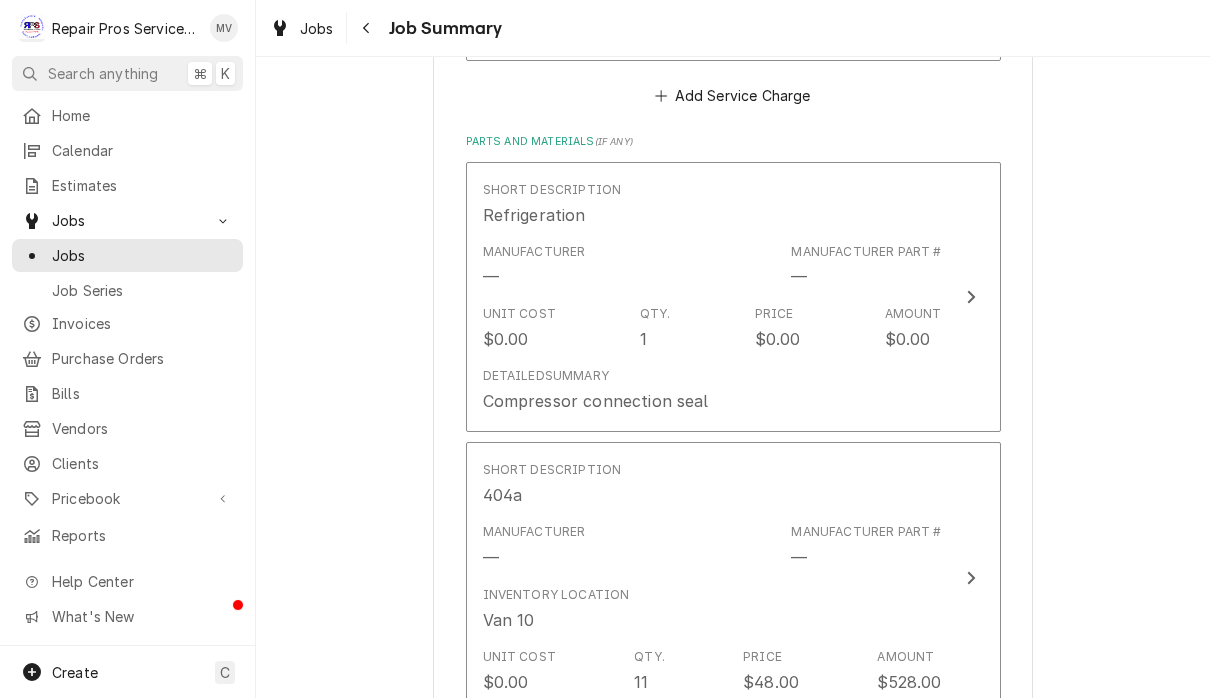 scroll, scrollTop: 2041, scrollLeft: 0, axis: vertical 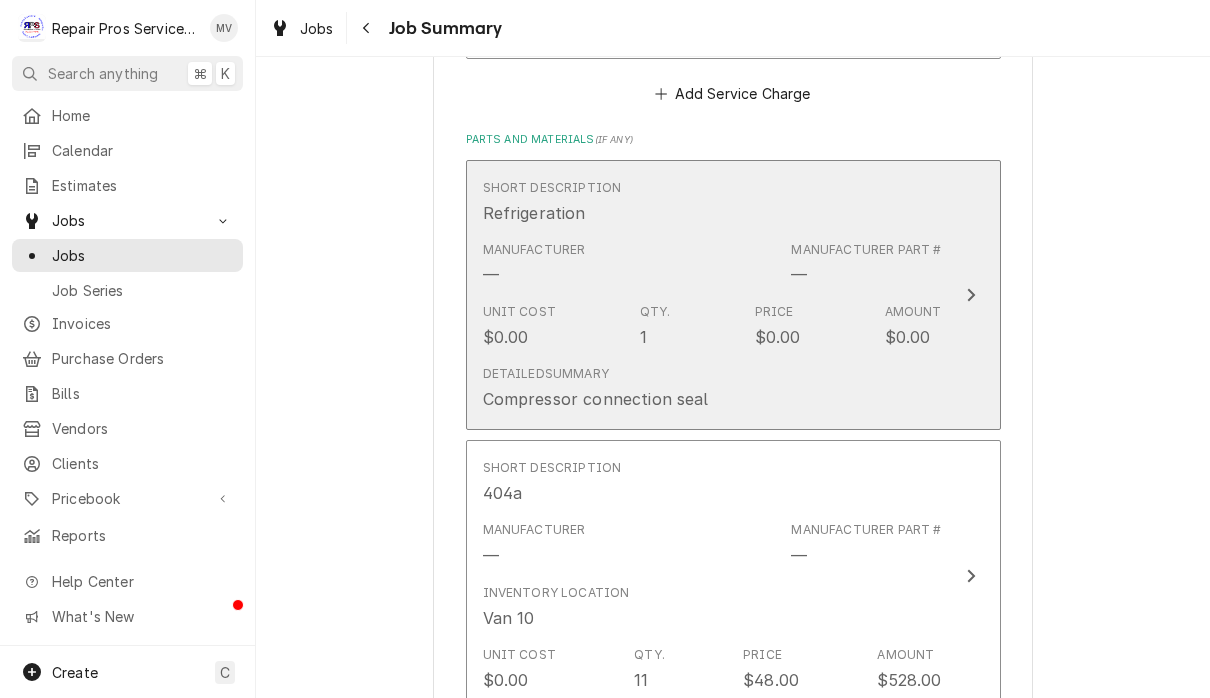 click 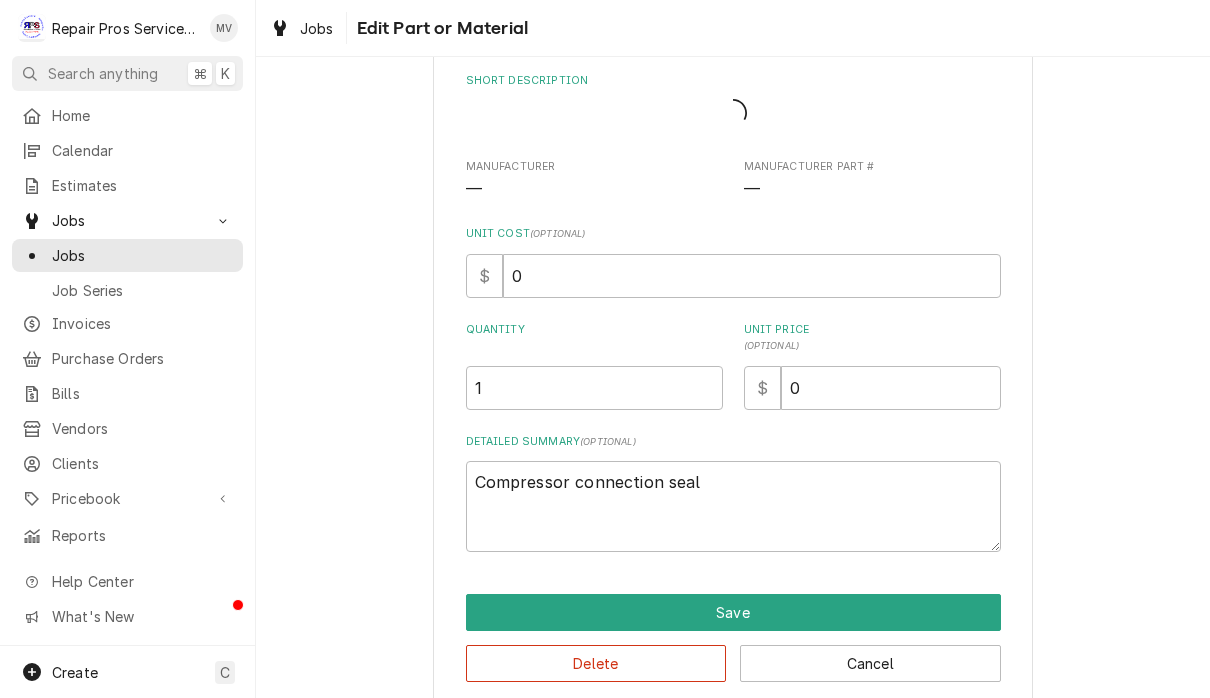 scroll, scrollTop: 0, scrollLeft: 0, axis: both 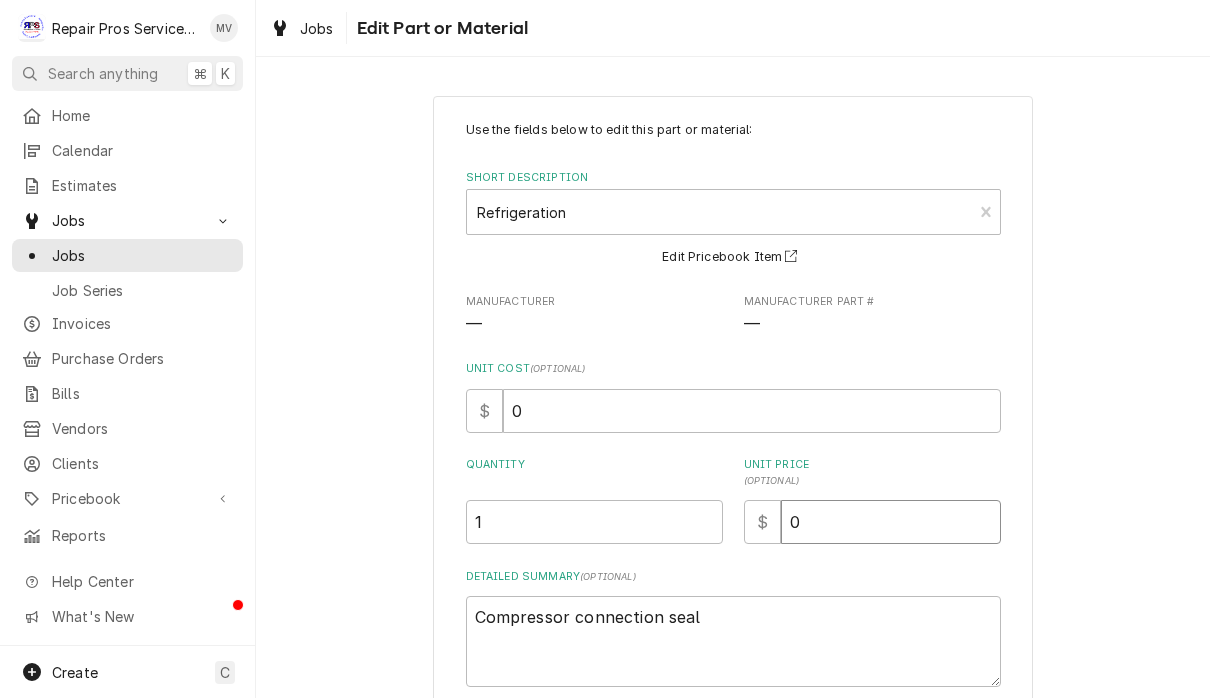 click on "0" at bounding box center [891, 522] 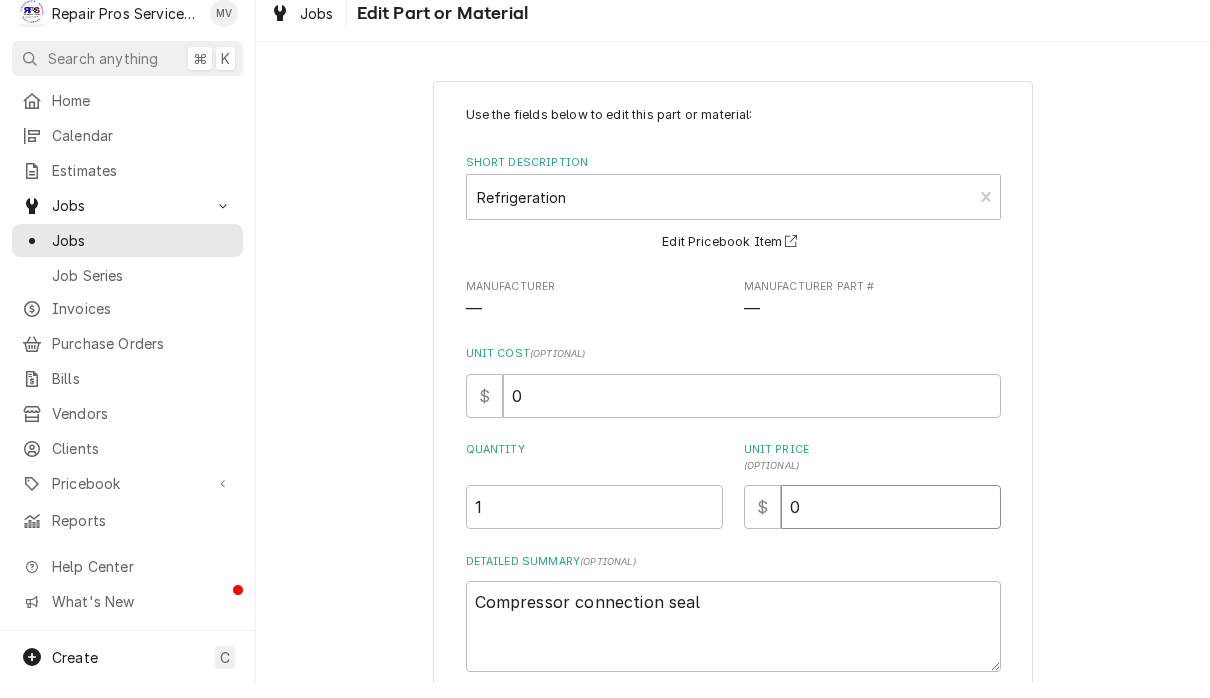 type on "x" 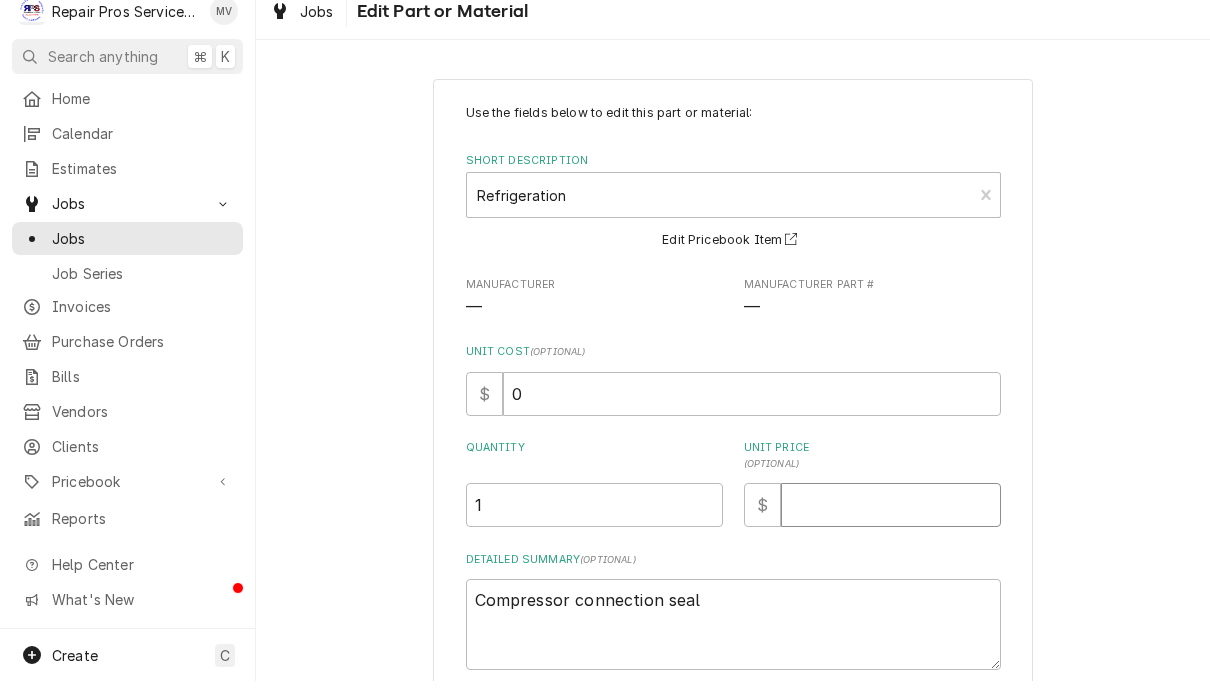 type on "x" 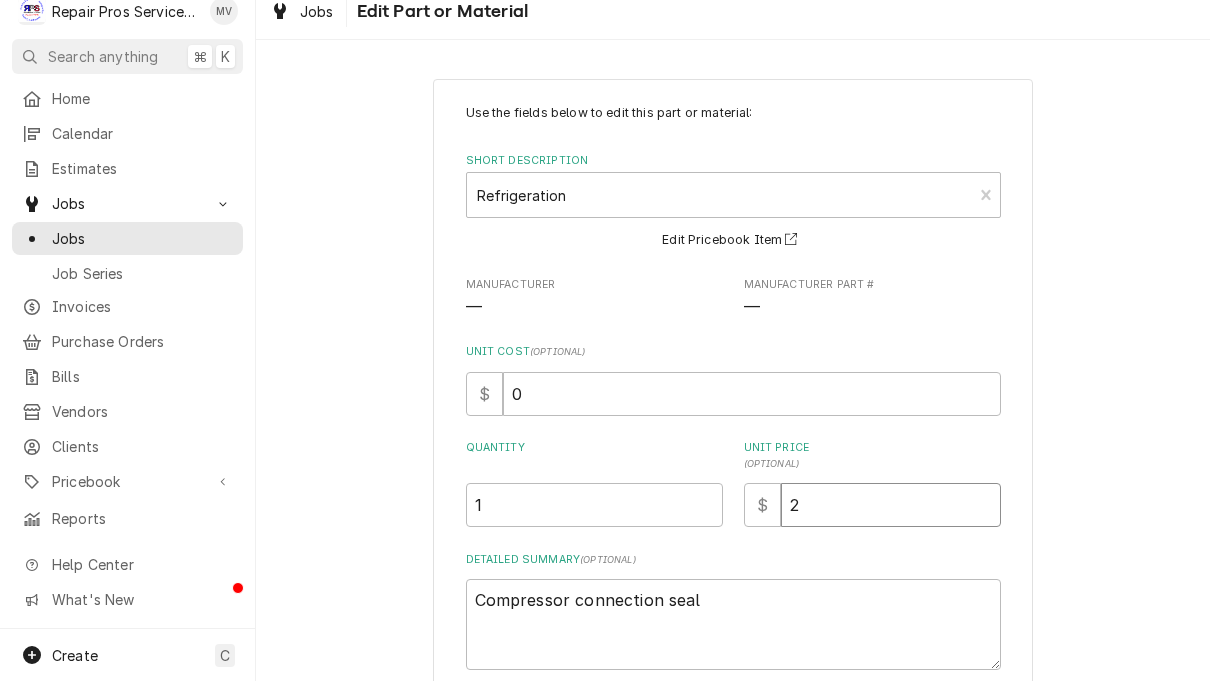 type on "x" 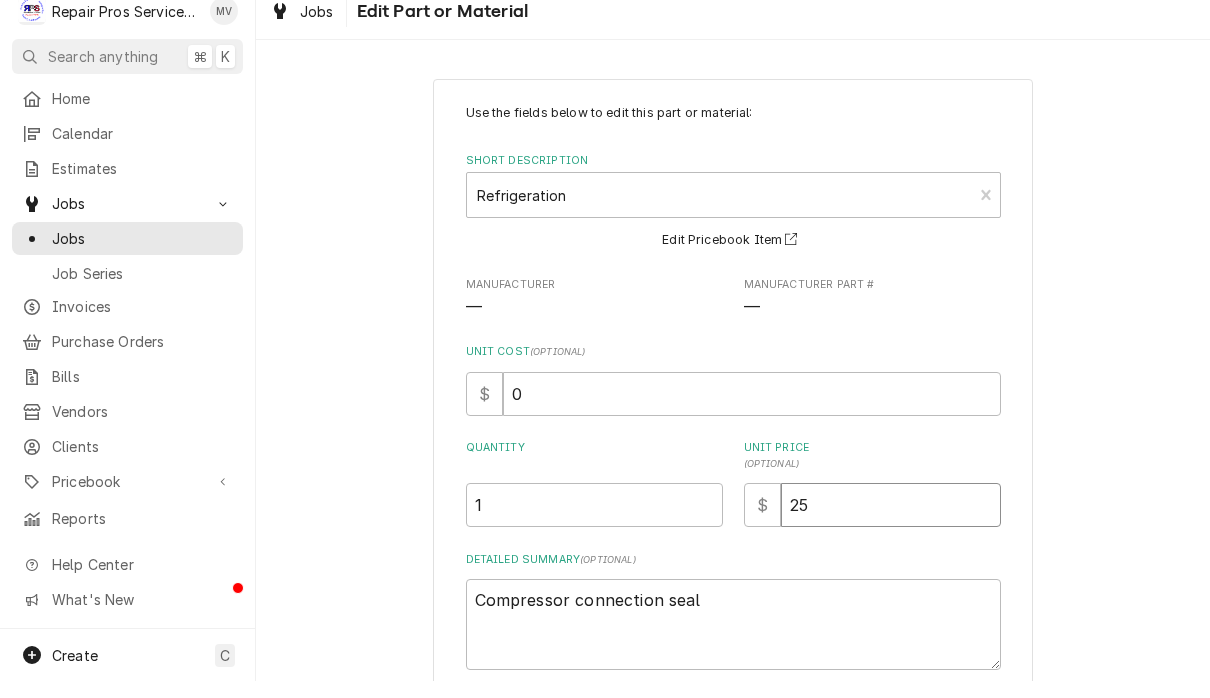 scroll, scrollTop: 0, scrollLeft: 0, axis: both 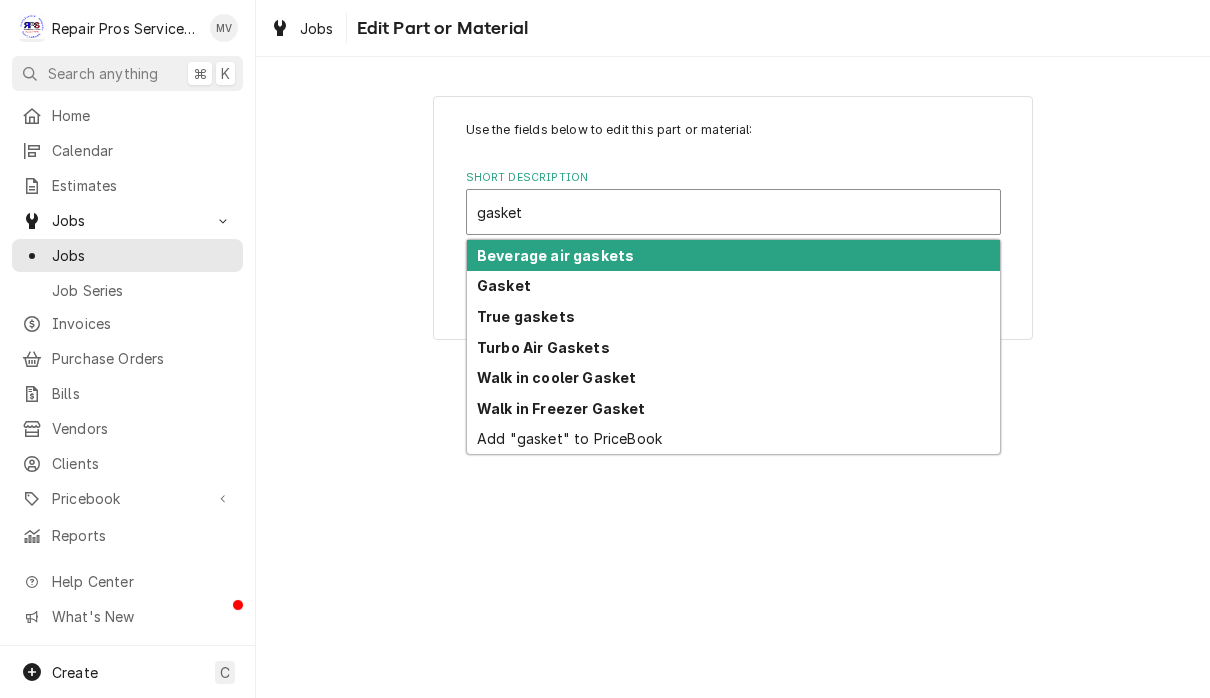 type on "gasket" 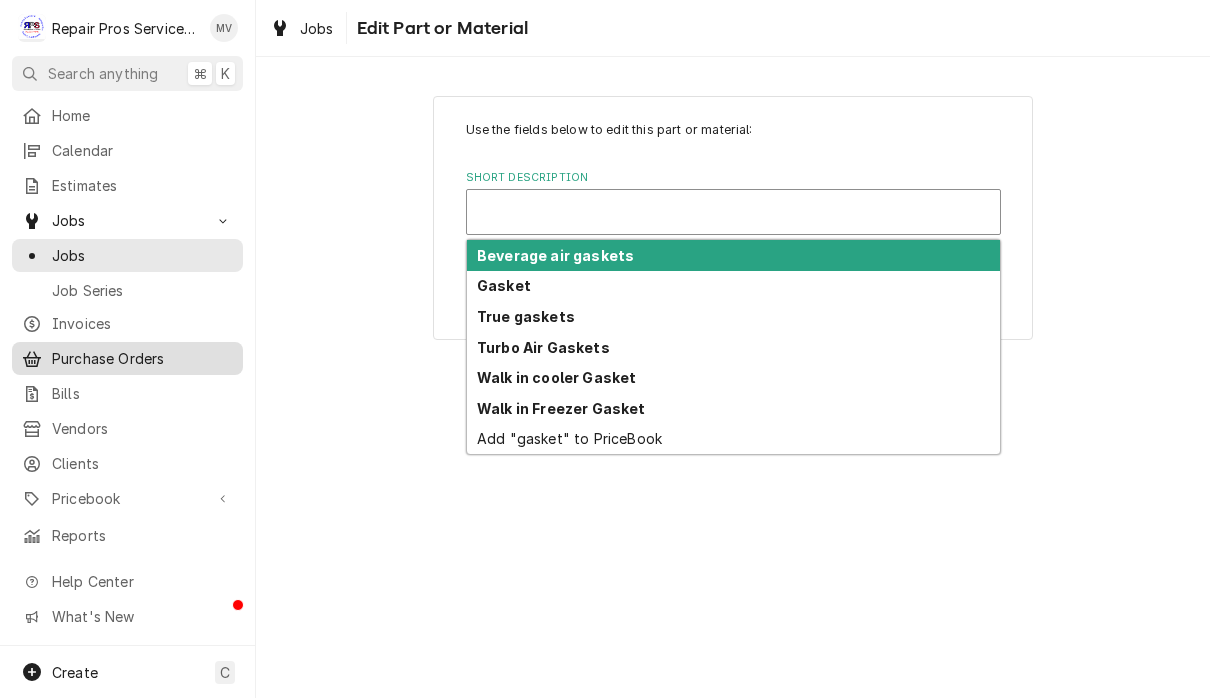 click on "Purchase Orders" at bounding box center [142, 358] 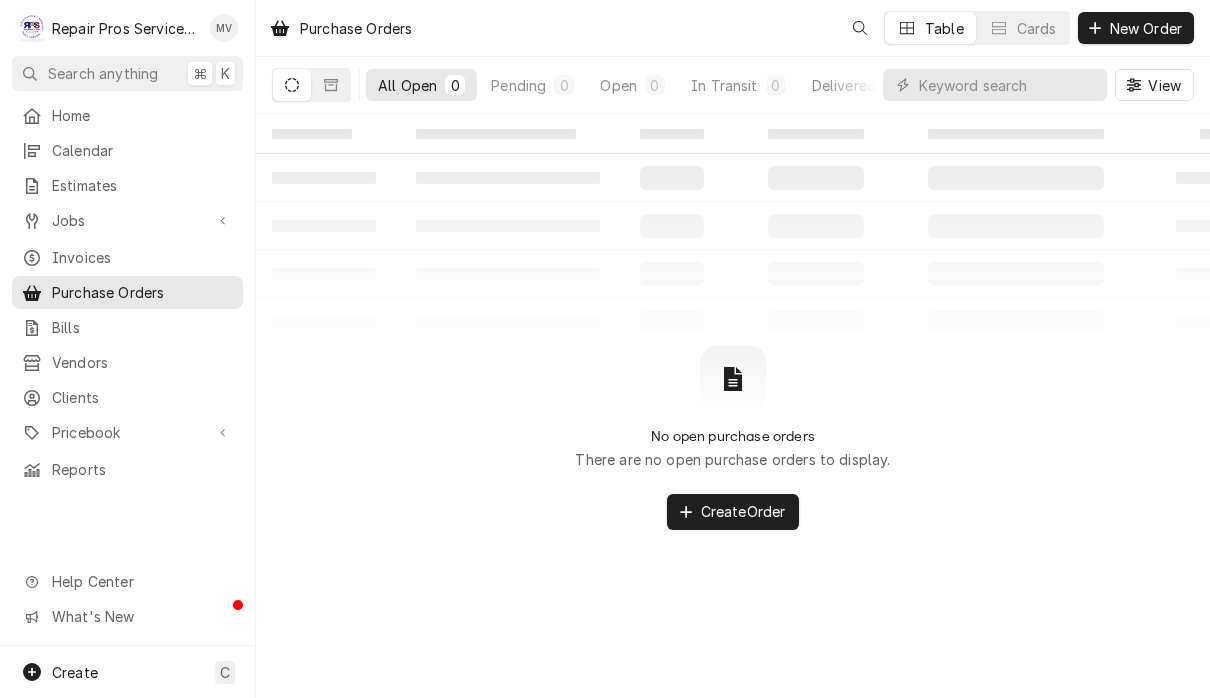 scroll, scrollTop: 0, scrollLeft: 0, axis: both 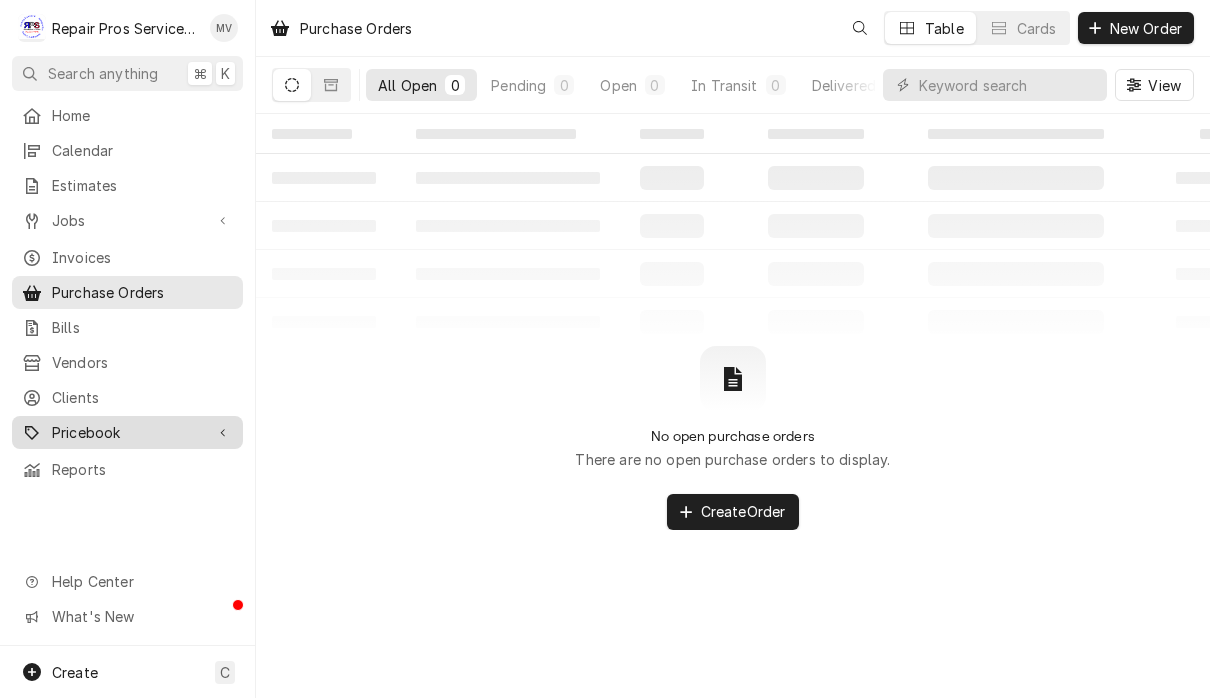 click on "Pricebook" at bounding box center (127, 432) 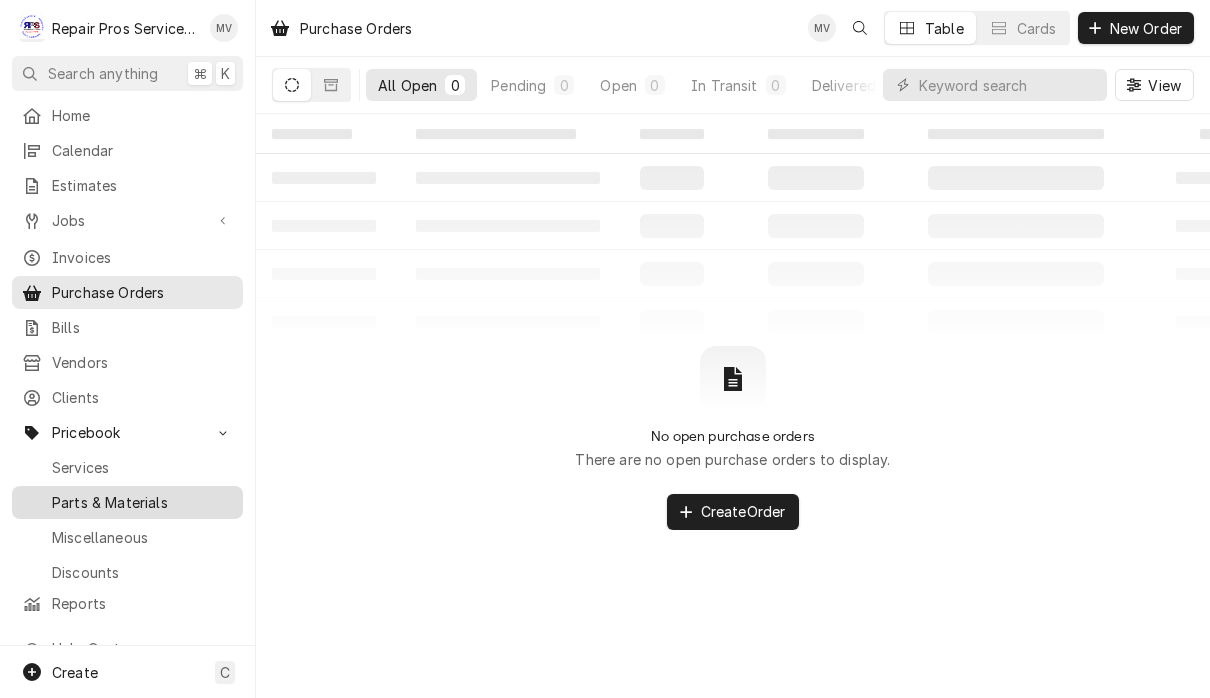 click on "Parts & Materials" at bounding box center [127, 502] 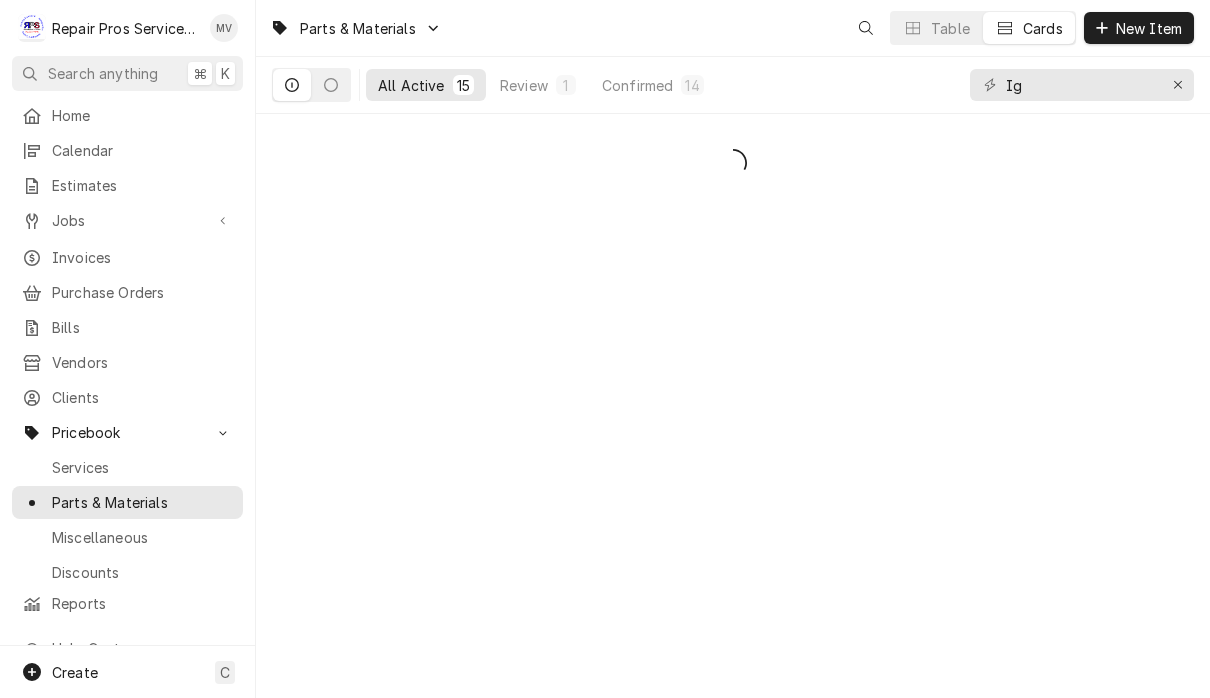 scroll, scrollTop: 0, scrollLeft: 0, axis: both 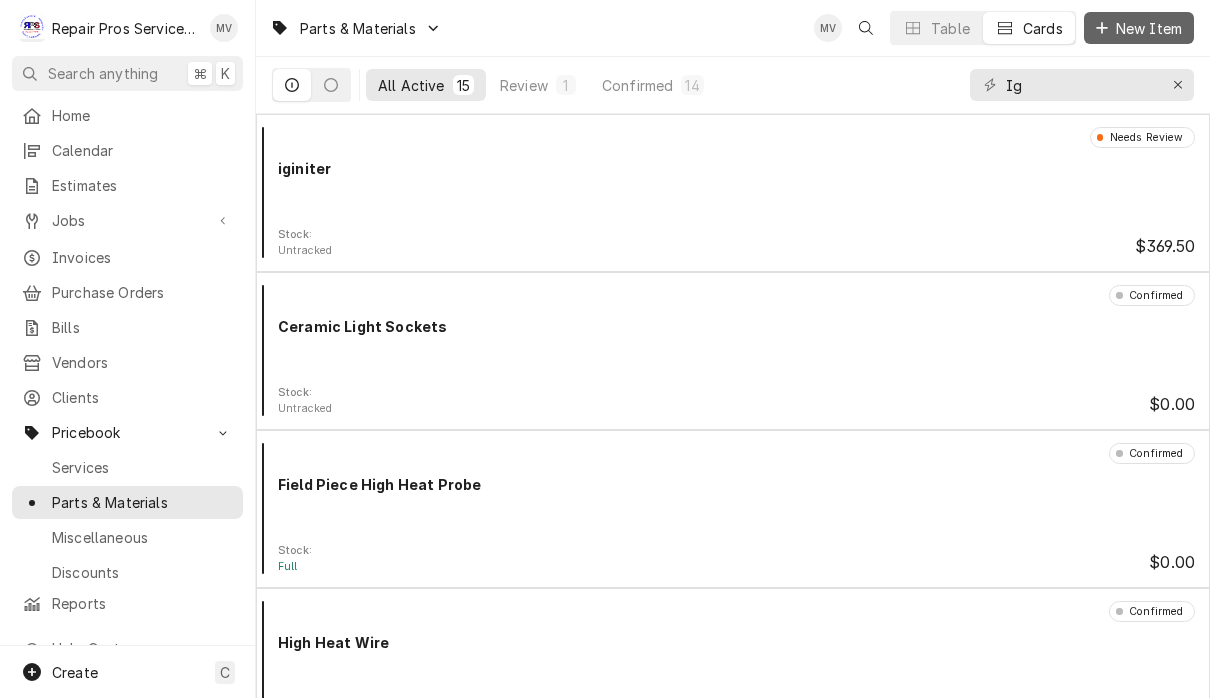 click on "New Item" at bounding box center [1139, 28] 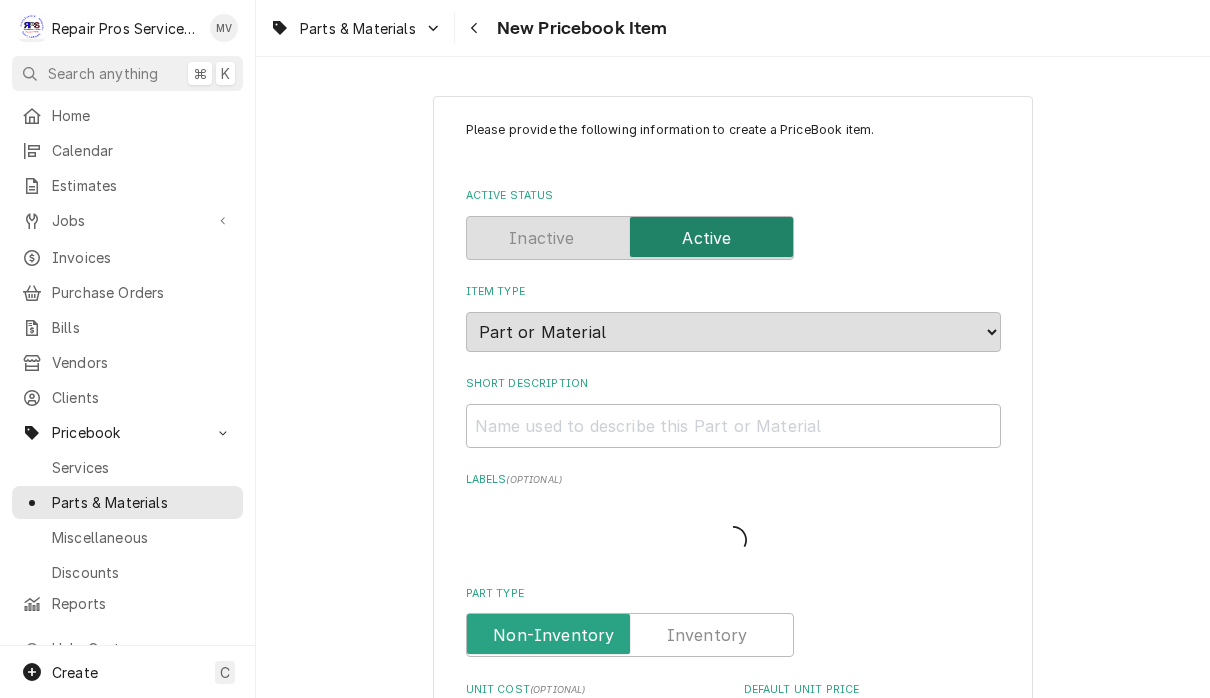 type on "x" 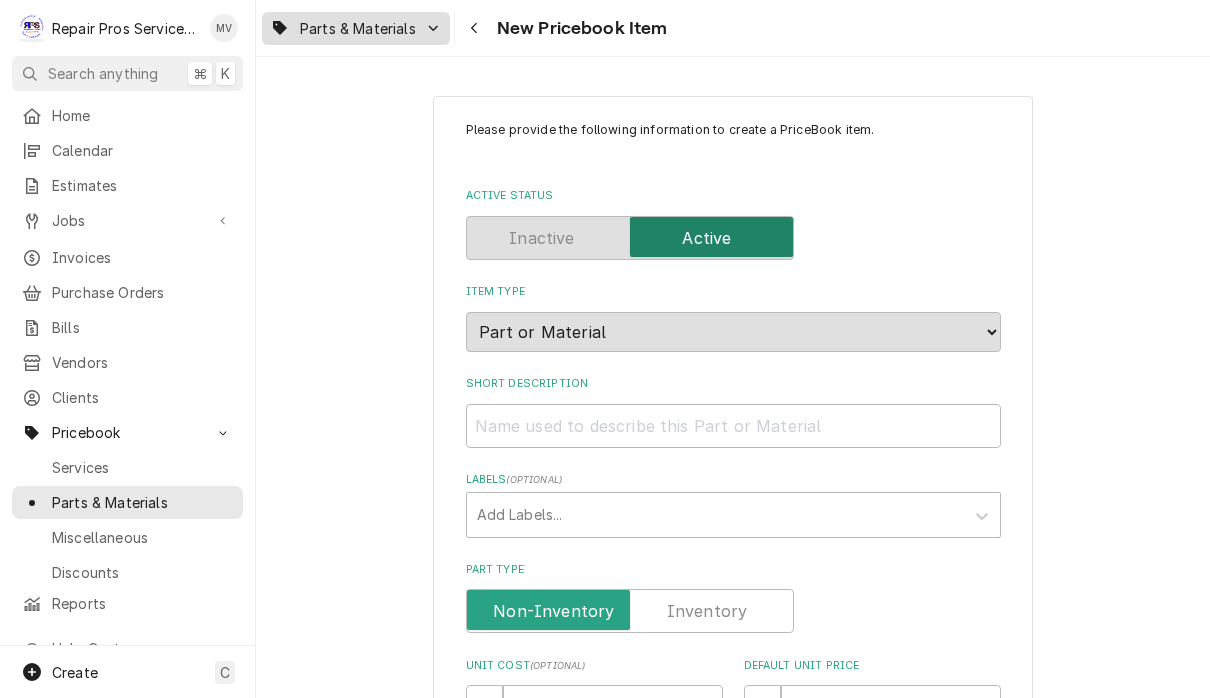 click on "Parts & Materials" at bounding box center [356, 28] 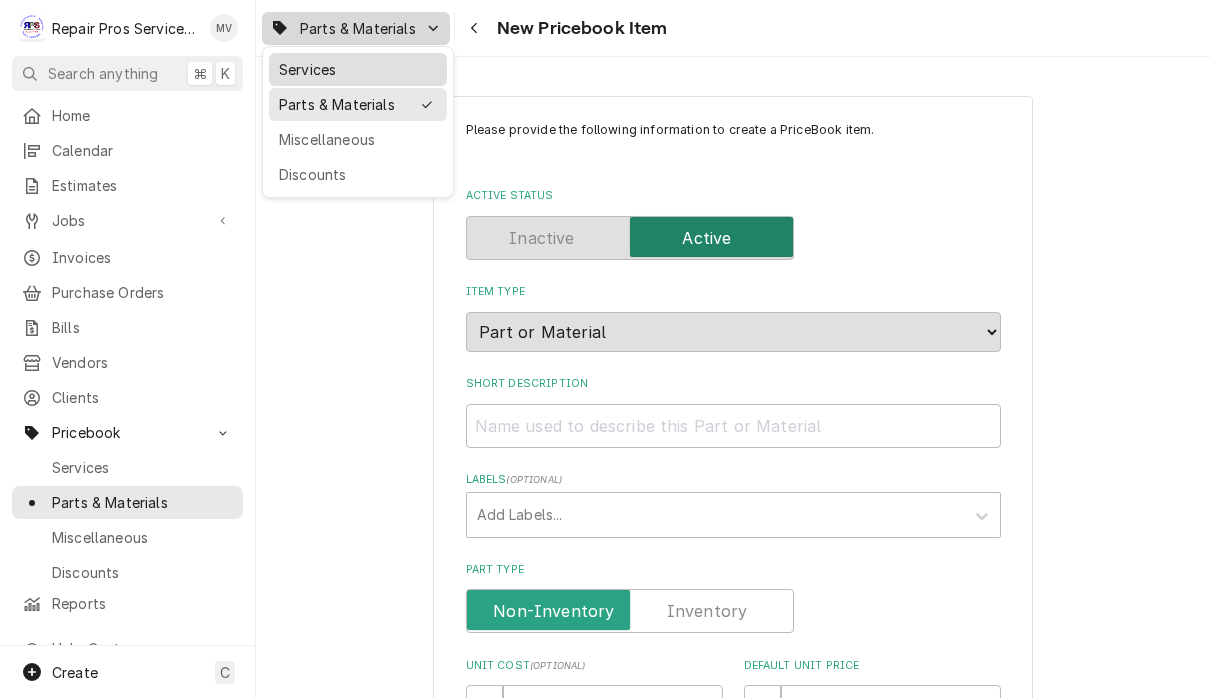 click on "Services" at bounding box center (358, 69) 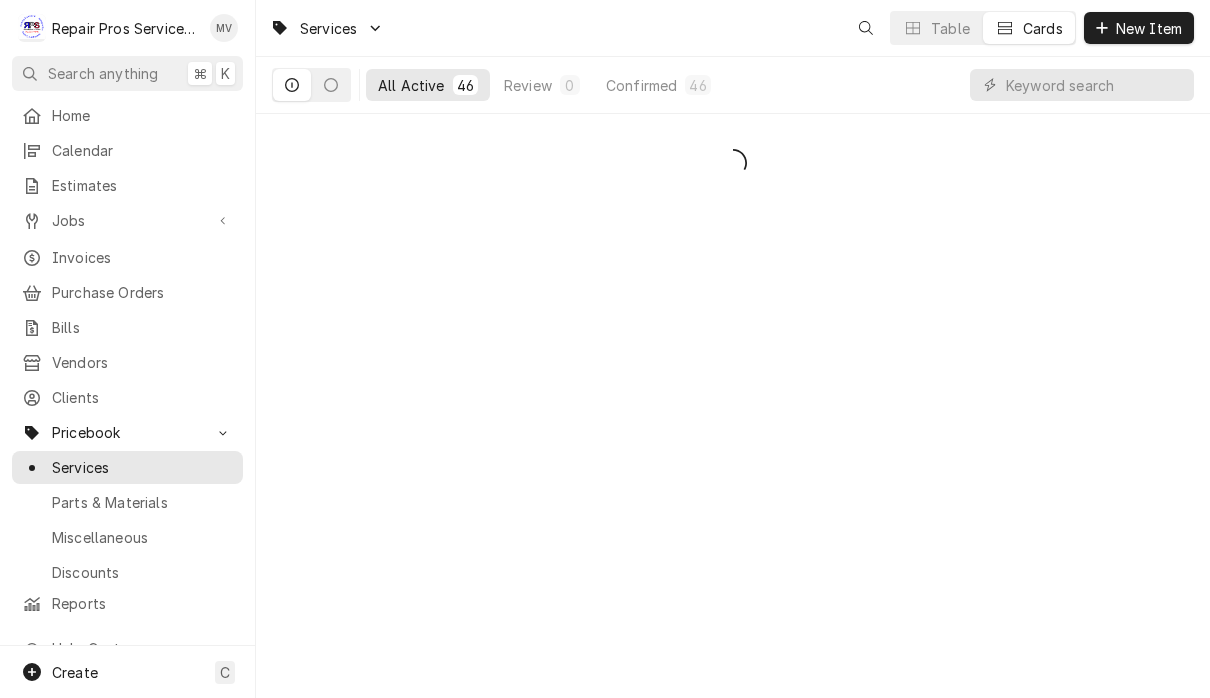 scroll, scrollTop: 0, scrollLeft: 0, axis: both 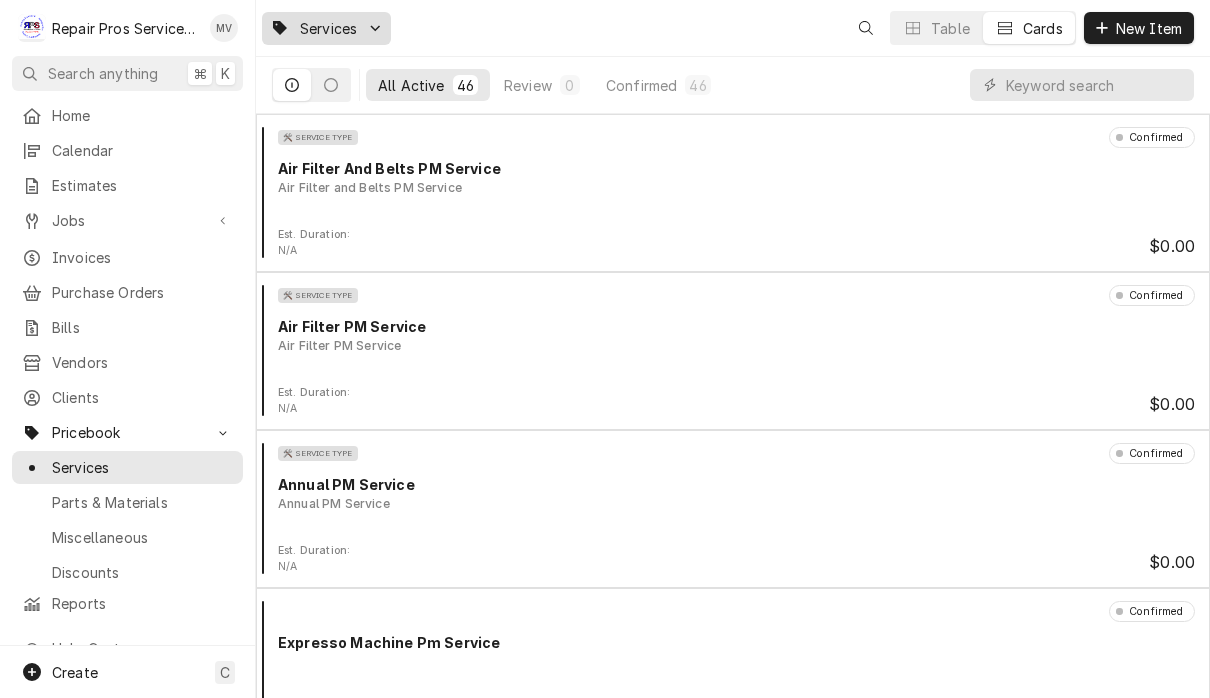 click on "Services" at bounding box center [328, 28] 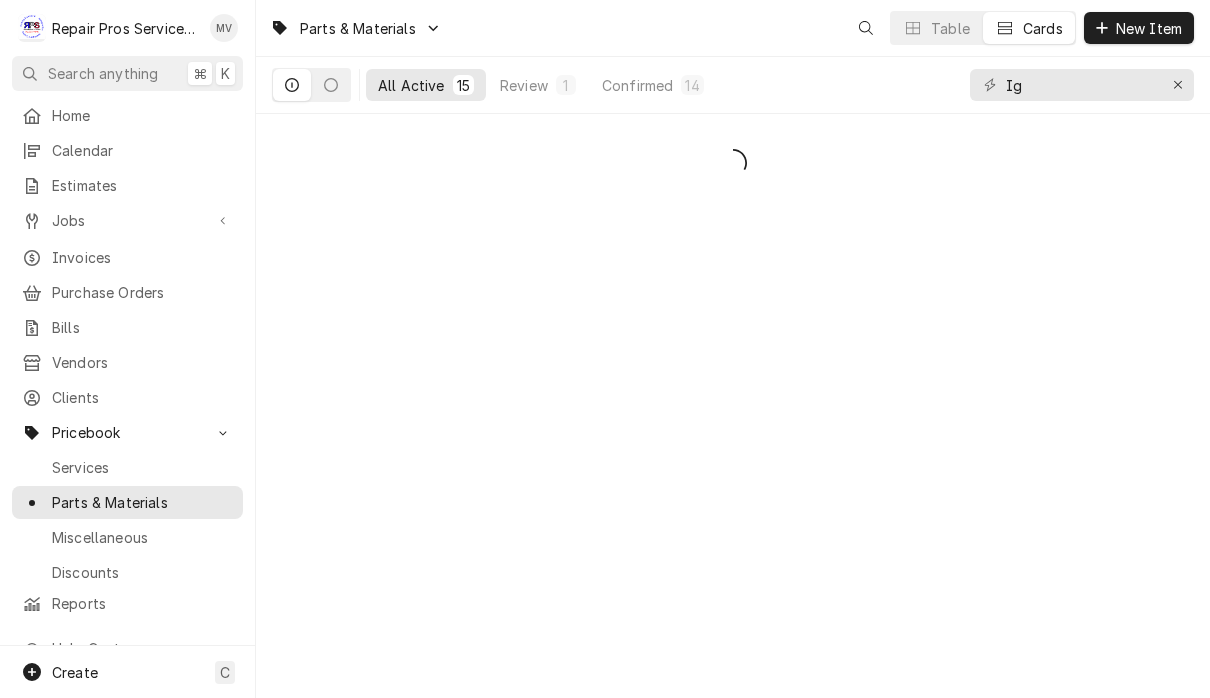 scroll, scrollTop: 0, scrollLeft: 0, axis: both 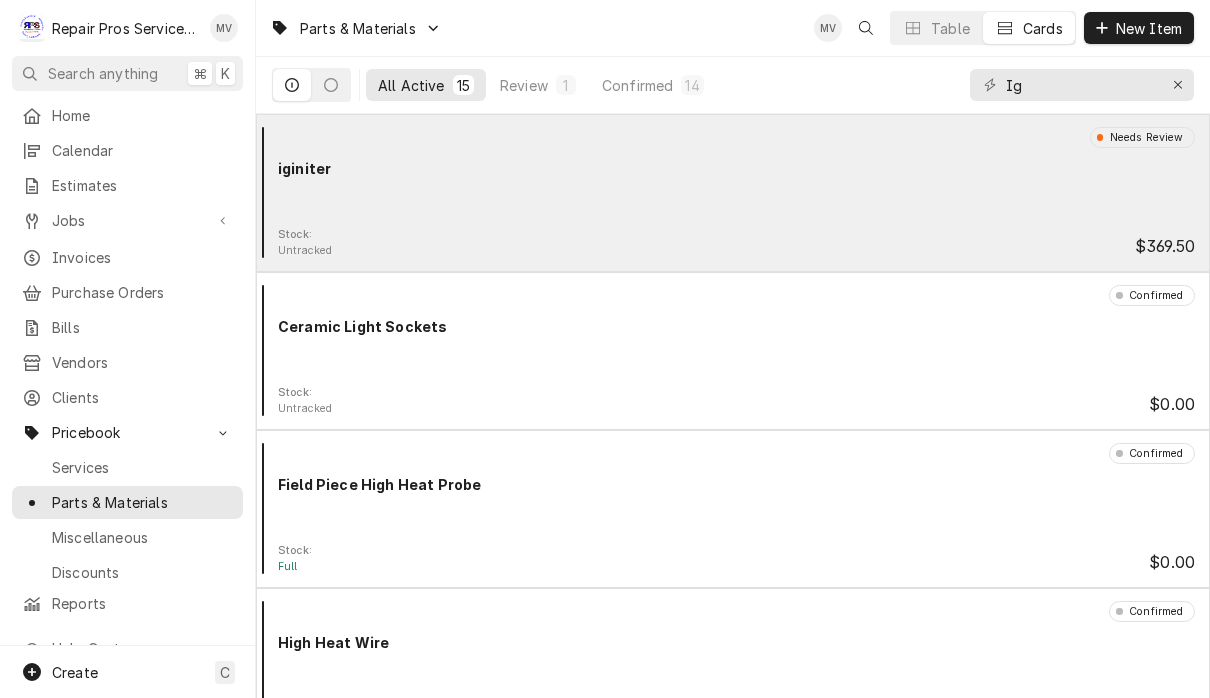 click on "Needs Review iginiter" at bounding box center (733, 177) 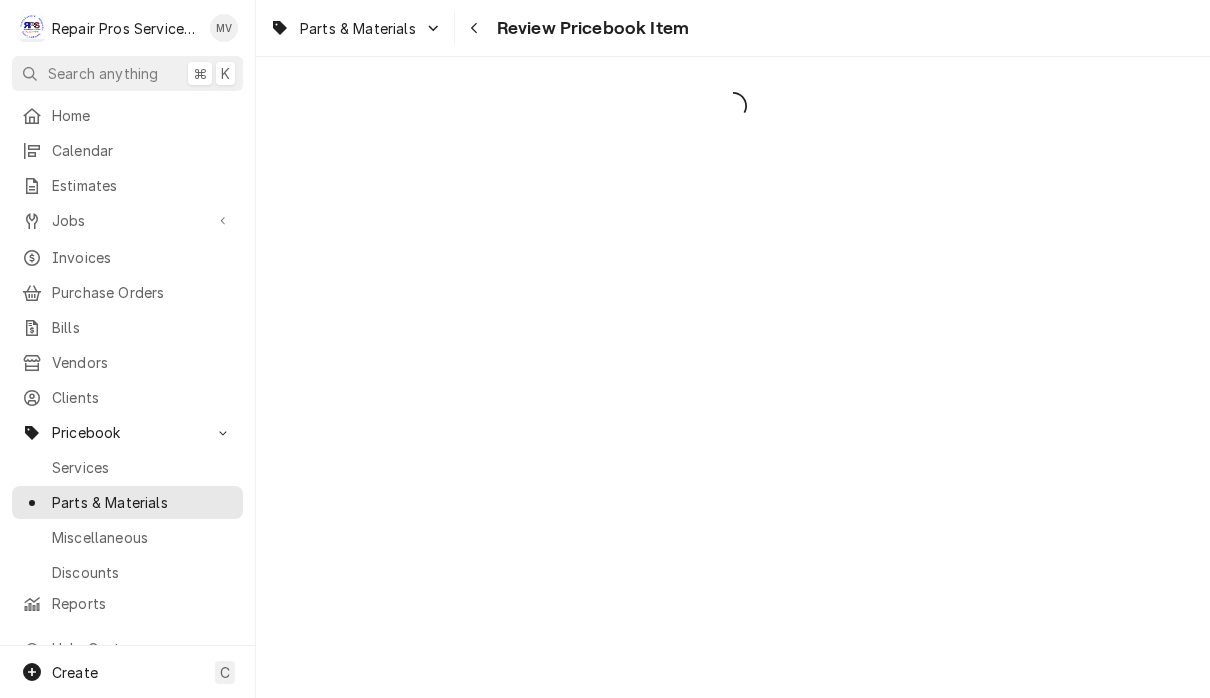 scroll, scrollTop: 0, scrollLeft: 0, axis: both 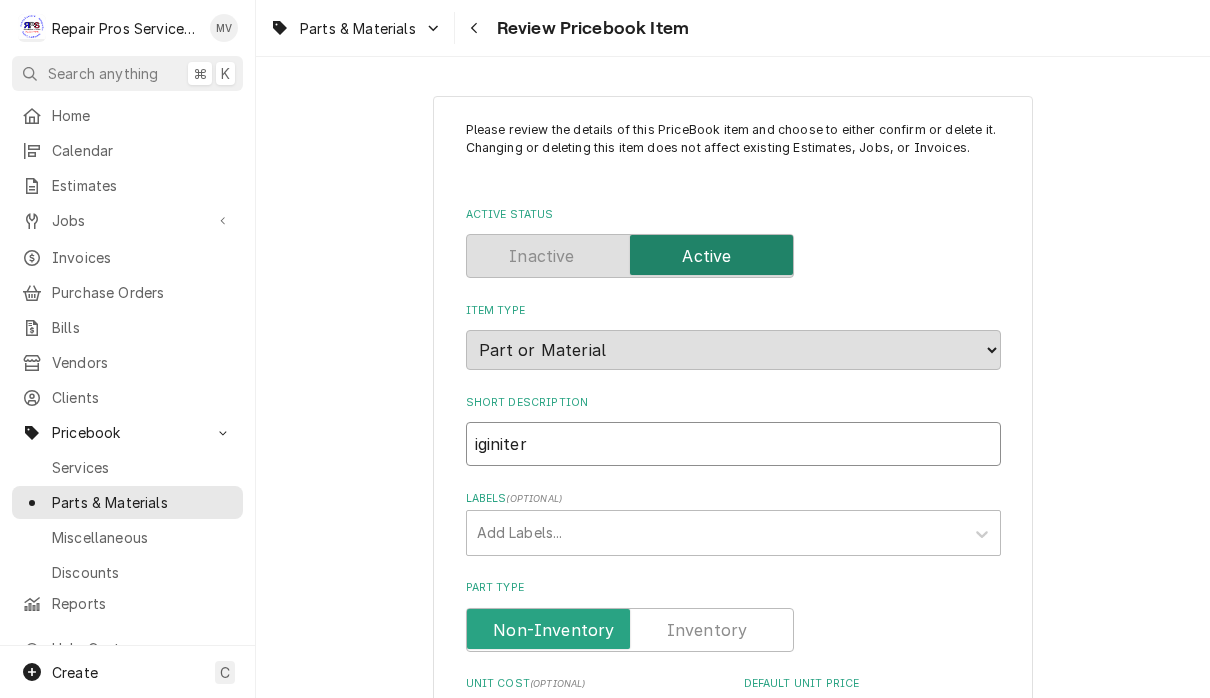 click on "iginiter" at bounding box center [733, 444] 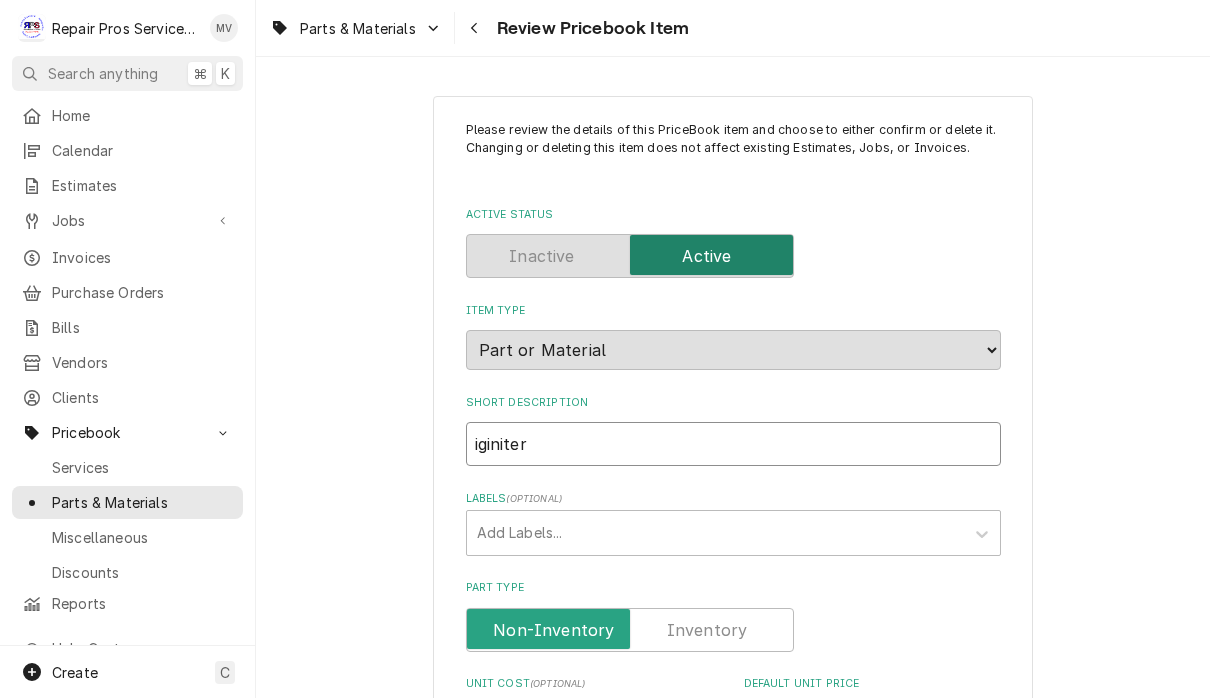 type on "x" 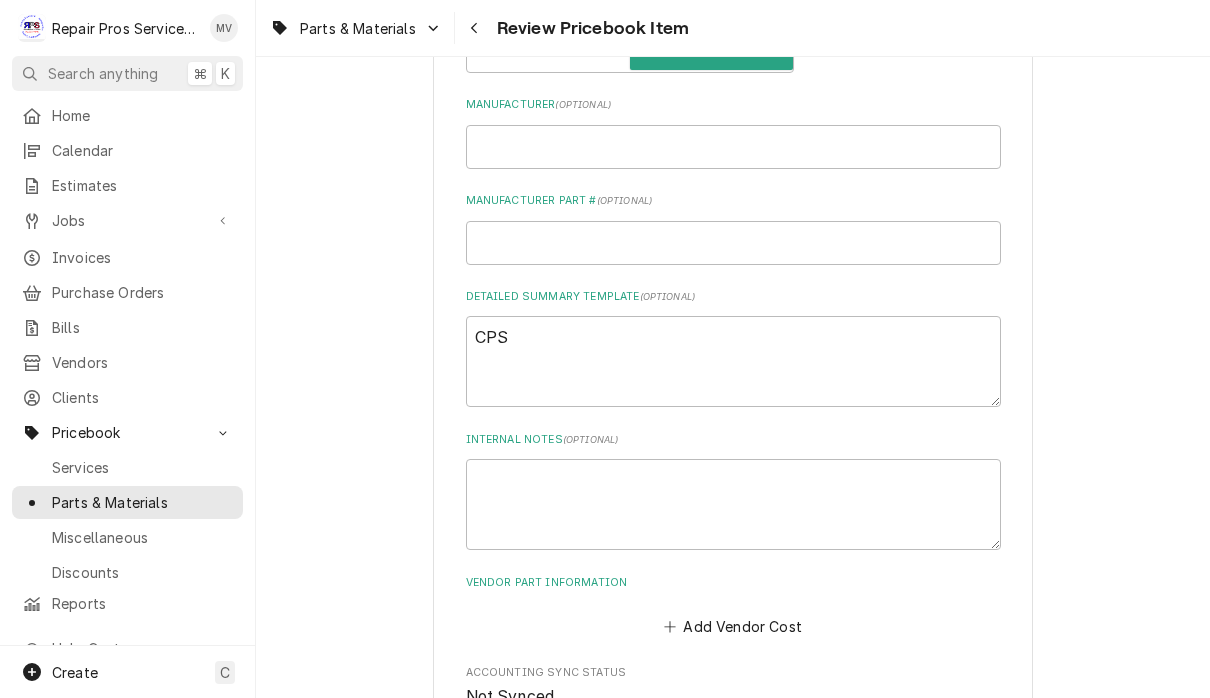 scroll, scrollTop: 796, scrollLeft: 0, axis: vertical 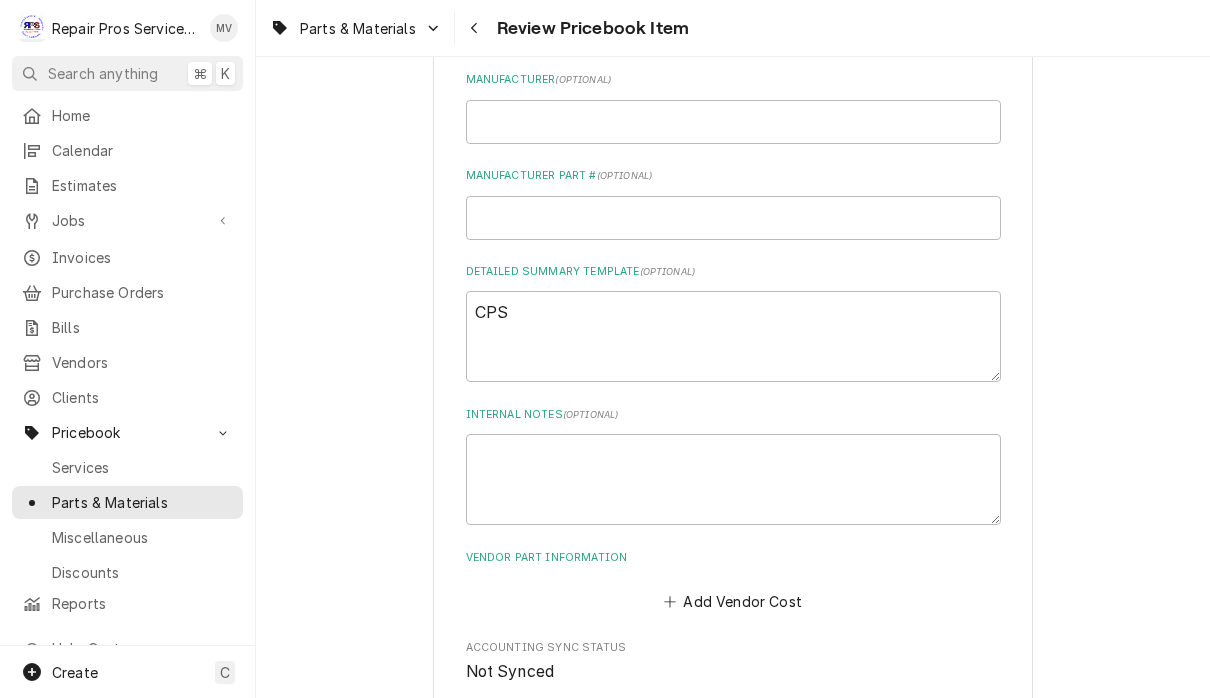 type on "igniter" 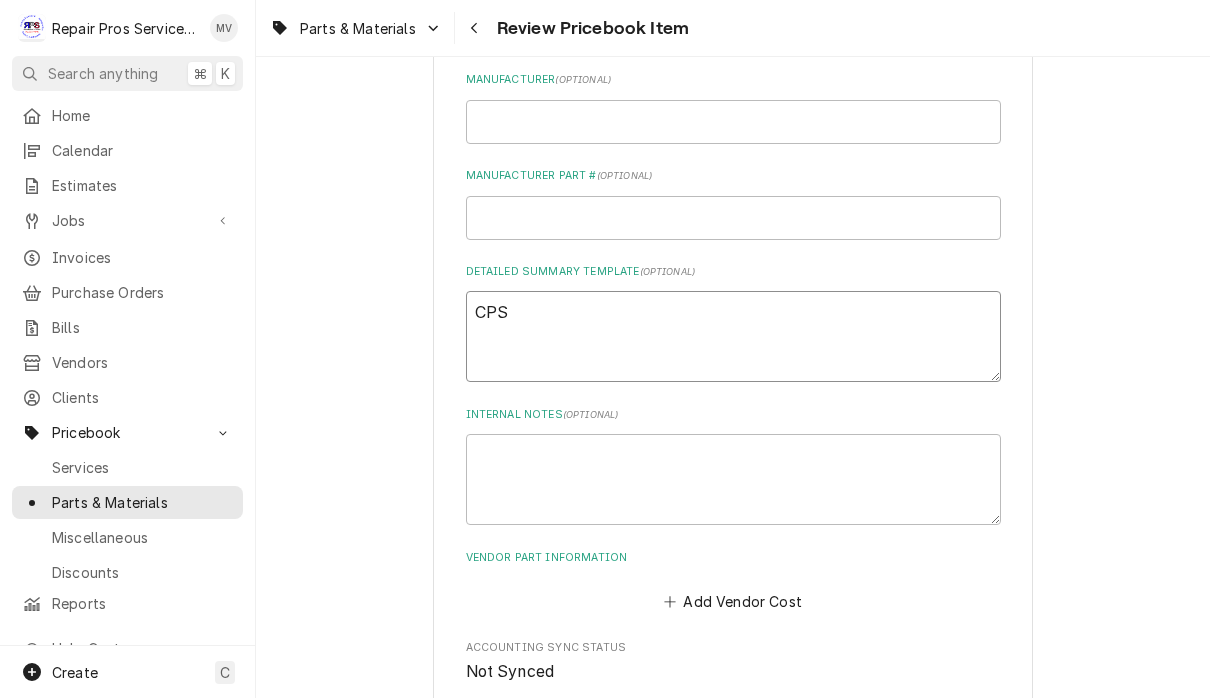 click on "CPS" at bounding box center [733, 336] 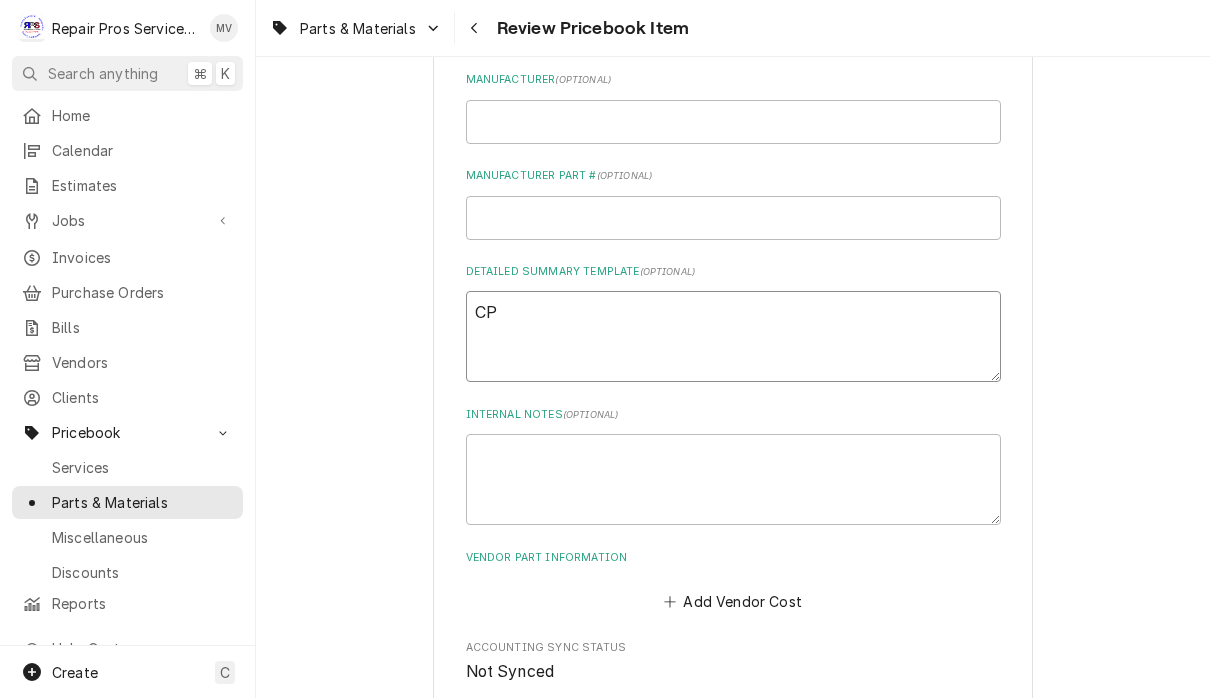 type on "x" 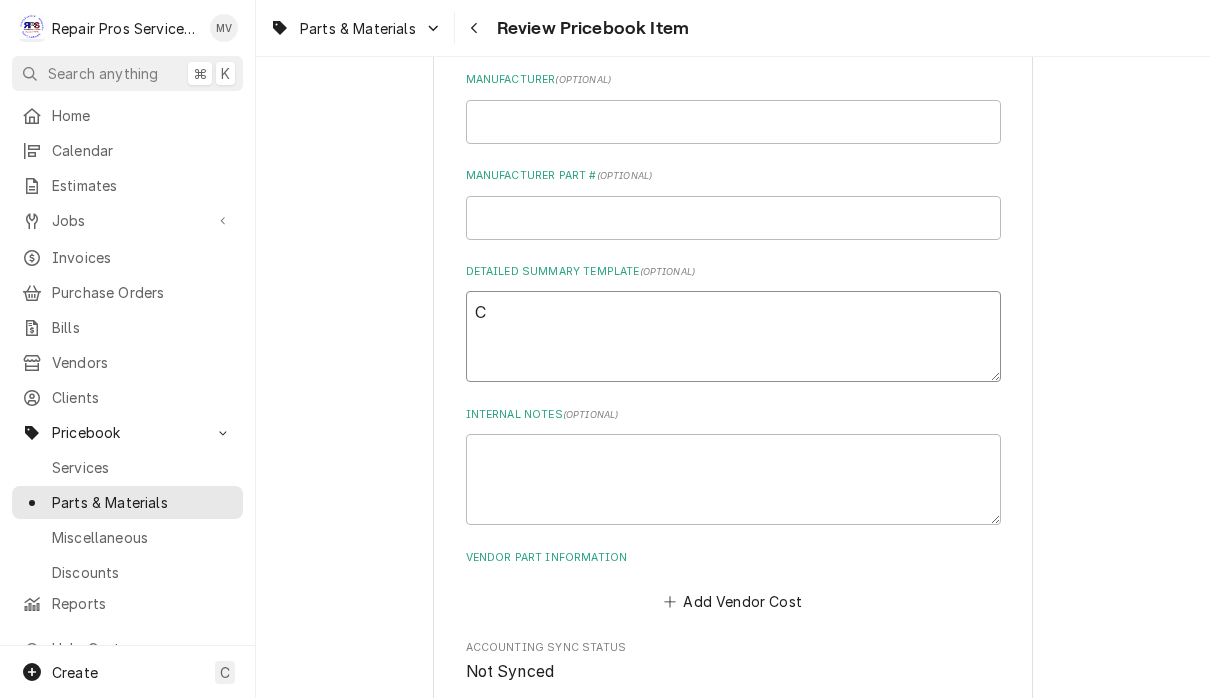 type on "x" 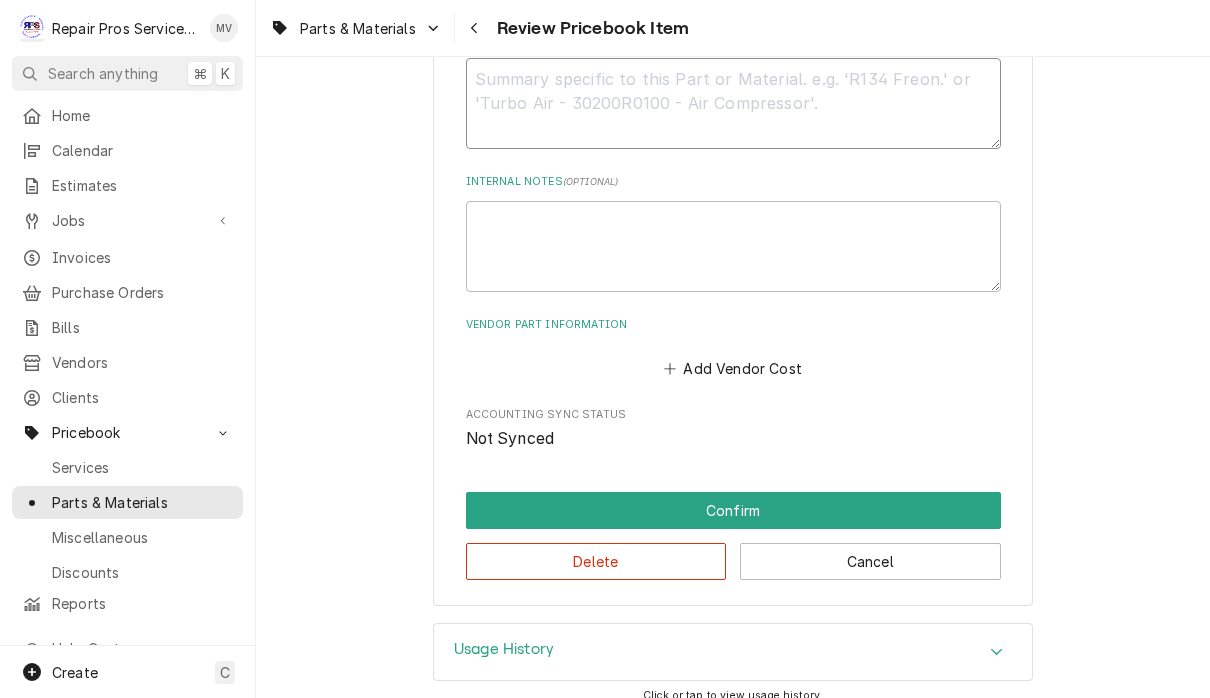 scroll, scrollTop: 1028, scrollLeft: 0, axis: vertical 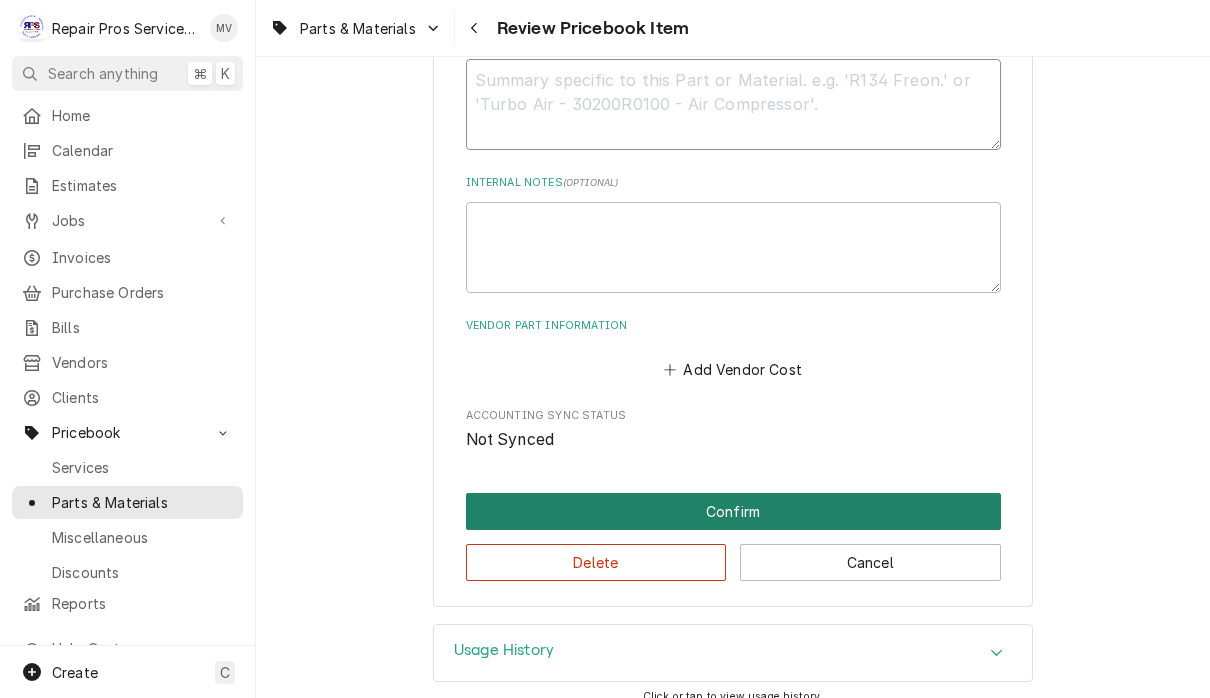 type 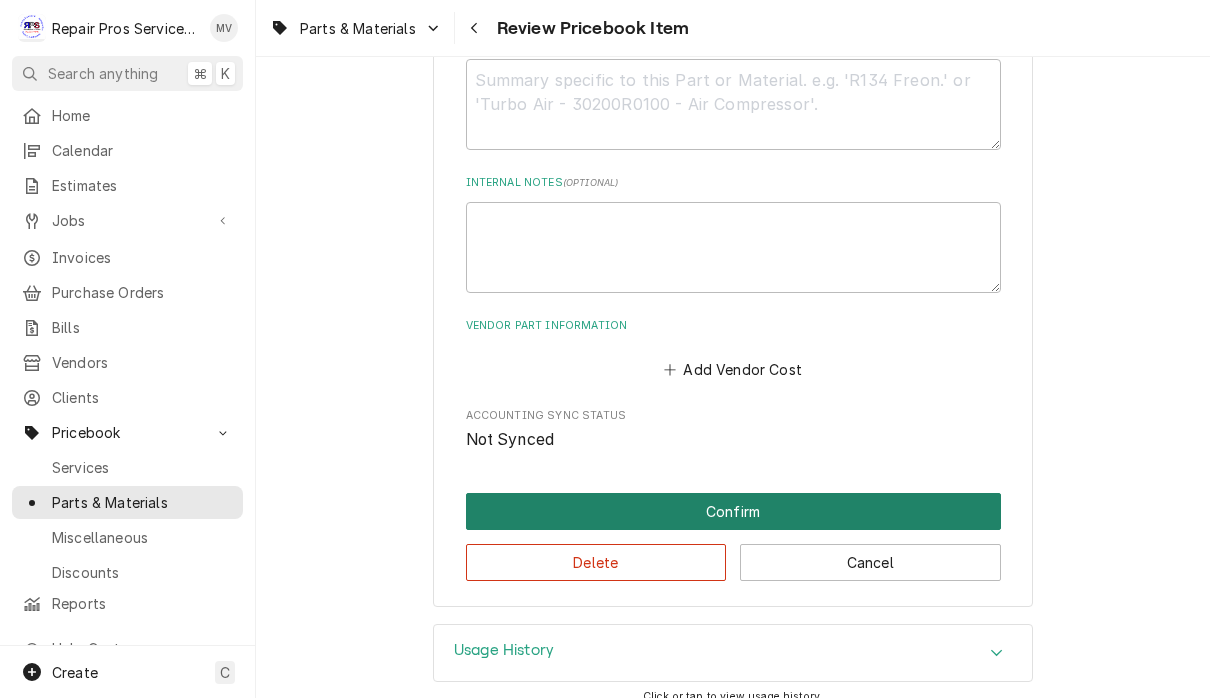 click on "Confirm" at bounding box center (733, 511) 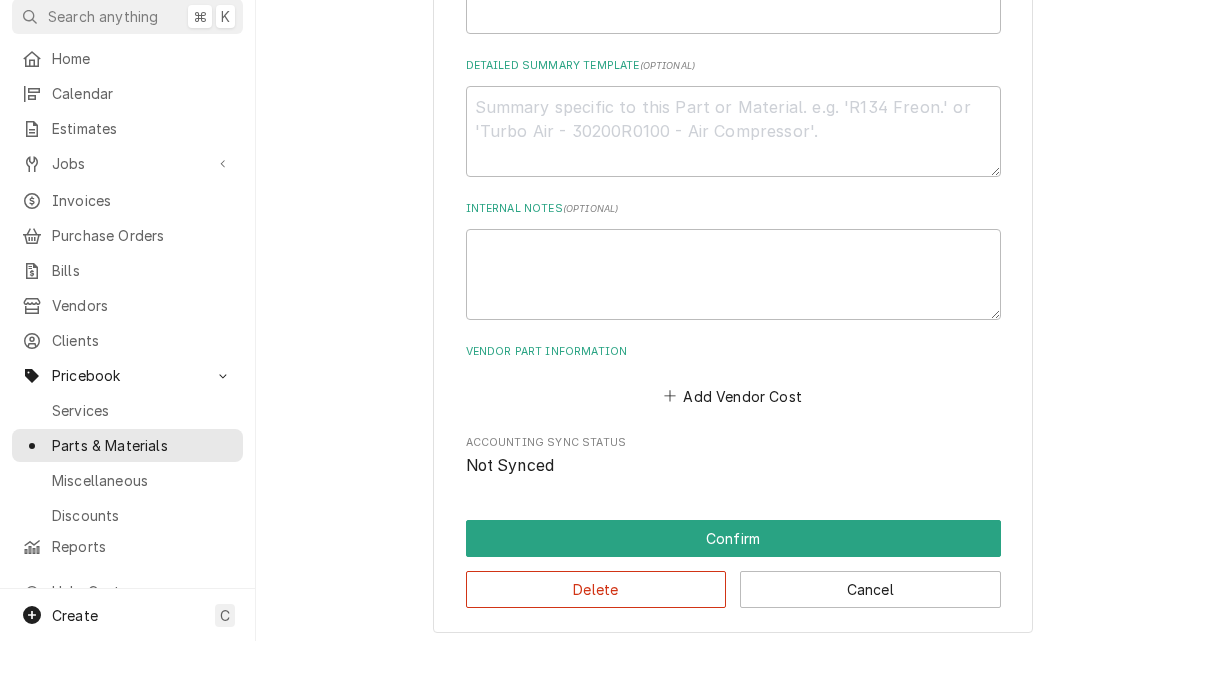 scroll, scrollTop: 1030, scrollLeft: 0, axis: vertical 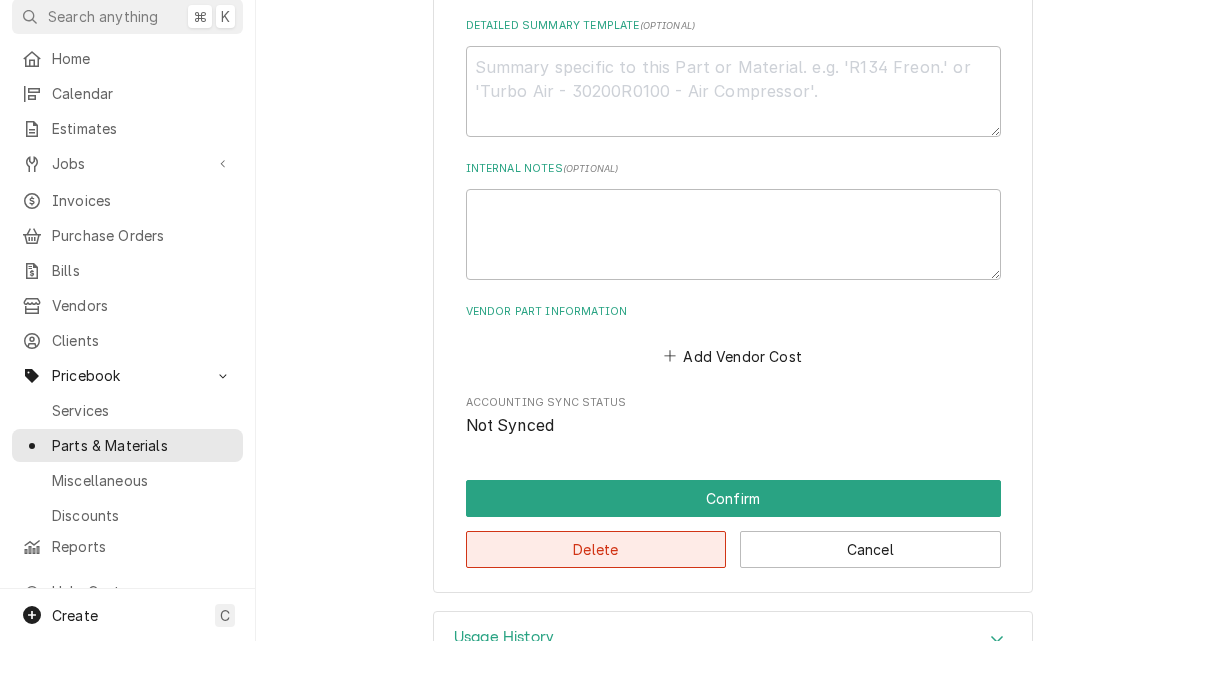 click on "Delete" at bounding box center (596, 606) 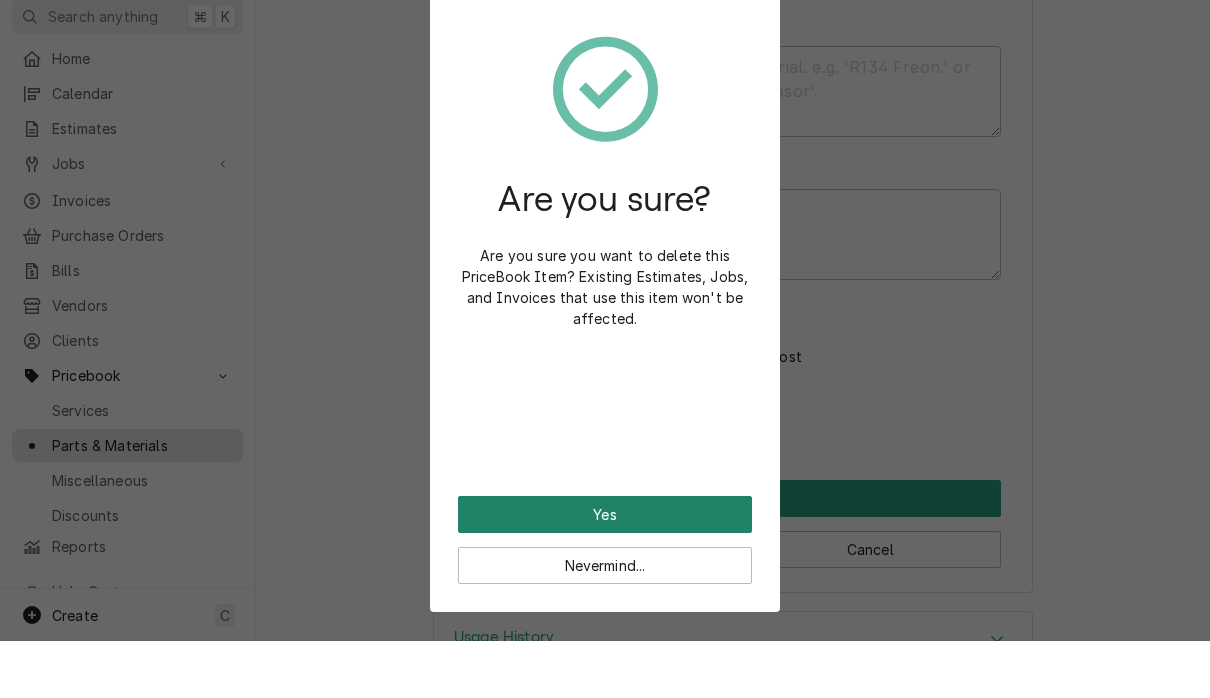 click on "Yes" at bounding box center [605, 571] 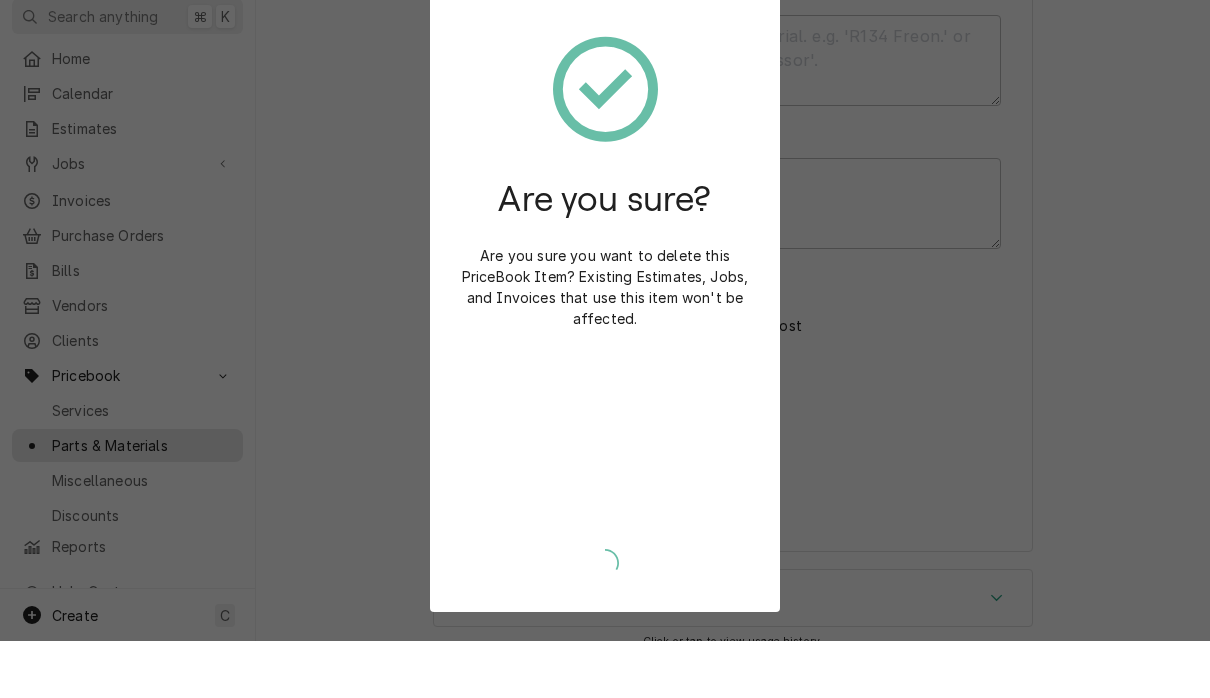 type on "x" 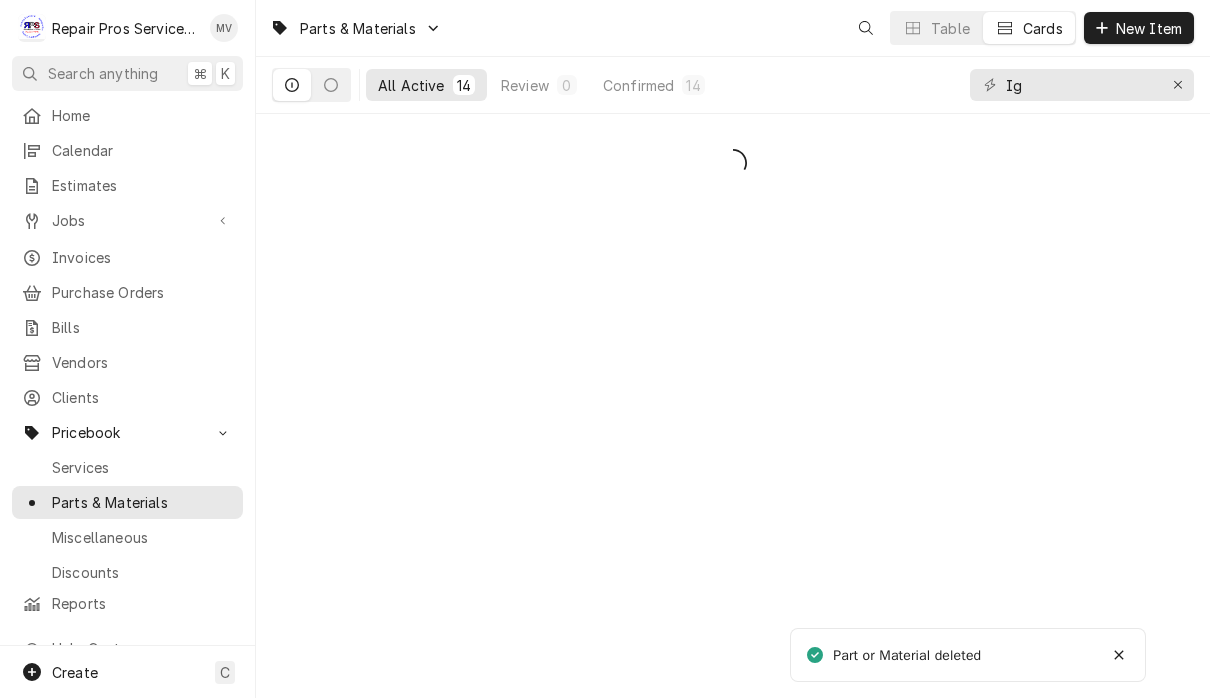 scroll, scrollTop: 0, scrollLeft: 0, axis: both 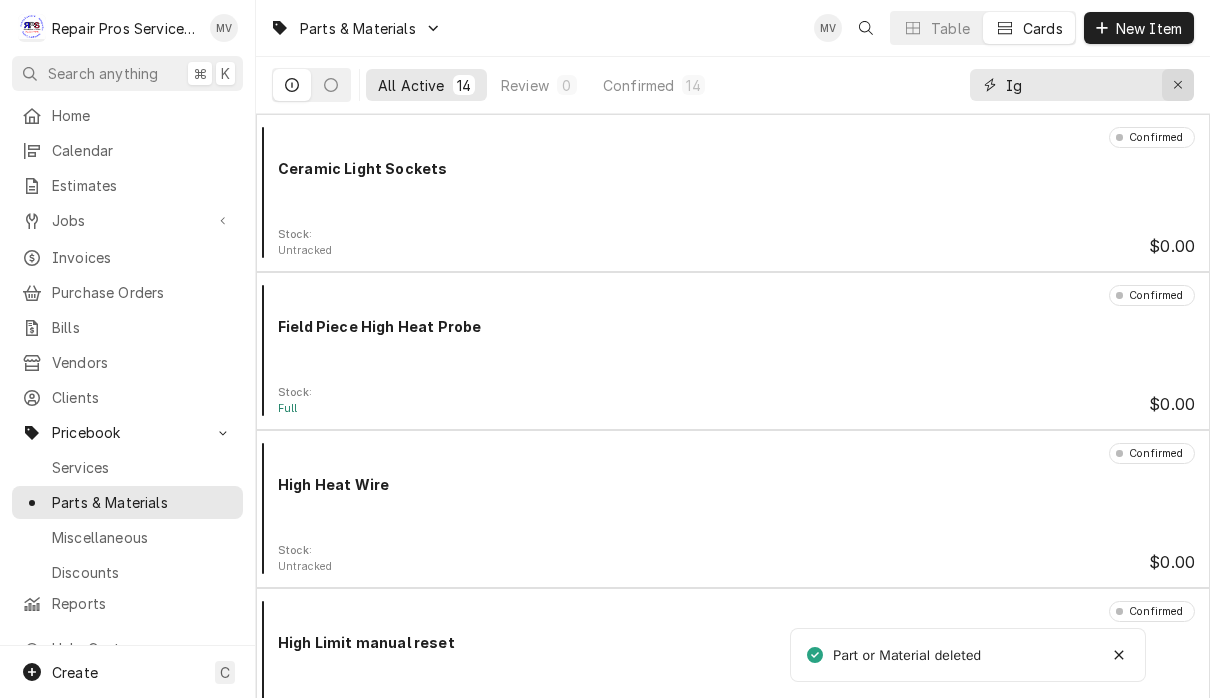 click at bounding box center (1178, 85) 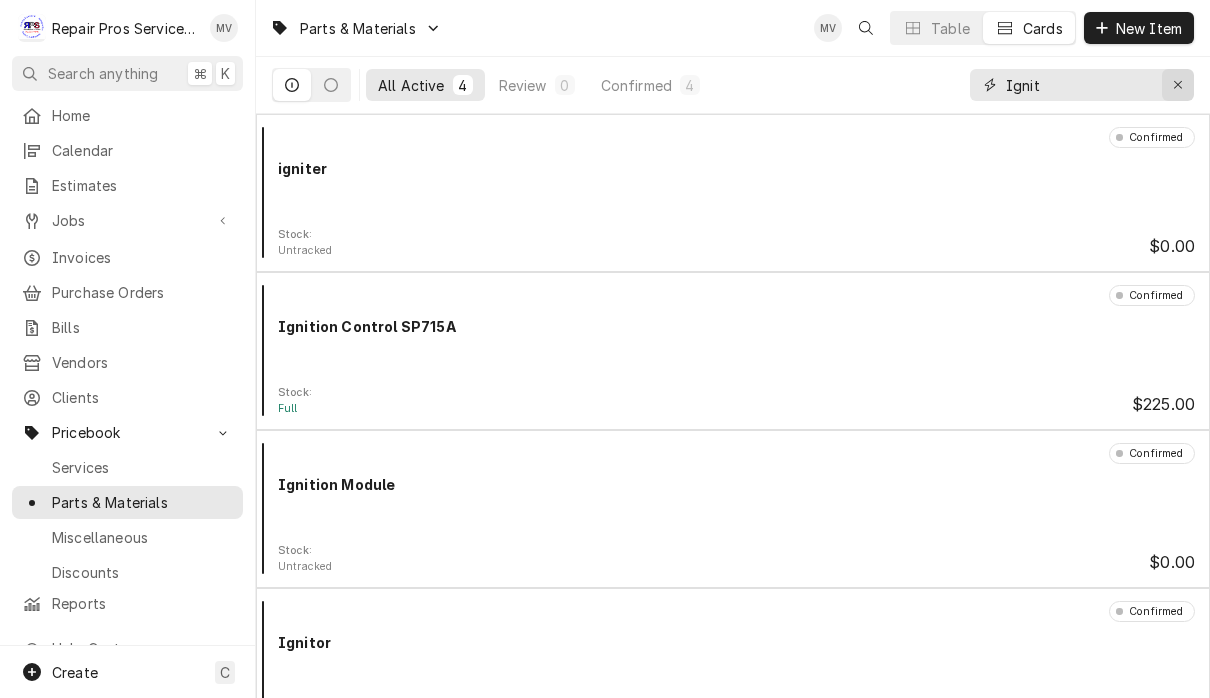 type on "Ignit" 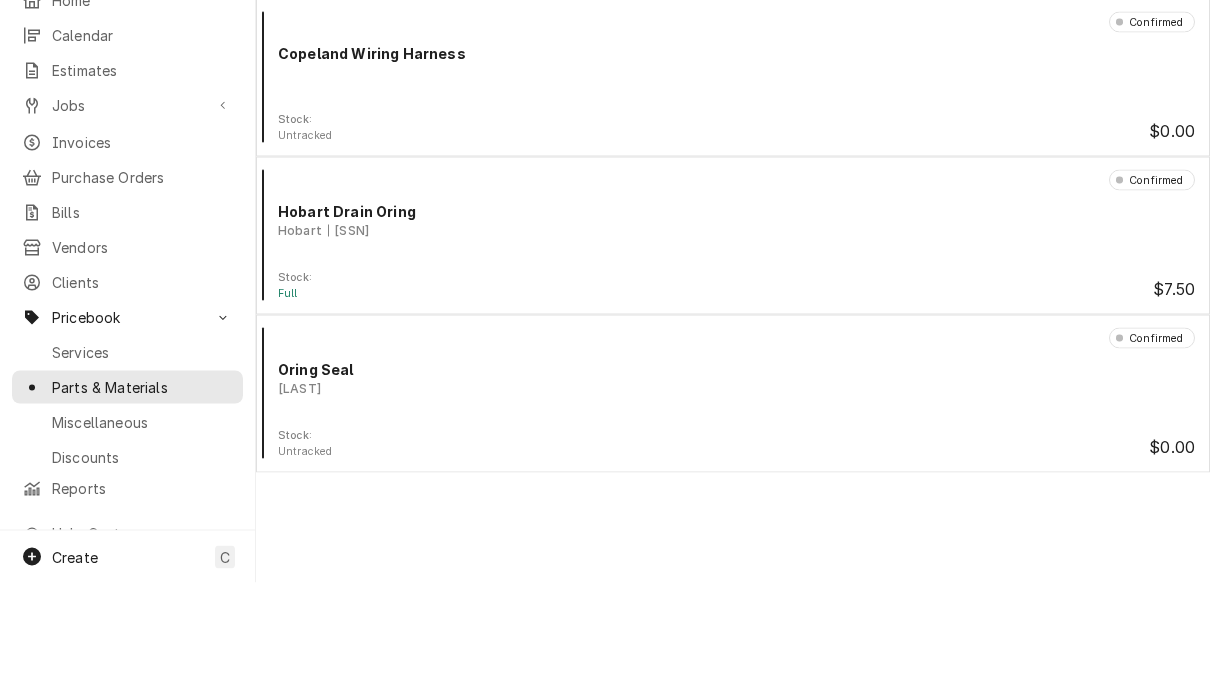 type on "O" 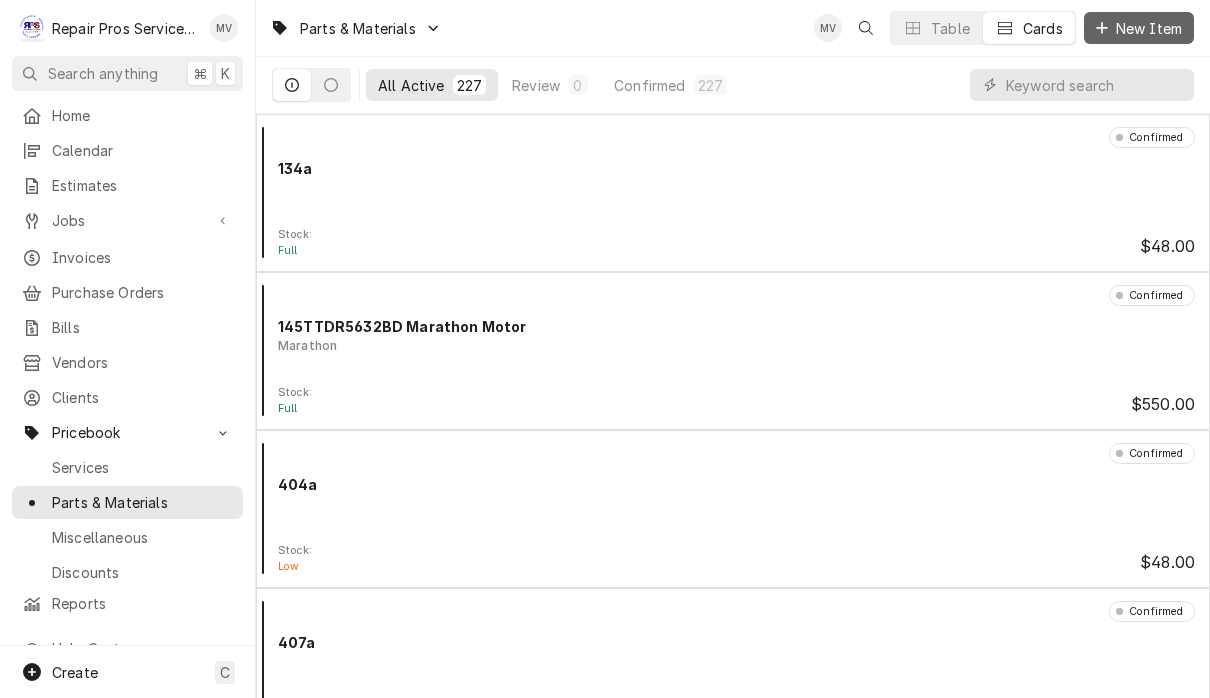 click on "New Item" at bounding box center (1149, 28) 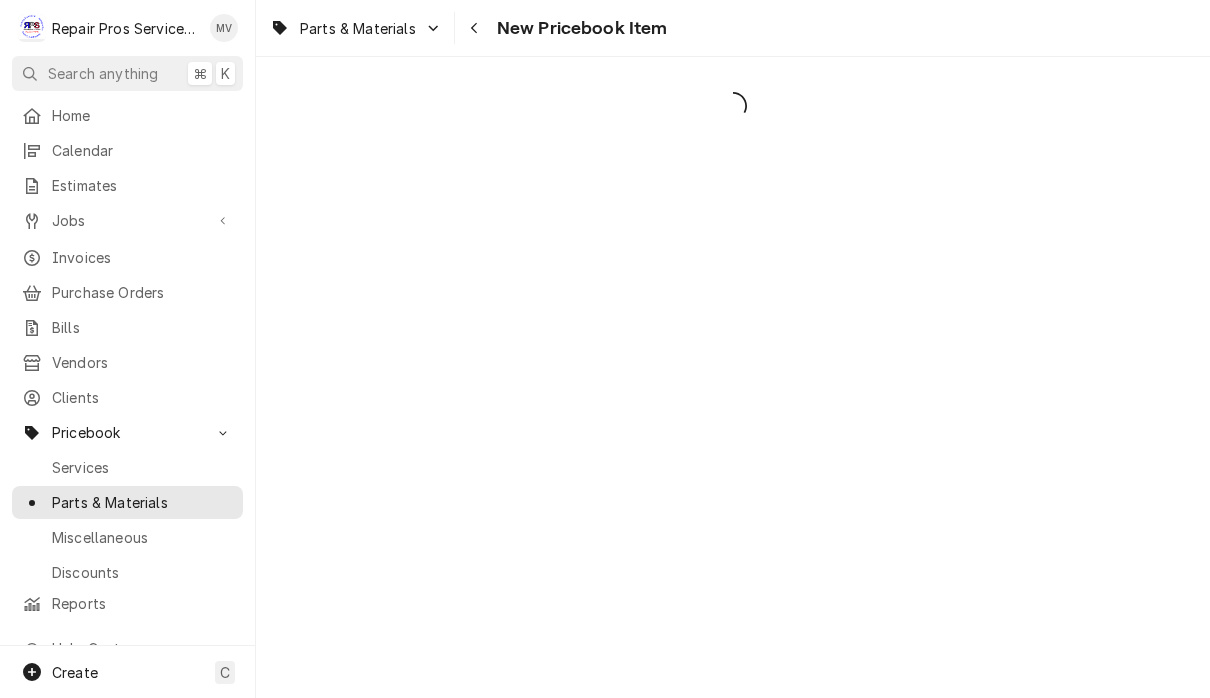 scroll, scrollTop: 0, scrollLeft: 0, axis: both 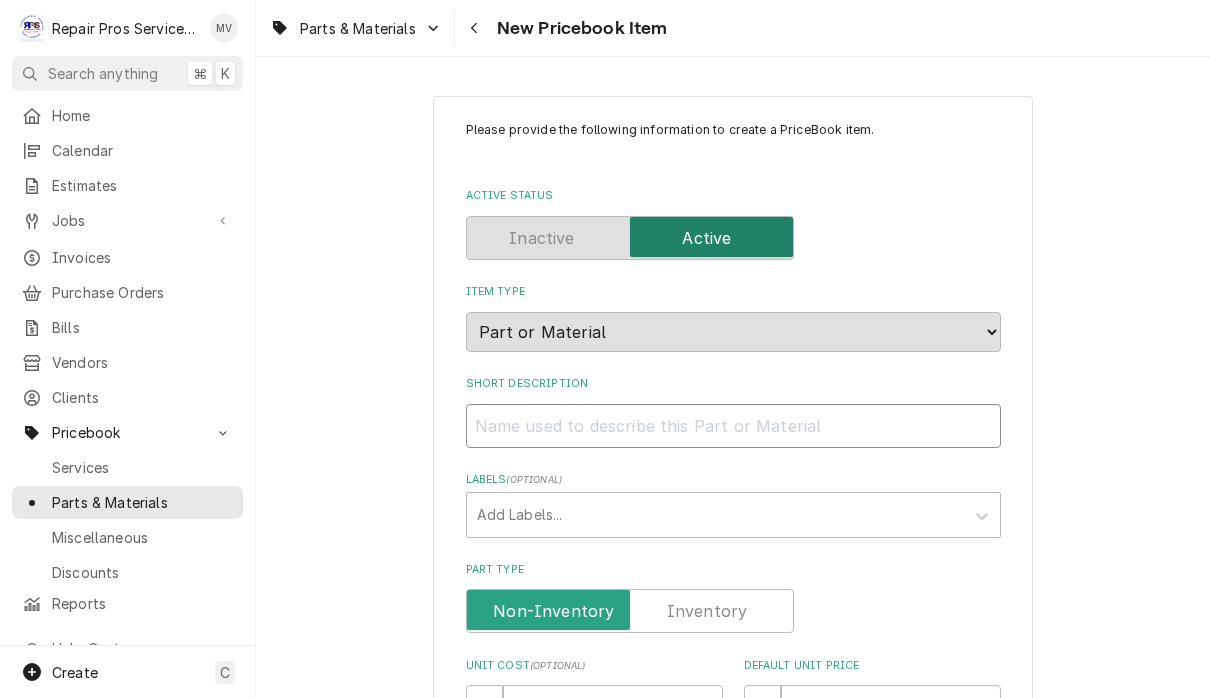 click on "Short Description" at bounding box center [733, 426] 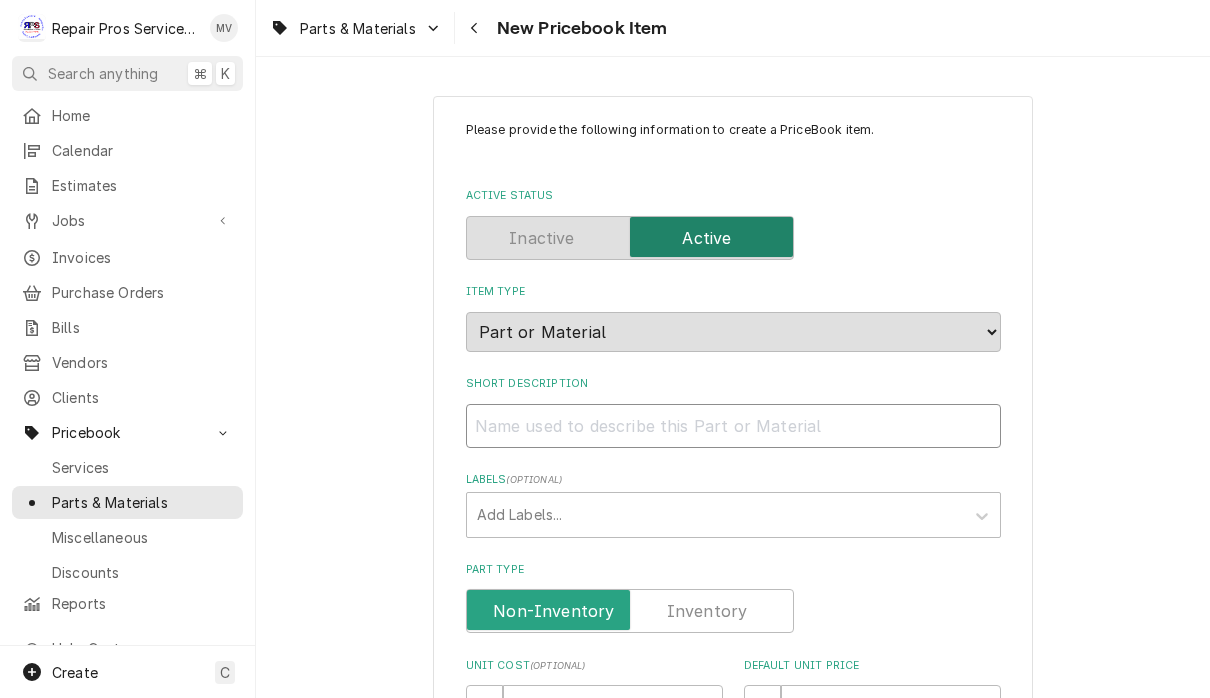 type on "x" 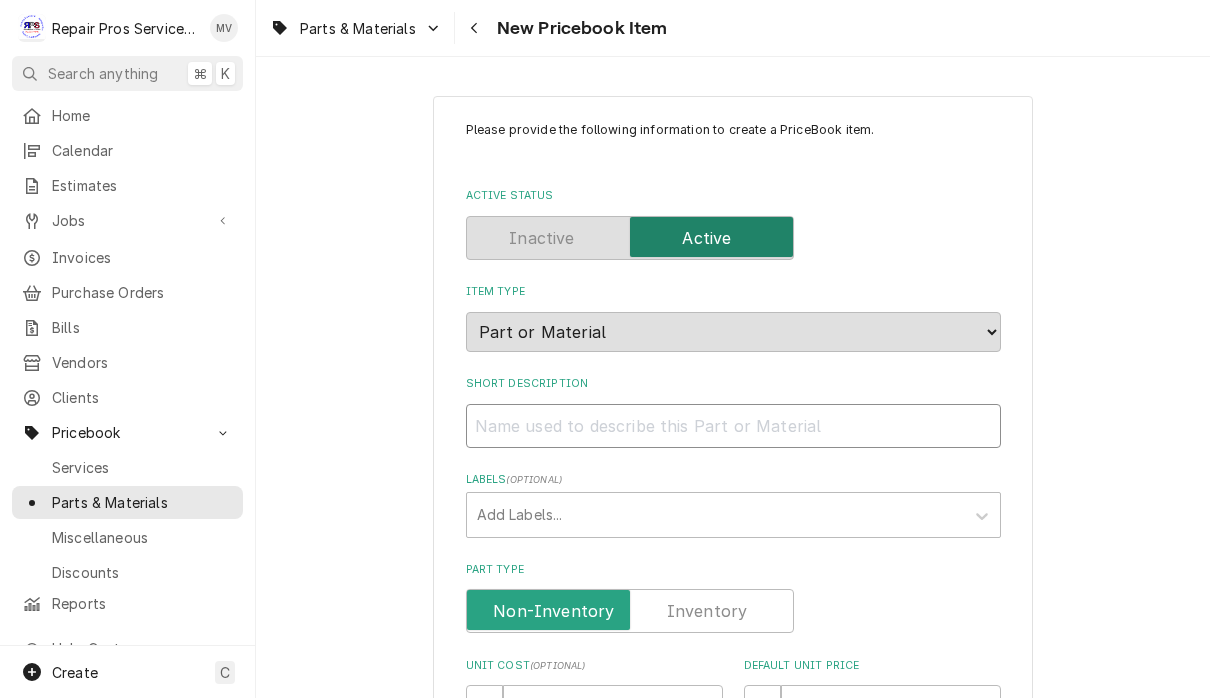 type on "R" 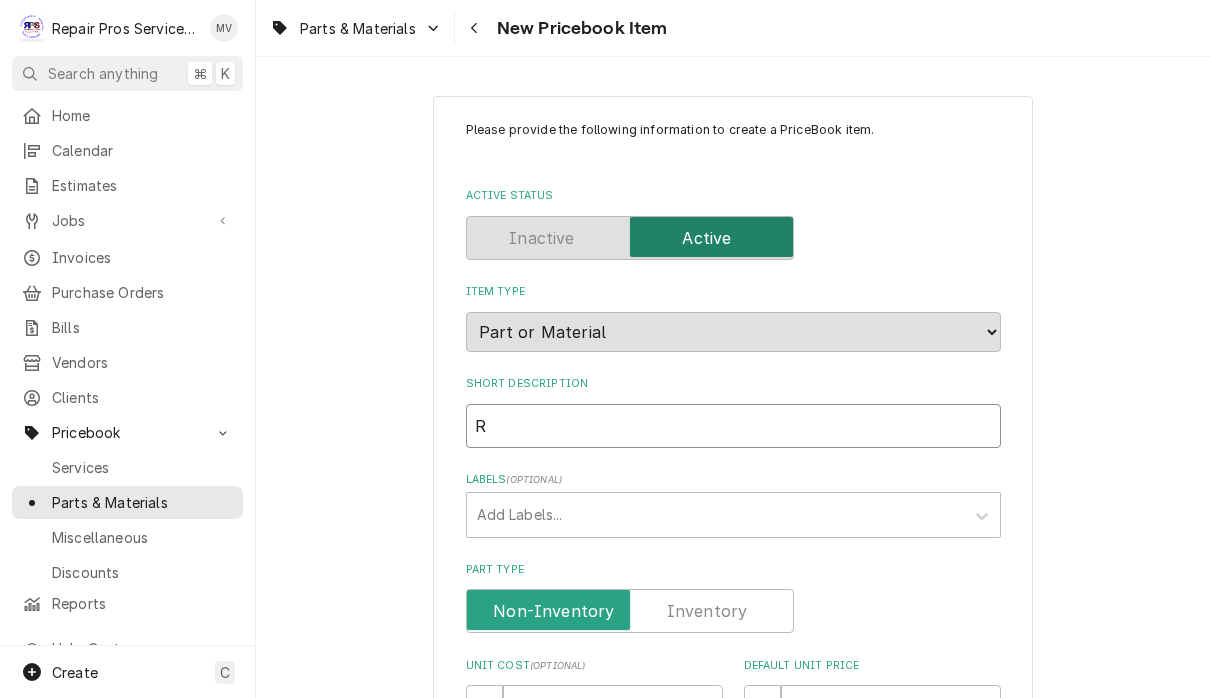 type on "x" 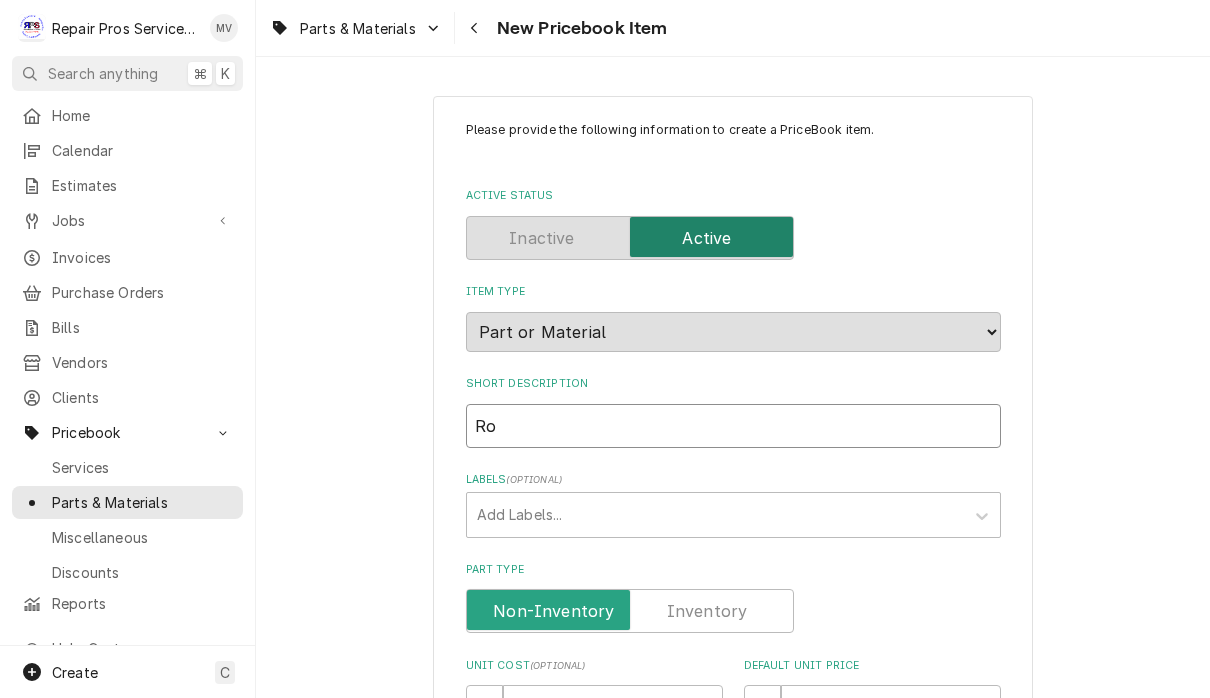 type on "x" 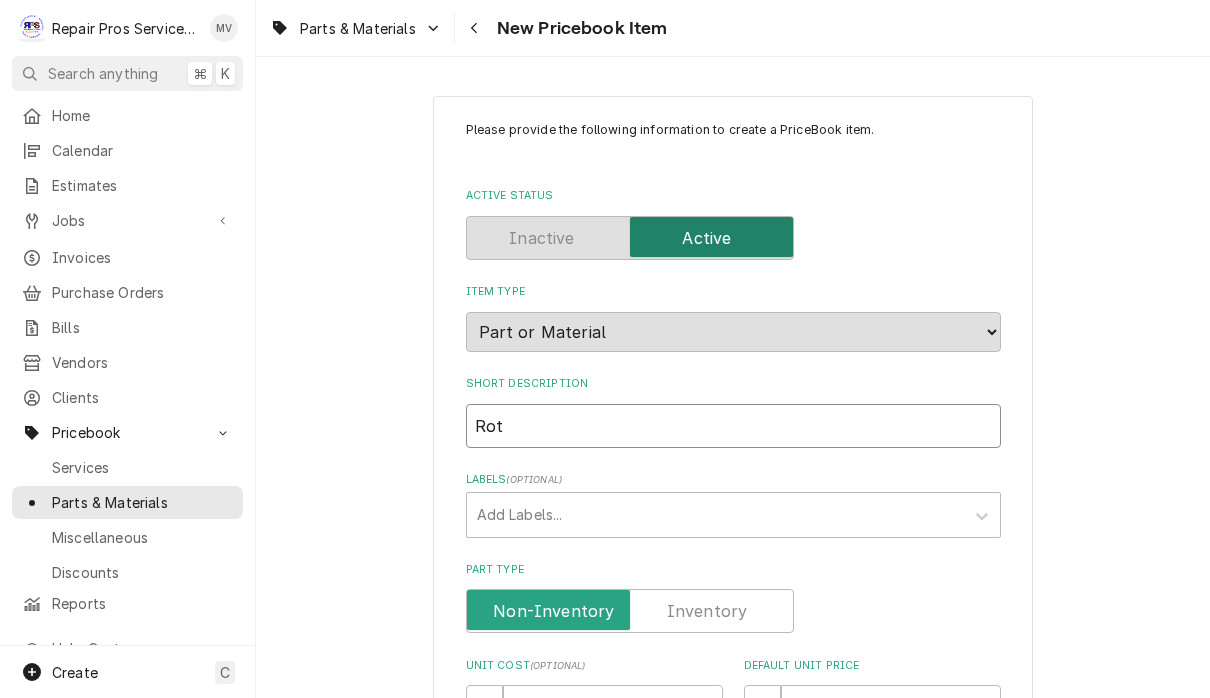 type on "x" 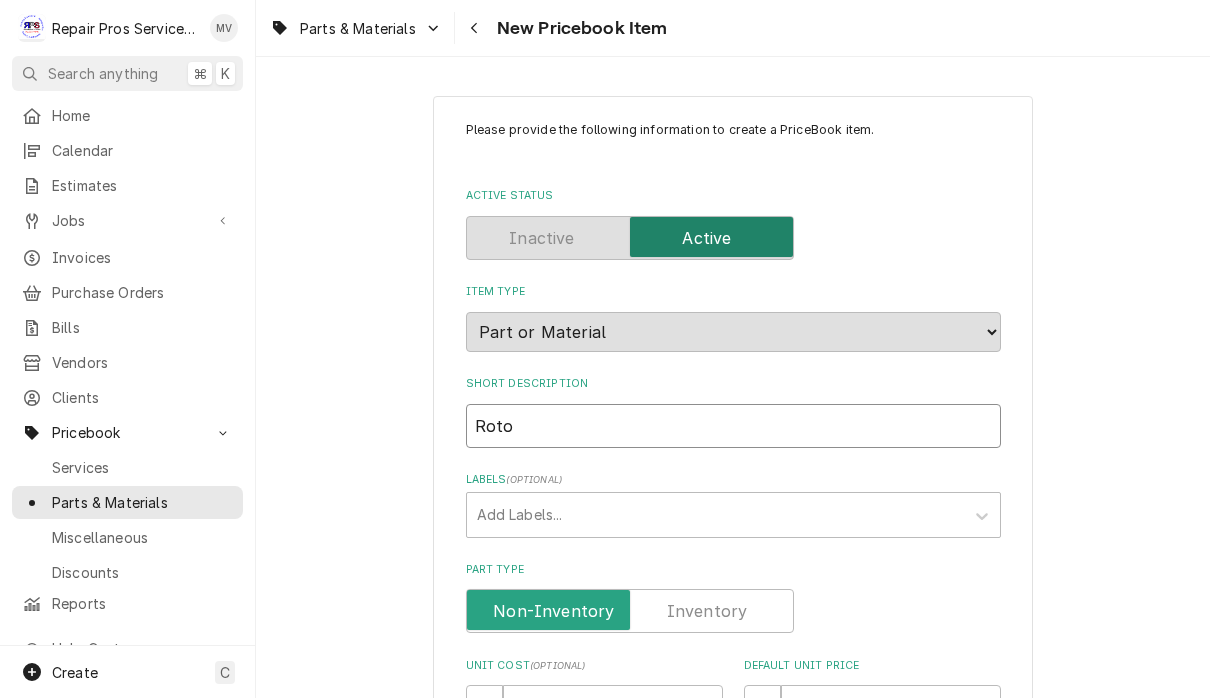 type on "x" 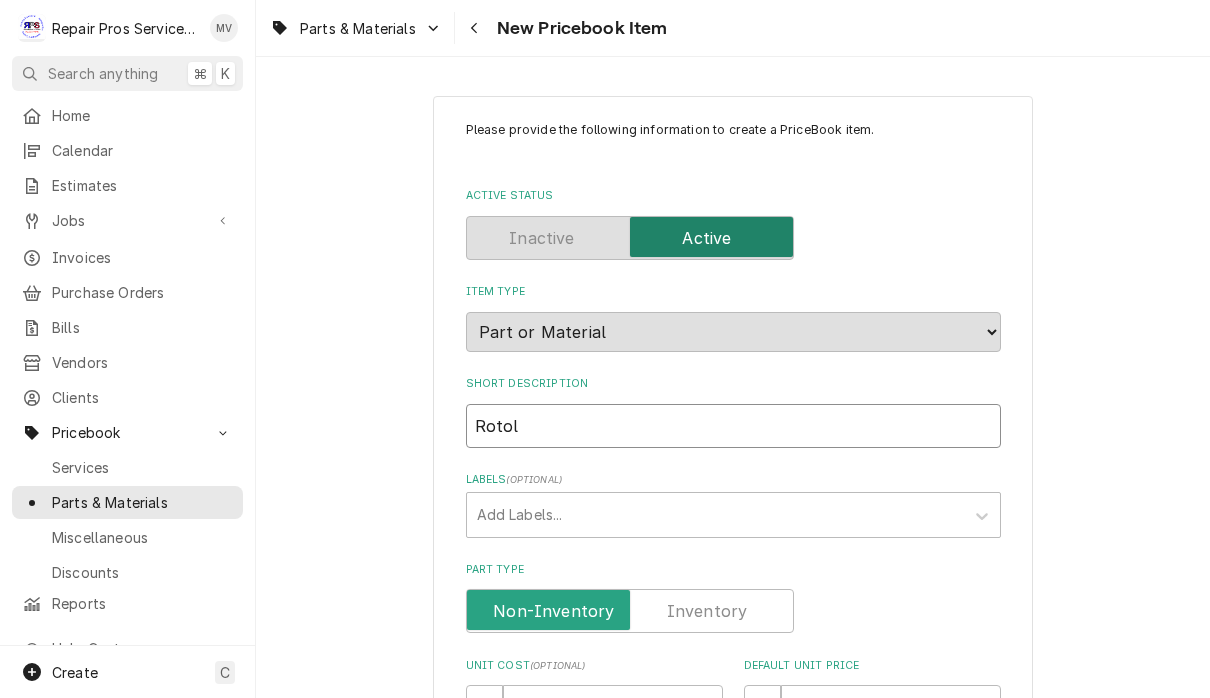 type on "x" 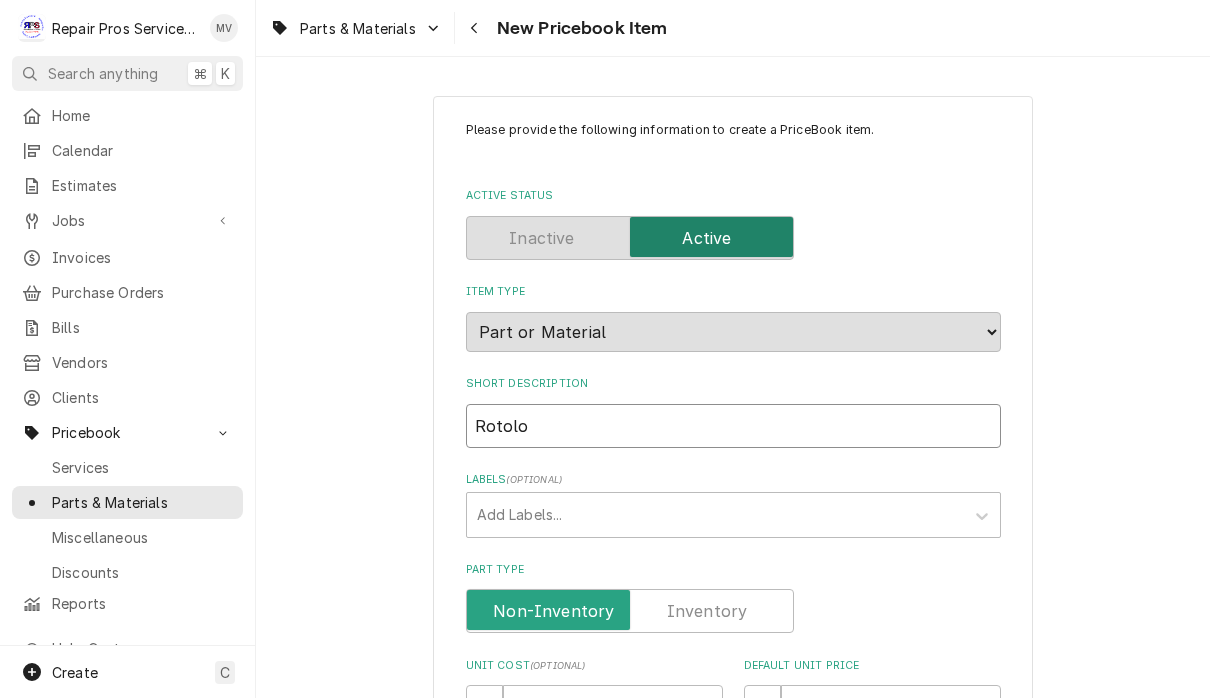 type on "x" 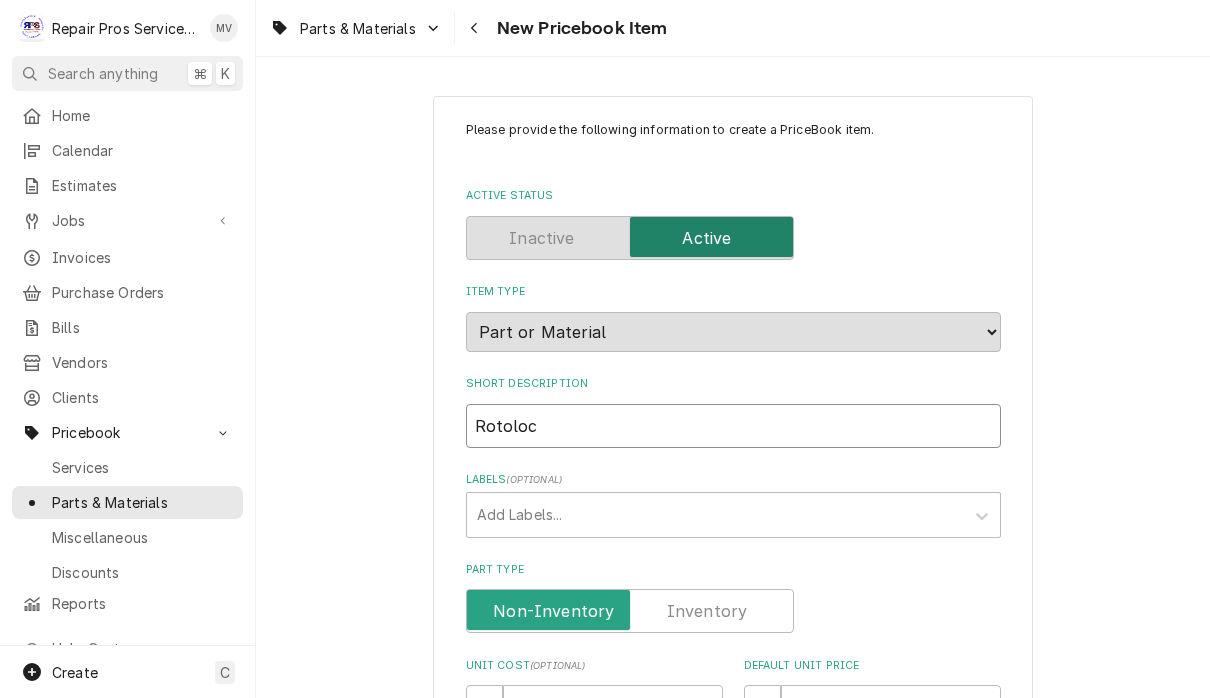 type on "x" 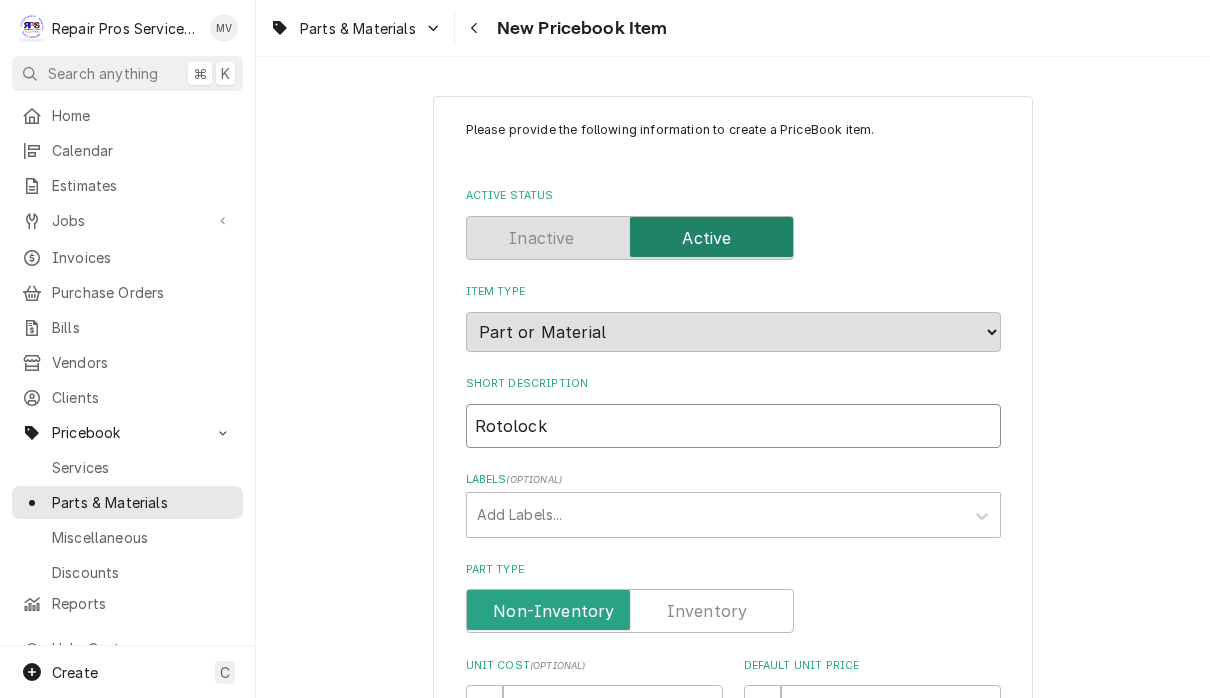 type on "x" 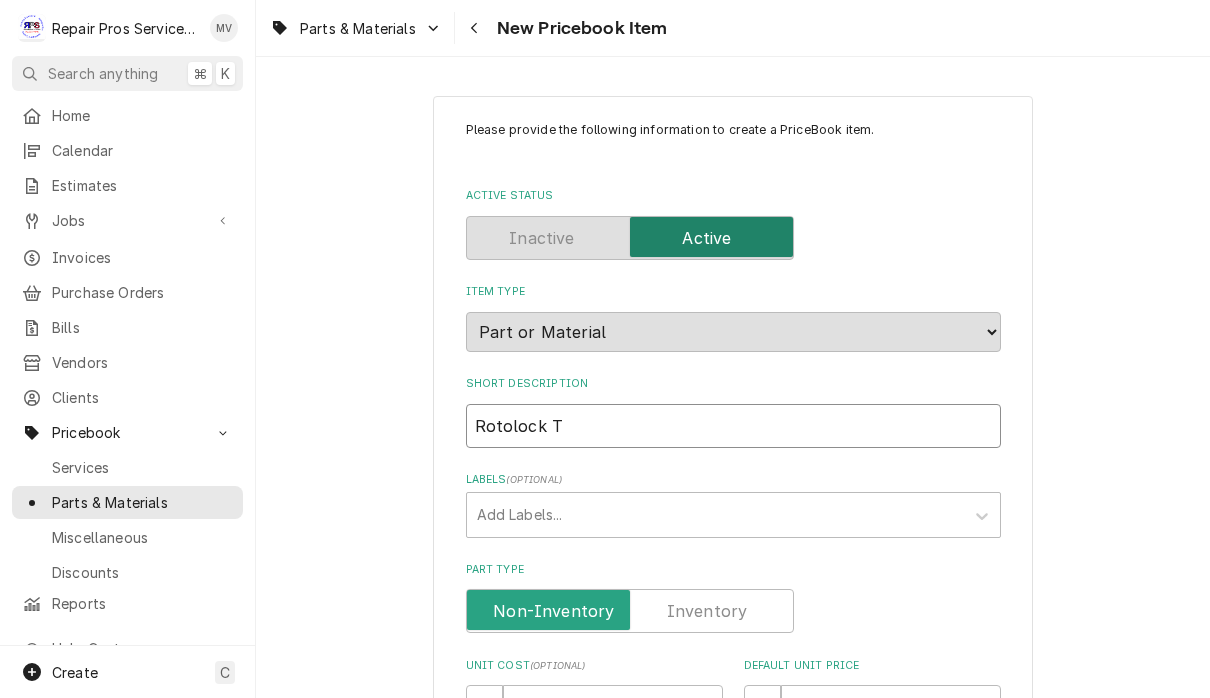 type on "x" 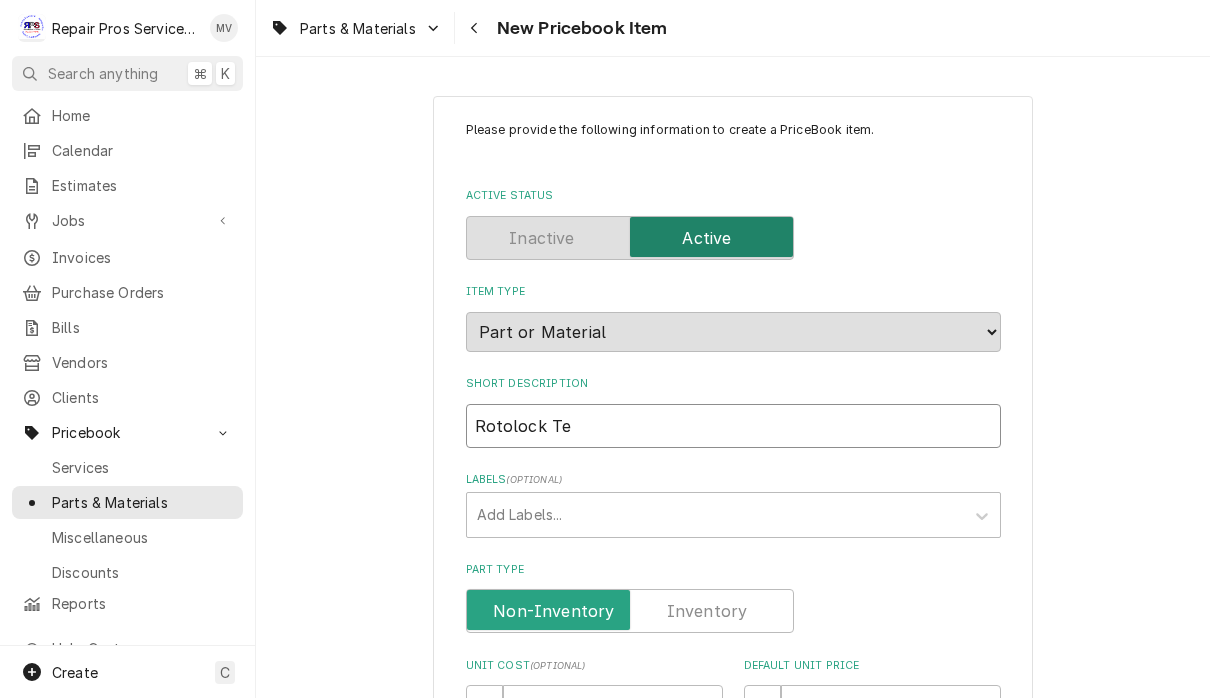 type on "x" 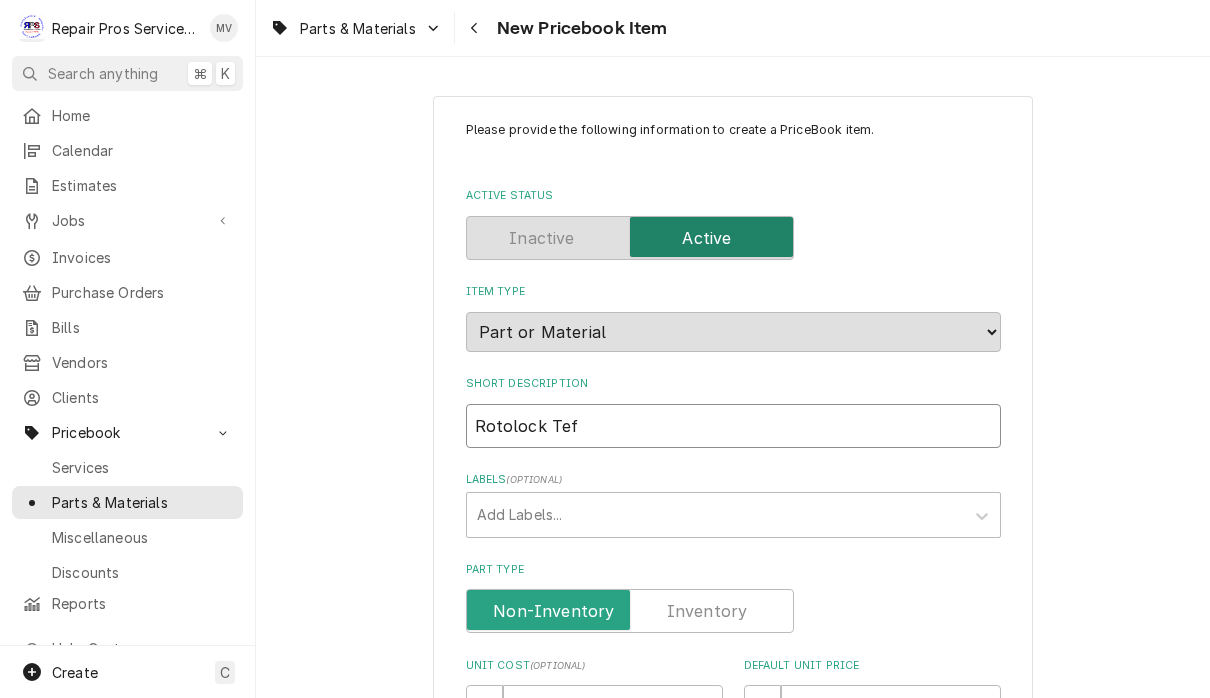 type on "x" 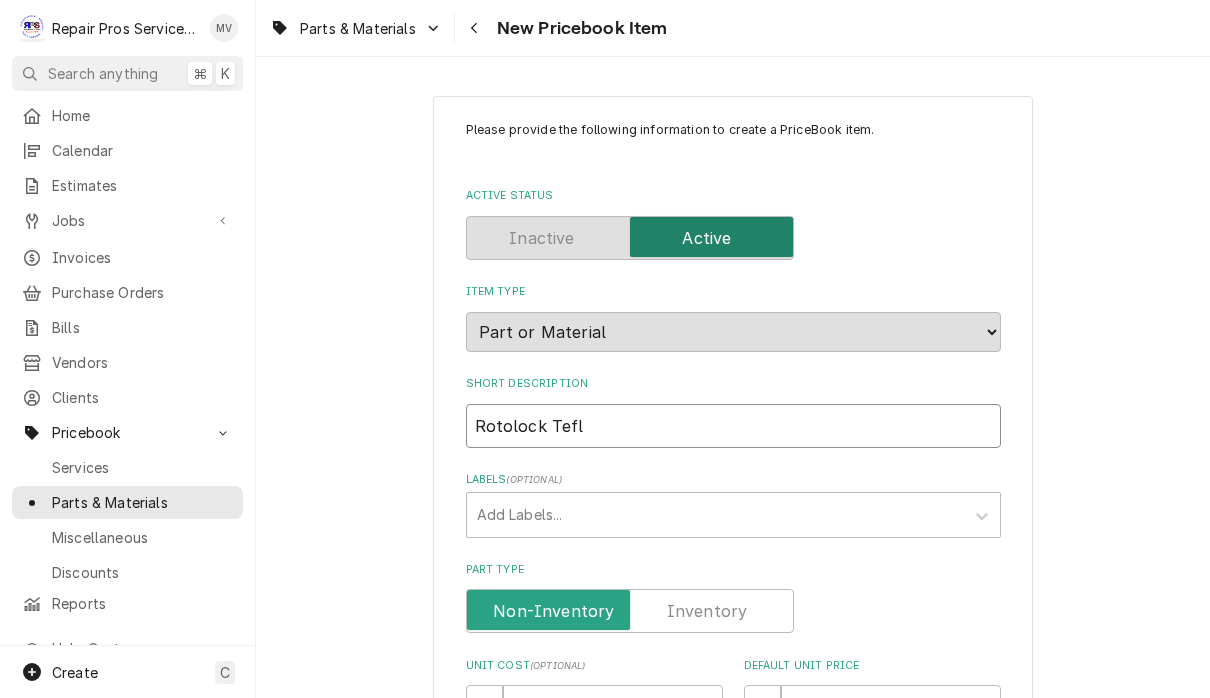 type on "x" 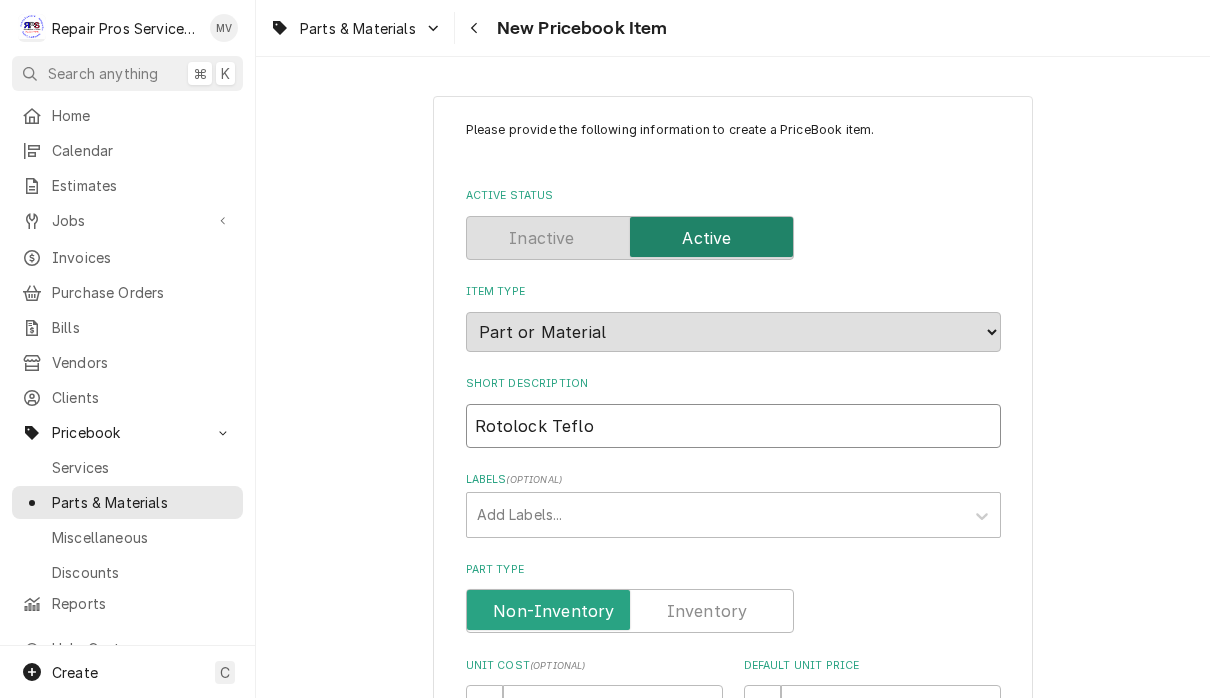 type on "x" 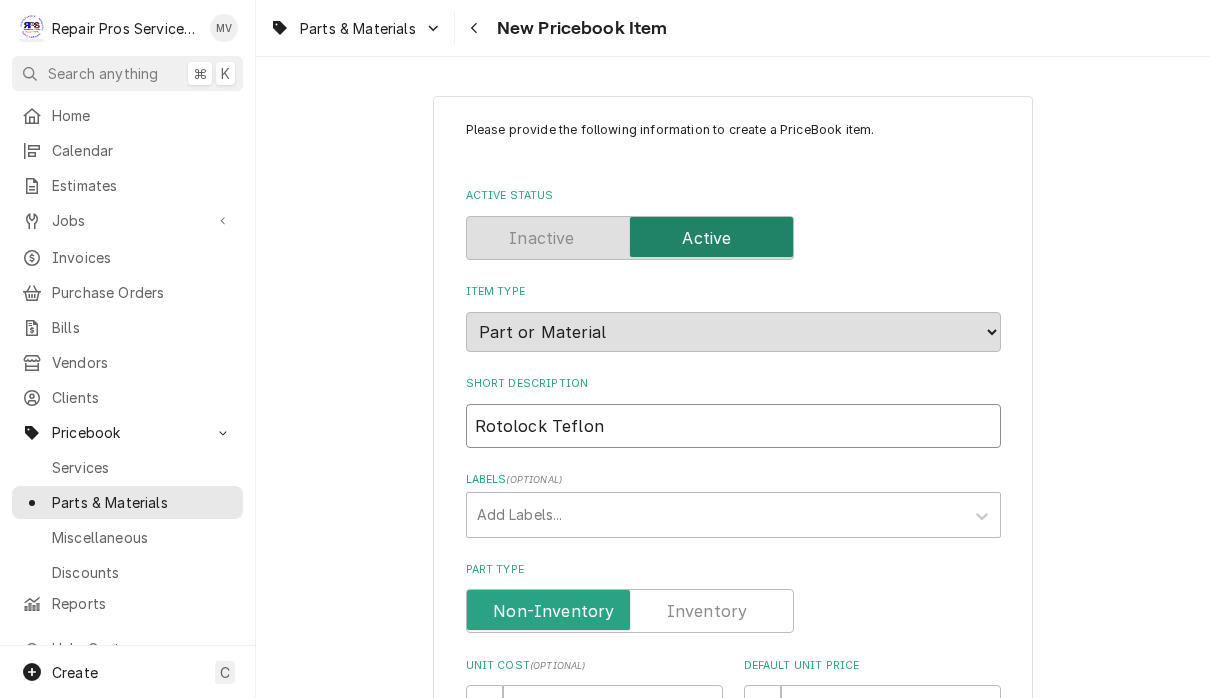type on "x" 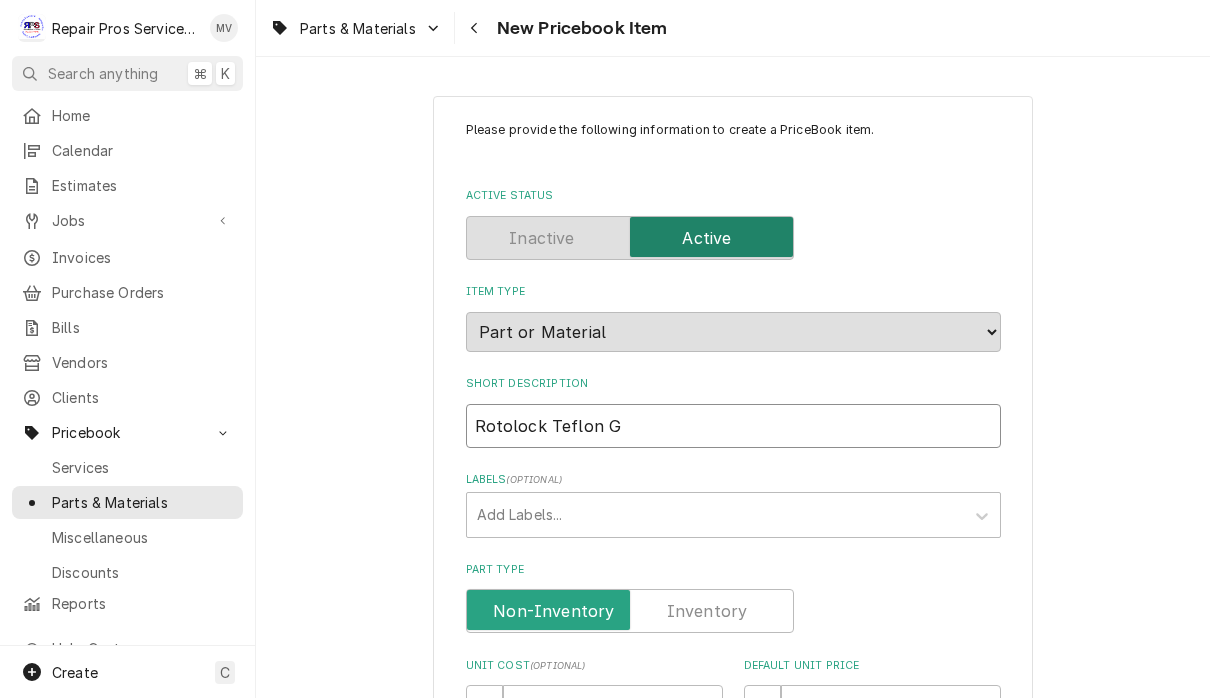 type on "x" 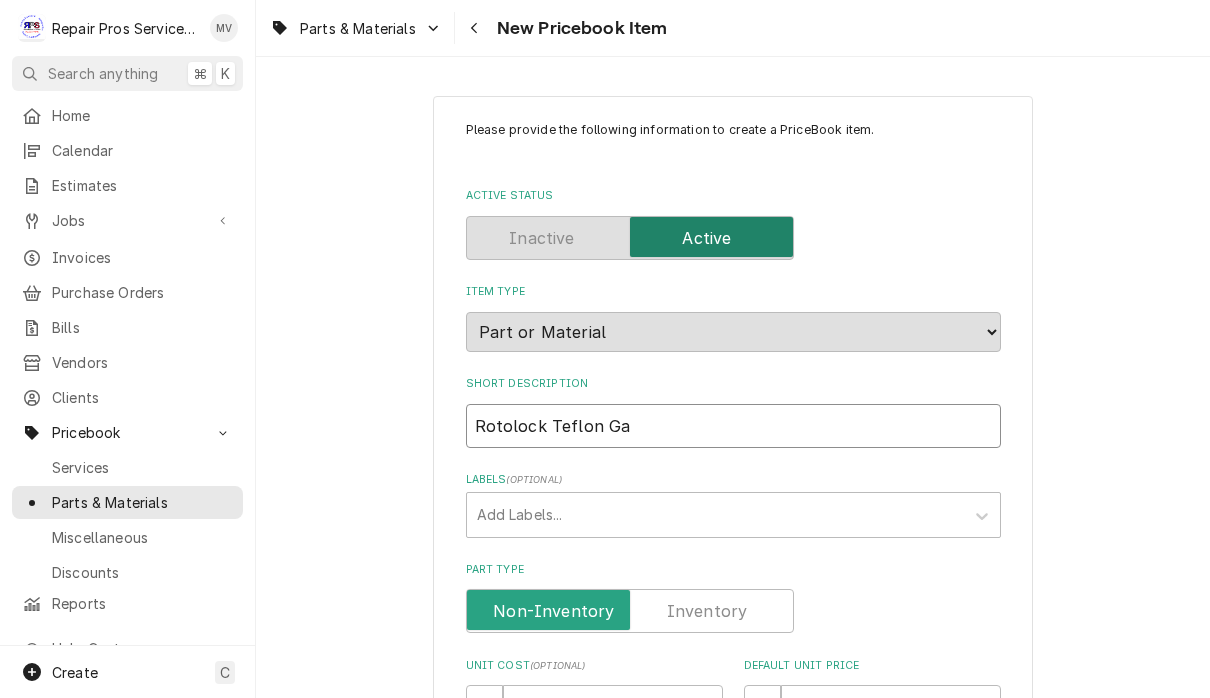 type on "x" 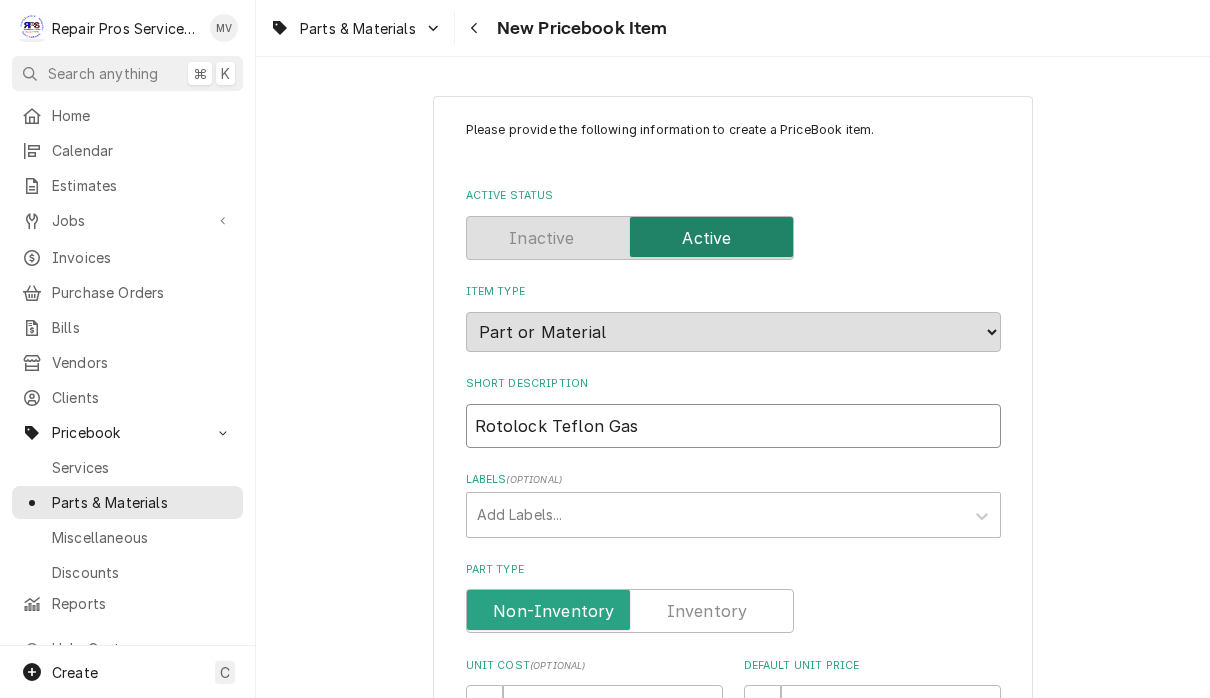 type on "x" 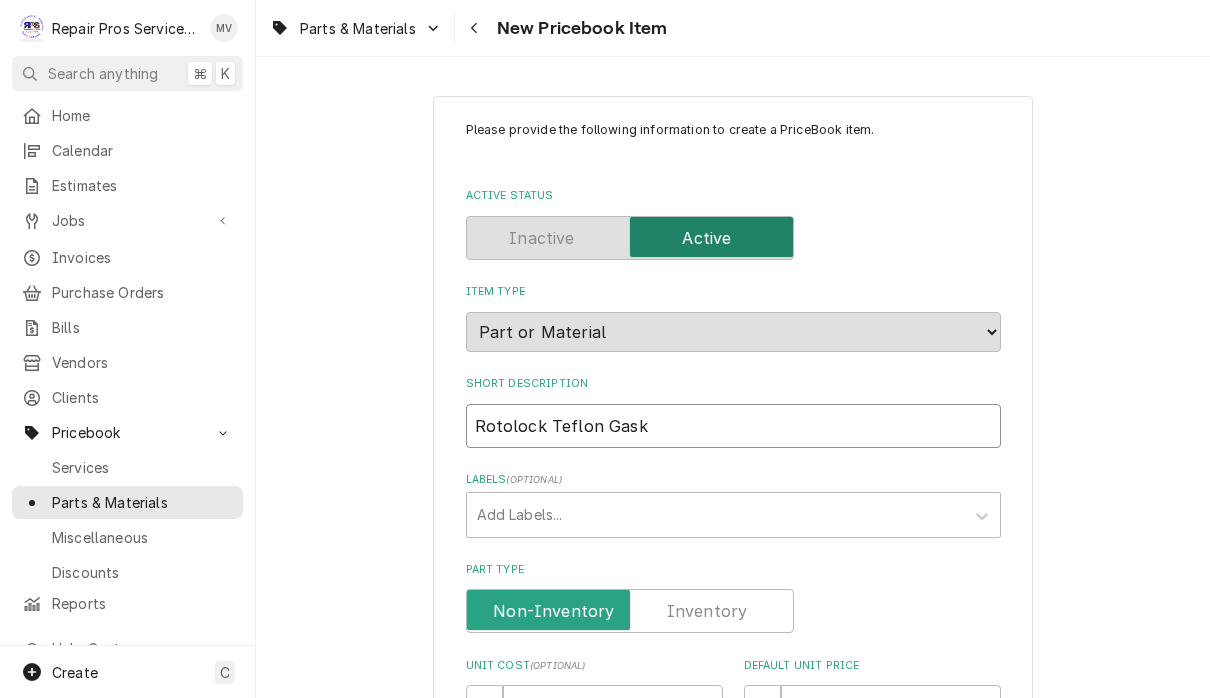 type on "x" 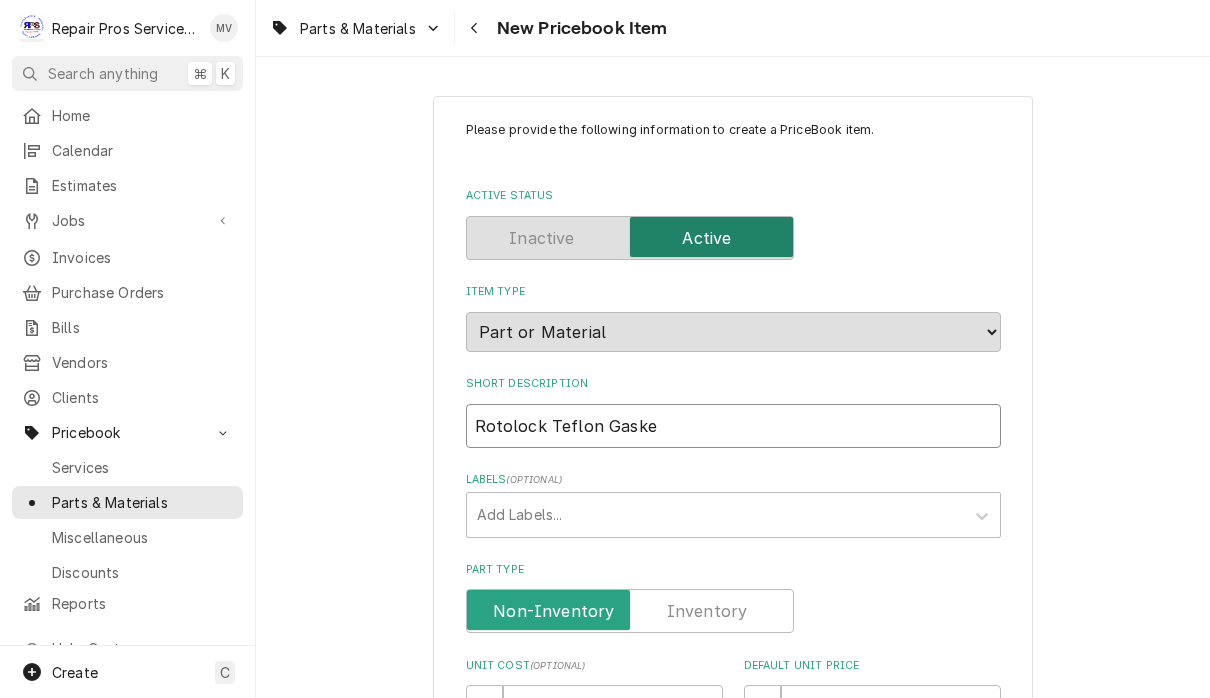 type on "x" 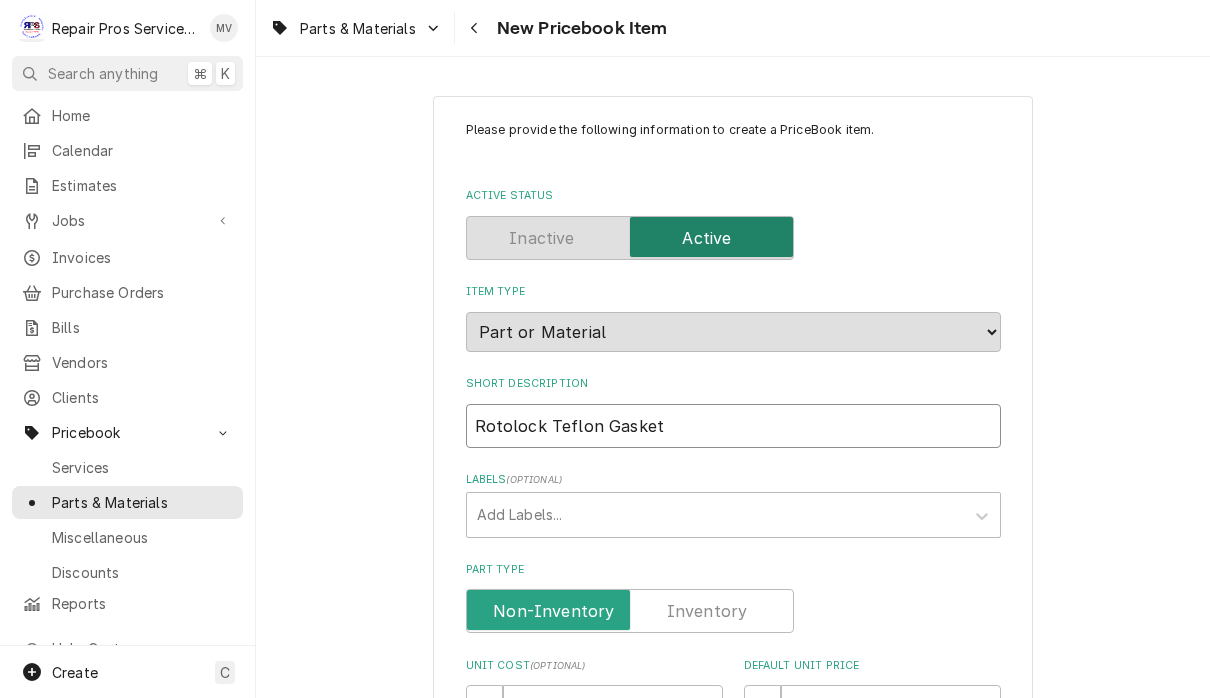type on "x" 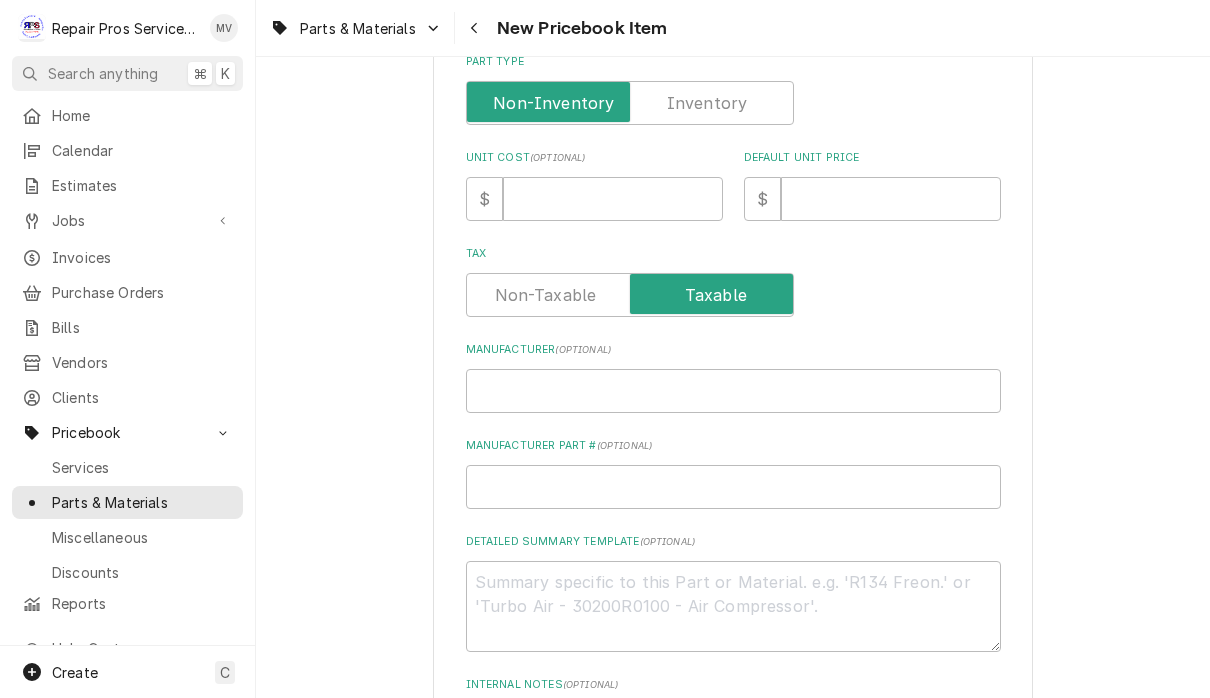 scroll, scrollTop: 500, scrollLeft: 0, axis: vertical 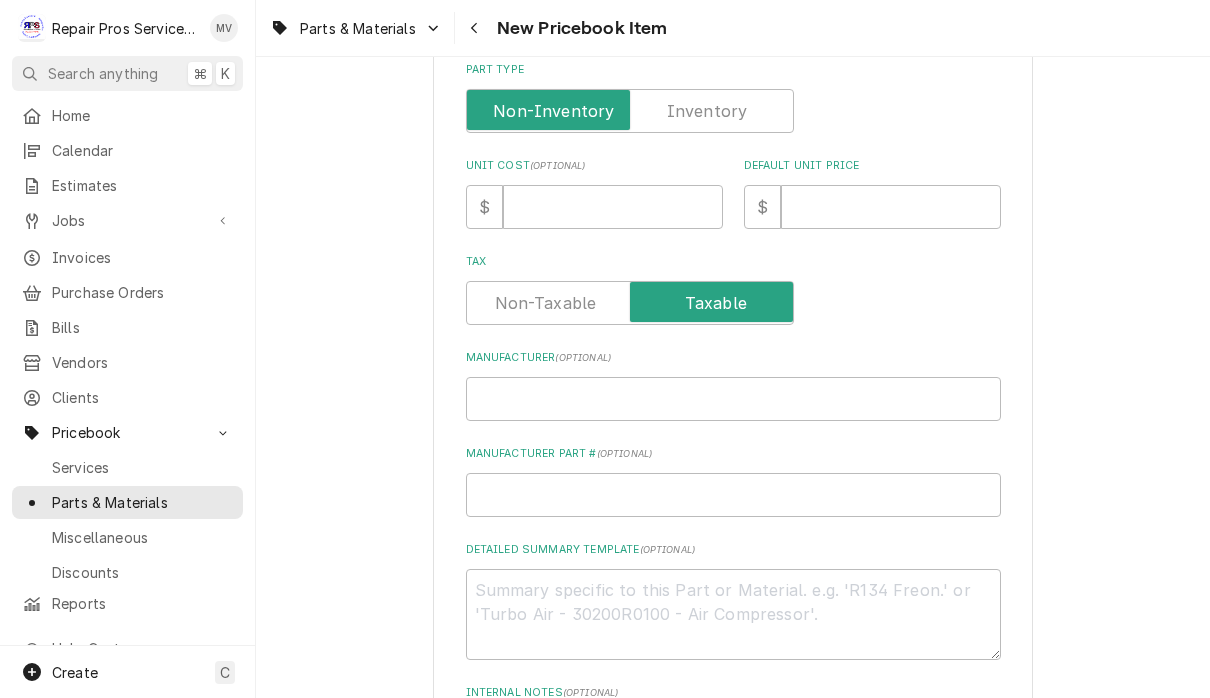 type on "Rotolock Teflon Gaskets" 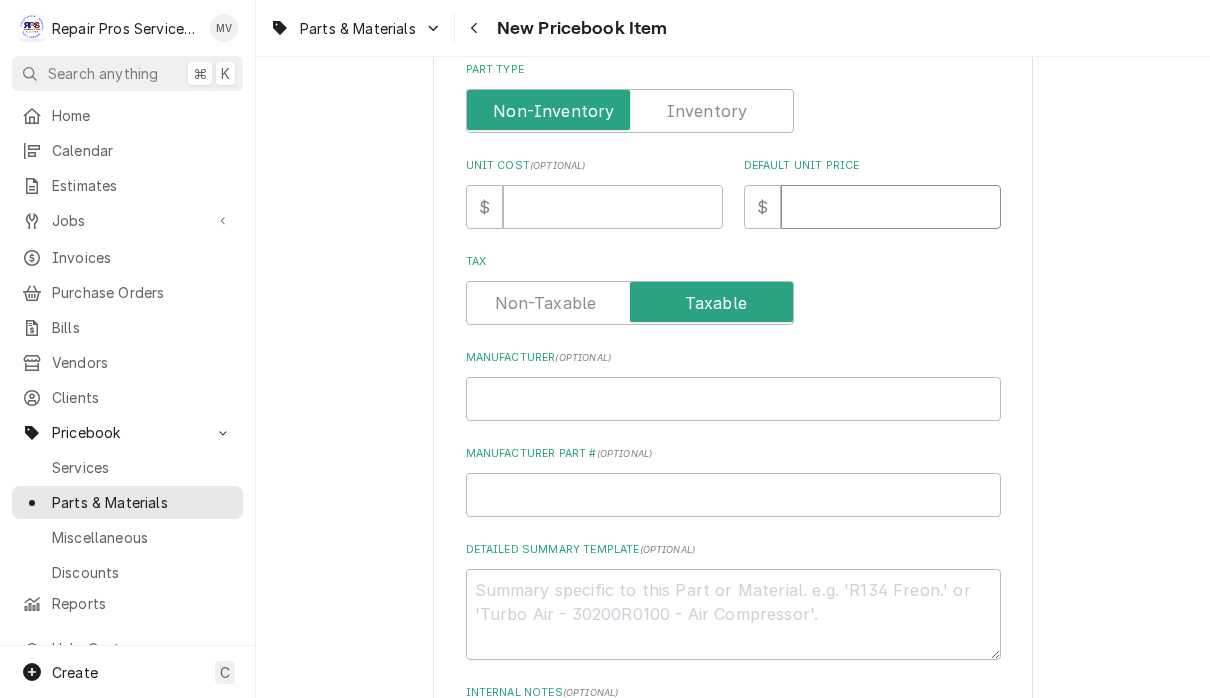 click on "Default Unit Price" at bounding box center [891, 207] 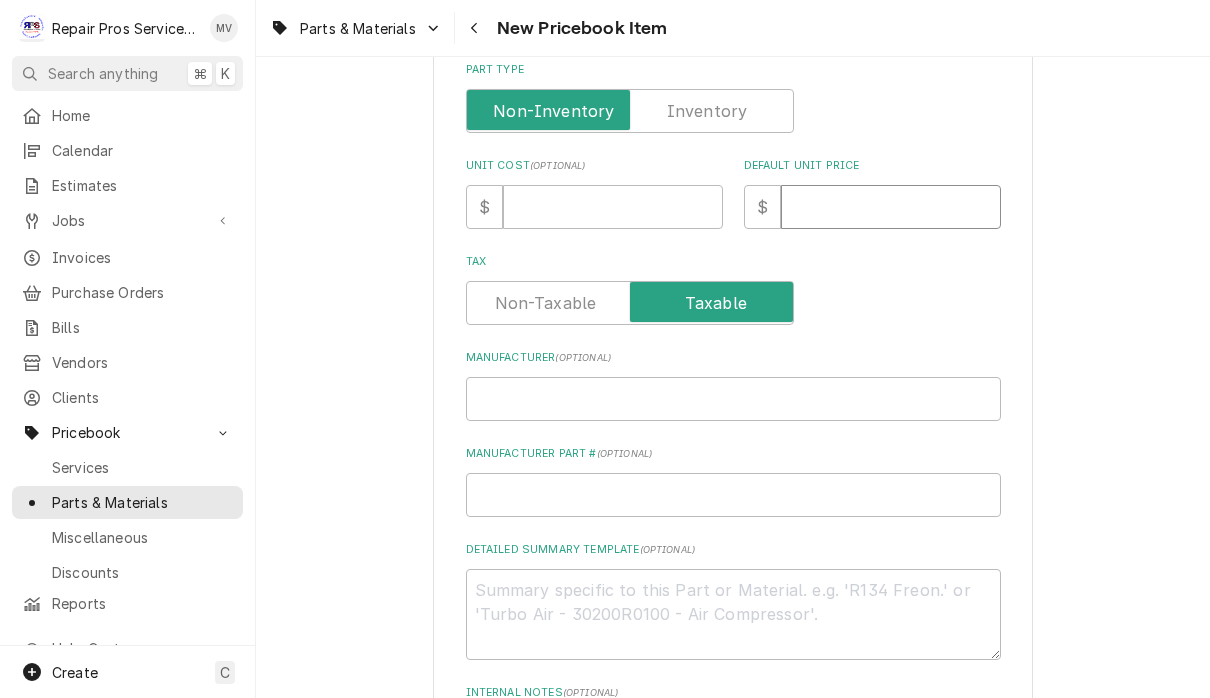 type on "x" 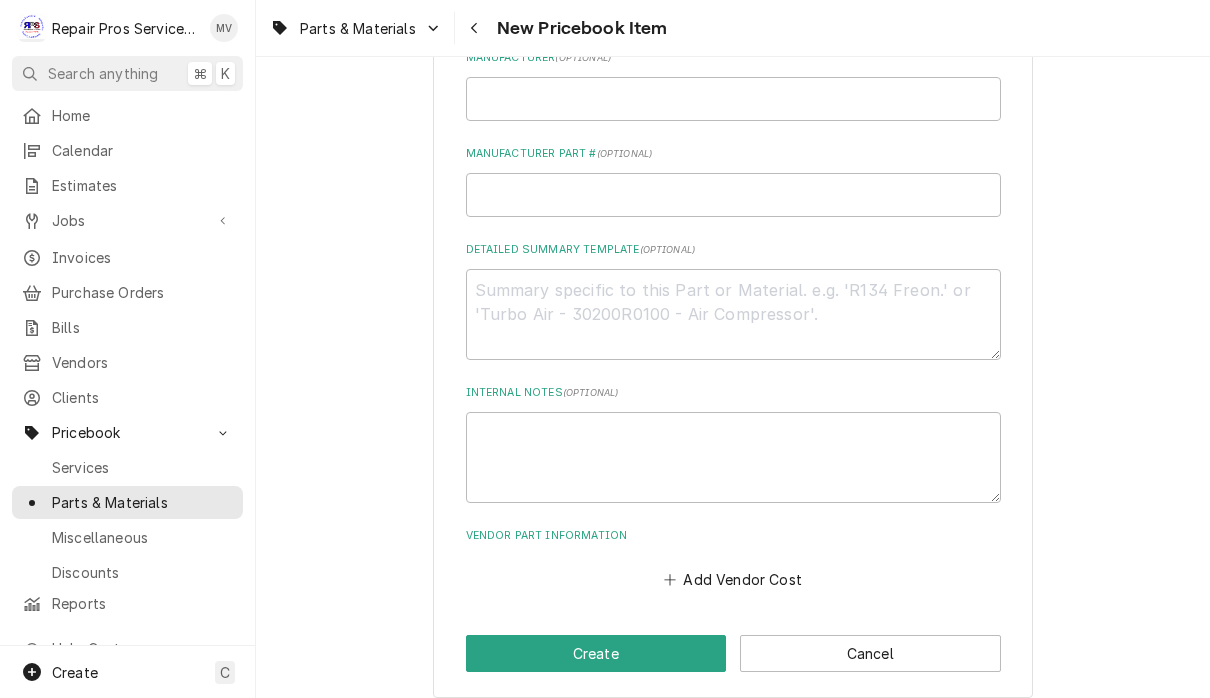 scroll, scrollTop: 799, scrollLeft: 0, axis: vertical 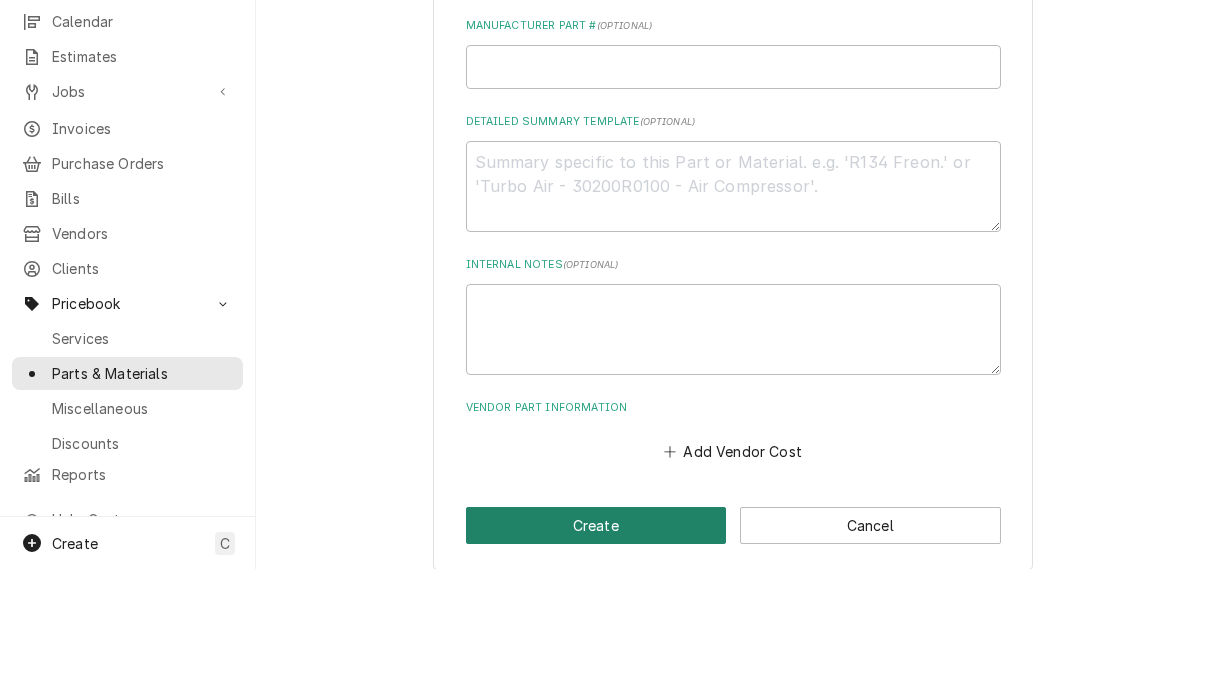 type on "0" 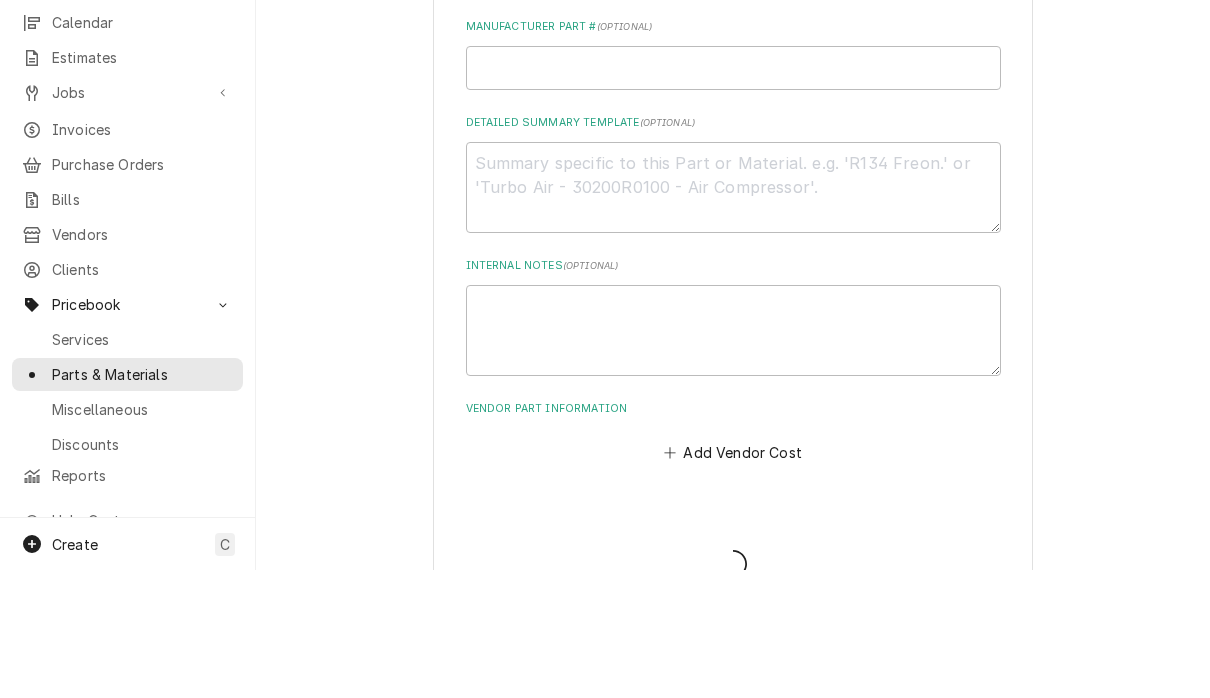 type on "x" 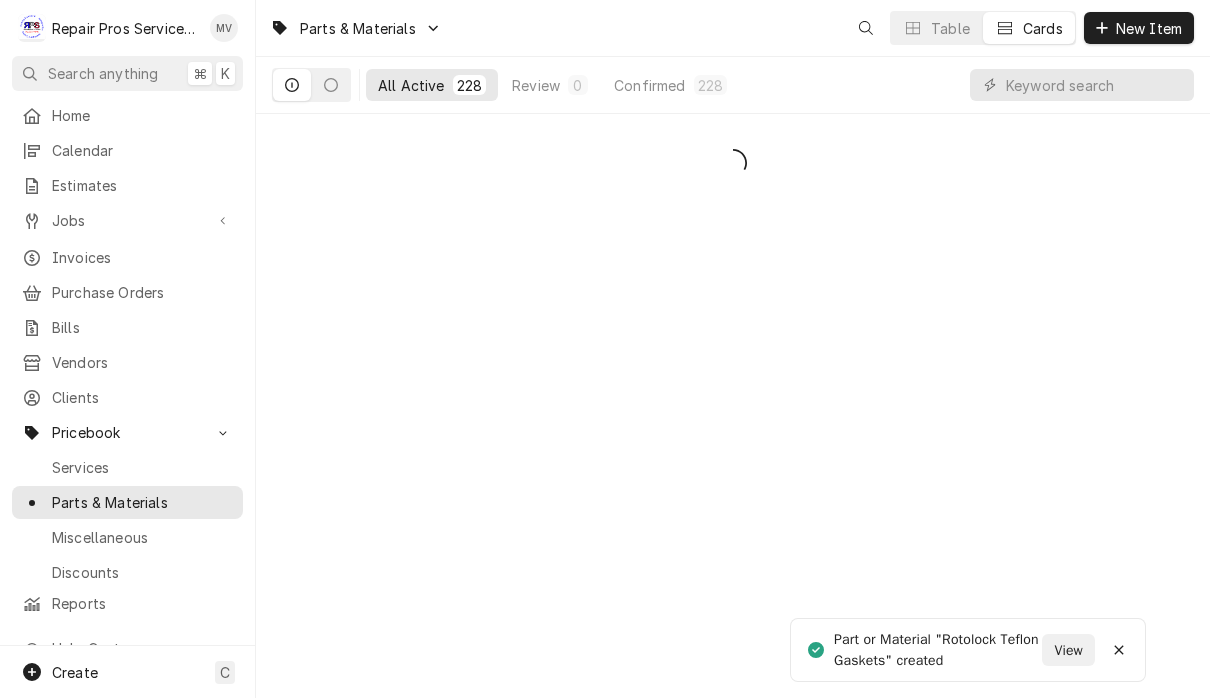 scroll, scrollTop: 0, scrollLeft: 0, axis: both 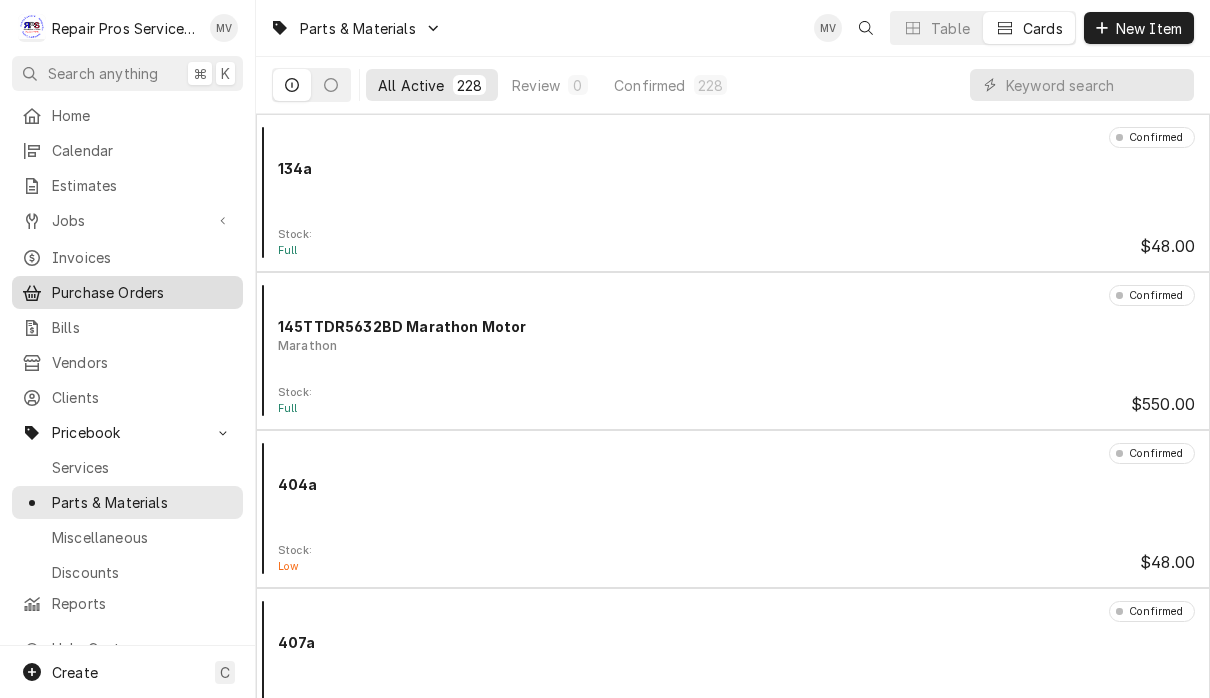 click on "Purchase Orders" at bounding box center (142, 292) 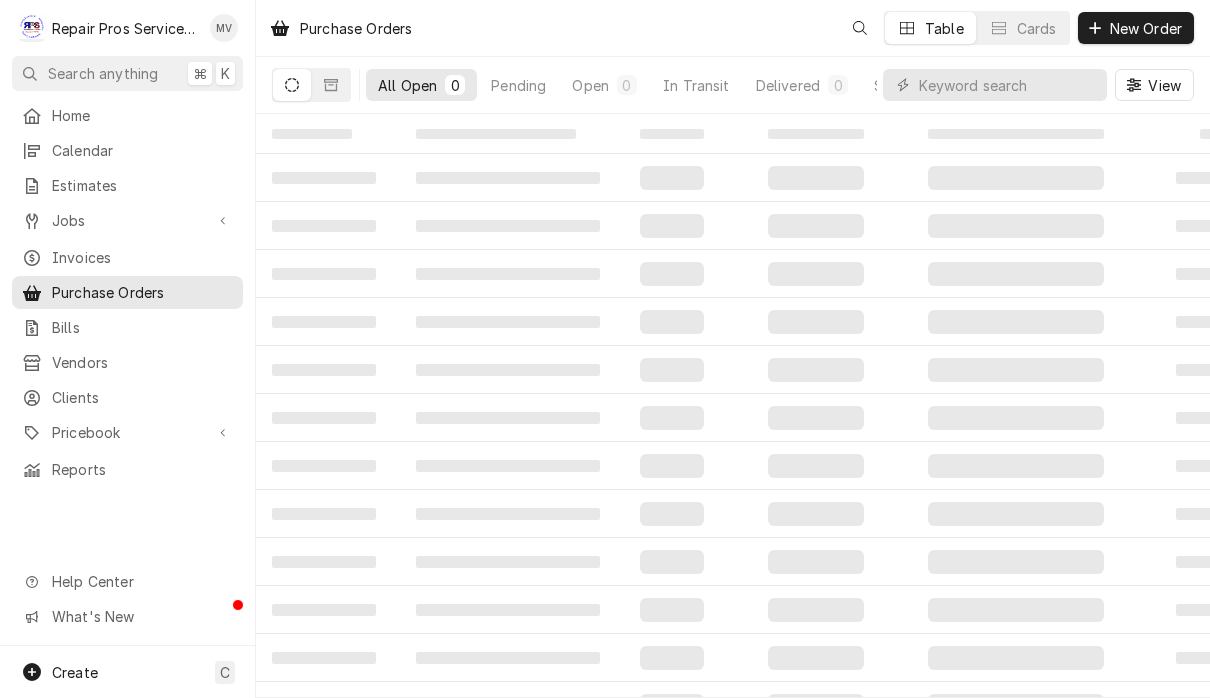 scroll, scrollTop: 0, scrollLeft: 0, axis: both 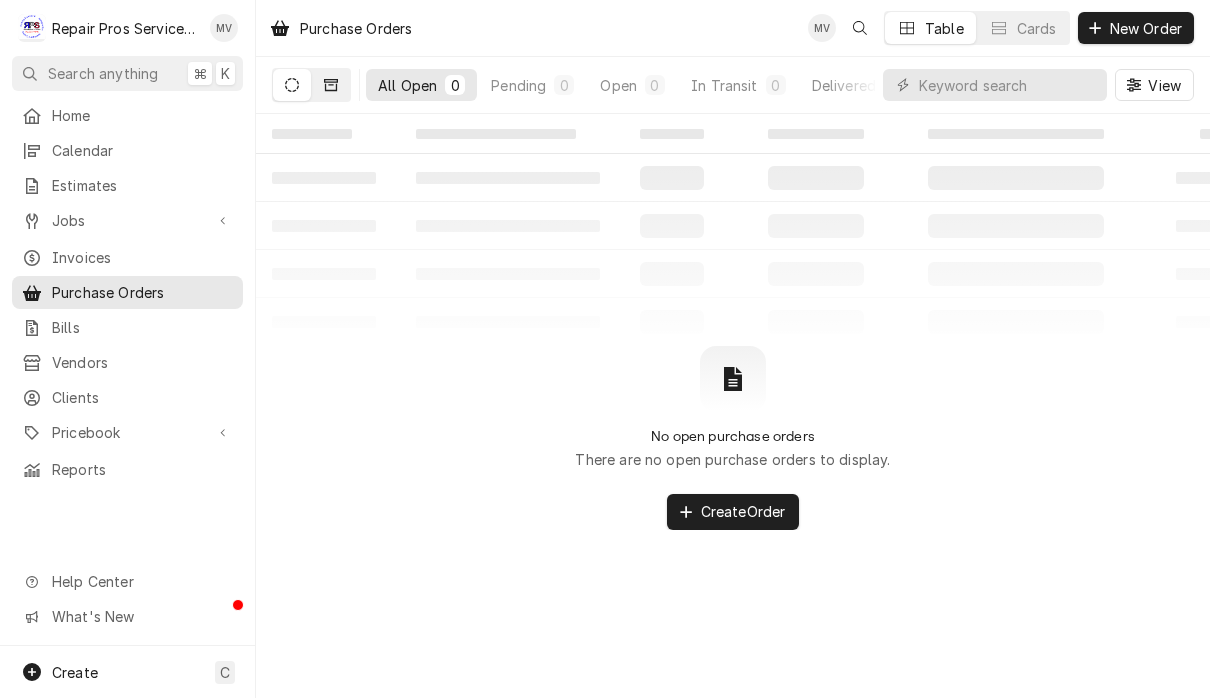 click 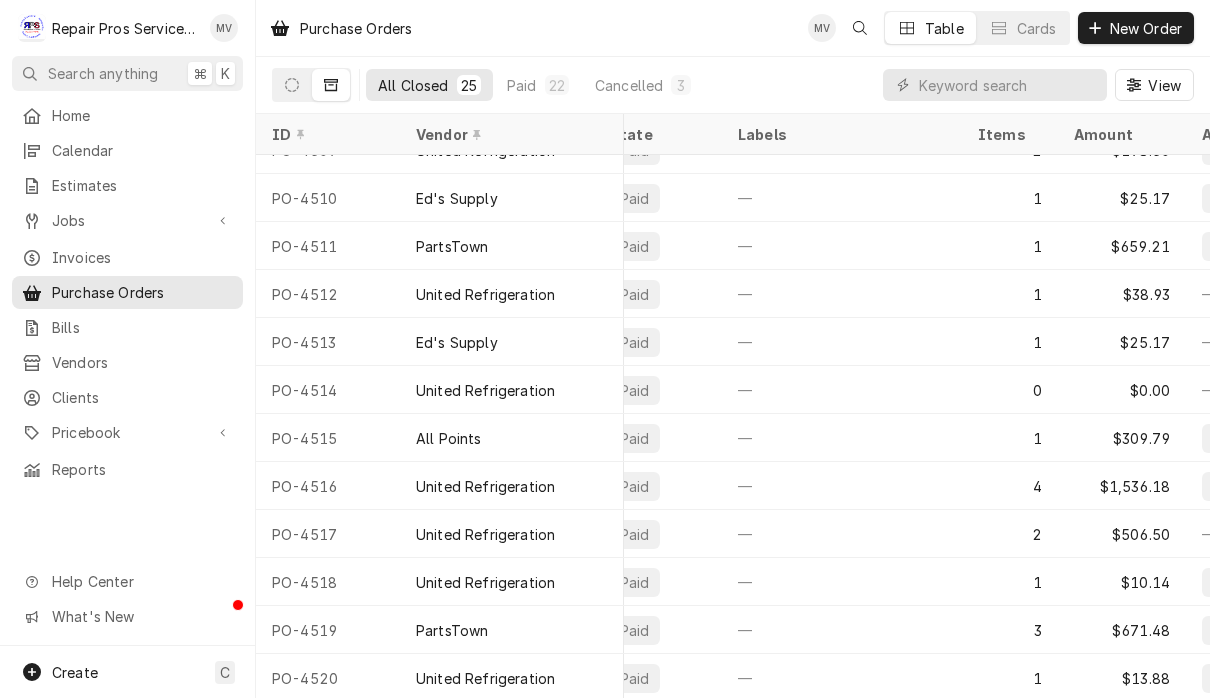 scroll, scrollTop: 652, scrollLeft: 32, axis: both 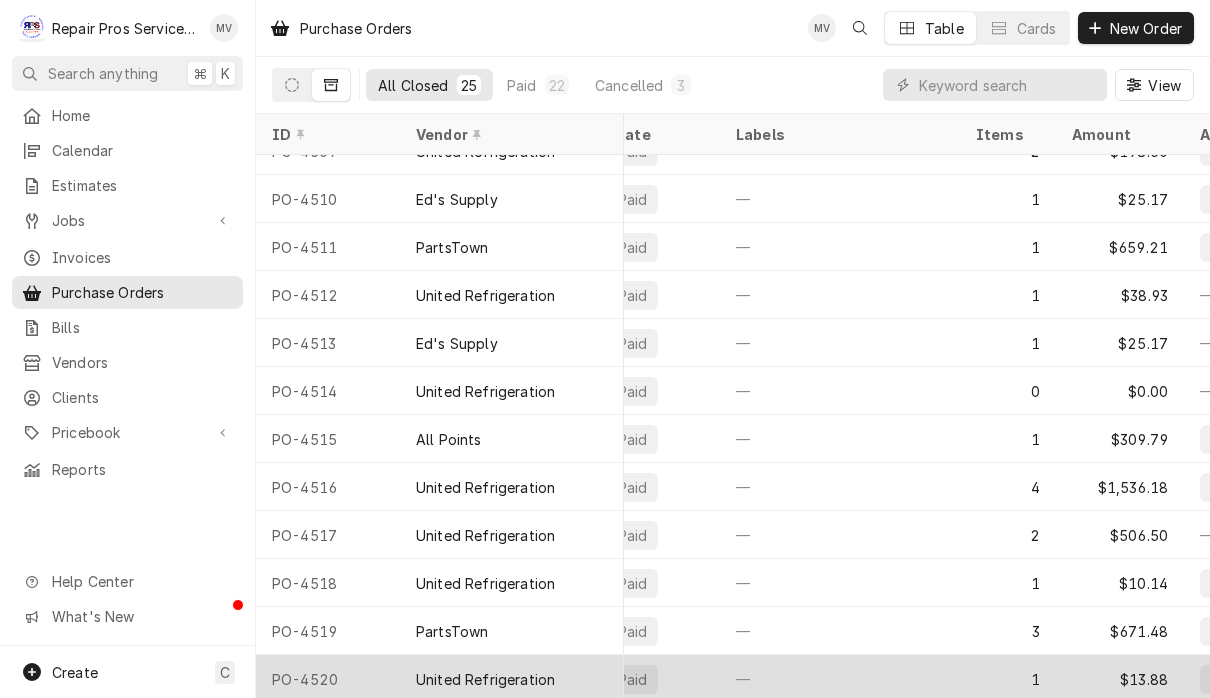 click on "PO-4520" at bounding box center [328, 679] 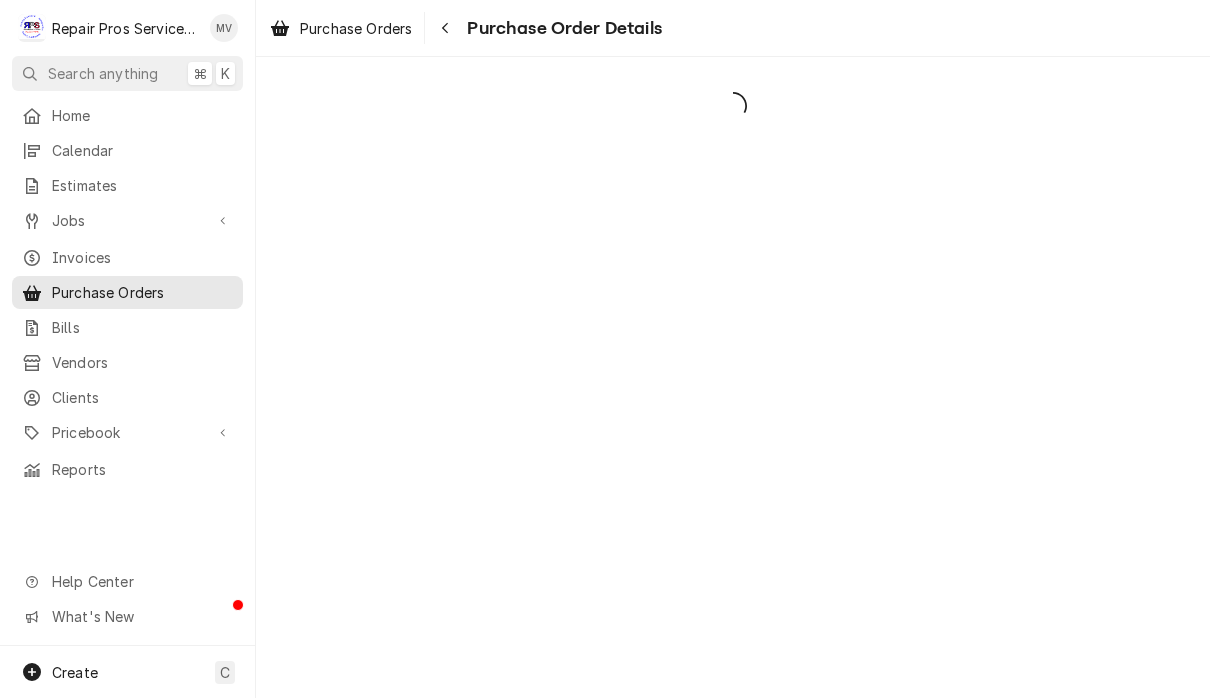 scroll, scrollTop: 0, scrollLeft: 0, axis: both 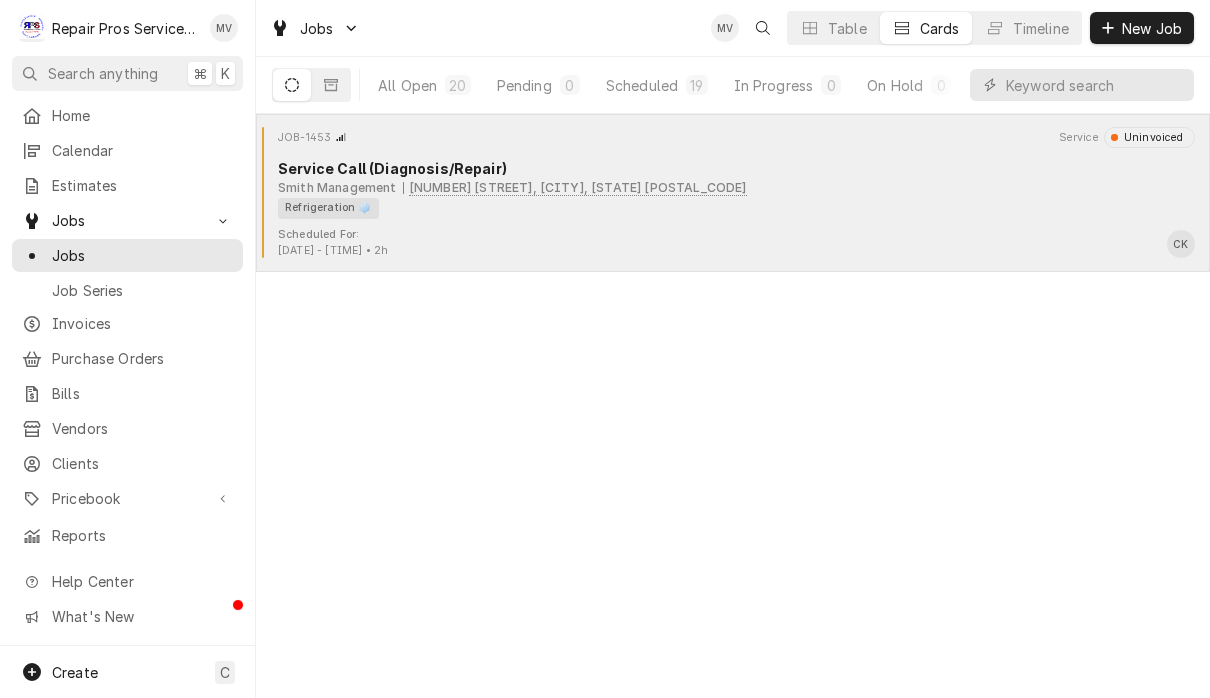 click on "Refrigeration ❄️" at bounding box center (729, 208) 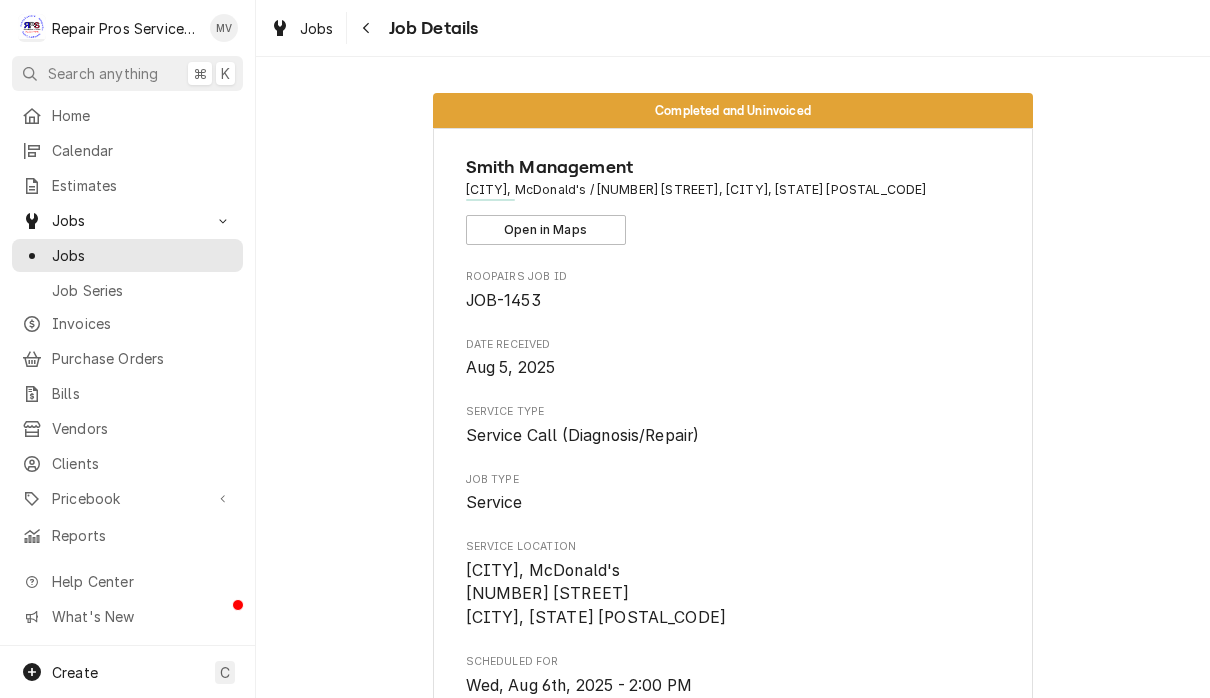 scroll, scrollTop: 0, scrollLeft: 0, axis: both 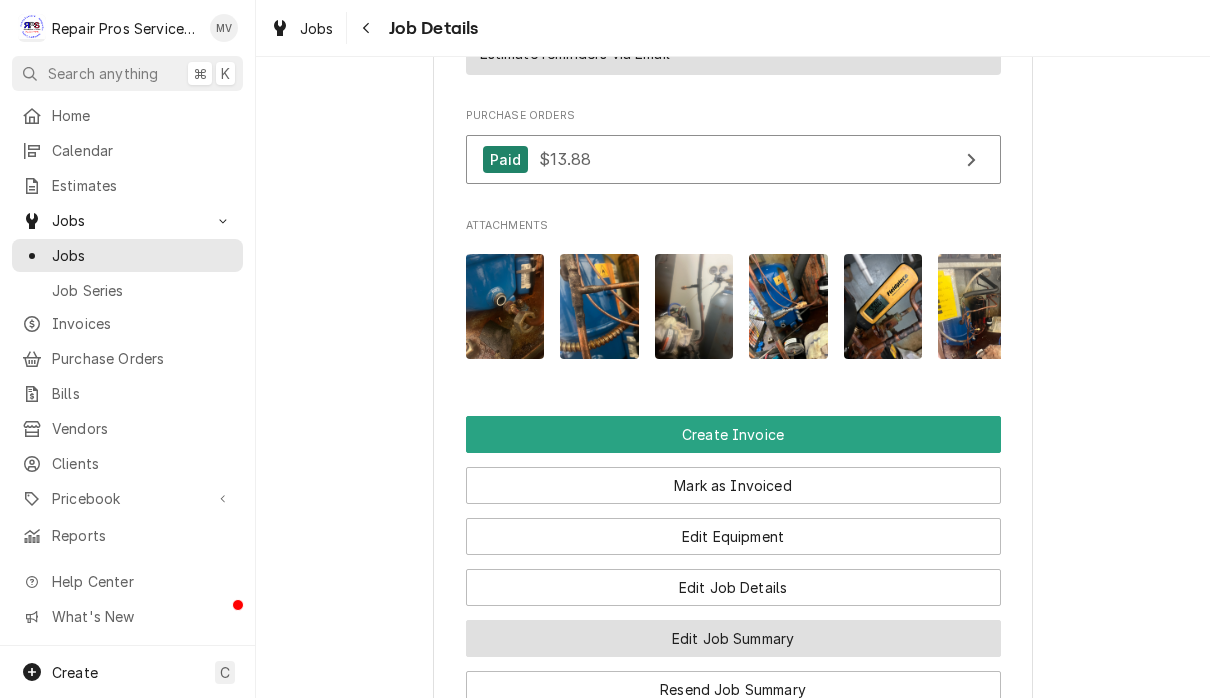 click on "Edit Job Summary" at bounding box center (733, 638) 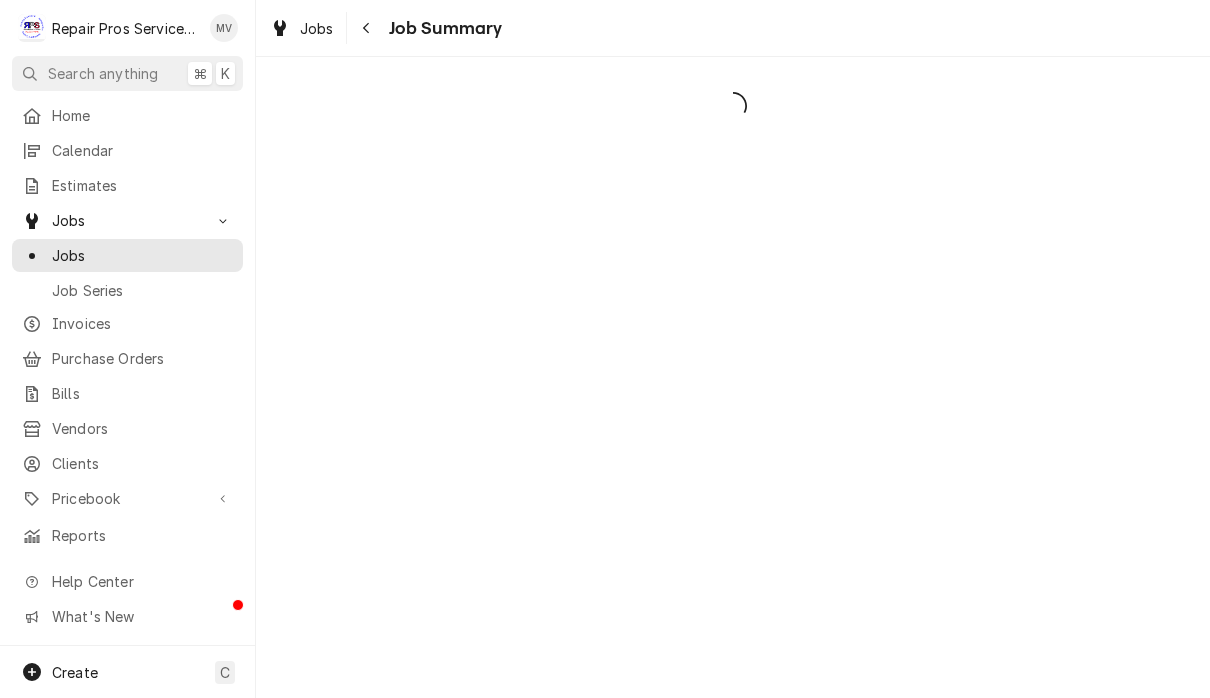 scroll, scrollTop: 0, scrollLeft: 0, axis: both 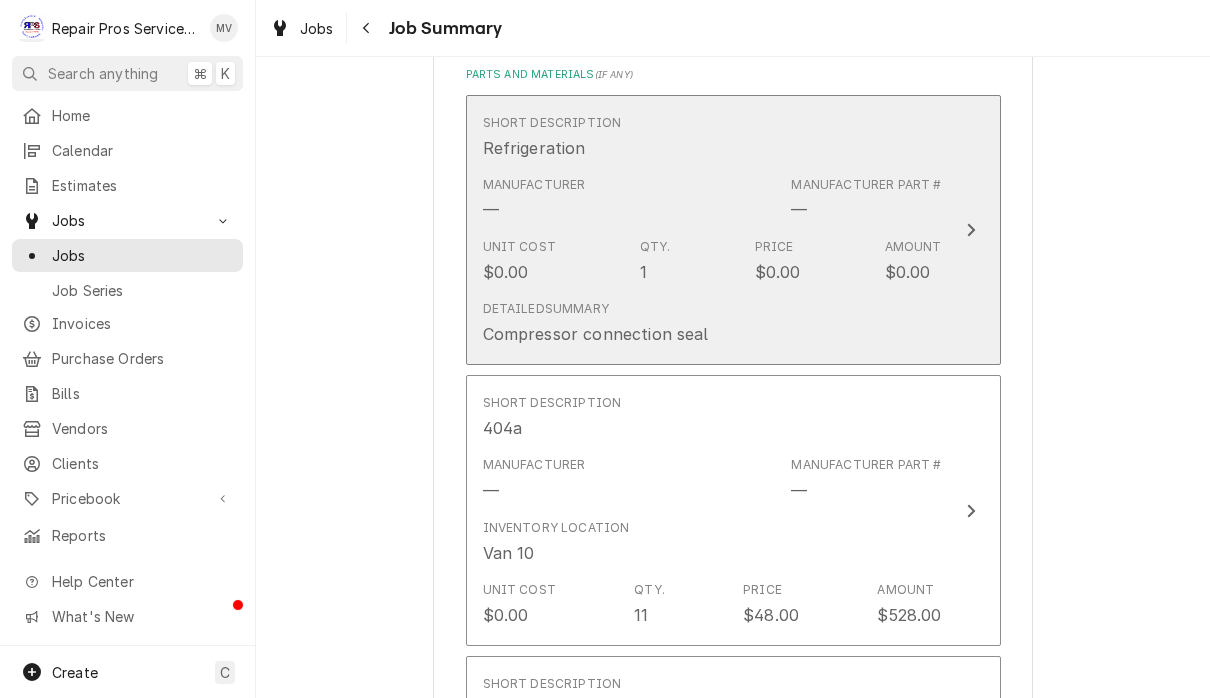 click on "Short Description Refrigeration Manufacturer — Manufacturer Part # — Unit Cost $0.00 Qty. 1 Price $0.00 Amount $0.00 Detailed  Summary Compressor connection seal" at bounding box center [733, 230] 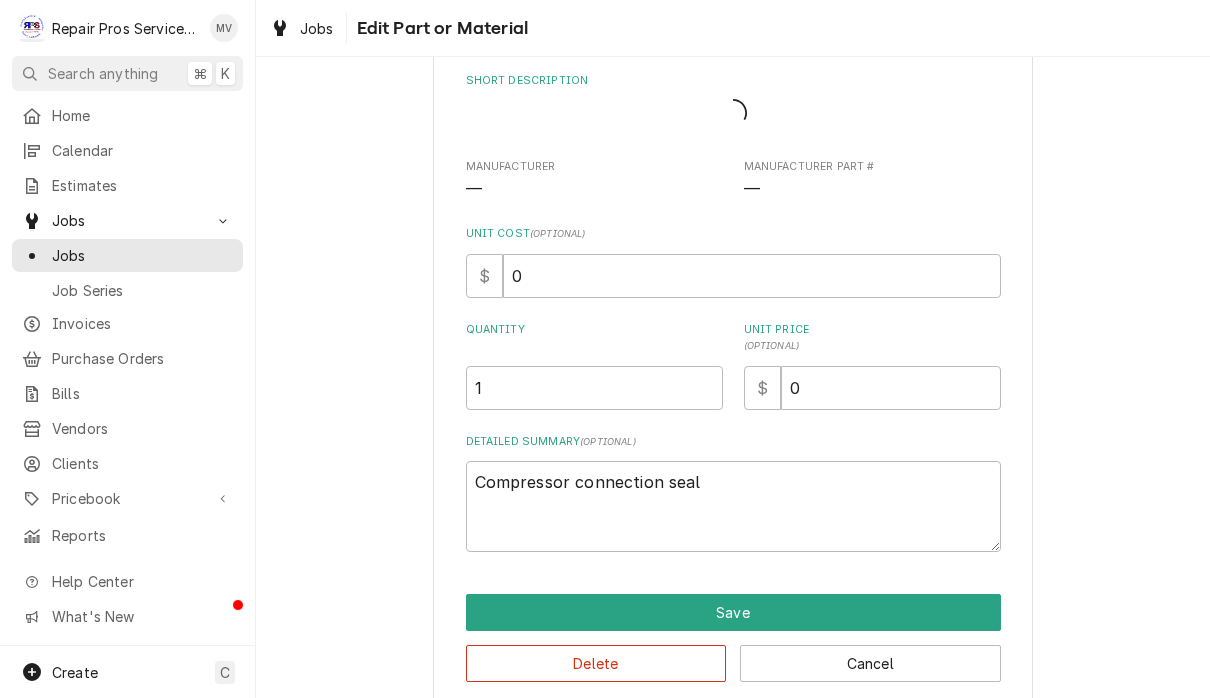 type on "x" 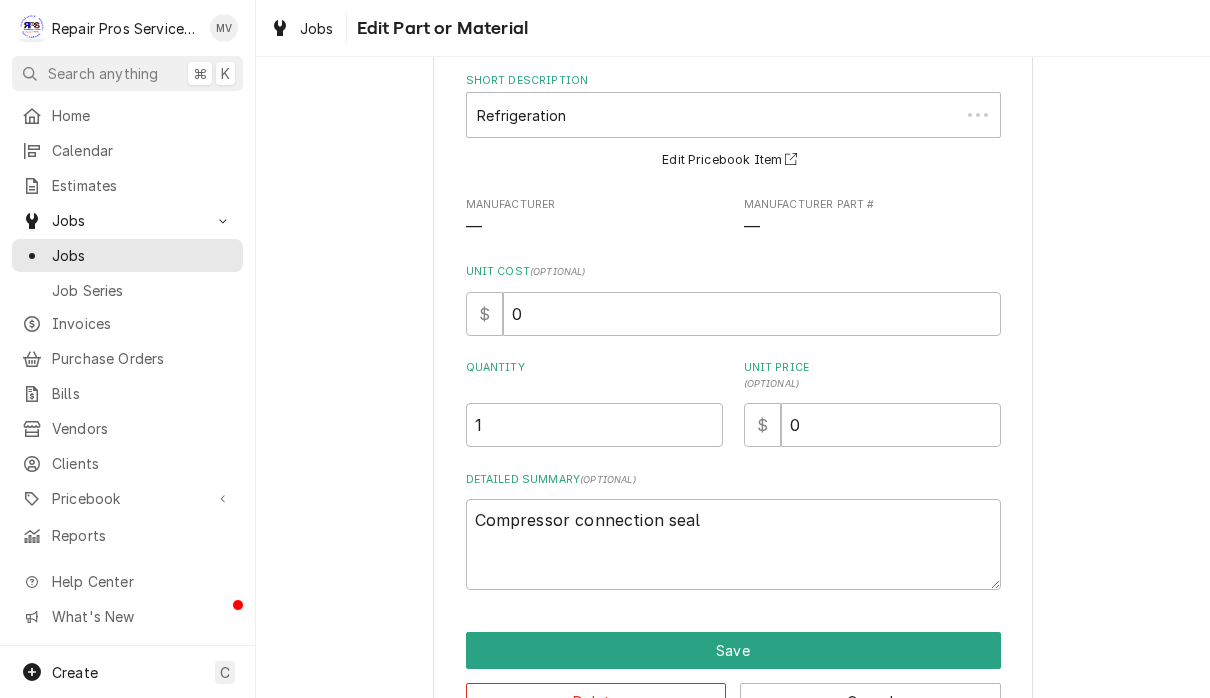 scroll, scrollTop: 0, scrollLeft: 0, axis: both 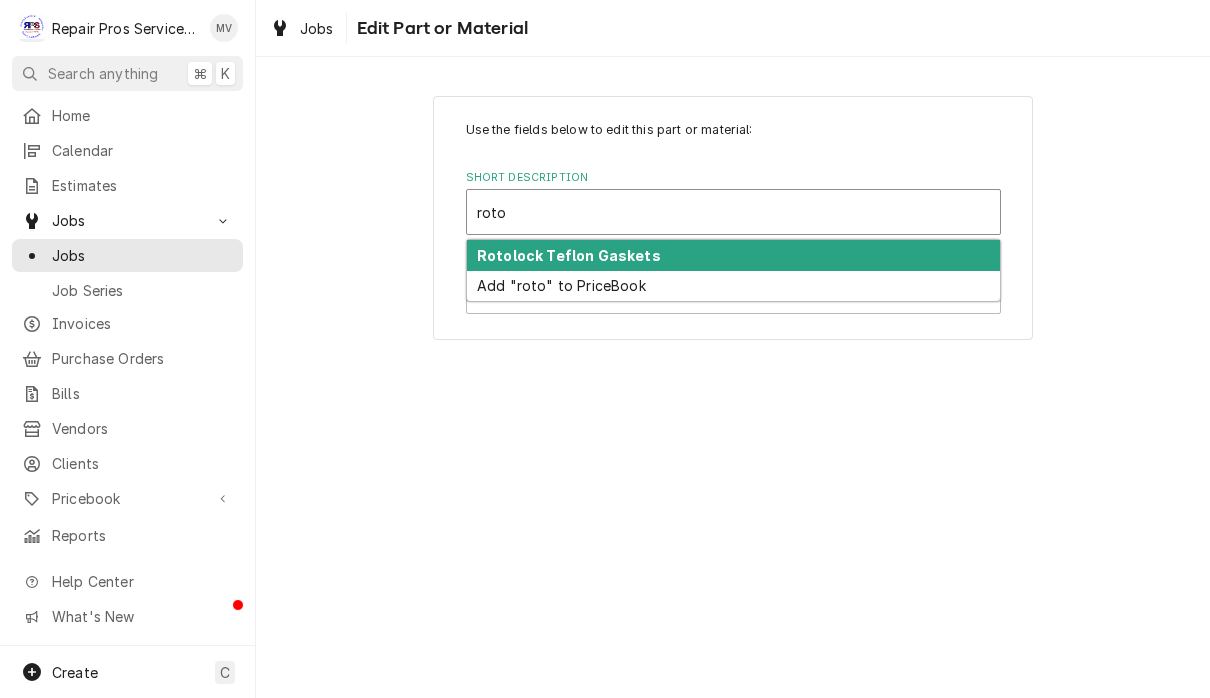 click on "Rotolock Teflon Gaskets" at bounding box center [569, 255] 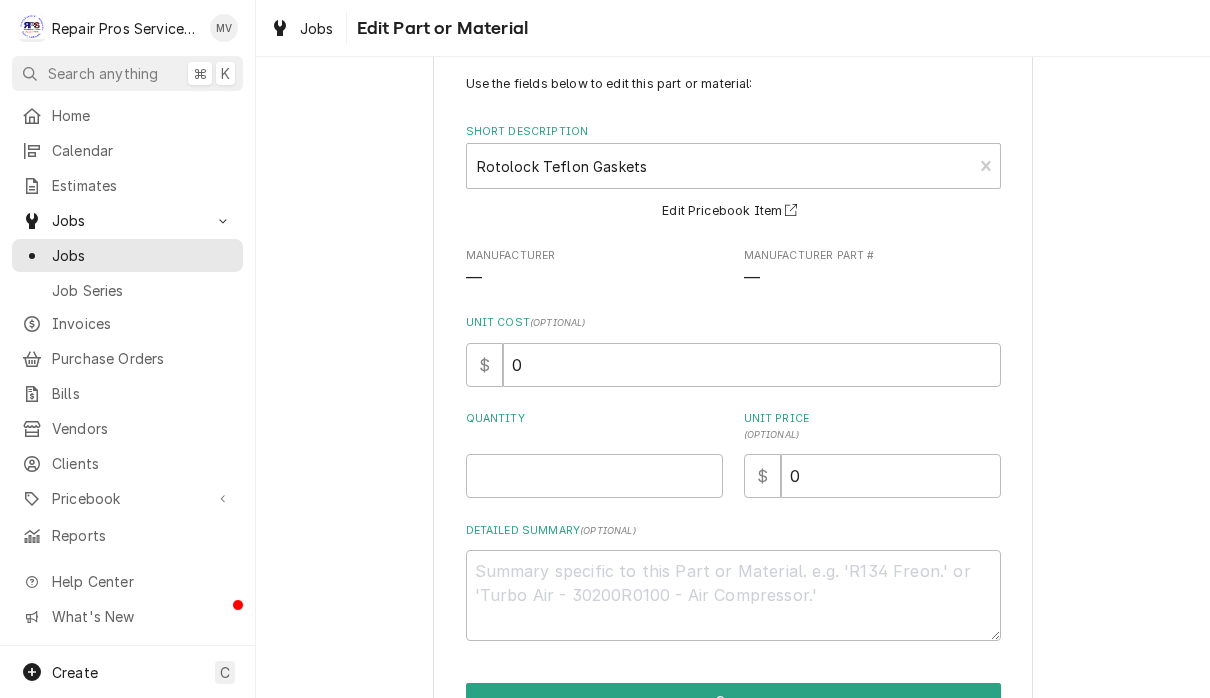 scroll, scrollTop: 63, scrollLeft: 0, axis: vertical 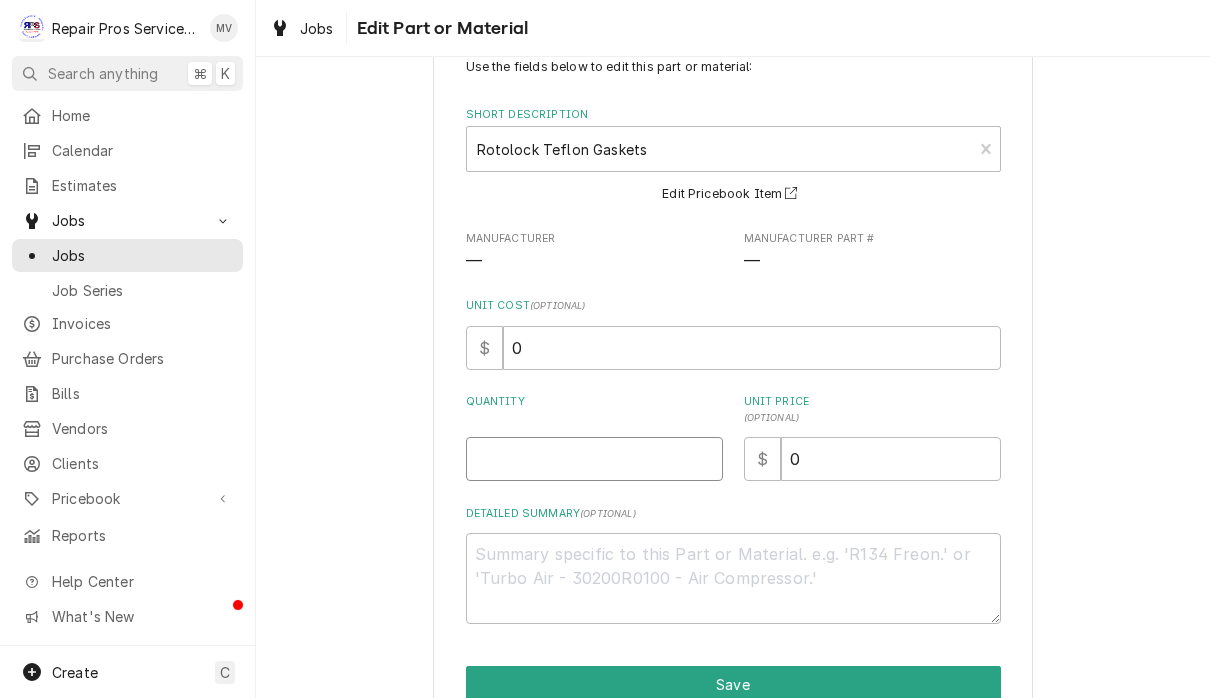 click on "Quantity" at bounding box center [594, 459] 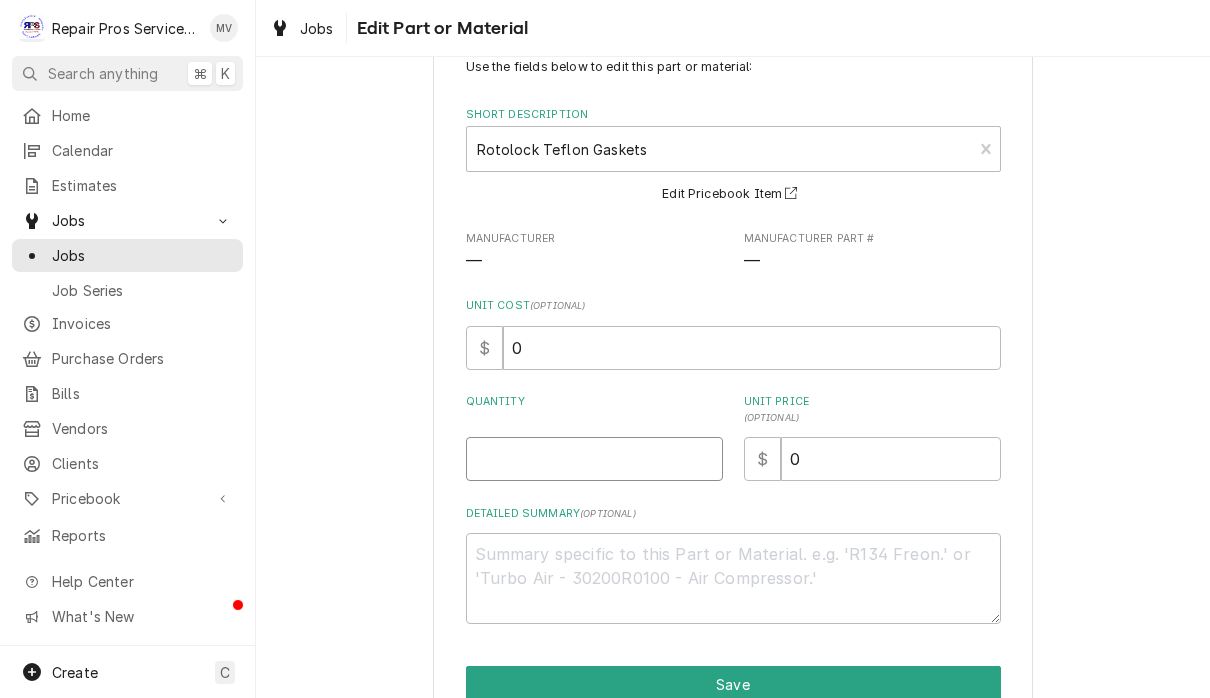 type on "x" 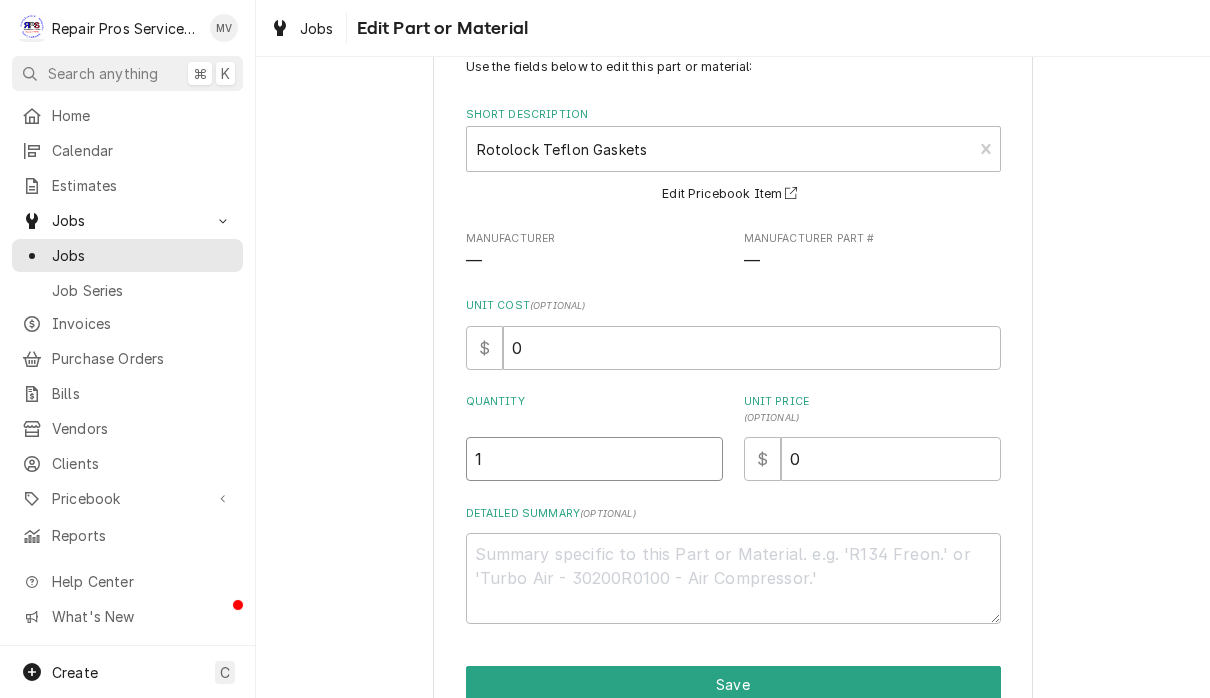 type on "1" 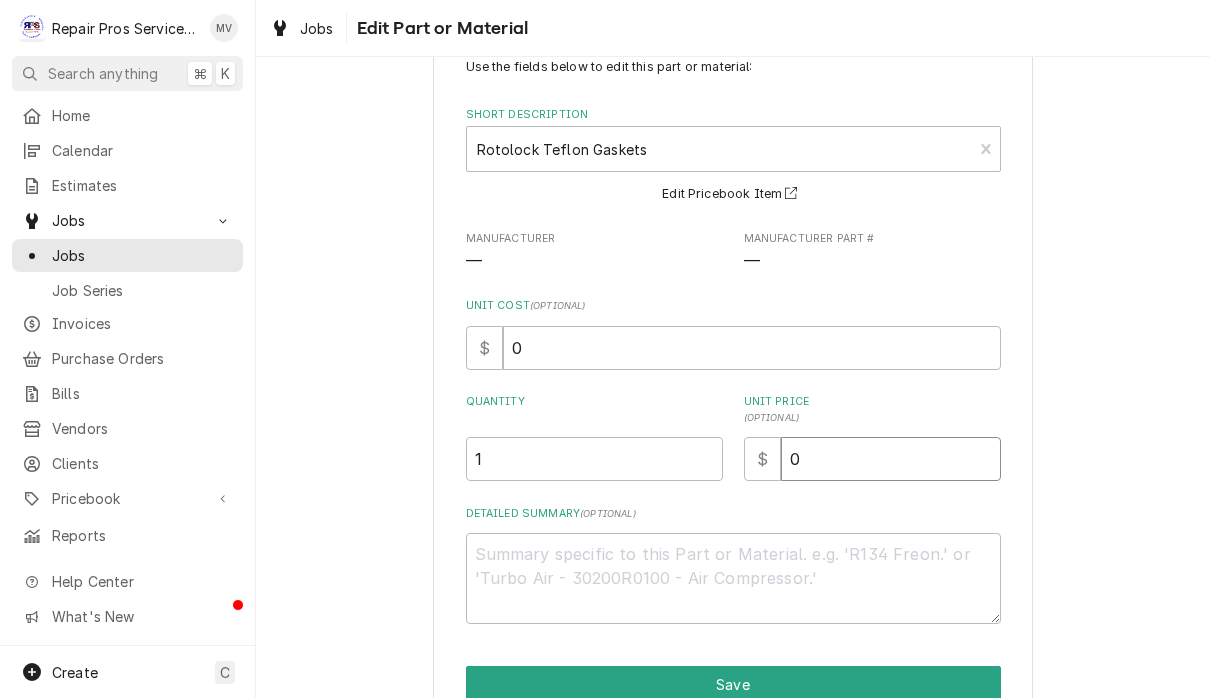 click on "0" at bounding box center (891, 459) 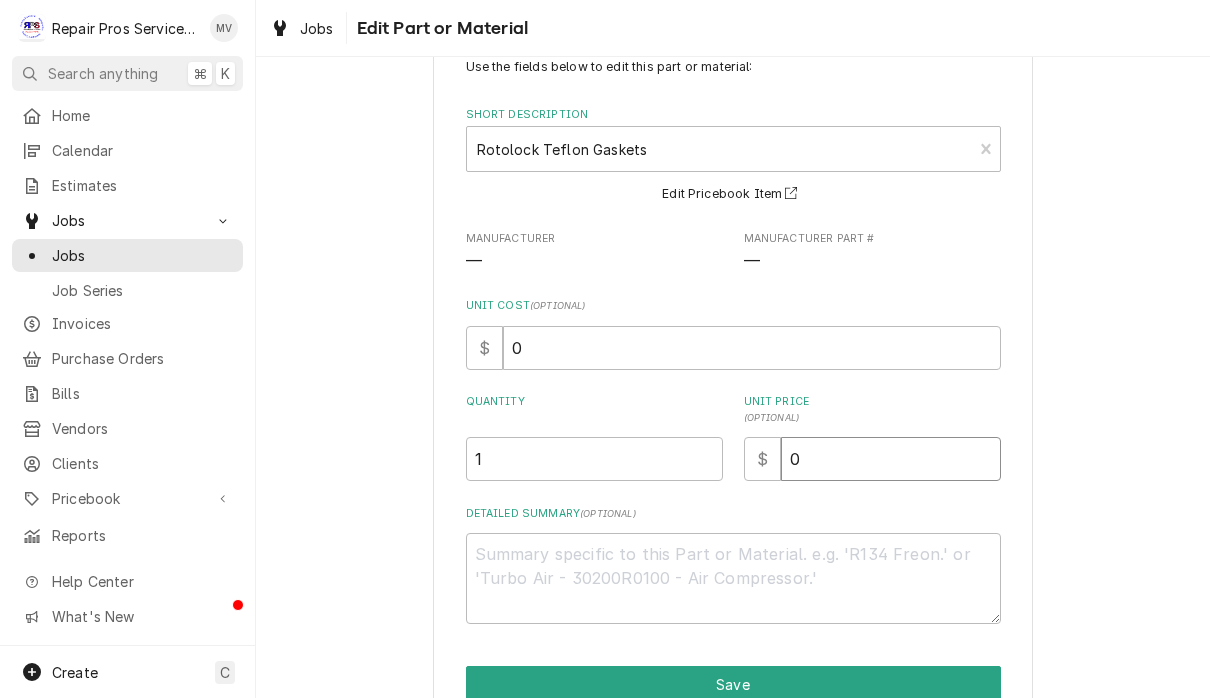 type on "x" 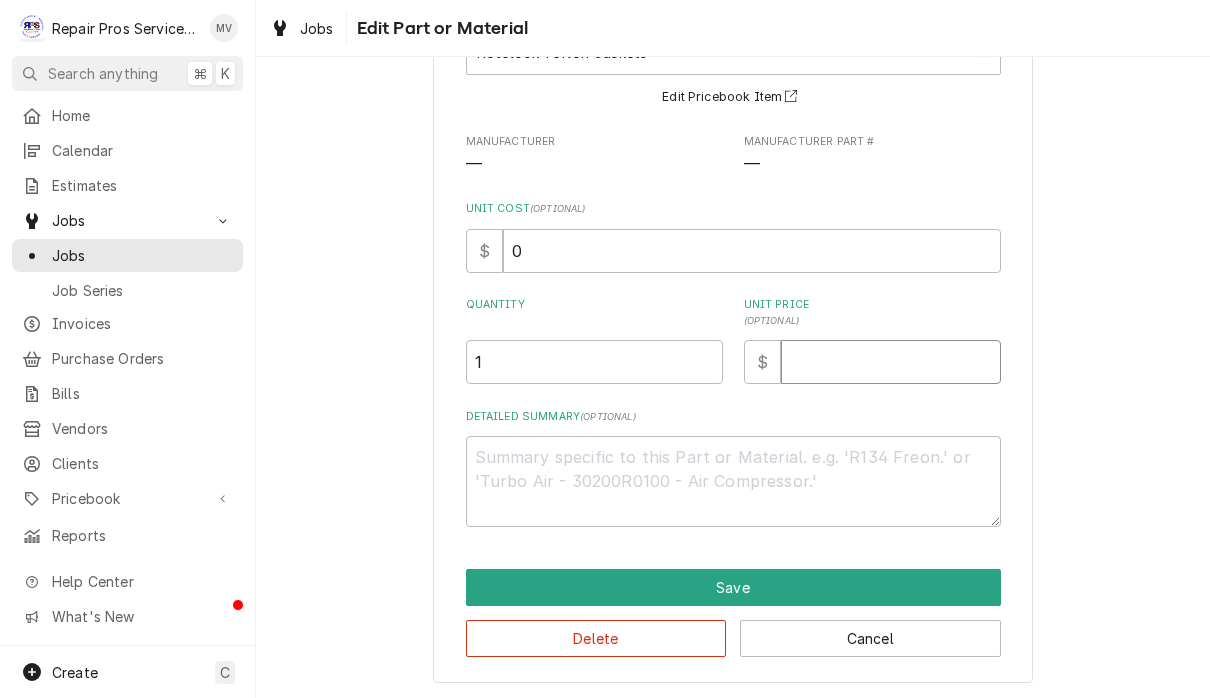 scroll, scrollTop: 159, scrollLeft: 0, axis: vertical 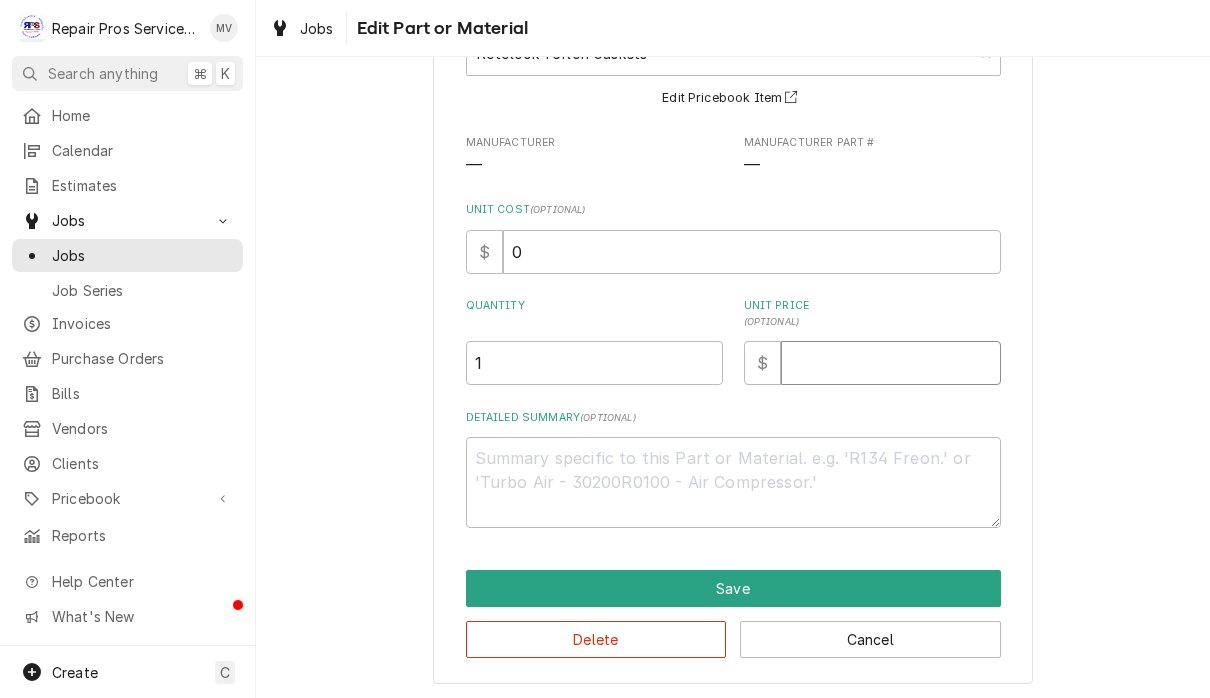 type 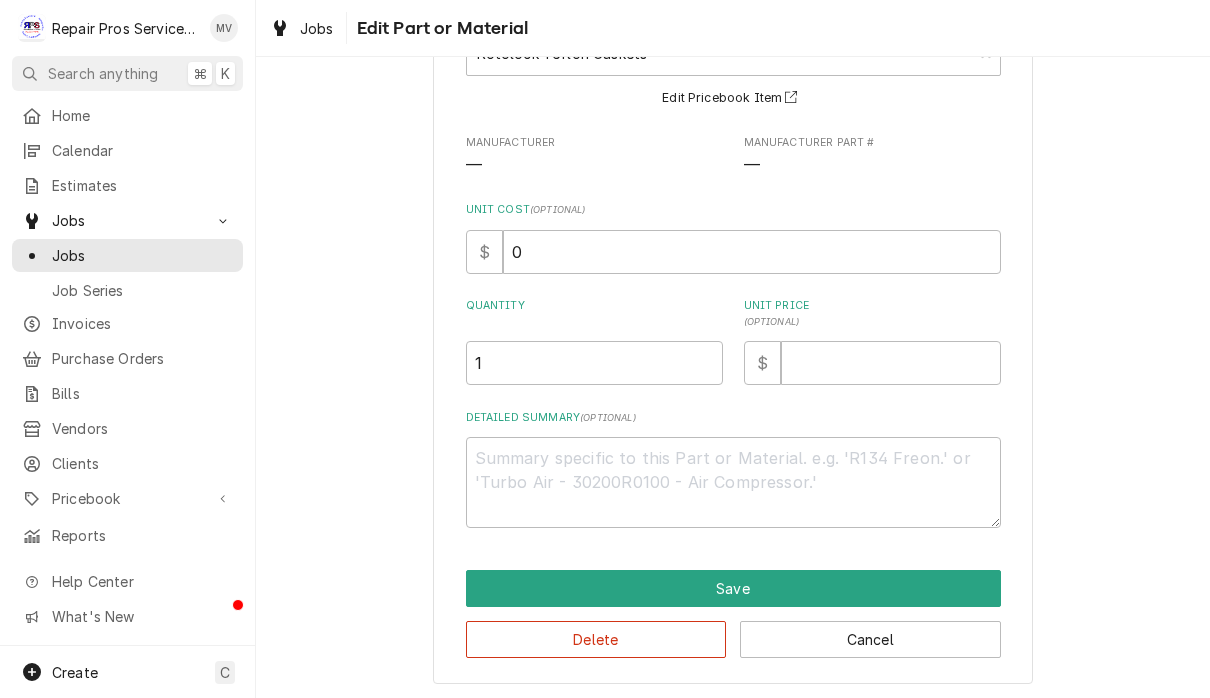 click on "Use the fields below to edit this part or material: Short Description Rotolock Teflon Gaskets Edit Pricebook Item    Manufacturer — Manufacturer Part # — Unit Cost  ( optional ) $ 0 Quantity 1 Unit Price  ( optional ) $ Detailed Summary  ( optional ) Save Delete Cancel" at bounding box center (733, 310) 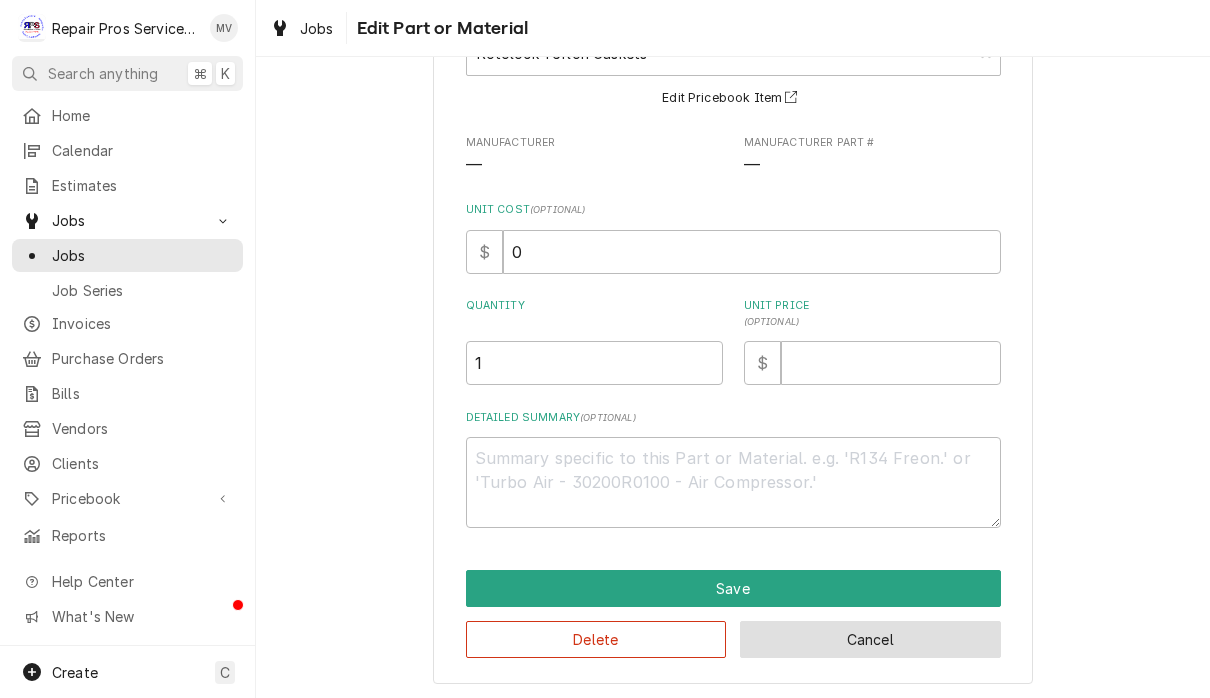 click on "Cancel" at bounding box center (870, 639) 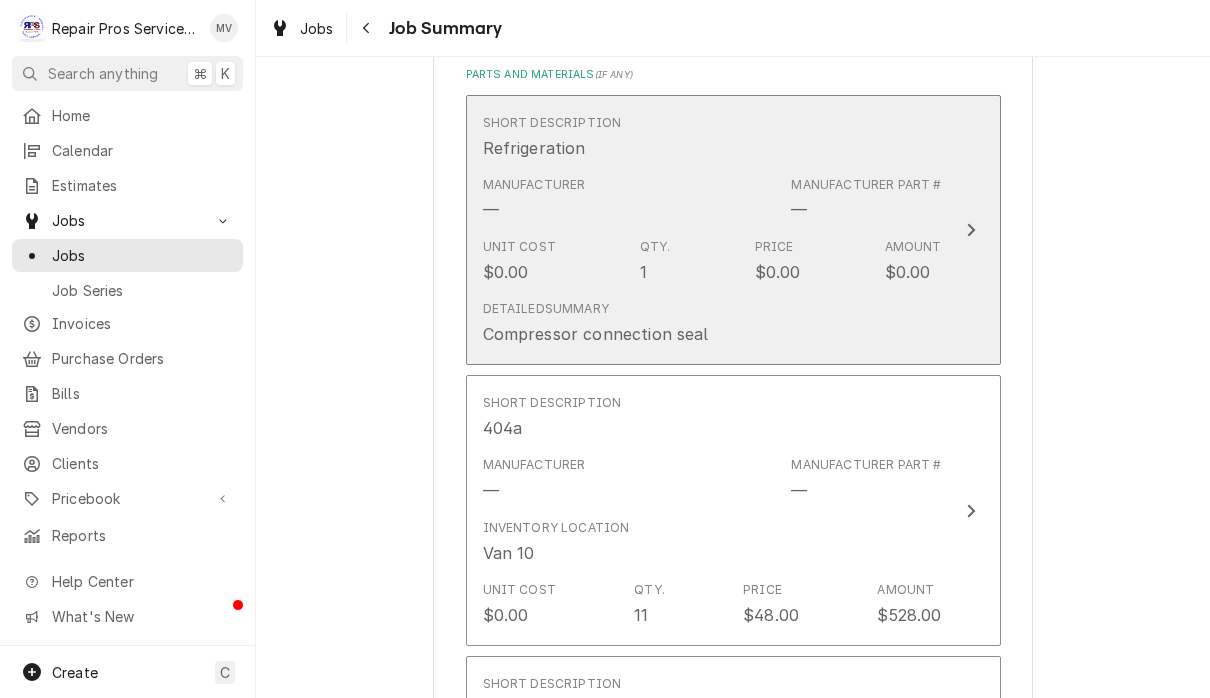 click at bounding box center (971, 230) 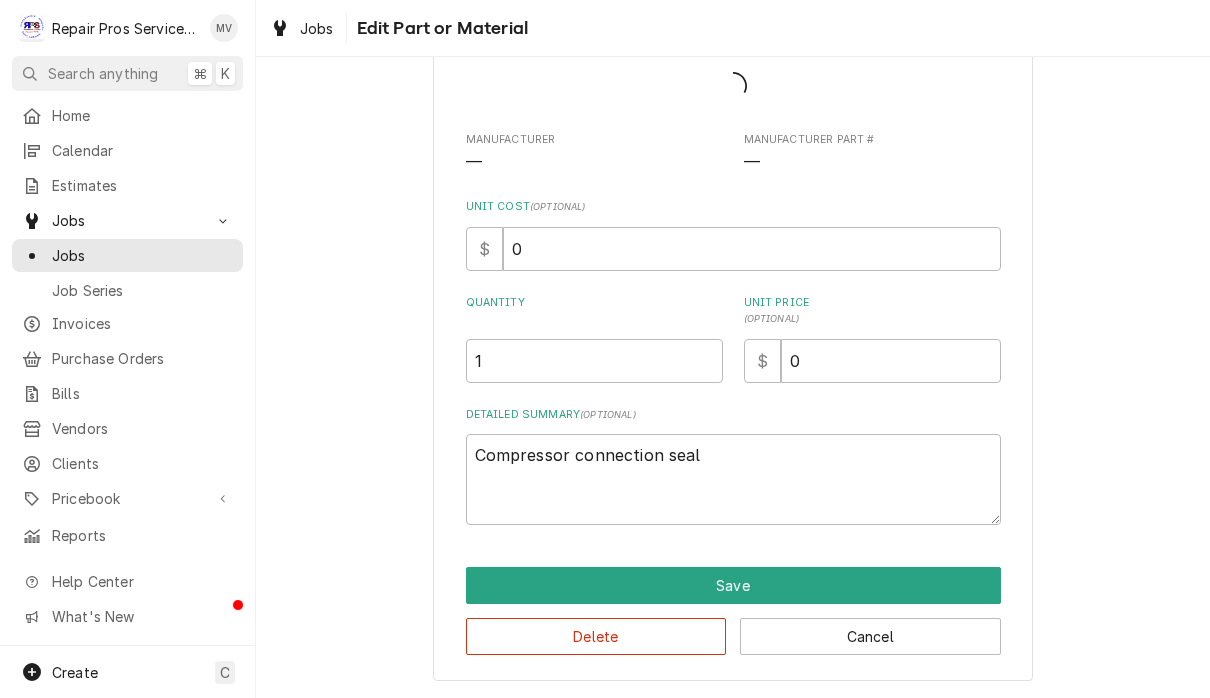 scroll, scrollTop: 97, scrollLeft: 0, axis: vertical 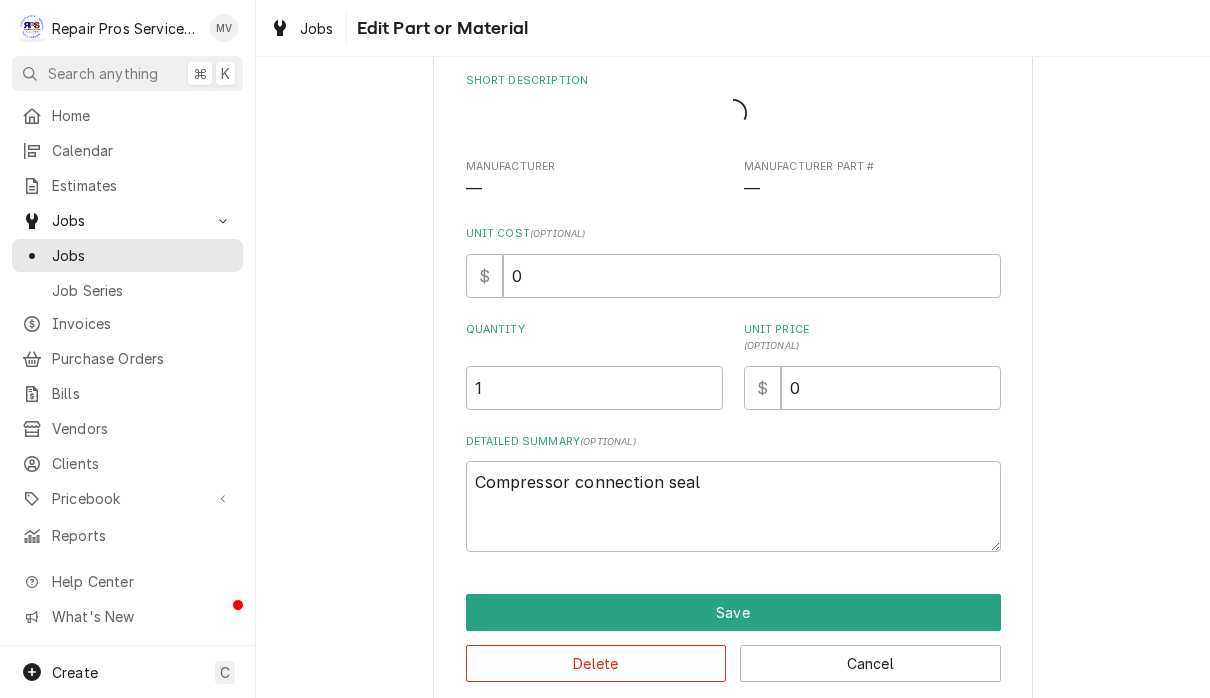 type on "x" 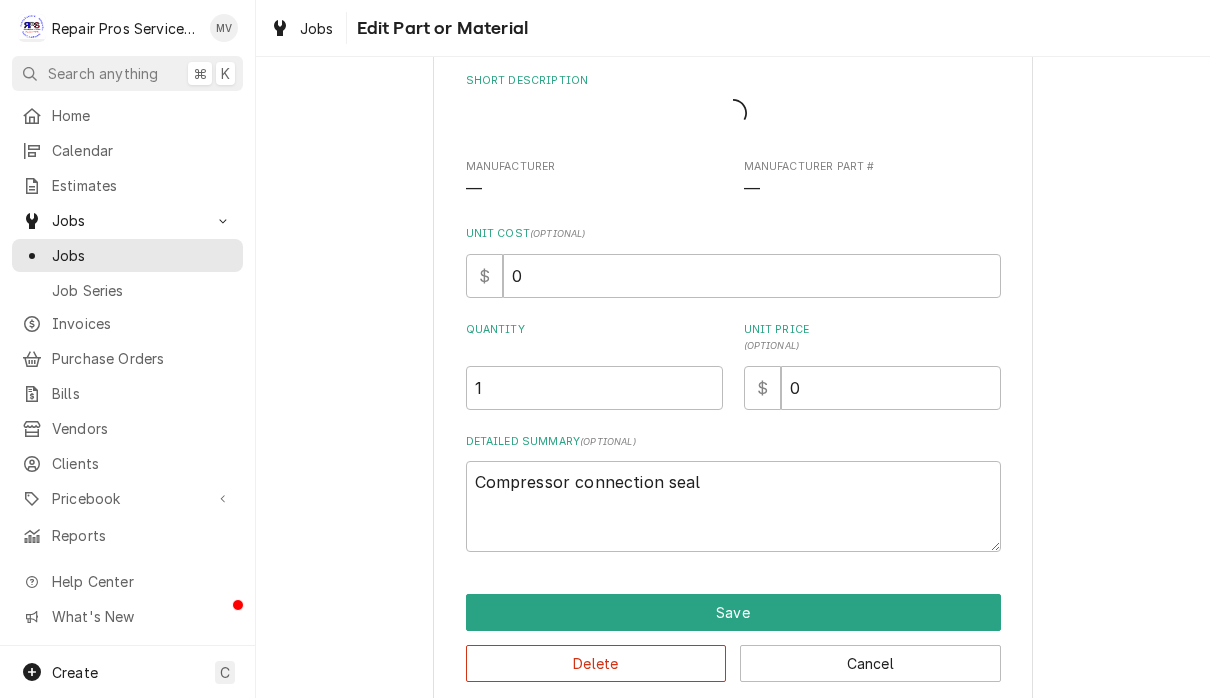 scroll, scrollTop: 0, scrollLeft: 0, axis: both 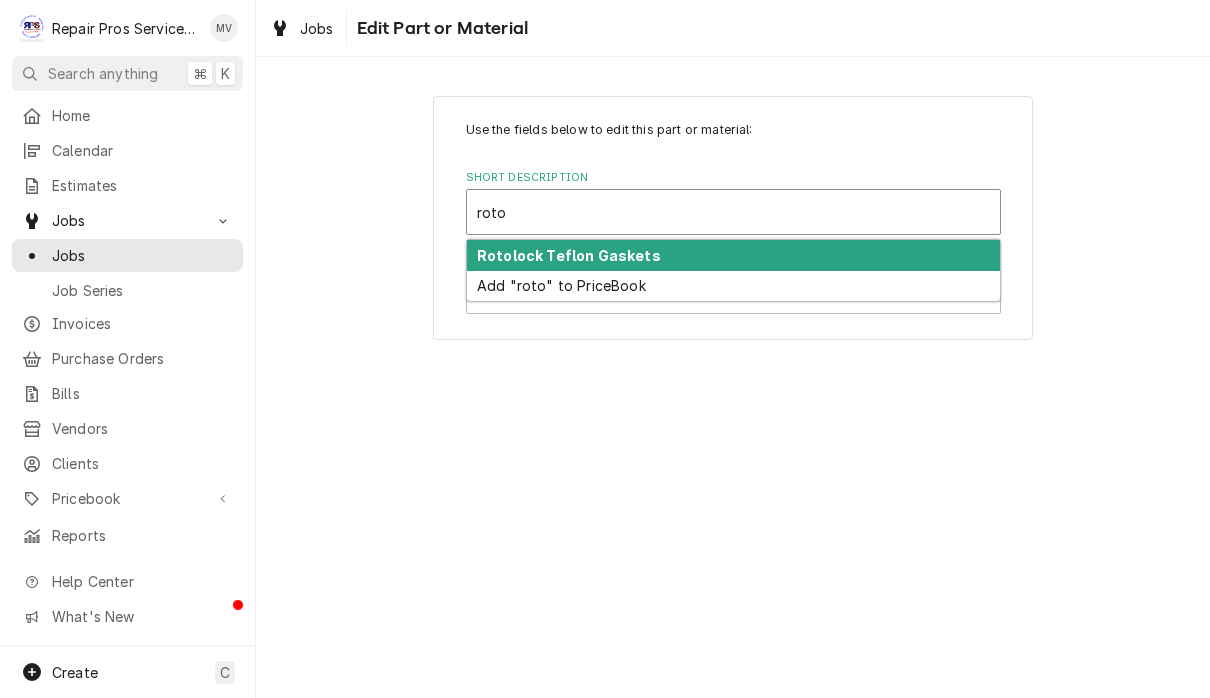 click on "Rotolock Teflon Gaskets" at bounding box center (733, 255) 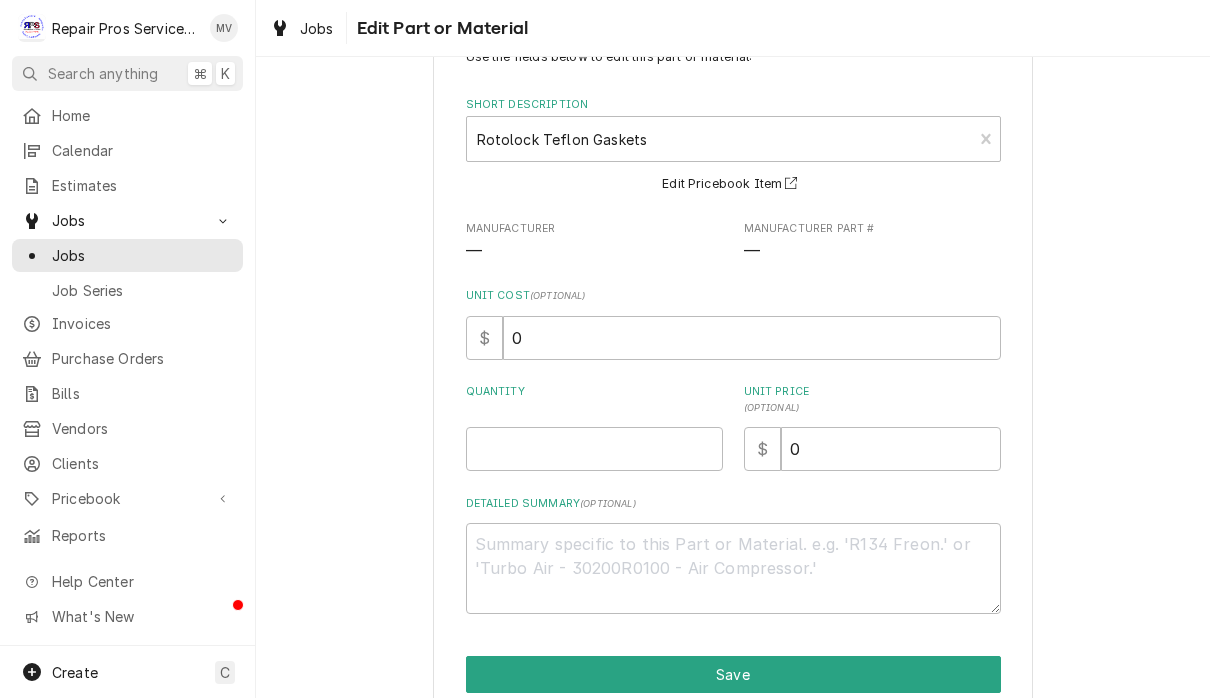 scroll, scrollTop: 72, scrollLeft: 0, axis: vertical 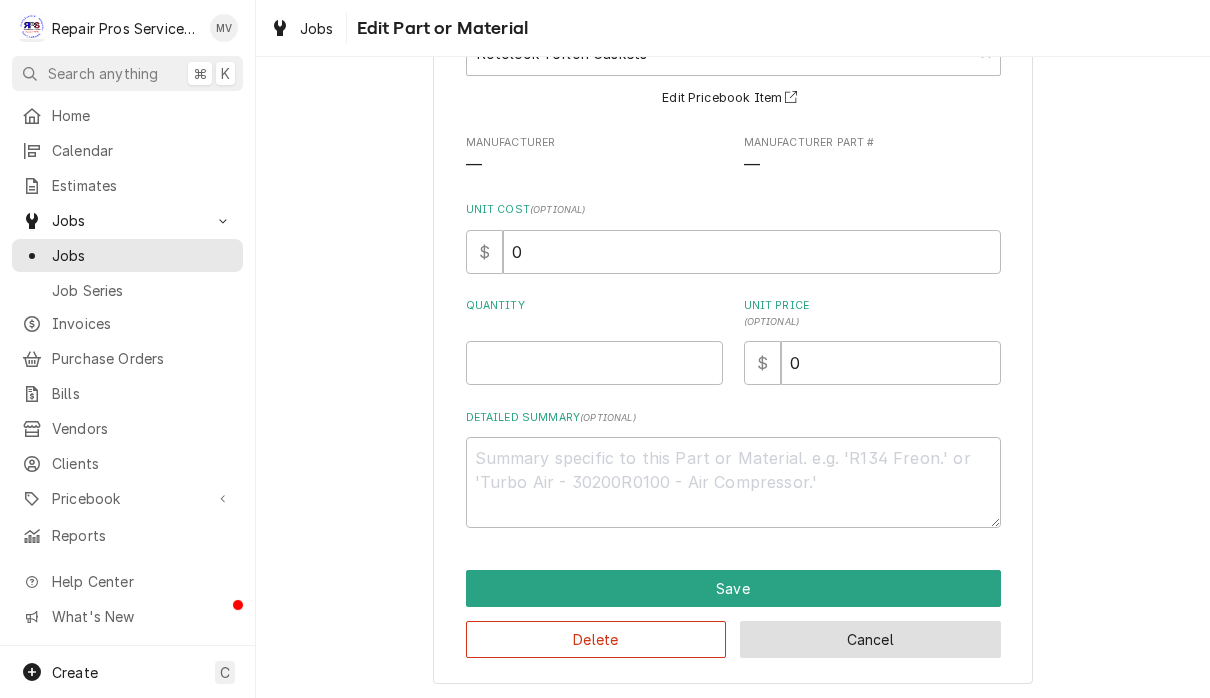 click on "Cancel" at bounding box center (870, 639) 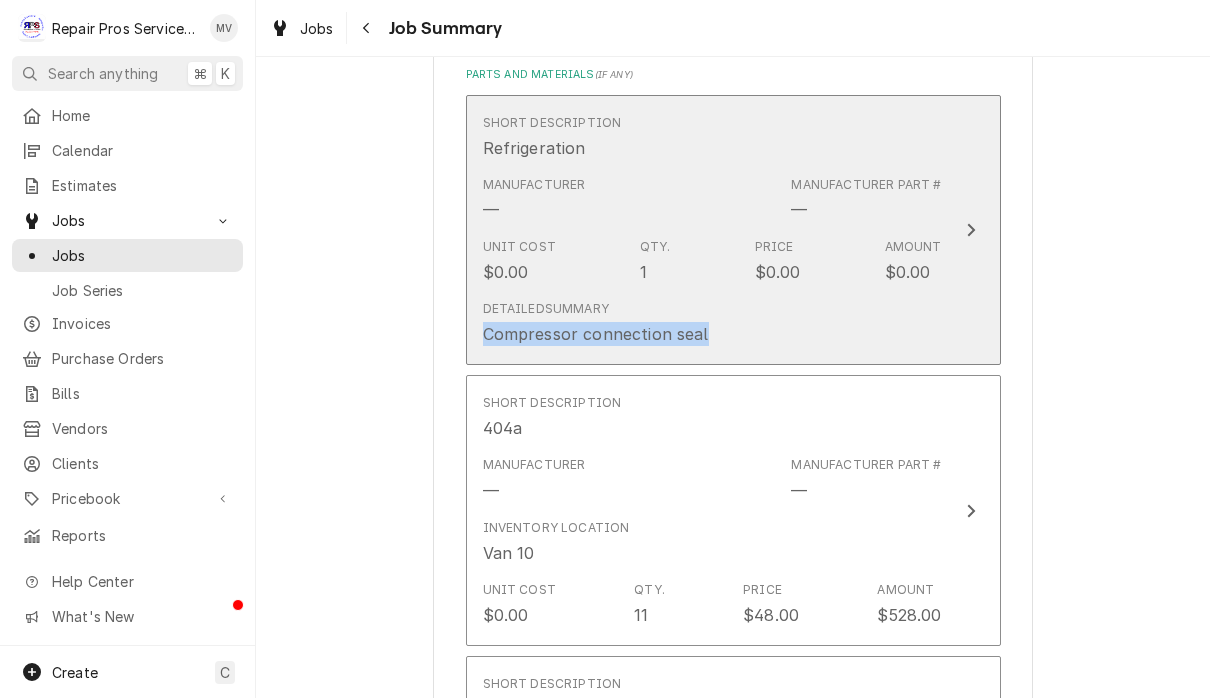 click on "Short Description Refrigeration Manufacturer — Manufacturer Part # — Unit Cost $0.00 Qty. 1 Price $0.00 Amount $0.00 Detailed  Summary Compressor connection seal" at bounding box center (733, 230) 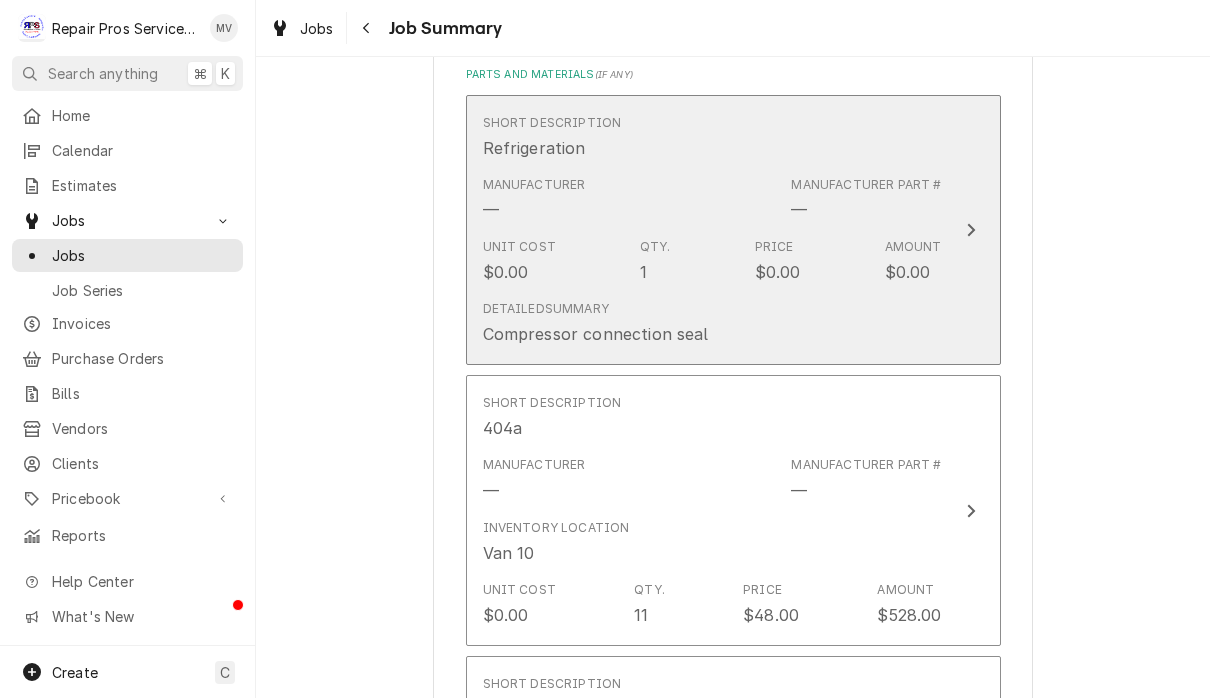 scroll, scrollTop: 97, scrollLeft: 0, axis: vertical 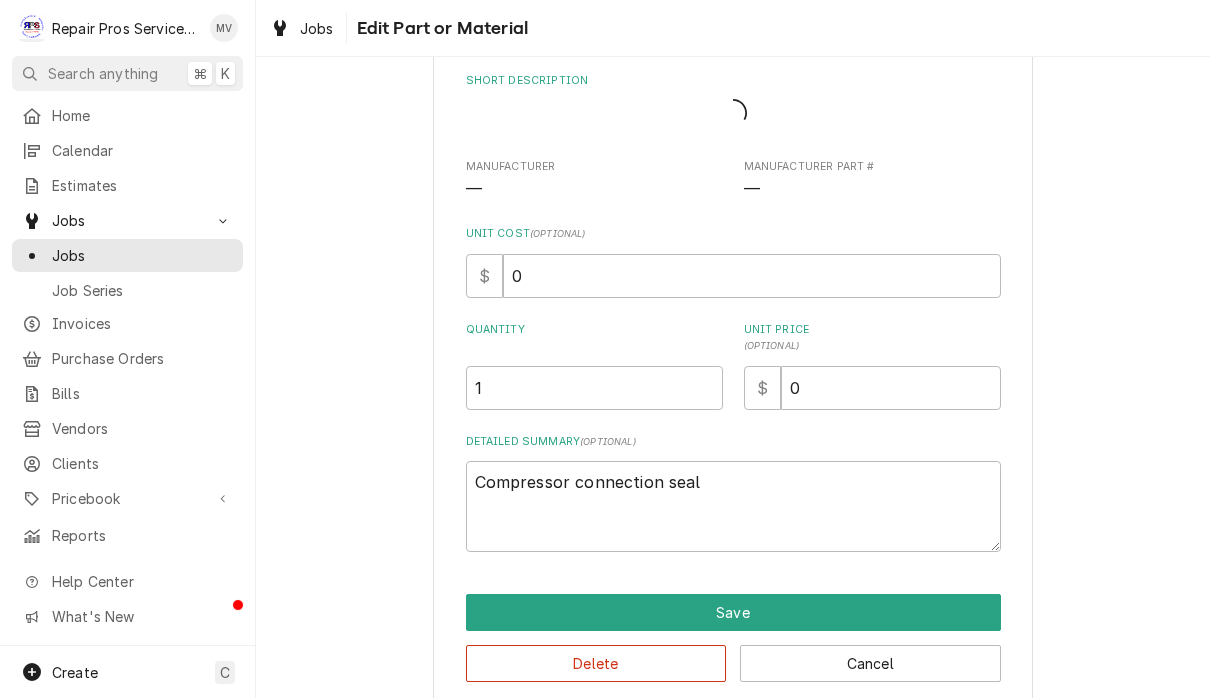 type on "x" 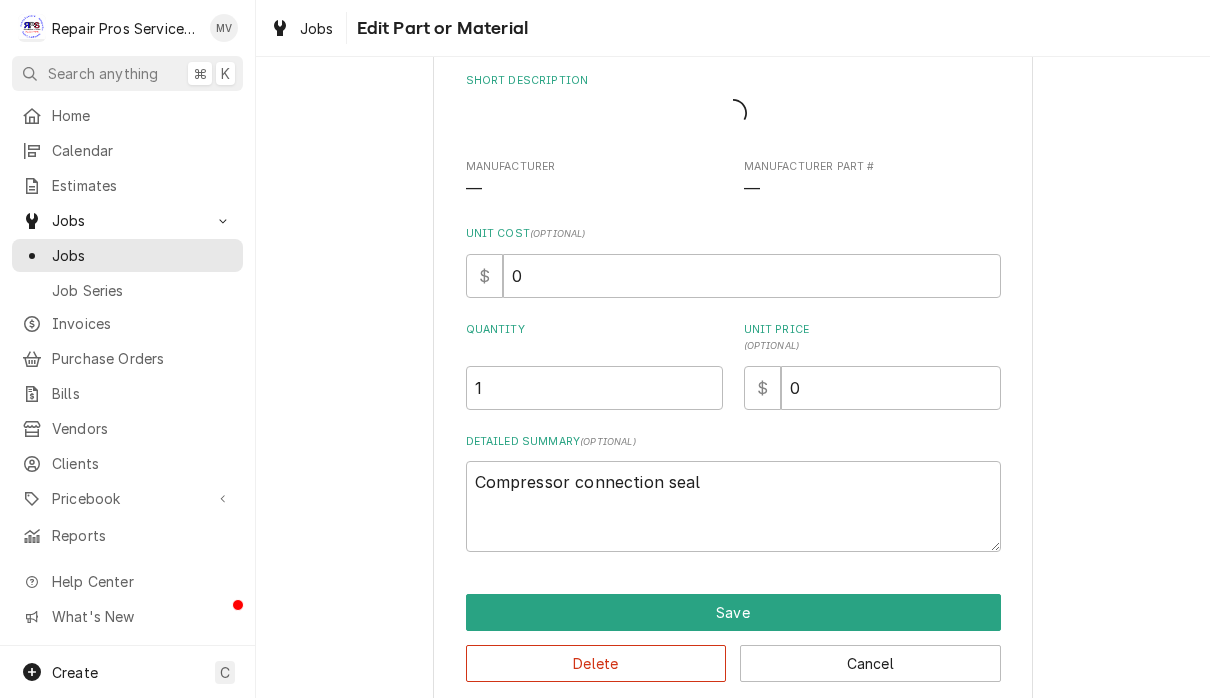 scroll, scrollTop: 0, scrollLeft: 0, axis: both 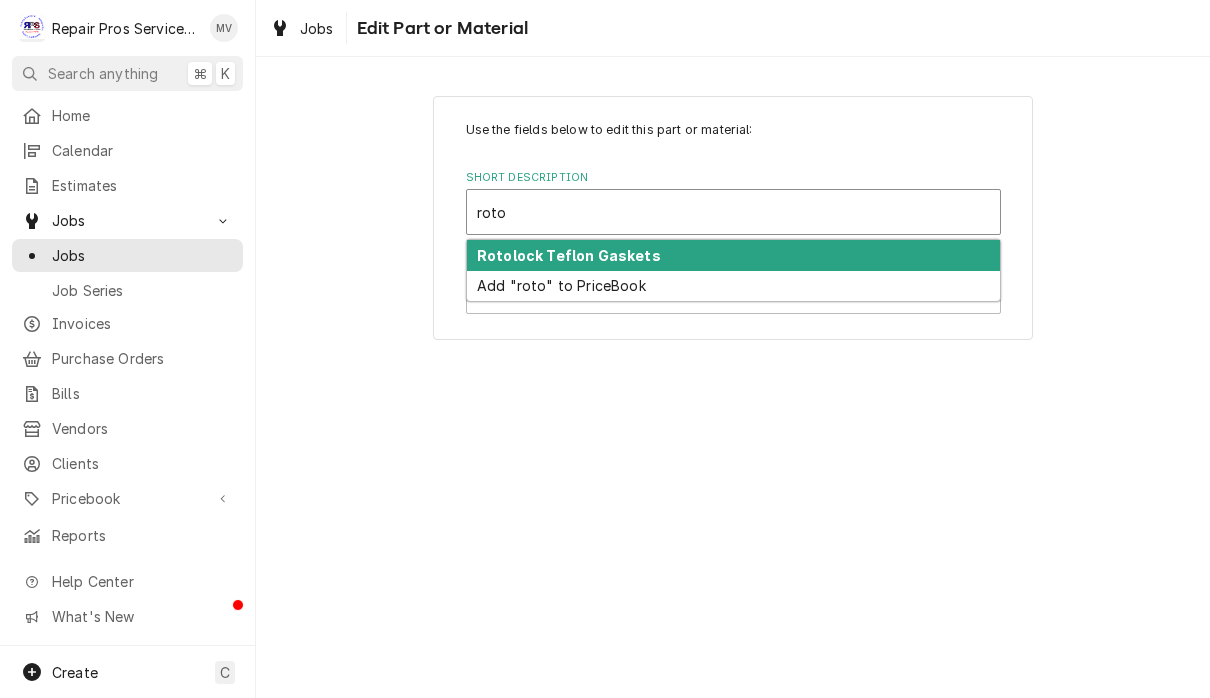 type on "roto" 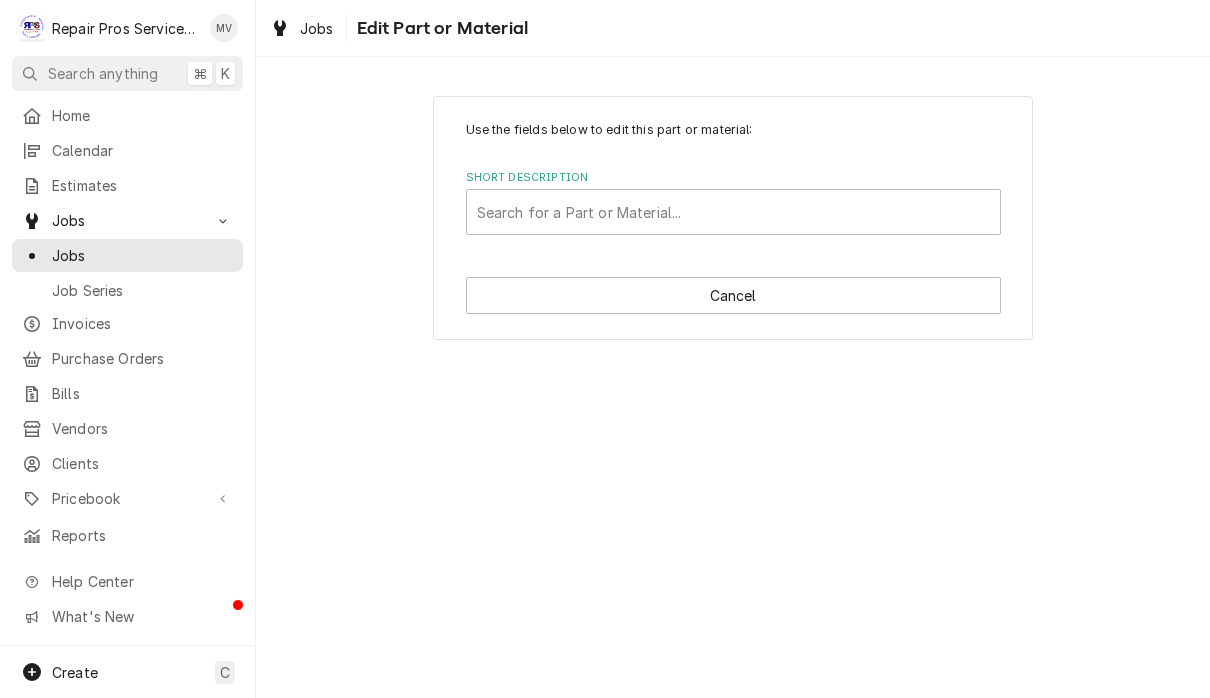 click on "Use the fields below to edit this part or material: Short Description Search for a Part or Material... Cancel" at bounding box center (733, 218) 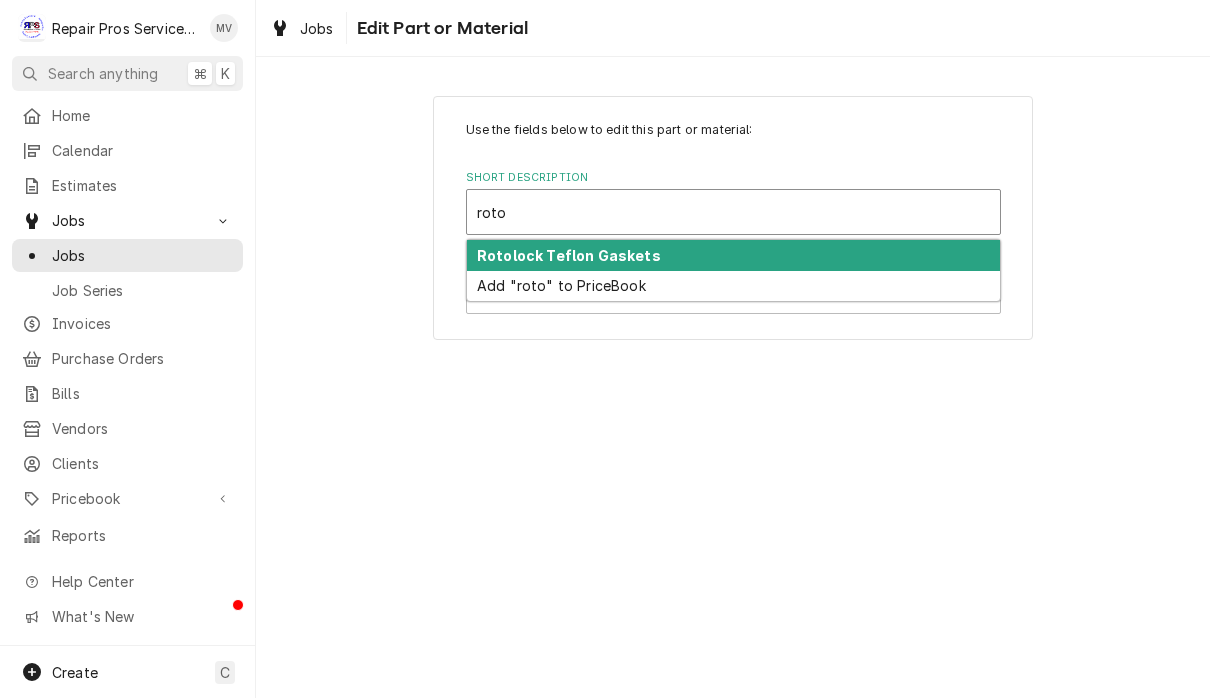 click on "Rotolock Teflon Gaskets" at bounding box center (733, 255) 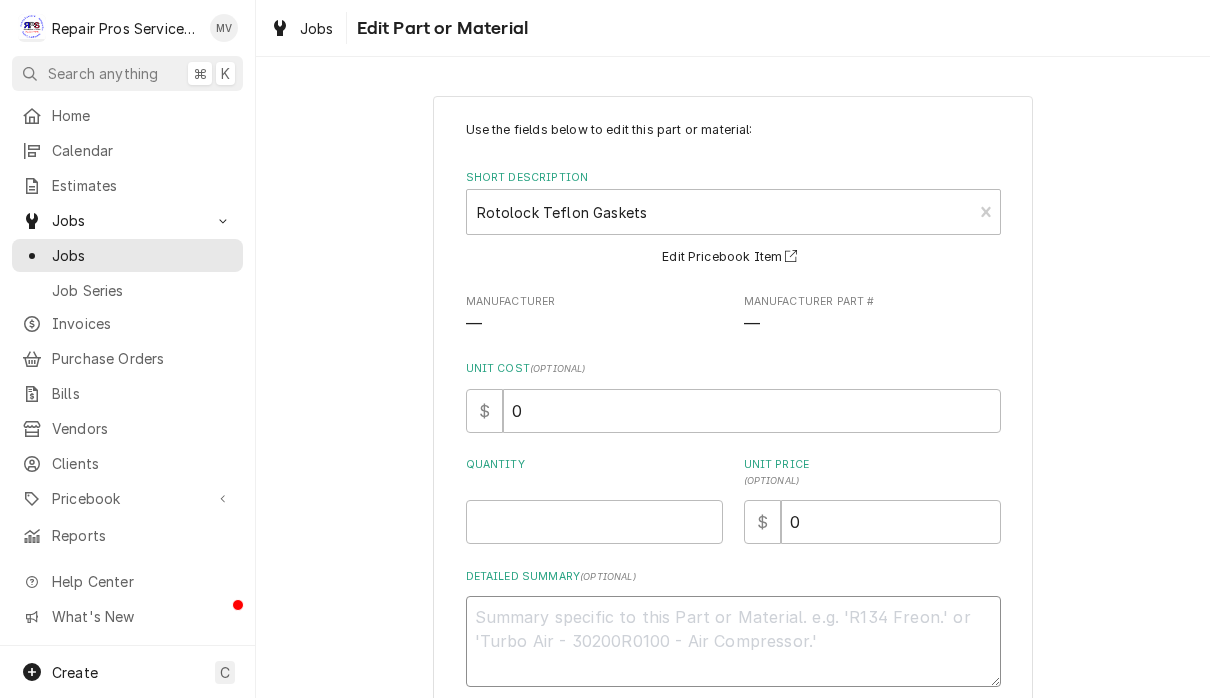 click on "Detailed Summary  ( optional )" at bounding box center [733, 641] 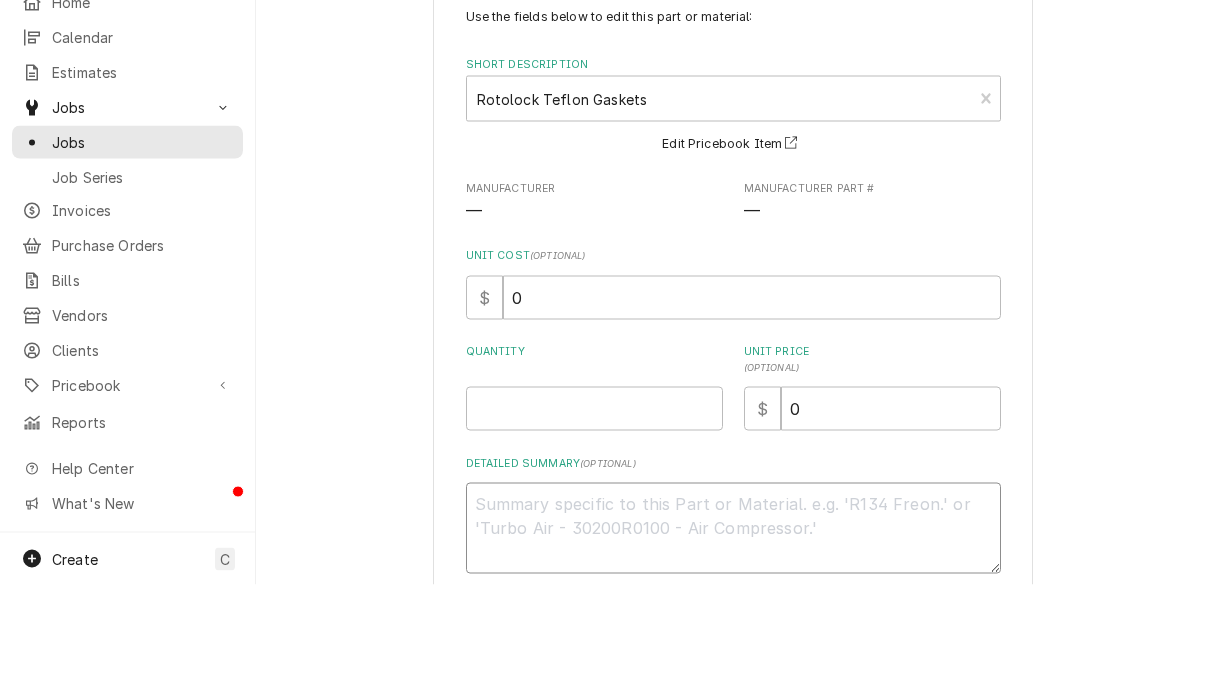 click on "Detailed Summary  ( optional )" at bounding box center [733, 641] 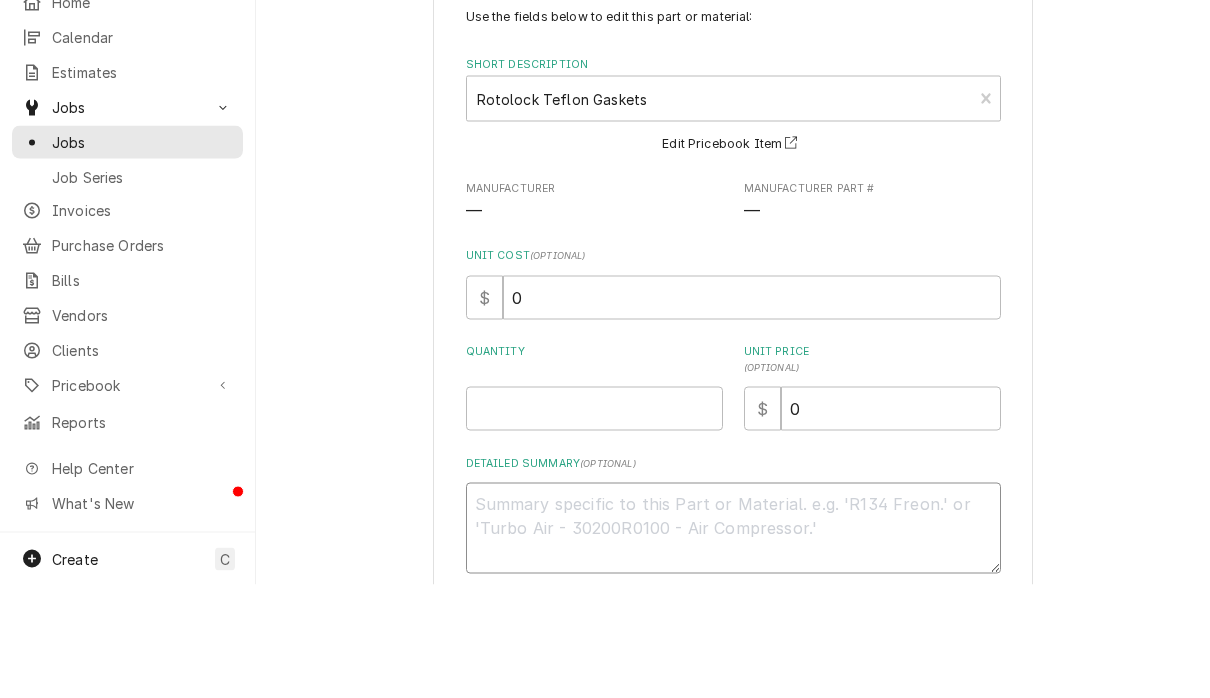paste on "Compressor connection seal" 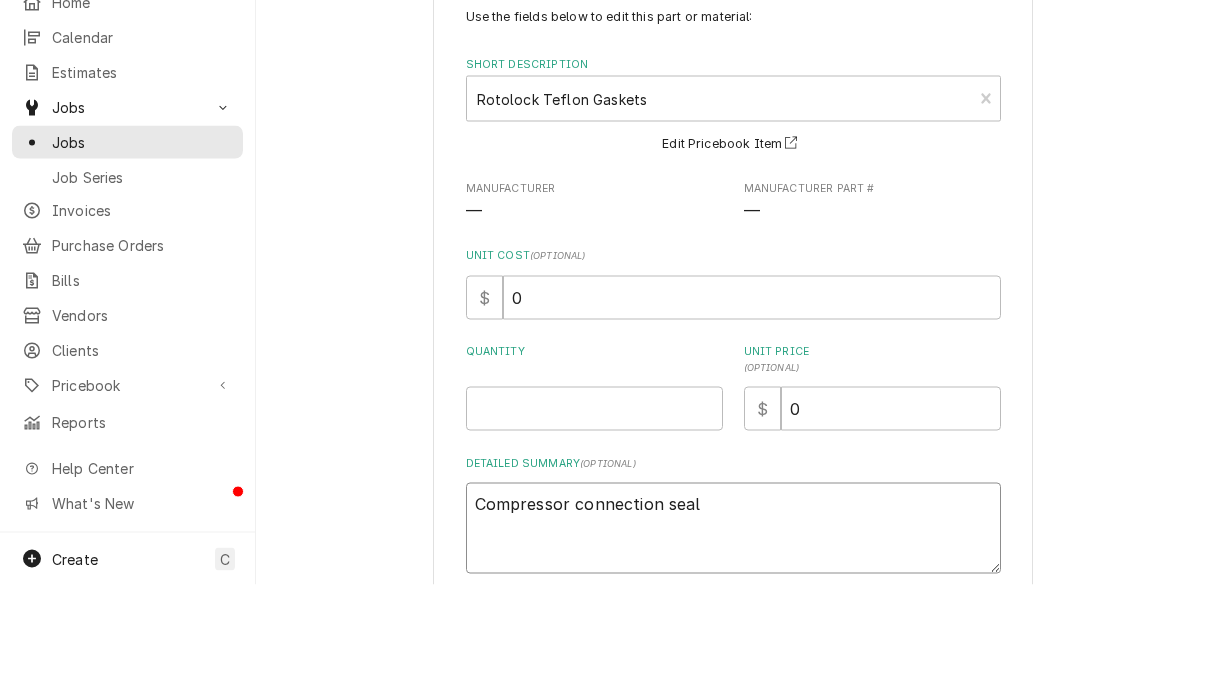 type on "x" 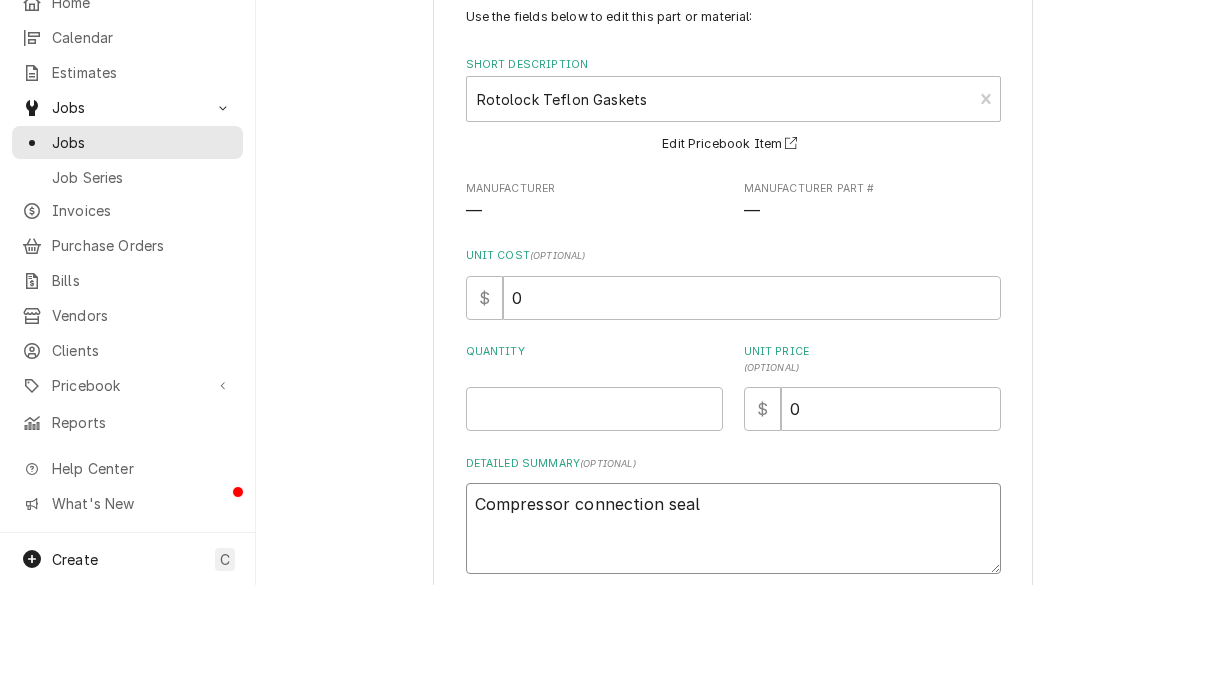 type on "Compressor connection seal" 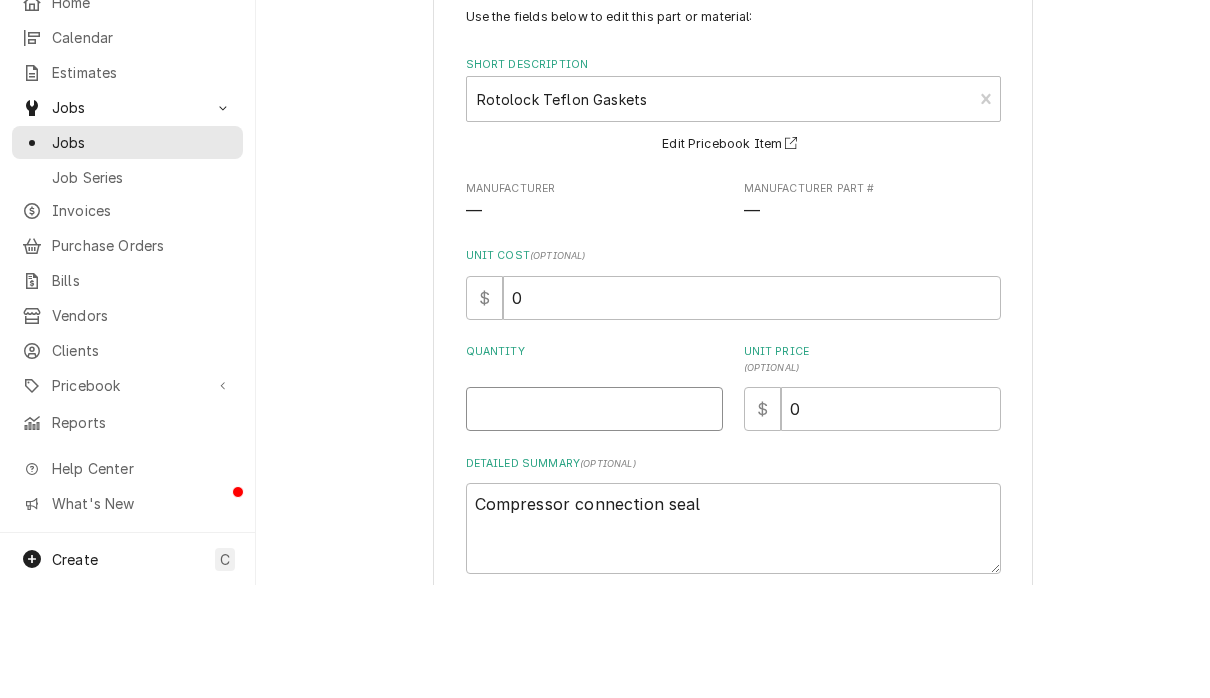 click on "Quantity" at bounding box center [594, 522] 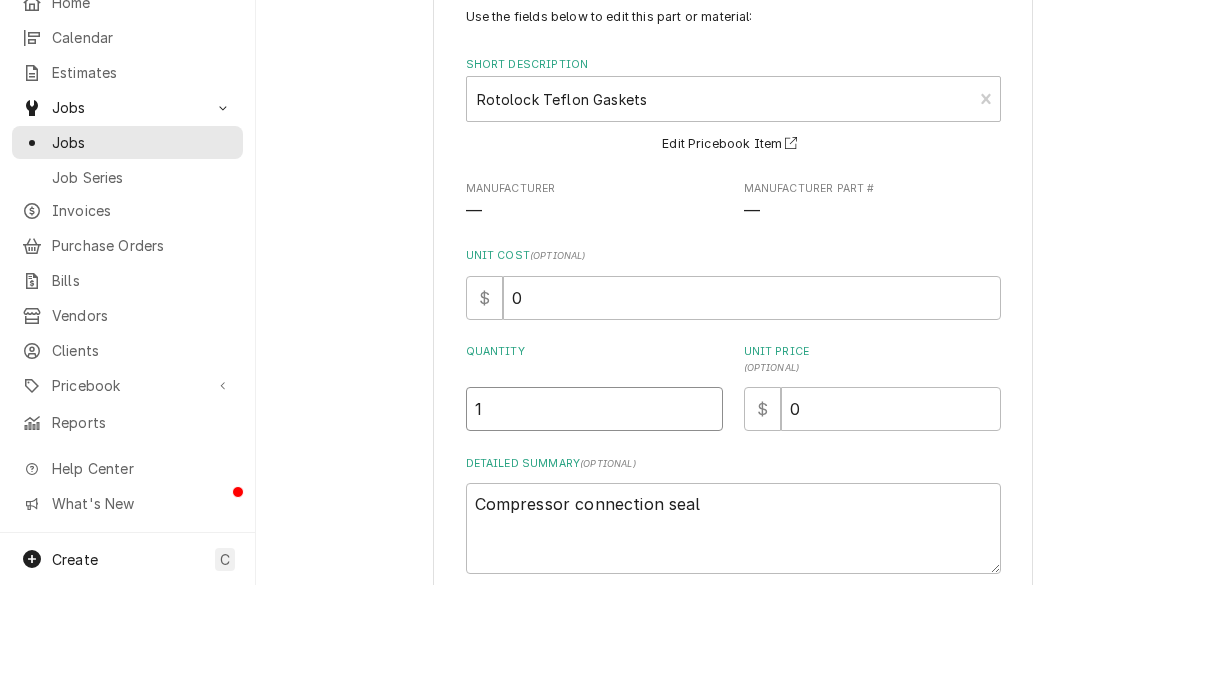 type on "1" 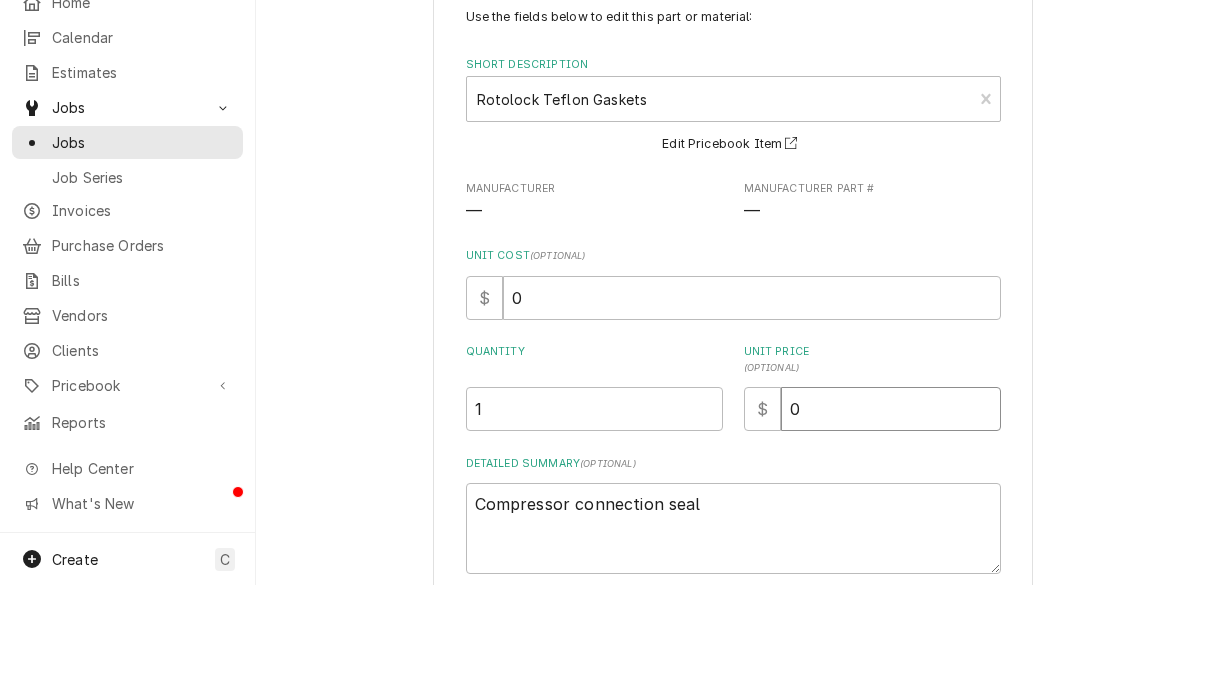 click on "0" at bounding box center (891, 522) 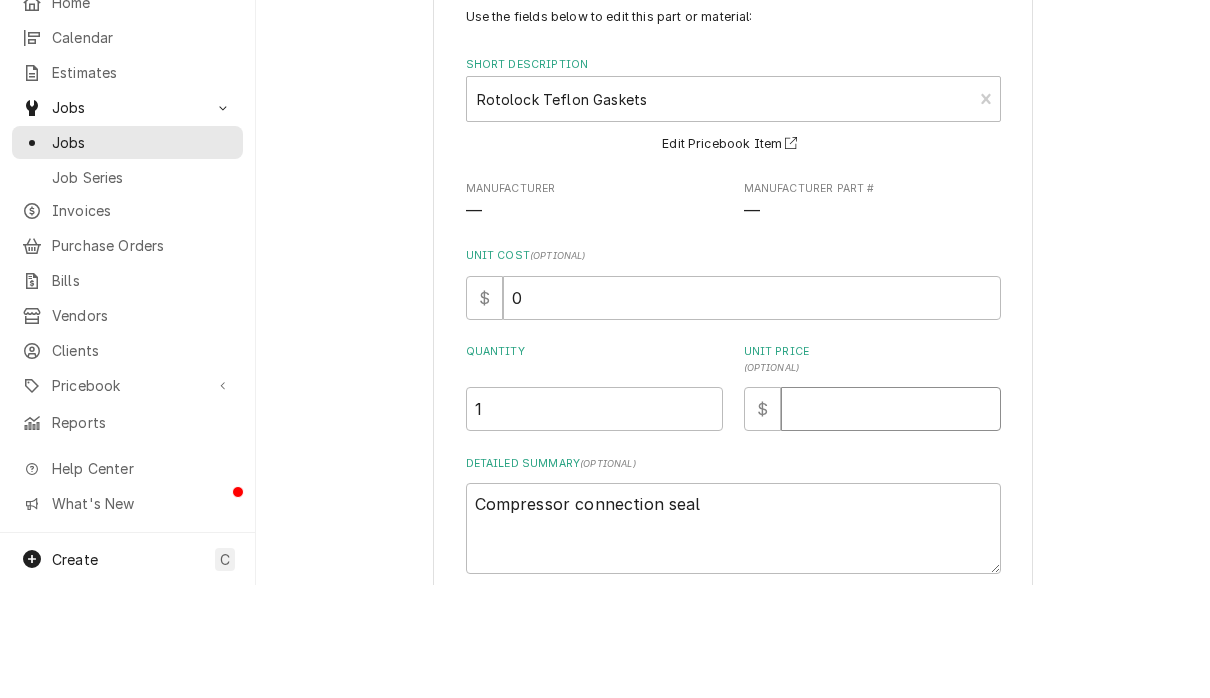 type on "x" 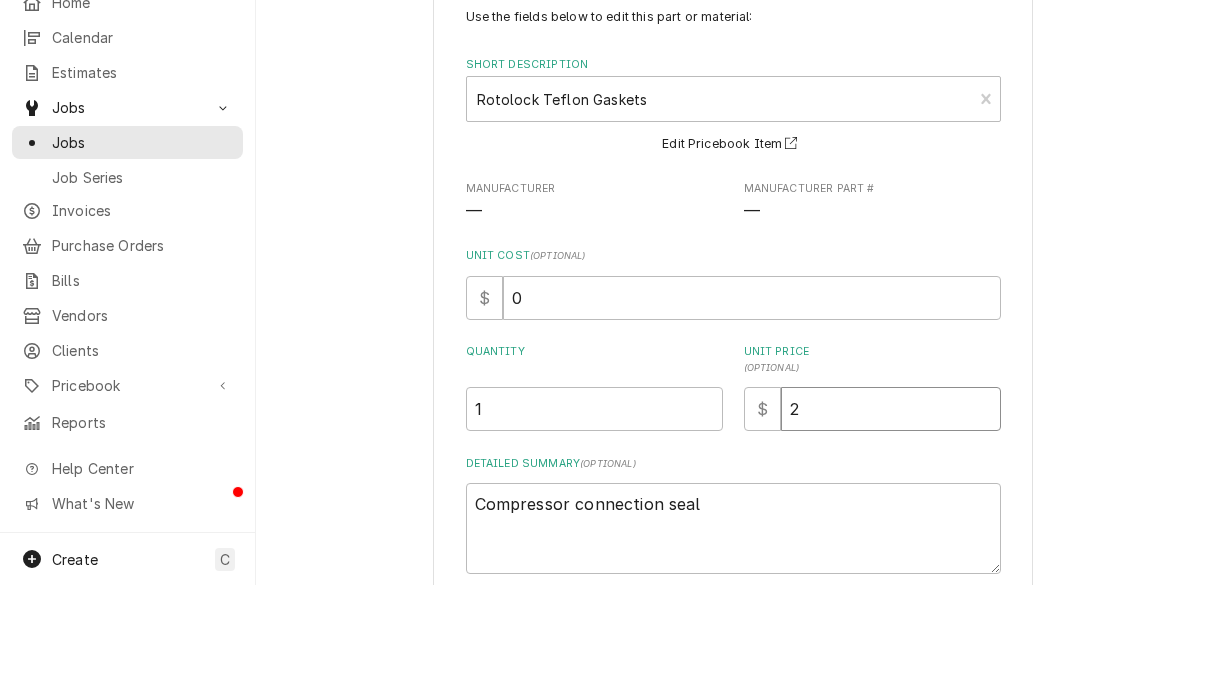 type on "x" 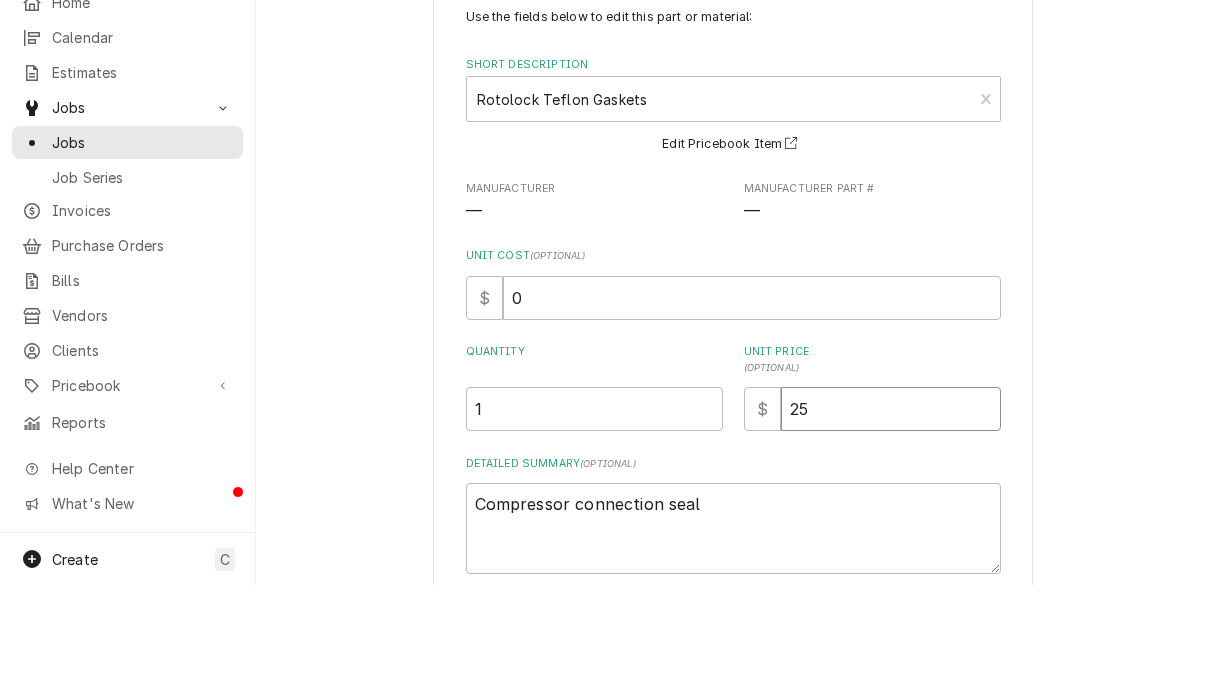 type on "x" 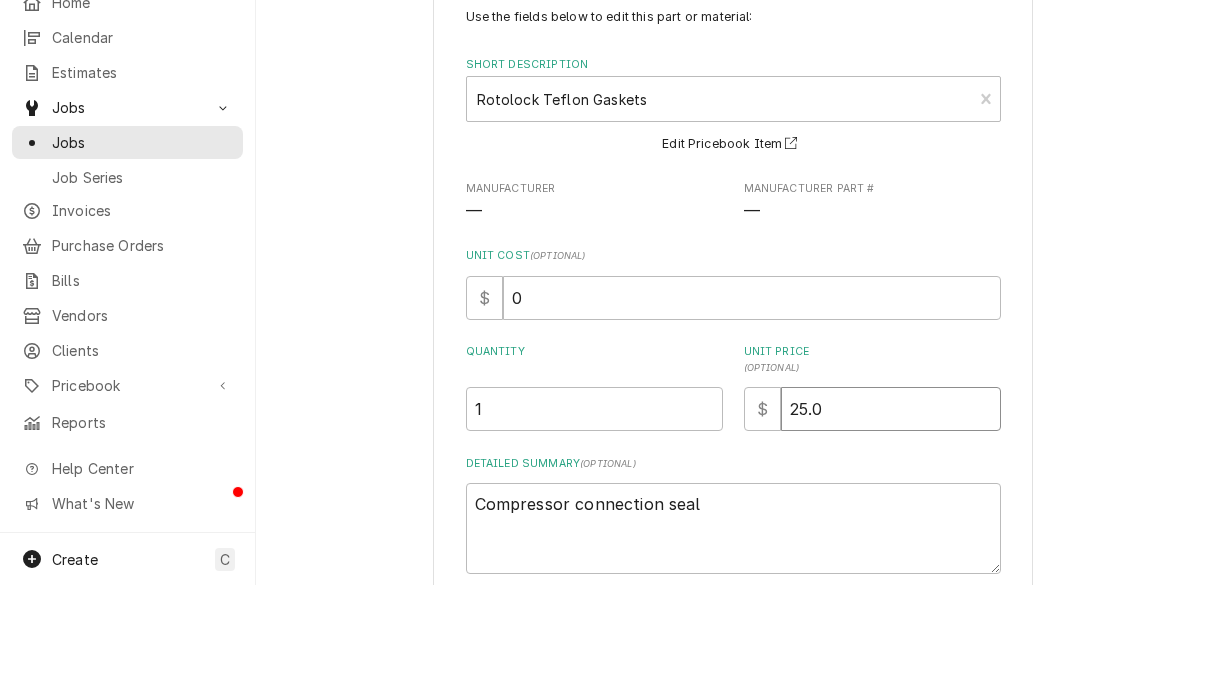 type on "x" 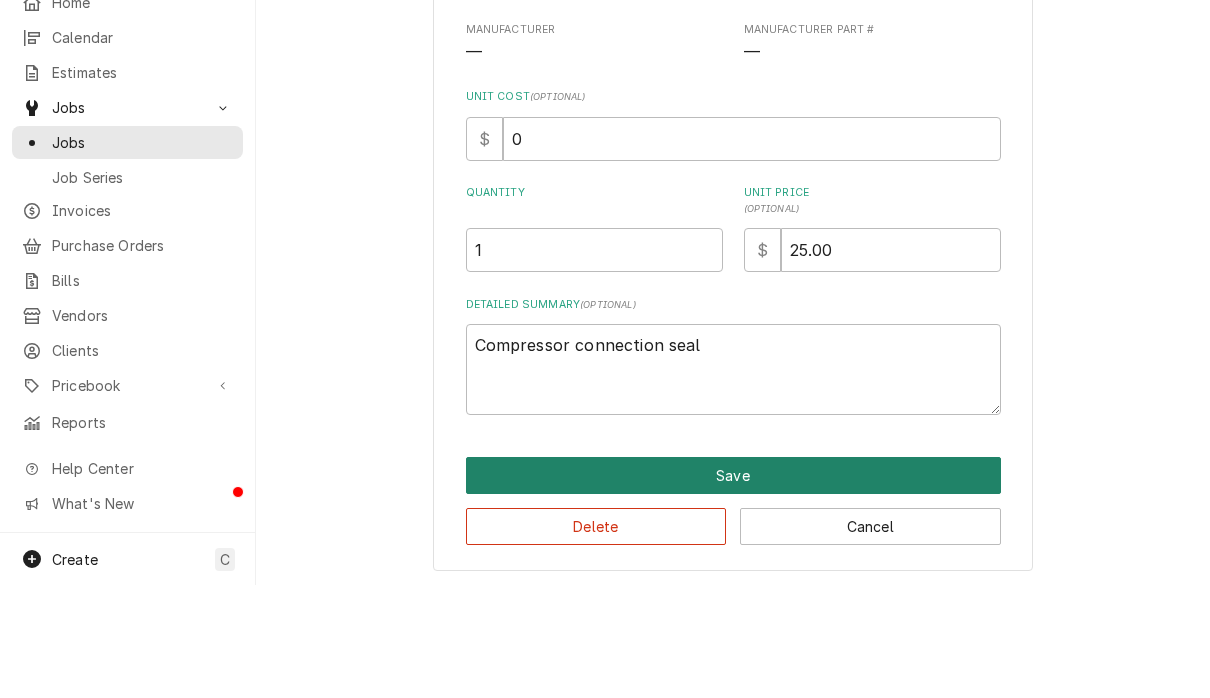 click on "Save" at bounding box center [733, 588] 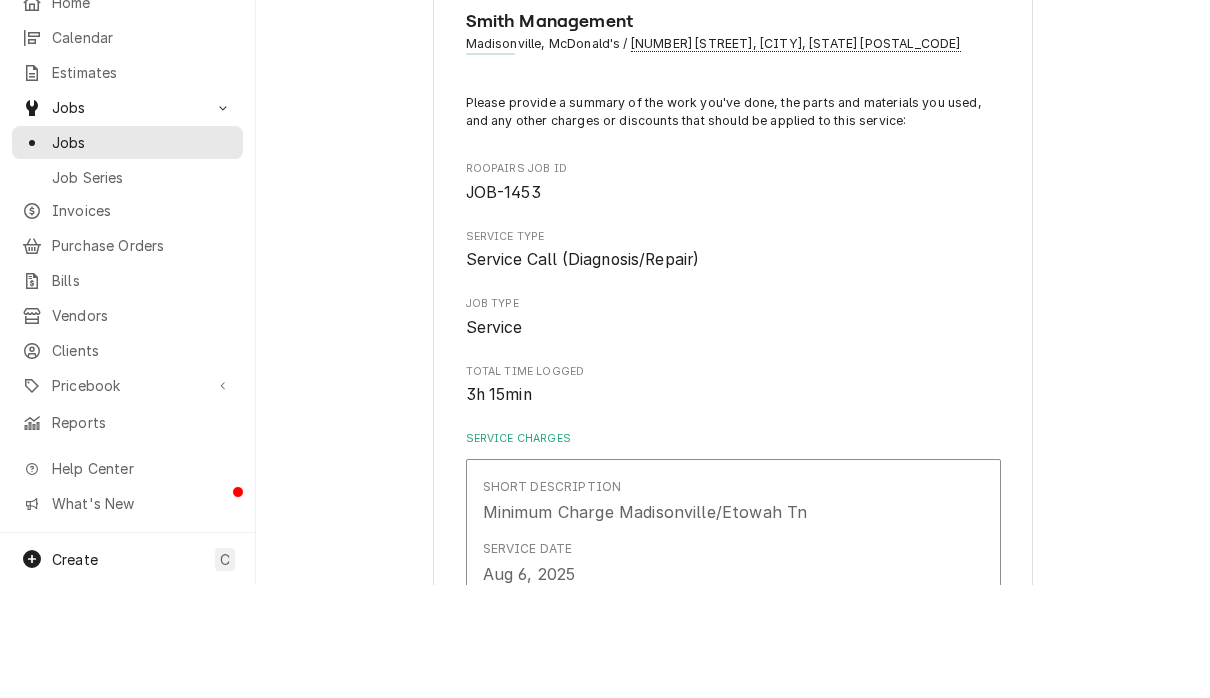 scroll, scrollTop: 0, scrollLeft: 0, axis: both 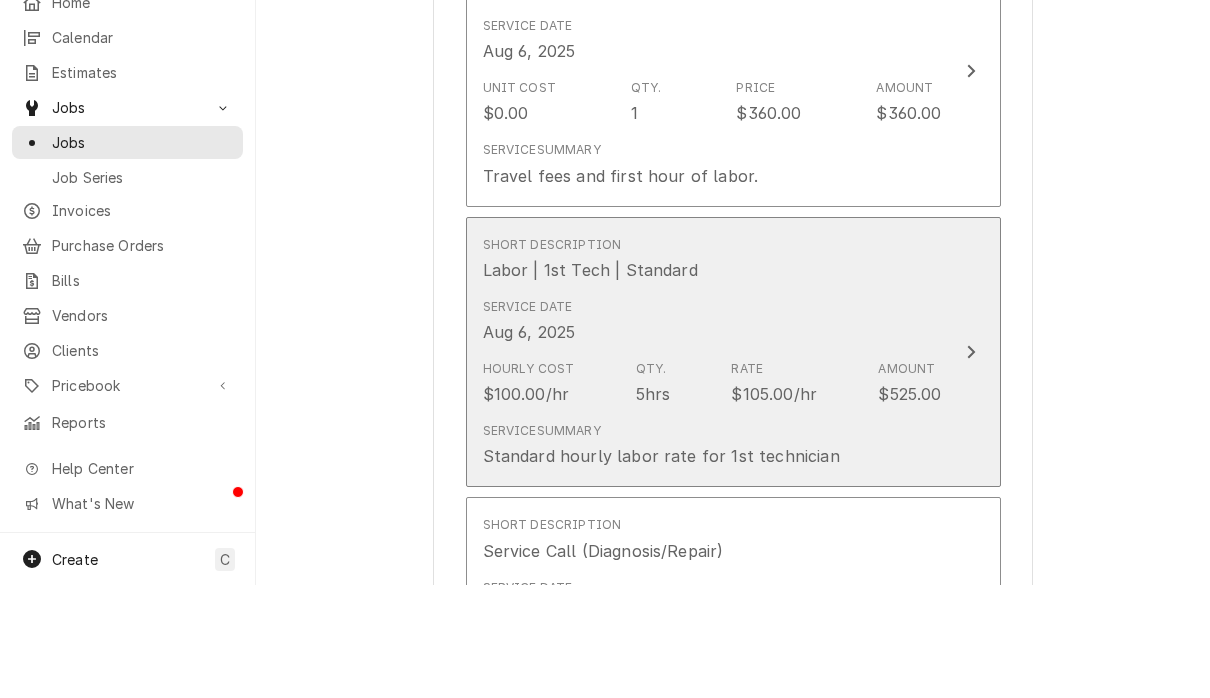 click at bounding box center (971, 465) 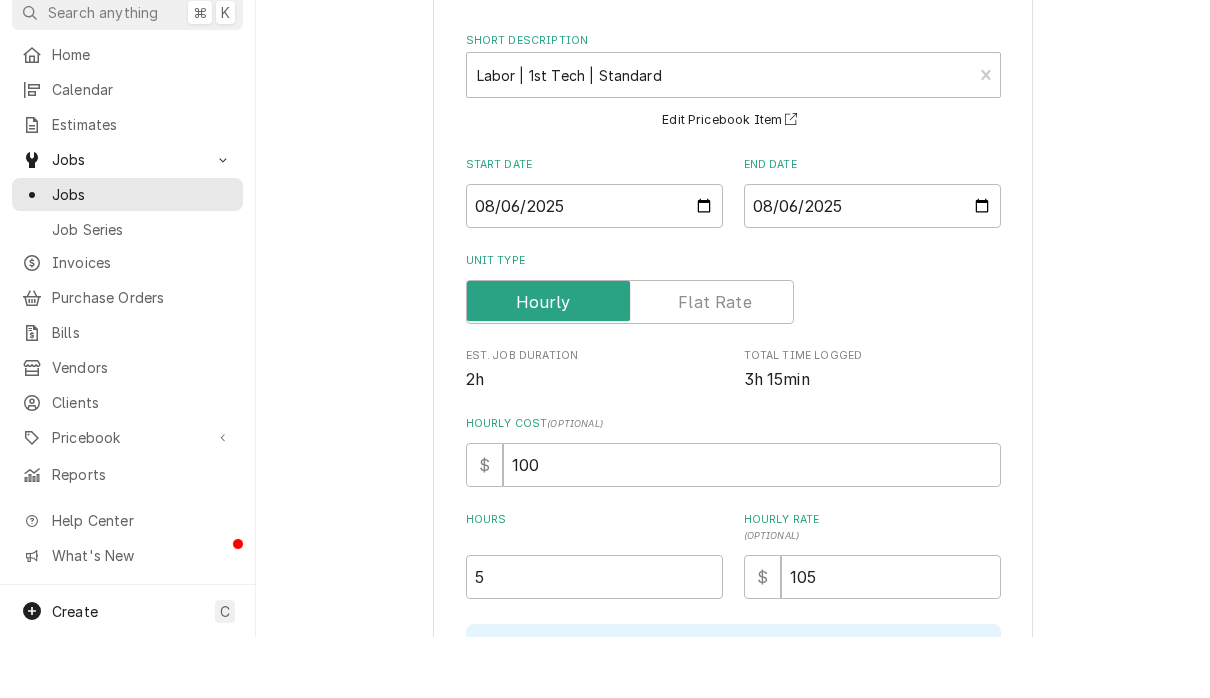 scroll, scrollTop: 83, scrollLeft: 0, axis: vertical 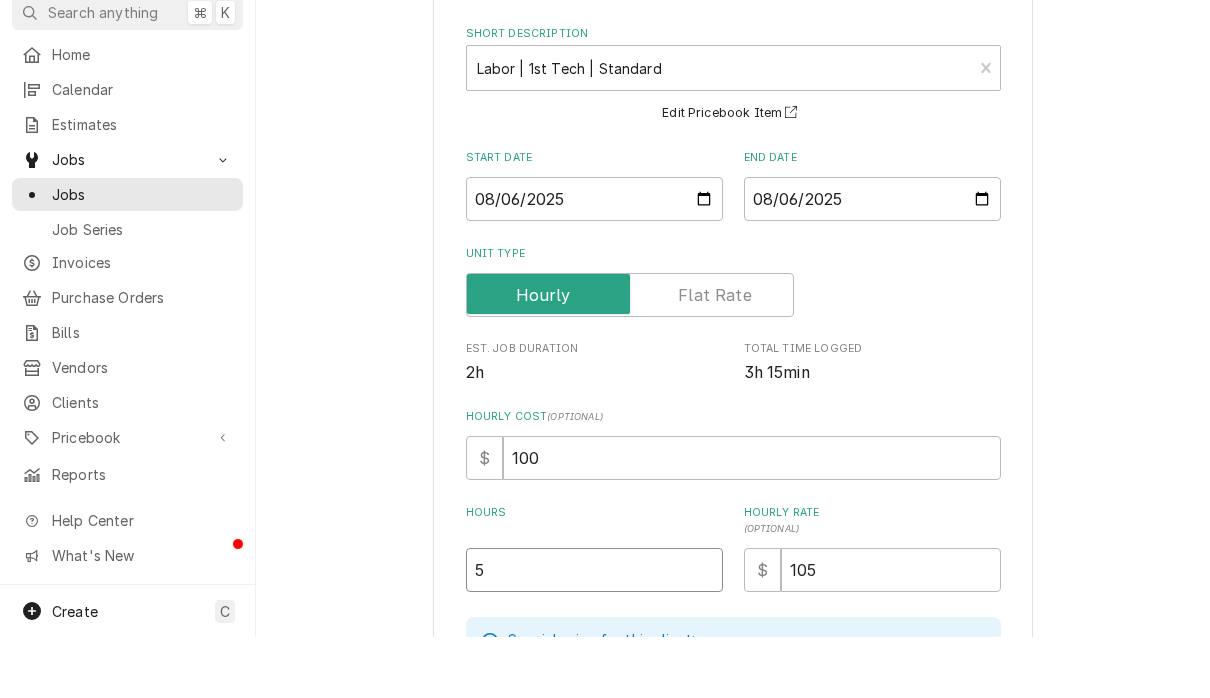 click on "5" at bounding box center [594, 631] 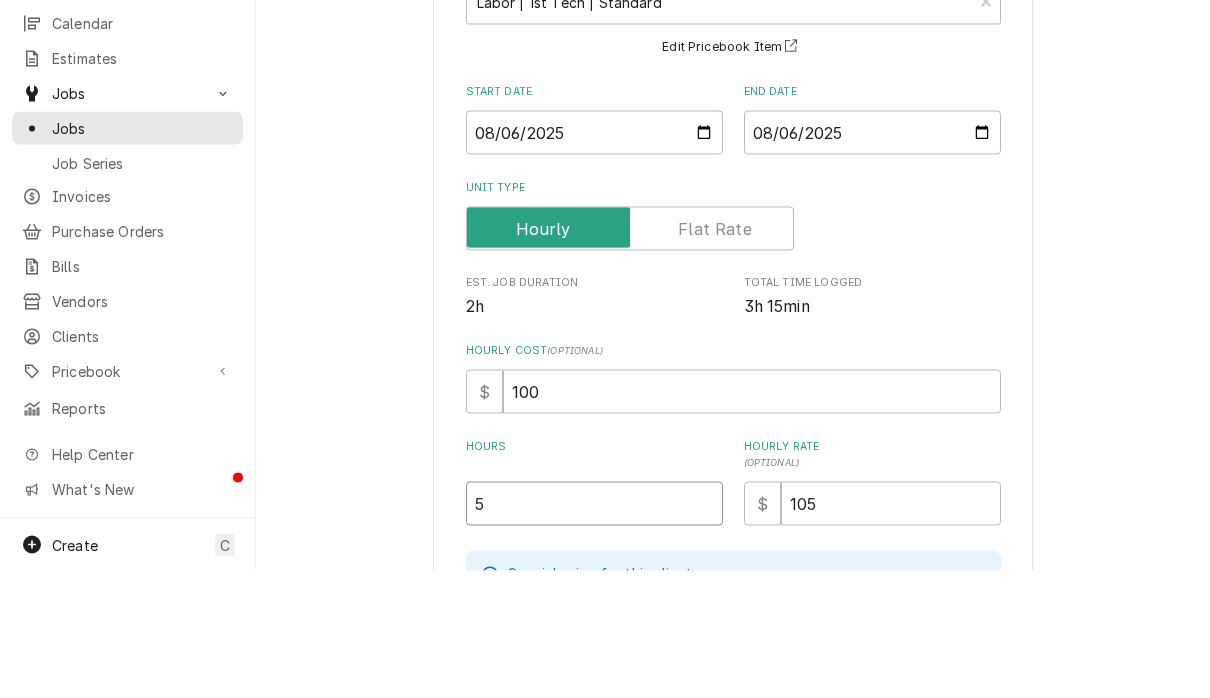 type on "x" 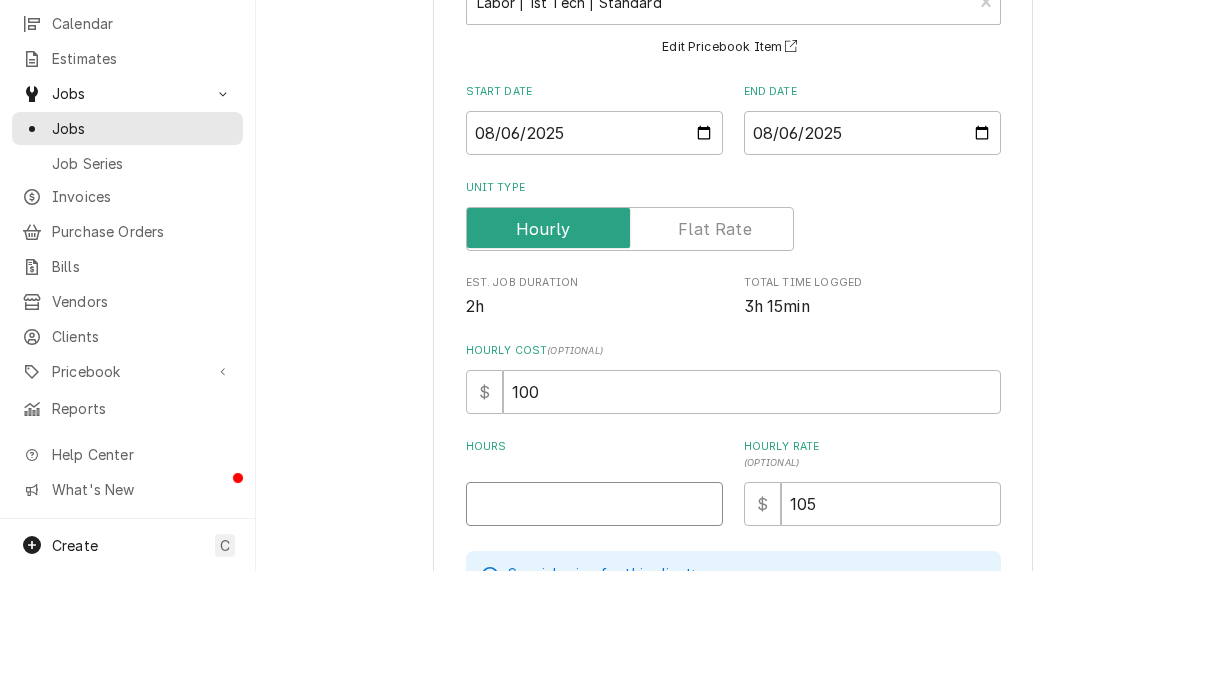 type on "x" 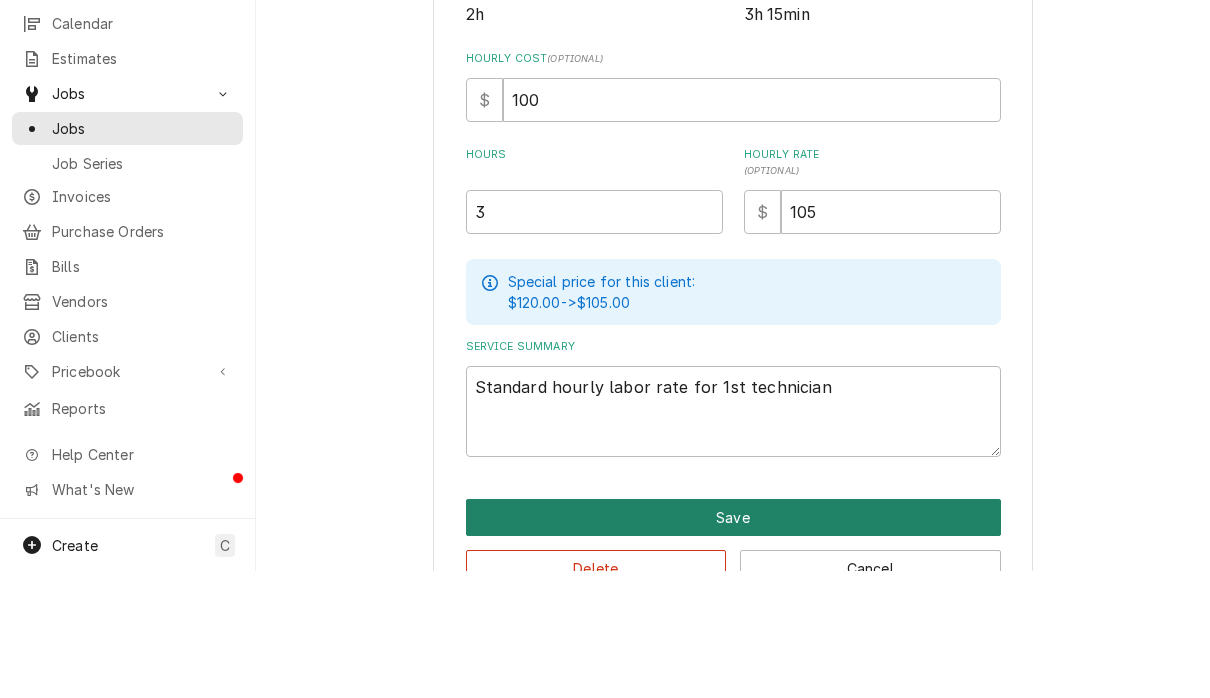 click on "Save" at bounding box center [733, 644] 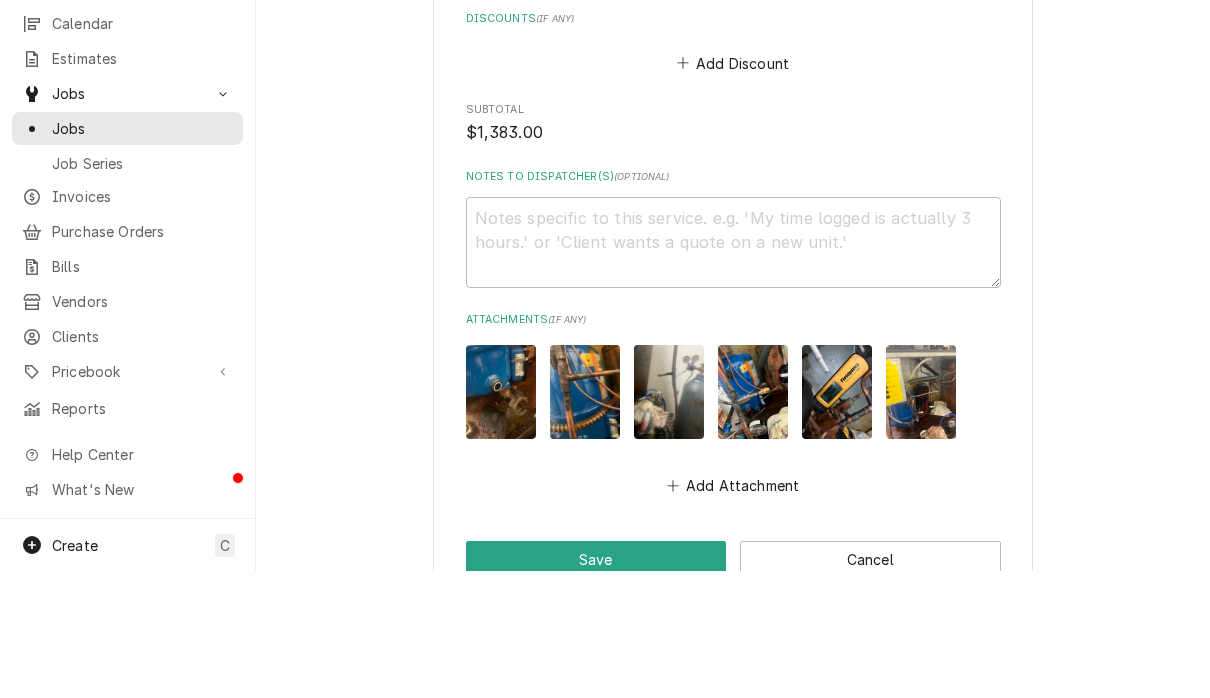 scroll, scrollTop: 3432, scrollLeft: 0, axis: vertical 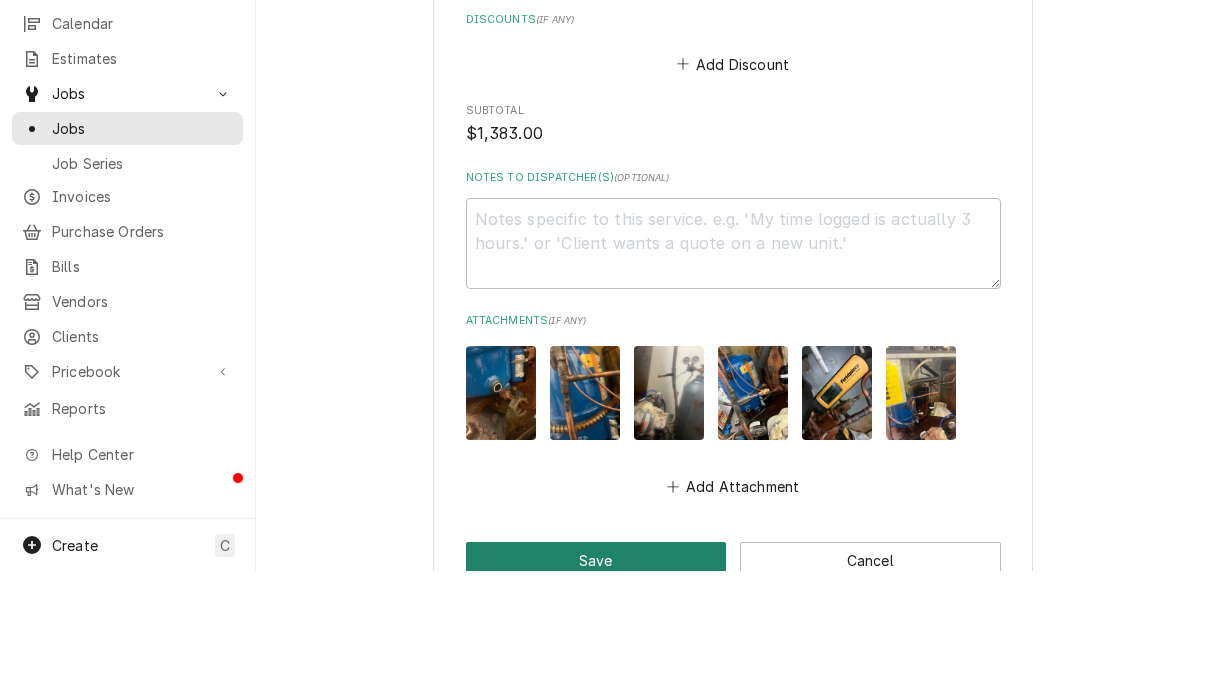 click on "Save" at bounding box center (596, 687) 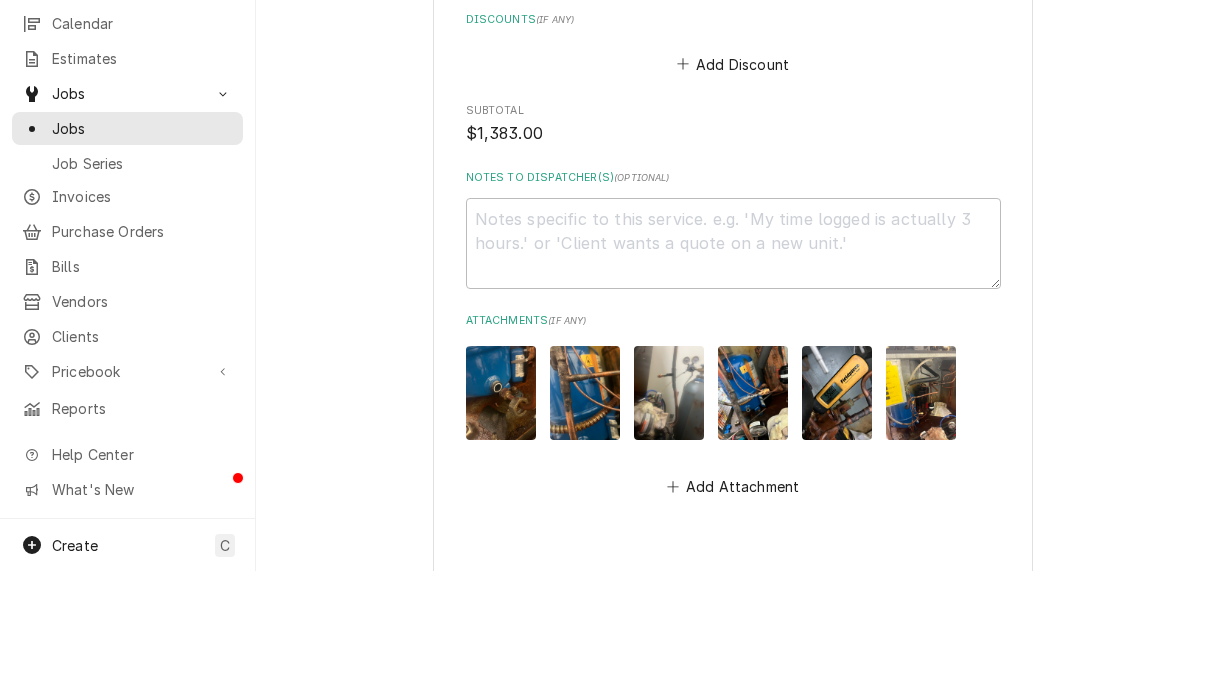 type on "x" 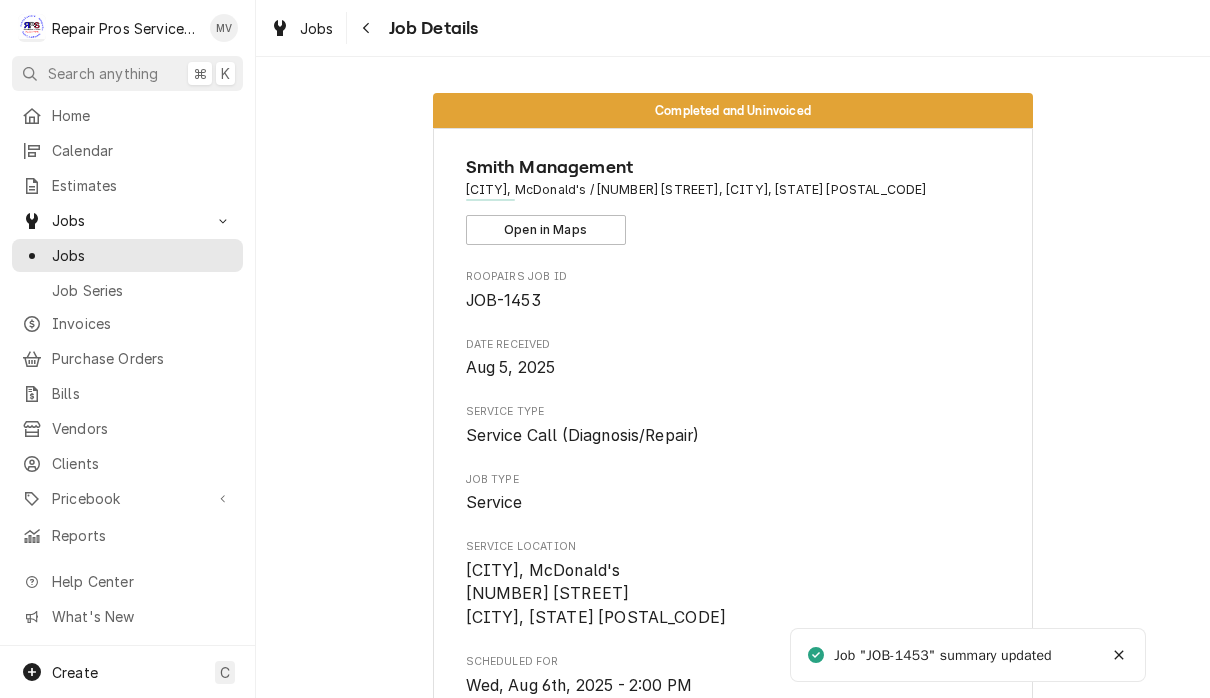 scroll, scrollTop: 0, scrollLeft: 0, axis: both 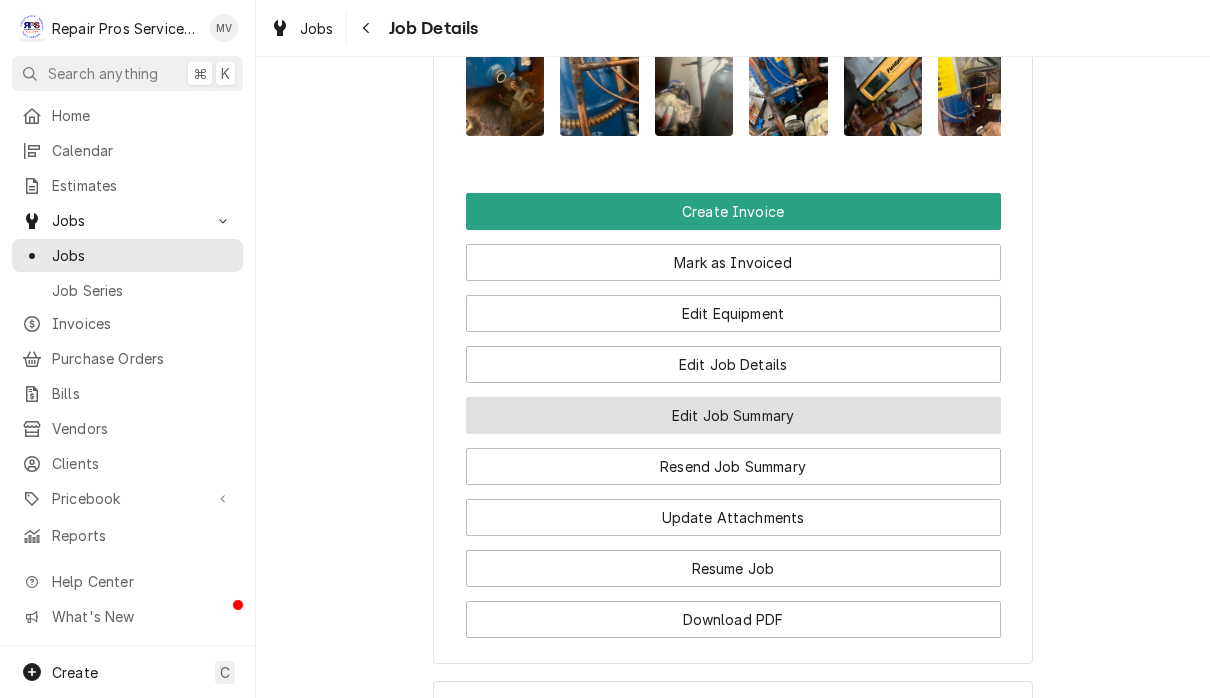 click on "Edit Job Summary" at bounding box center (733, 415) 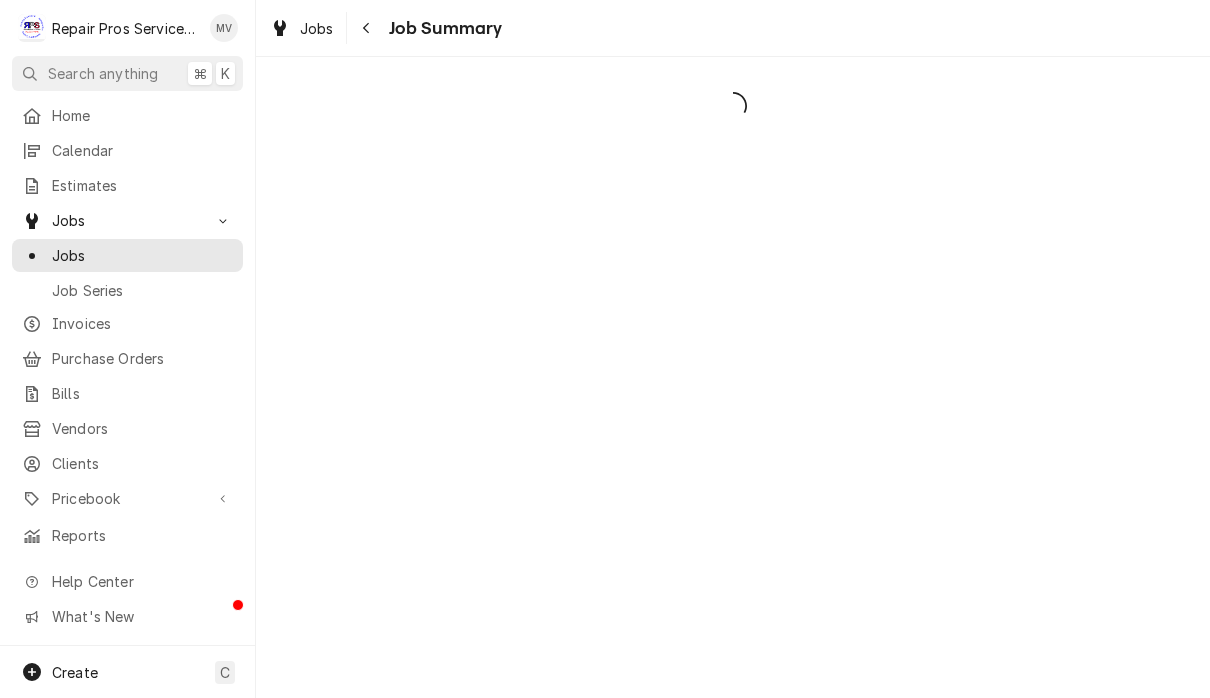 scroll, scrollTop: 0, scrollLeft: 0, axis: both 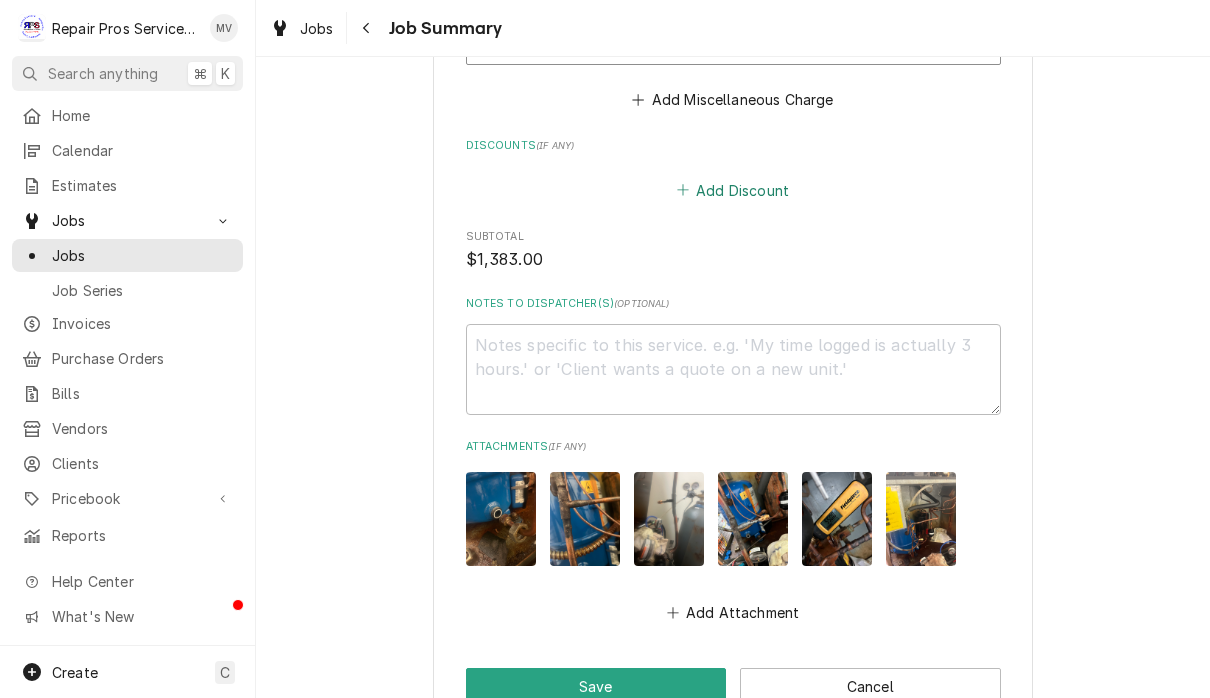 click on "Add Discount" at bounding box center [732, 190] 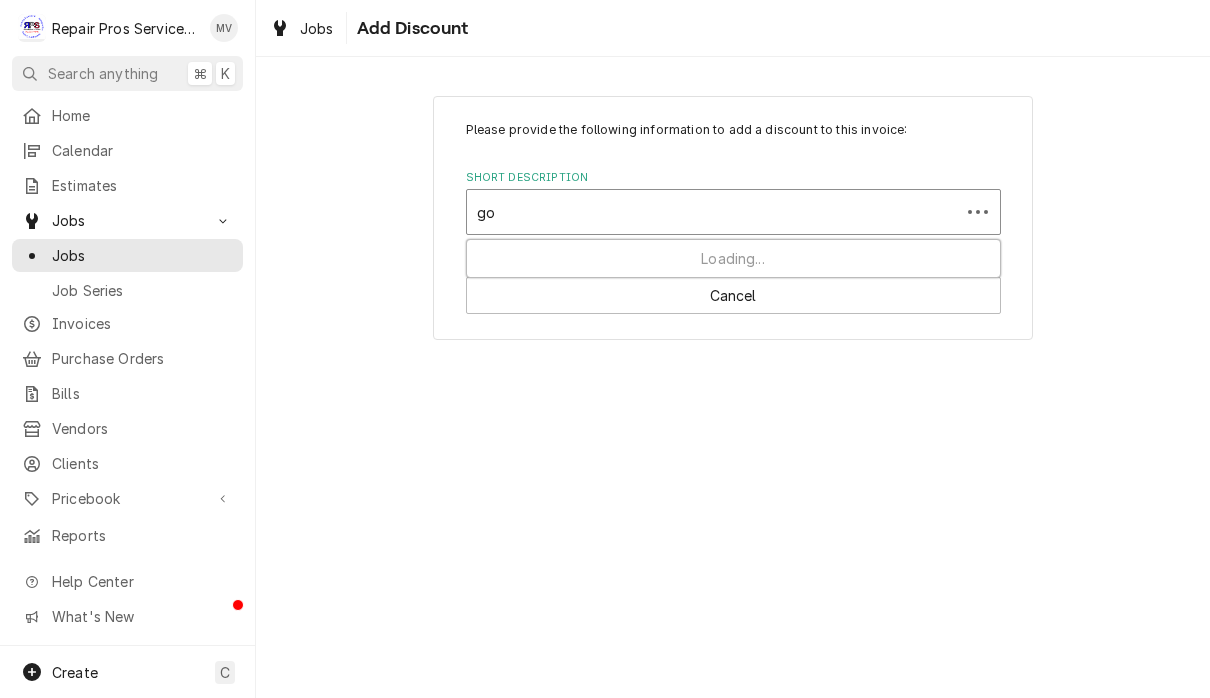 type on "g" 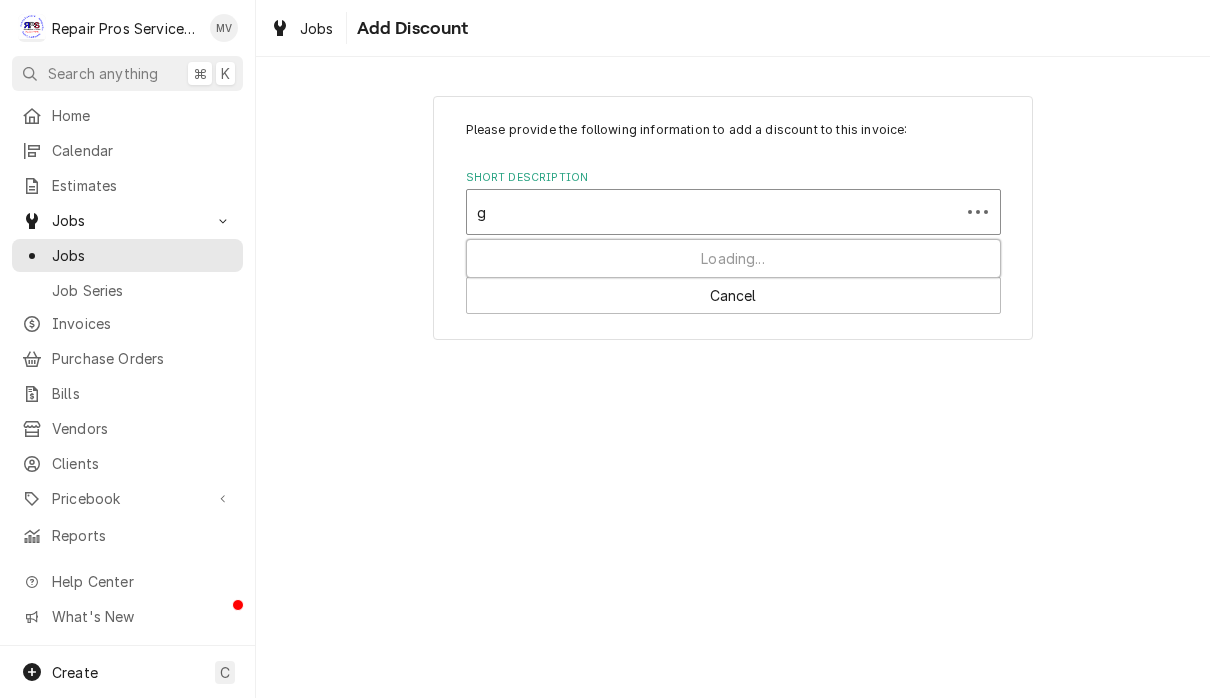 type 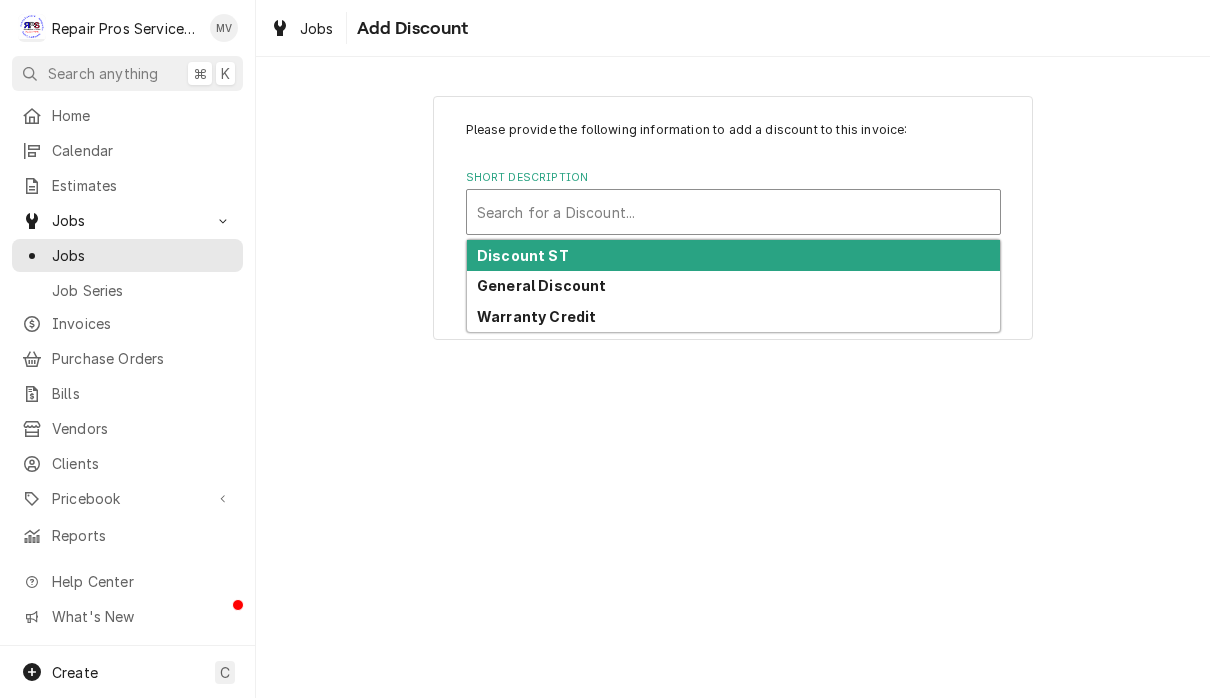 click on "General Discount" at bounding box center (542, 285) 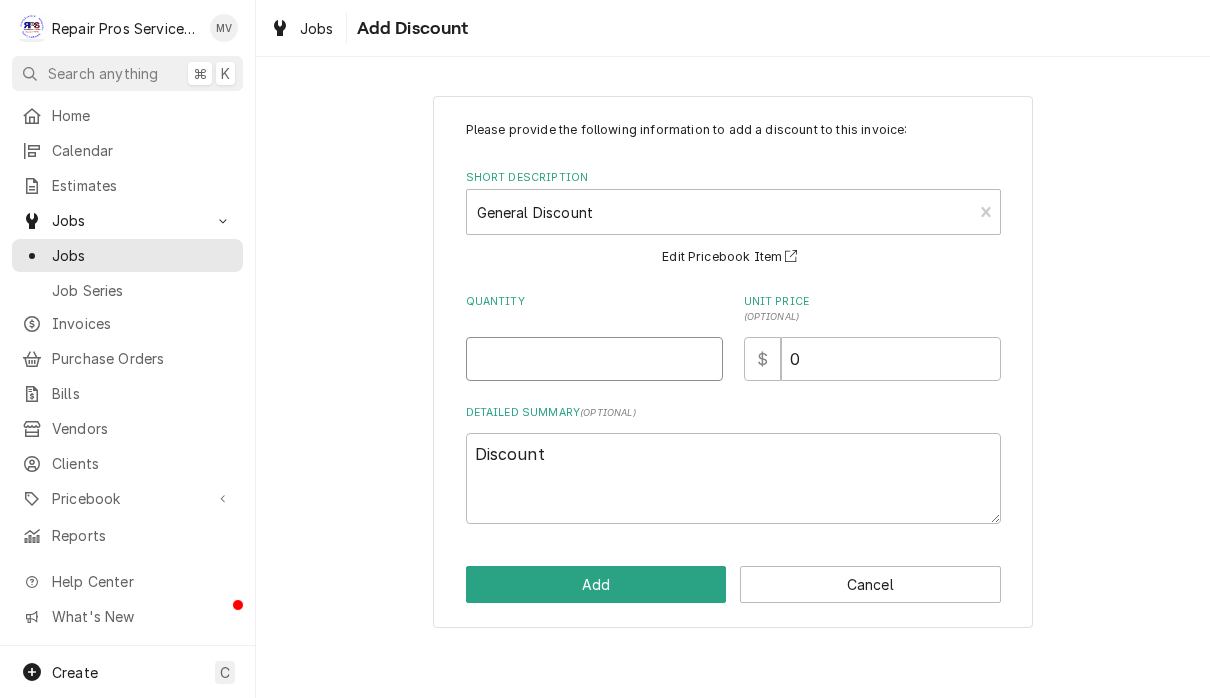 click on "Quantity" at bounding box center [594, 359] 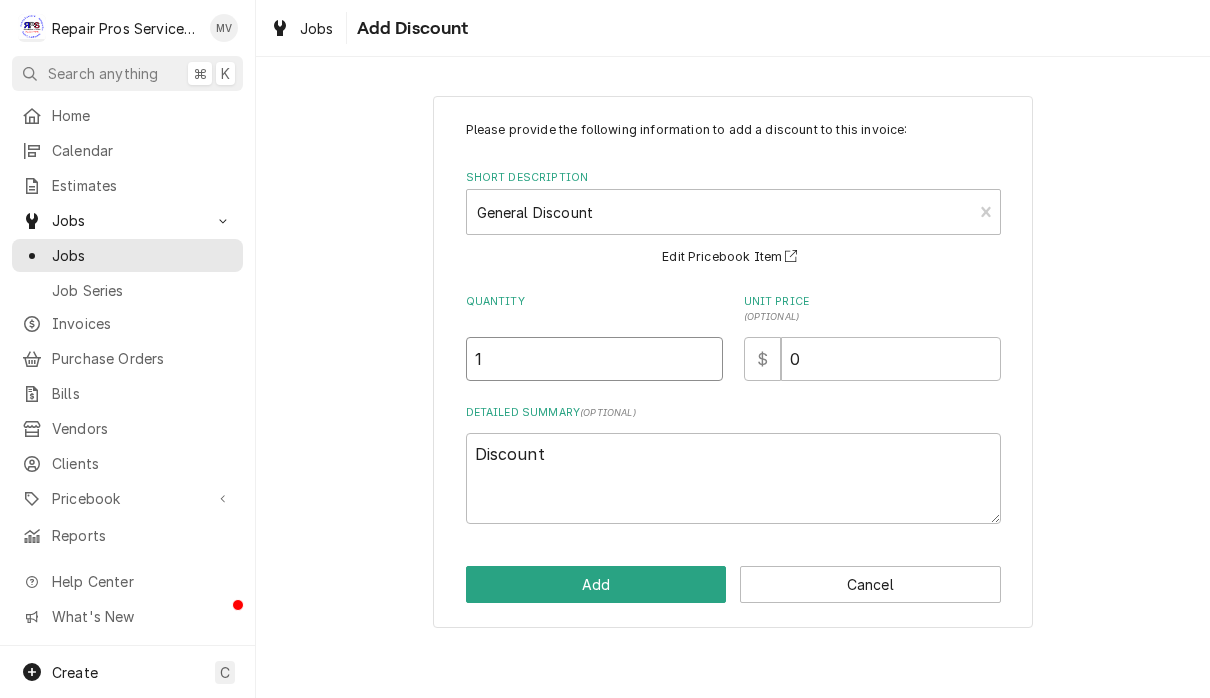 type on "1" 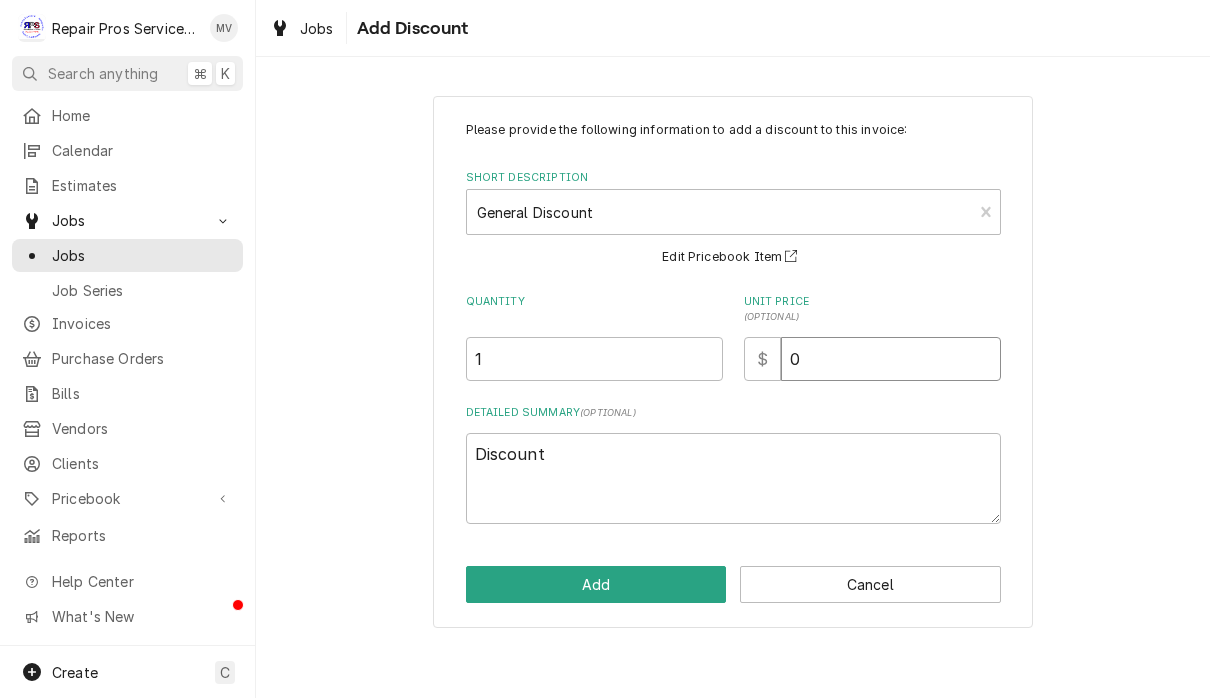 click on "0" at bounding box center (891, 359) 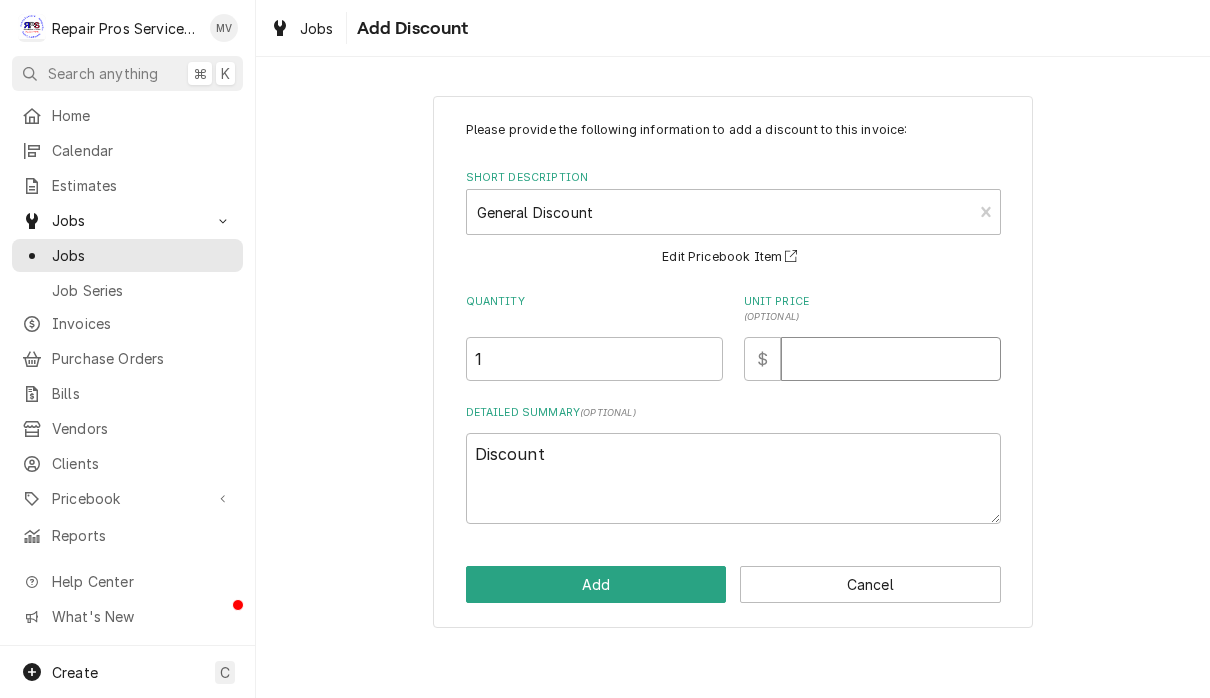 type on "x" 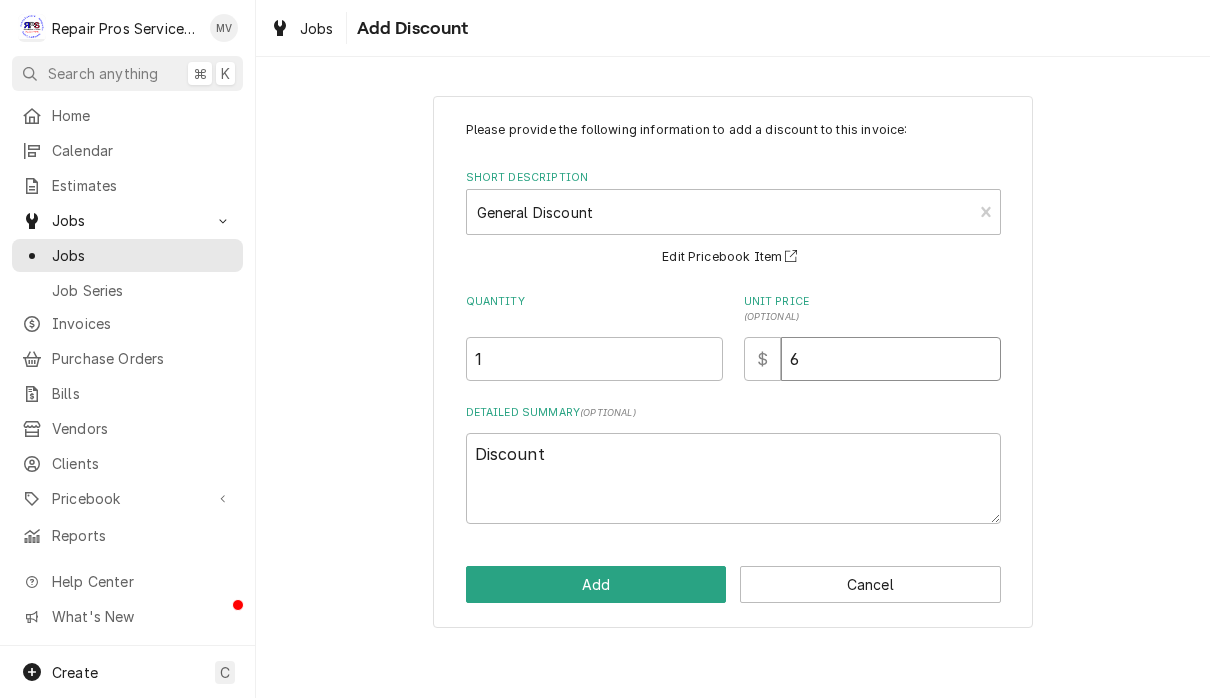 type on "x" 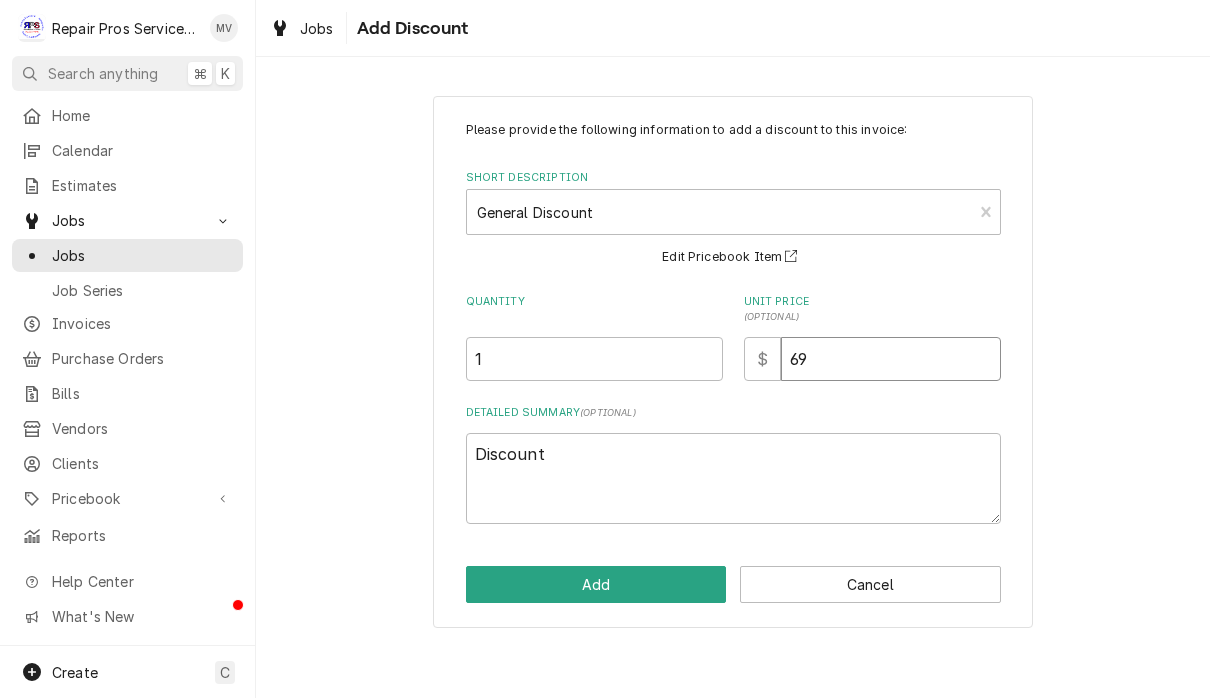 type on "x" 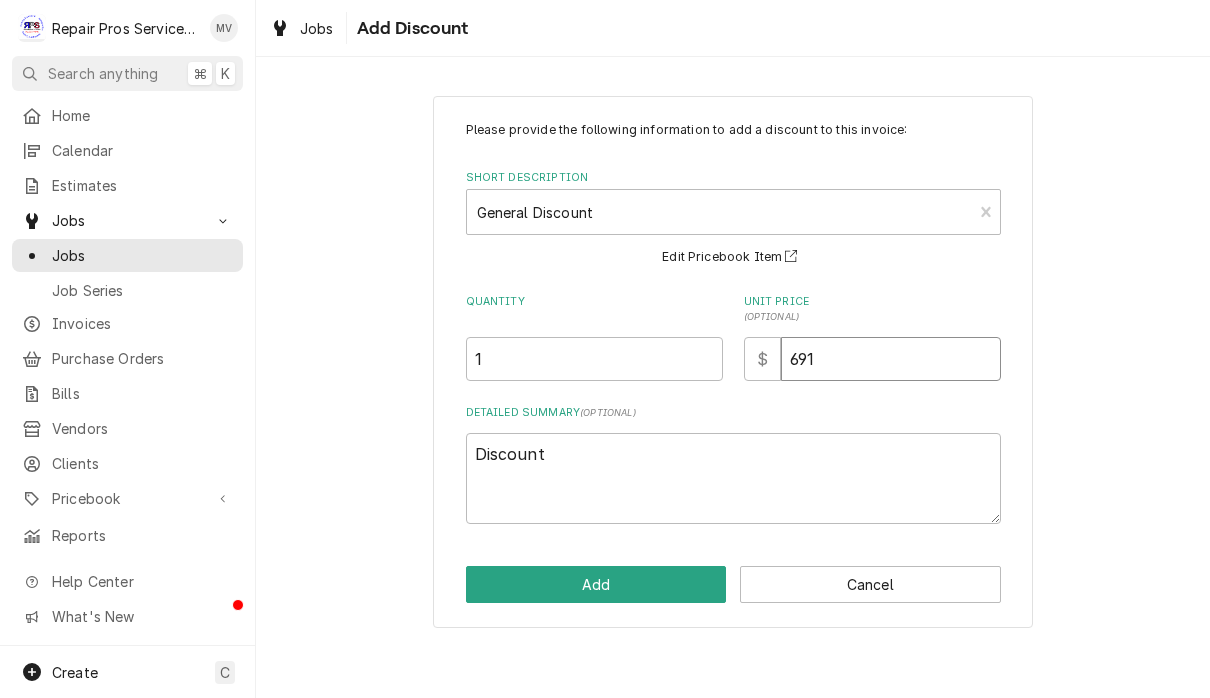 type on "x" 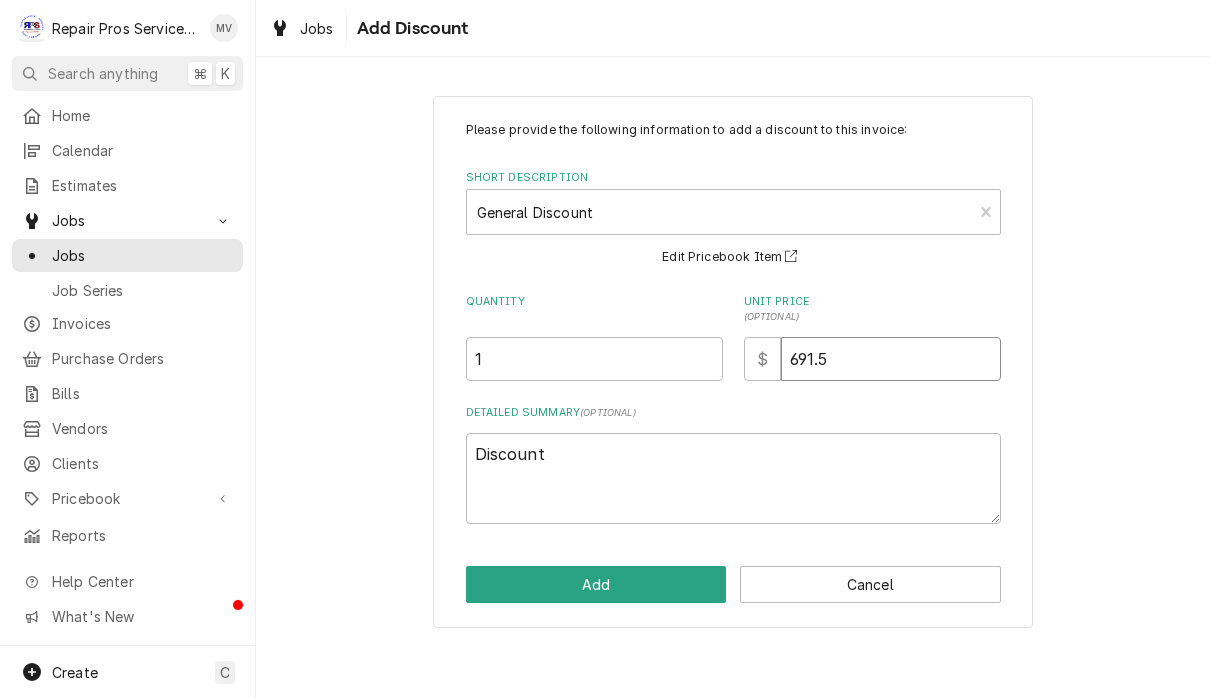 type on "x" 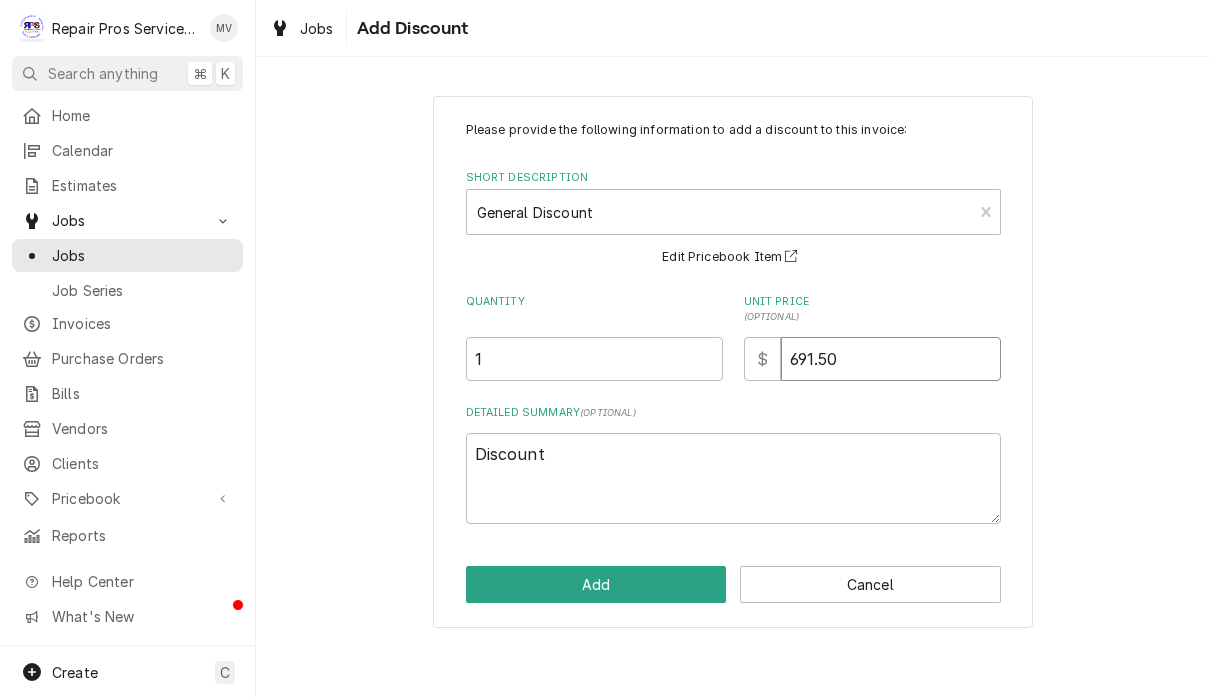 type on "691.50" 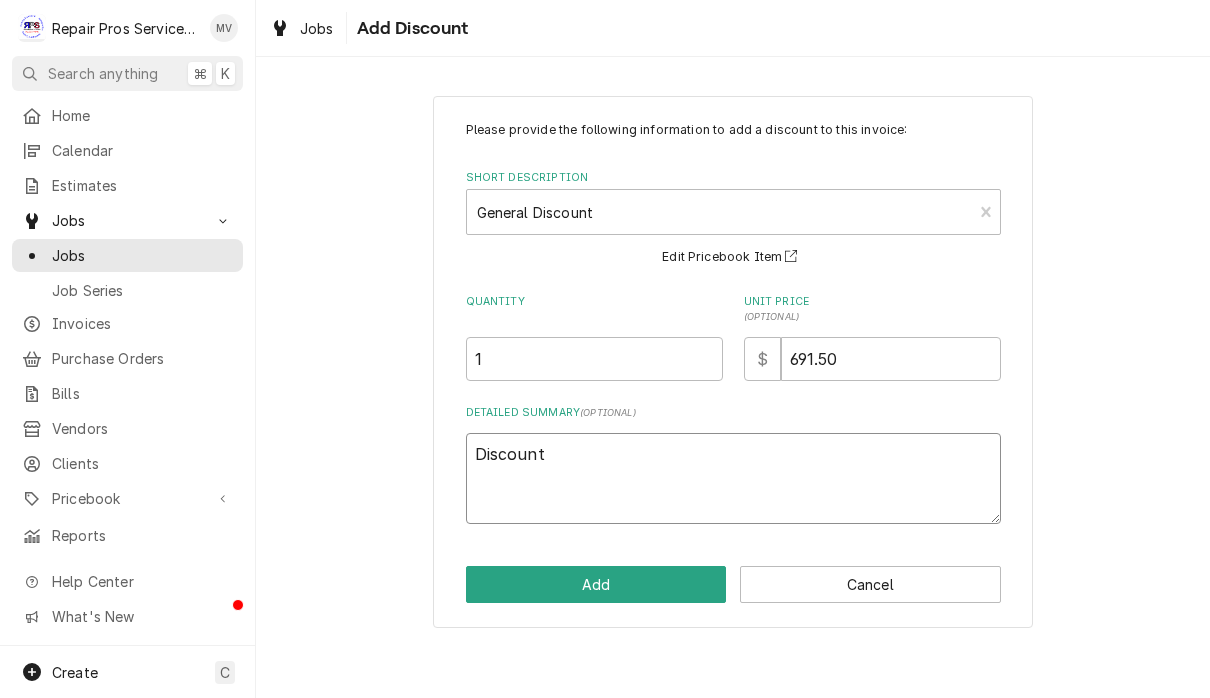 click on "Discount" at bounding box center (733, 478) 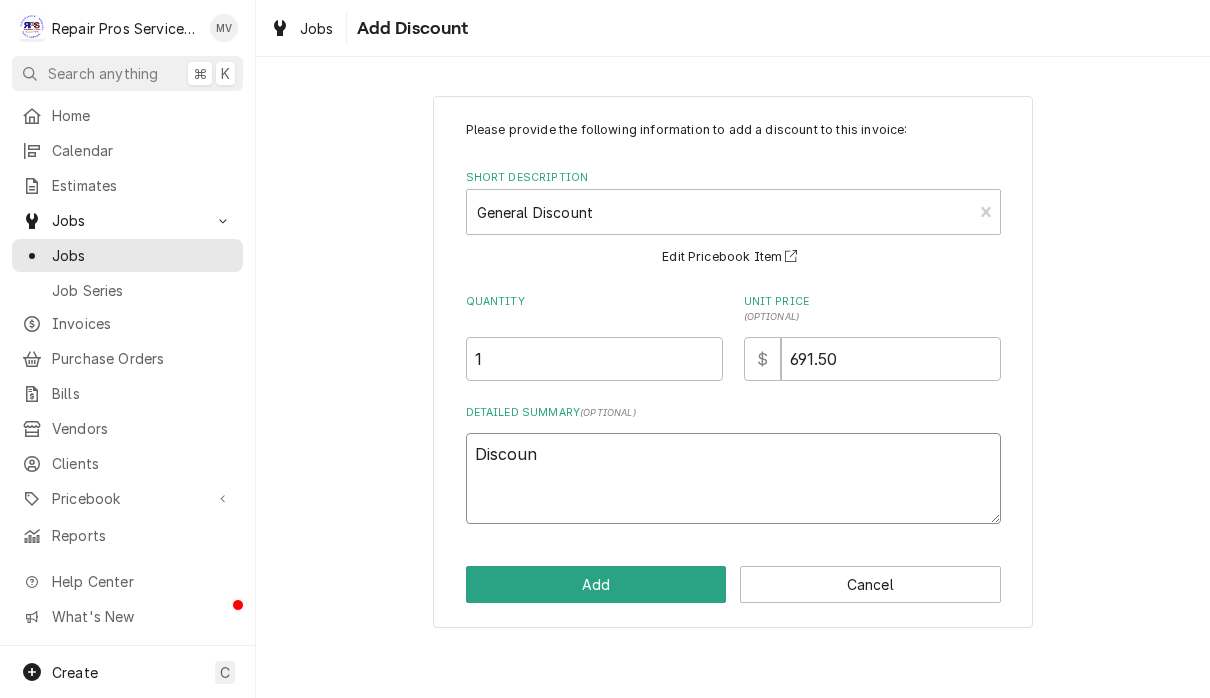 type on "x" 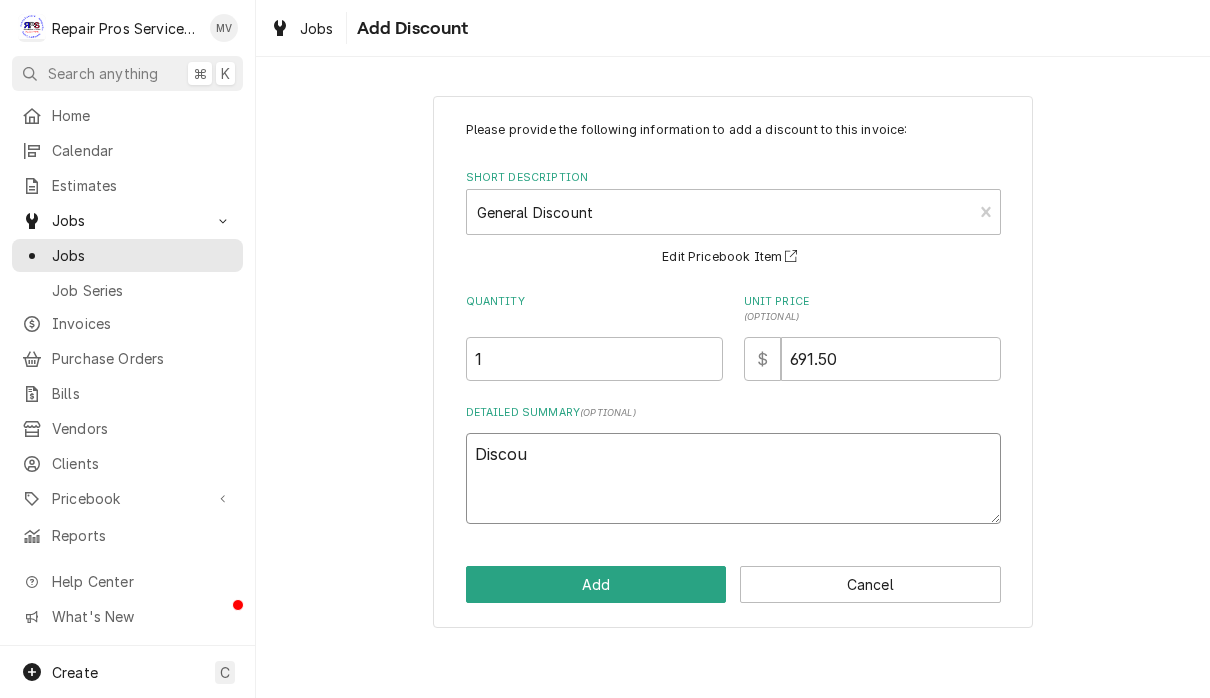 type on "x" 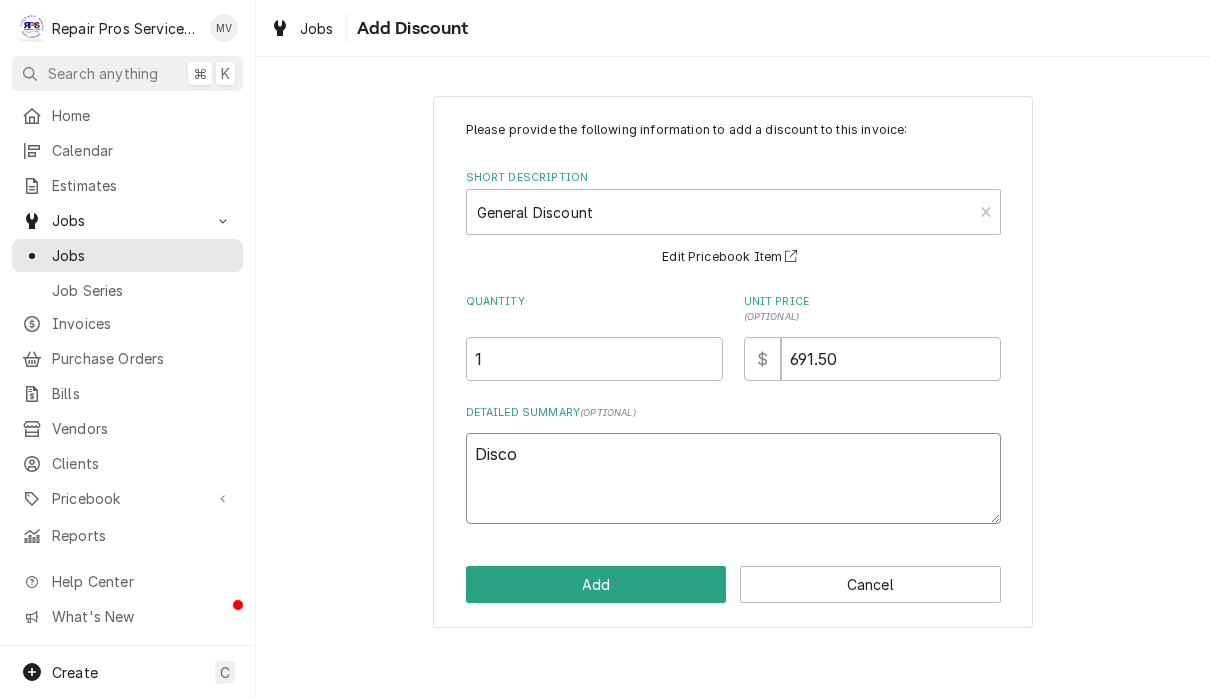 type on "x" 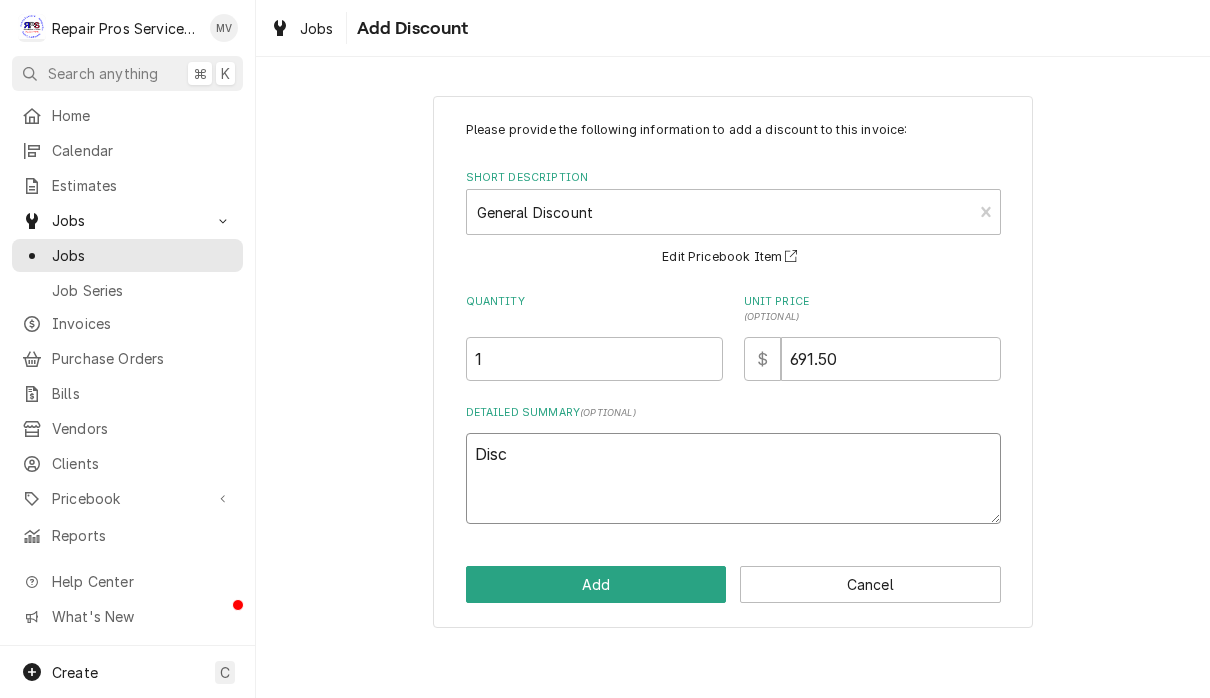 type on "x" 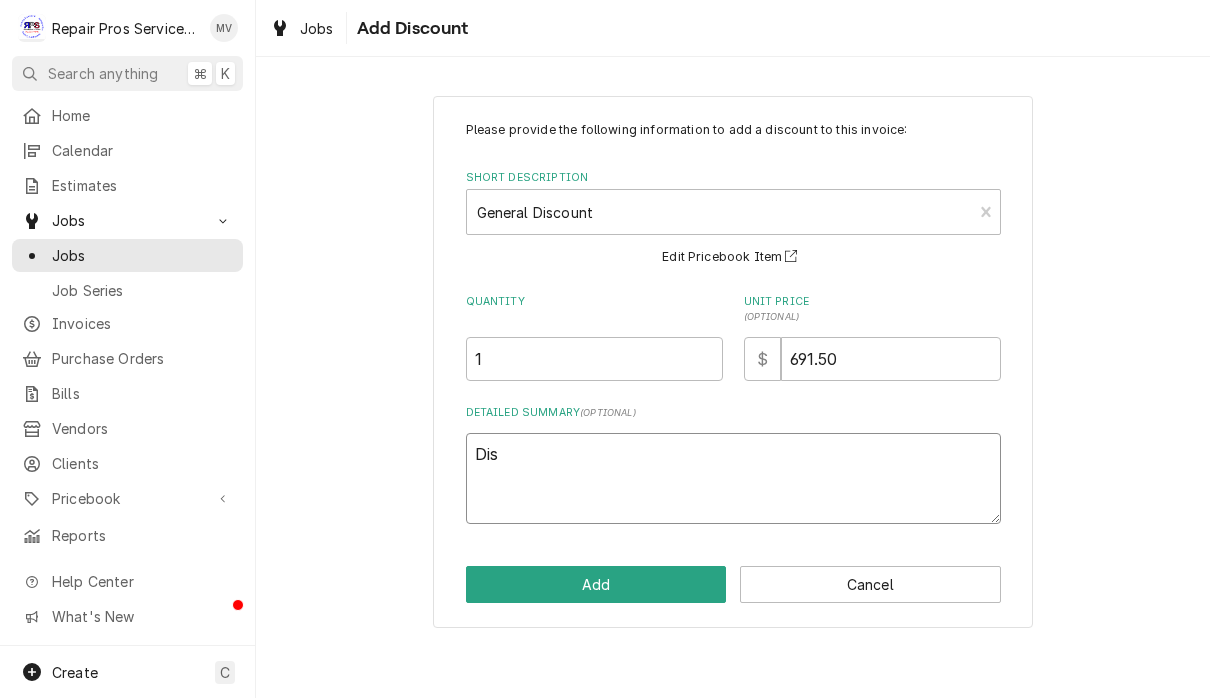 type on "x" 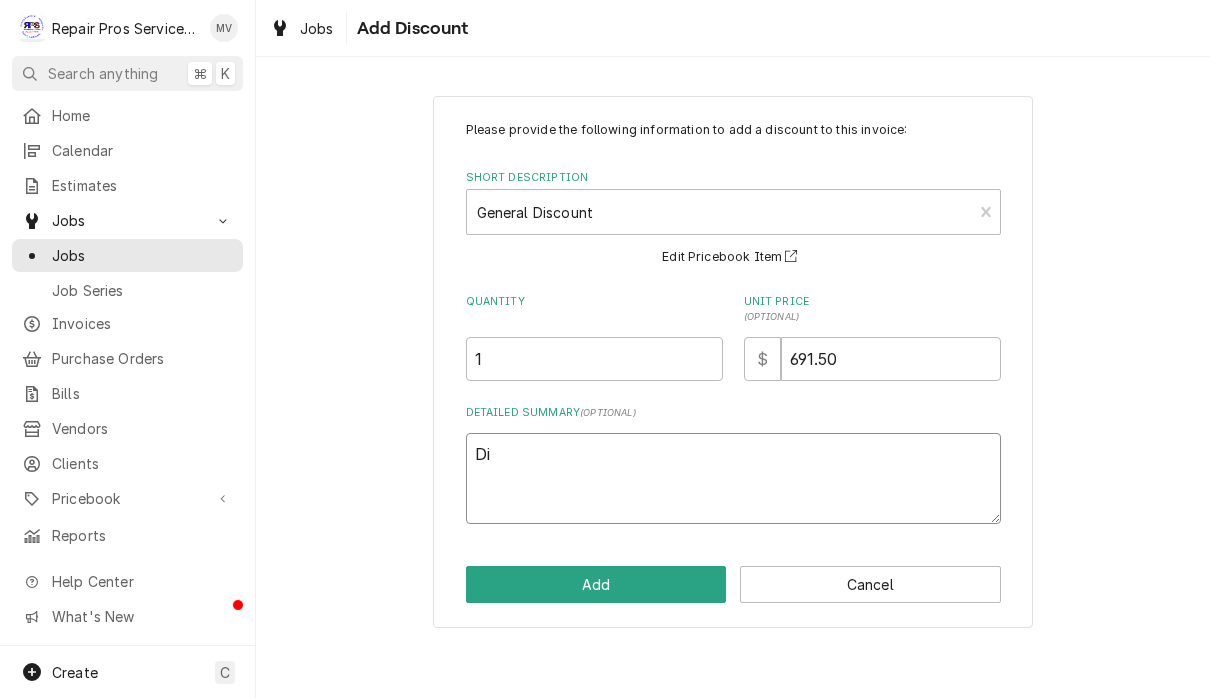 type on "x" 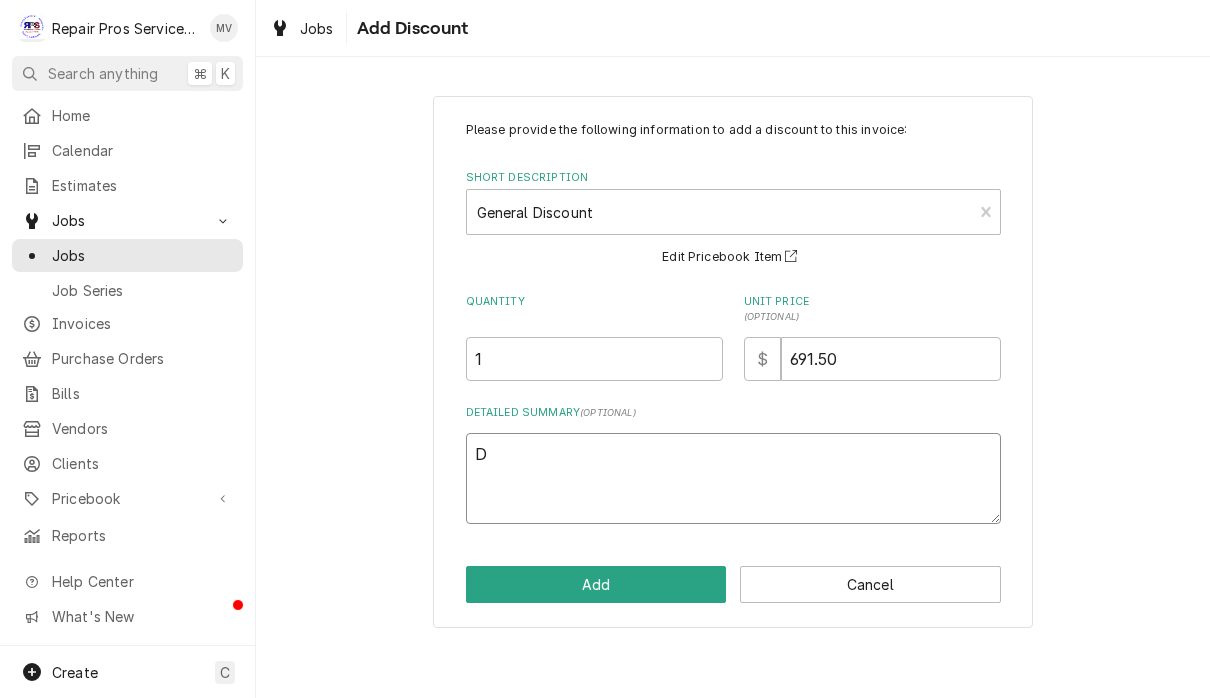 type on "x" 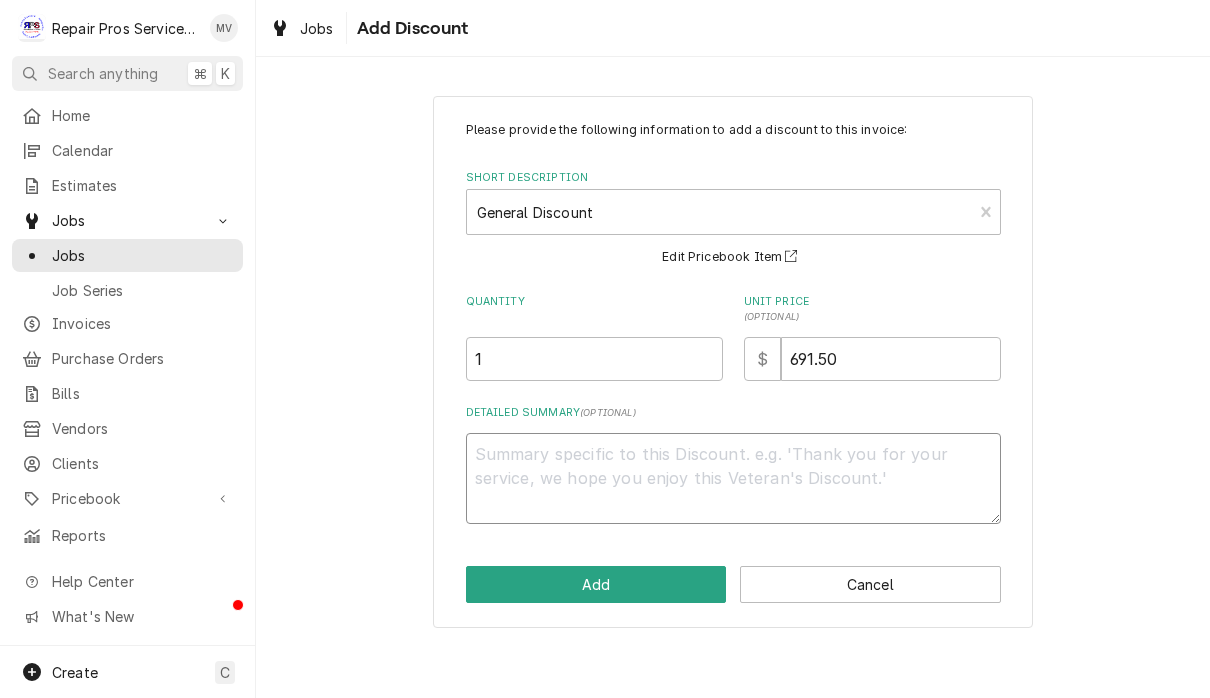 type on "x" 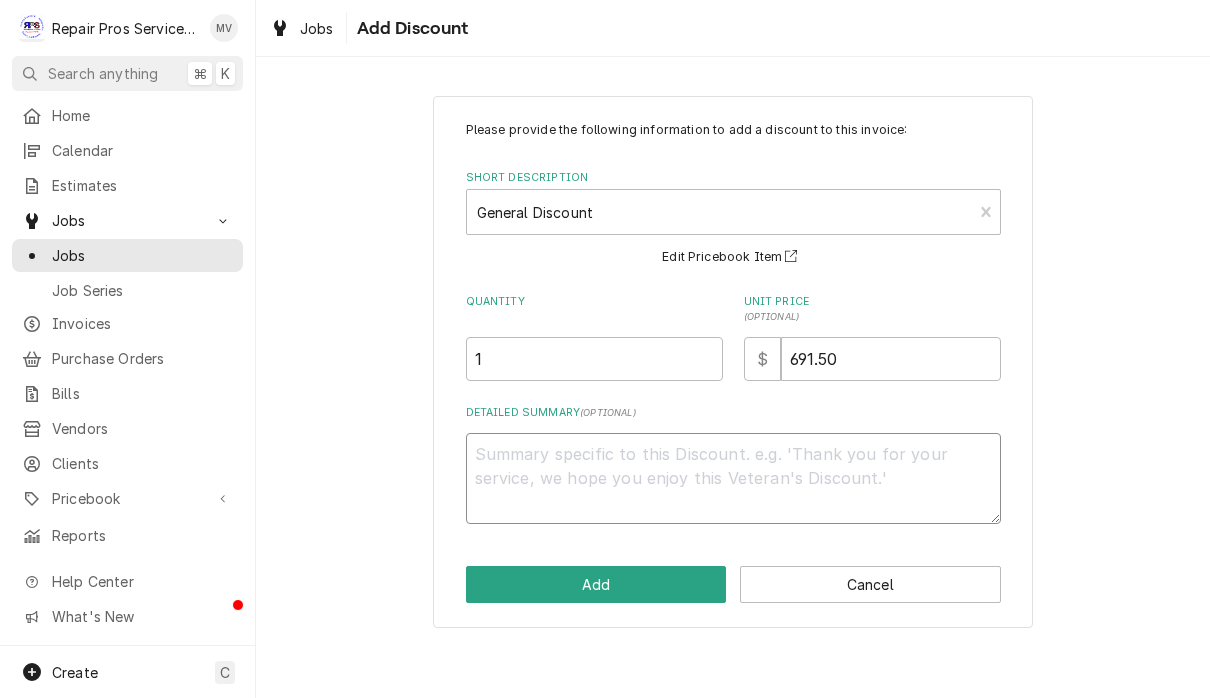 type on "G" 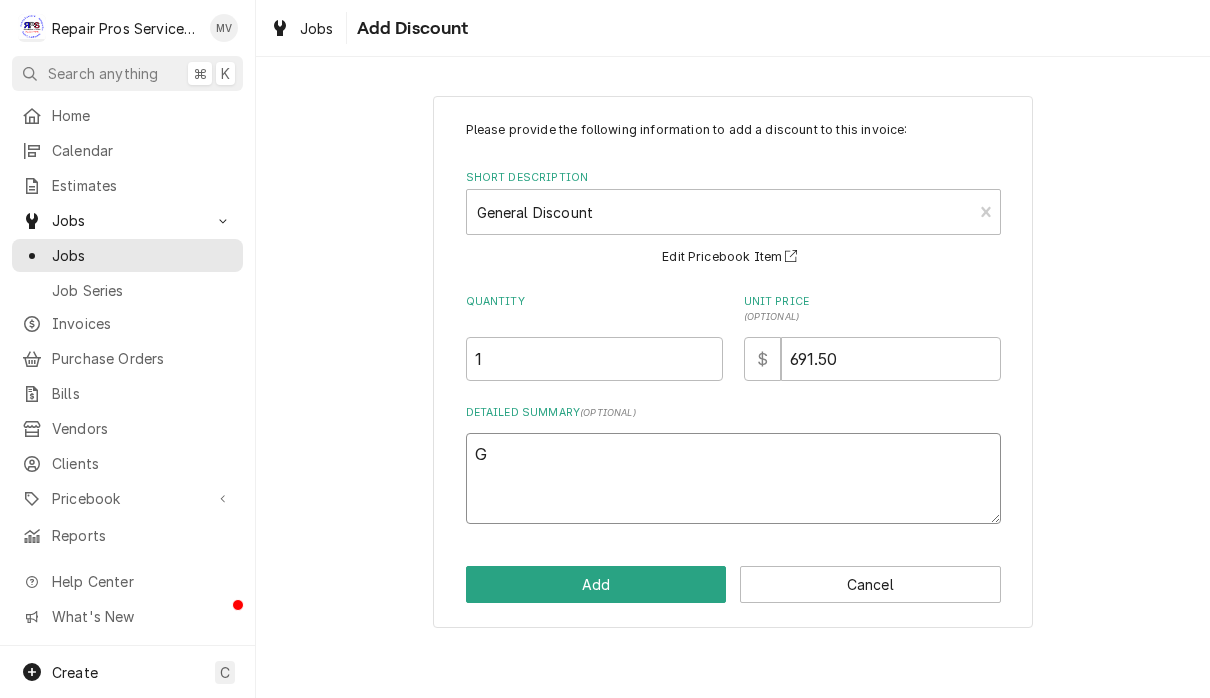 type on "x" 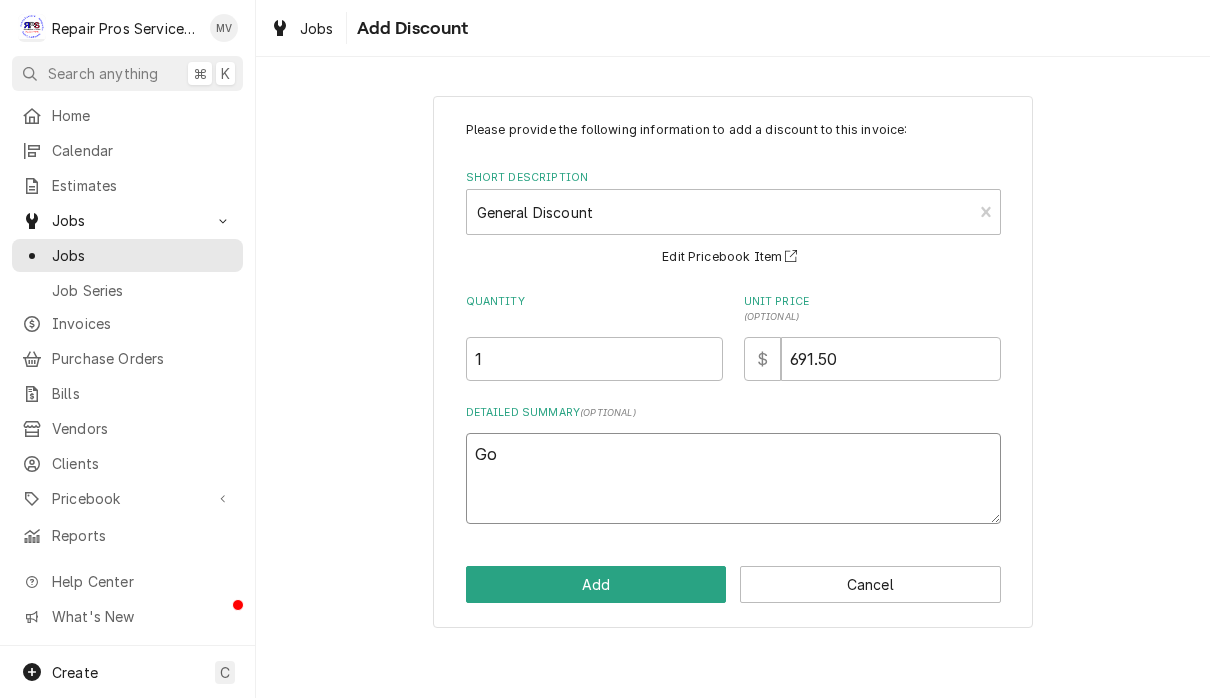 type on "x" 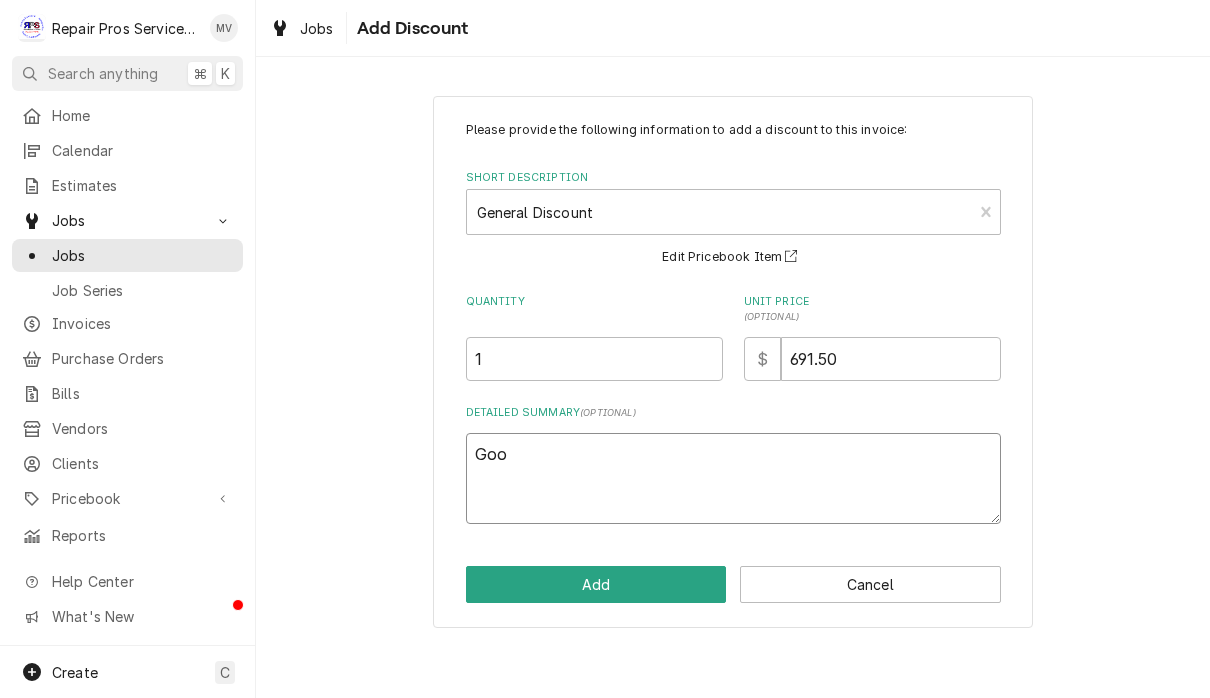 type on "x" 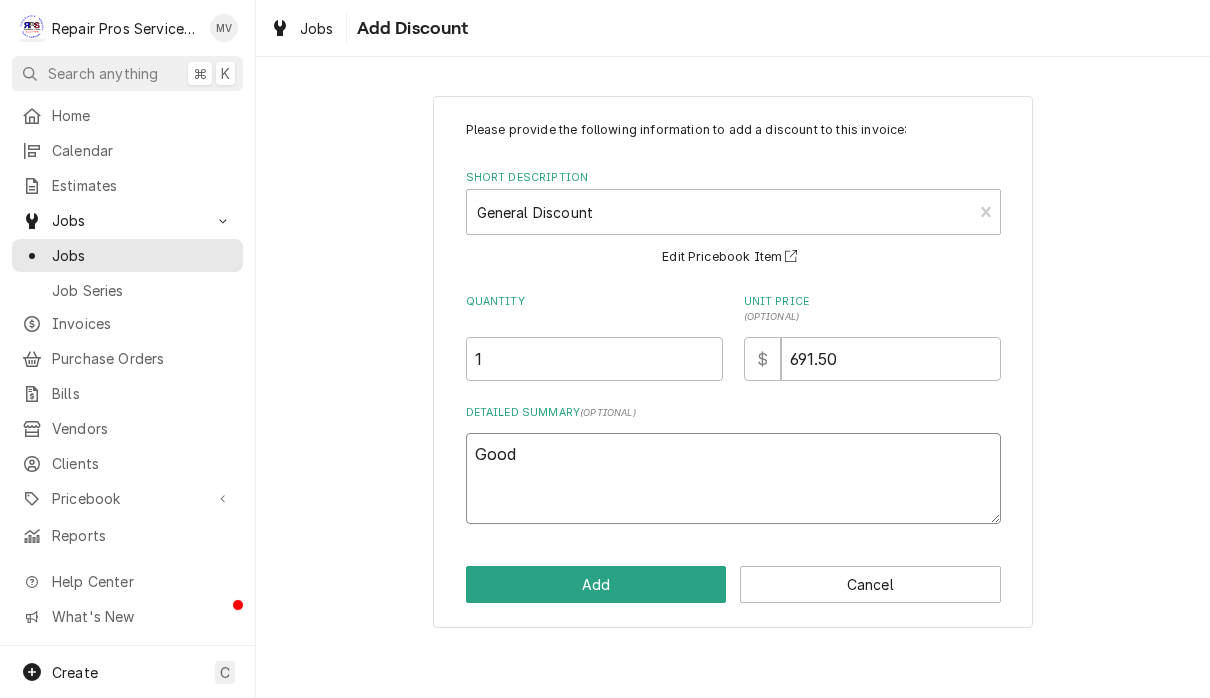 type on "x" 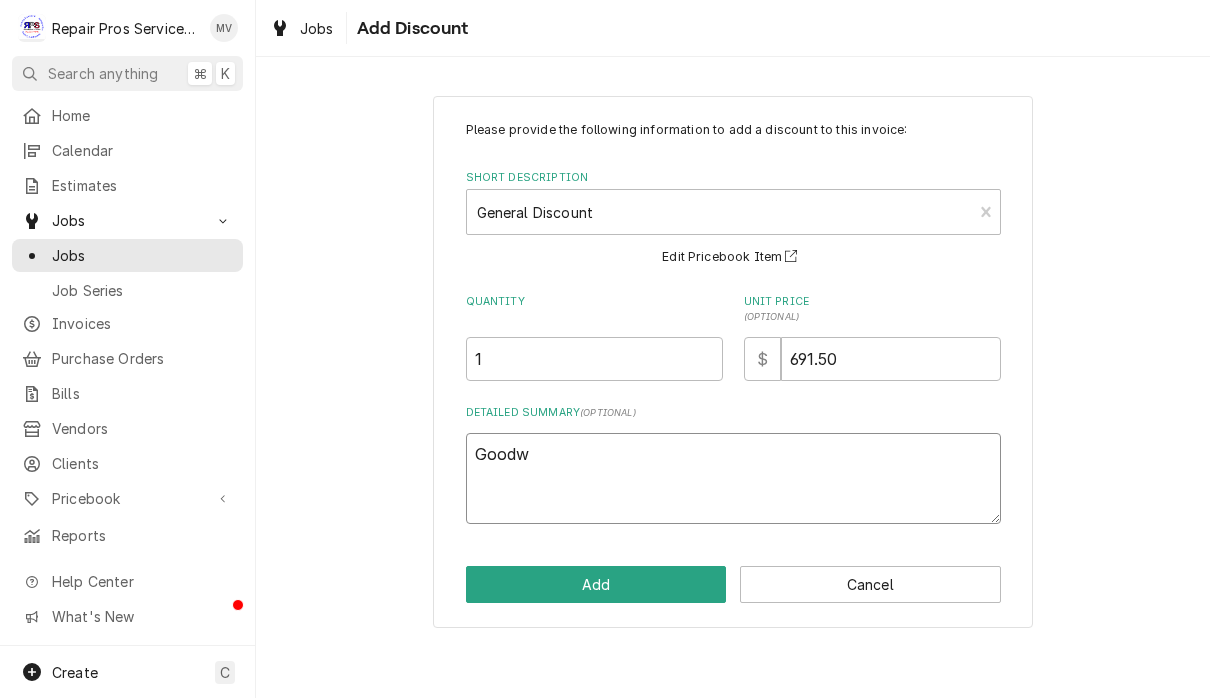 type on "x" 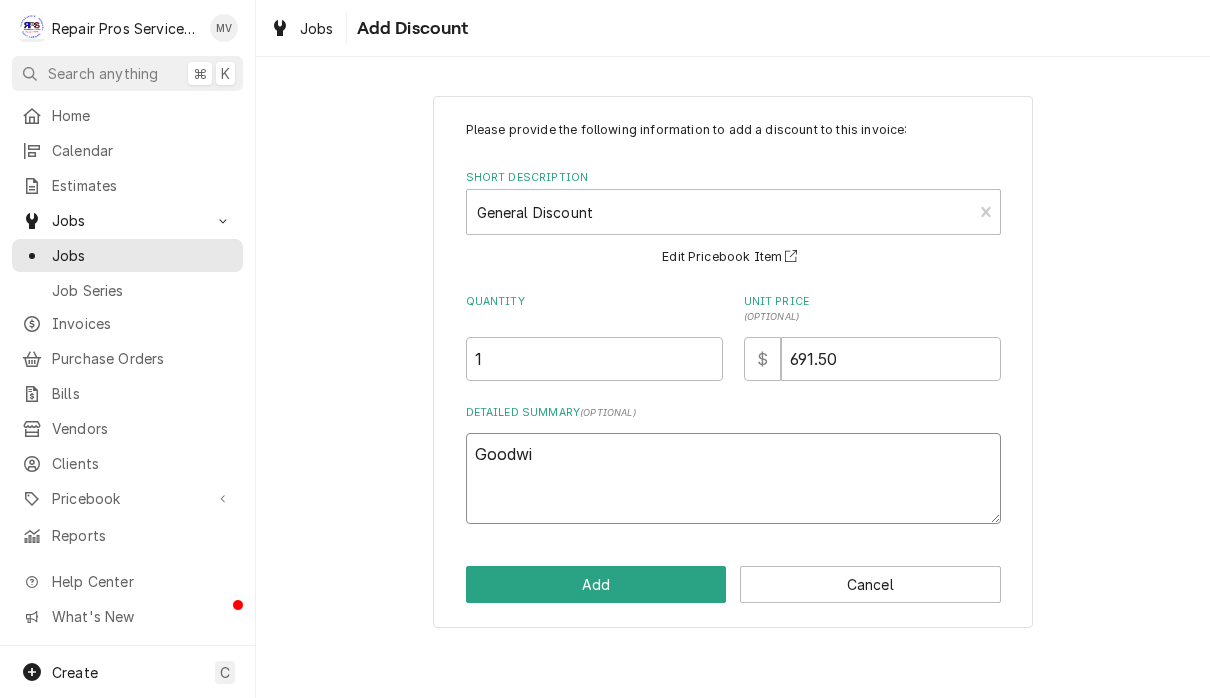 type on "x" 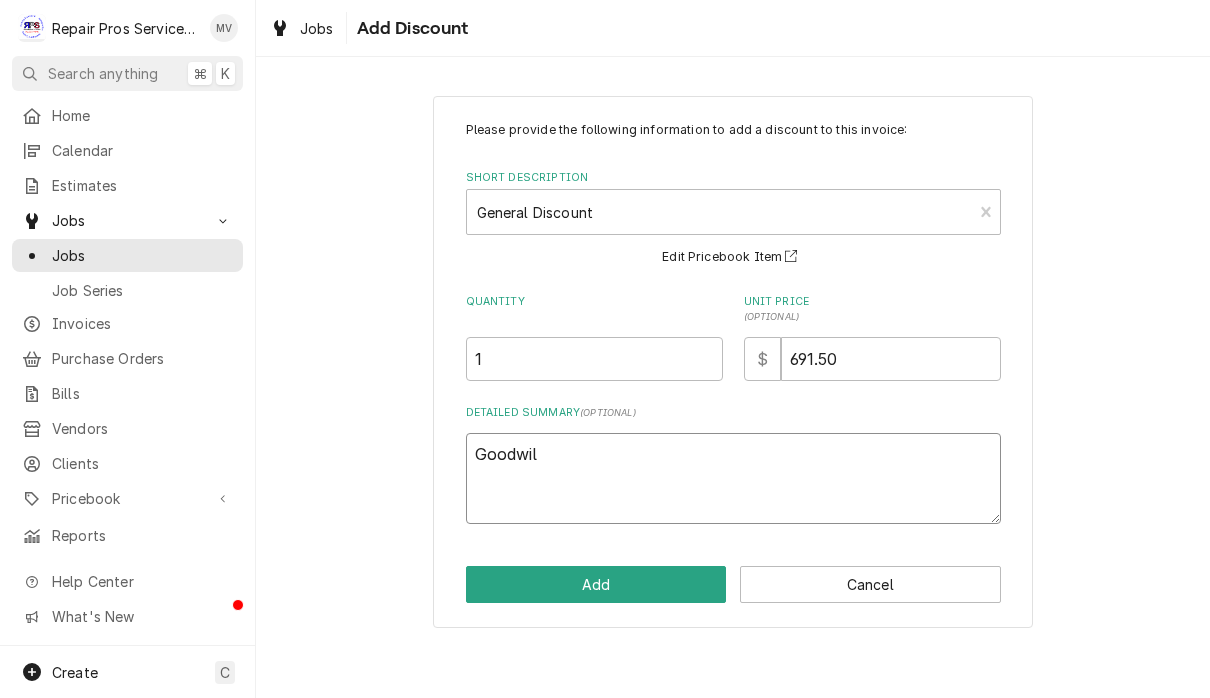 type on "x" 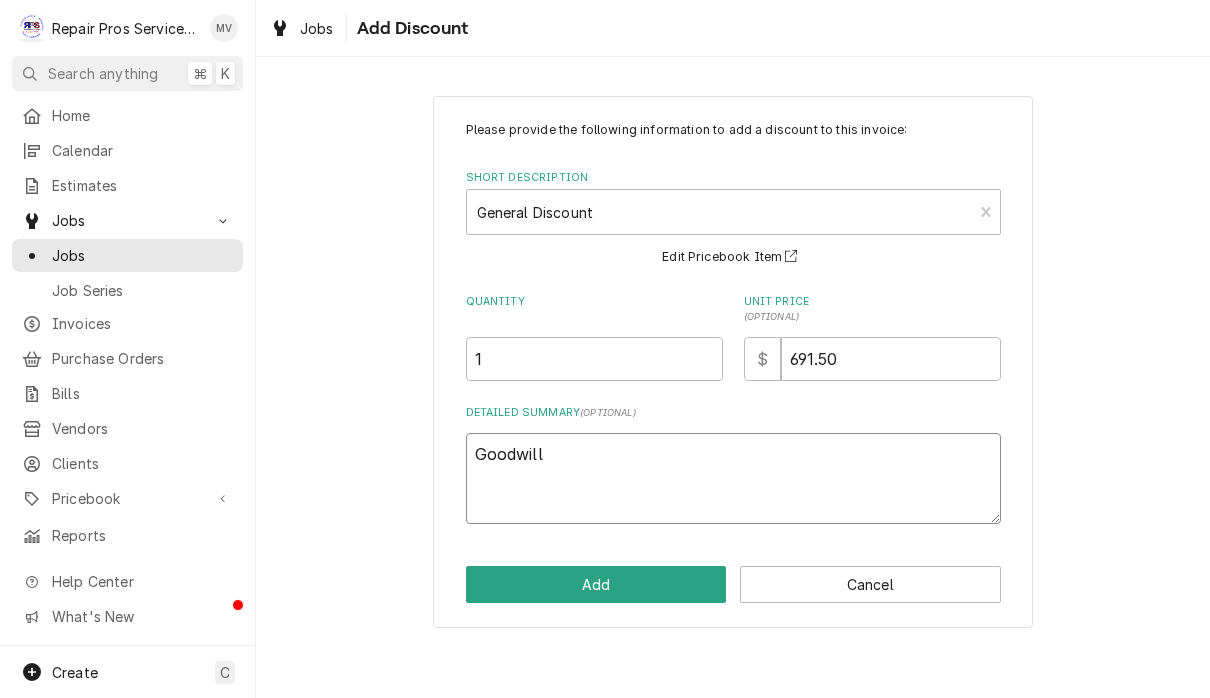 type on "x" 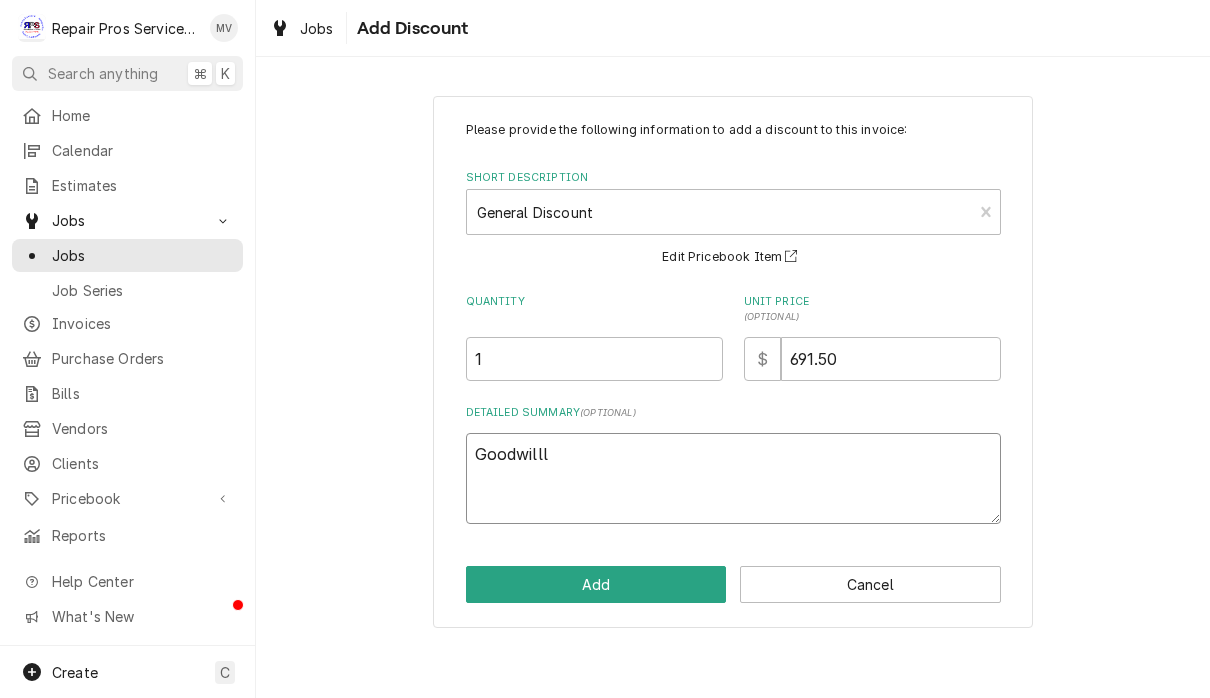 type on "x" 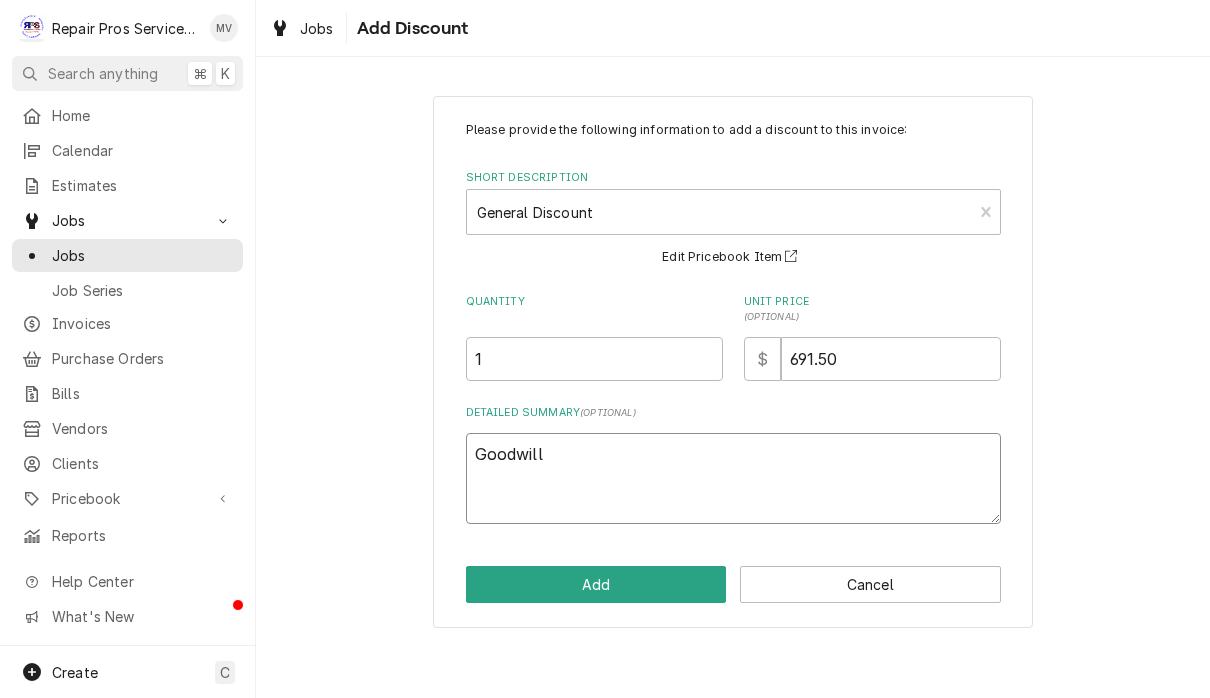 type on "x" 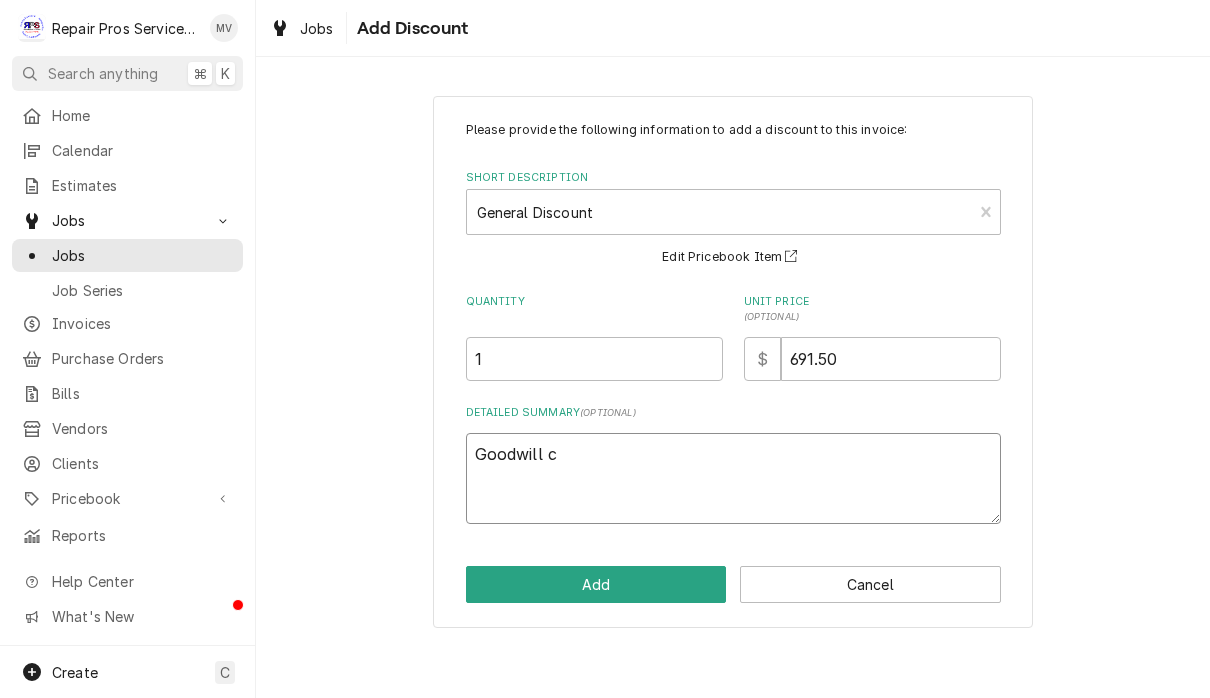 type on "x" 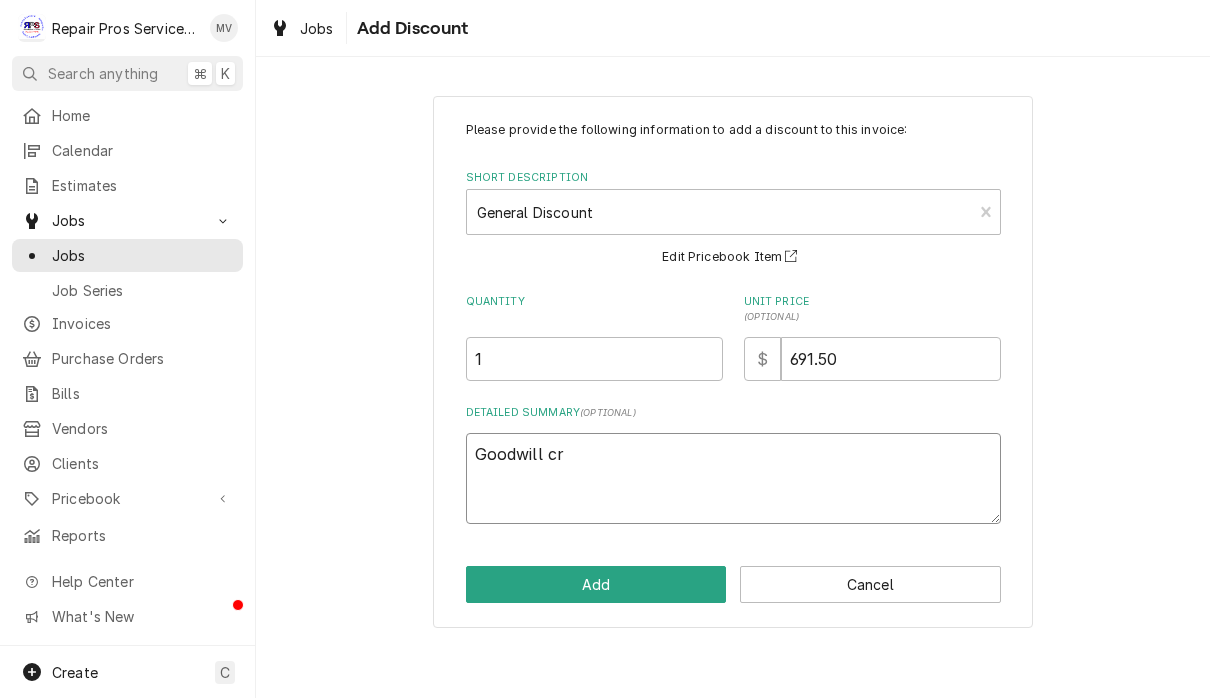 type on "x" 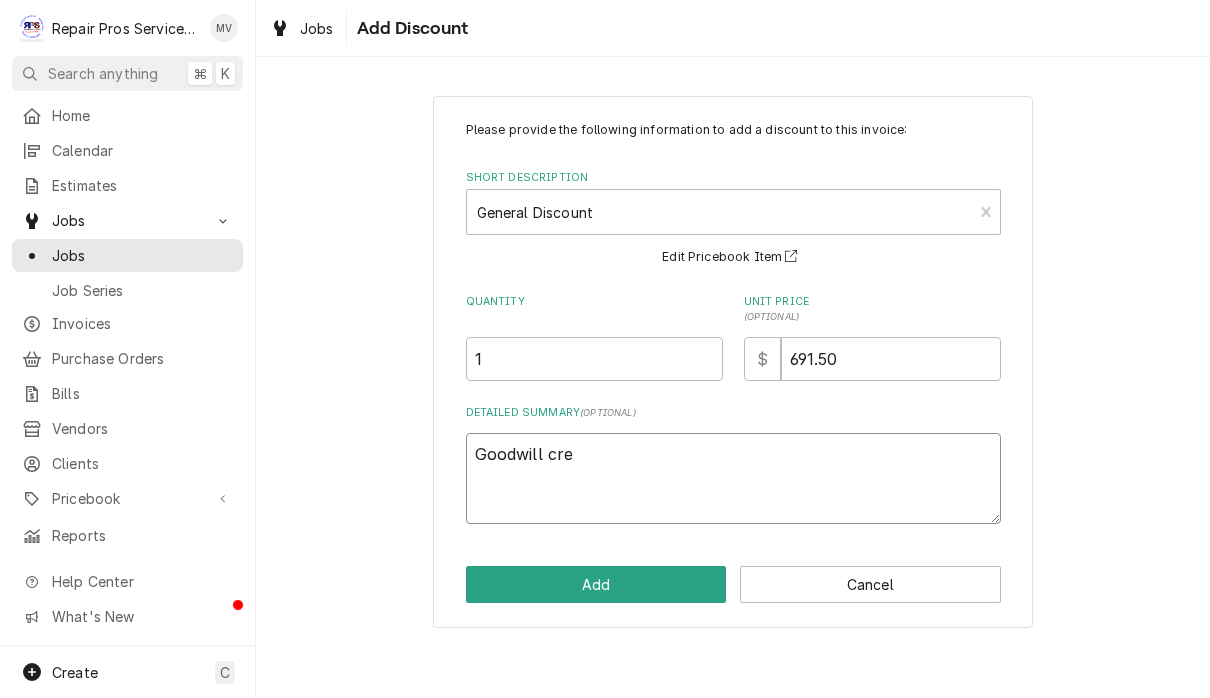 type on "x" 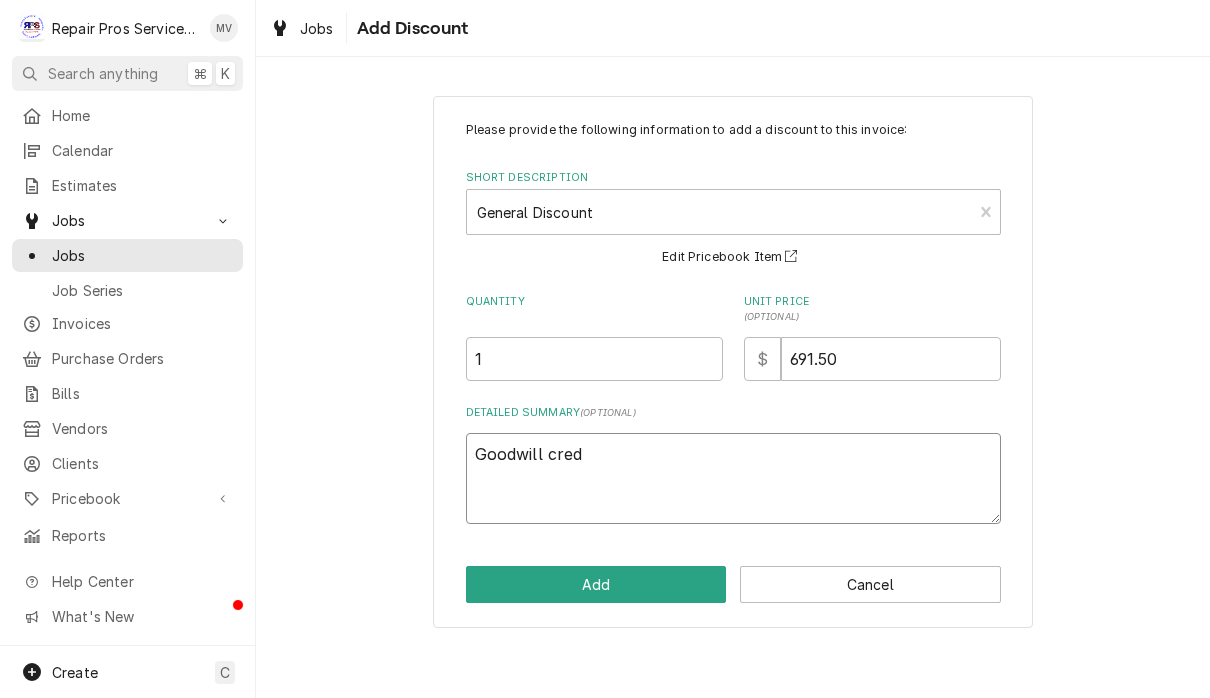 type on "x" 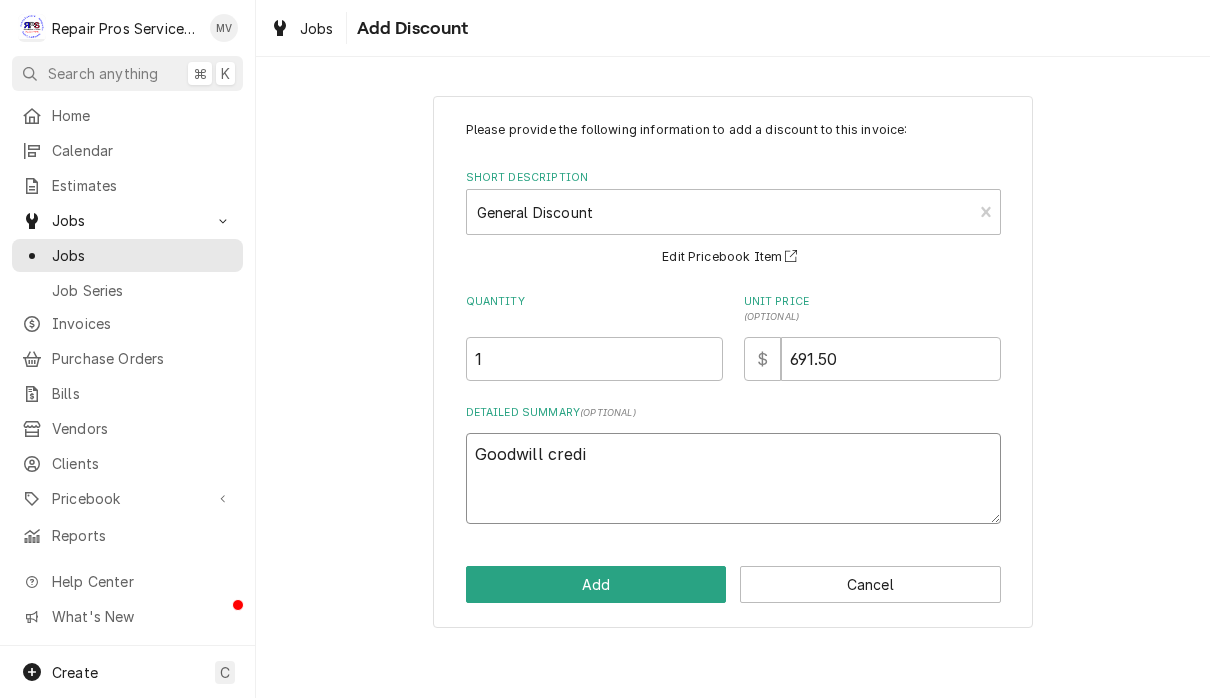 type on "Goodwill credit" 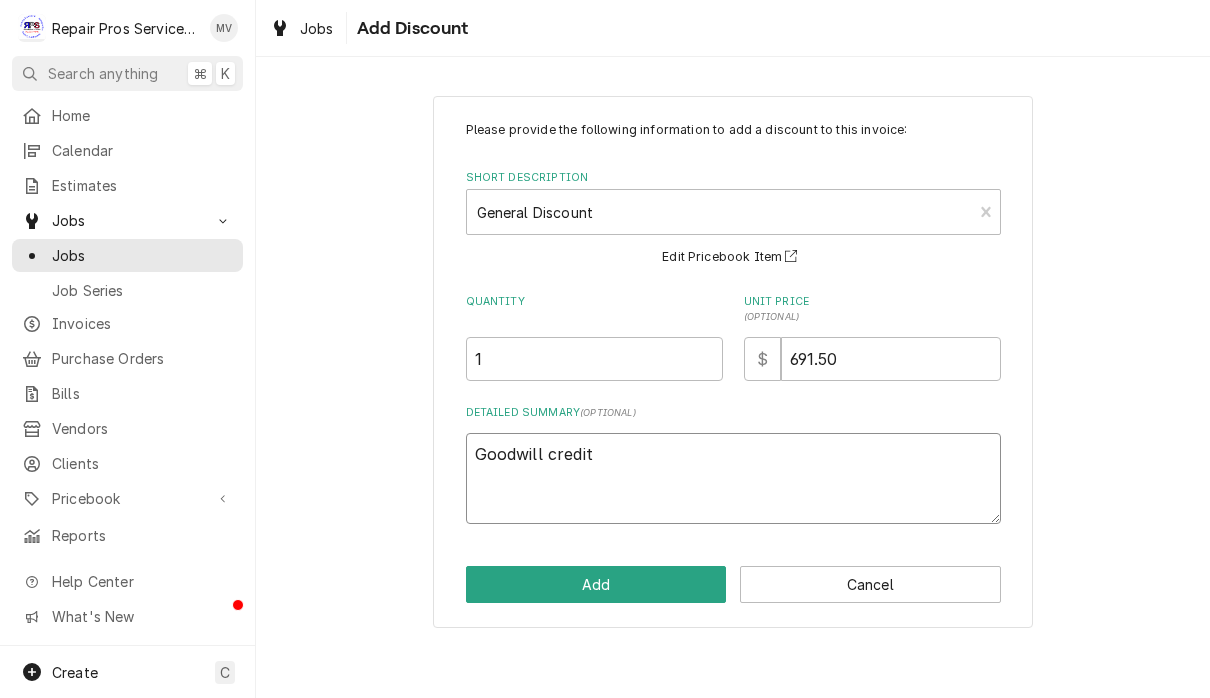 type on "x" 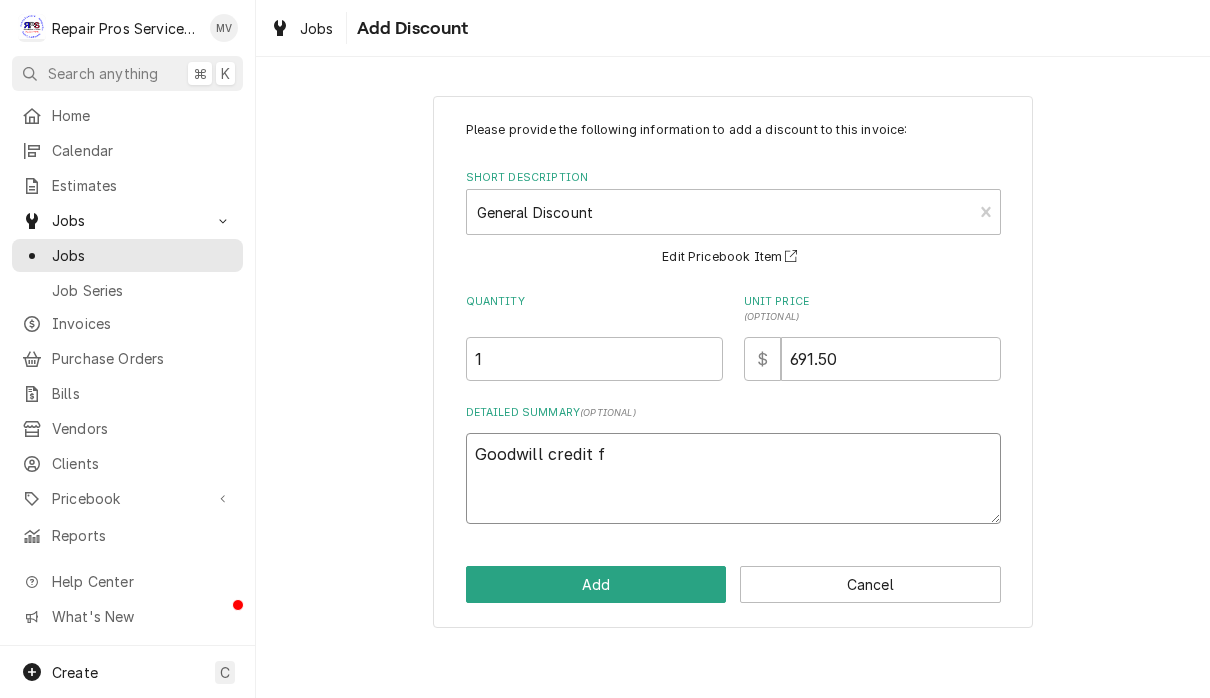 type on "x" 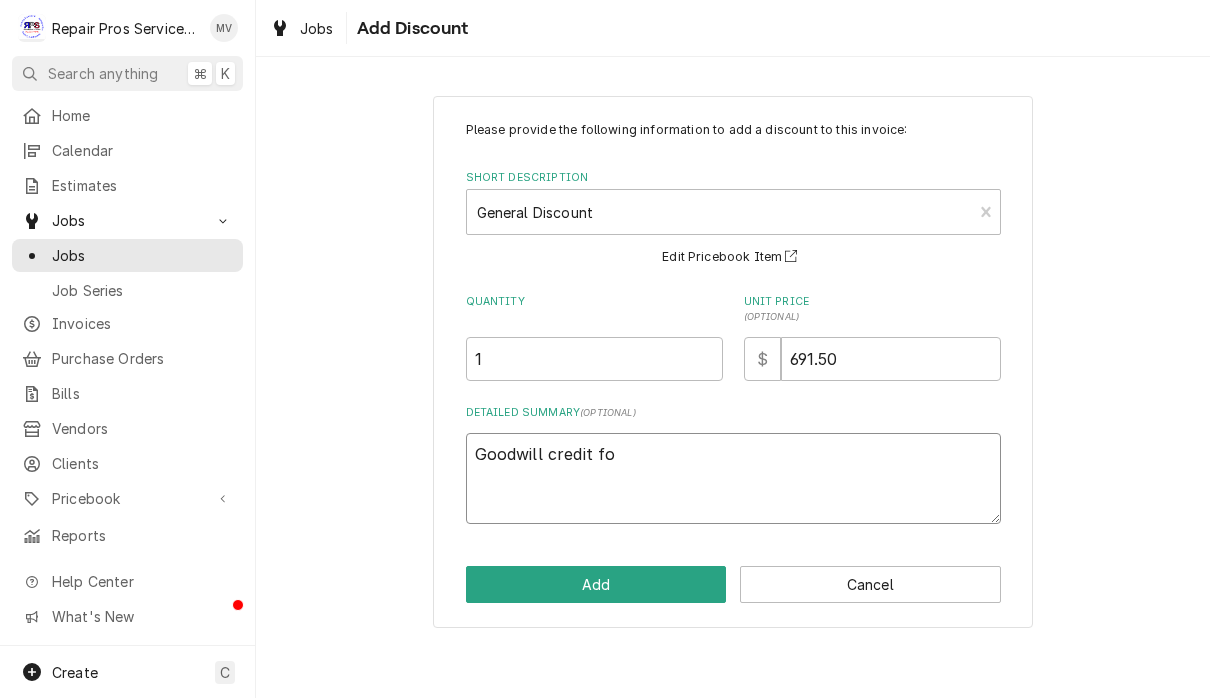 type on "x" 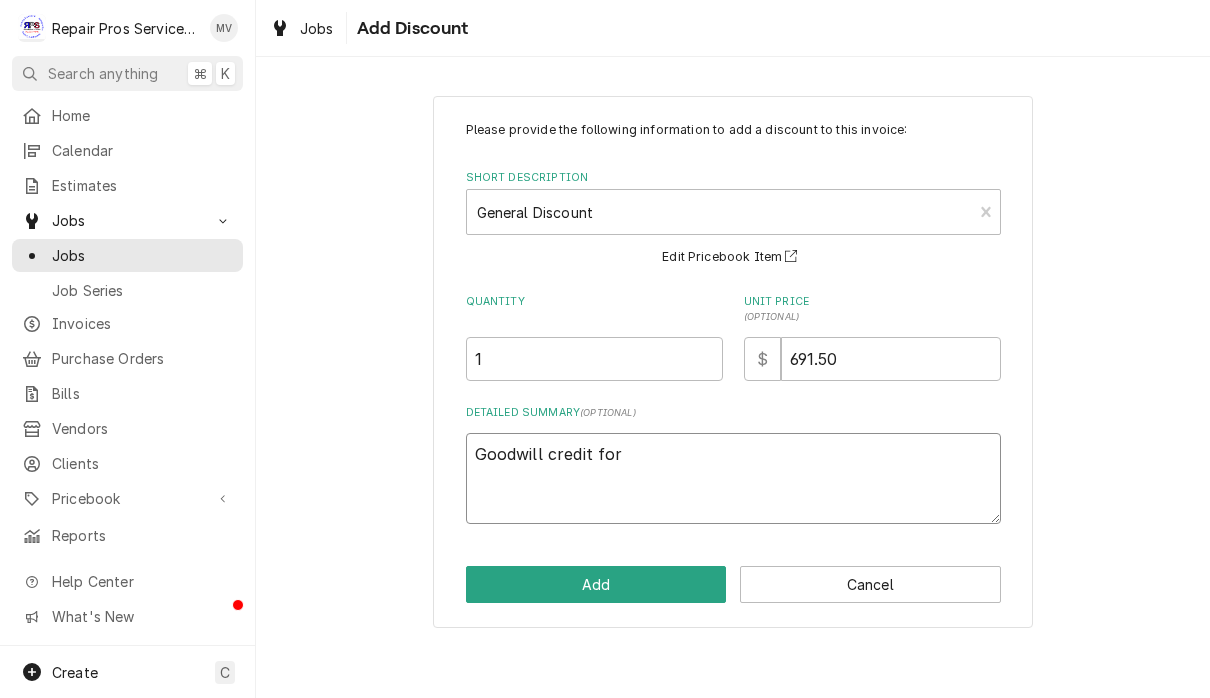 type on "x" 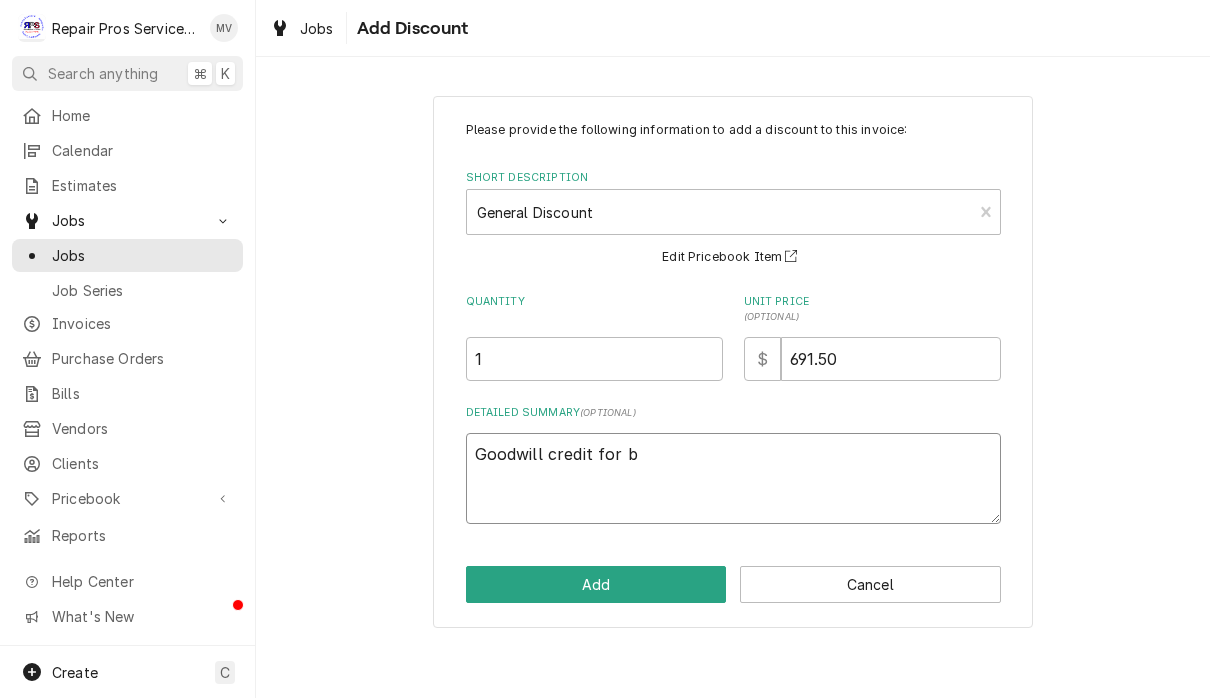 type on "x" 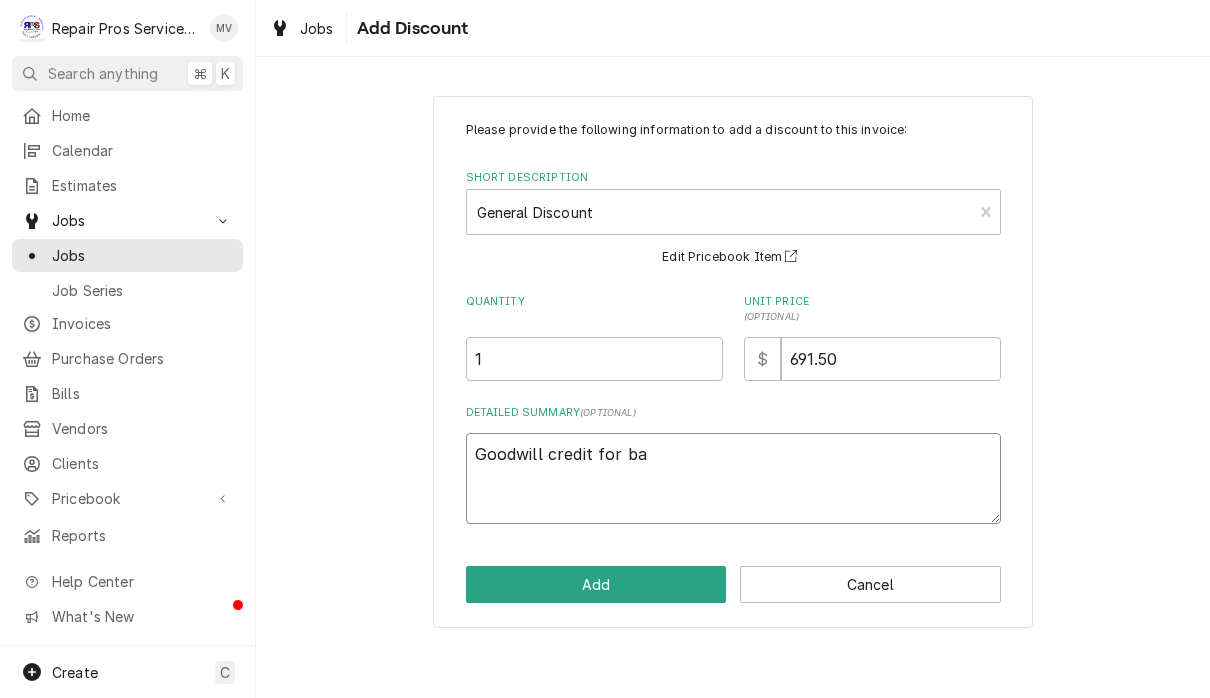 type on "x" 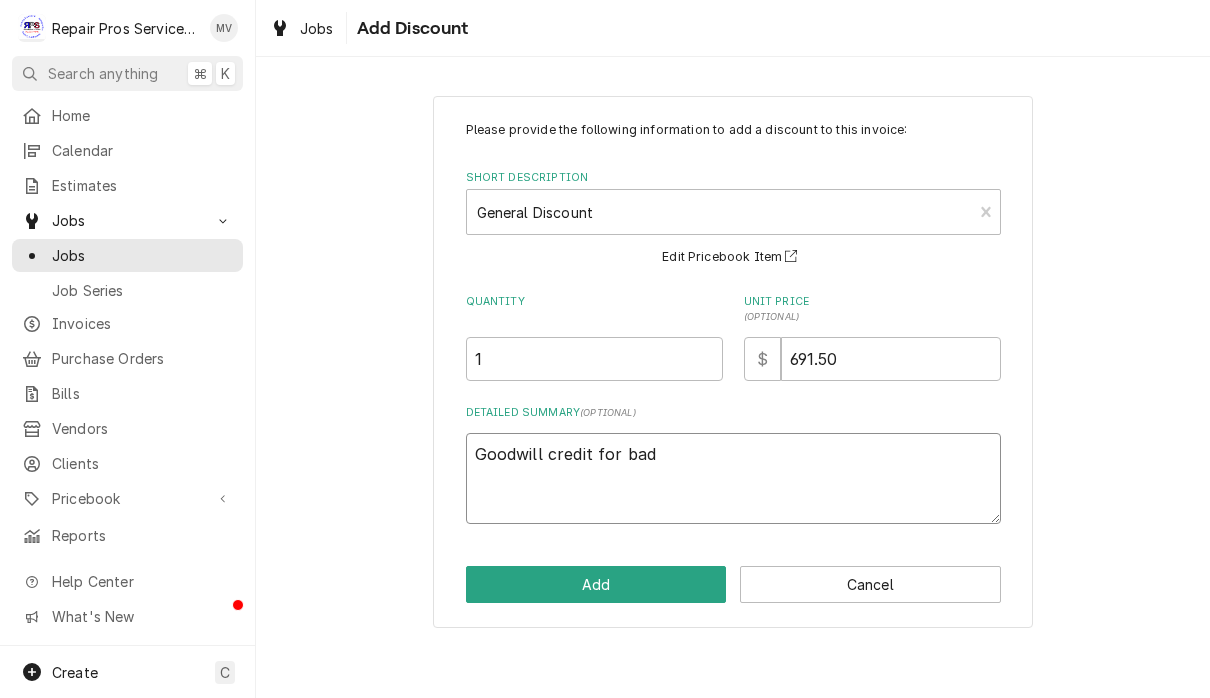 type on "x" 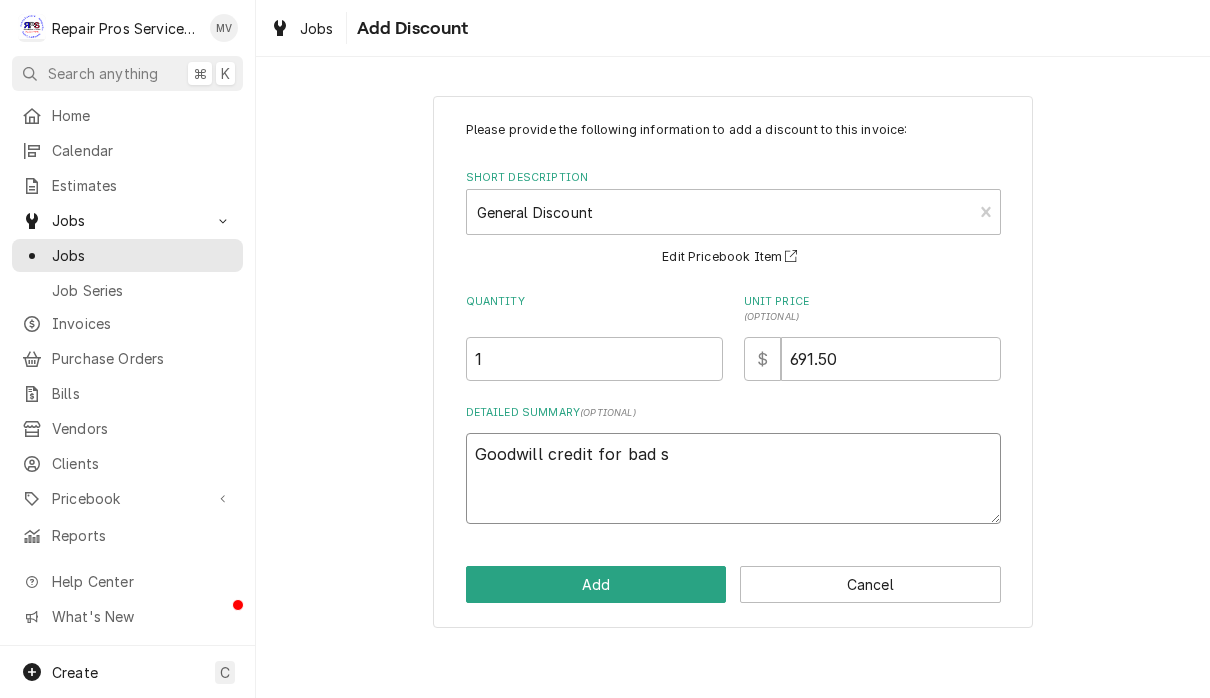 type on "x" 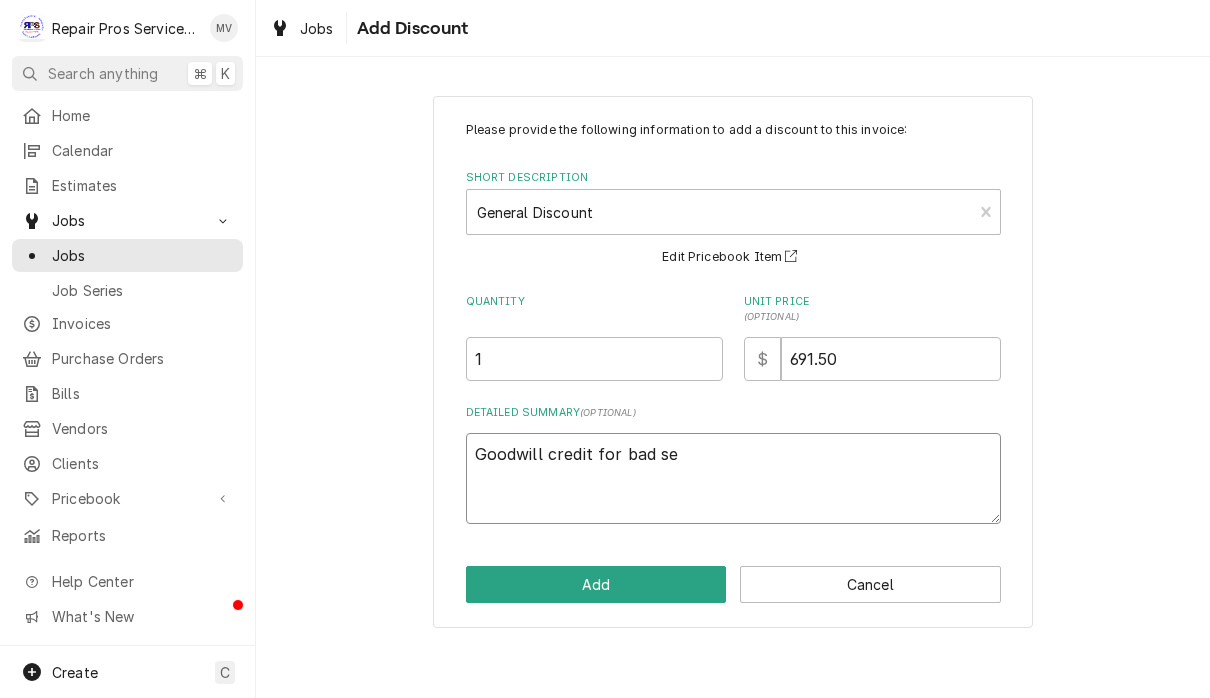 type on "x" 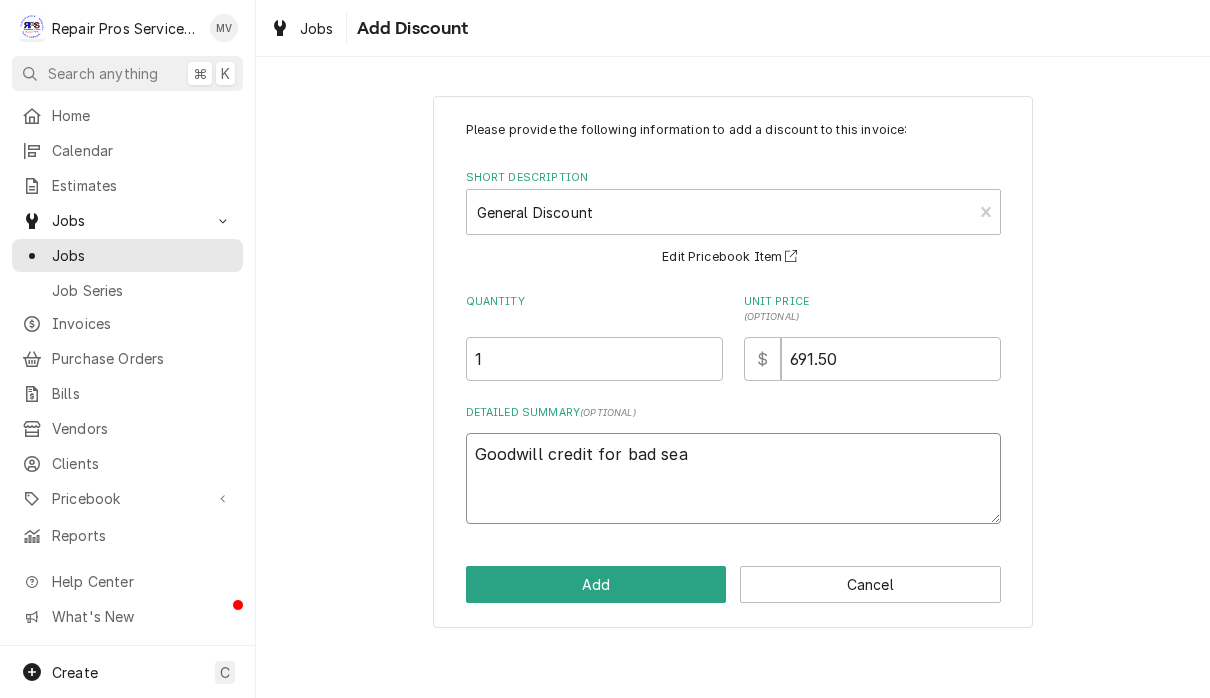type on "x" 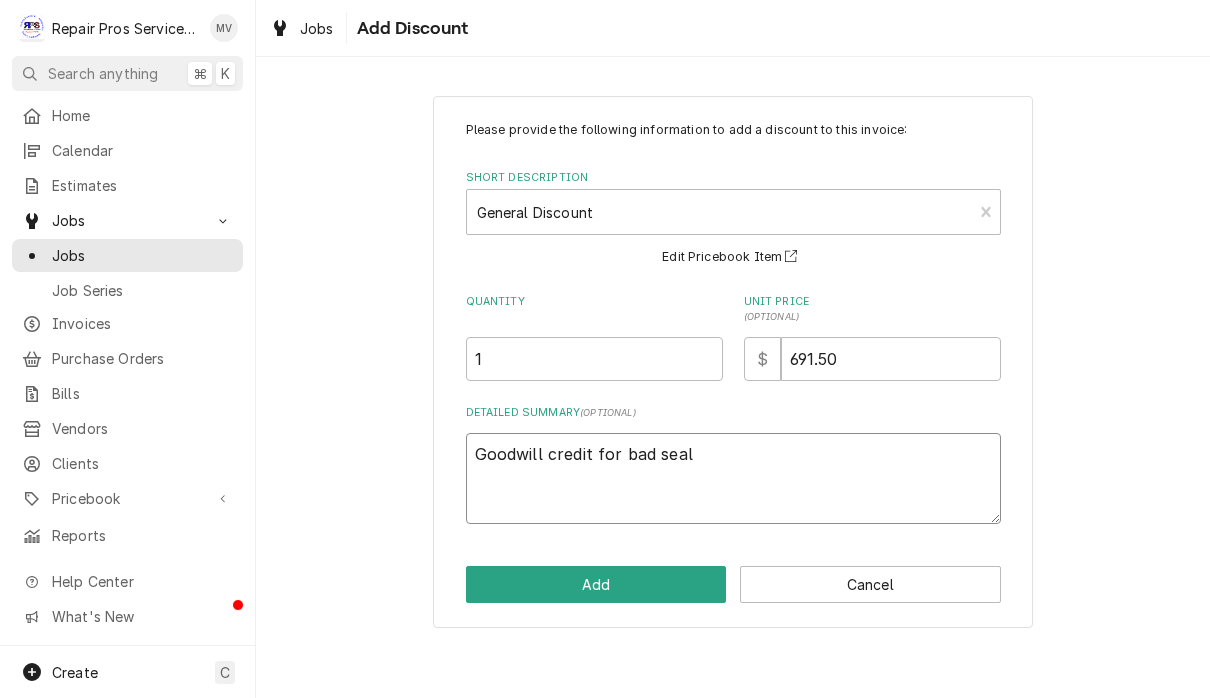 type on "x" 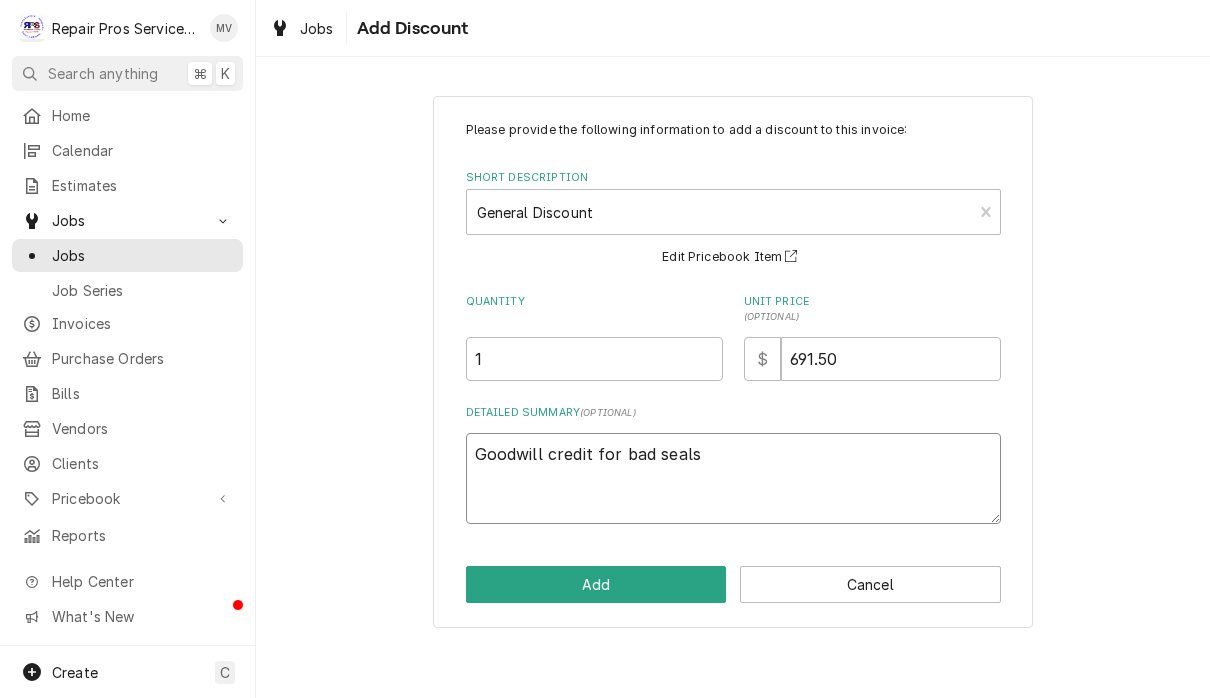 type on "x" 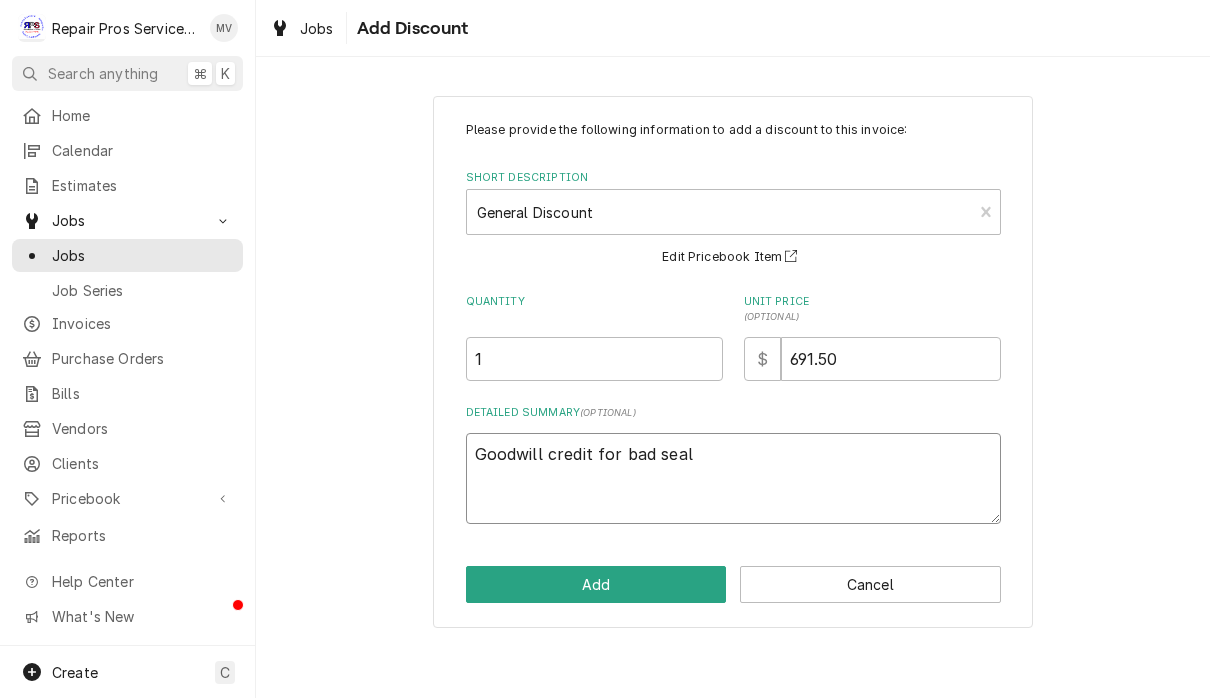 type on "x" 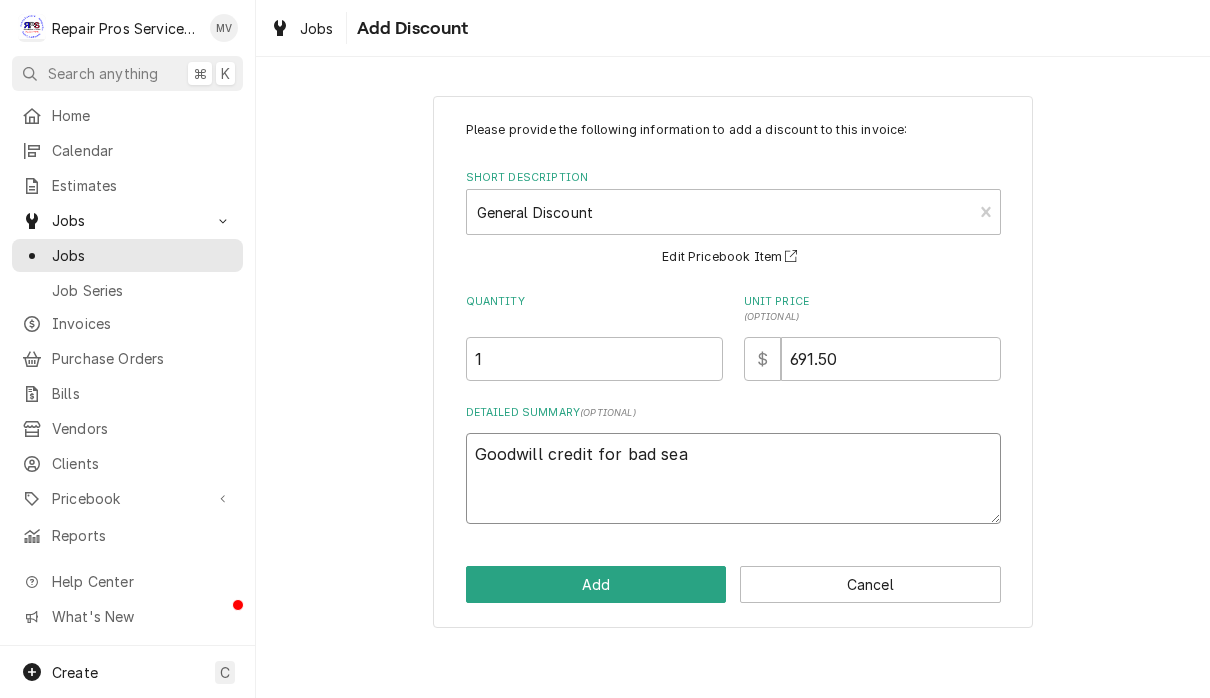 type on "x" 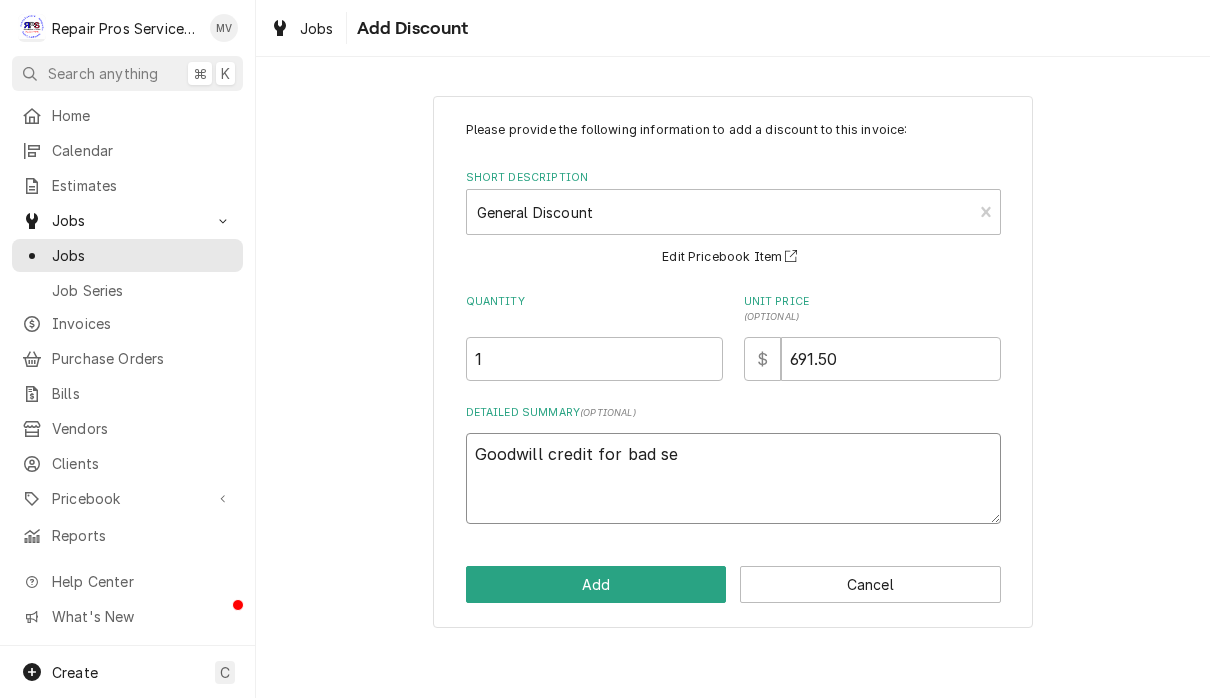 type on "x" 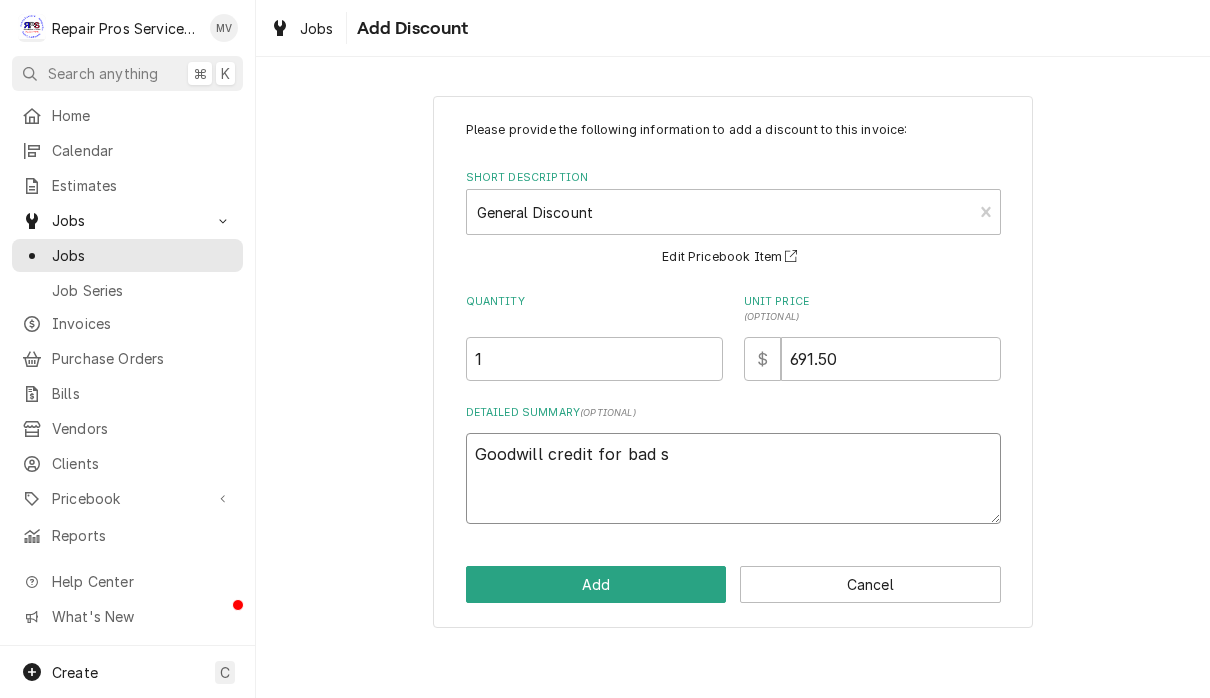 type on "x" 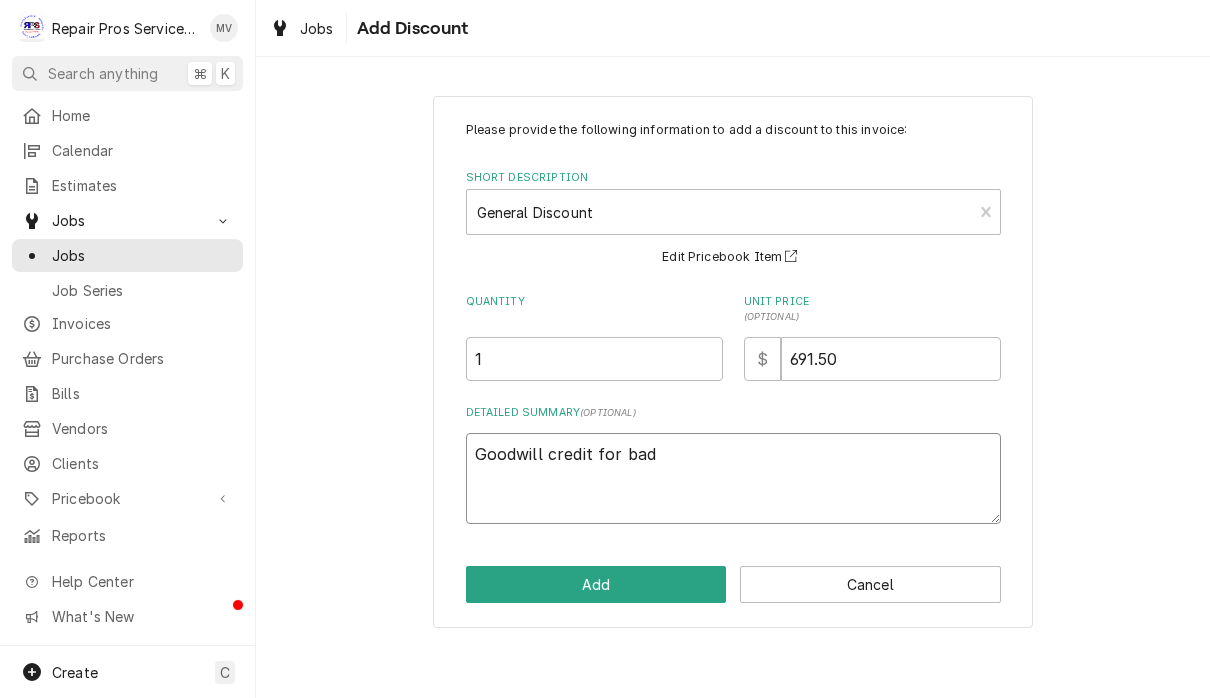 type on "x" 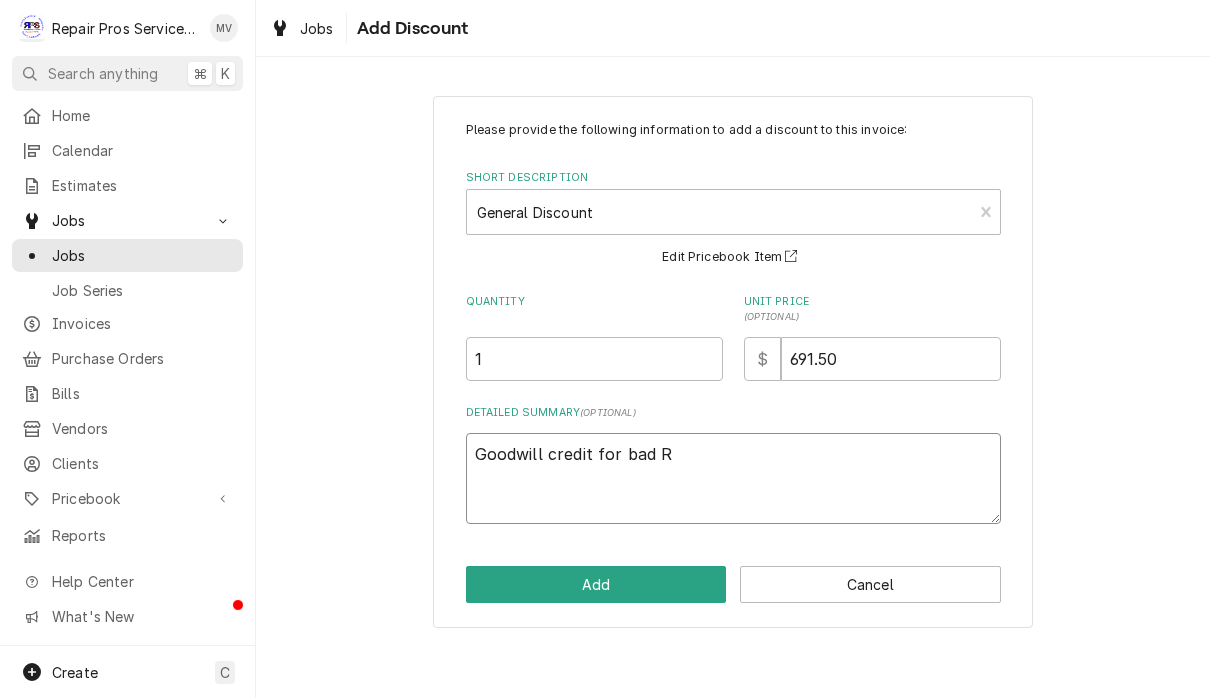 type on "x" 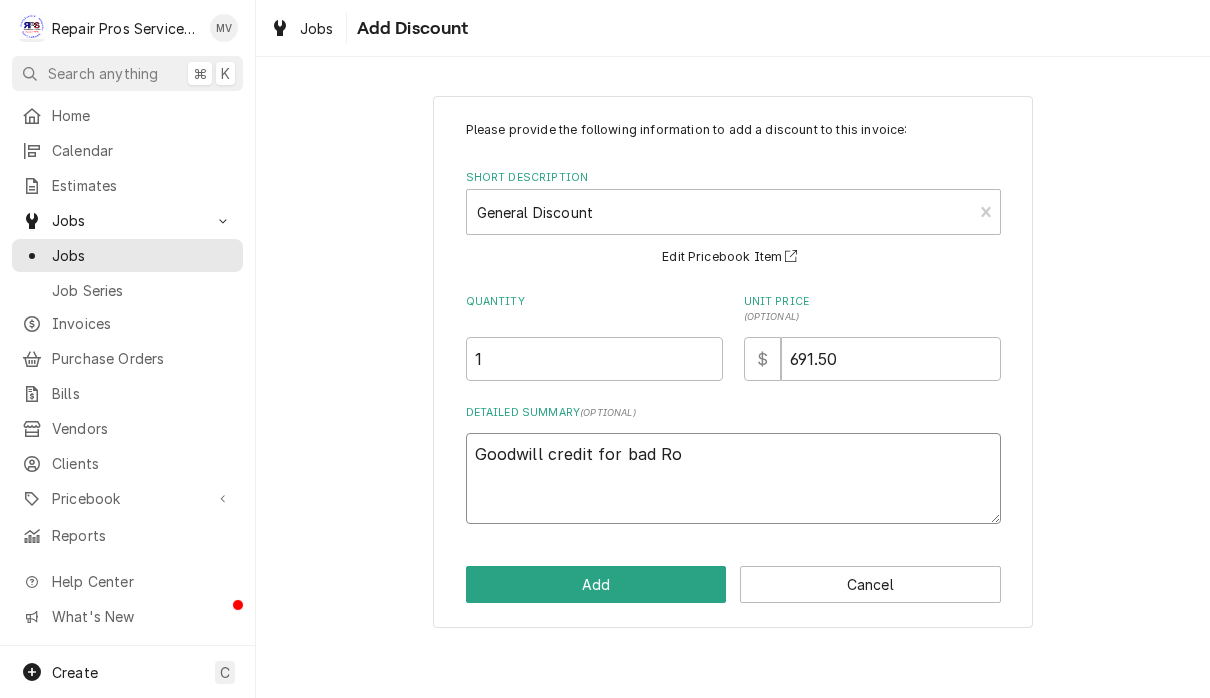 type on "x" 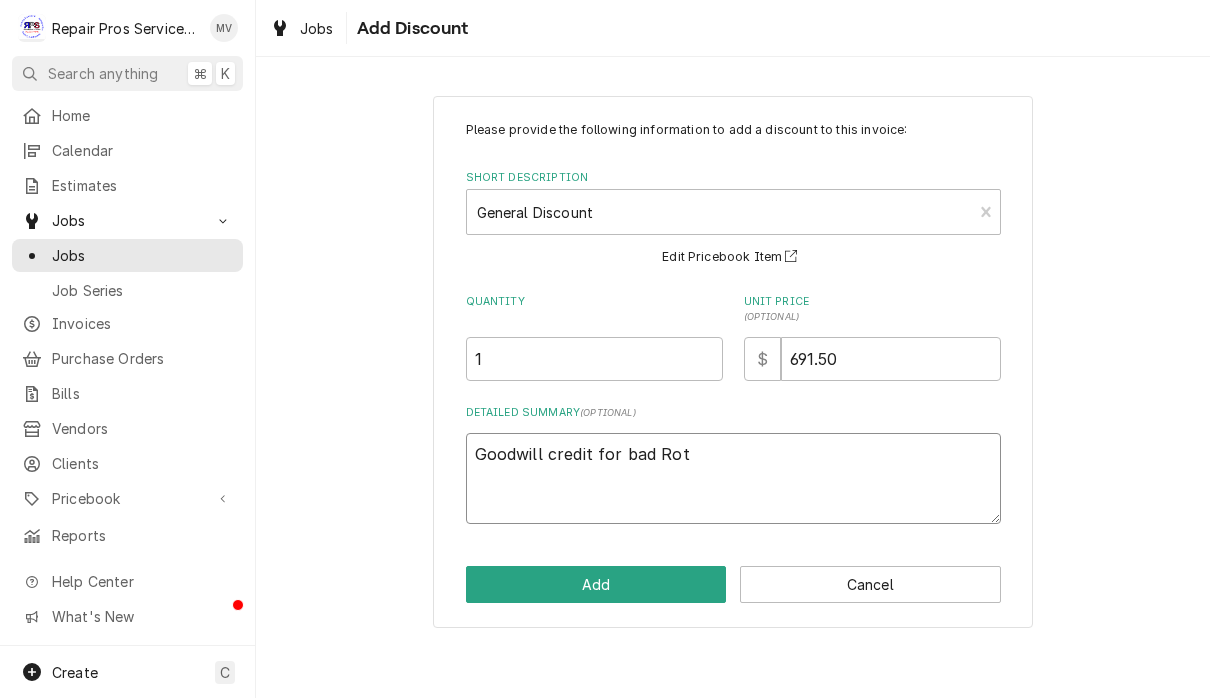 type on "x" 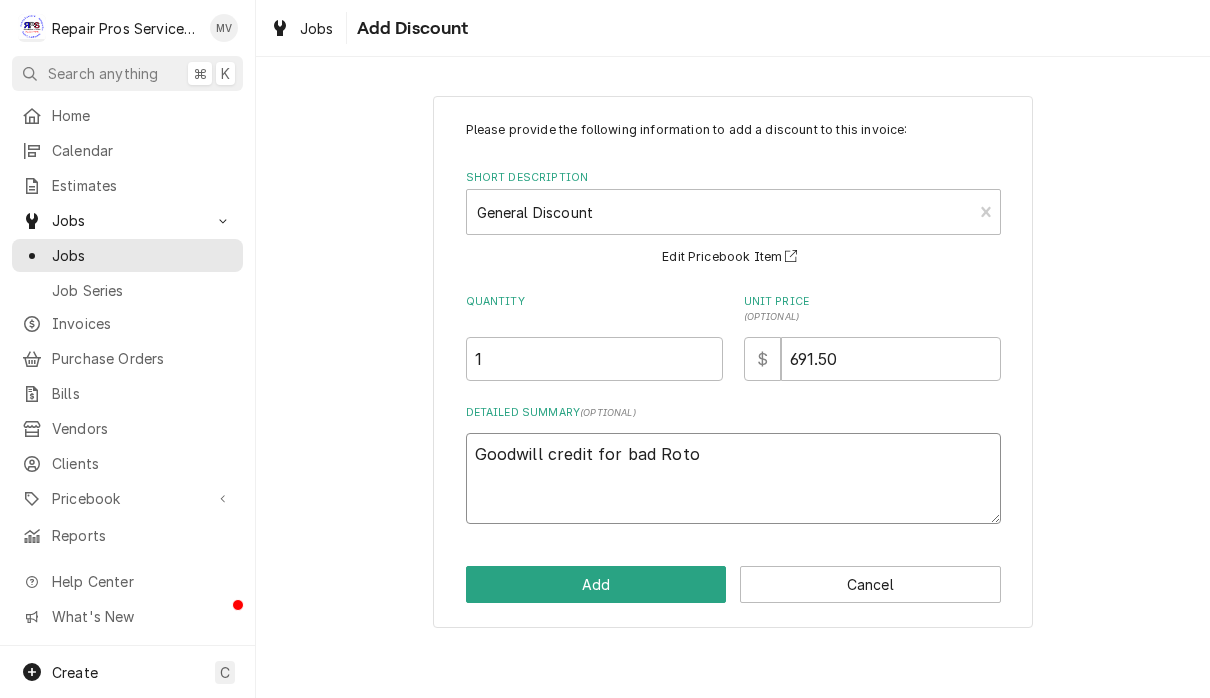 type on "x" 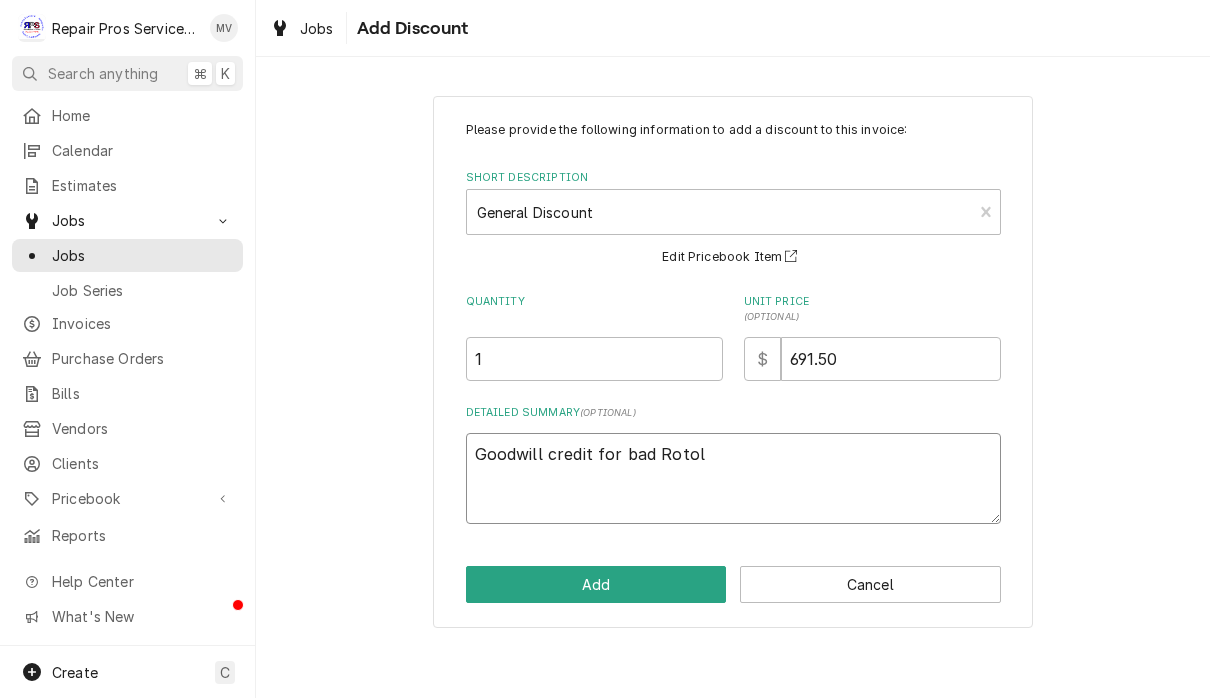 type on "x" 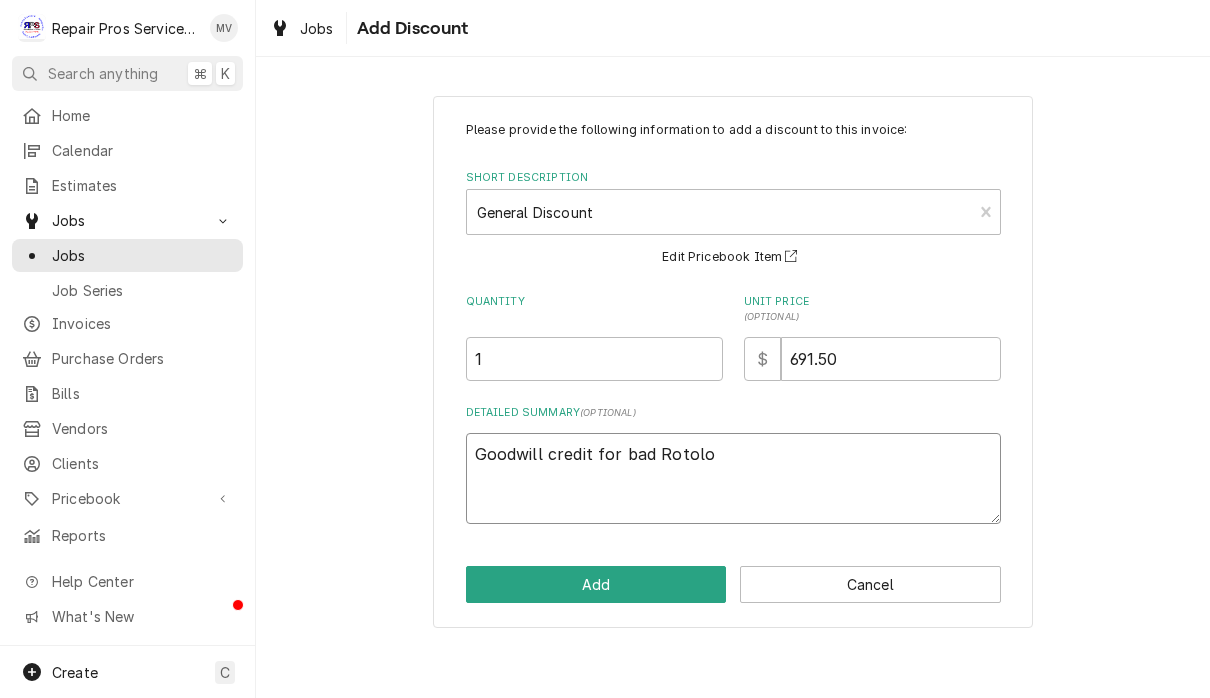 type on "x" 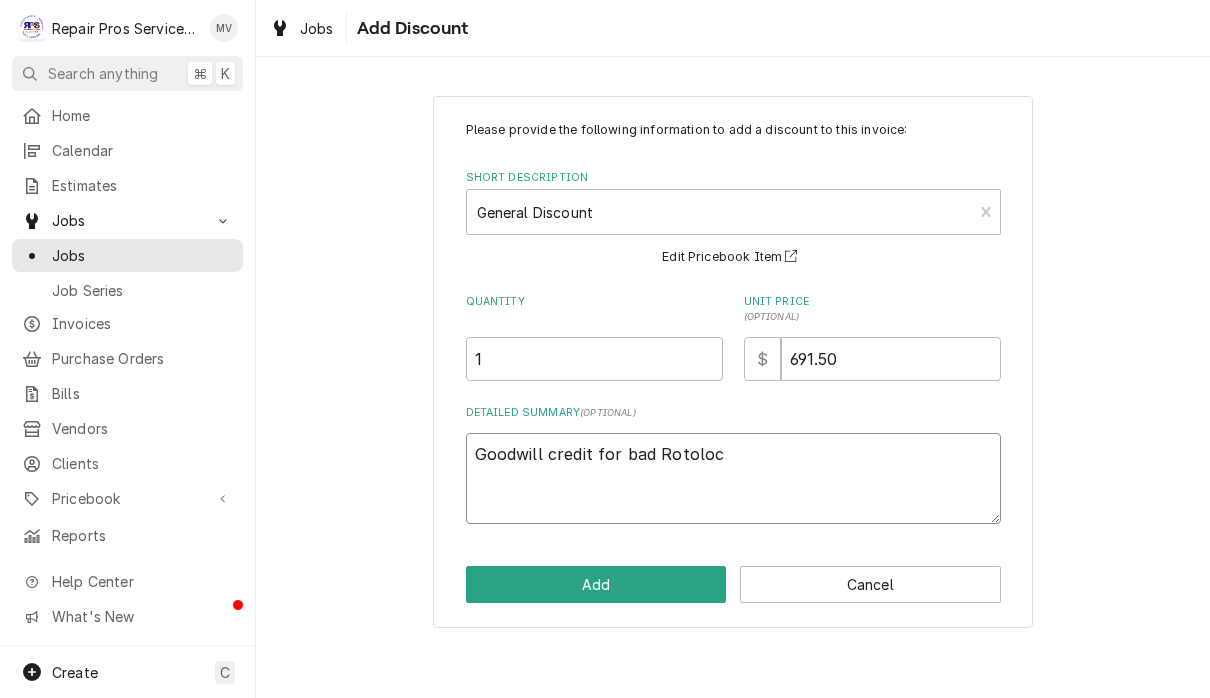type on "x" 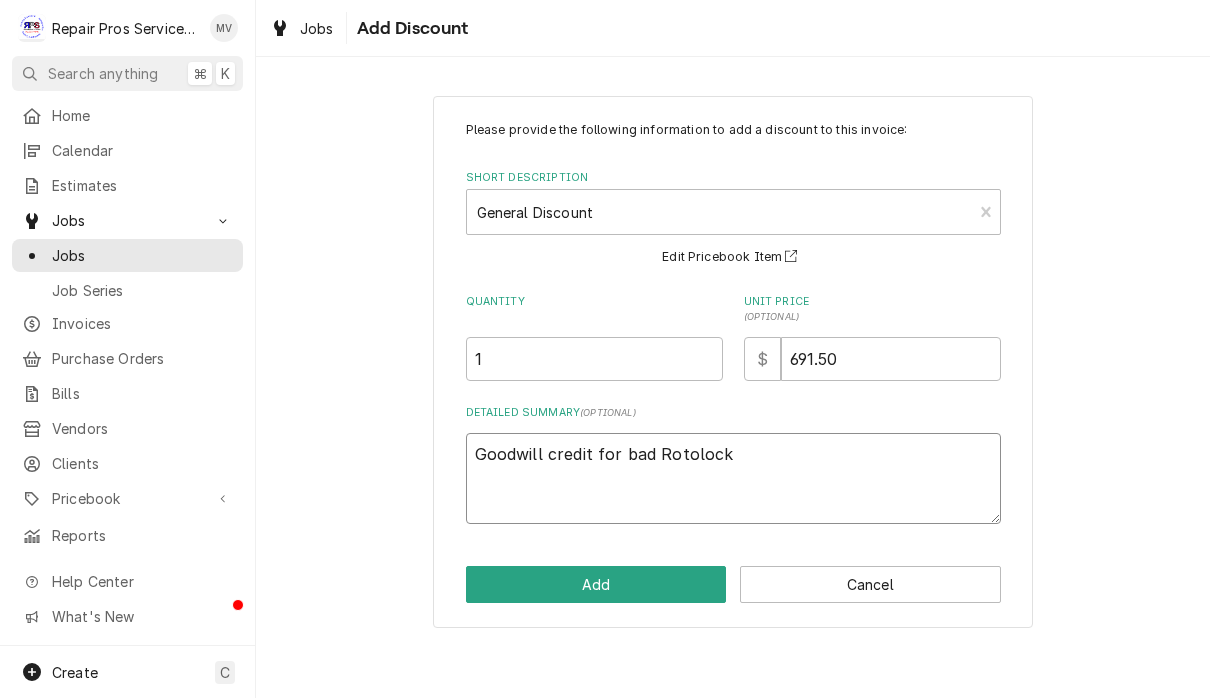 type on "Goodwill credit for bad Rotolock" 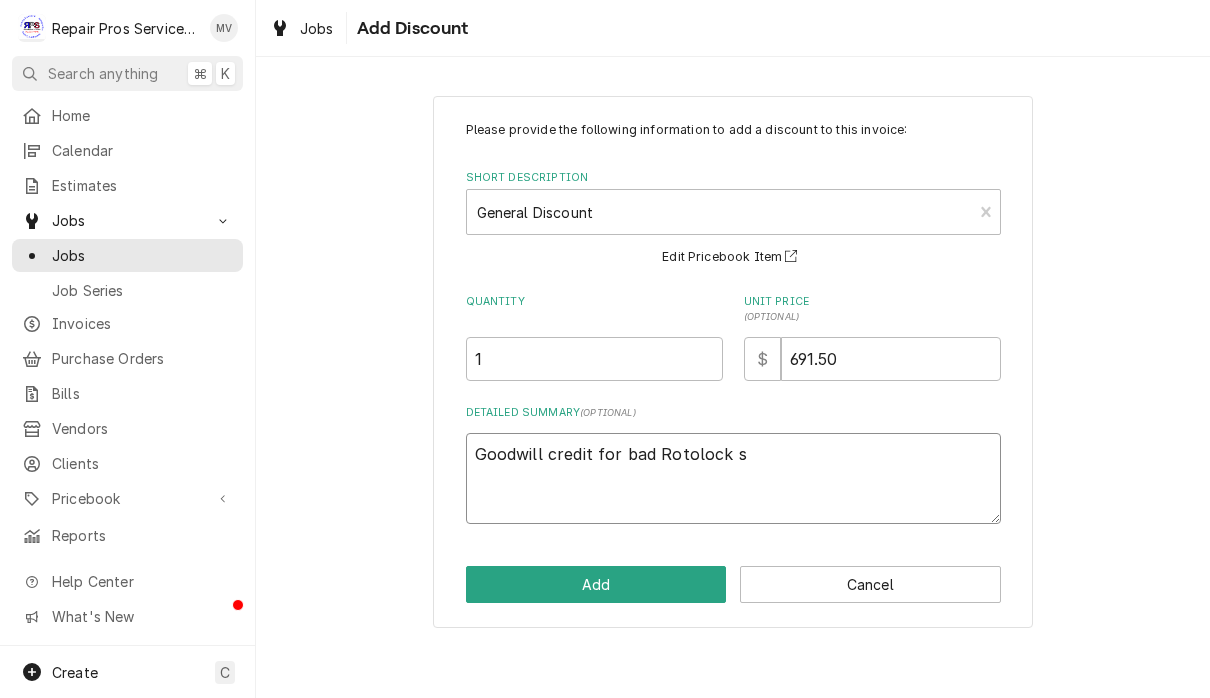 type on "x" 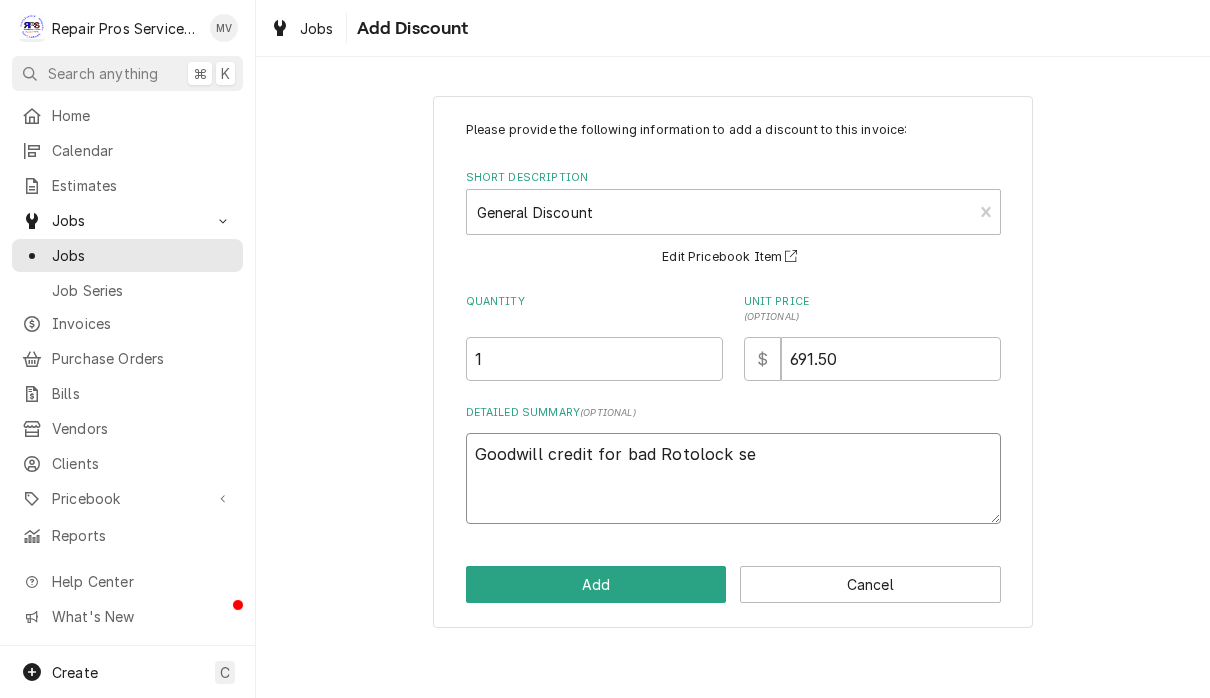 type on "x" 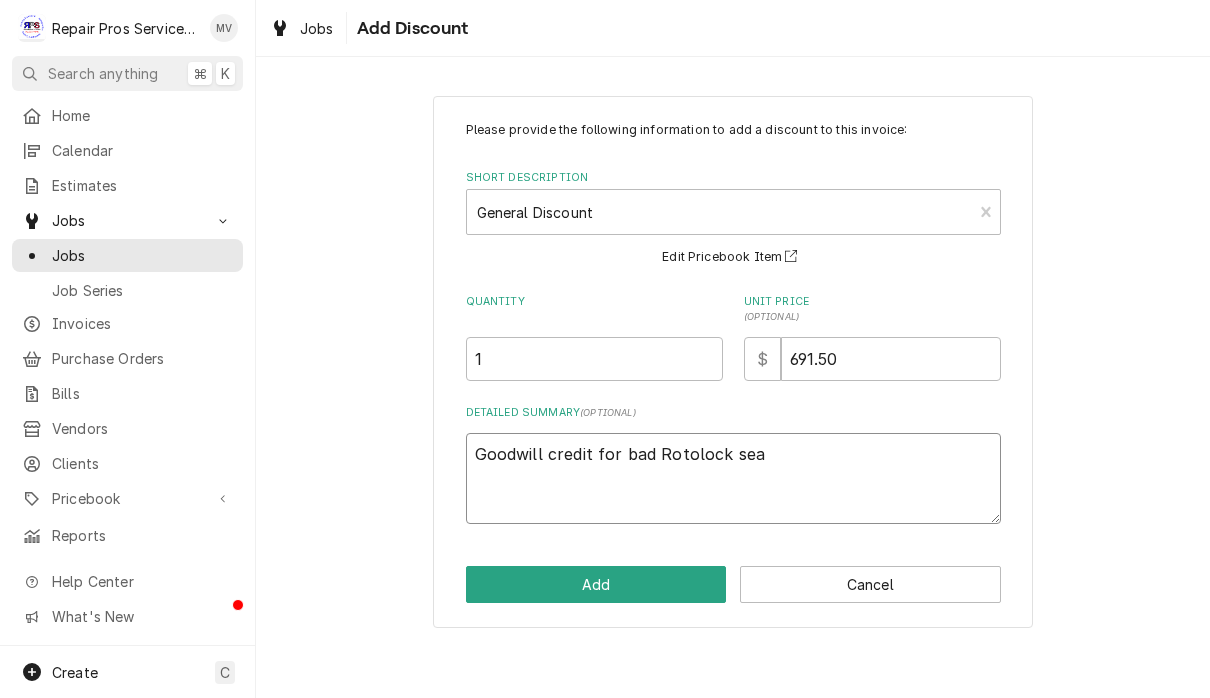 type on "x" 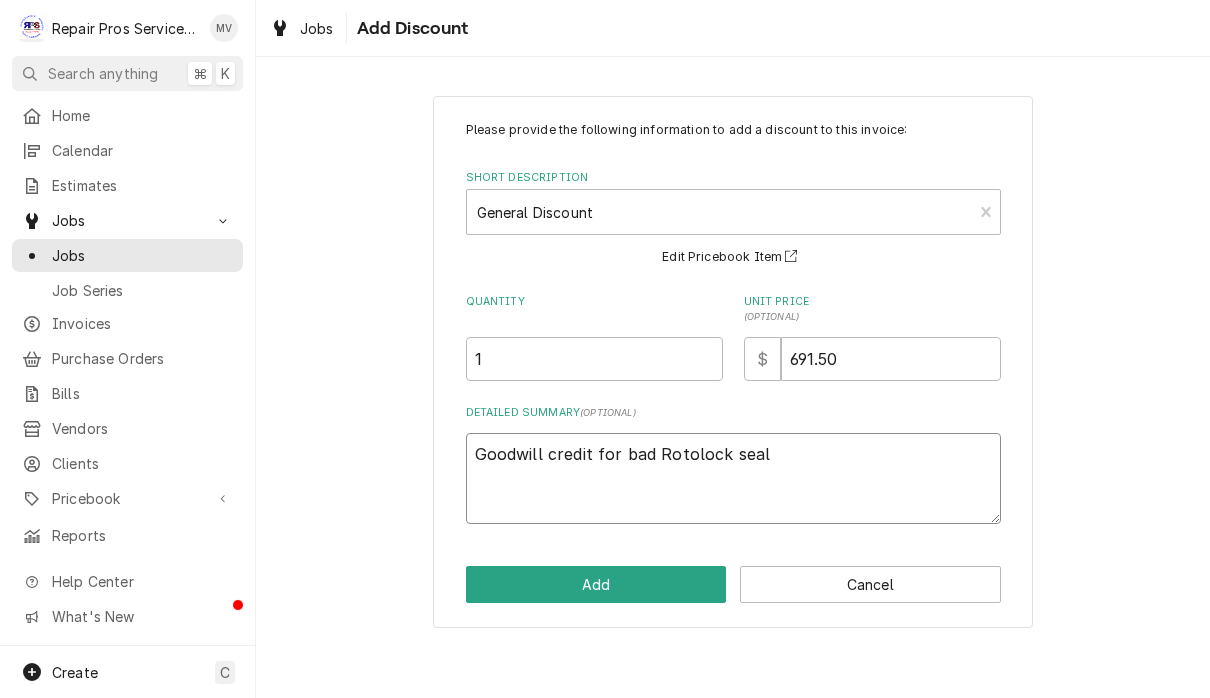 type on "x" 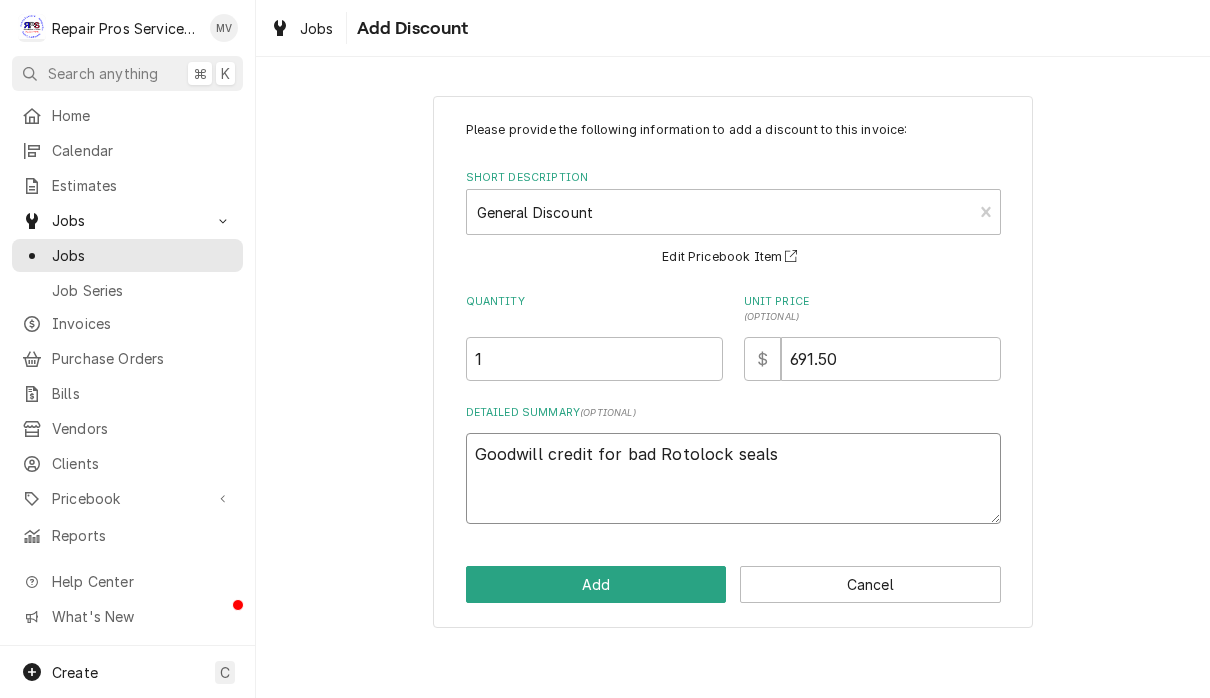 type on "x" 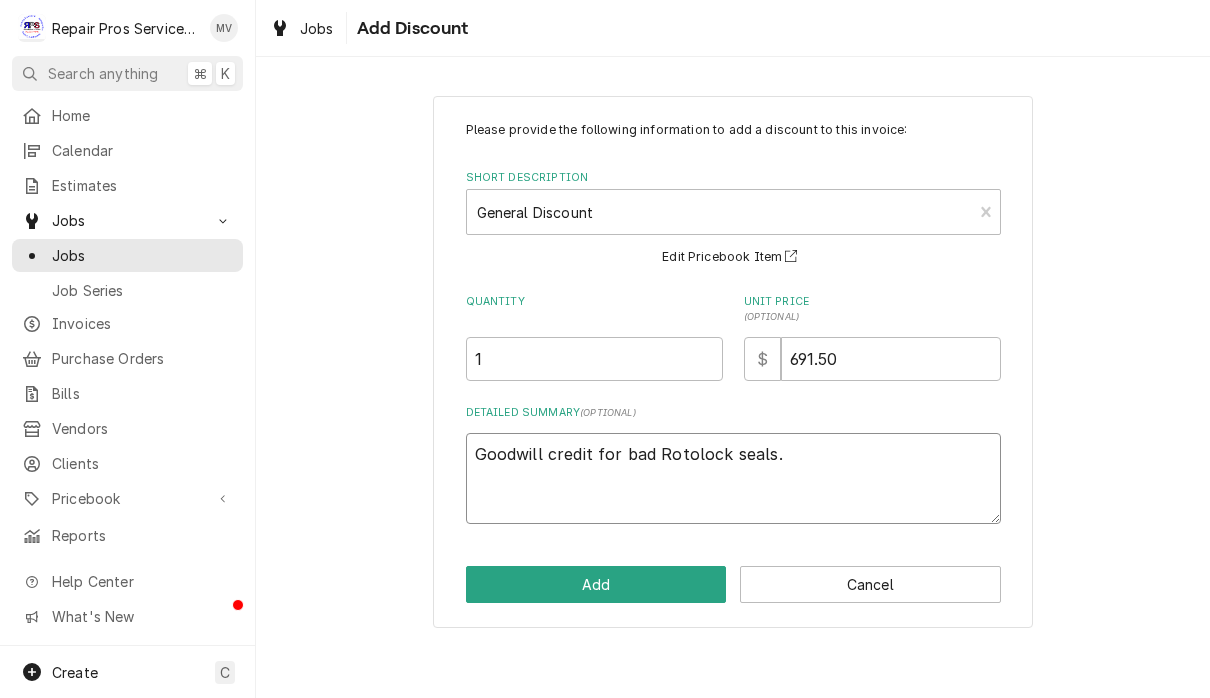 type on "x" 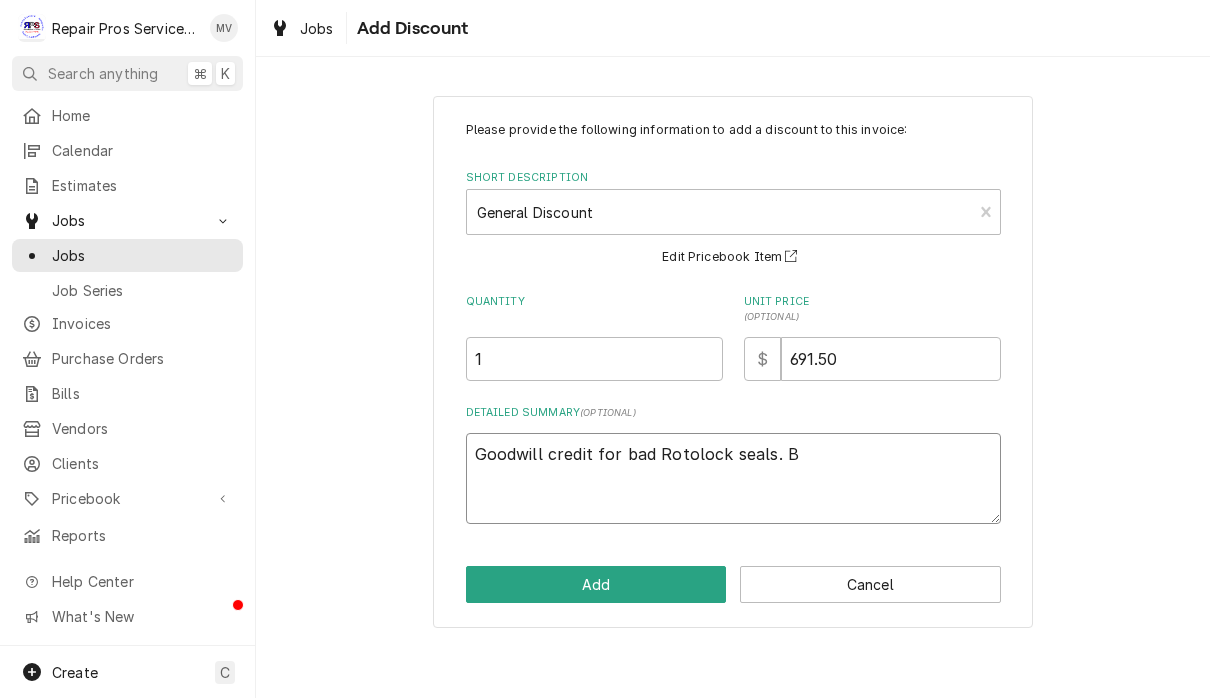type on "x" 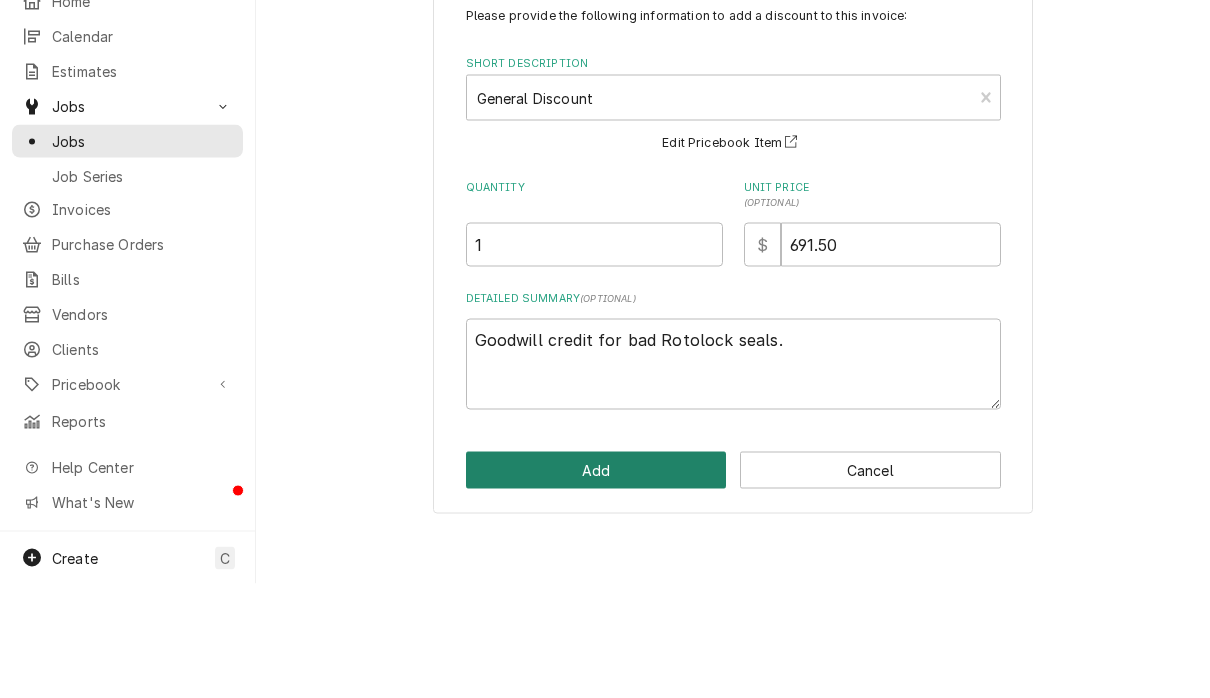 click on "Add" at bounding box center (596, 584) 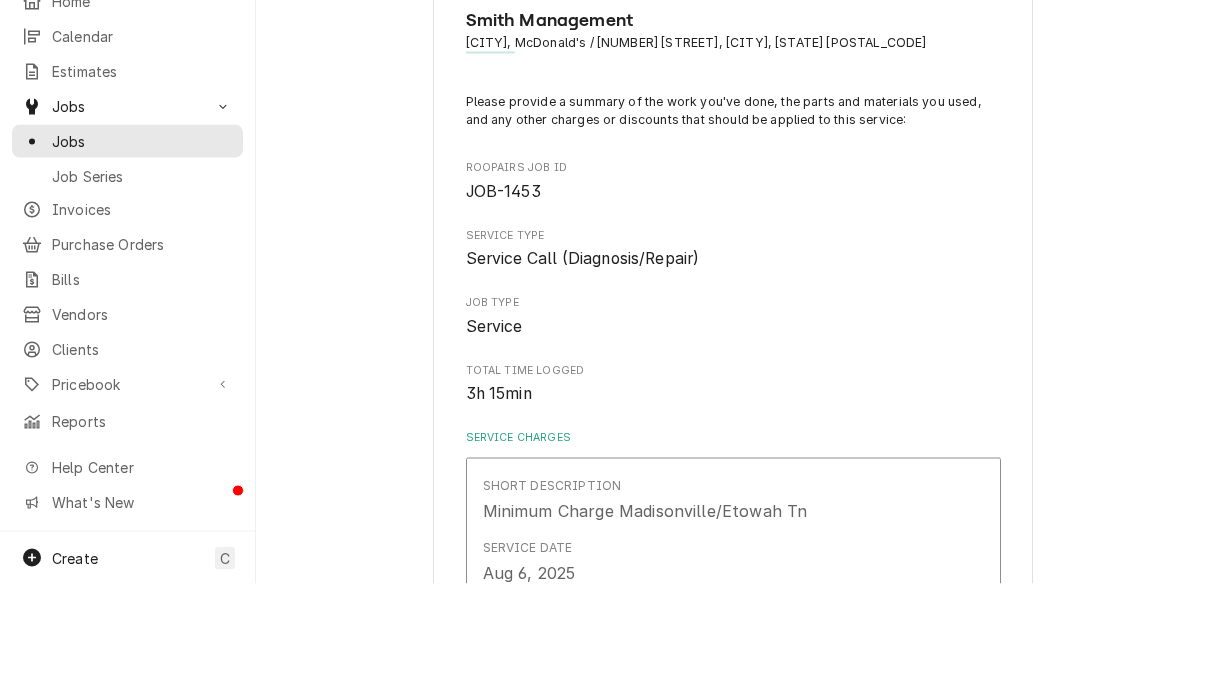 scroll, scrollTop: 3433, scrollLeft: 0, axis: vertical 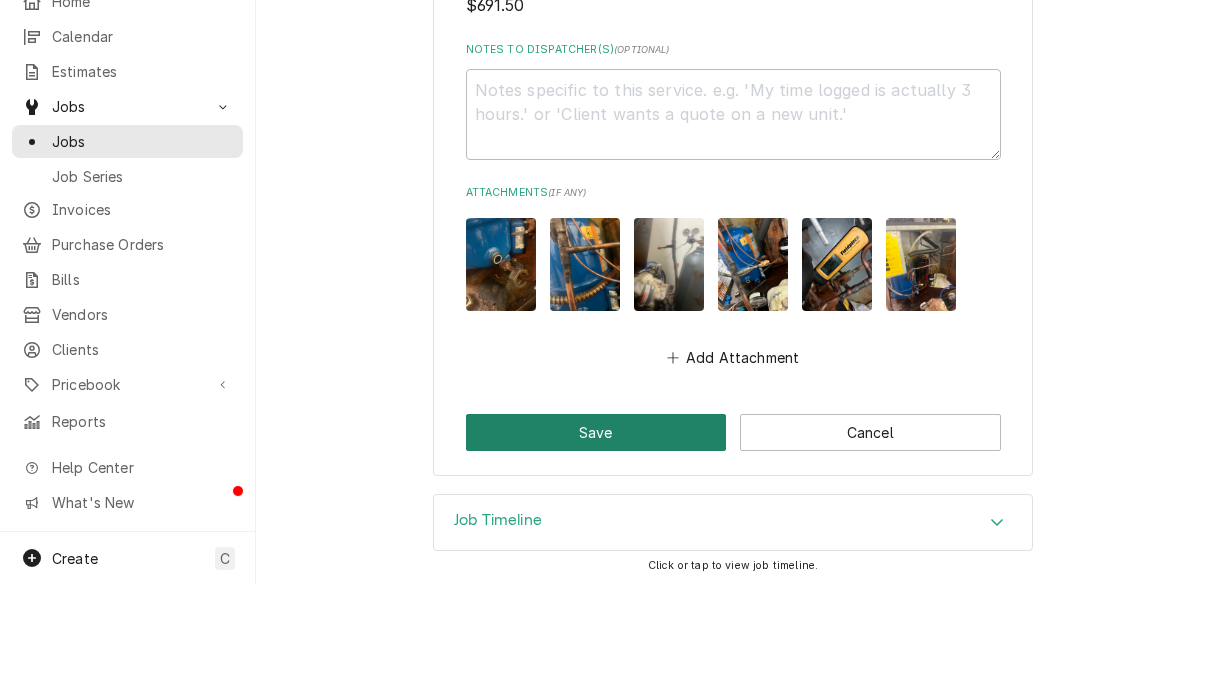 click on "Save" at bounding box center [596, 546] 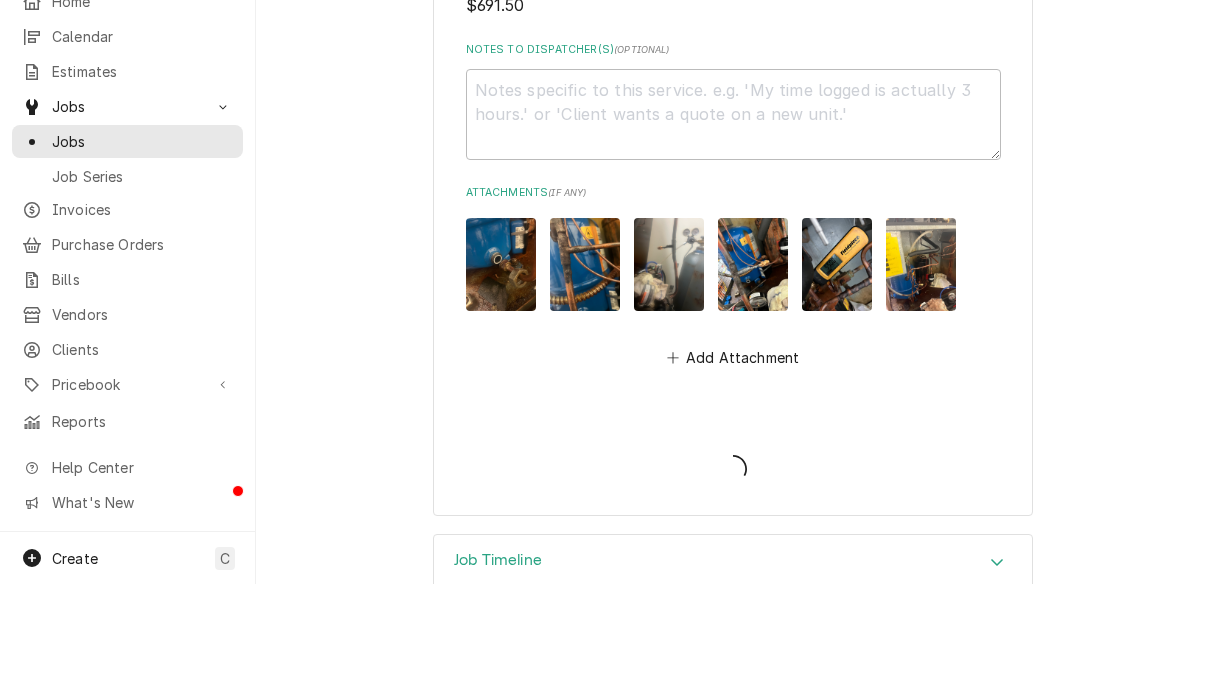 type on "x" 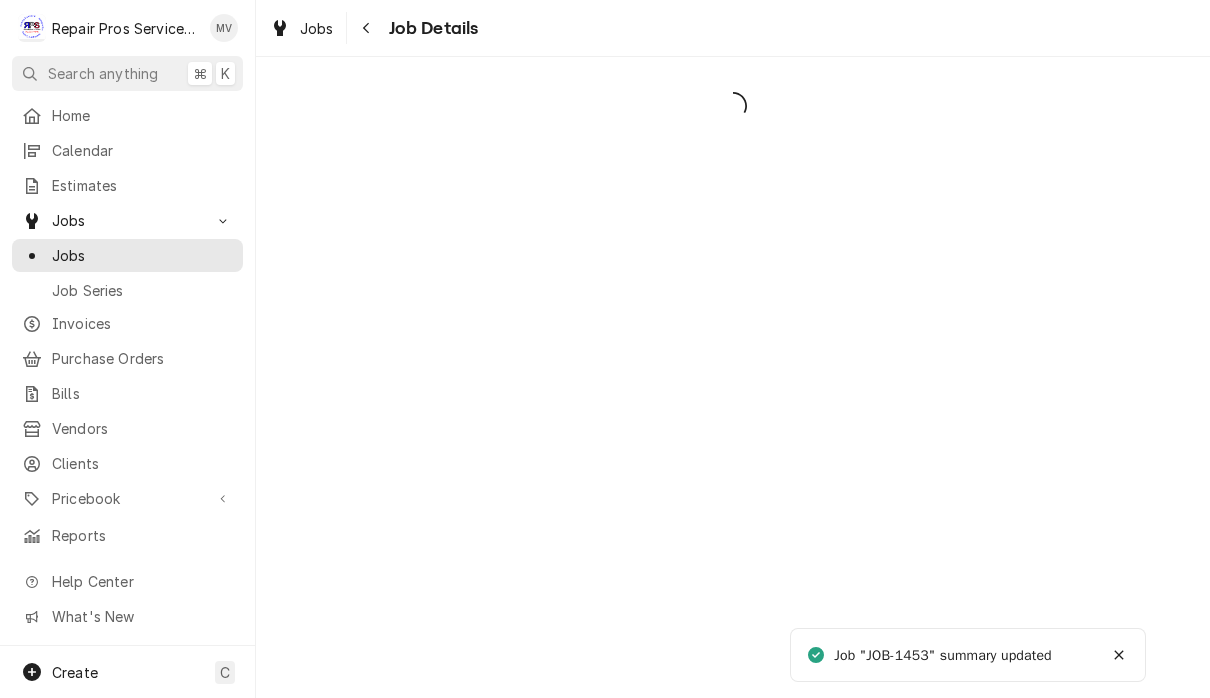 scroll, scrollTop: 0, scrollLeft: 0, axis: both 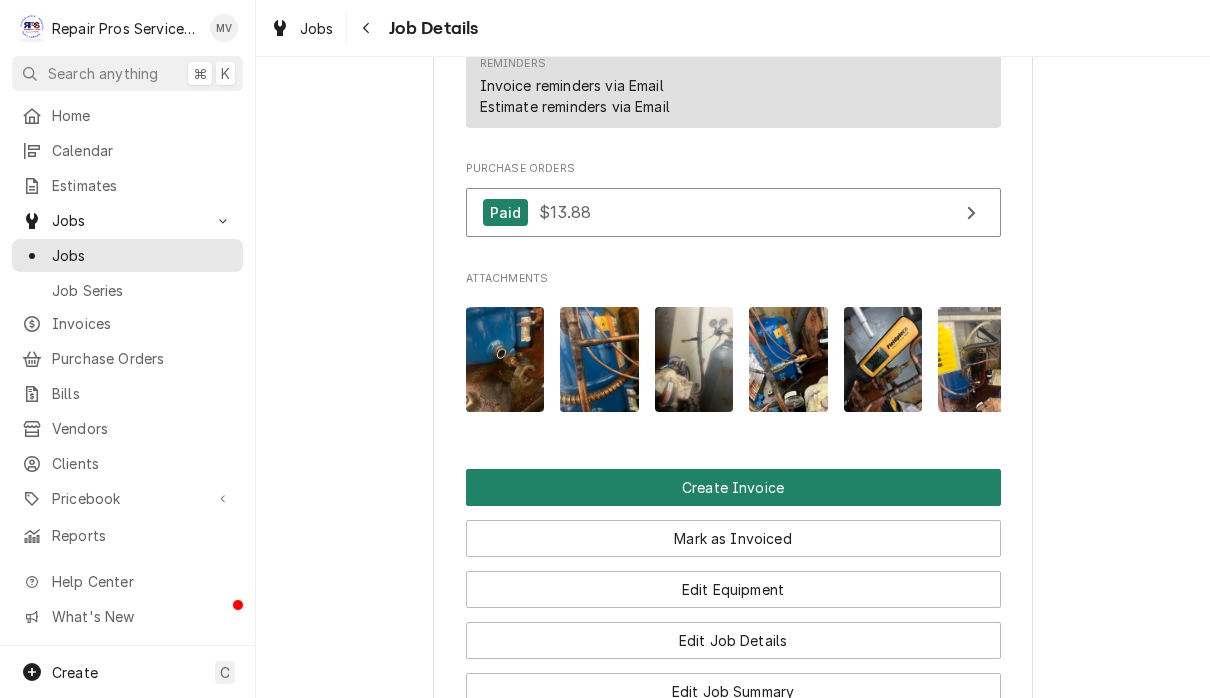 click on "Create Invoice" at bounding box center (733, 487) 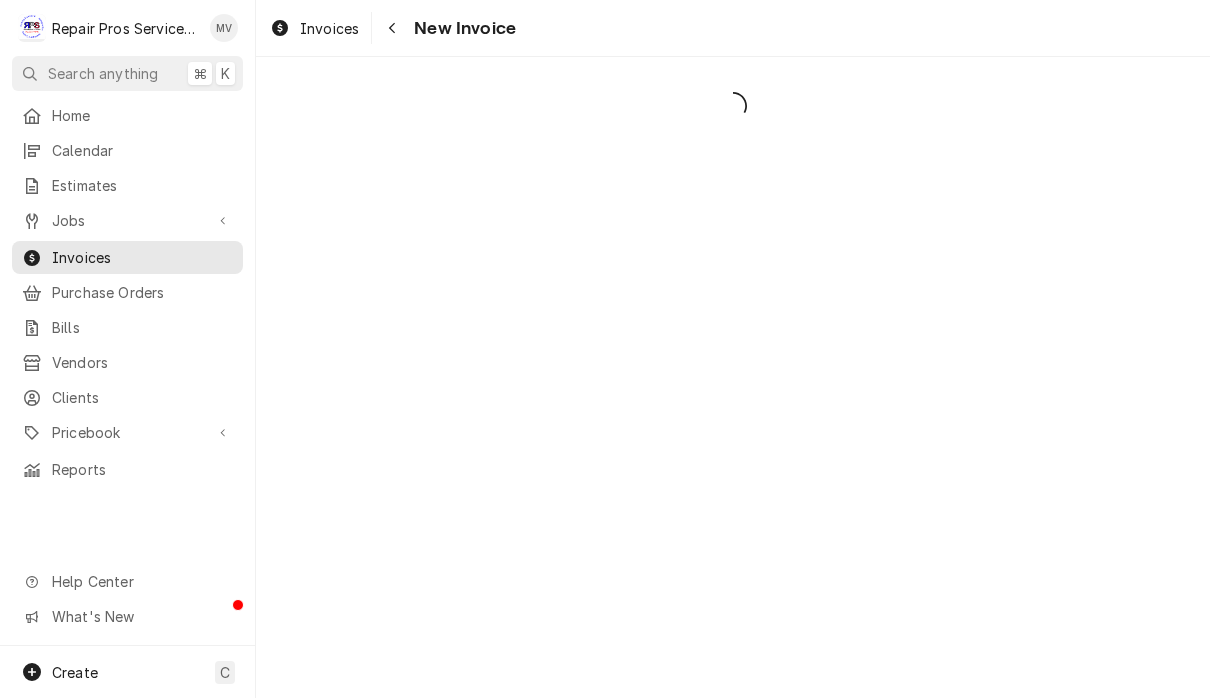 scroll, scrollTop: 0, scrollLeft: 0, axis: both 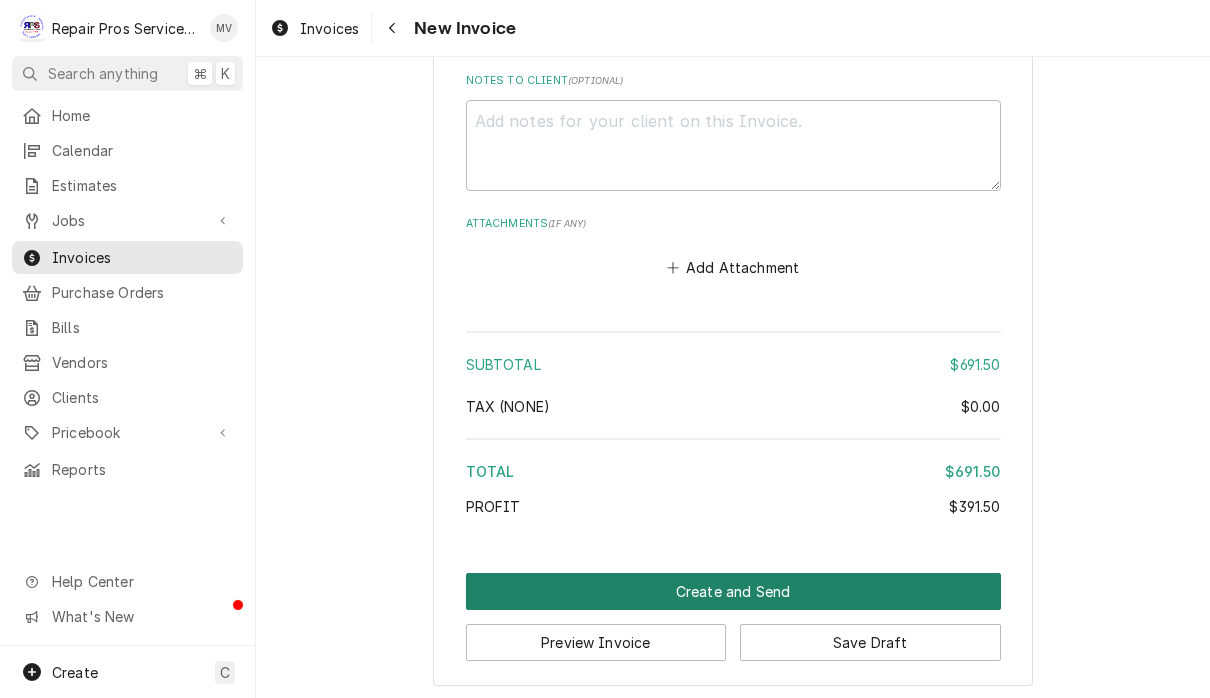click on "Create and Send" at bounding box center (733, 591) 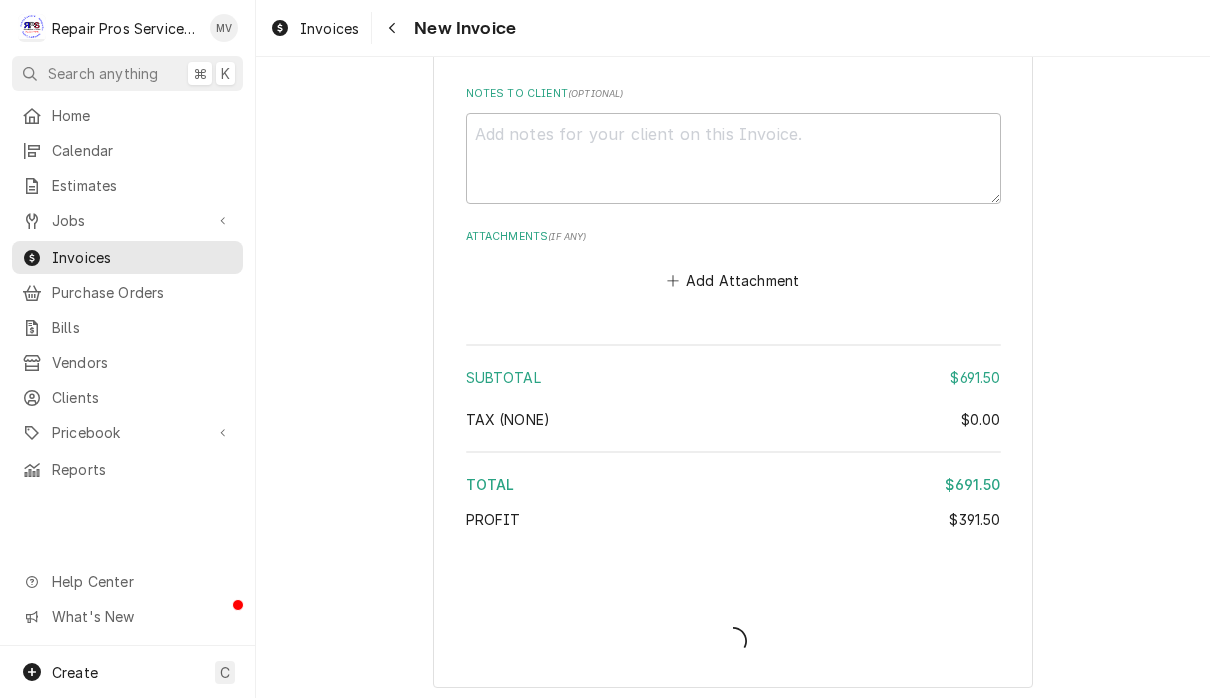 type on "x" 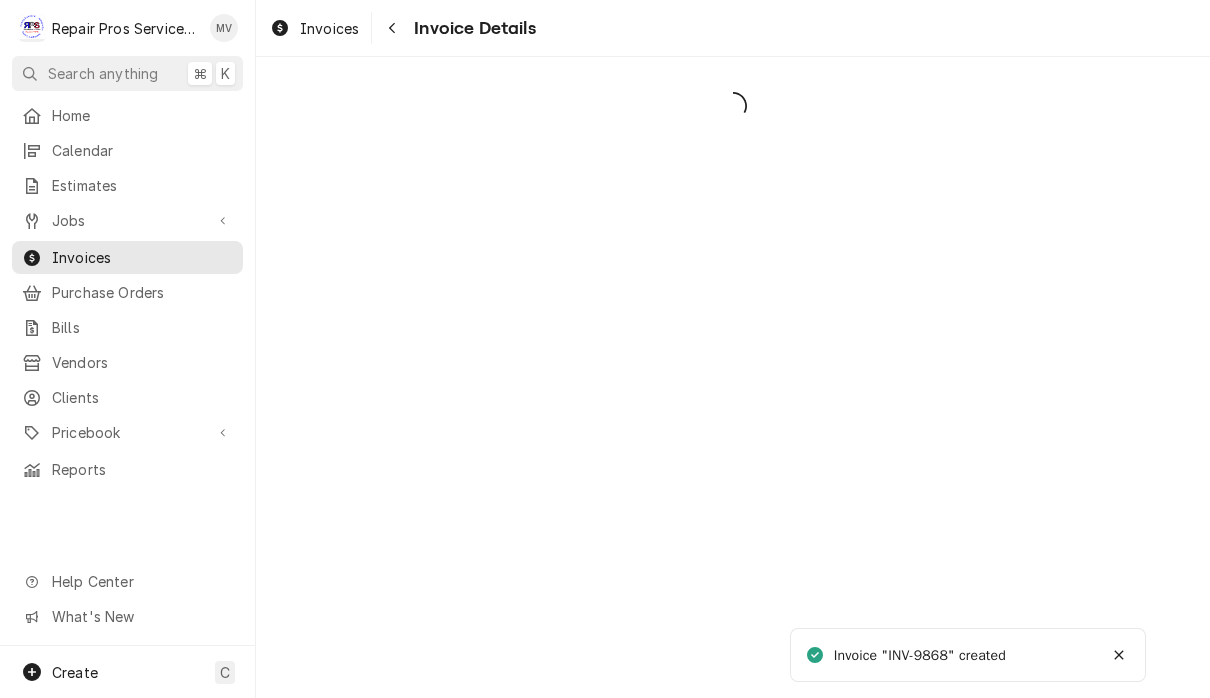 scroll, scrollTop: 0, scrollLeft: 0, axis: both 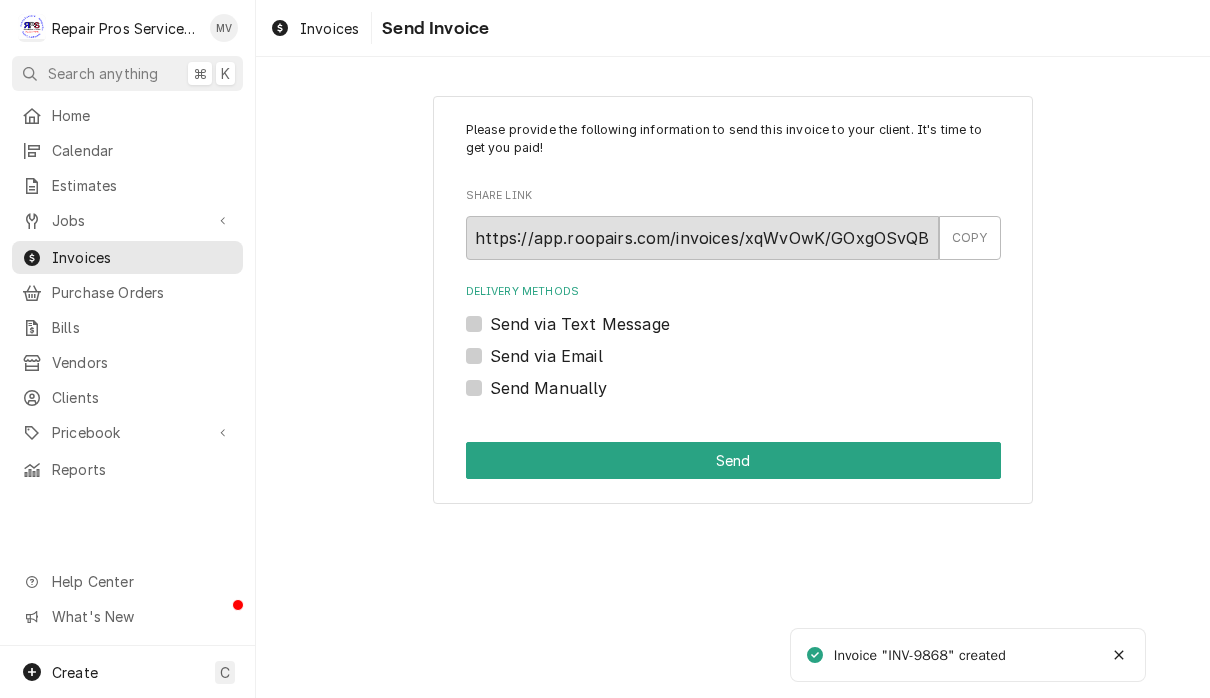 click on "Send Manually" at bounding box center [549, 388] 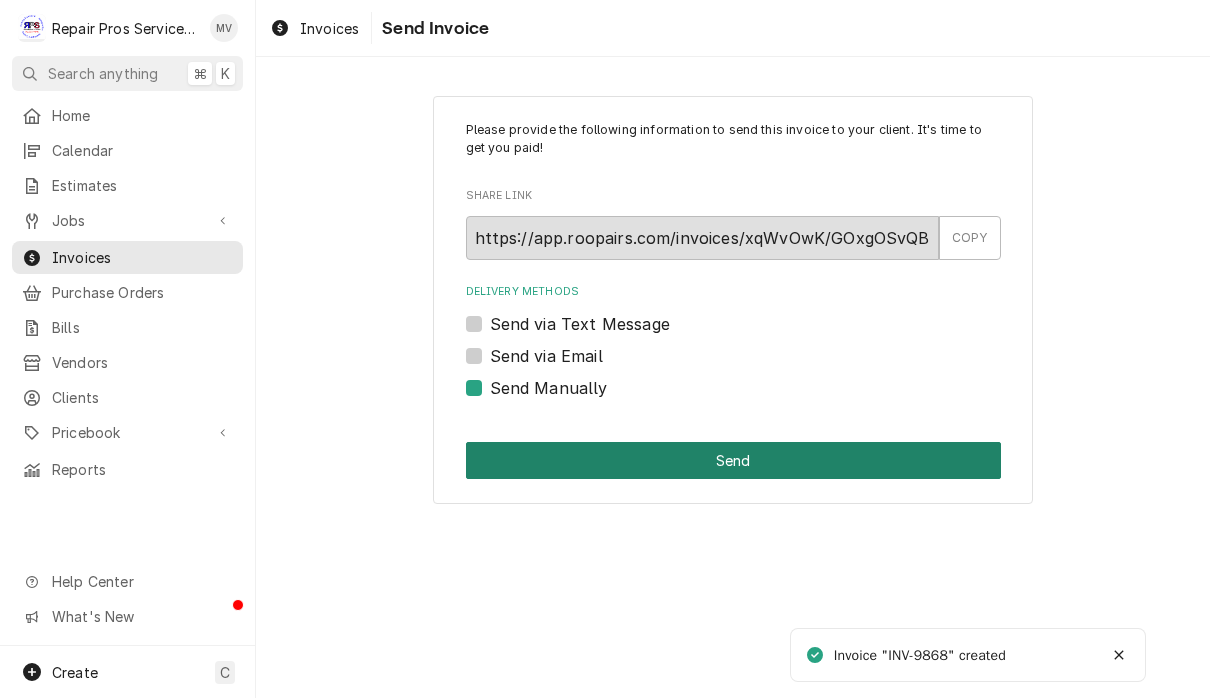 click on "Send" at bounding box center [733, 460] 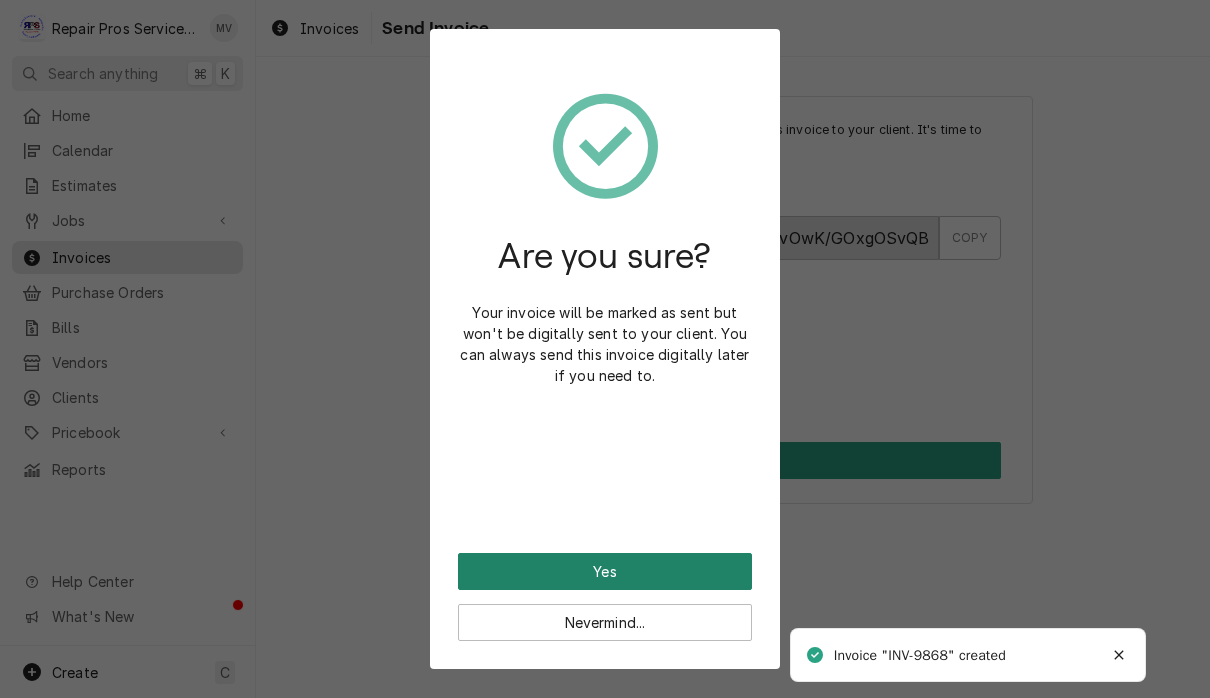 click on "Yes" at bounding box center (605, 571) 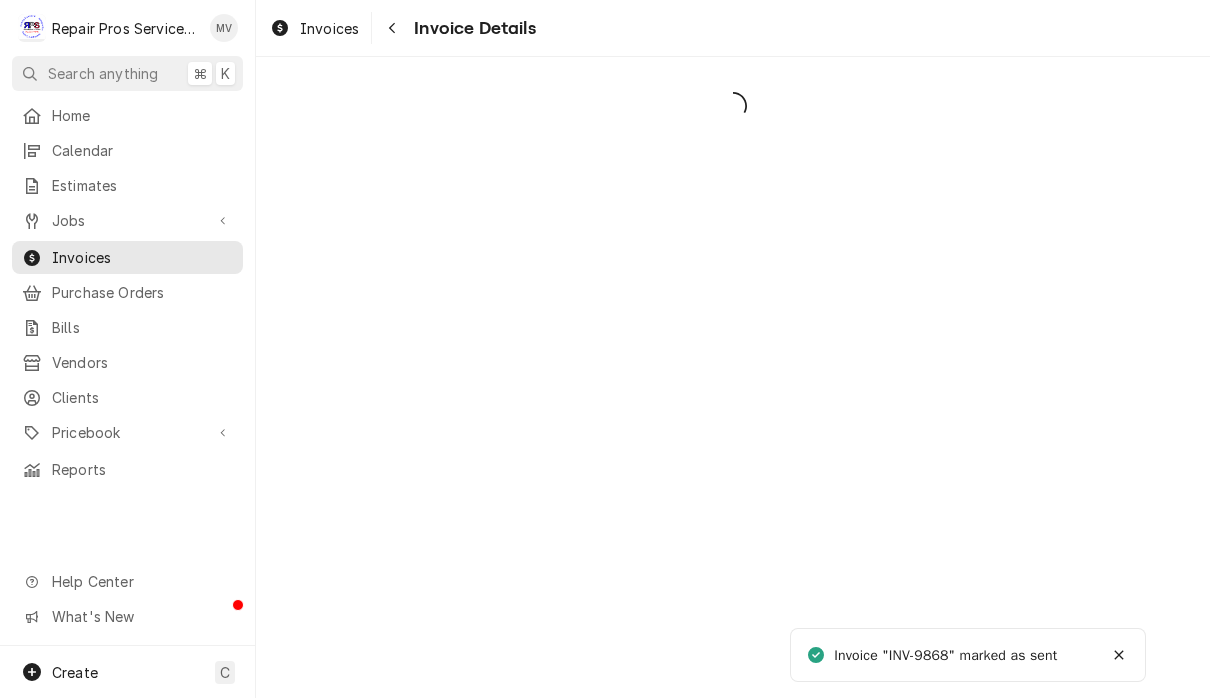 scroll, scrollTop: 0, scrollLeft: 0, axis: both 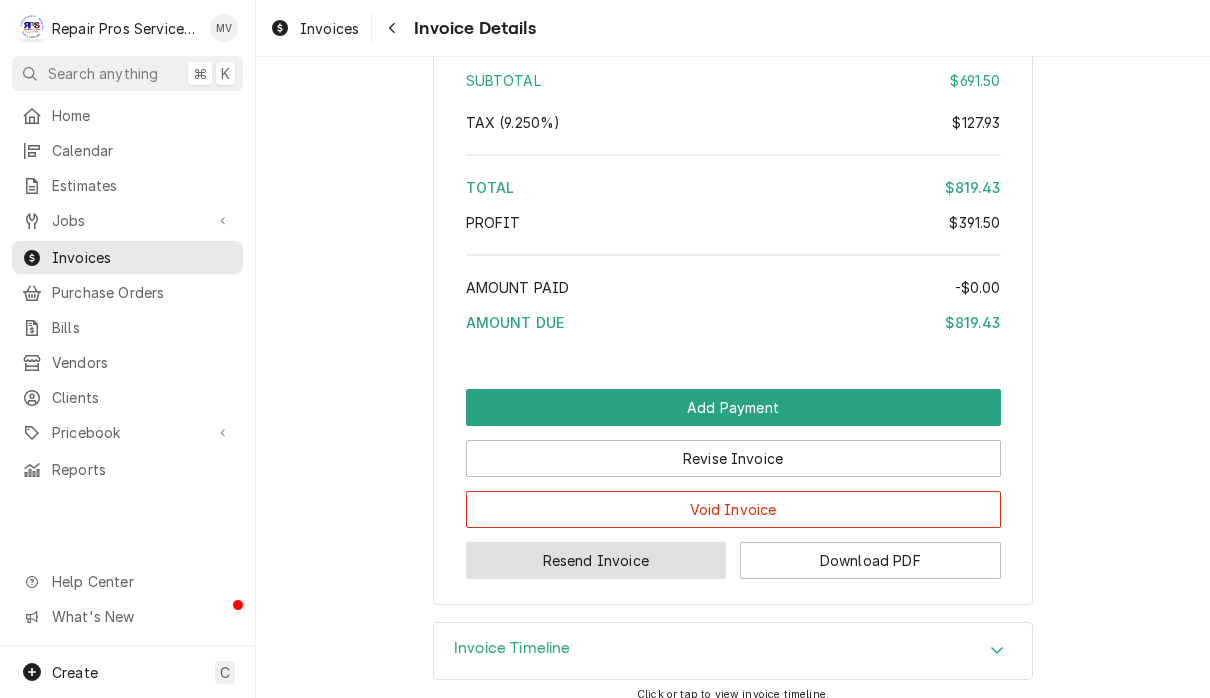 click on "Resend Invoice" at bounding box center [596, 560] 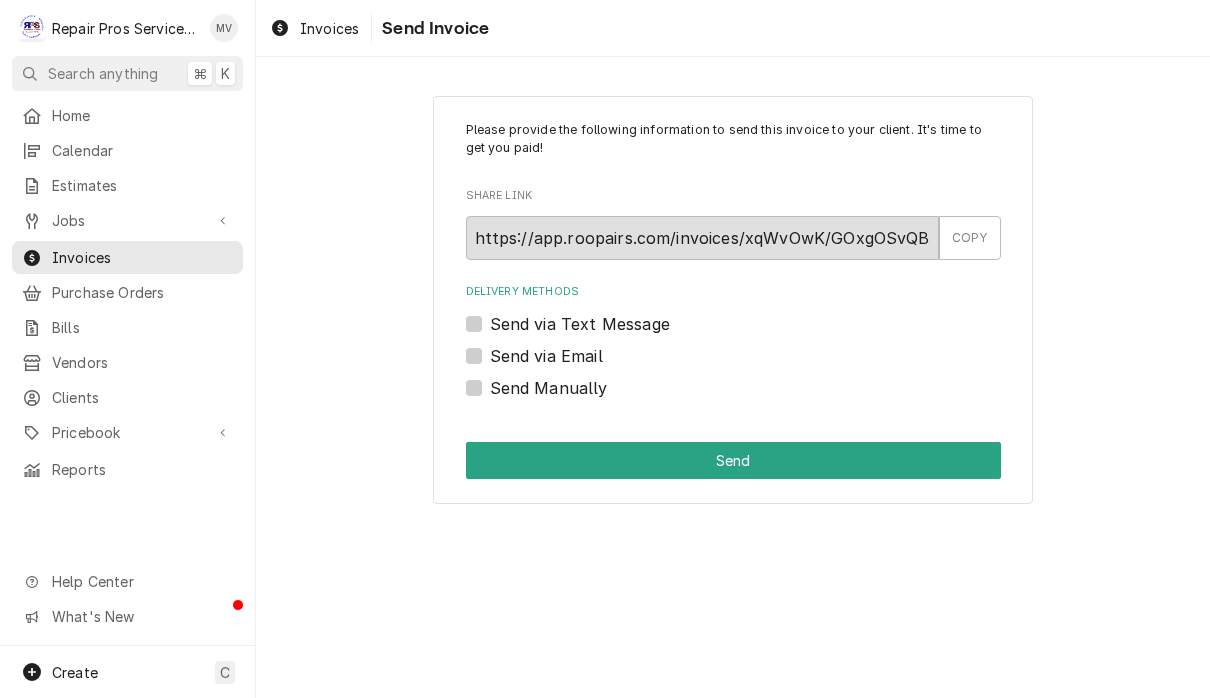 click on "Send via Email" at bounding box center (546, 356) 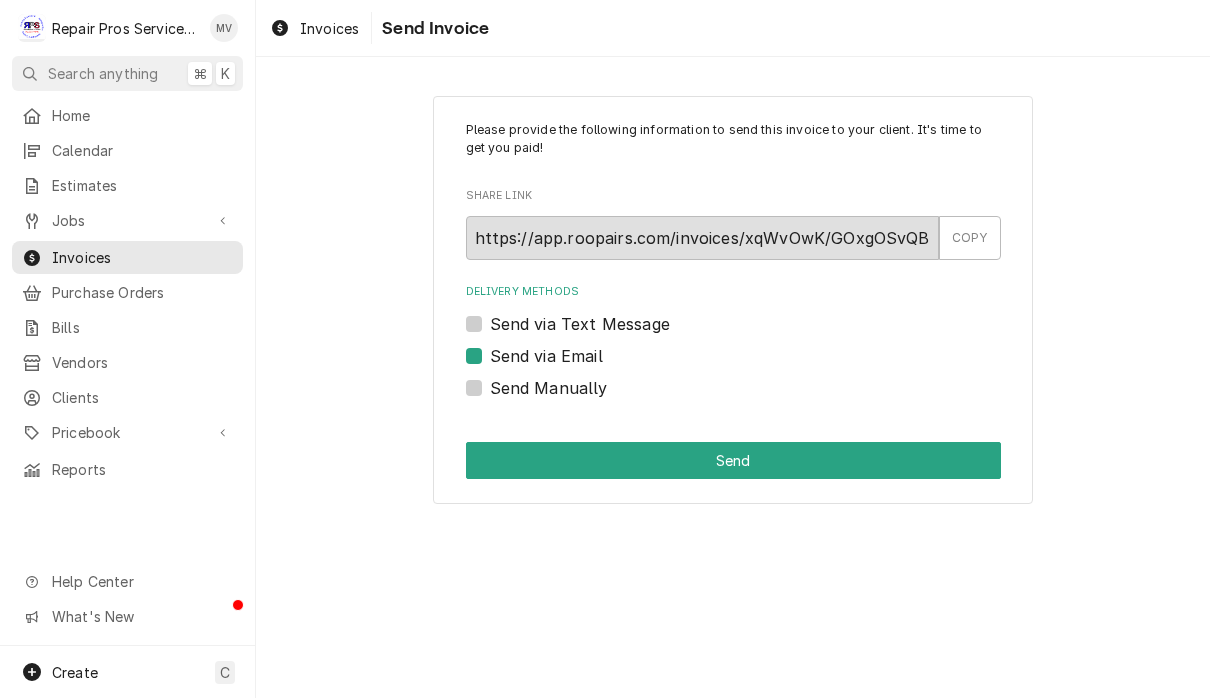 checkbox on "true" 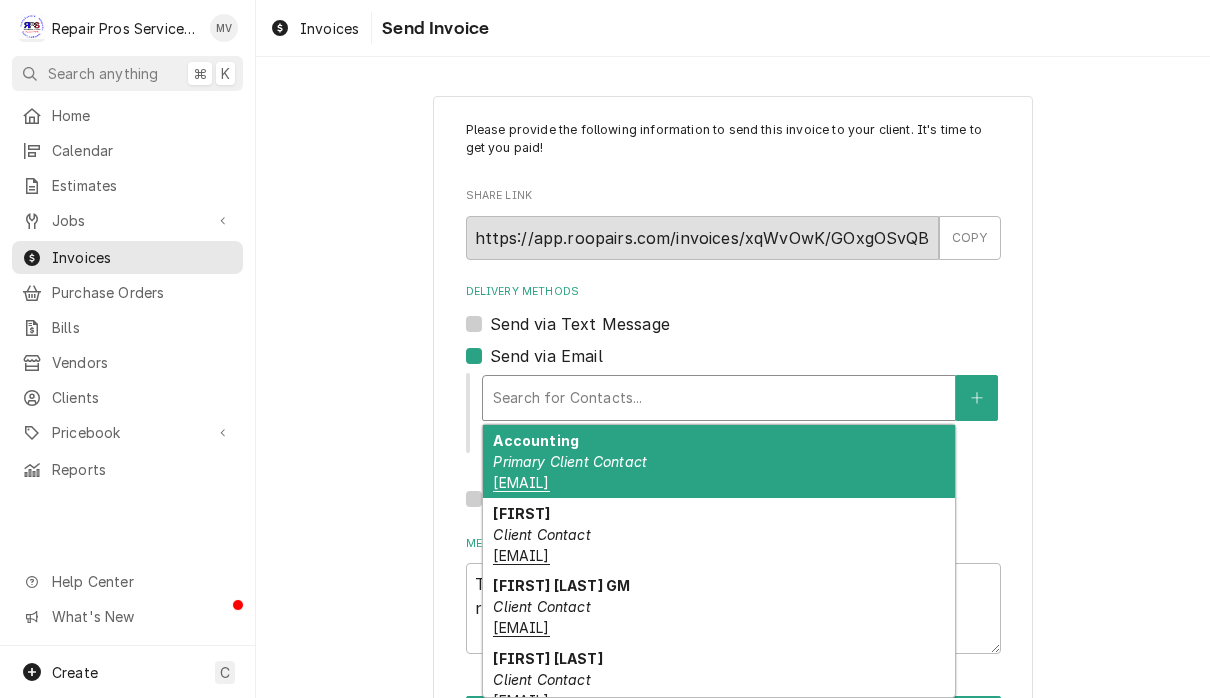 click on "Accounting Primary Client Contact [EMAIL]" at bounding box center (719, 461) 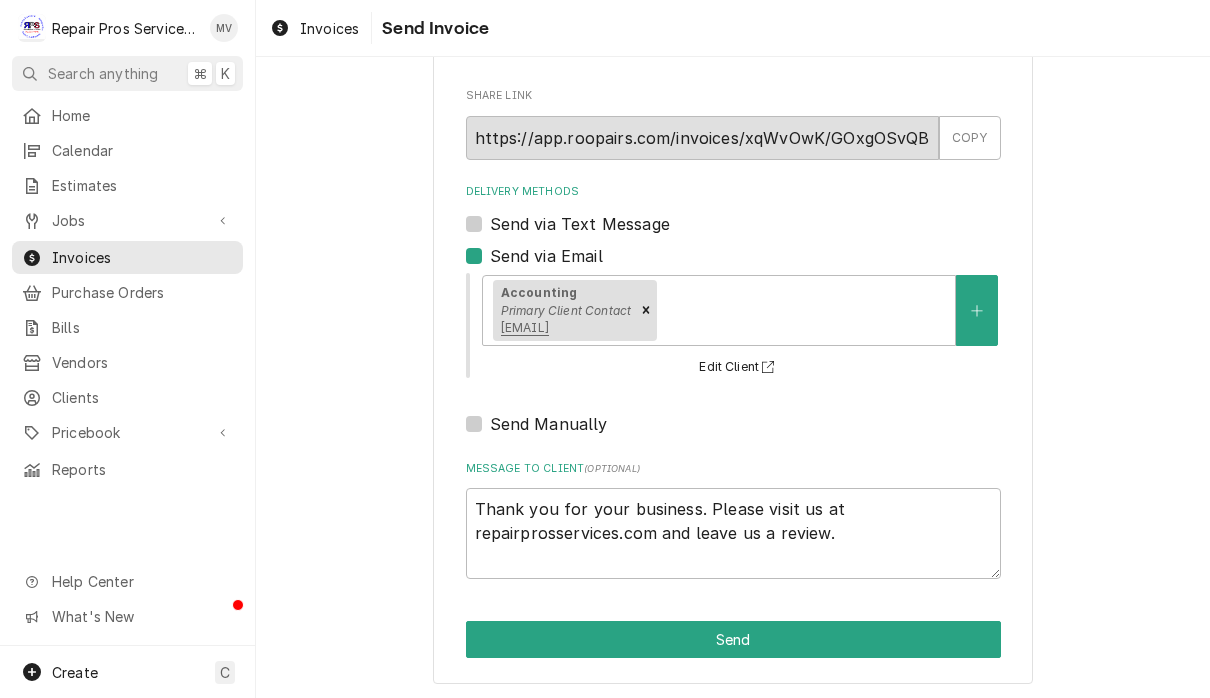 scroll, scrollTop: 99, scrollLeft: 0, axis: vertical 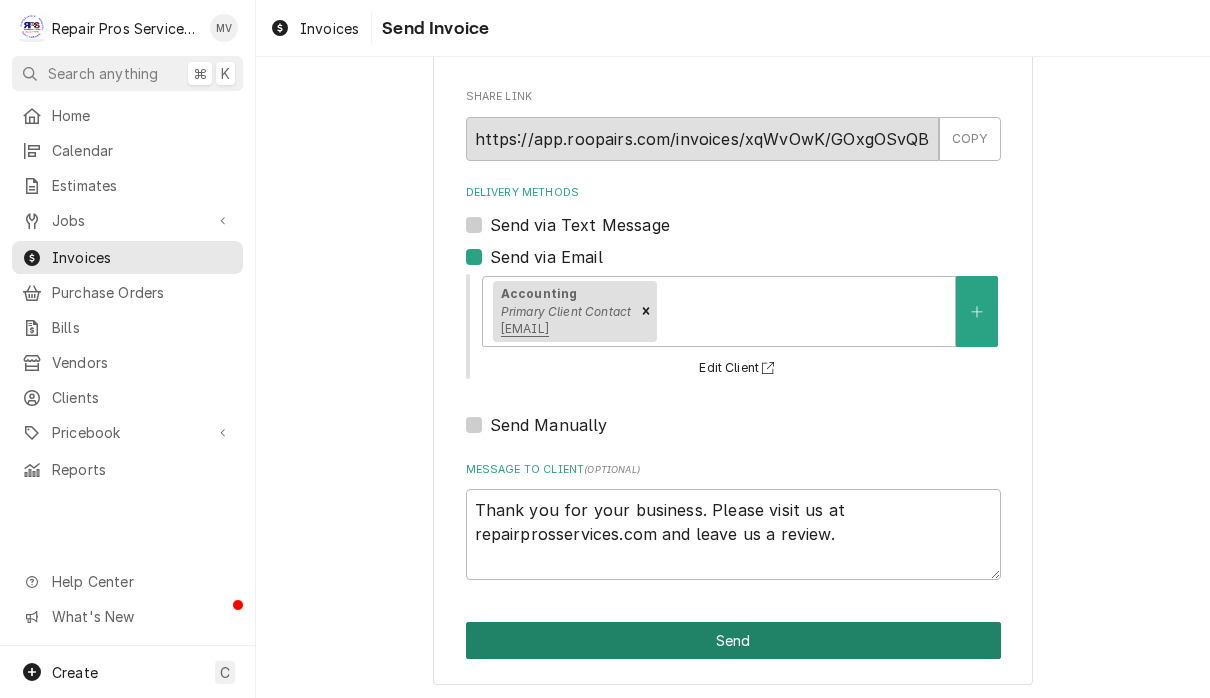 click on "Send" at bounding box center [733, 640] 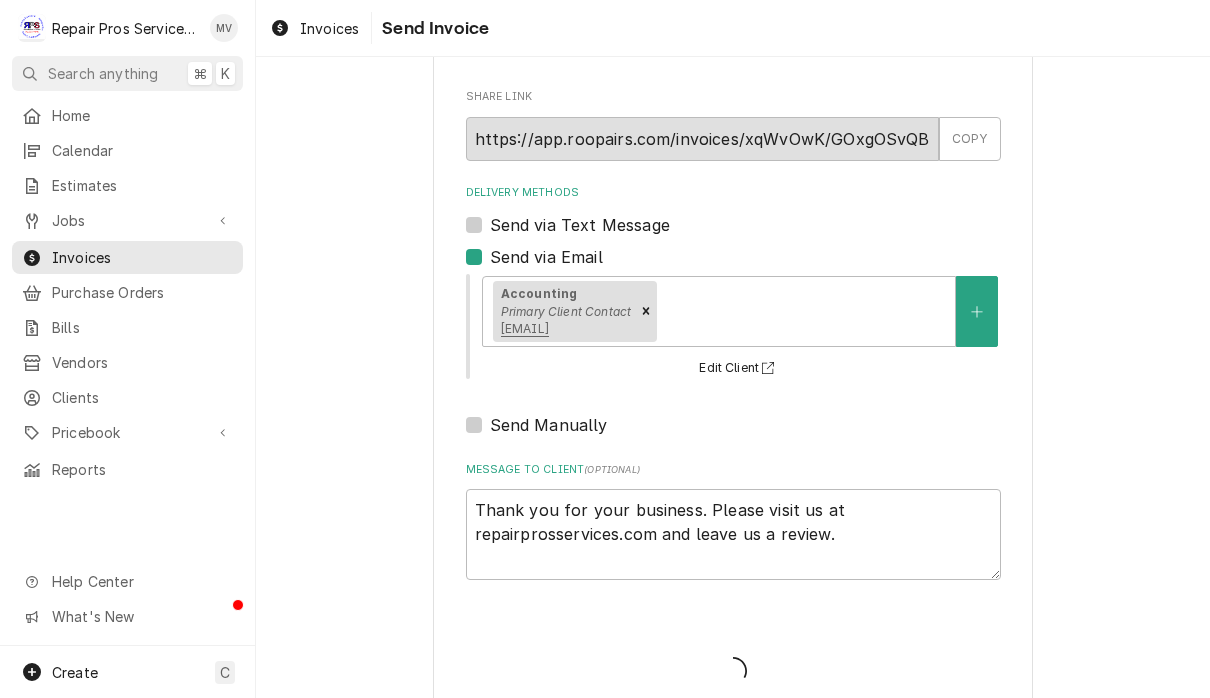 type on "x" 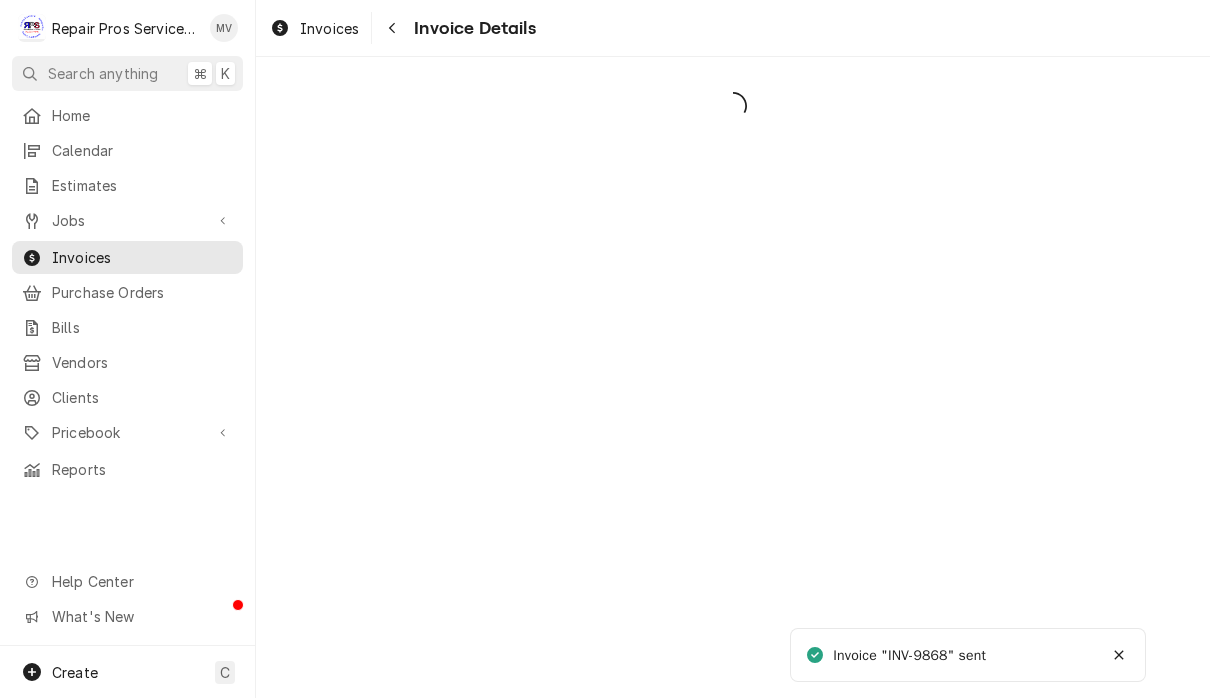 scroll, scrollTop: 0, scrollLeft: 0, axis: both 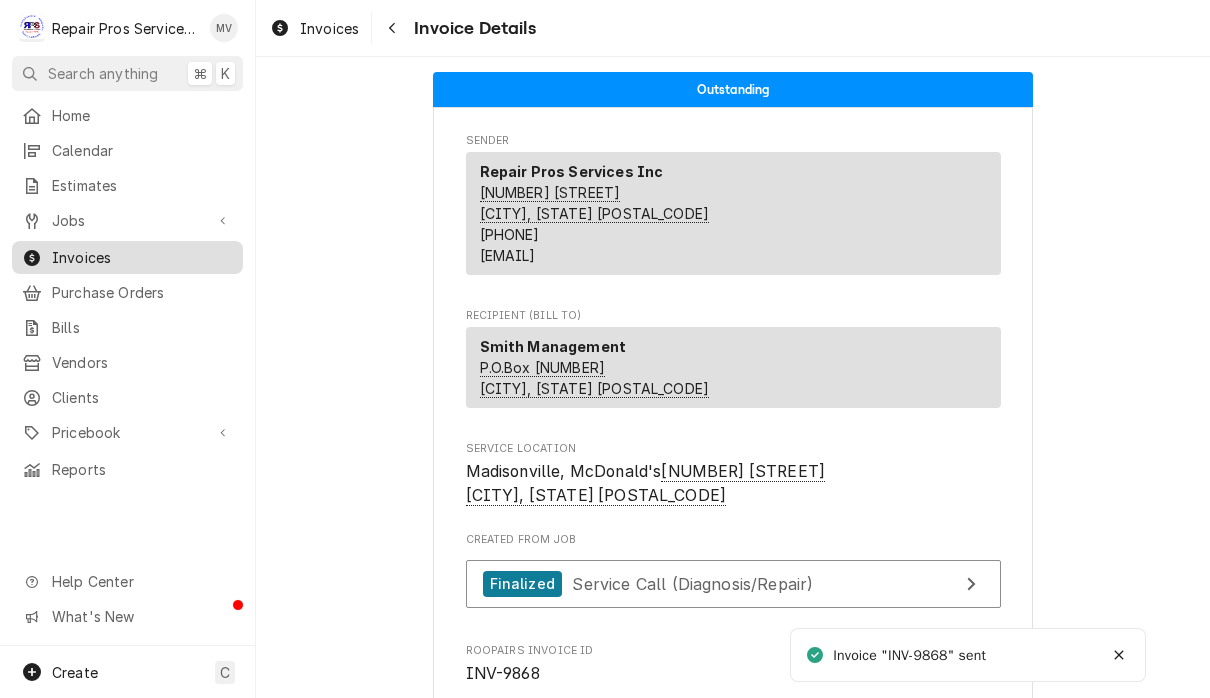 click on "Invoices" at bounding box center (142, 257) 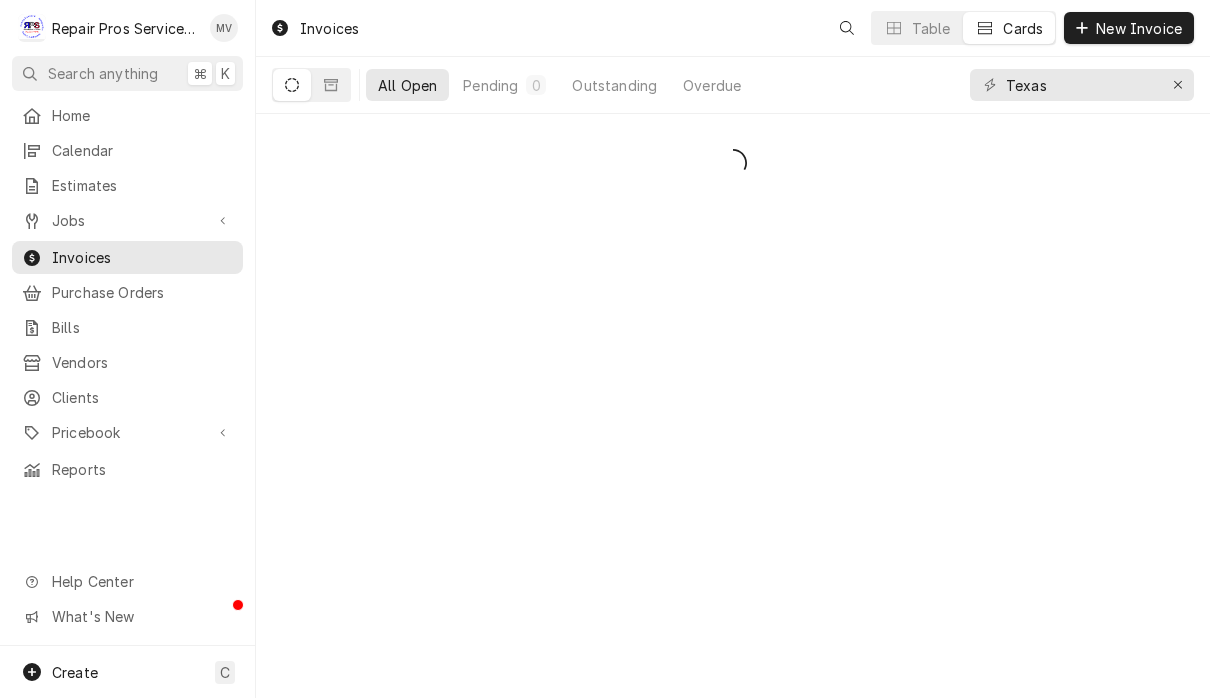 scroll, scrollTop: 0, scrollLeft: 0, axis: both 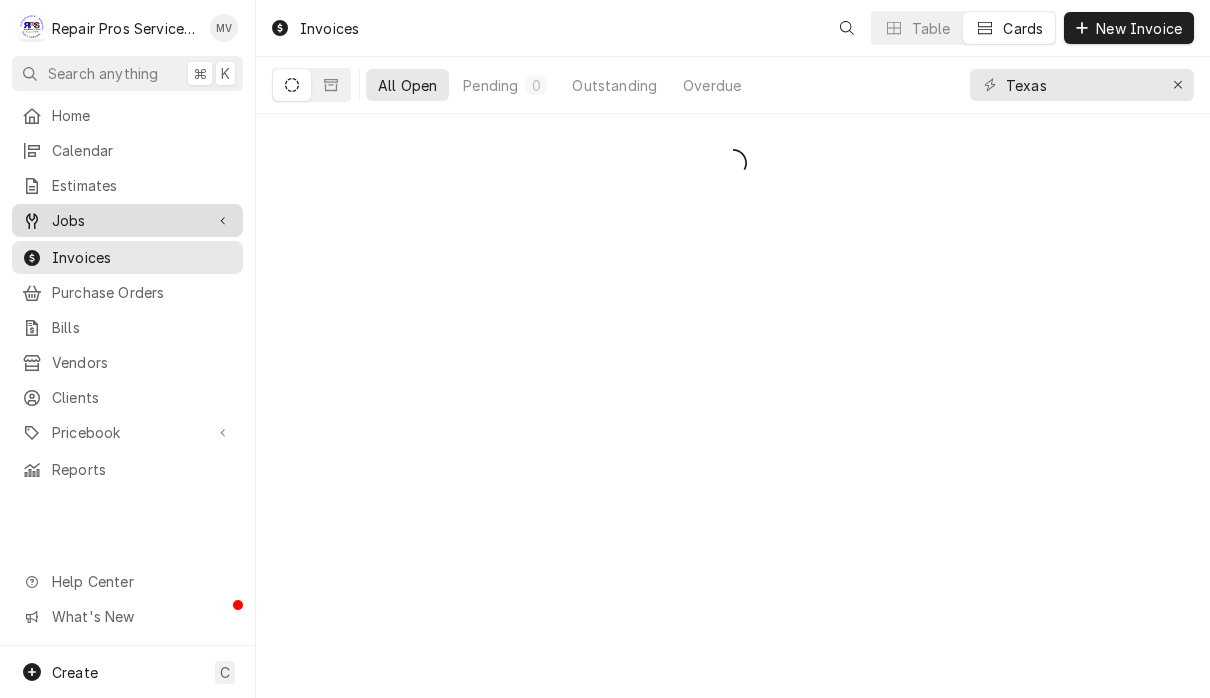 click on "Jobs" at bounding box center [127, 220] 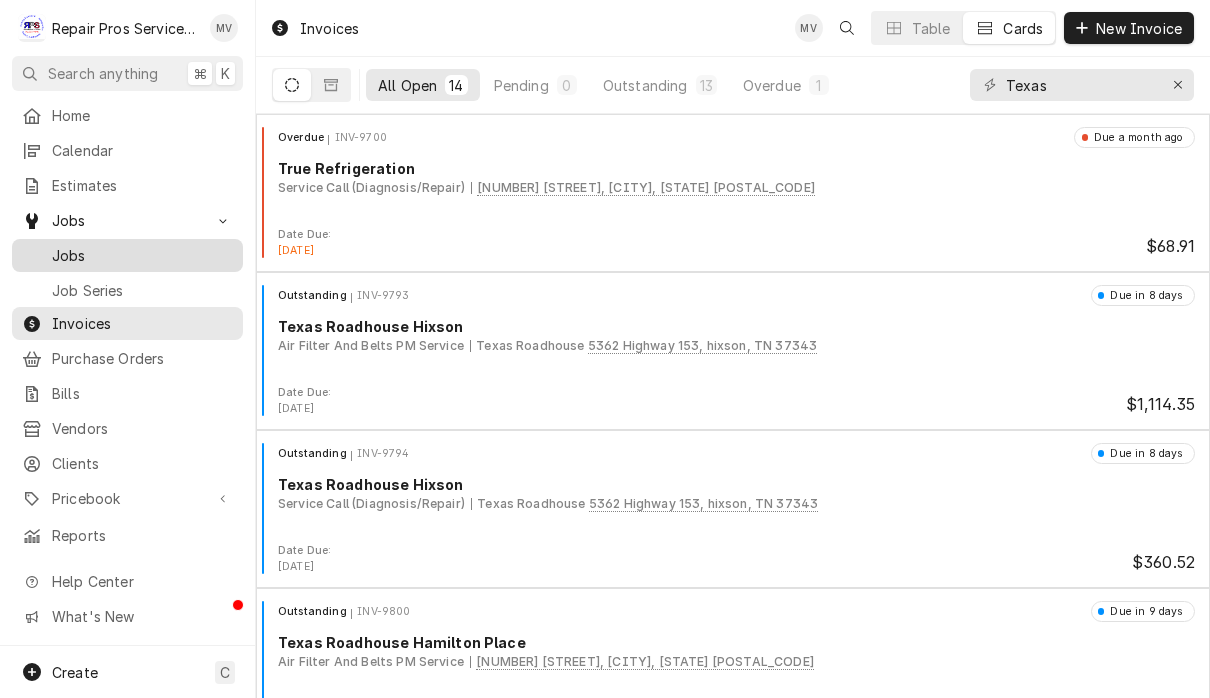 click at bounding box center [32, 256] 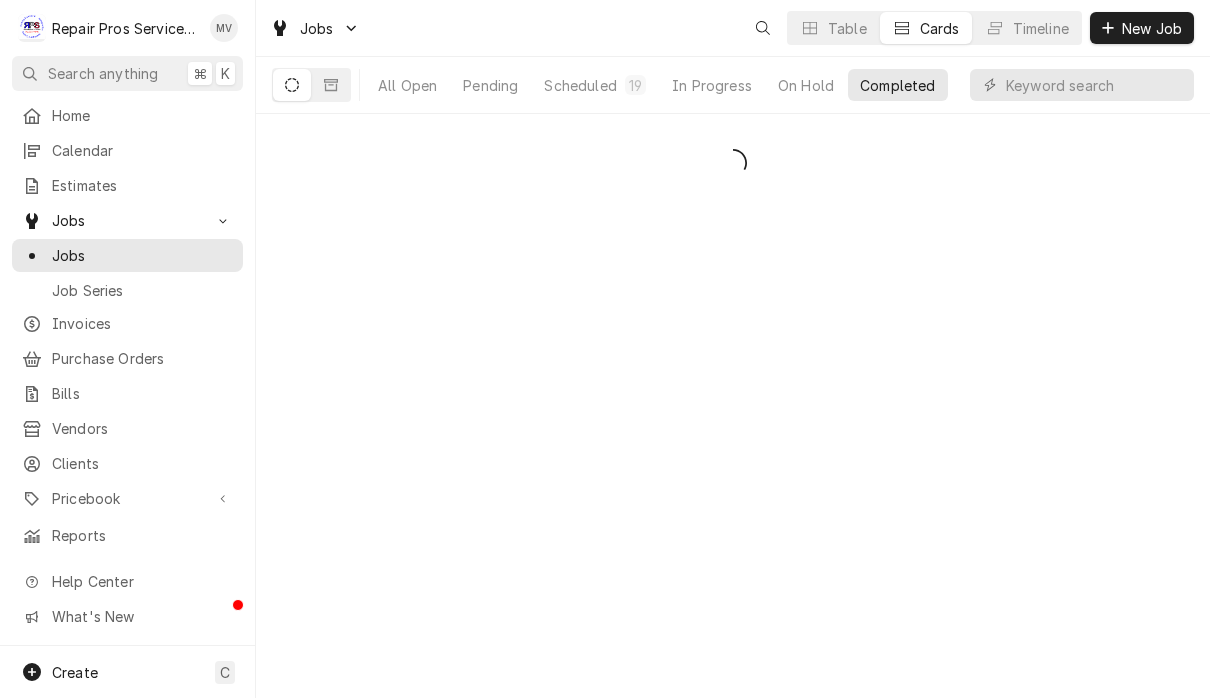 scroll, scrollTop: 0, scrollLeft: 0, axis: both 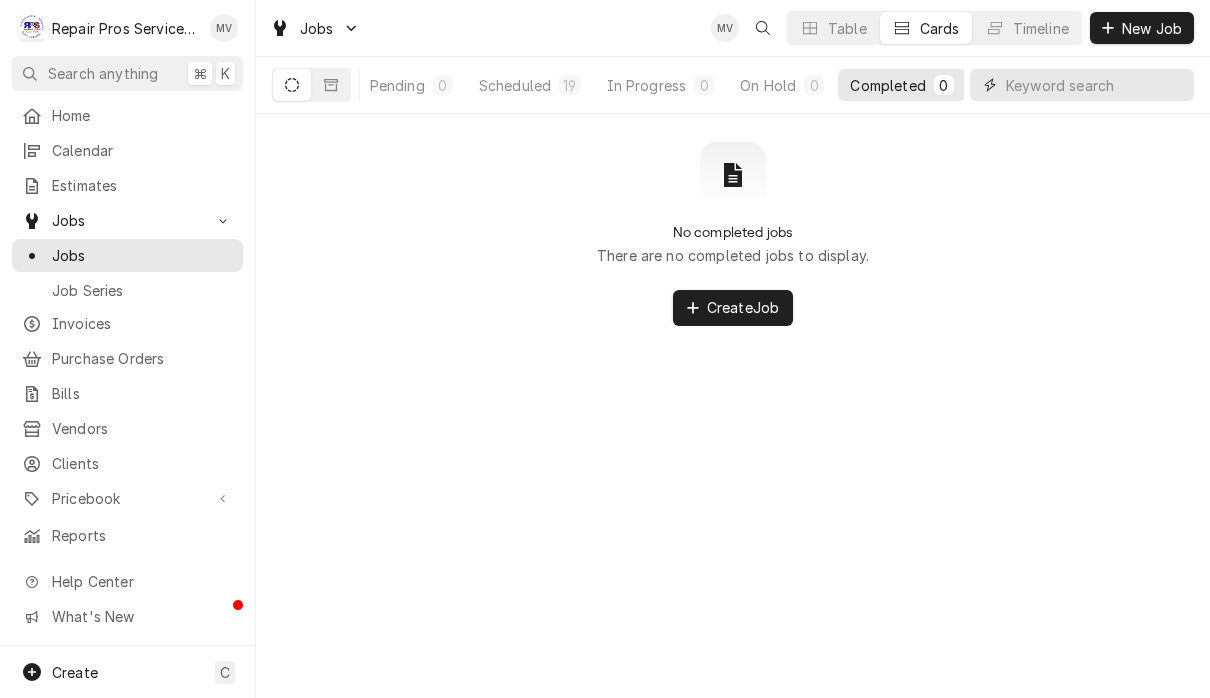 click at bounding box center [1095, 85] 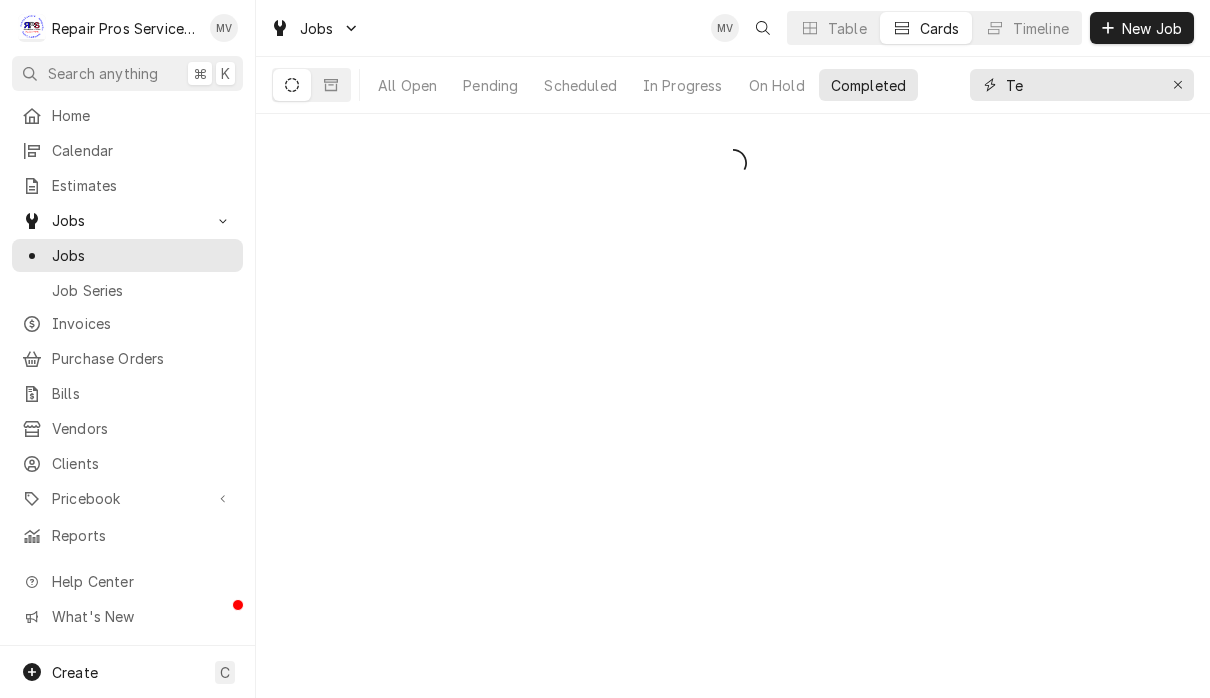 scroll, scrollTop: 0, scrollLeft: 0, axis: both 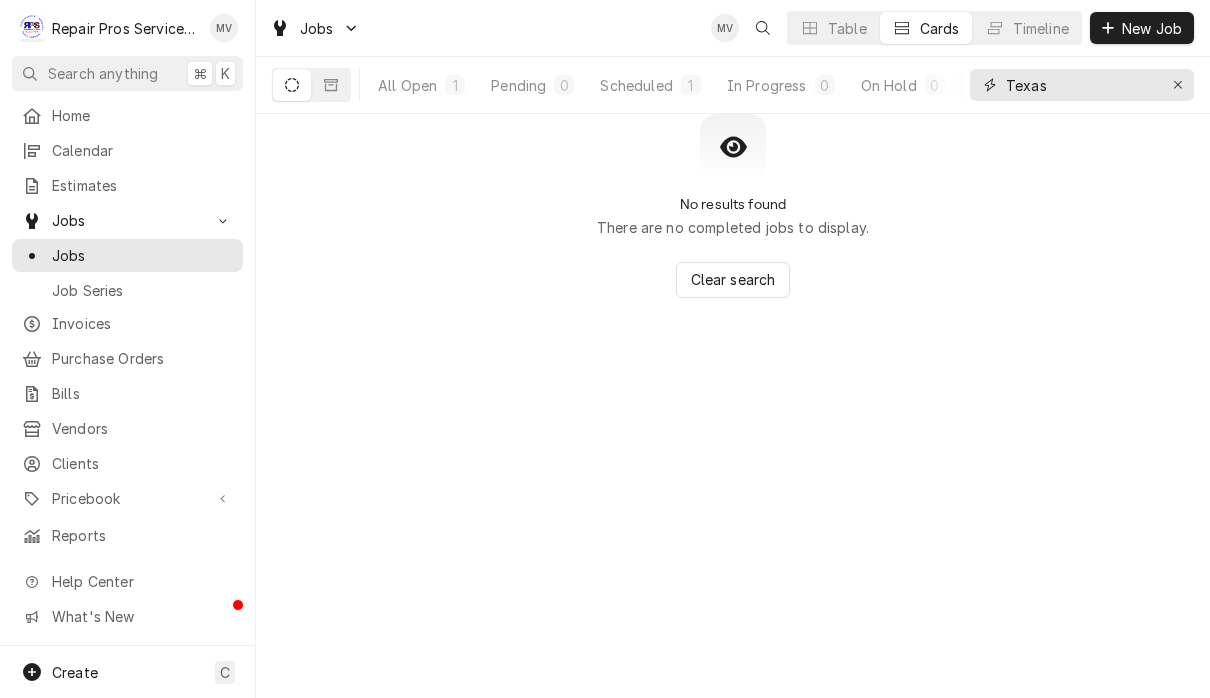 type on "Texas" 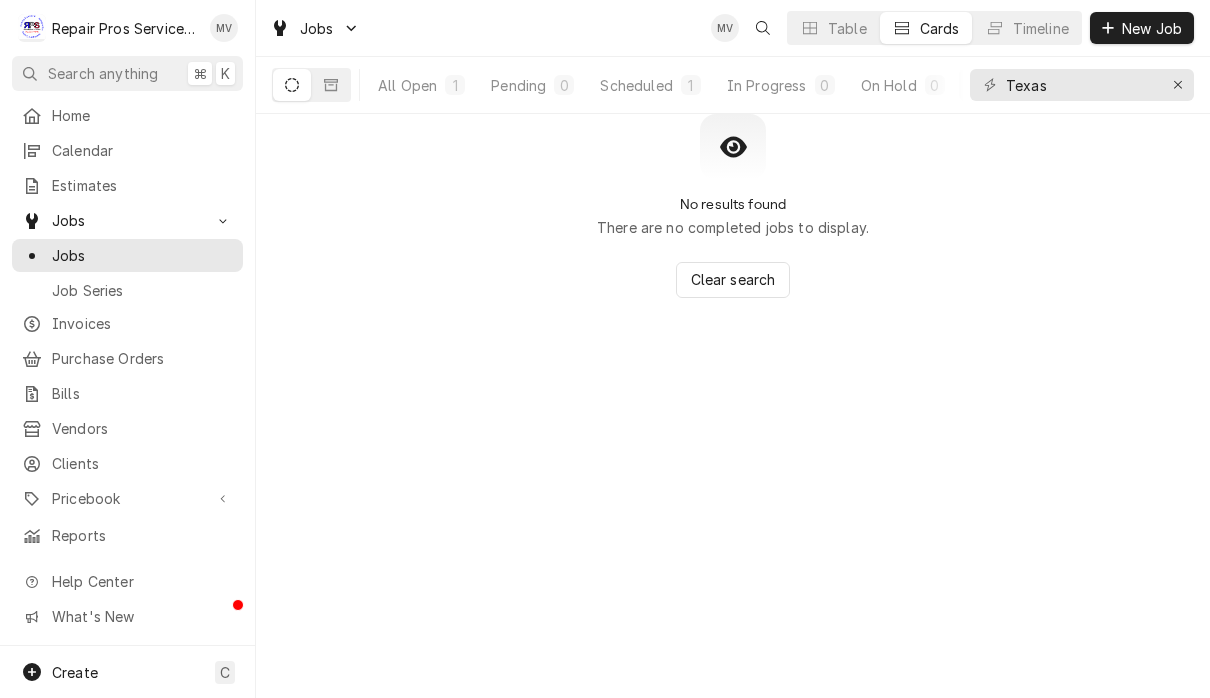 click at bounding box center (292, 85) 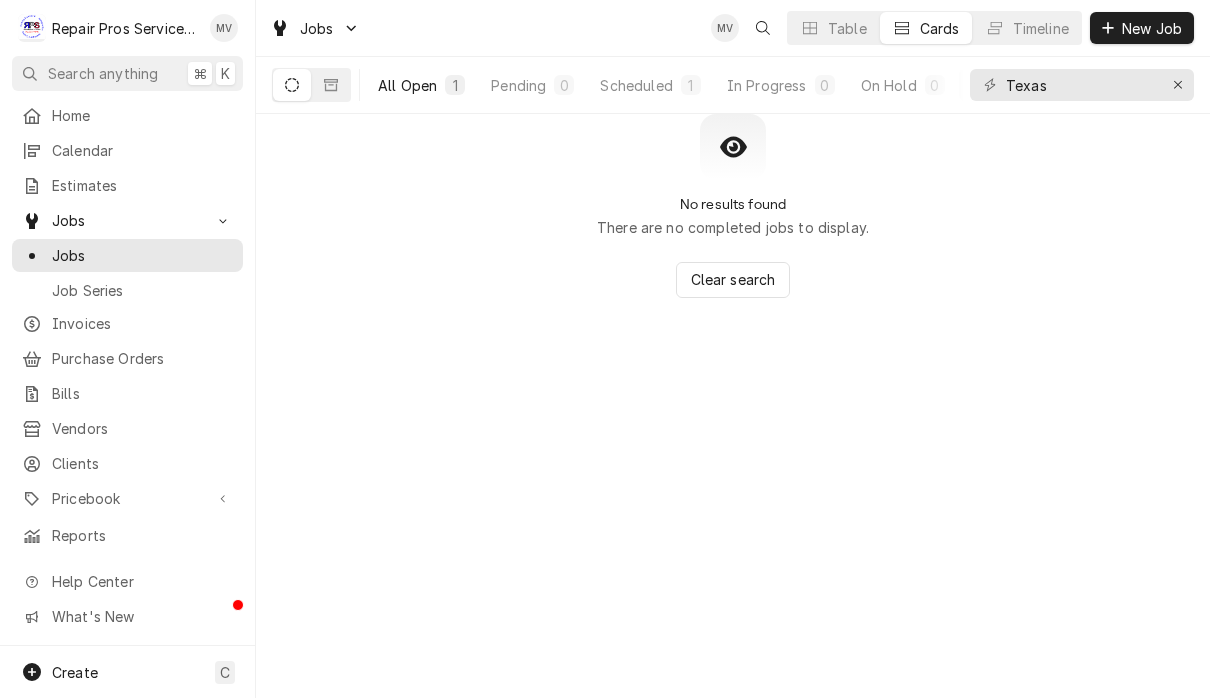 click on "All Open" at bounding box center (407, 85) 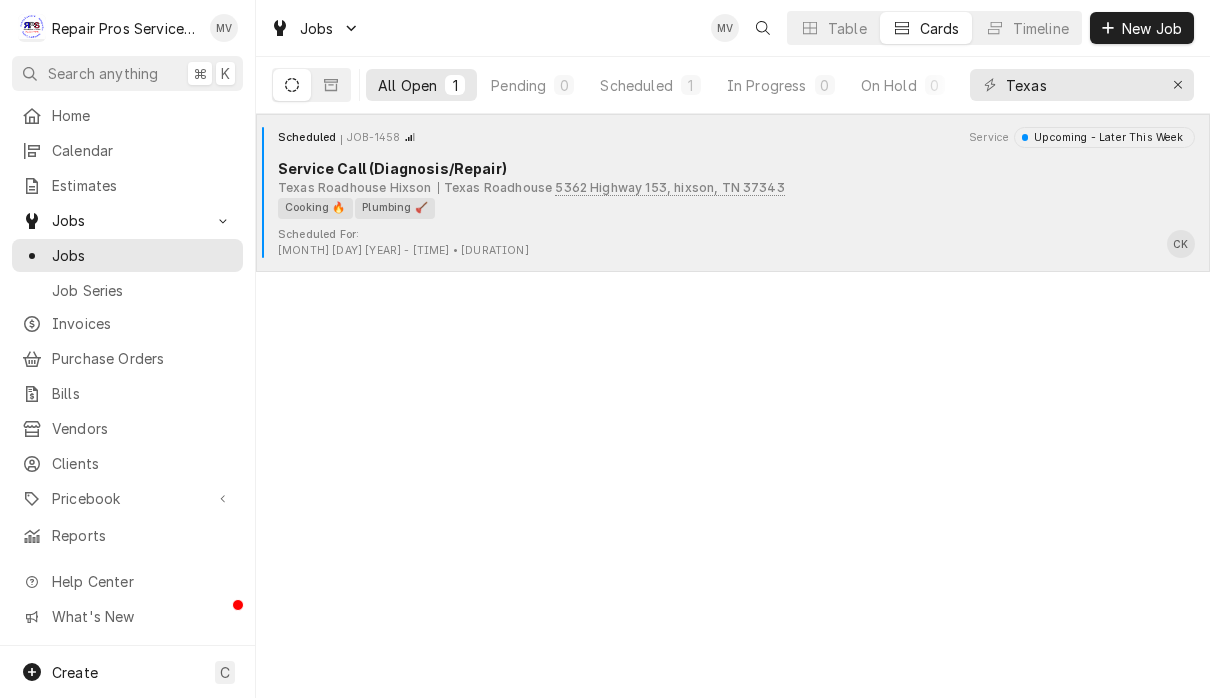 click on "Cooking 🔥 Plumbing 🪠" at bounding box center (729, 208) 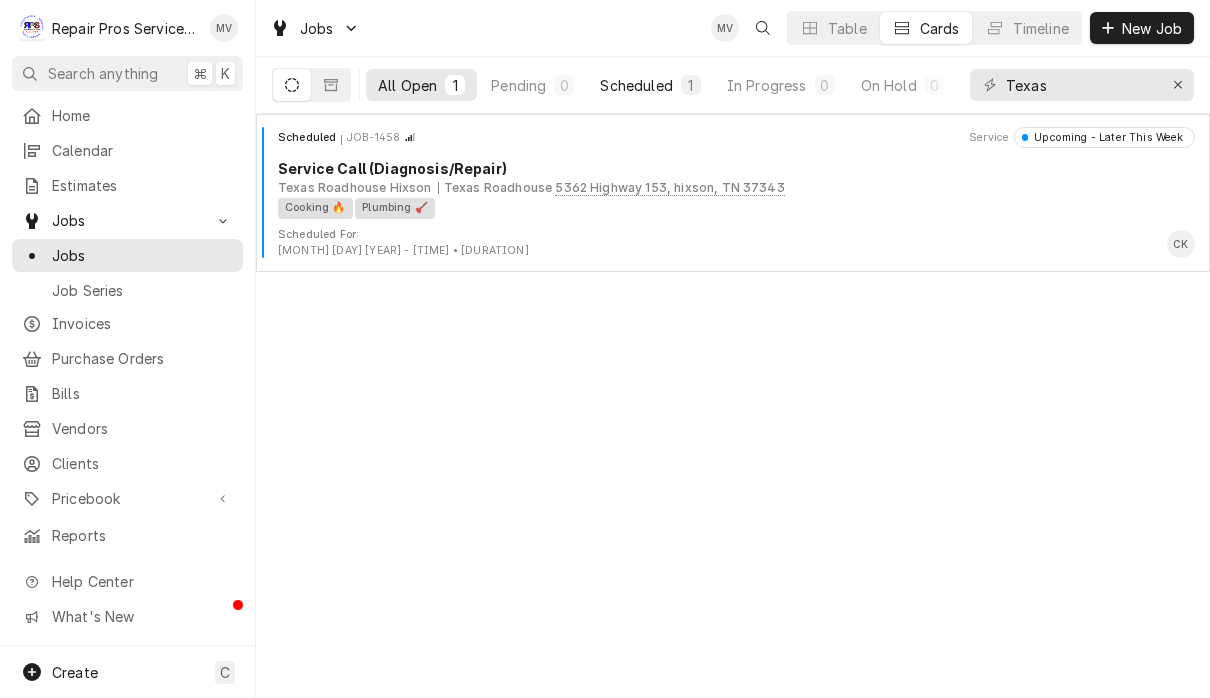 click on "Scheduled" at bounding box center [636, 85] 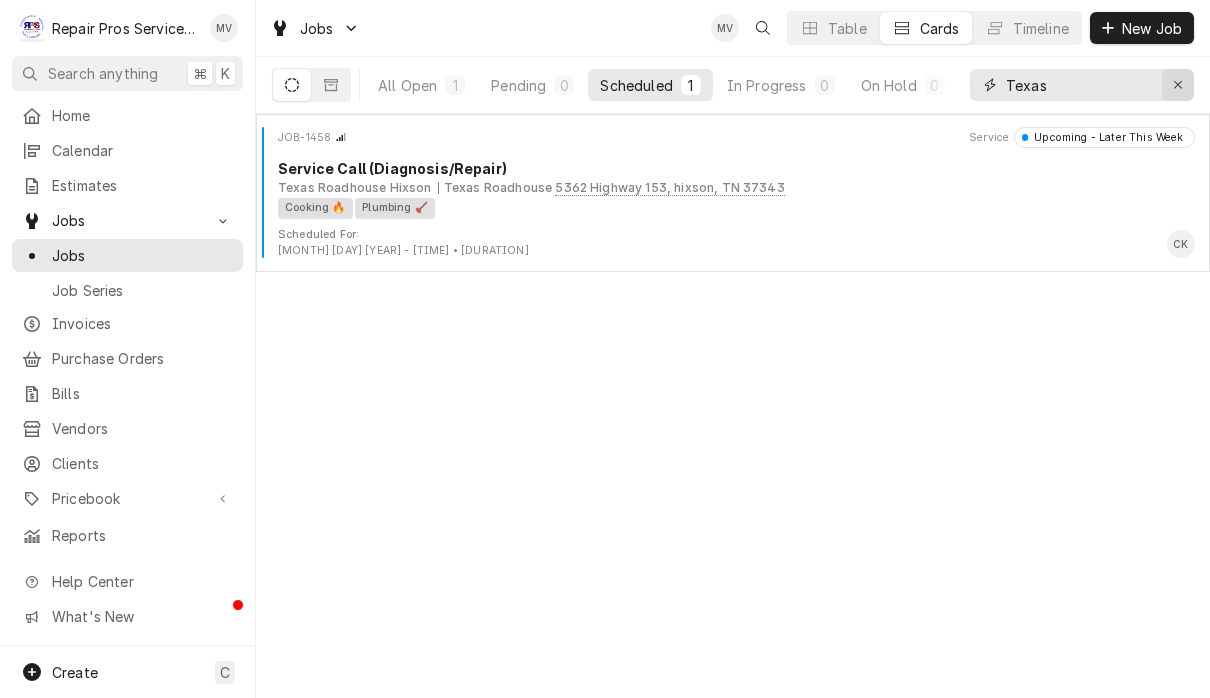 click 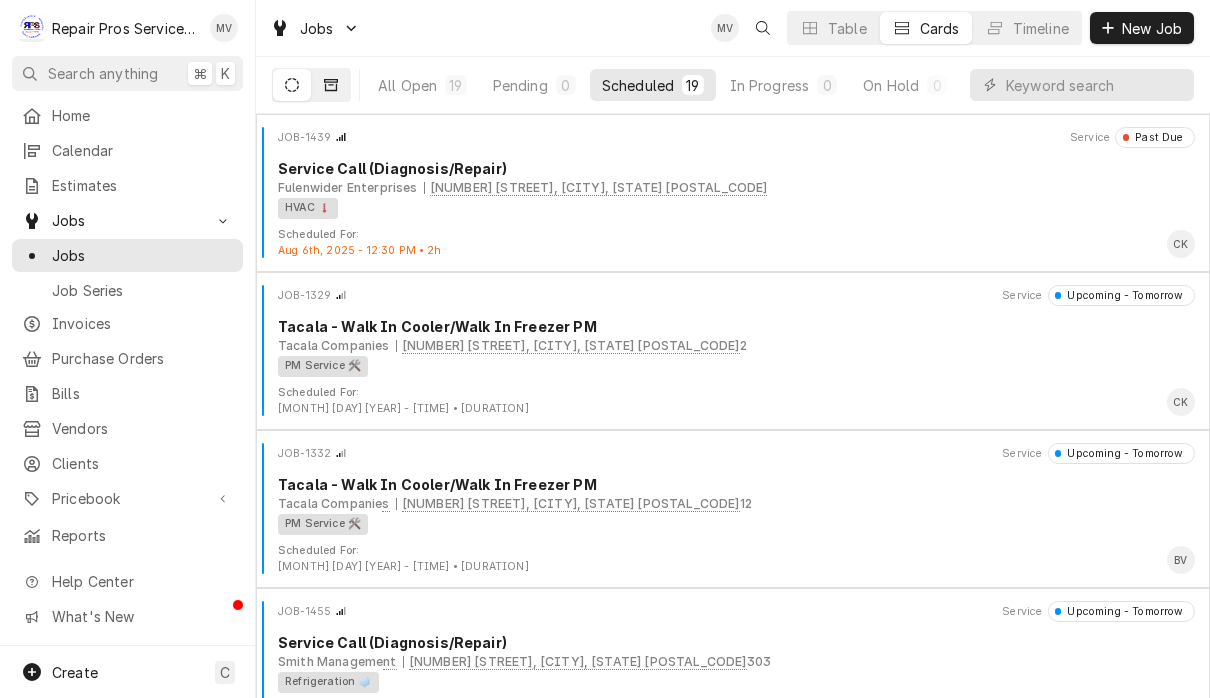 click at bounding box center (331, 85) 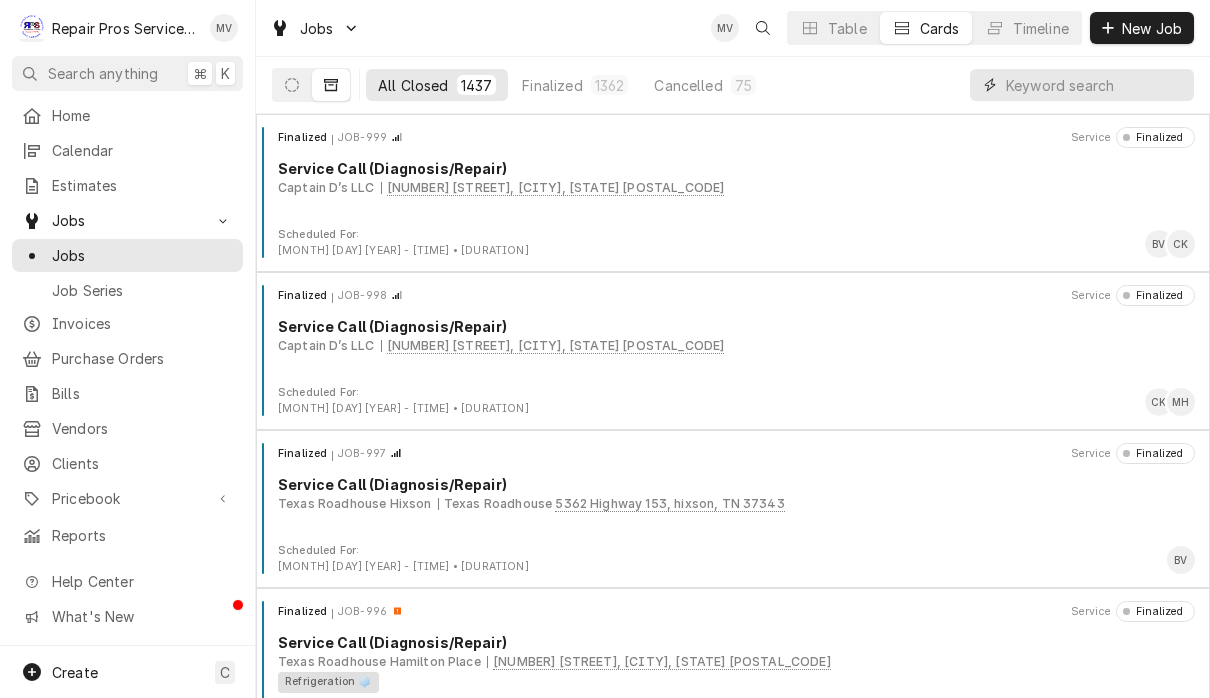 click at bounding box center [1095, 85] 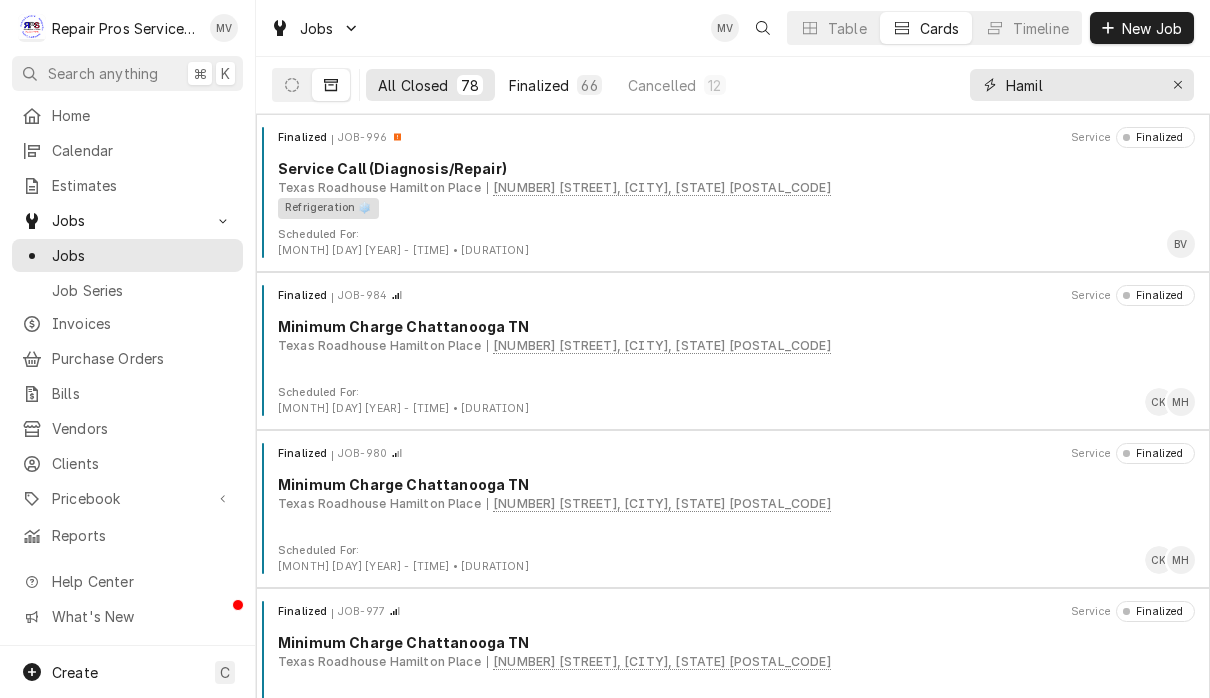 type on "Hamil" 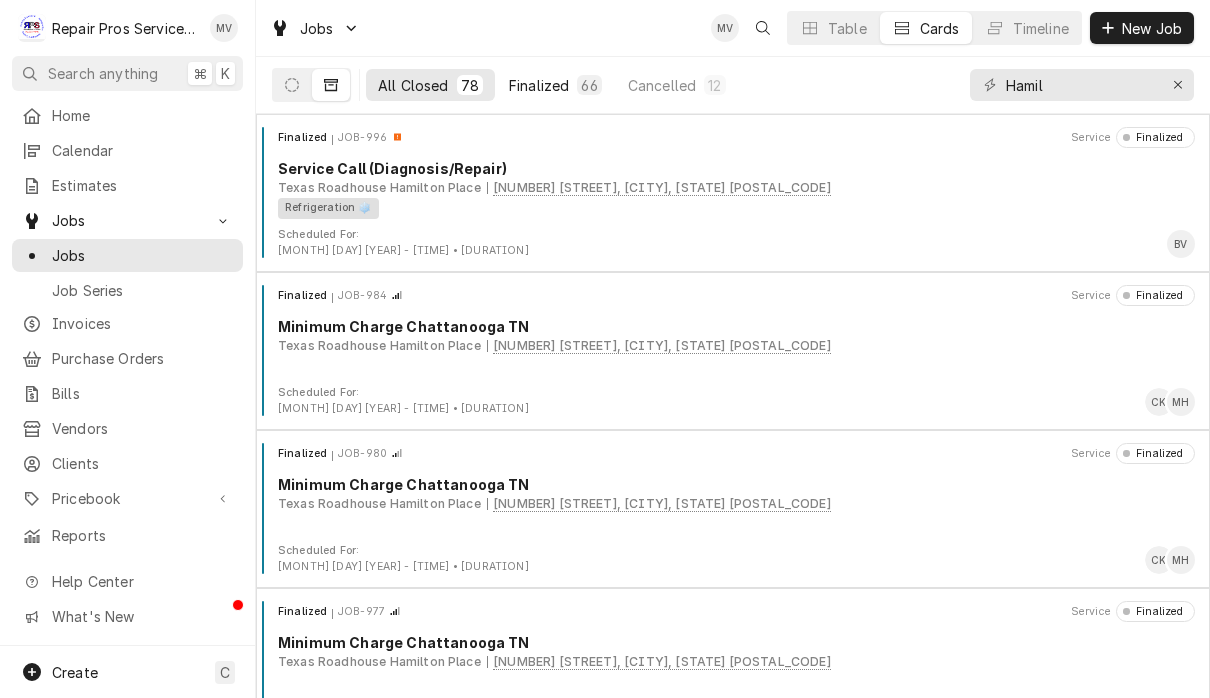 click on "Finalized" at bounding box center (539, 85) 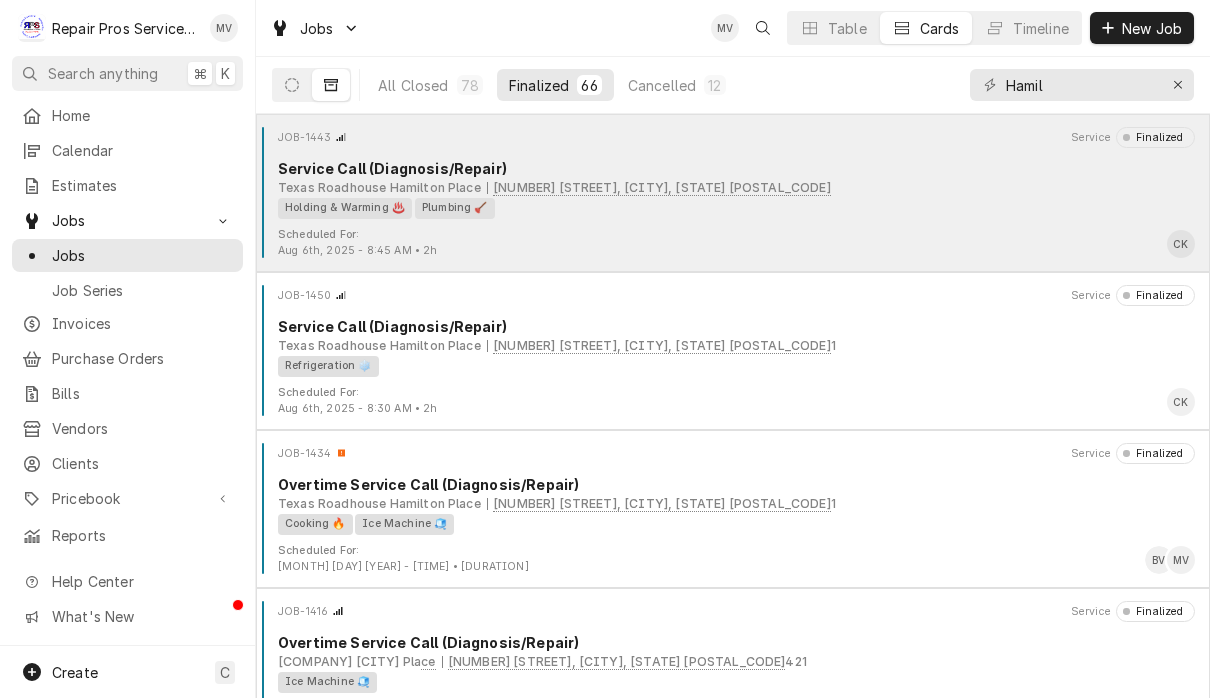 click on "Scheduled For: Aug 6th, 2025 - 8:45 AM • 2h CK" at bounding box center (733, 243) 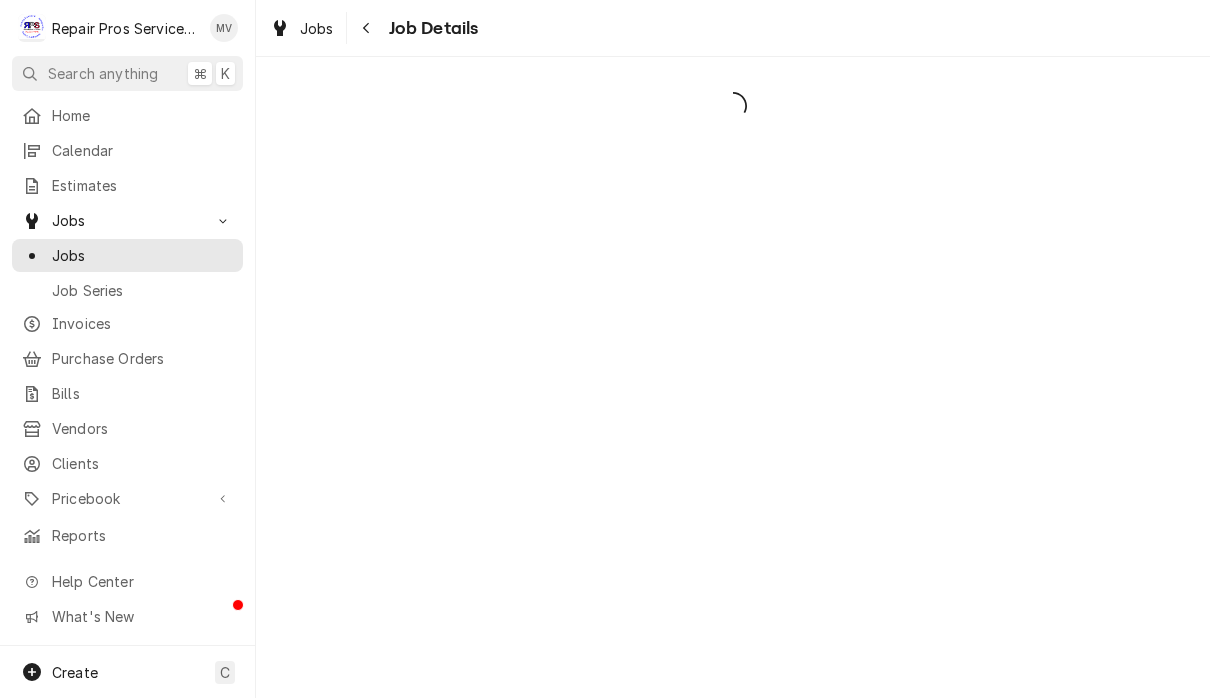 scroll, scrollTop: 0, scrollLeft: 0, axis: both 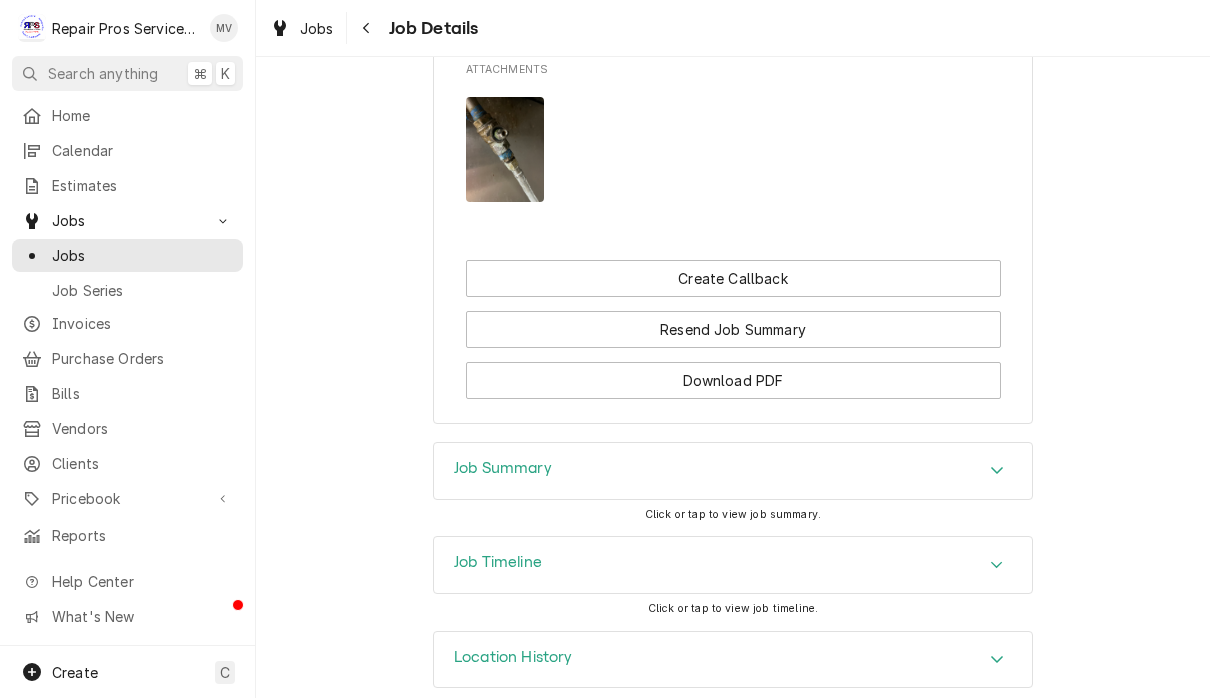 click on "Job Summary" at bounding box center [733, 471] 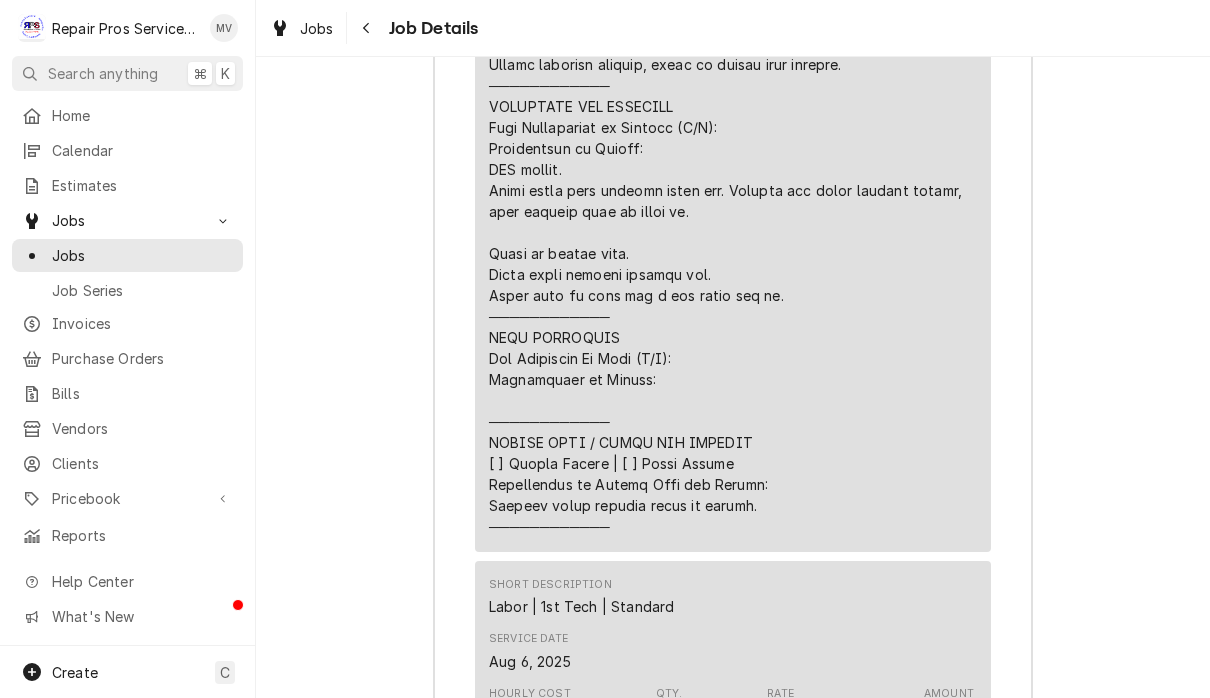 scroll, scrollTop: 2730, scrollLeft: 0, axis: vertical 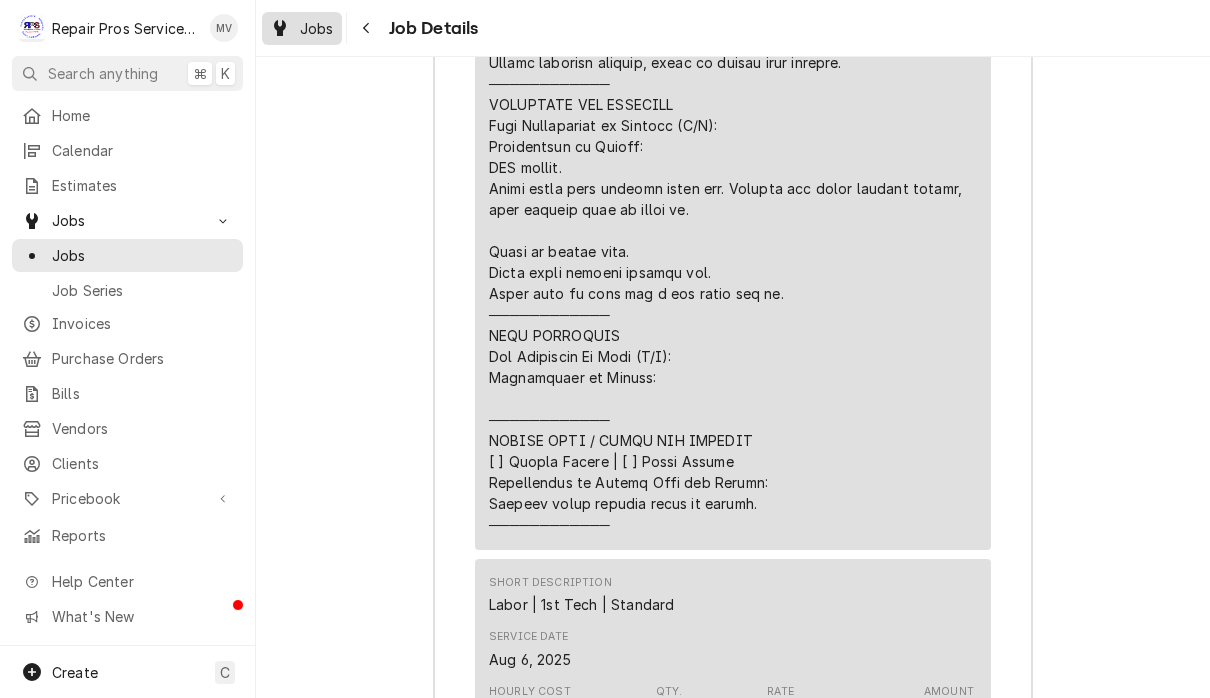 click on "Jobs" at bounding box center (317, 28) 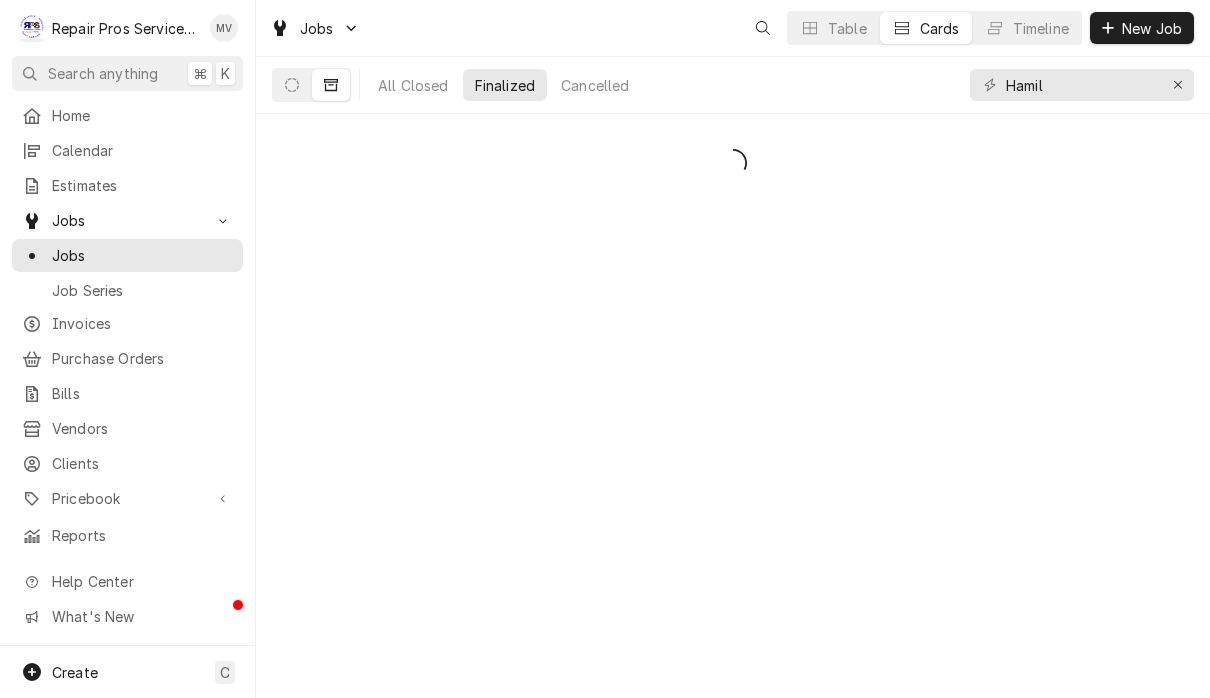 scroll, scrollTop: 0, scrollLeft: 0, axis: both 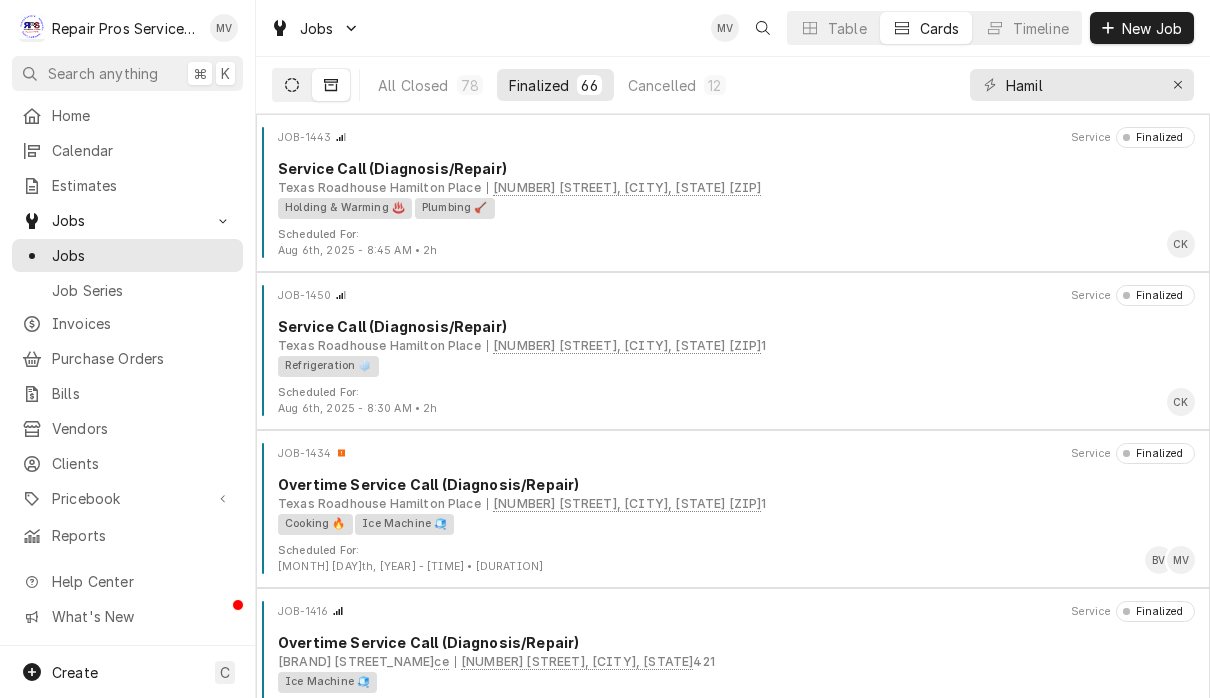 click 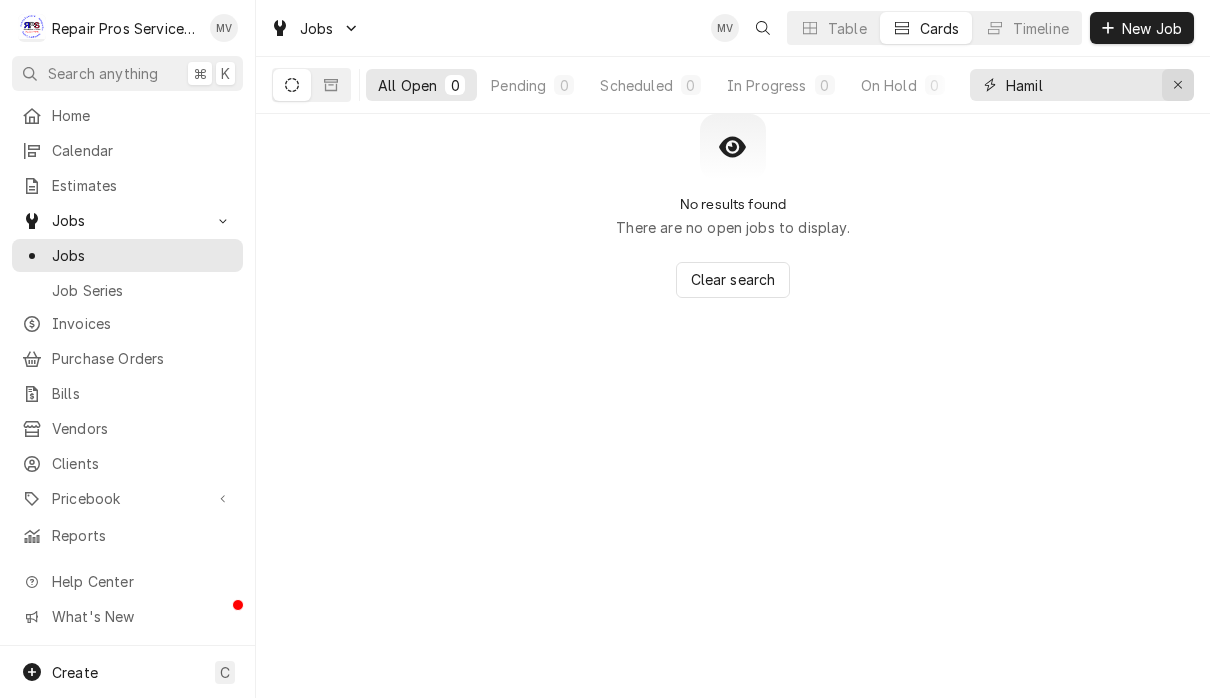 click 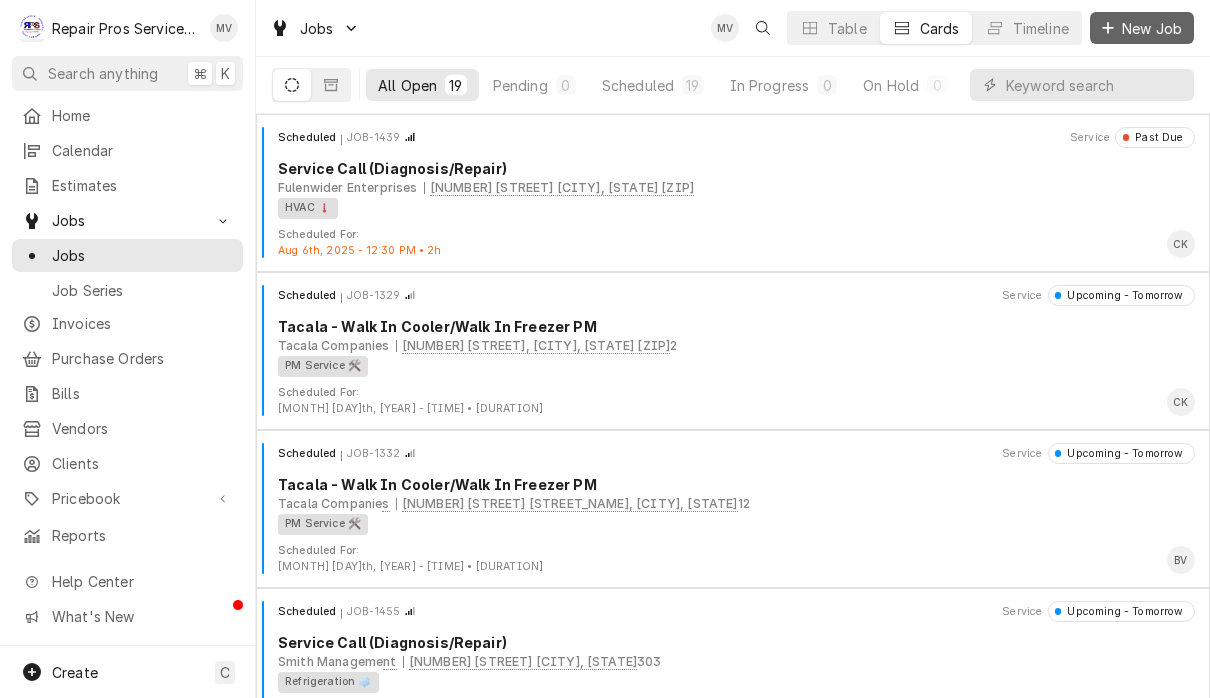 click on "New Job" at bounding box center (1152, 28) 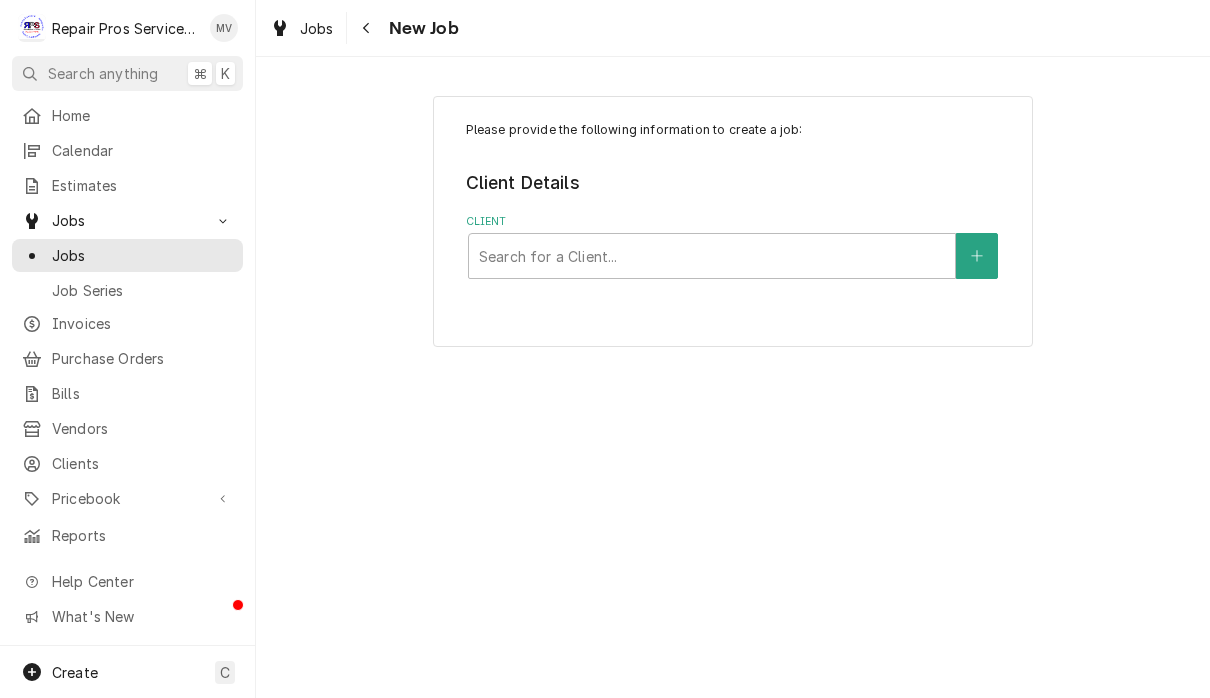 scroll, scrollTop: 0, scrollLeft: 0, axis: both 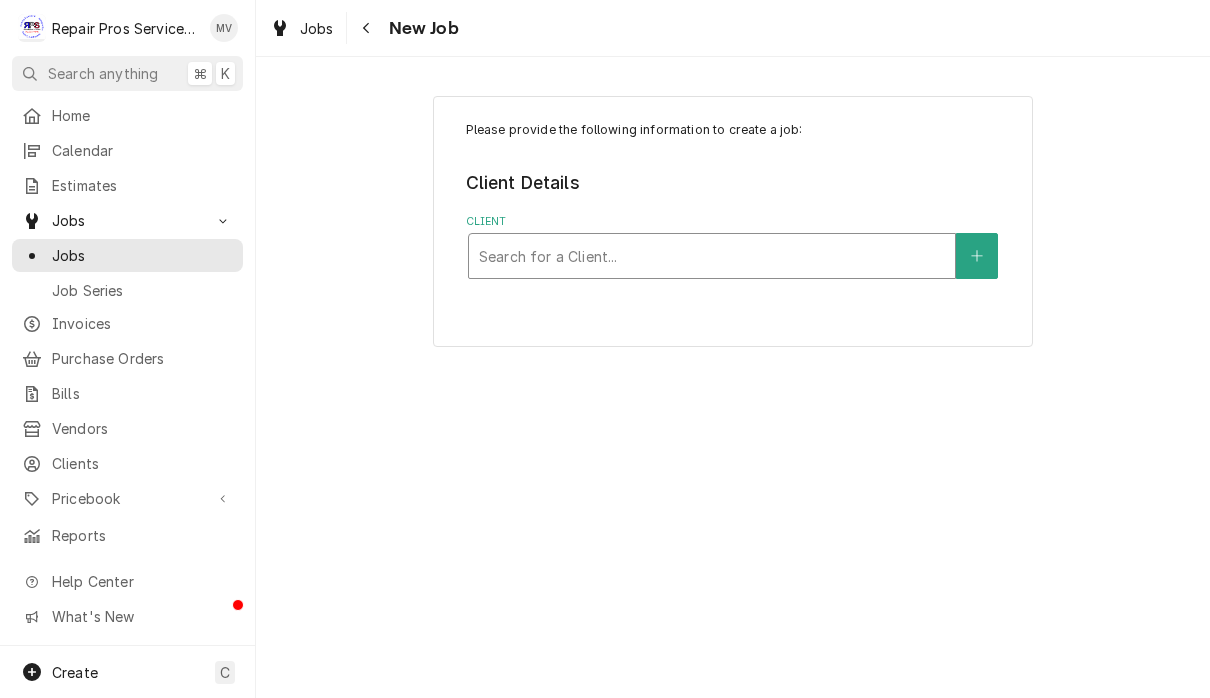 click at bounding box center [712, 256] 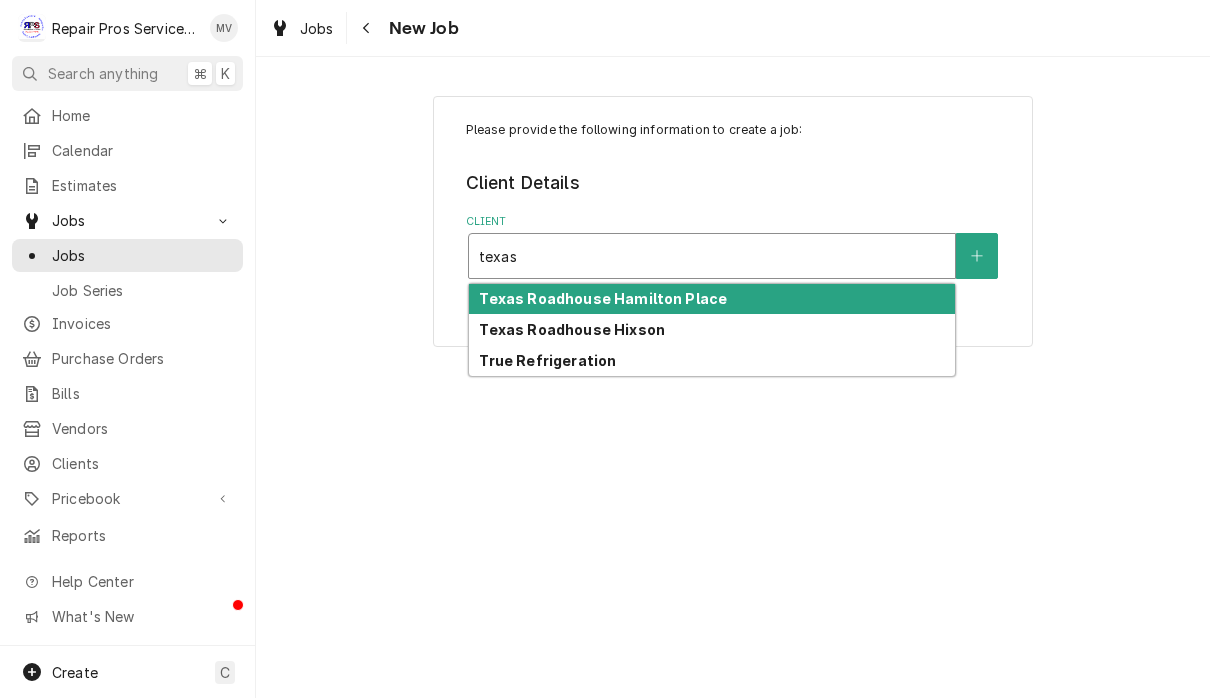 click on "Texas Roadhouse Hamilton Place" at bounding box center (712, 299) 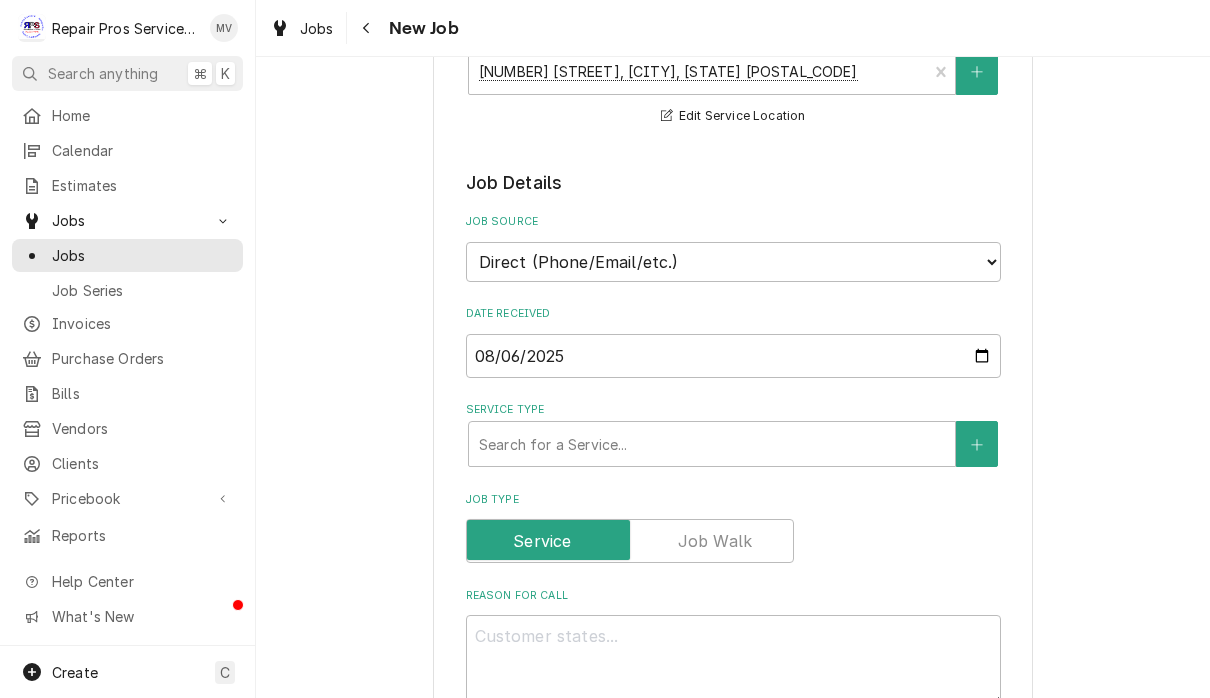 scroll, scrollTop: 383, scrollLeft: 0, axis: vertical 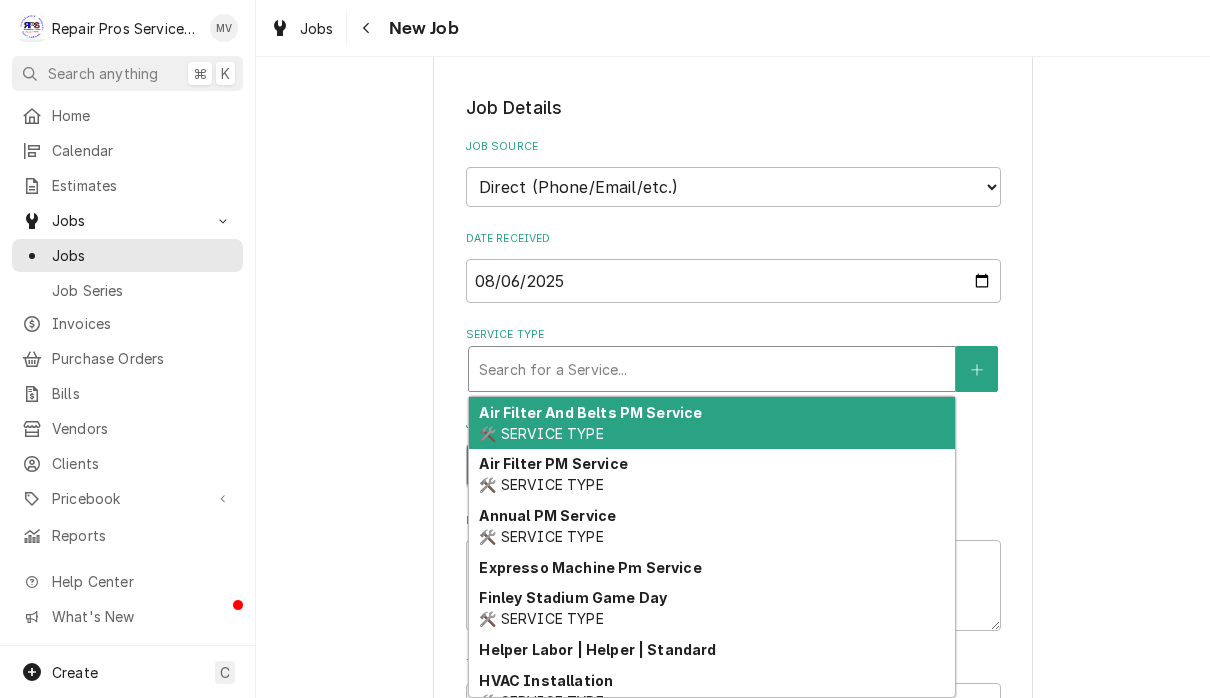 type on "x" 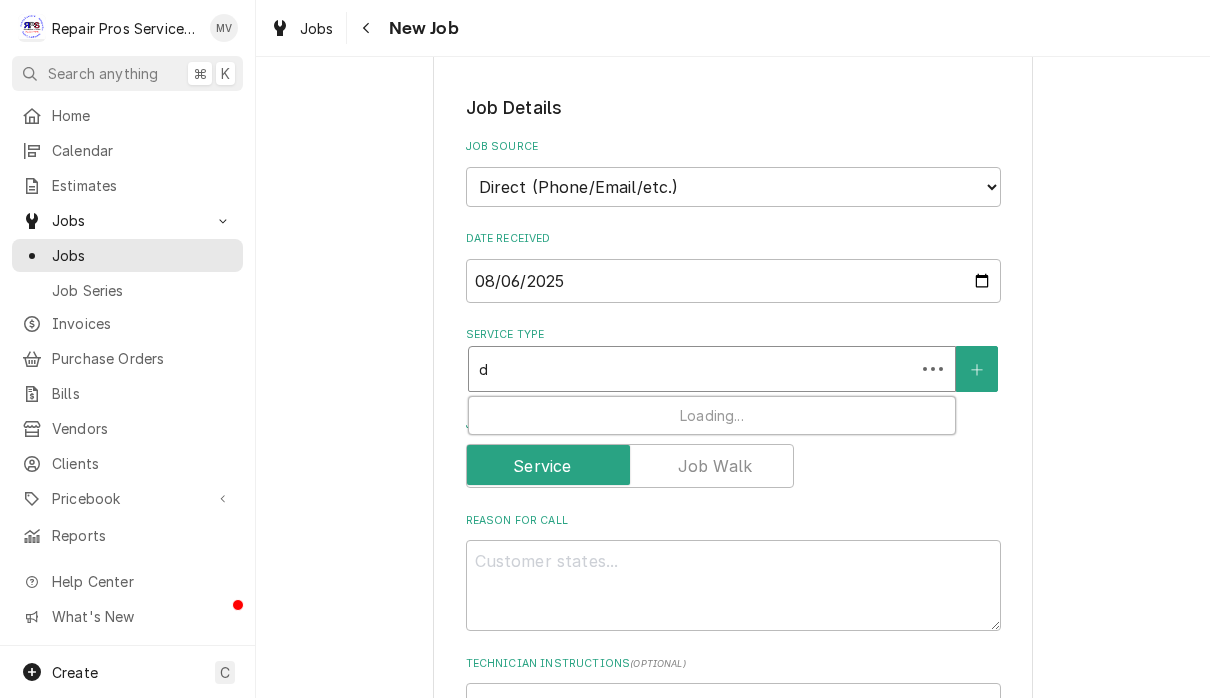 type on "x" 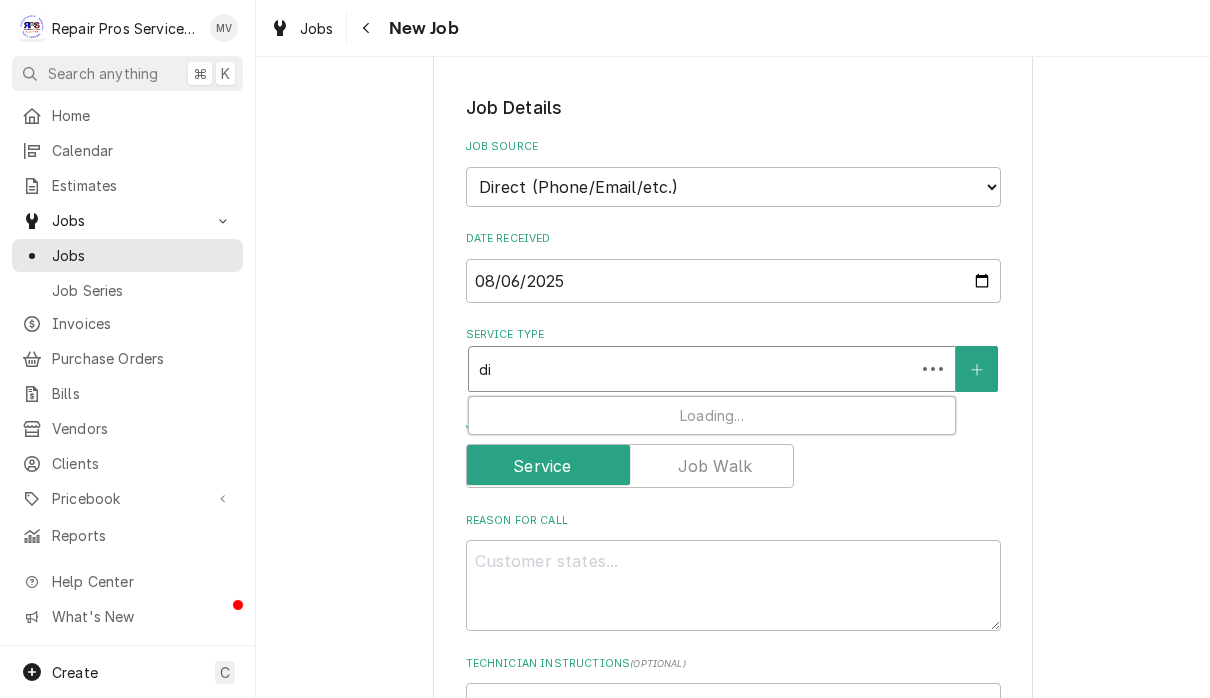 type on "x" 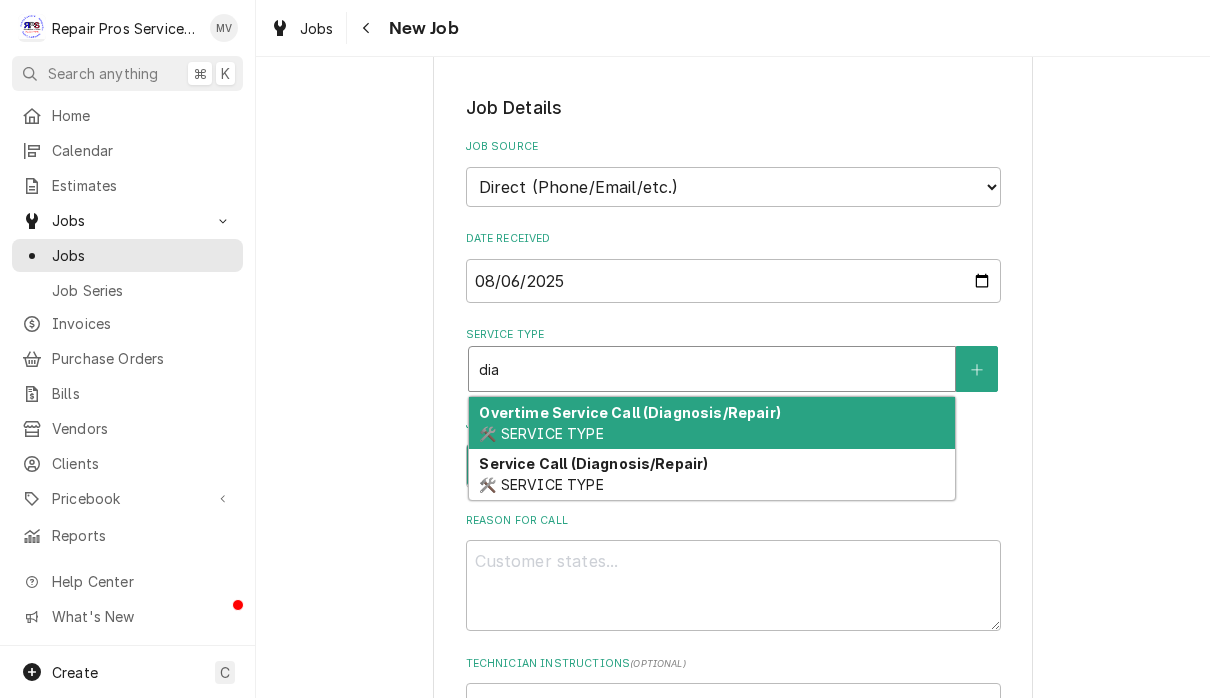 click on "Service Call (Diagnosis/Repair) 🛠️ SERVICE TYPE" at bounding box center (712, 475) 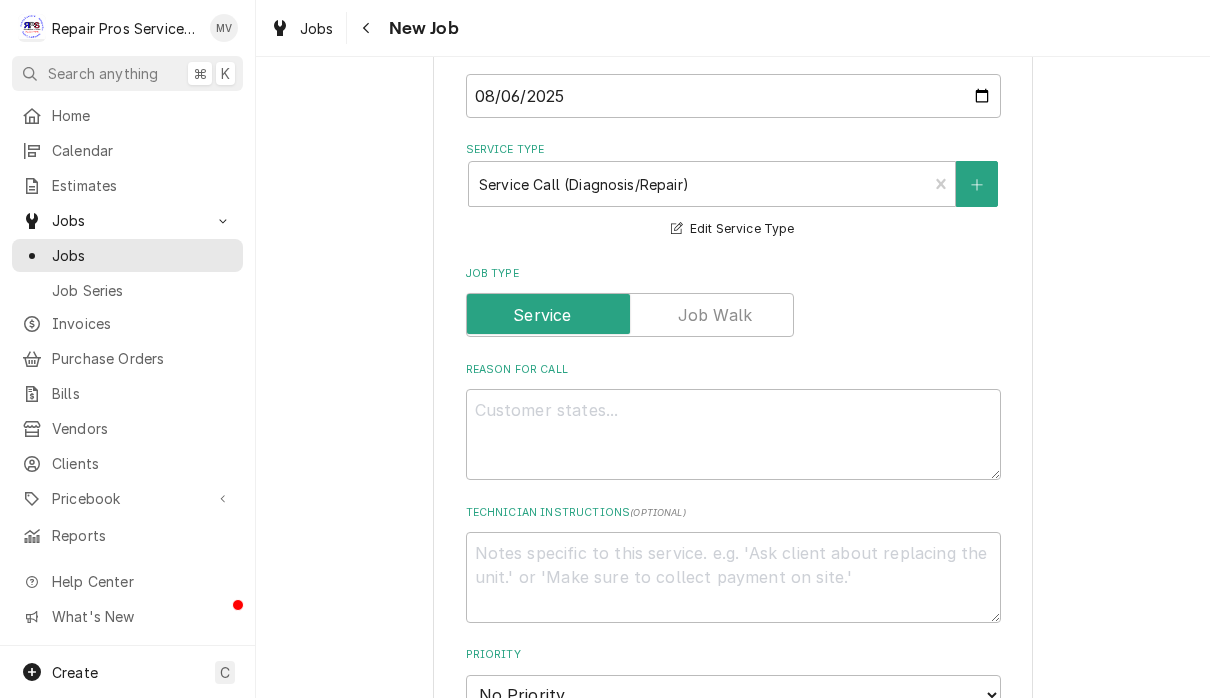 scroll, scrollTop: 604, scrollLeft: 0, axis: vertical 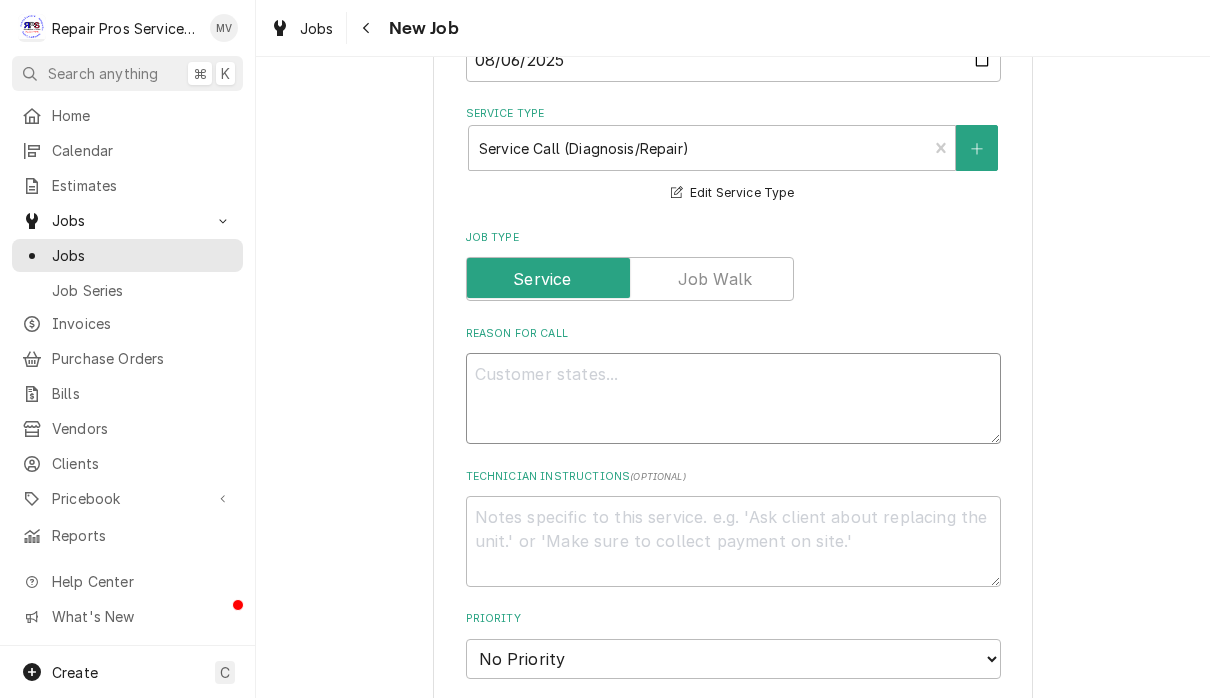 click on "Reason For Call" at bounding box center [733, 398] 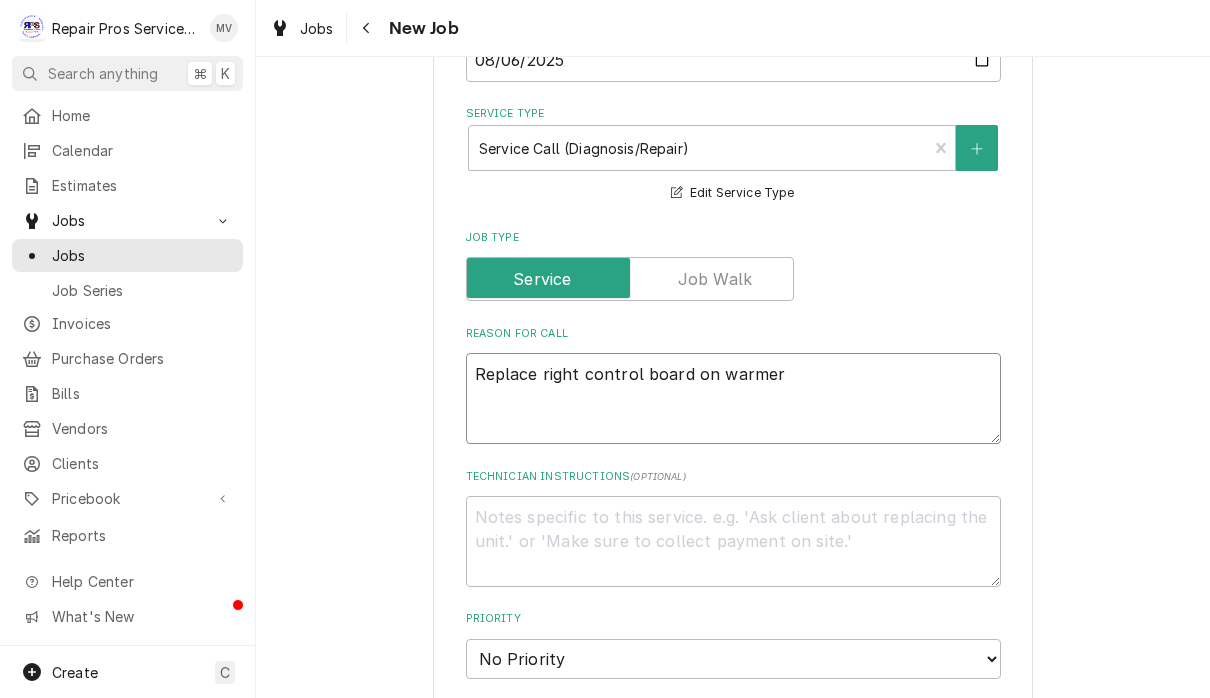 type on "x" 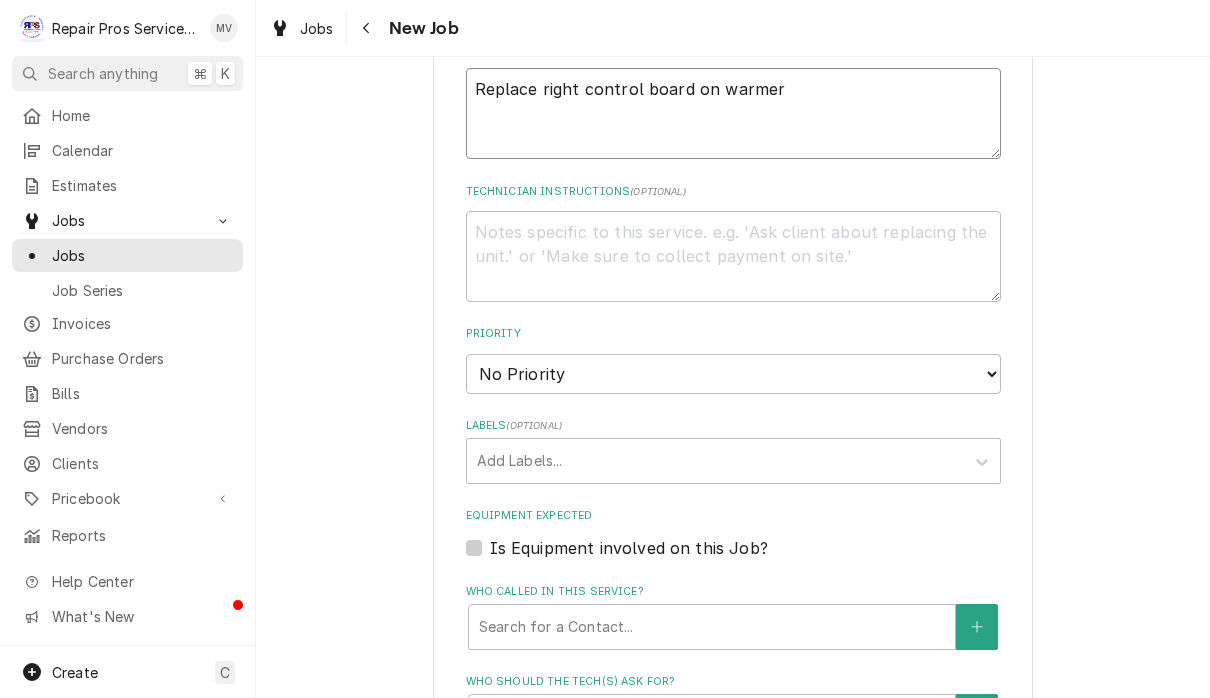 scroll, scrollTop: 901, scrollLeft: 0, axis: vertical 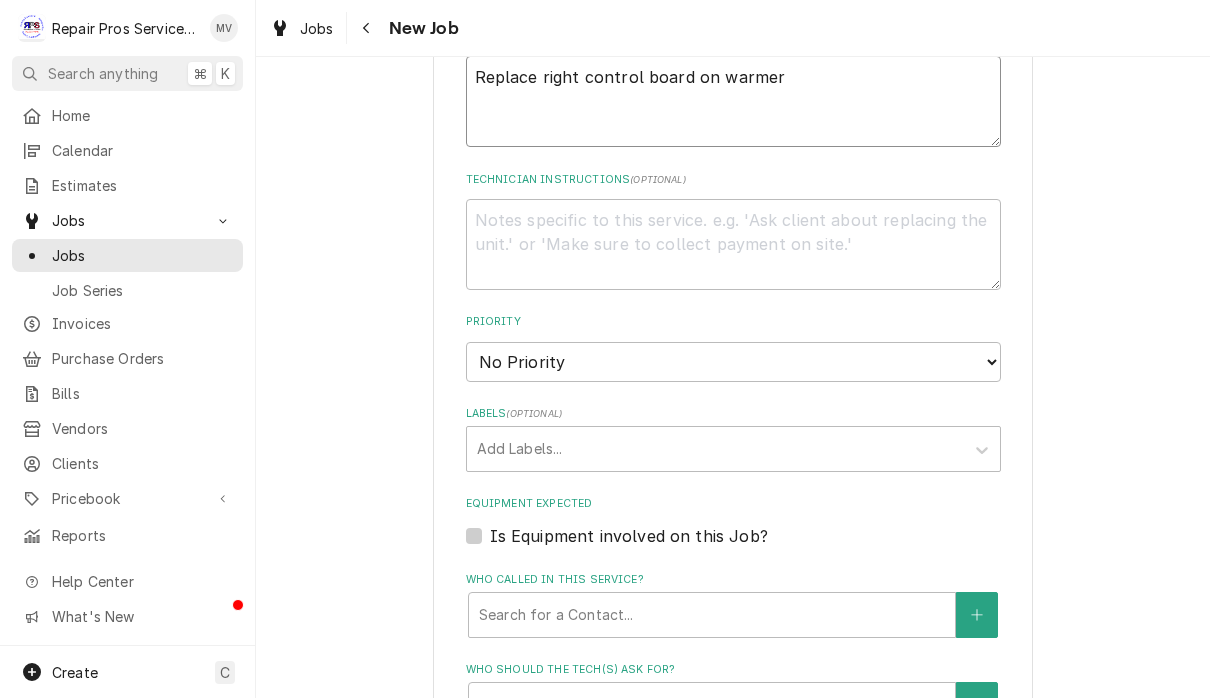 type on "Replace right control board on warmer" 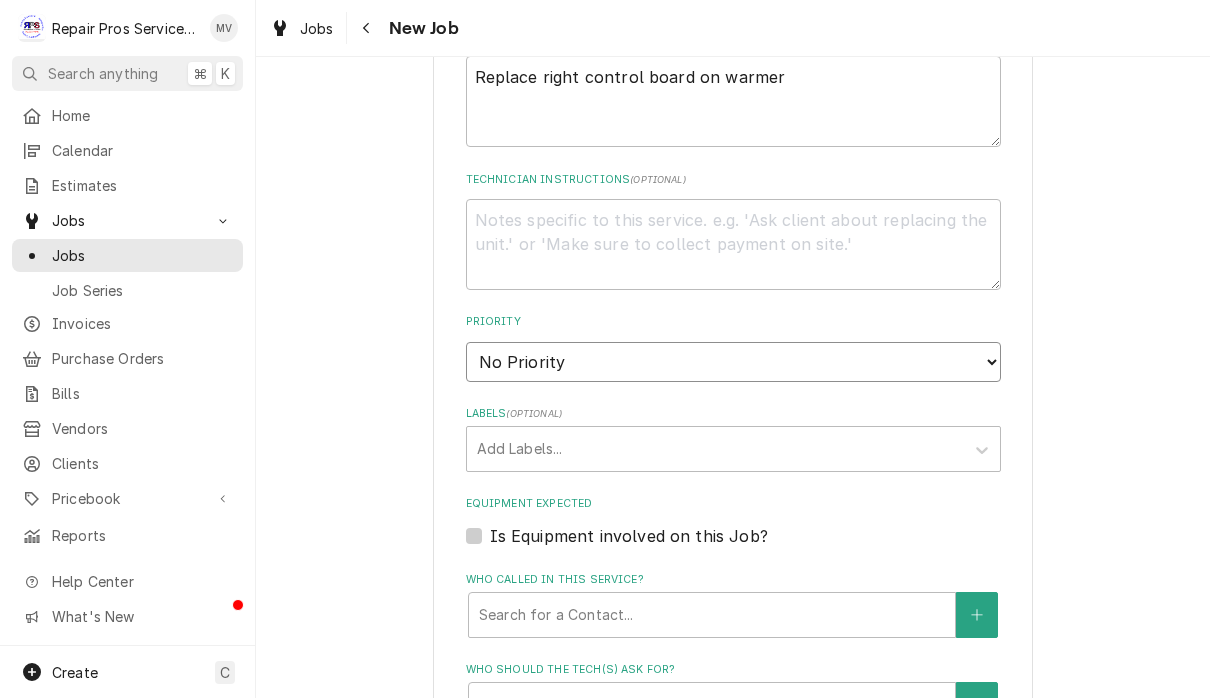 click on "No Priority Urgent High Medium Low" at bounding box center [733, 362] 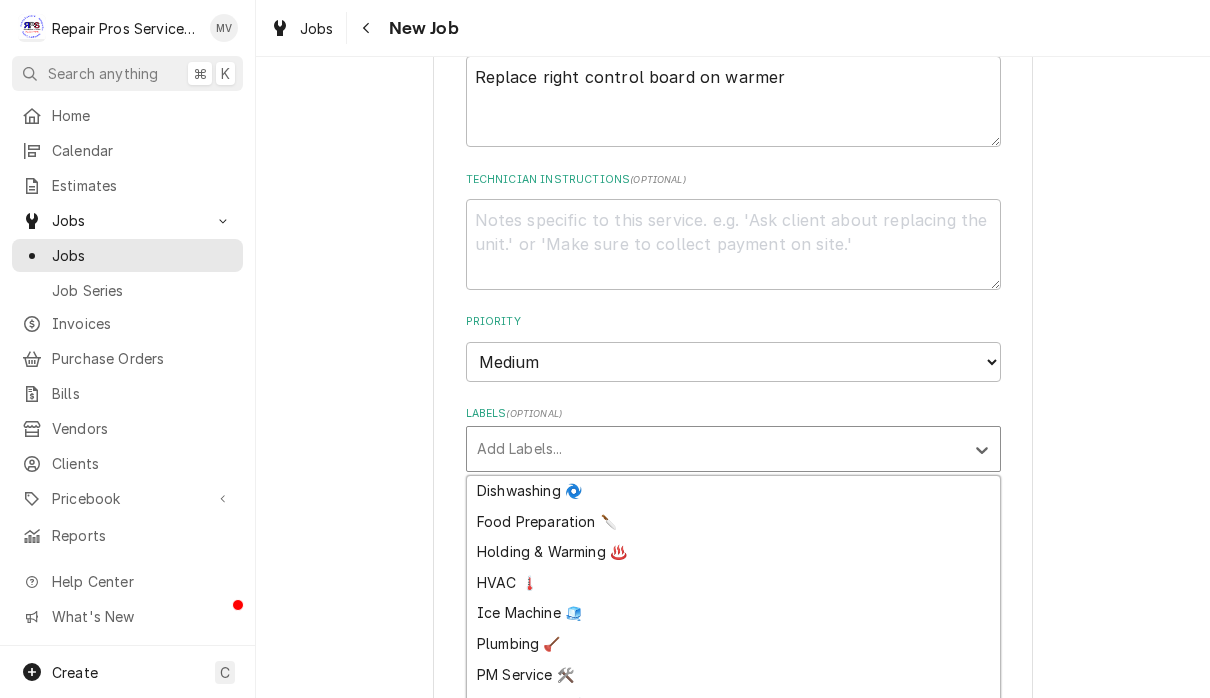 scroll, scrollTop: 93, scrollLeft: 0, axis: vertical 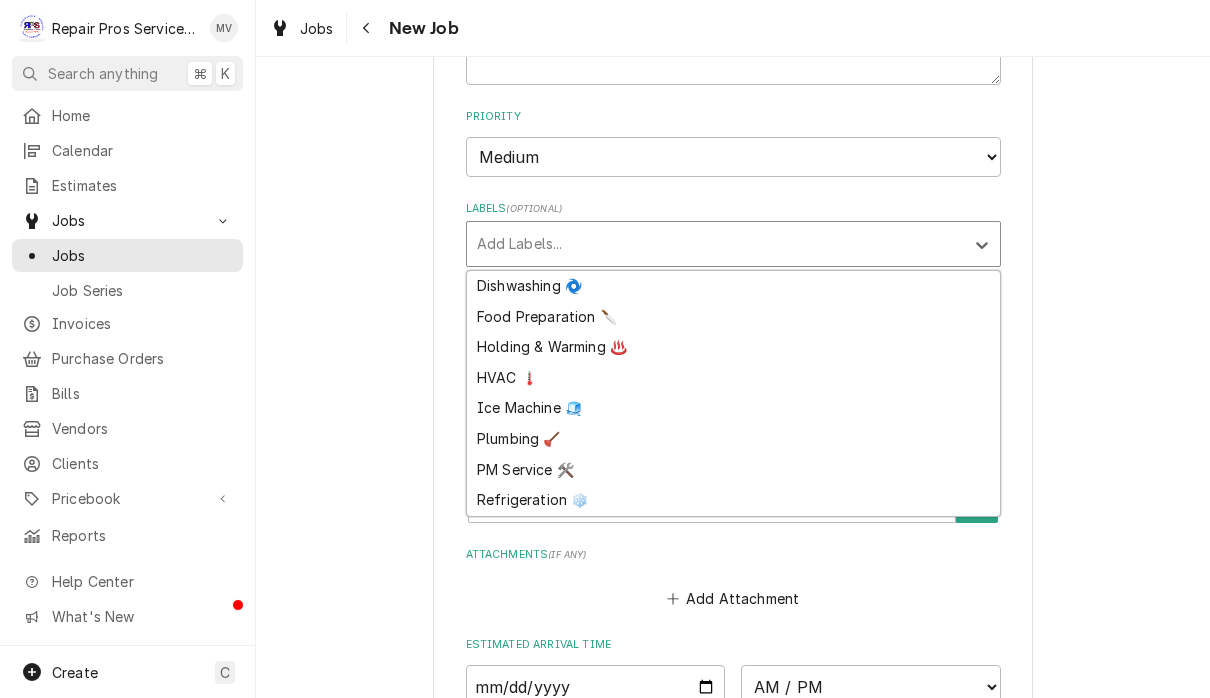 click on "Holding & Warming ♨️" at bounding box center (733, 346) 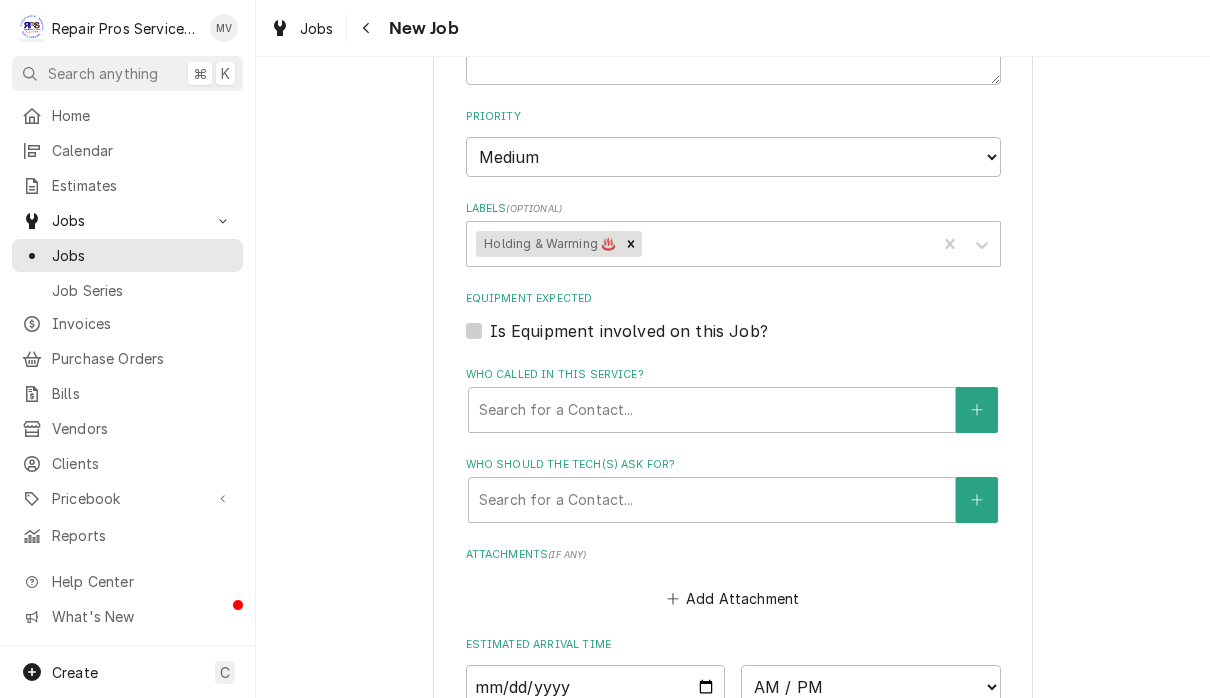 type on "x" 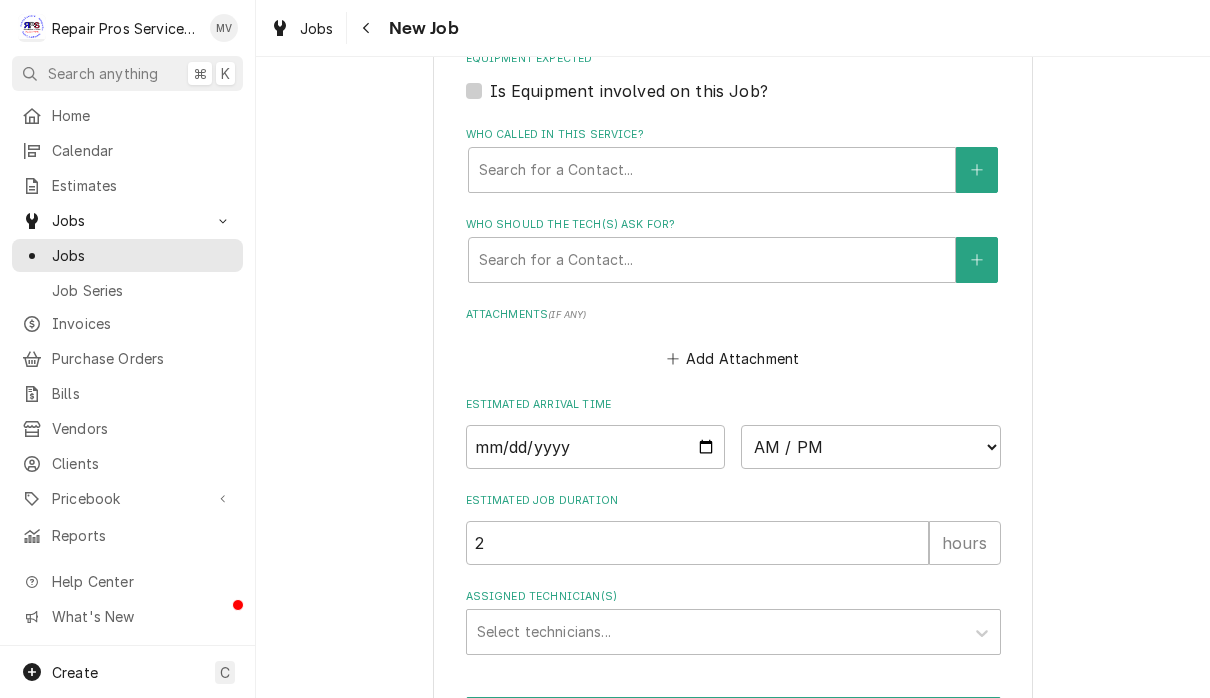 scroll, scrollTop: 1369, scrollLeft: 0, axis: vertical 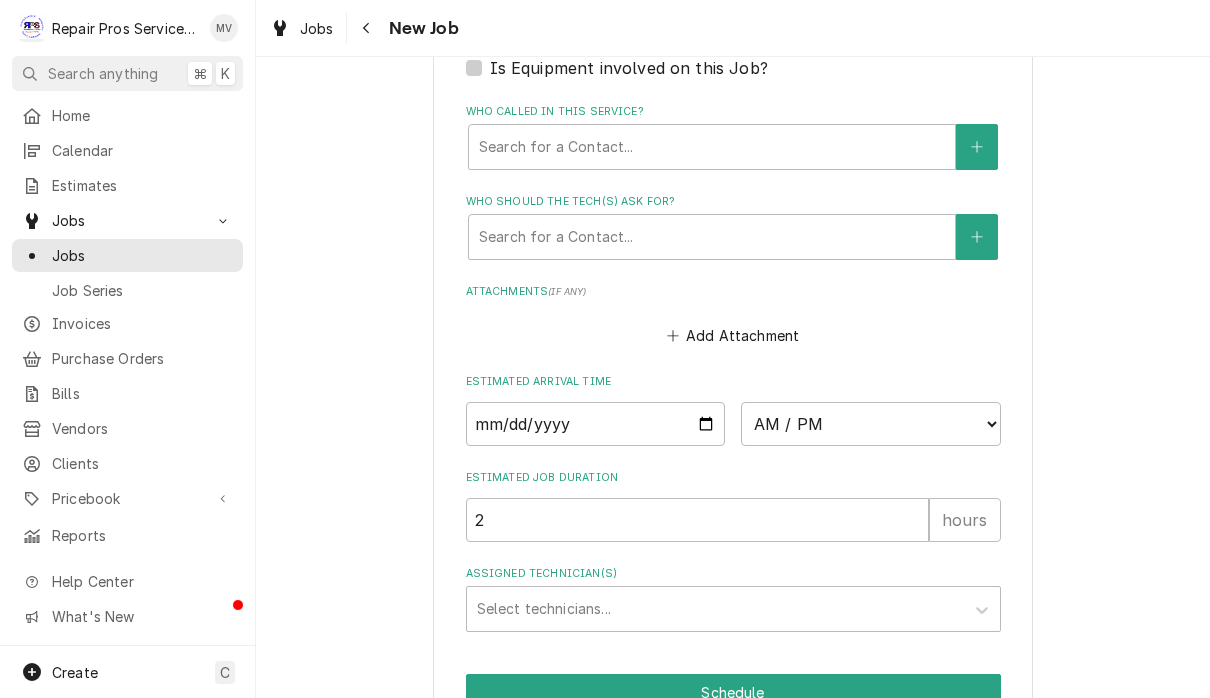 click at bounding box center (596, 424) 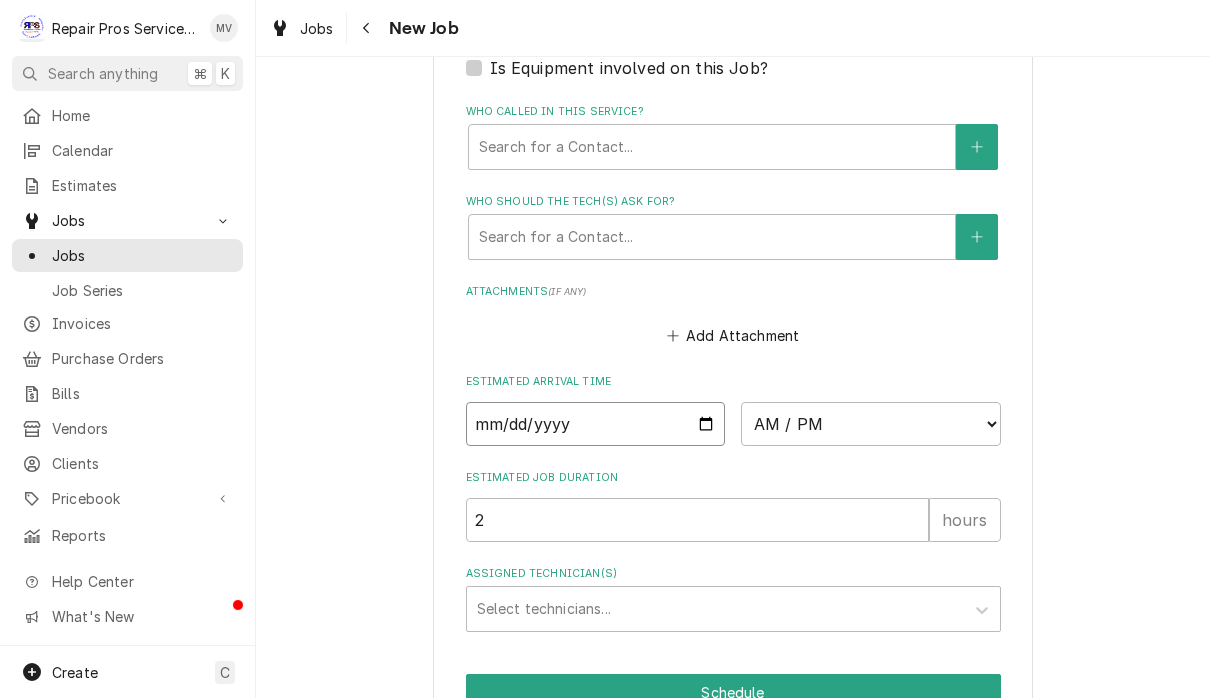 type on "2025-08-06" 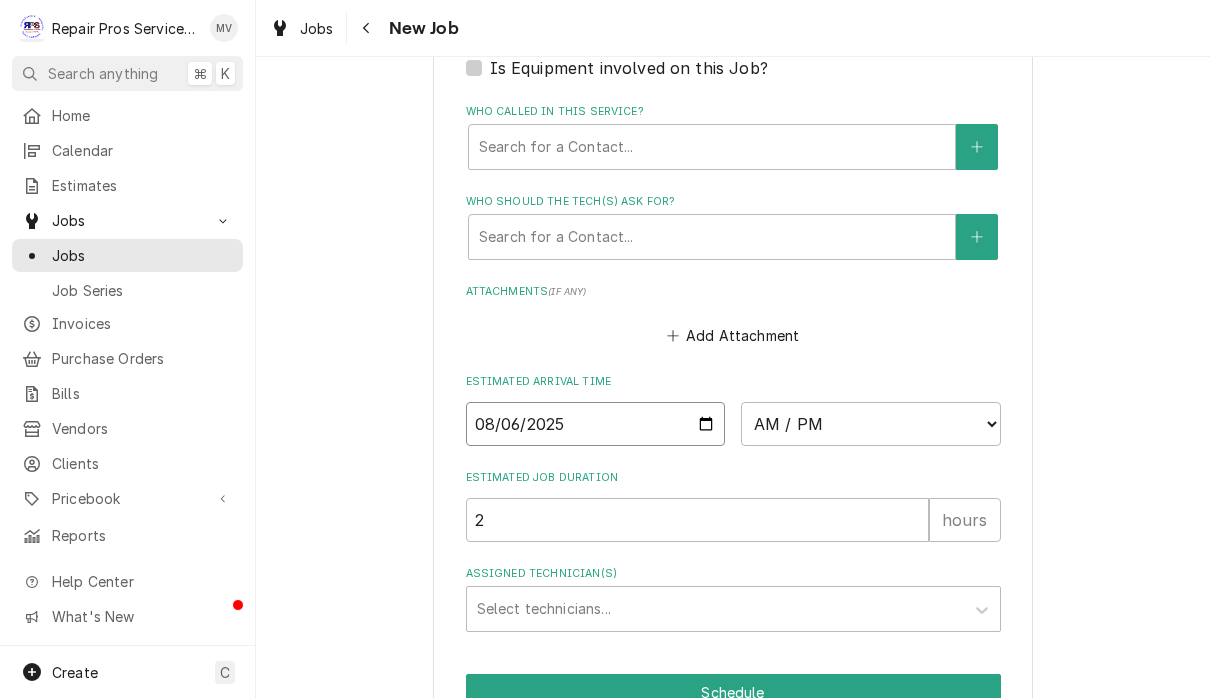 type on "x" 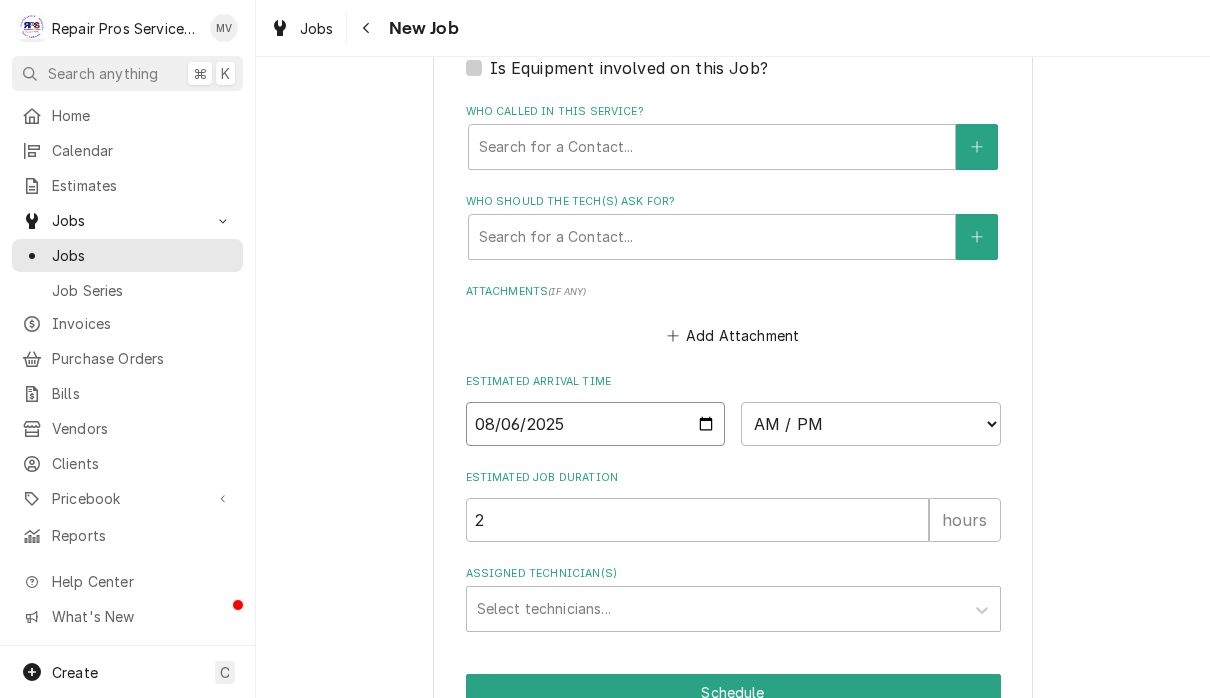type on "2025-08-14" 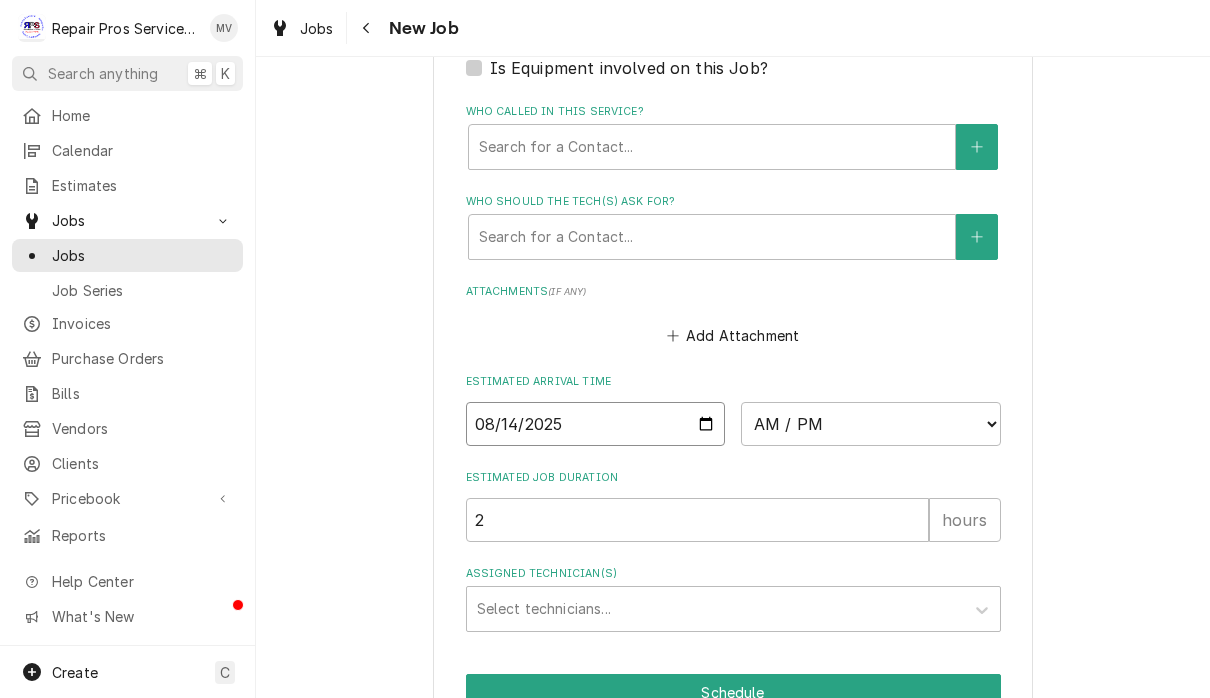 type on "x" 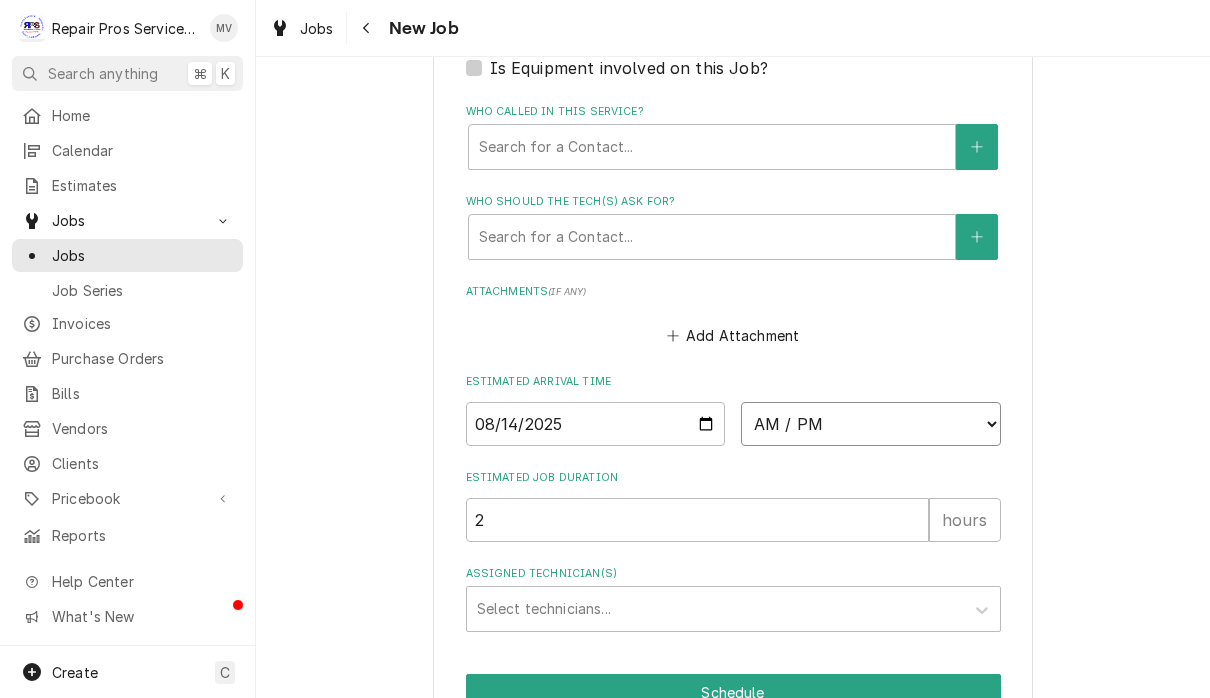 click on "AM / PM 6:00 AM 6:15 AM 6:30 AM 6:45 AM 7:00 AM 7:15 AM 7:30 AM 7:45 AM 8:00 AM 8:15 AM 8:30 AM 8:45 AM 9:00 AM 9:15 AM 9:30 AM 9:45 AM 10:00 AM 10:15 AM 10:30 AM 10:45 AM 11:00 AM 11:15 AM 11:30 AM 11:45 AM 12:00 PM 12:15 PM 12:30 PM 12:45 PM 1:00 PM 1:15 PM 1:30 PM 1:45 PM 2:00 PM 2:15 PM 2:30 PM 2:45 PM 3:00 PM 3:15 PM 3:30 PM 3:45 PM 4:00 PM 4:15 PM 4:30 PM 4:45 PM 5:00 PM 5:15 PM 5:30 PM 5:45 PM 6:00 PM 6:15 PM 6:30 PM 6:45 PM 7:00 PM 7:15 PM 7:30 PM 7:45 PM 8:00 PM 8:15 PM 8:30 PM 8:45 PM 9:00 PM 9:15 PM 9:30 PM 9:45 PM 10:00 PM 10:15 PM 10:30 PM 10:45 PM 11:00 PM 11:15 PM 11:30 PM 11:45 PM 12:00 AM 12:15 AM 12:30 AM 12:45 AM 1:00 AM 1:15 AM 1:30 AM 1:45 AM 2:00 AM 2:15 AM 2:30 AM 2:45 AM 3:00 AM 3:15 AM 3:30 AM 3:45 AM 4:00 AM 4:15 AM 4:30 AM 4:45 AM 5:00 AM 5:15 AM 5:30 AM 5:45 AM" at bounding box center (871, 424) 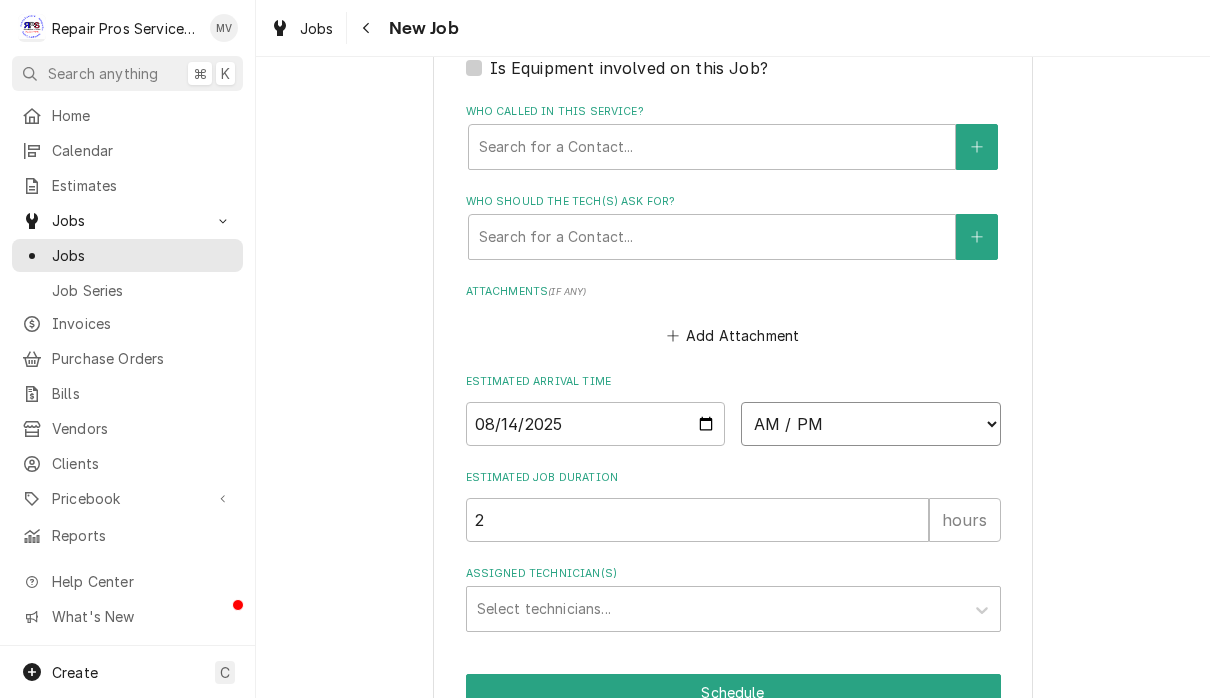 select on "08:00:00" 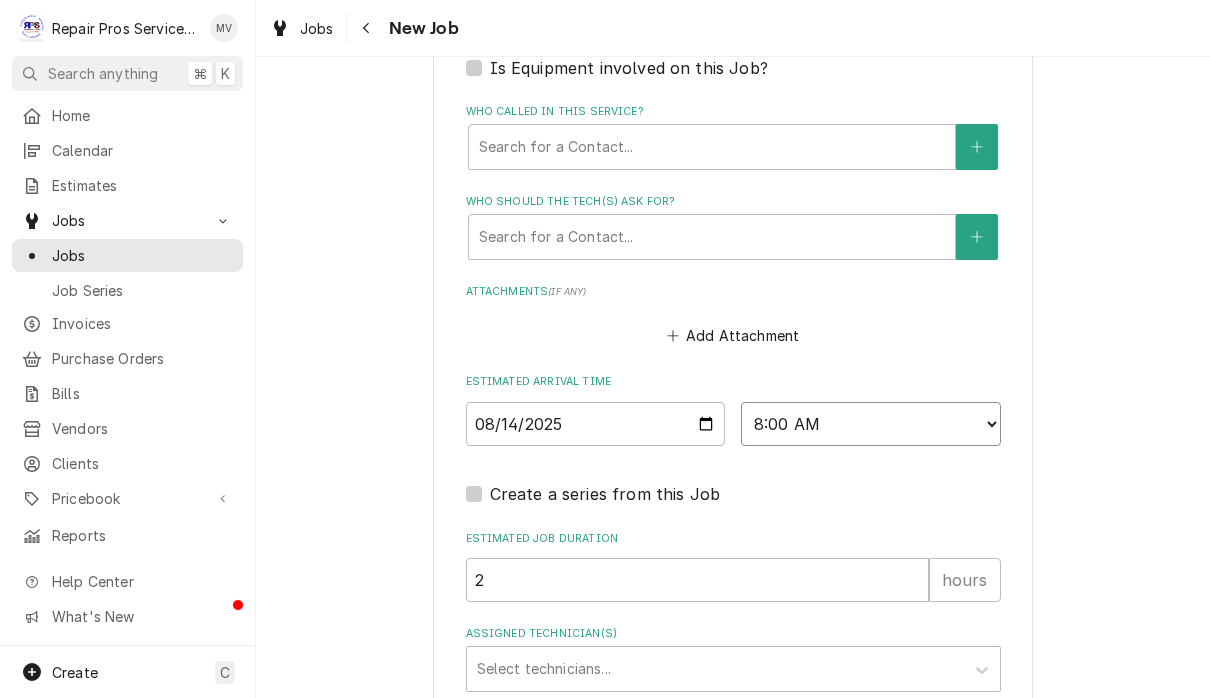 type on "x" 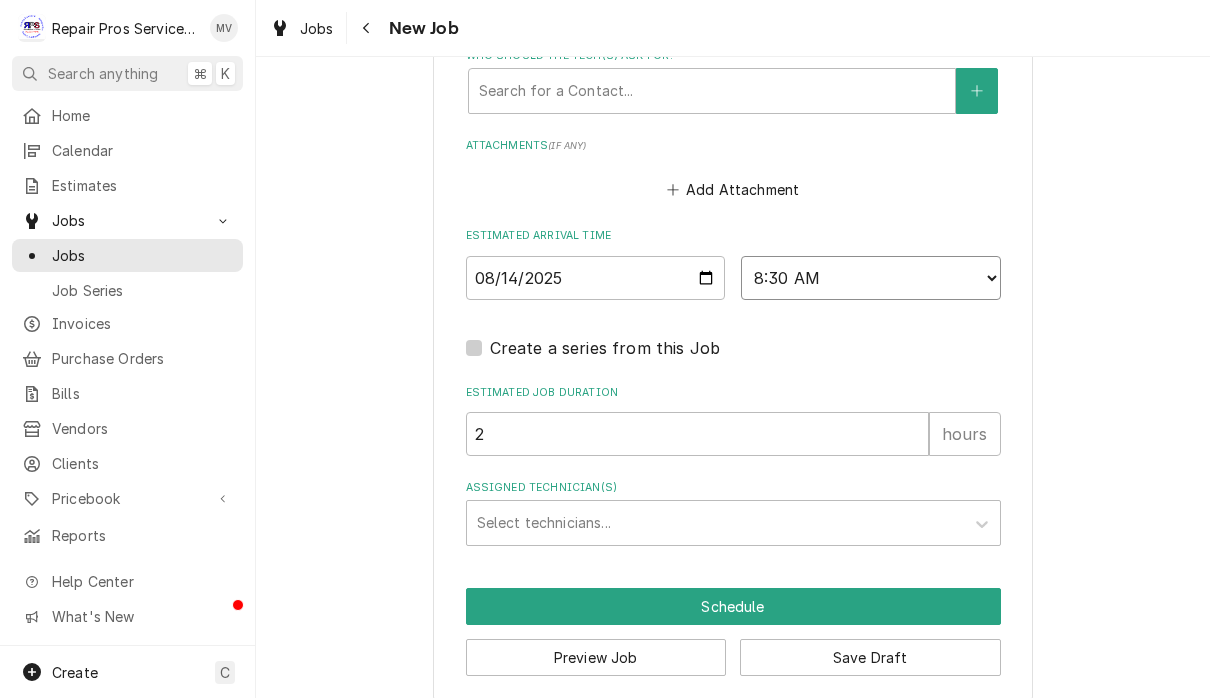 scroll, scrollTop: 1514, scrollLeft: 0, axis: vertical 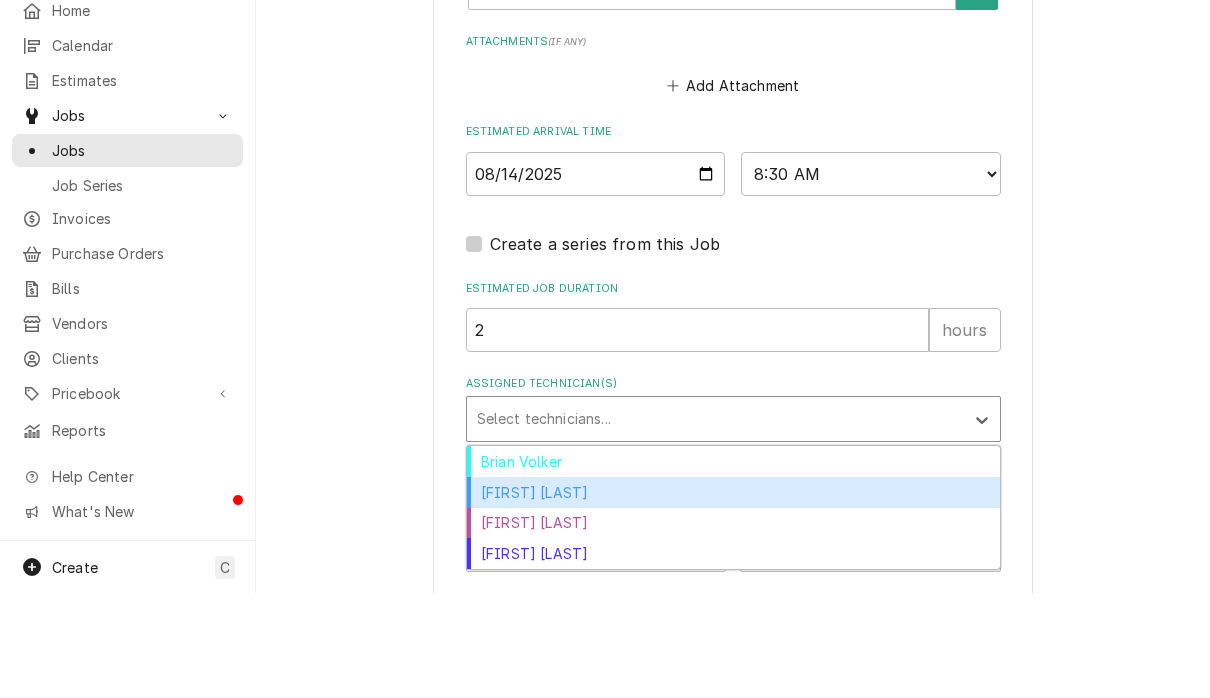 click on "[FIRST] [LAST]" at bounding box center (733, 597) 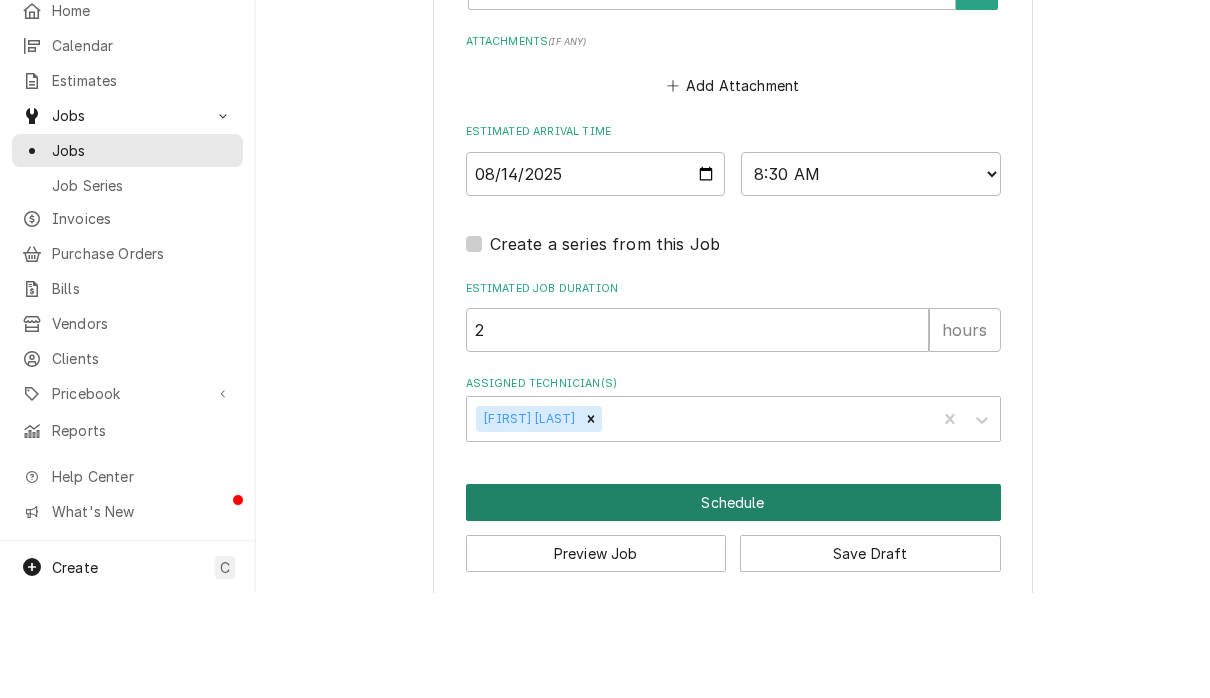 click on "Schedule" at bounding box center (733, 607) 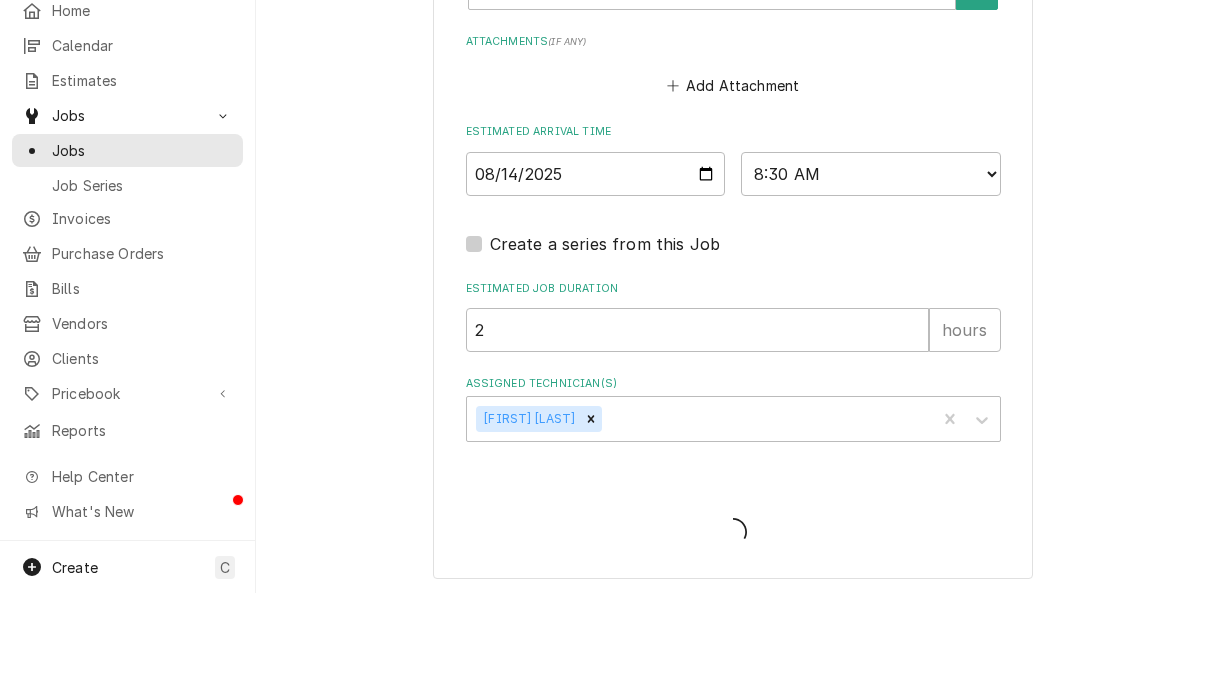 scroll, scrollTop: 1494, scrollLeft: 0, axis: vertical 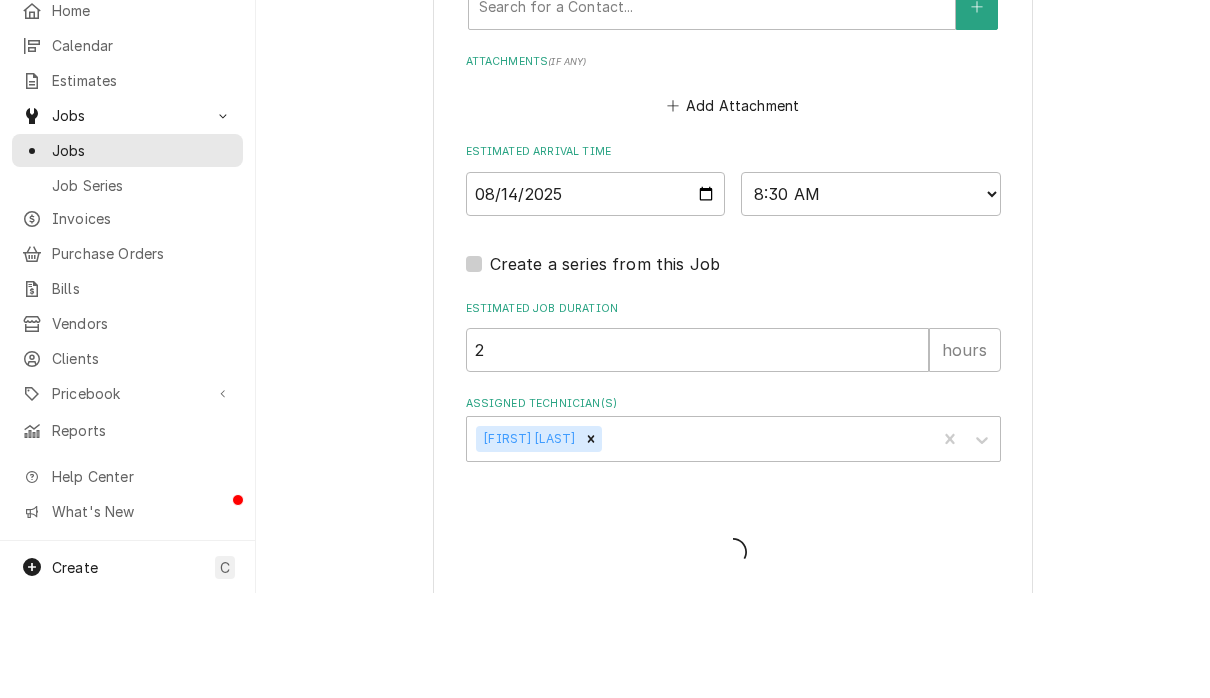 type on "x" 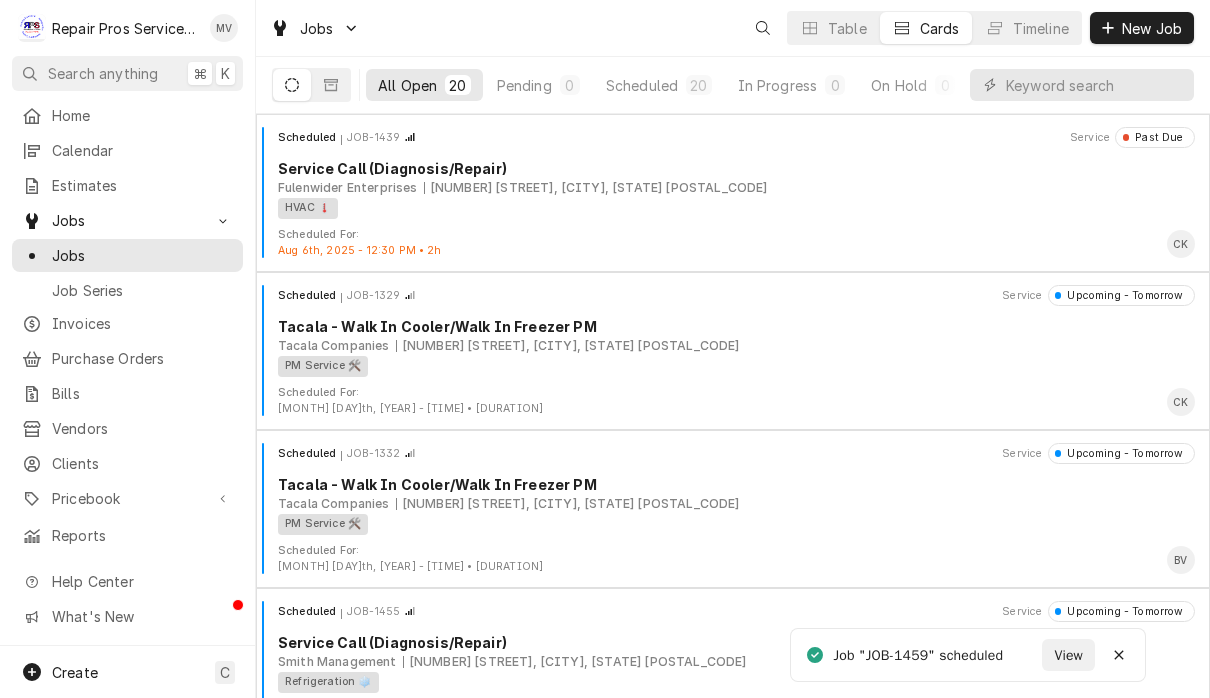 scroll, scrollTop: 0, scrollLeft: 0, axis: both 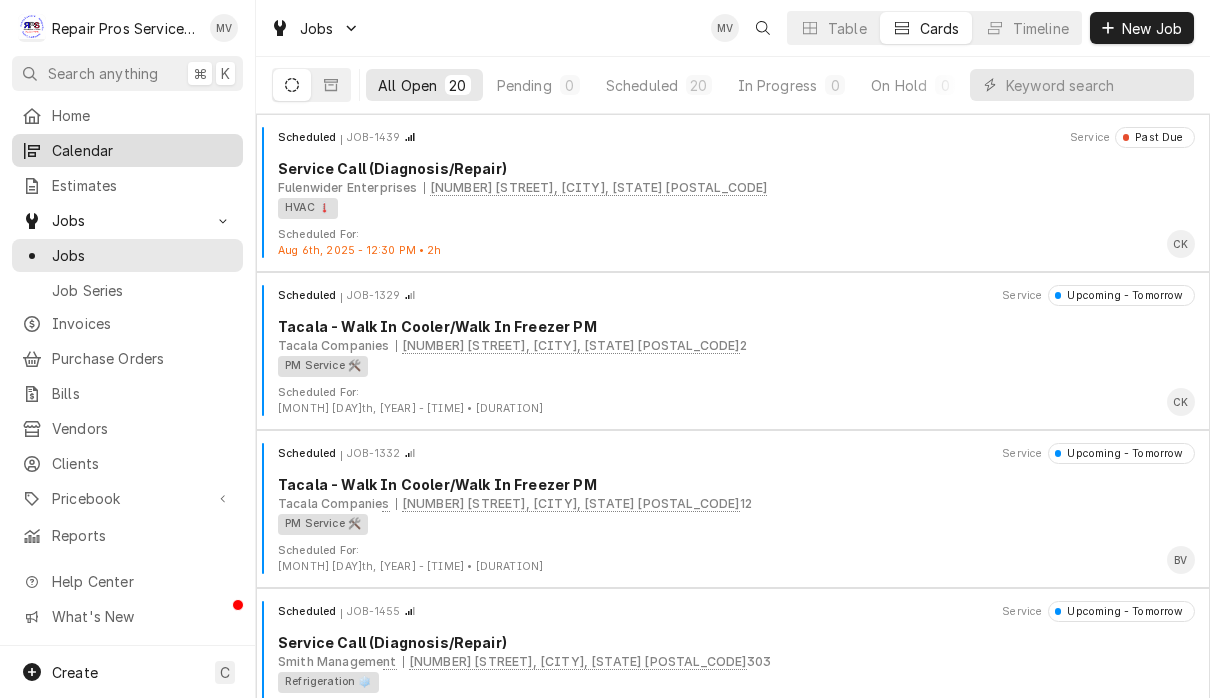 click on "Calendar" at bounding box center (142, 150) 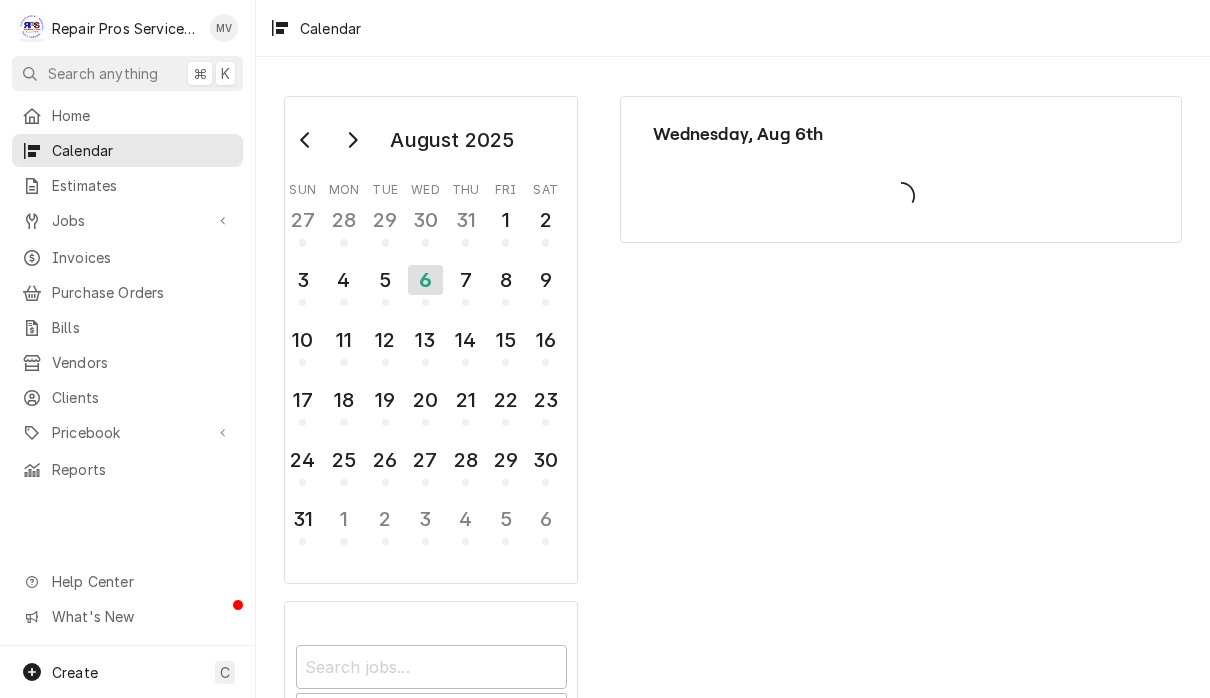 scroll, scrollTop: 0, scrollLeft: 0, axis: both 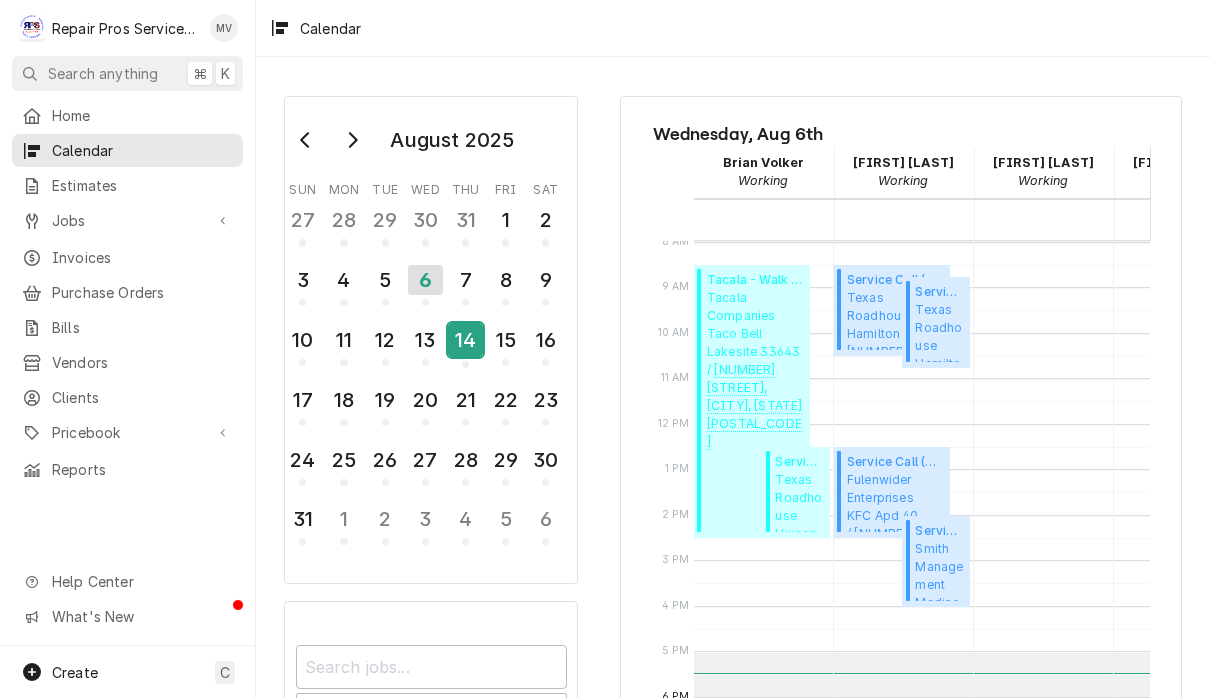 click on "14" at bounding box center (465, 340) 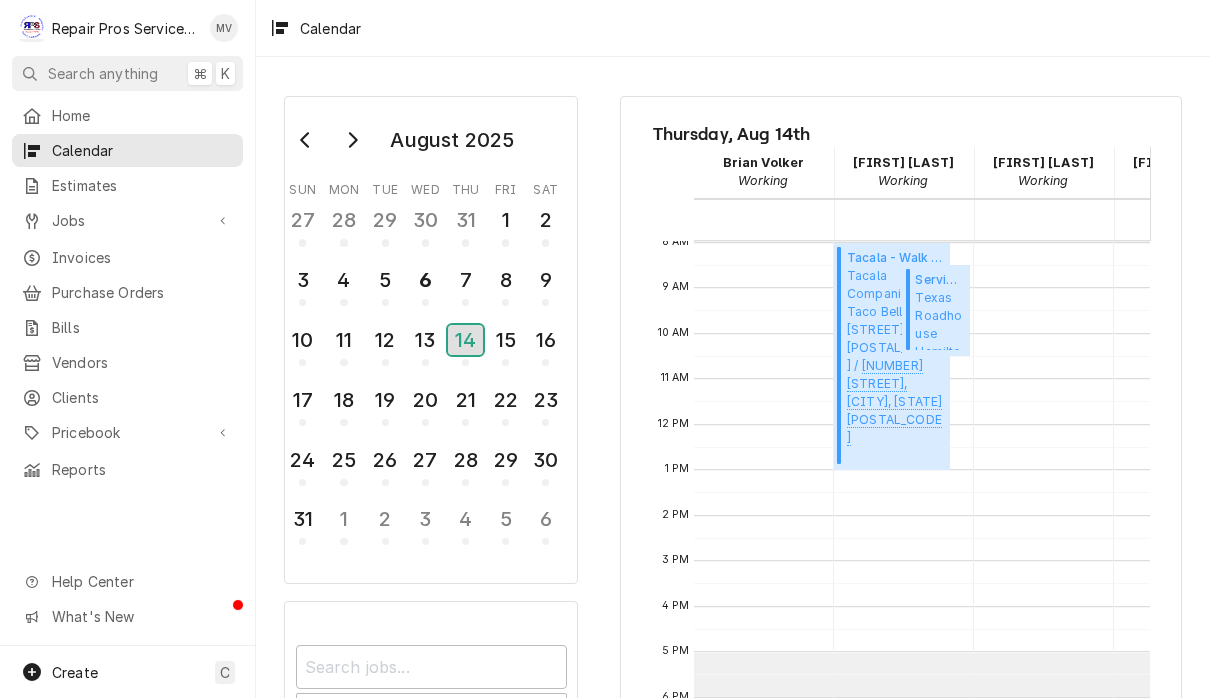 scroll, scrollTop: 321, scrollLeft: 4, axis: both 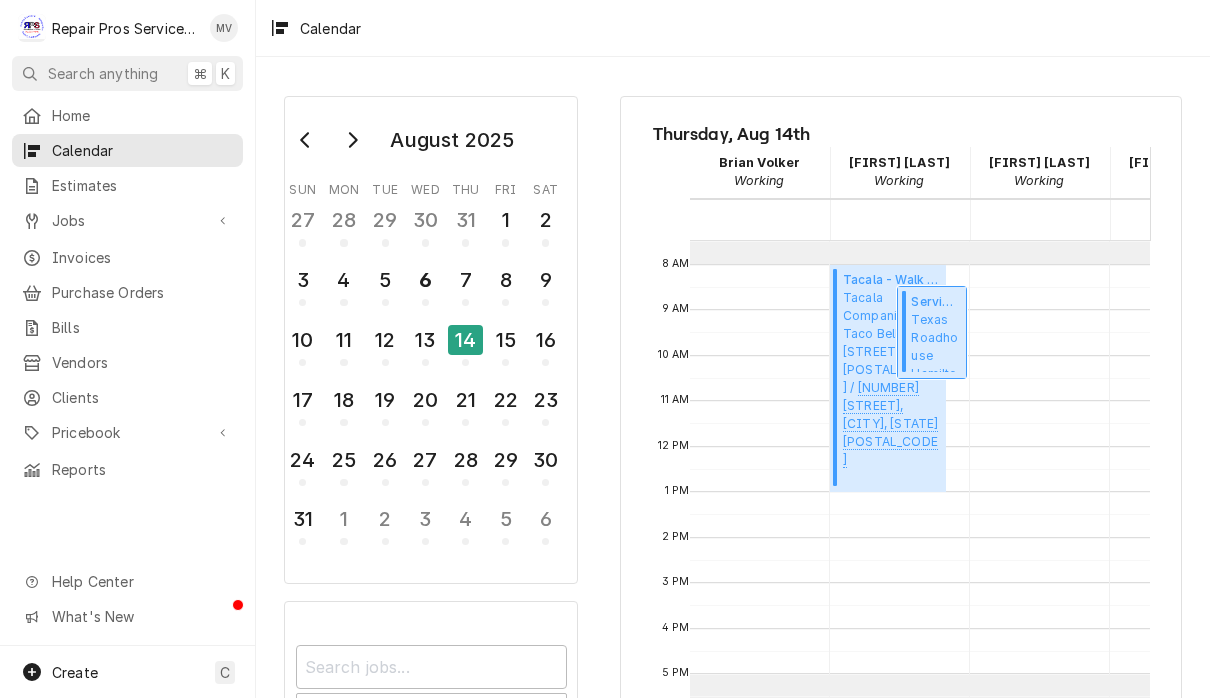 click on "Texas Roadhouse Hamilton Place 2020 Hamilton Pl Blvd, Chattanooga, TN 37421" at bounding box center (935, 341) 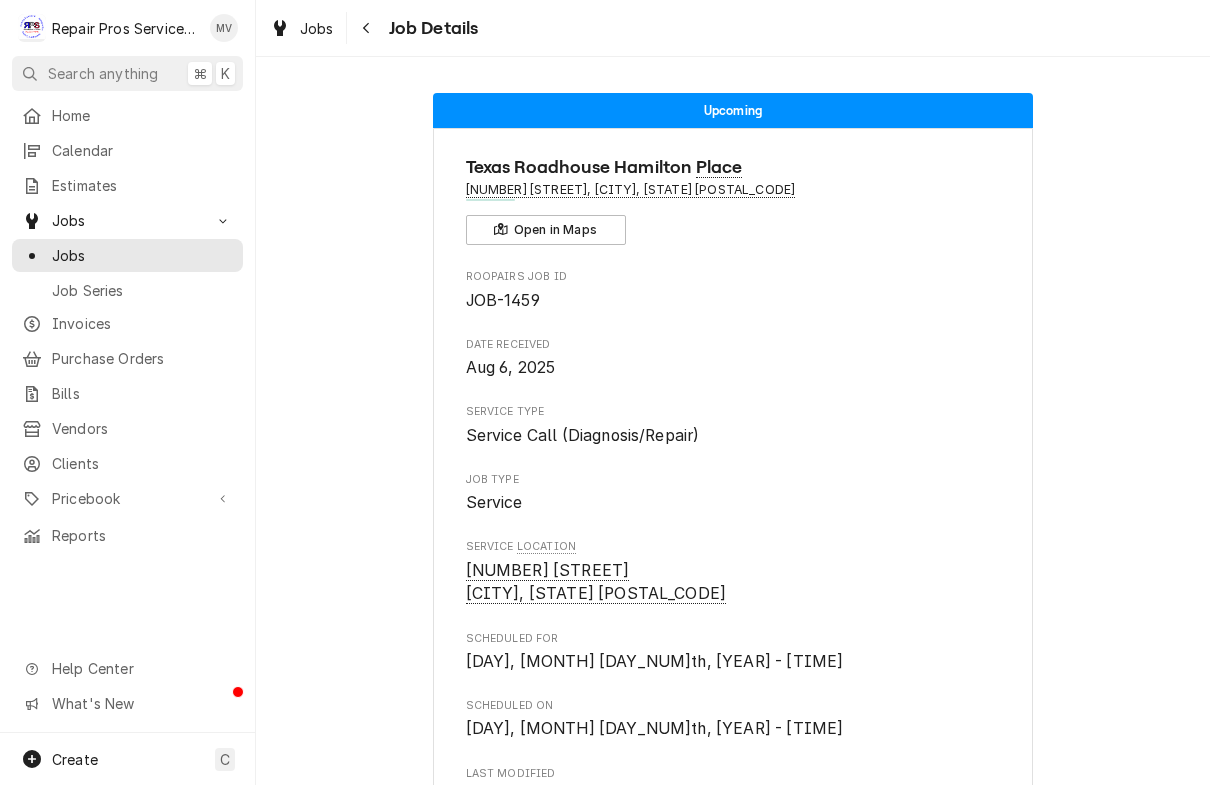 scroll, scrollTop: 0, scrollLeft: 0, axis: both 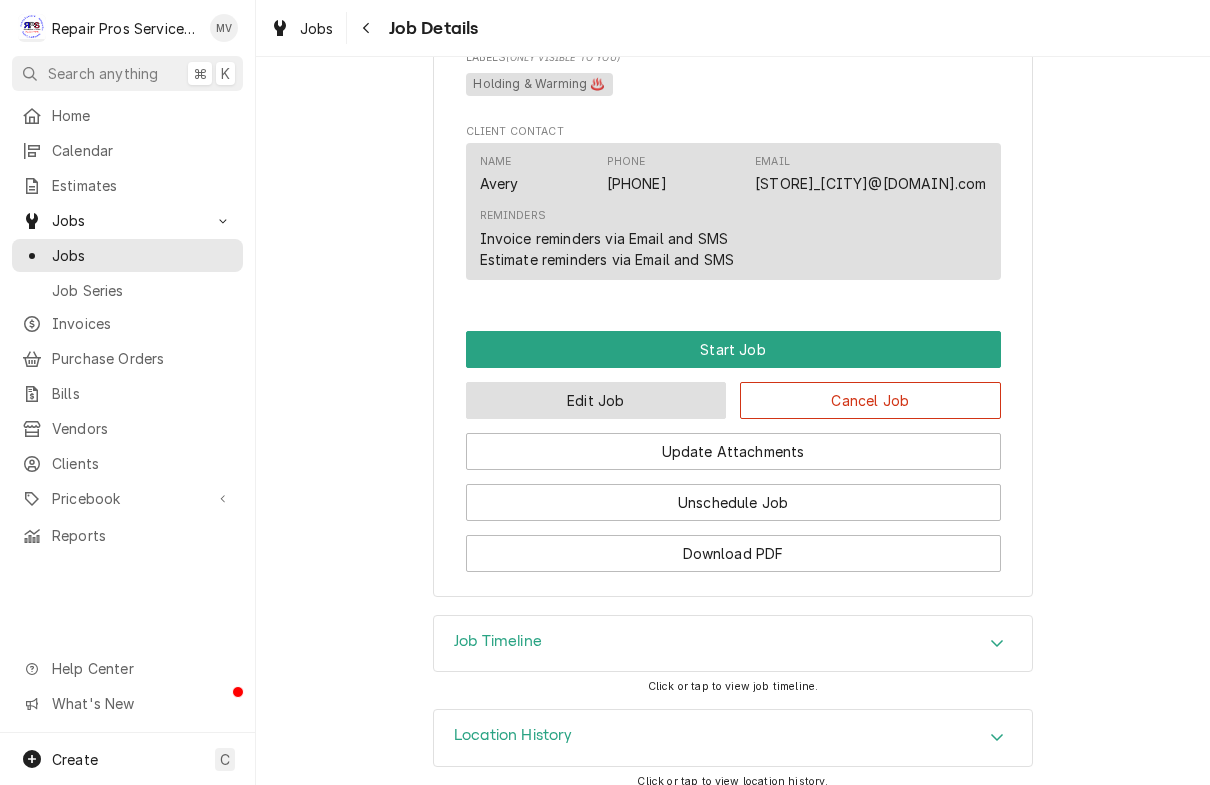 click on "Edit Job" at bounding box center (596, 400) 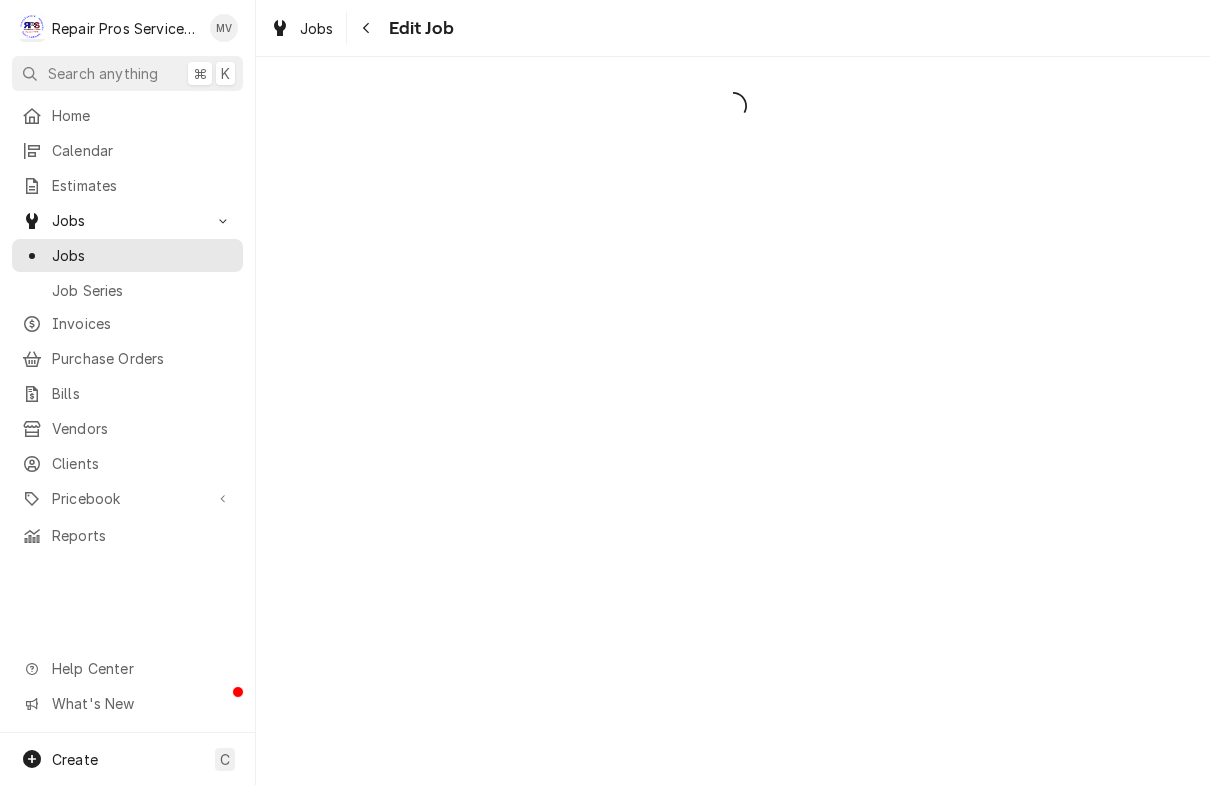 scroll, scrollTop: 0, scrollLeft: 0, axis: both 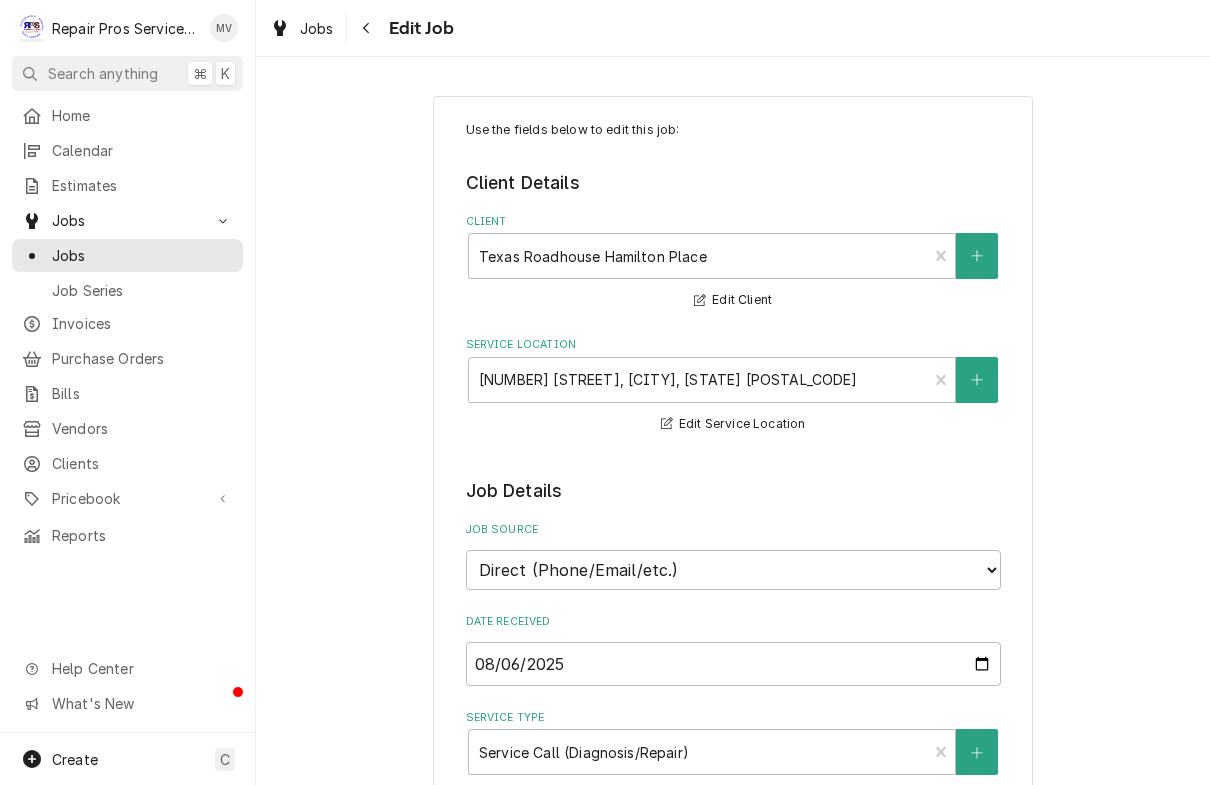 type on "x" 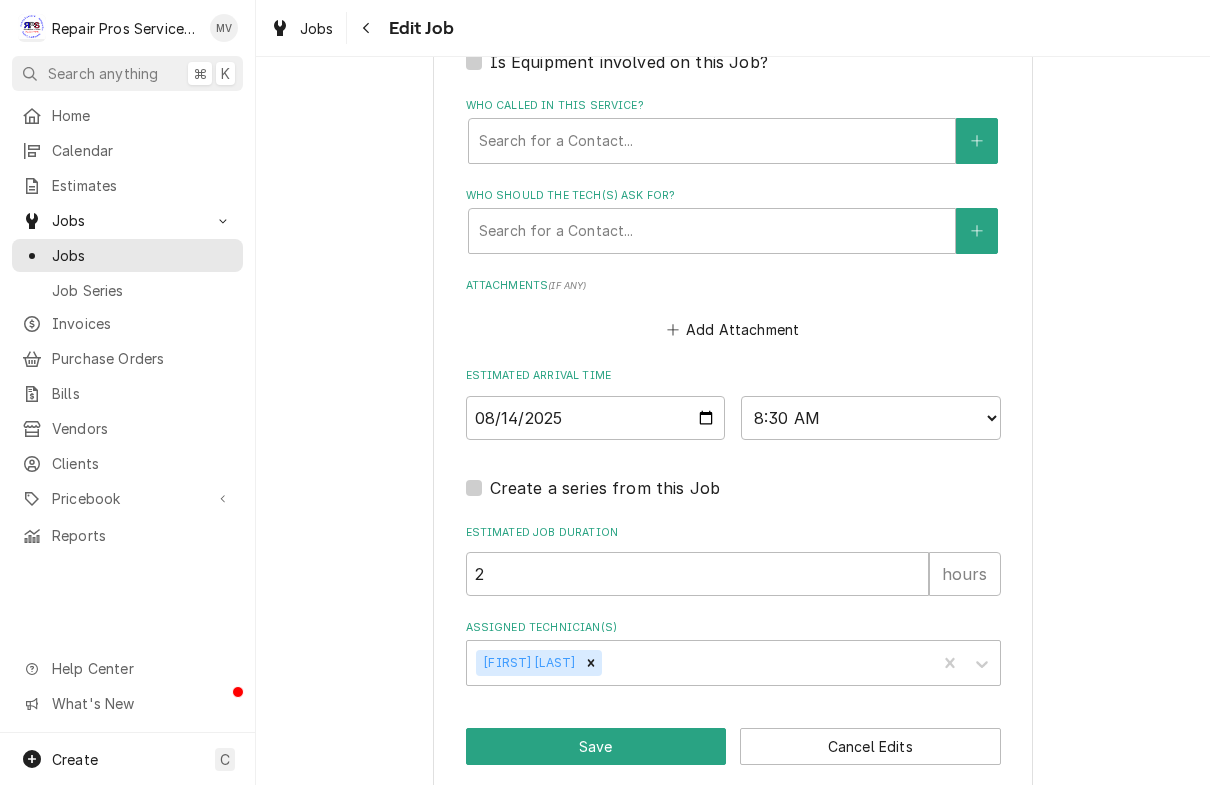 scroll, scrollTop: 1375, scrollLeft: 0, axis: vertical 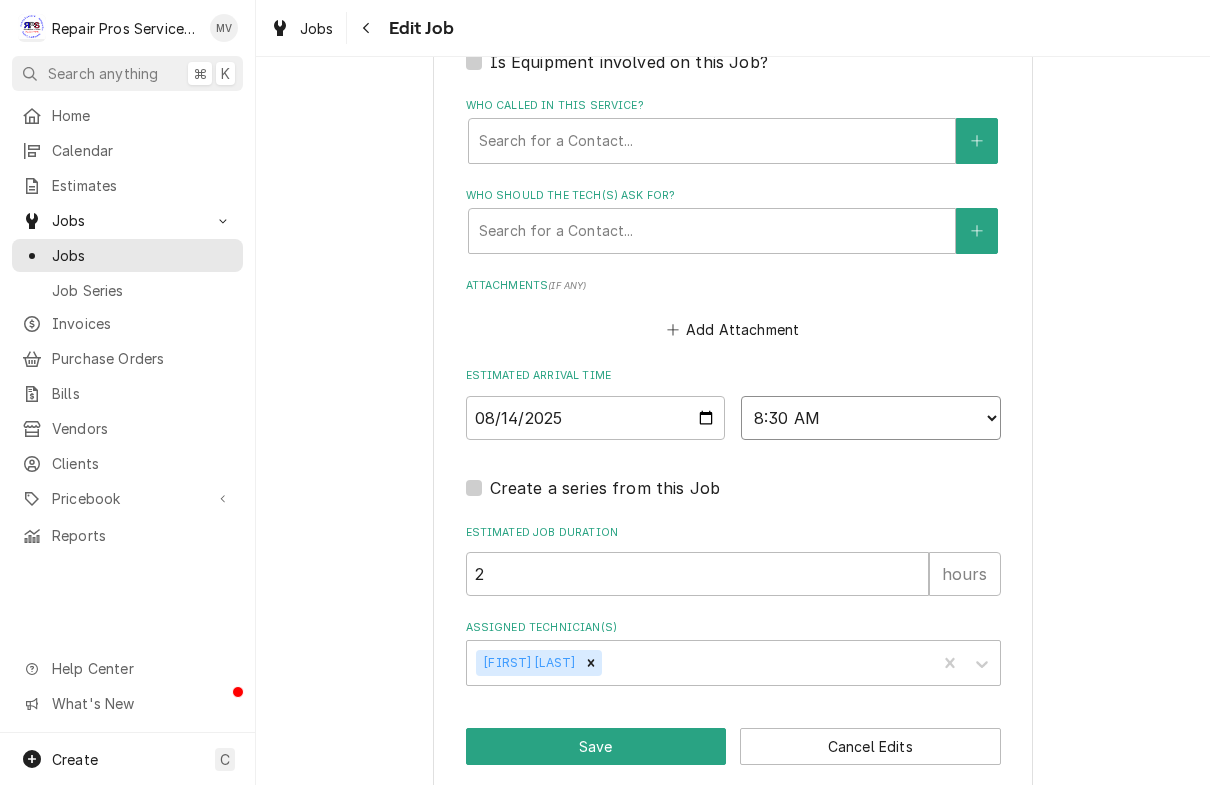 click on "AM / PM 6:00 AM 6:15 AM 6:30 AM 6:45 AM 7:00 AM 7:15 AM 7:30 AM 7:45 AM 8:00 AM 8:15 AM 8:30 AM 8:45 AM 9:00 AM 9:15 AM 9:30 AM 9:45 AM 10:00 AM 10:15 AM 10:30 AM 10:45 AM 11:00 AM 11:15 AM 11:30 AM 11:45 AM 12:00 PM 12:15 PM 12:30 PM 12:45 PM 1:00 PM 1:15 PM 1:30 PM 1:45 PM 2:00 PM 2:15 PM 2:30 PM 2:45 PM 3:00 PM 3:15 PM 3:30 PM 3:45 PM 4:00 PM 4:15 PM 4:30 PM 4:45 PM 5:00 PM 5:15 PM 5:30 PM 5:45 PM 6:00 PM 6:15 PM 6:30 PM 6:45 PM 7:00 PM 7:15 PM 7:30 PM 7:45 PM 8:00 PM 8:15 PM 8:30 PM 8:45 PM 9:00 PM 9:15 PM 9:30 PM 9:45 PM 10:00 PM 10:15 PM 10:30 PM 10:45 PM 11:00 PM 11:15 PM 11:30 PM 11:45 PM 12:00 AM 12:15 AM 12:30 AM 12:45 AM 1:00 AM 1:15 AM 1:30 AM 1:45 AM 2:00 AM 2:15 AM 2:30 AM 2:45 AM 3:00 AM 3:15 AM 3:30 AM 3:45 AM 4:00 AM 4:15 AM 4:30 AM 4:45 AM 5:00 AM 5:15 AM 5:30 AM 5:45 AM" at bounding box center (871, 418) 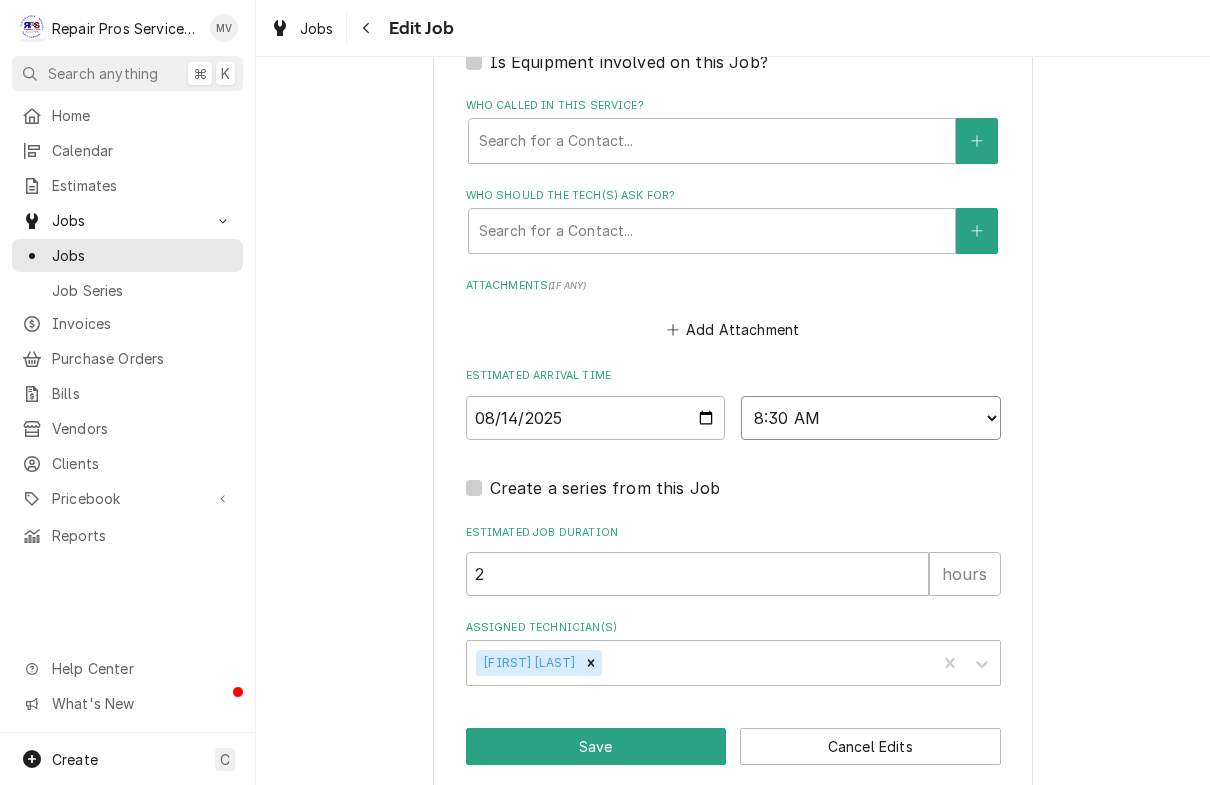 select on "13:00:00" 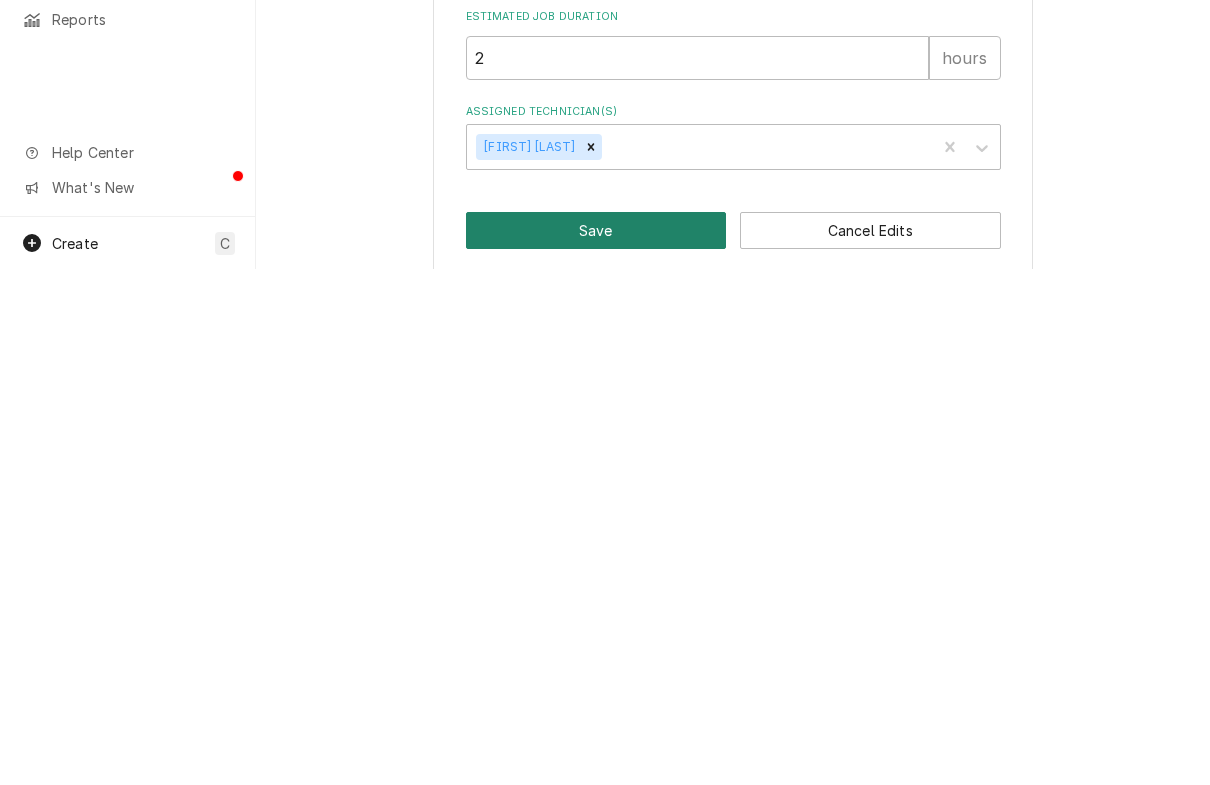 click on "Save" at bounding box center [596, 746] 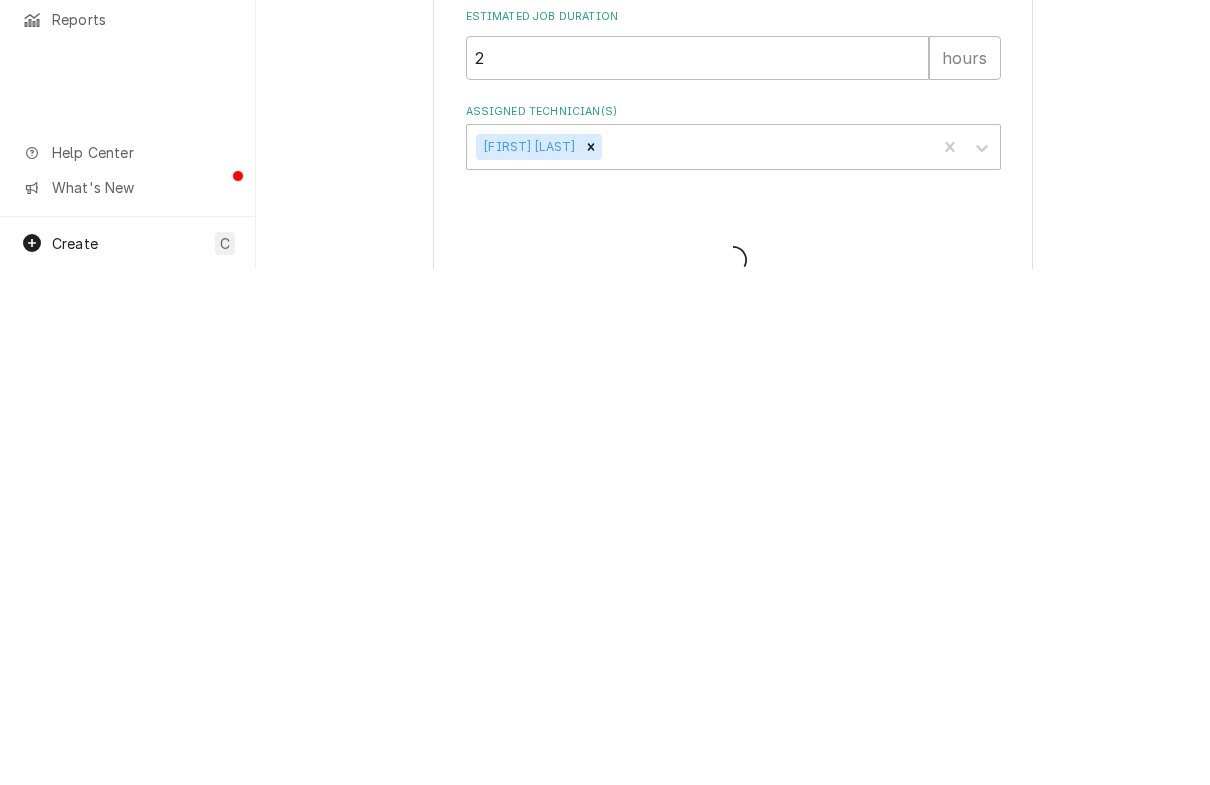 type on "x" 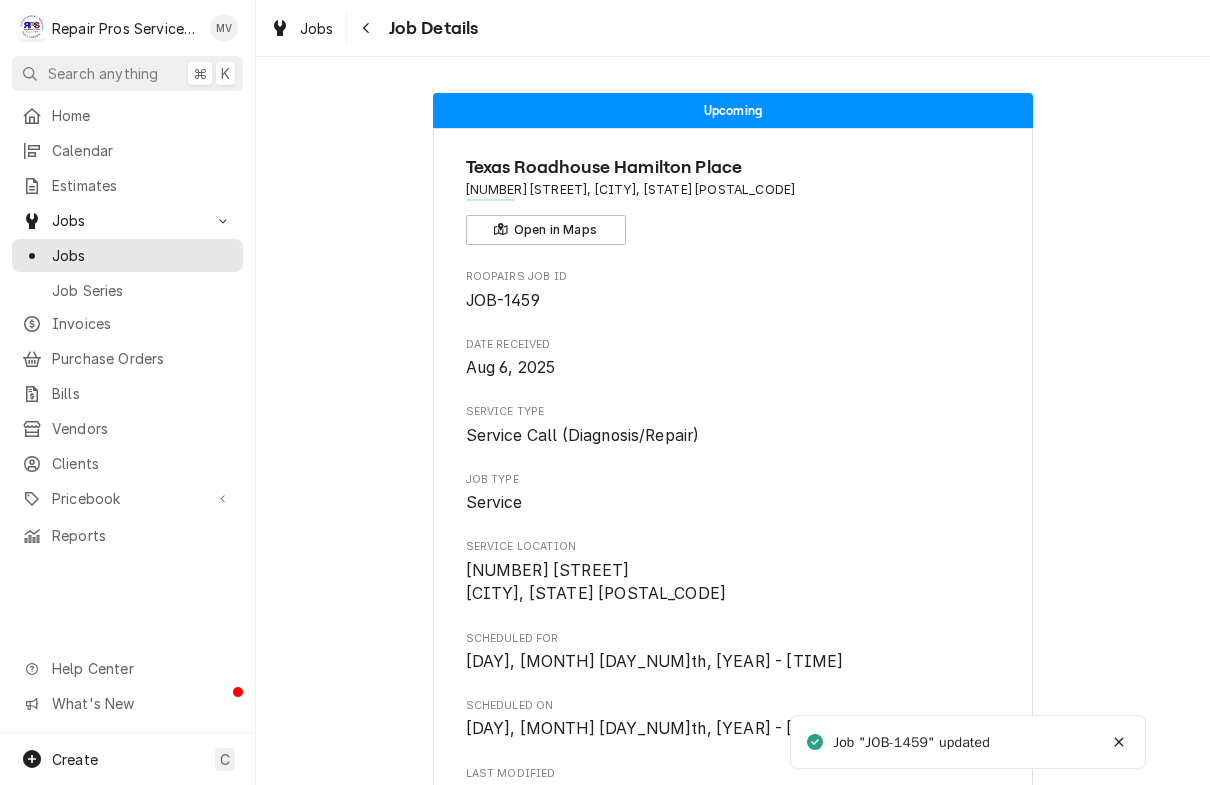 scroll, scrollTop: 0, scrollLeft: 0, axis: both 